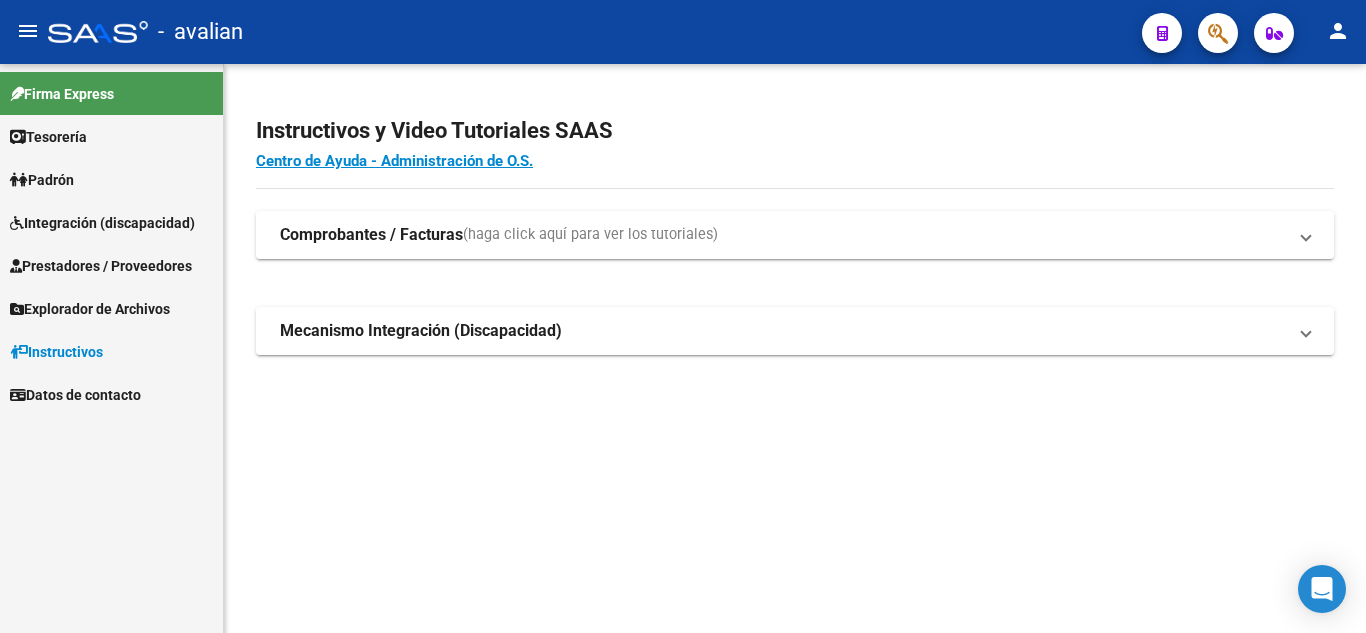 scroll, scrollTop: 0, scrollLeft: 0, axis: both 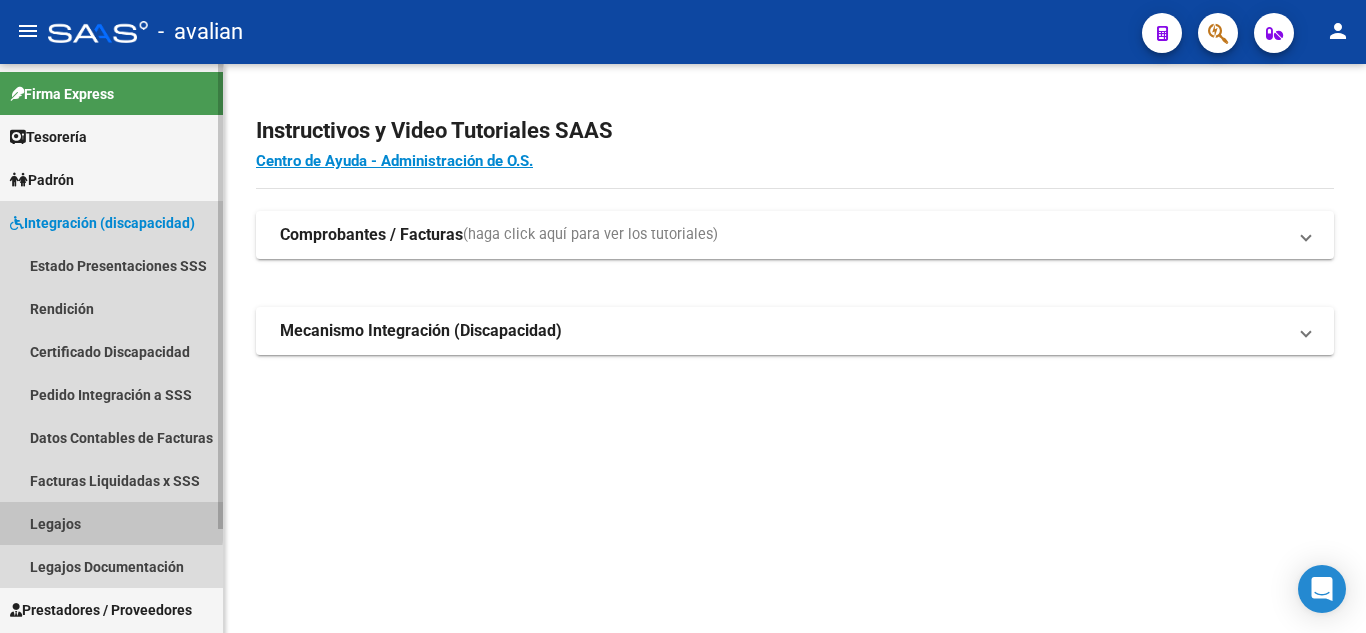 click on "Legajos" at bounding box center (111, 523) 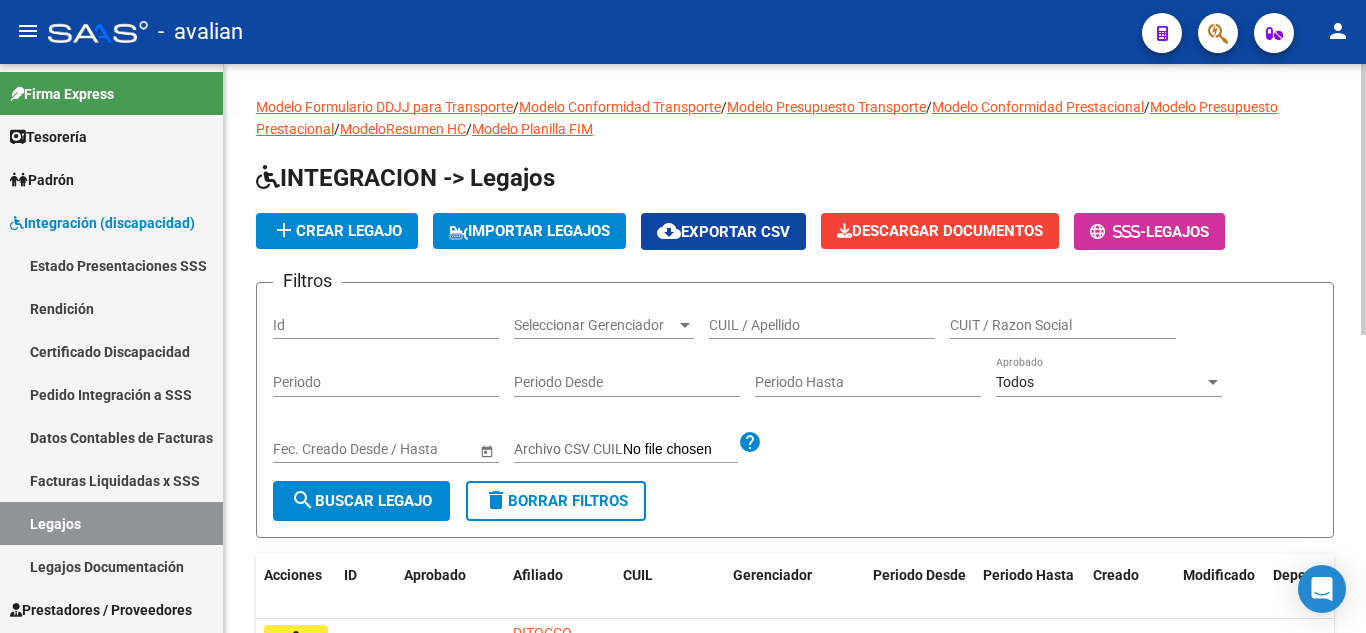 scroll, scrollTop: 100, scrollLeft: 0, axis: vertical 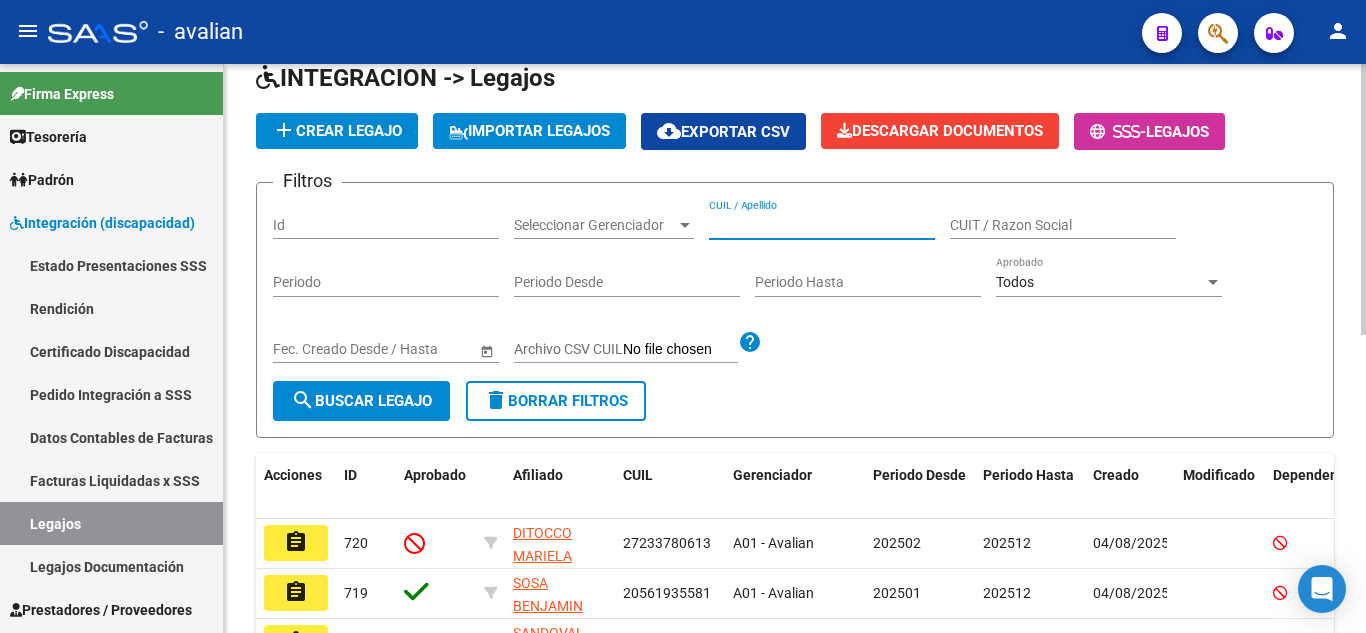 paste on "[EMAIL]" 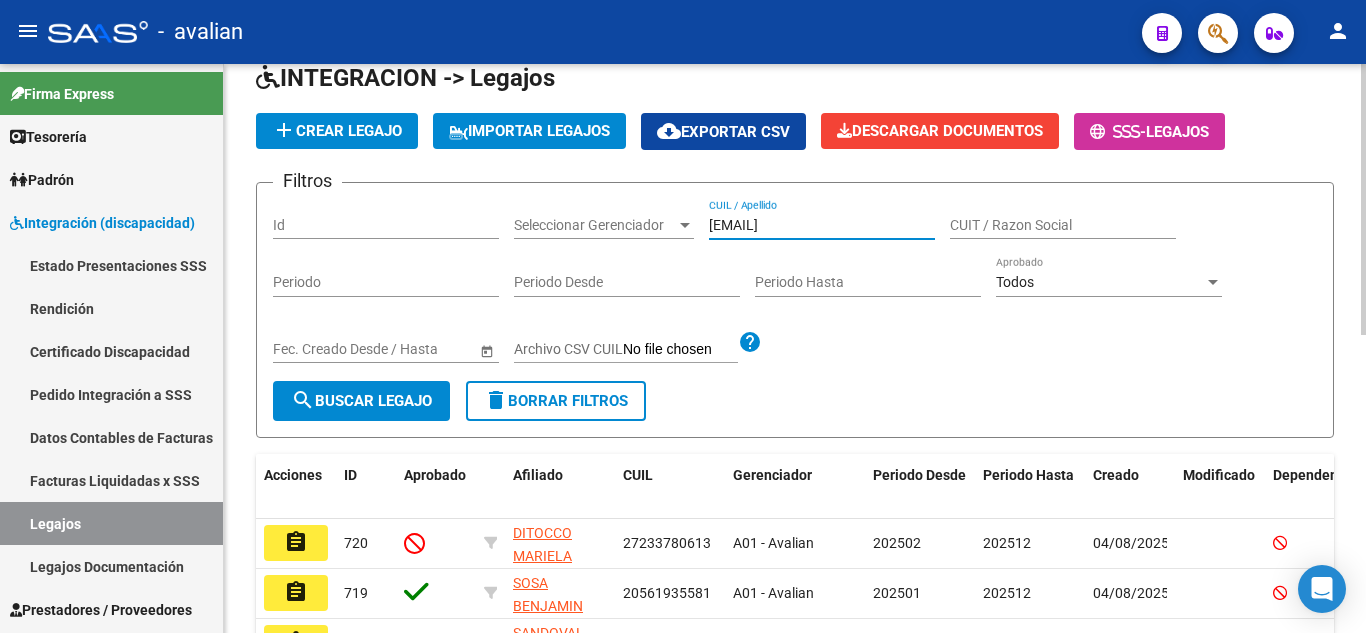 drag, startPoint x: 868, startPoint y: 213, endPoint x: 621, endPoint y: 216, distance: 247.01822 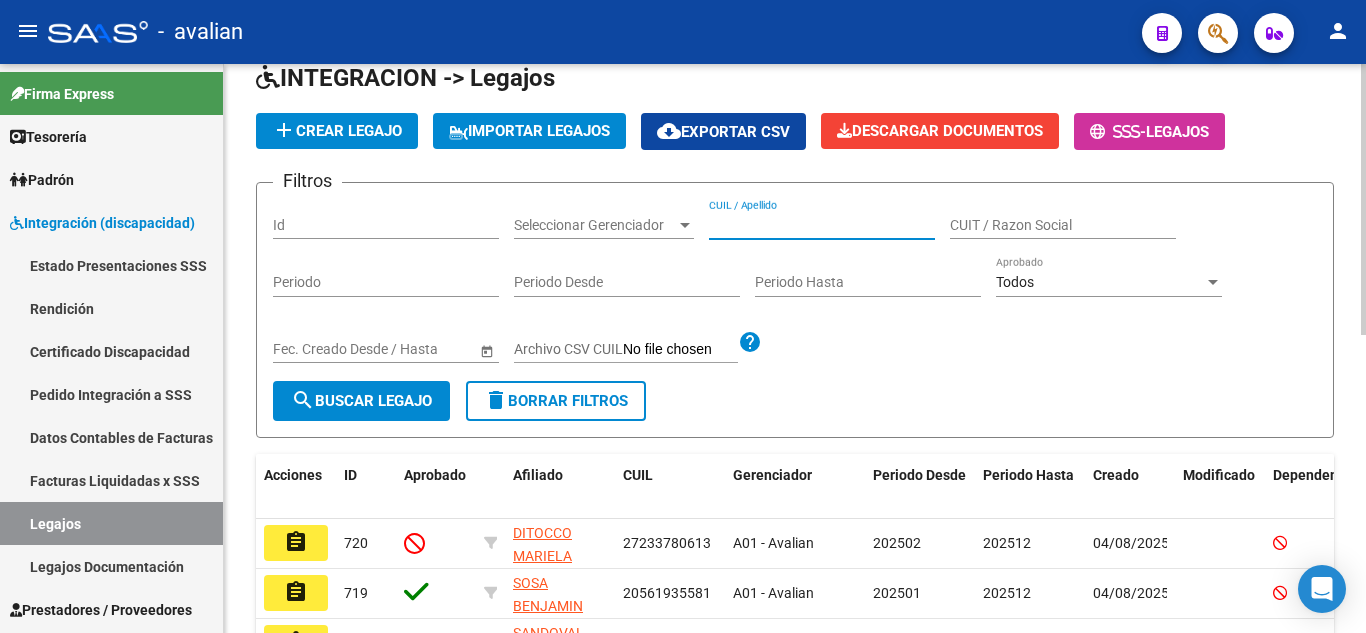 paste on "[NUMERIC]" 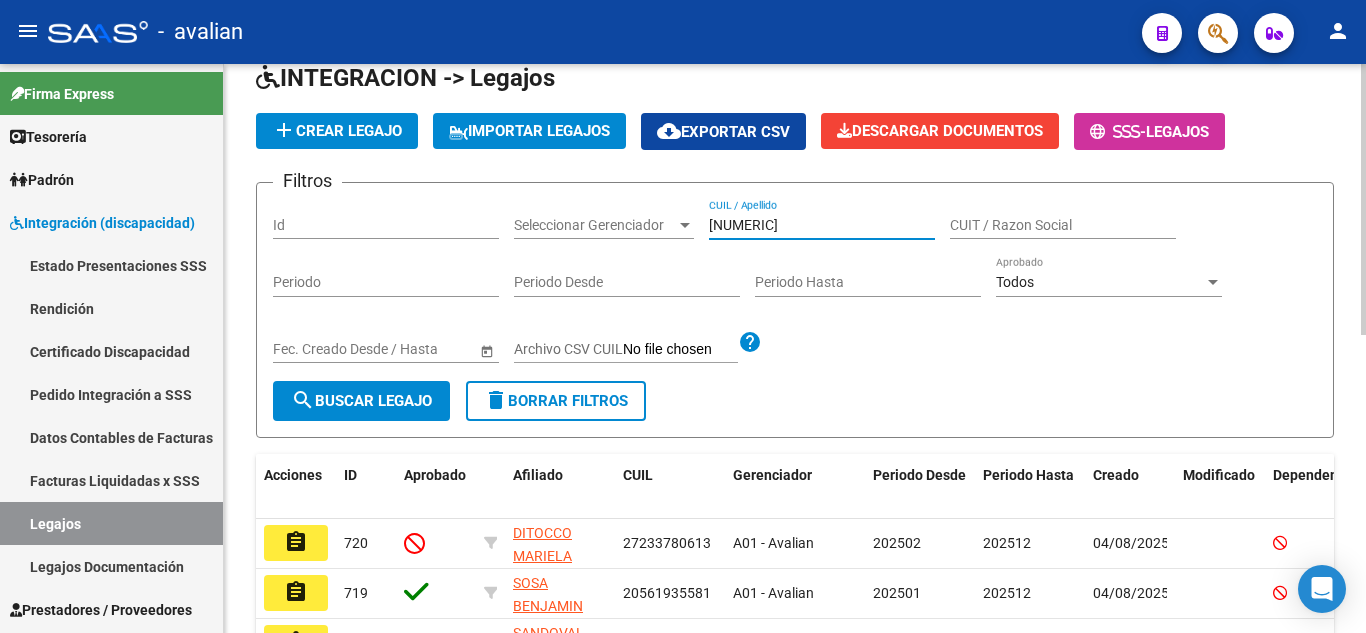 type on "[NUMERIC]" 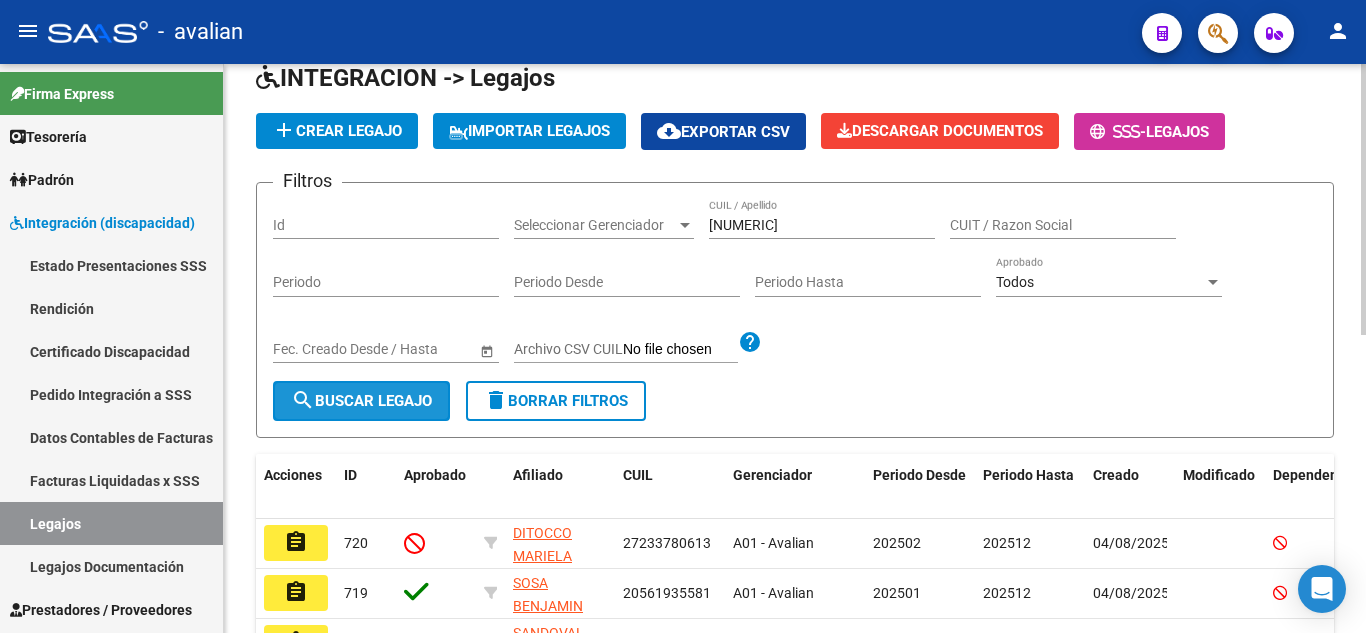 click on "search  Buscar Legajo" 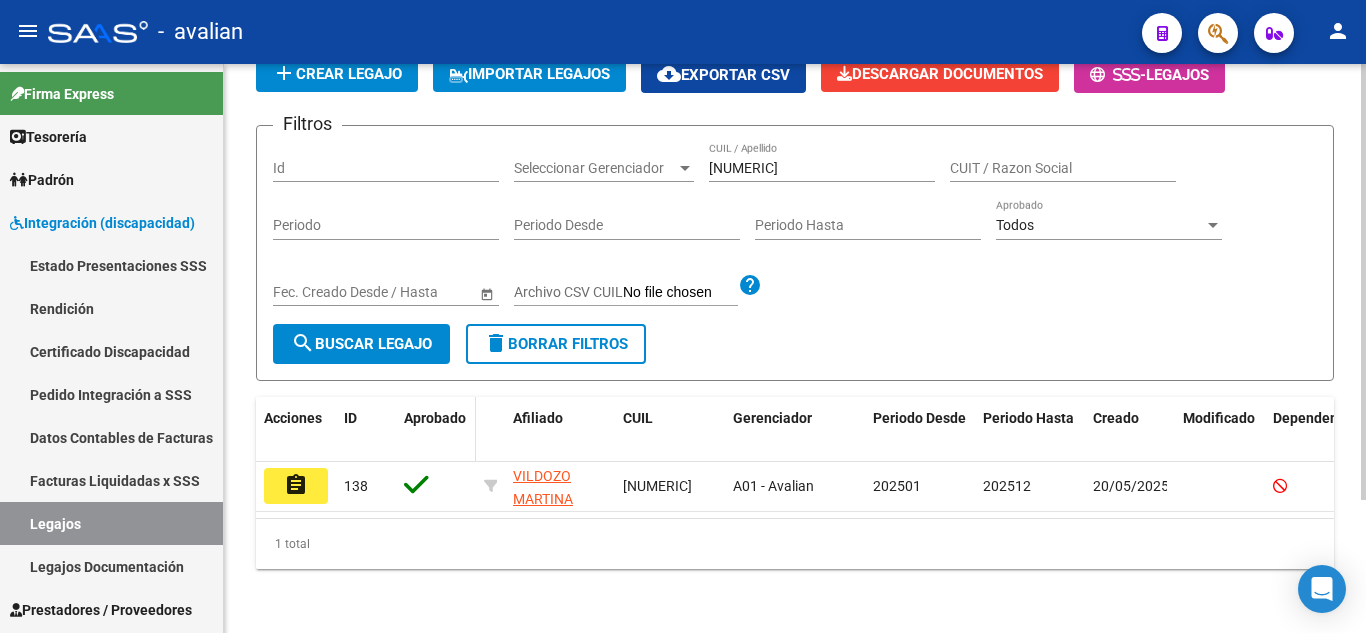 scroll, scrollTop: 174, scrollLeft: 0, axis: vertical 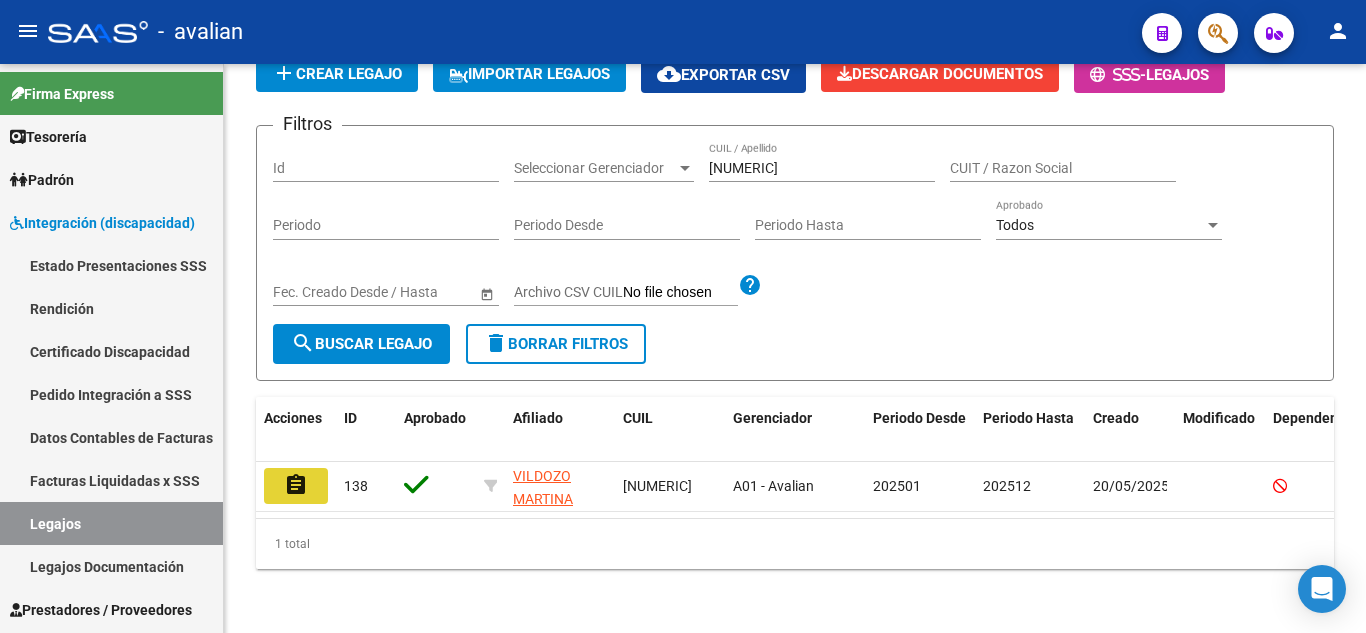 click on "assignment" 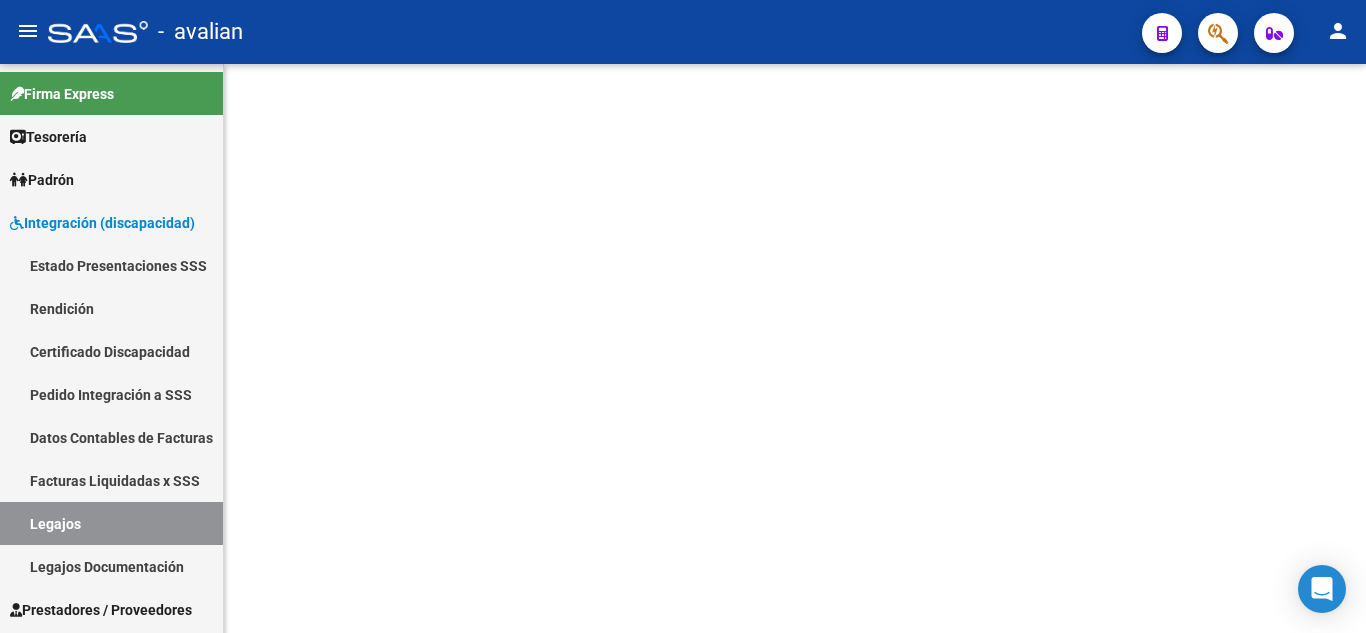 scroll, scrollTop: 0, scrollLeft: 0, axis: both 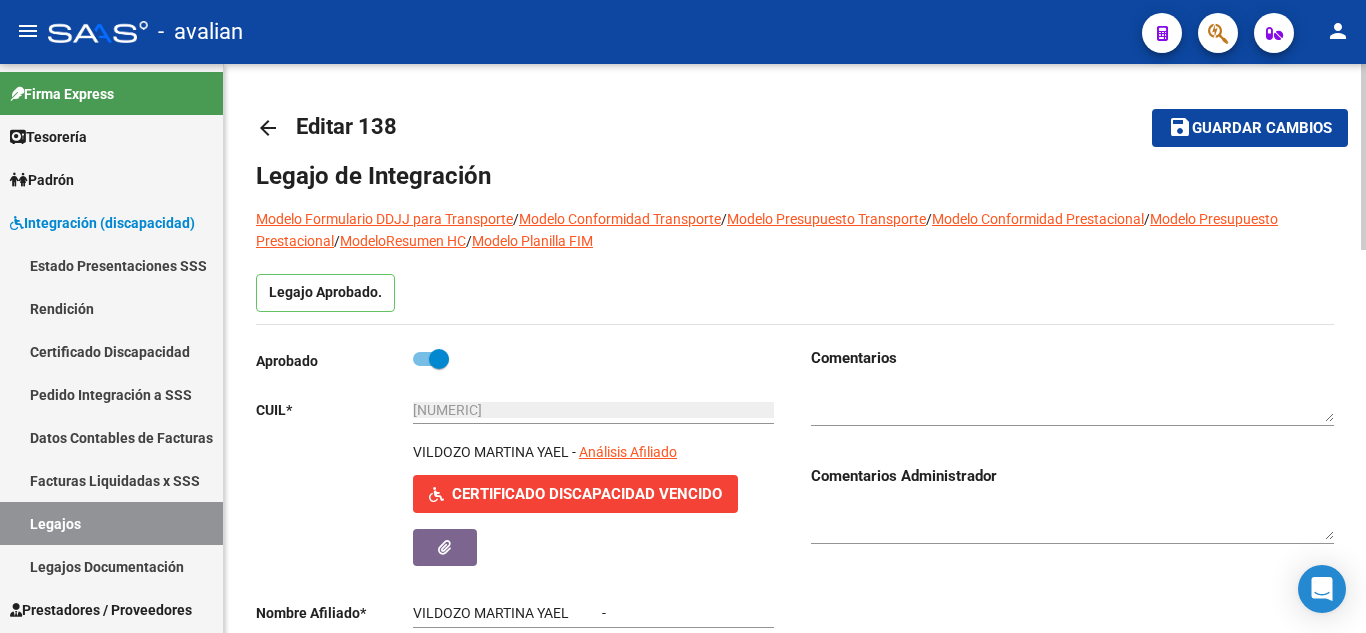 type on "VILDOZO MARTINA YAEL" 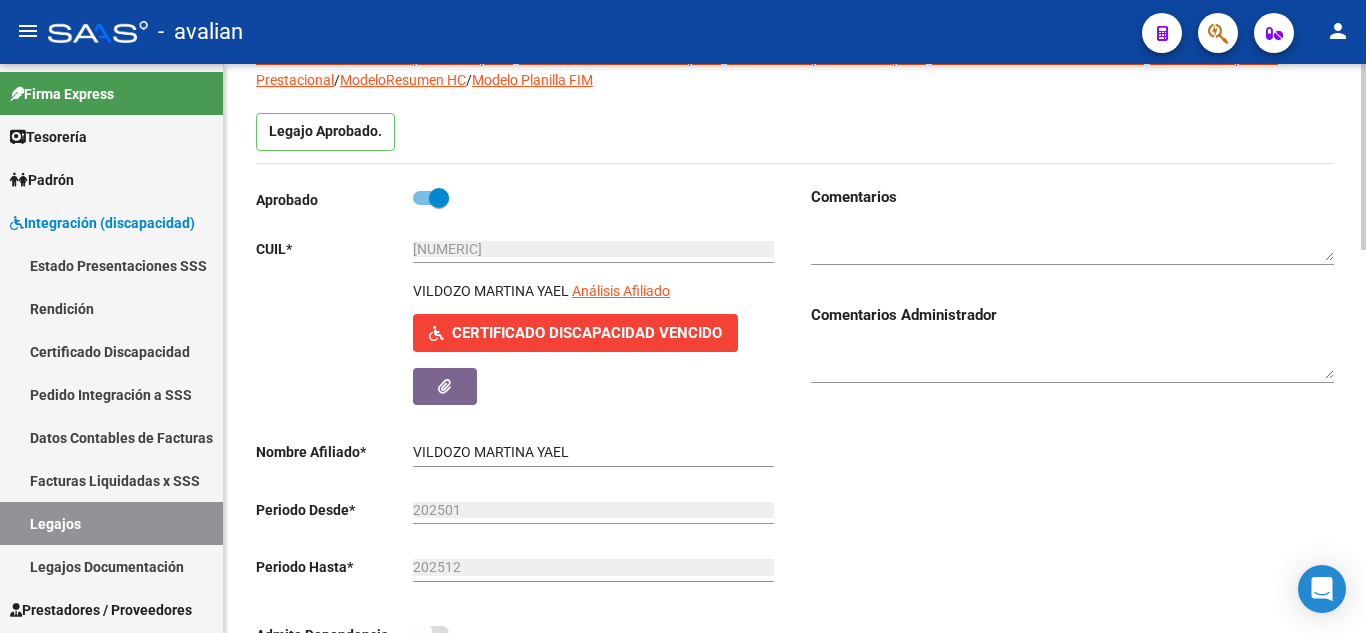 scroll, scrollTop: 200, scrollLeft: 0, axis: vertical 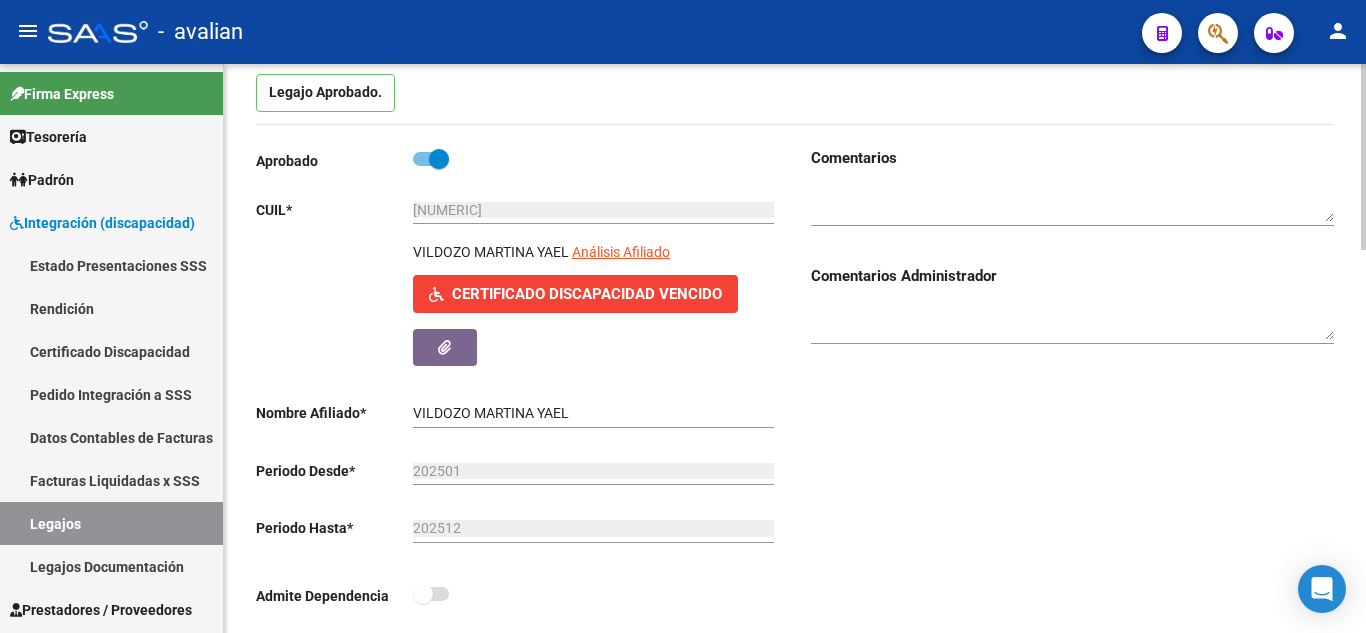 click on "Certificado Discapacidad Vencido" 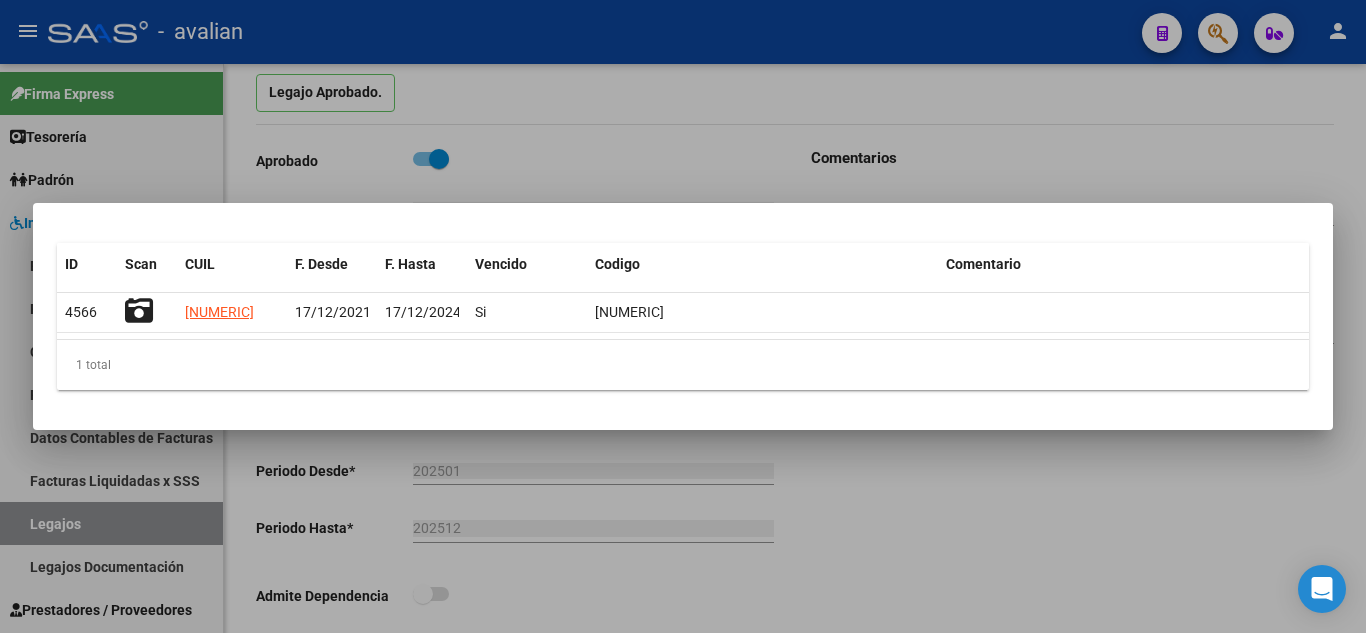 click on "1 total" 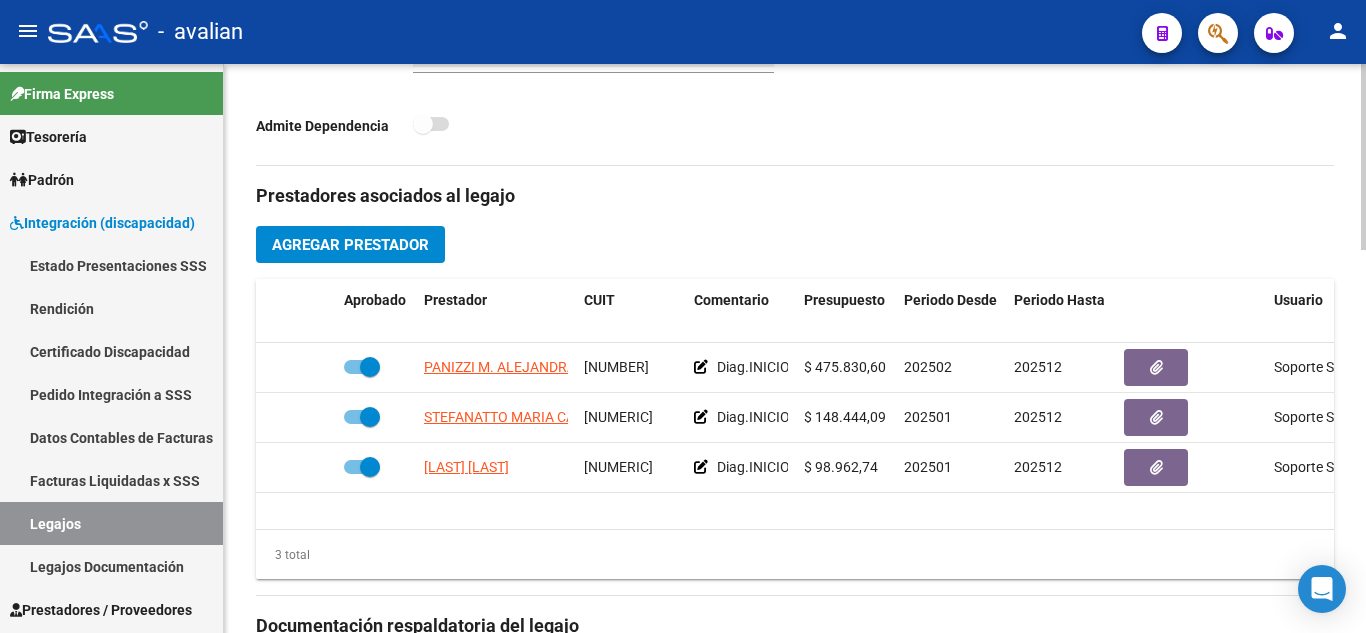 scroll, scrollTop: 668, scrollLeft: 0, axis: vertical 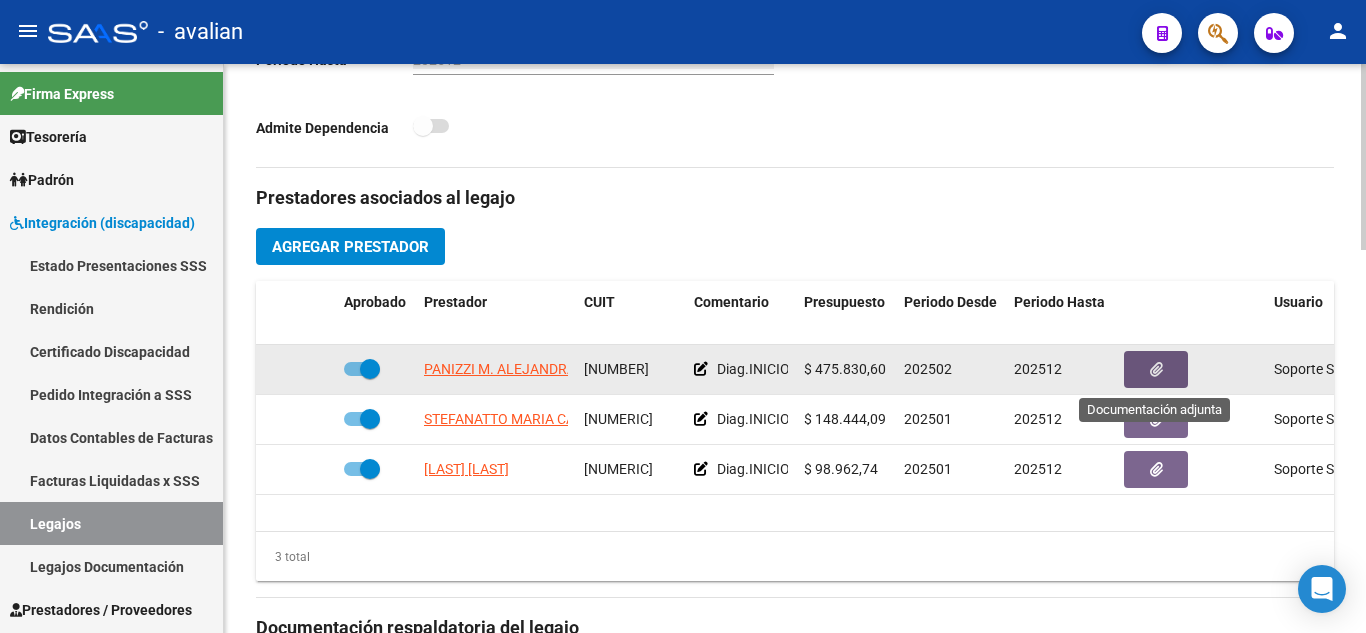 click 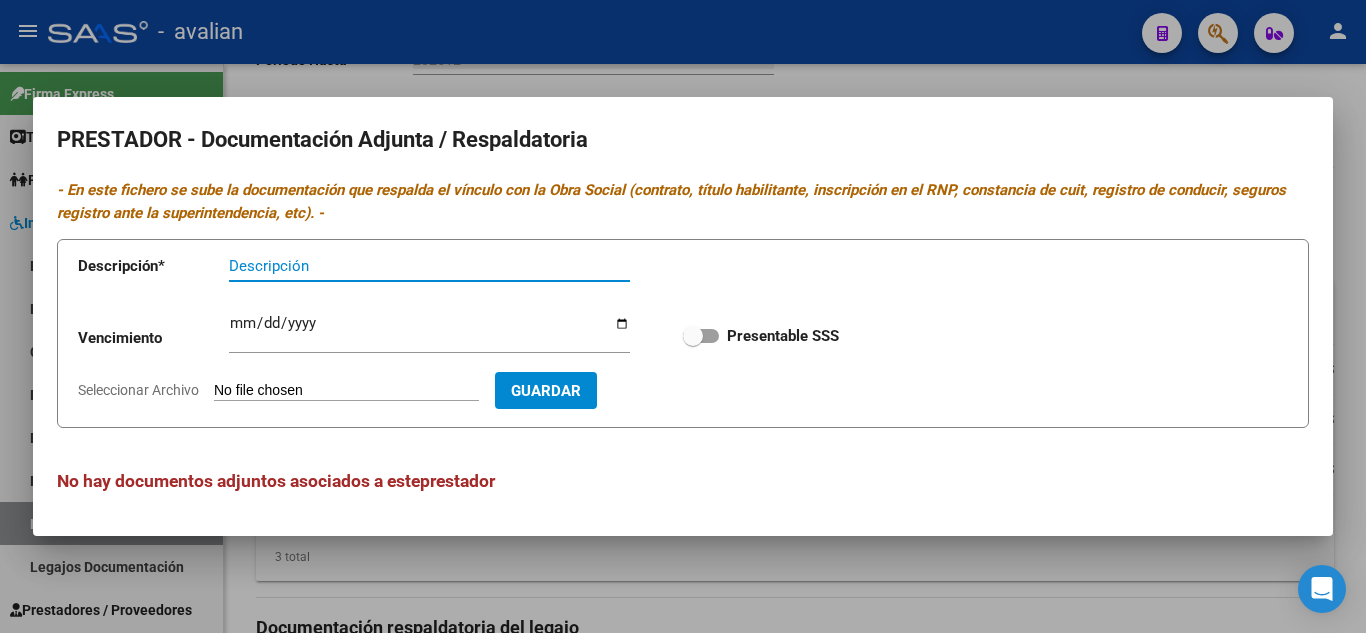 click at bounding box center (683, 316) 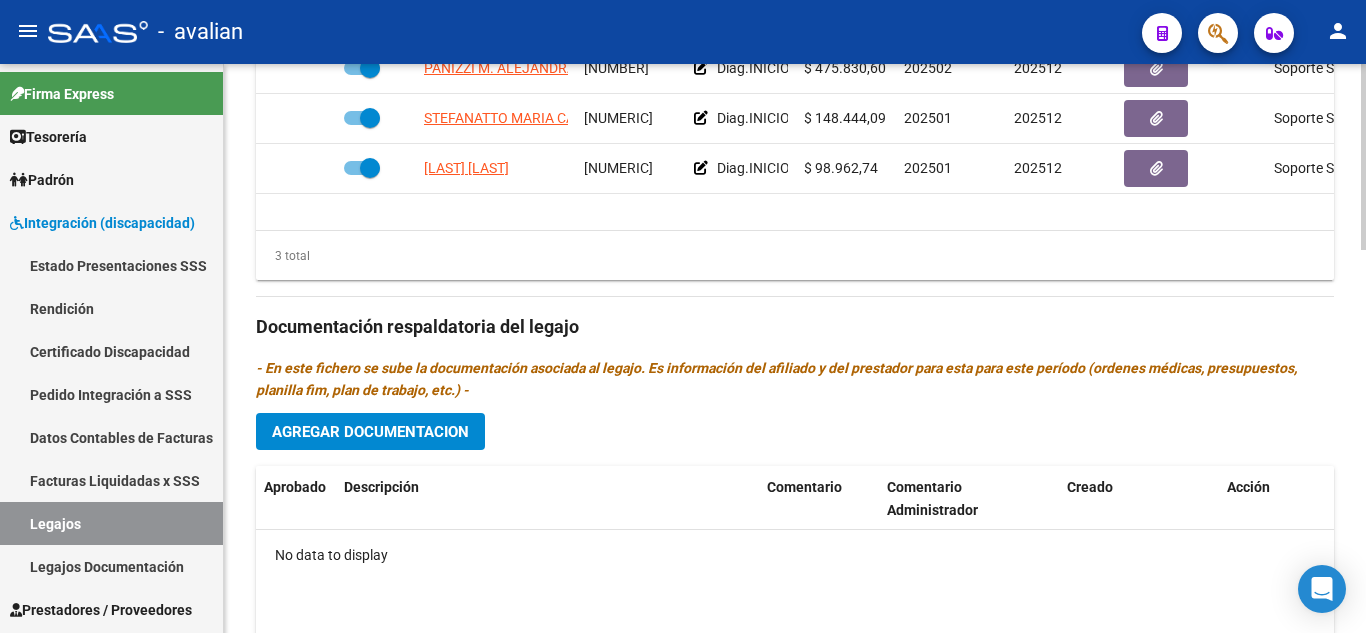 scroll, scrollTop: 868, scrollLeft: 0, axis: vertical 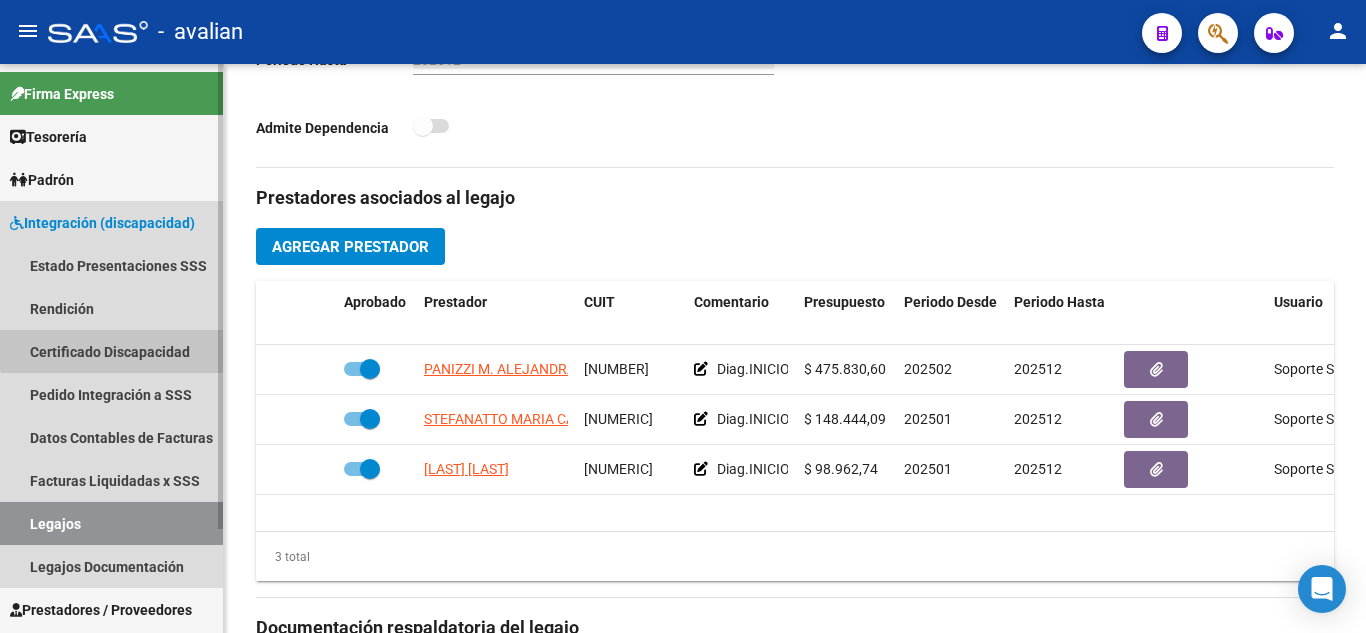 click on "Certificado Discapacidad" at bounding box center (111, 351) 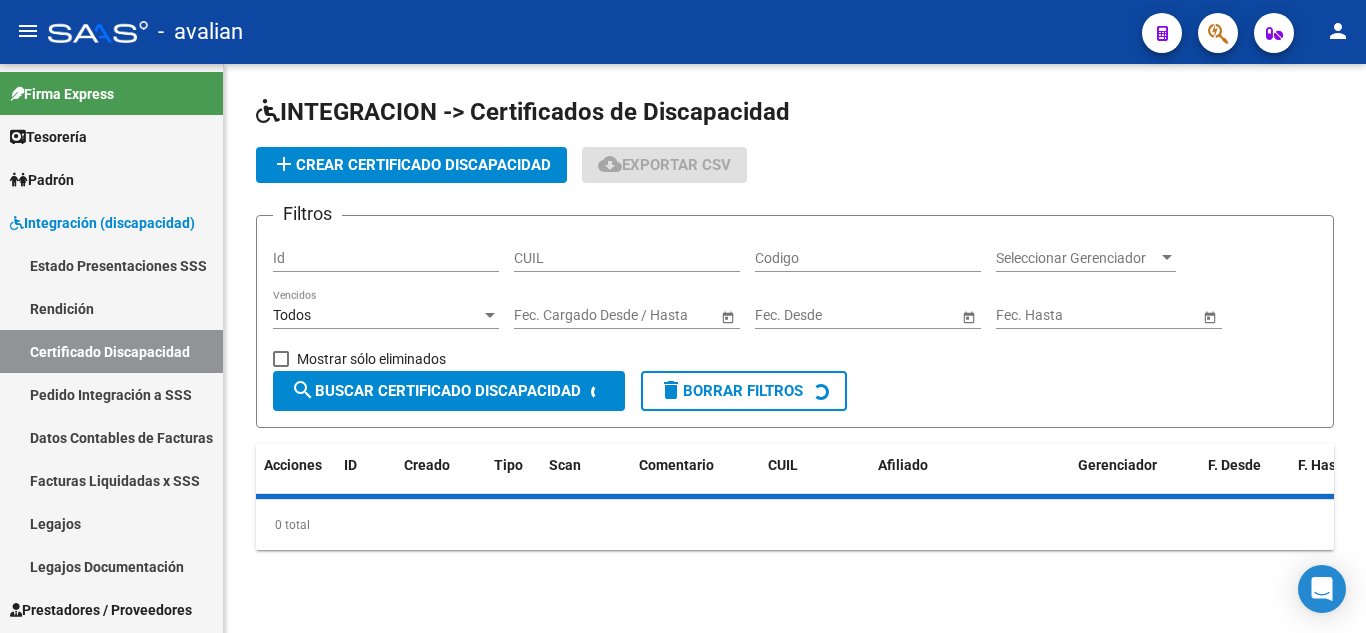 scroll, scrollTop: 0, scrollLeft: 0, axis: both 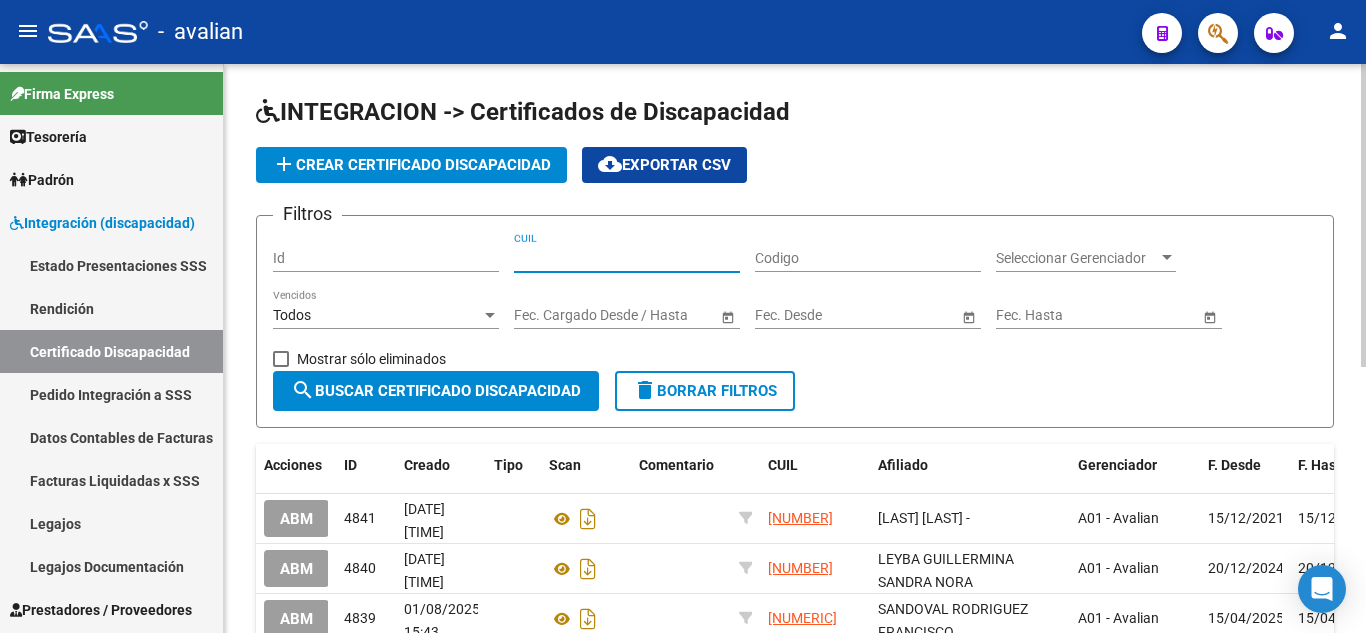 paste on "[NUMERIC]" 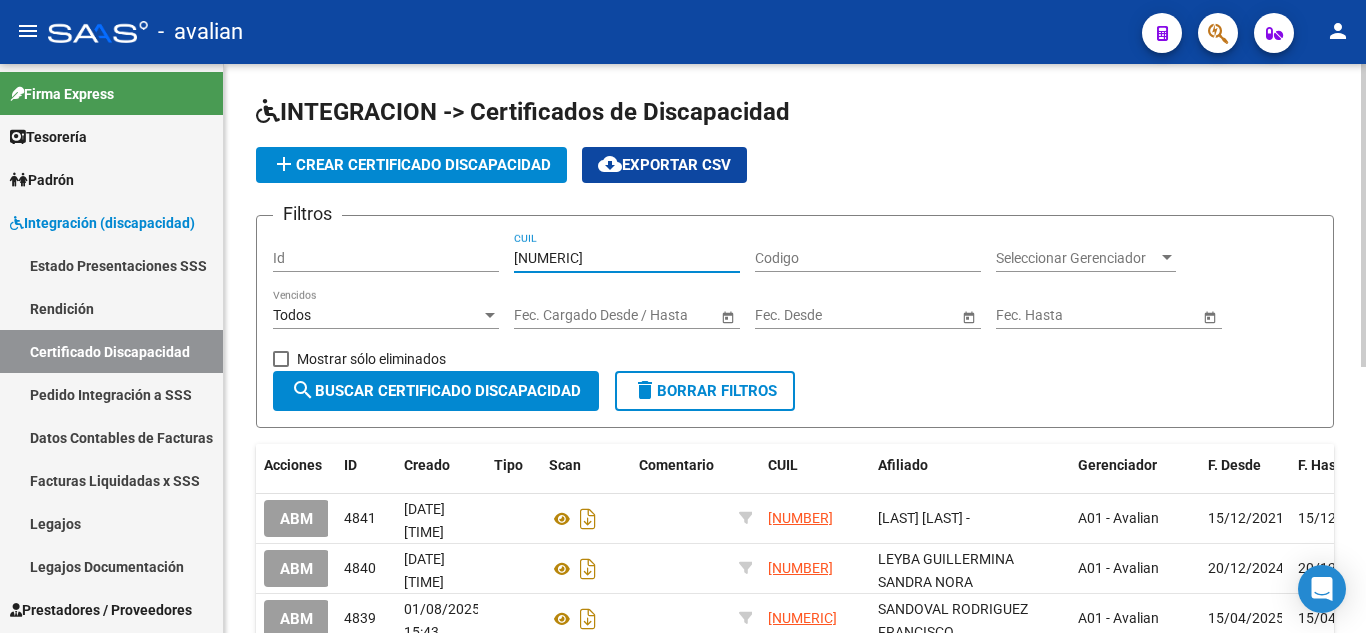 type on "[NUMERIC]" 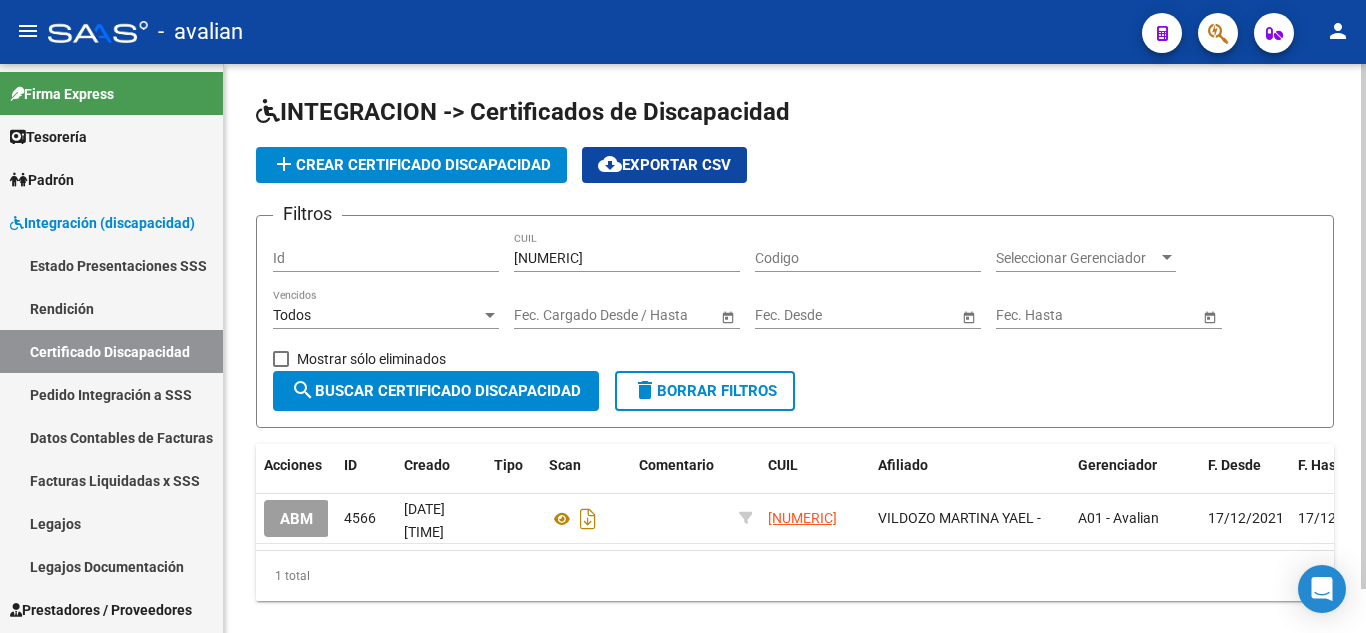 scroll, scrollTop: 48, scrollLeft: 0, axis: vertical 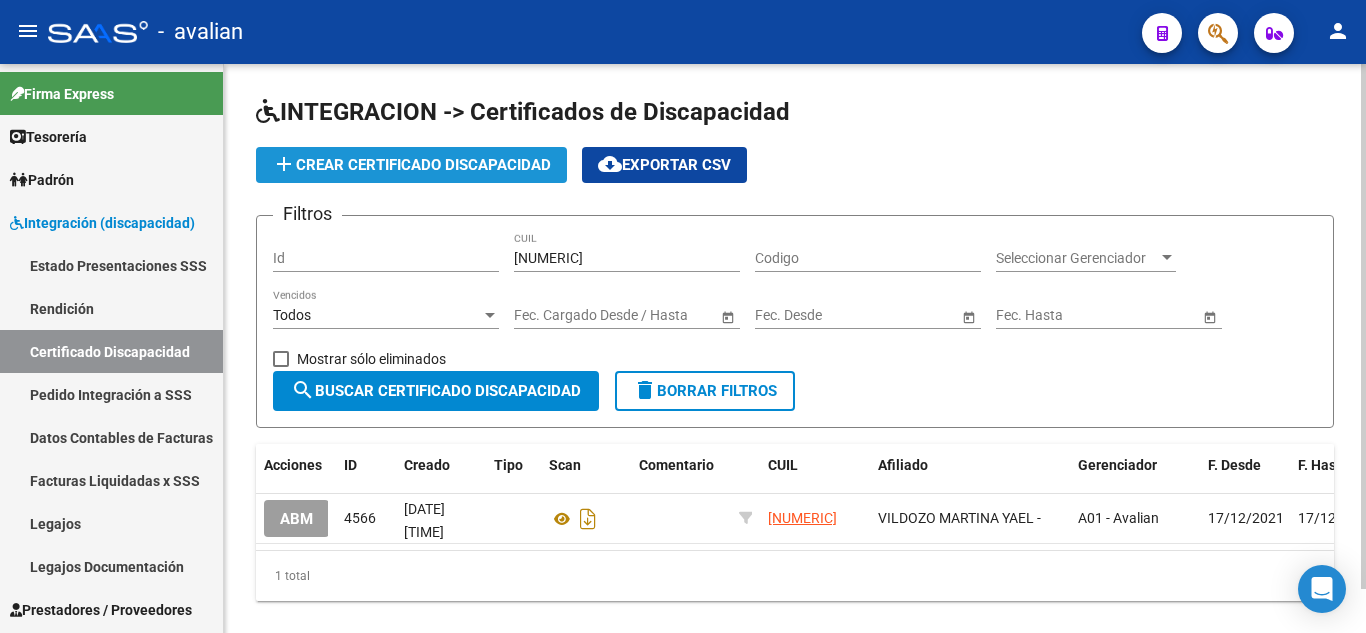 click on "add  Crear Certificado Discapacidad" 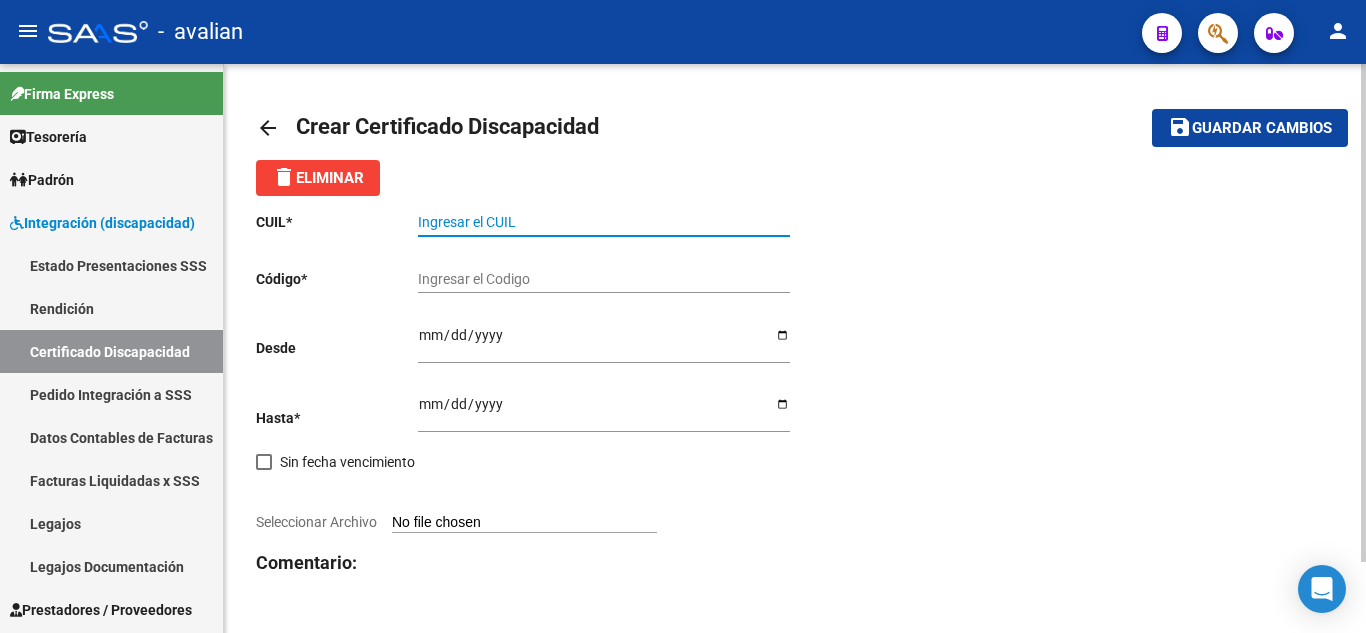paste on "[NUMERIC]" 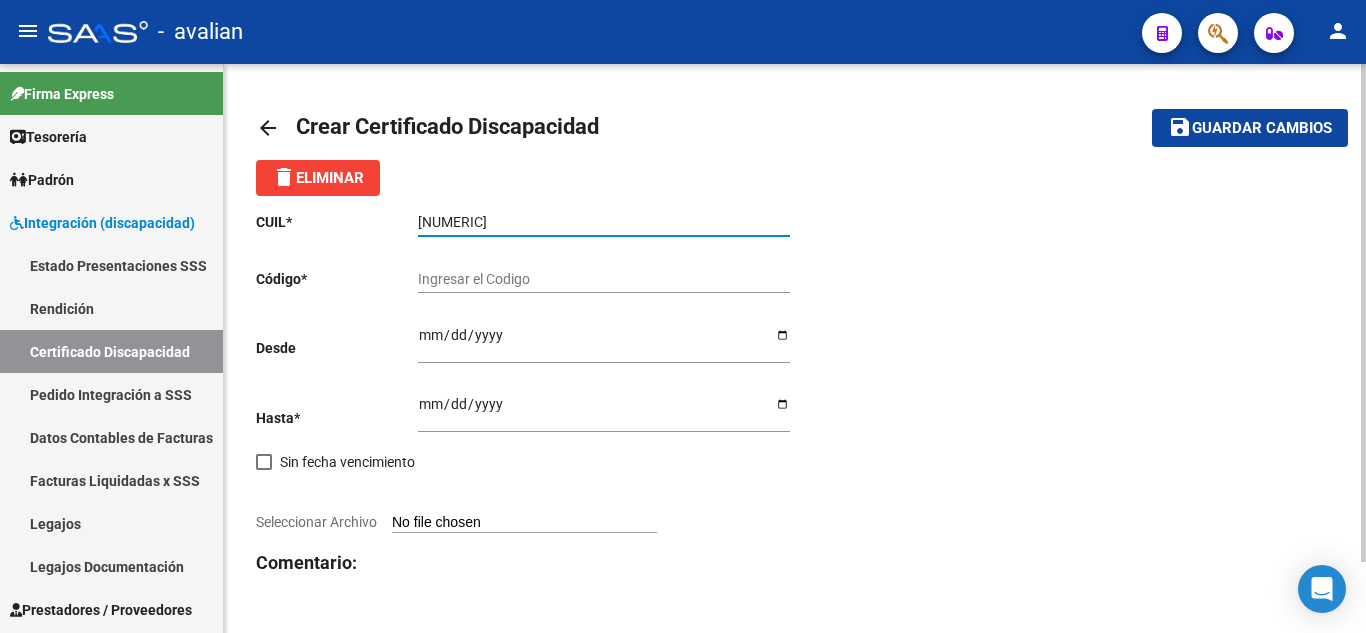 type on "[NUMERIC]" 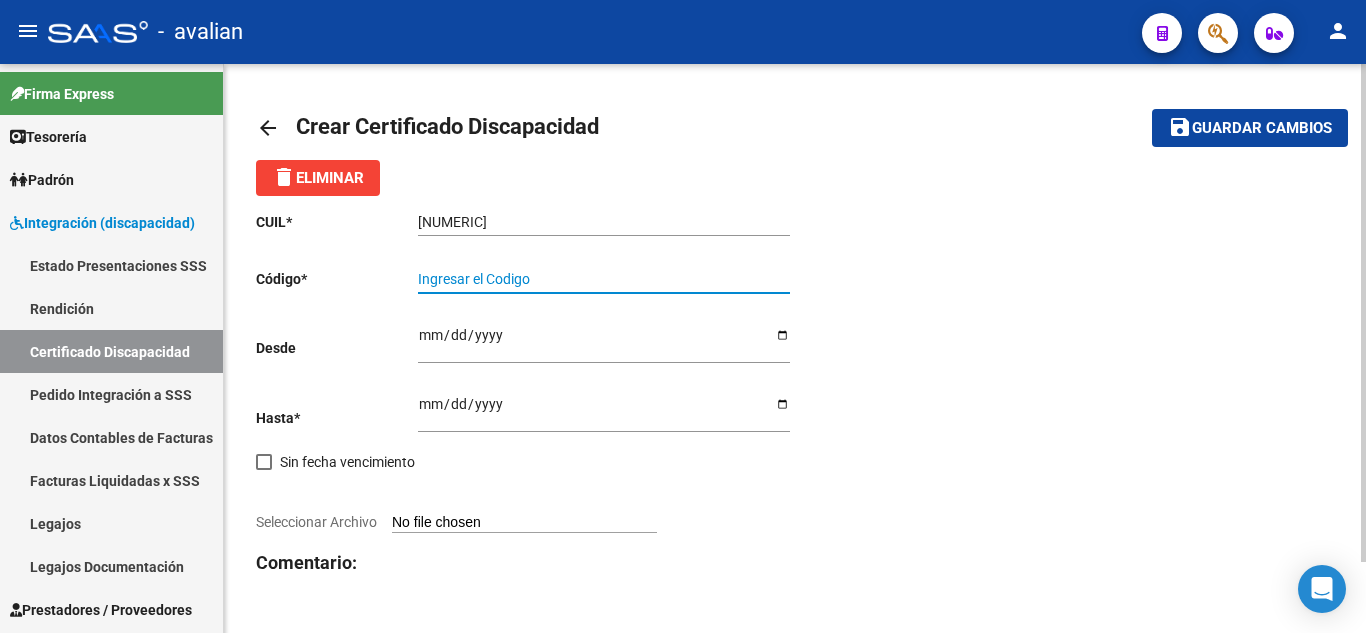 drag, startPoint x: 506, startPoint y: 269, endPoint x: 486, endPoint y: 284, distance: 25 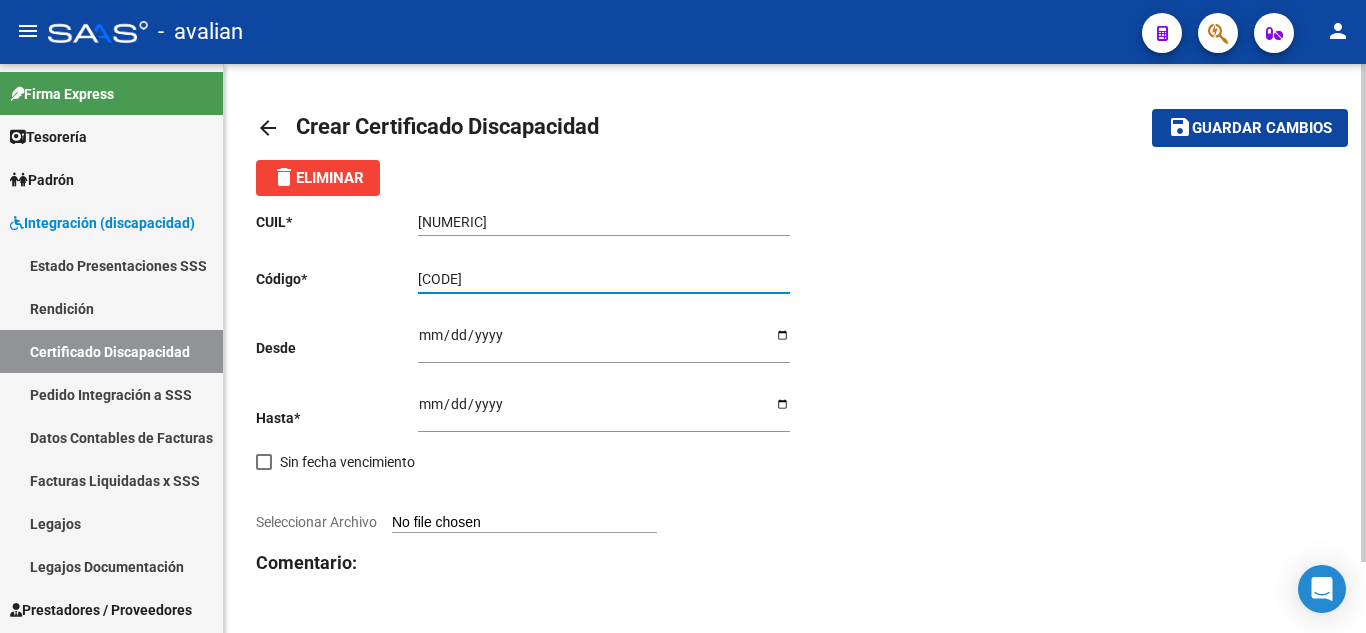 click on "[CODE]" at bounding box center [604, 279] 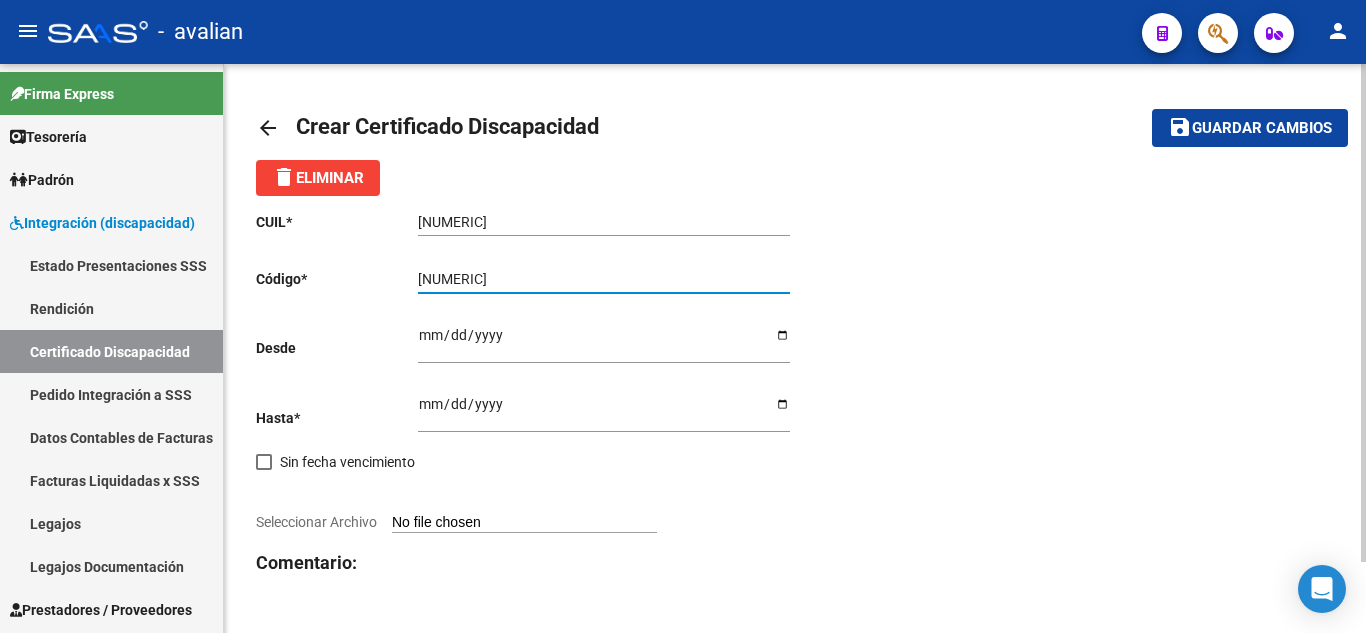 click on "[NUMERIC]" at bounding box center [604, 279] 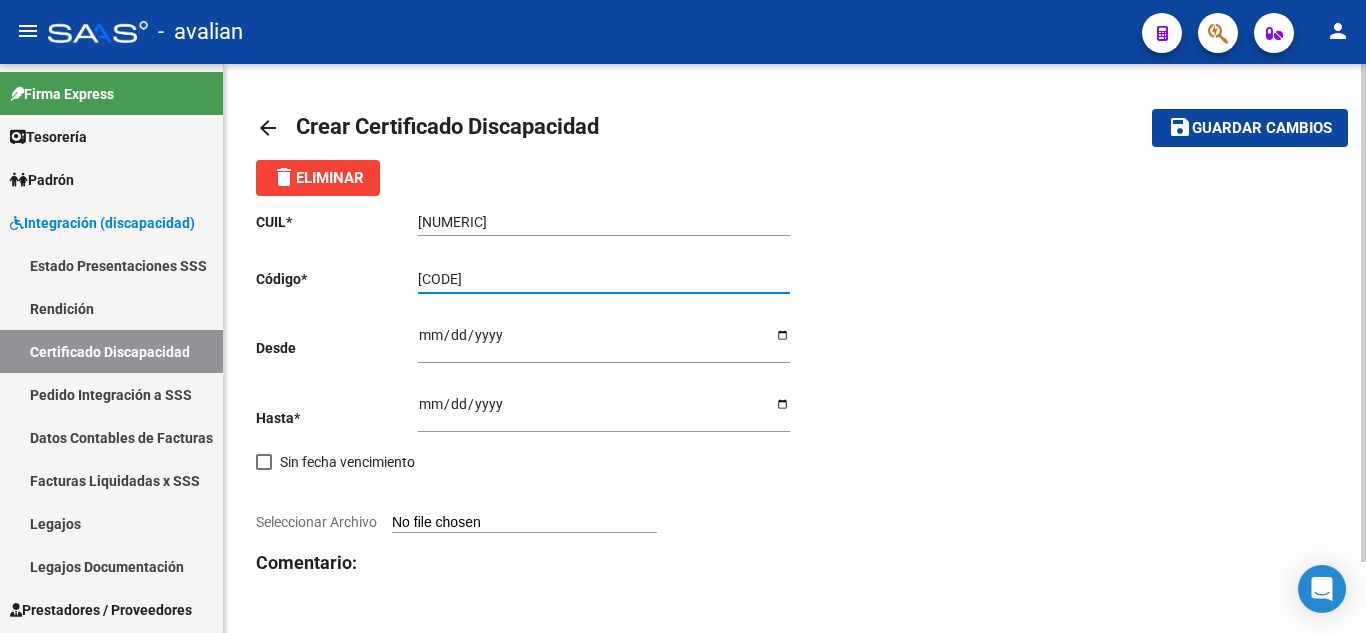 click on "[CODE]" at bounding box center (604, 279) 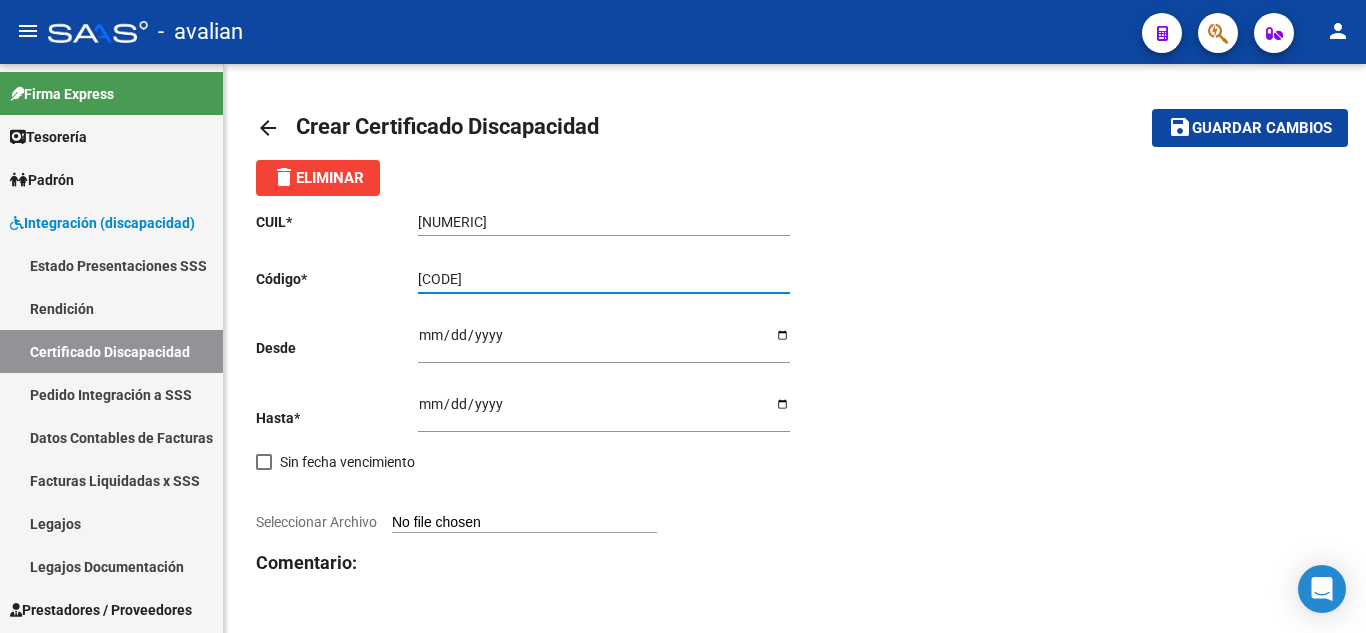 type on "[CODE]" 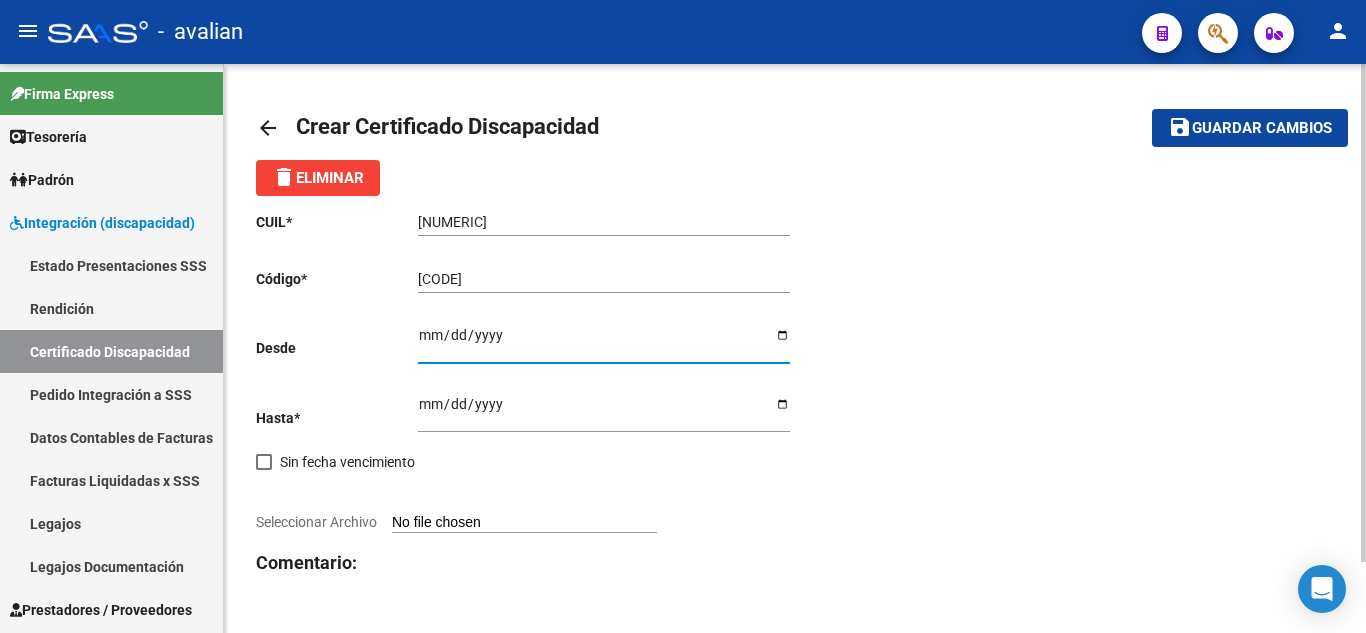 click on "Ingresar fec. Desde" at bounding box center [604, 342] 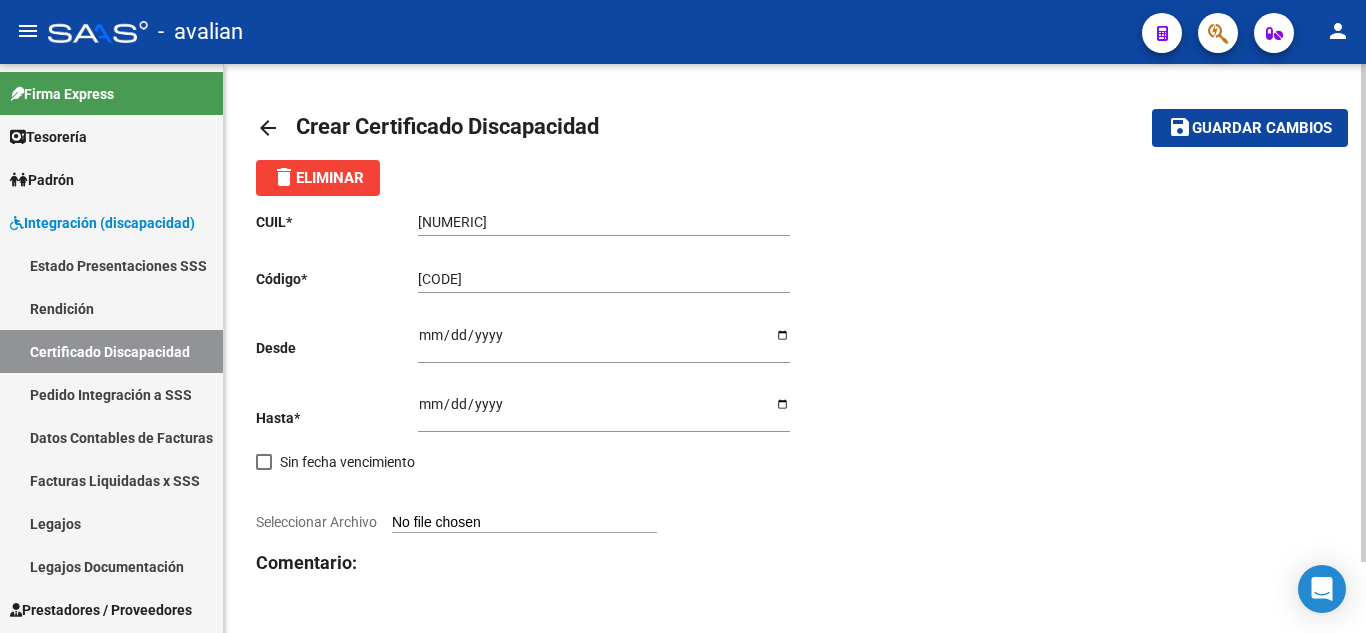 drag, startPoint x: 421, startPoint y: 336, endPoint x: 365, endPoint y: 328, distance: 56.568542 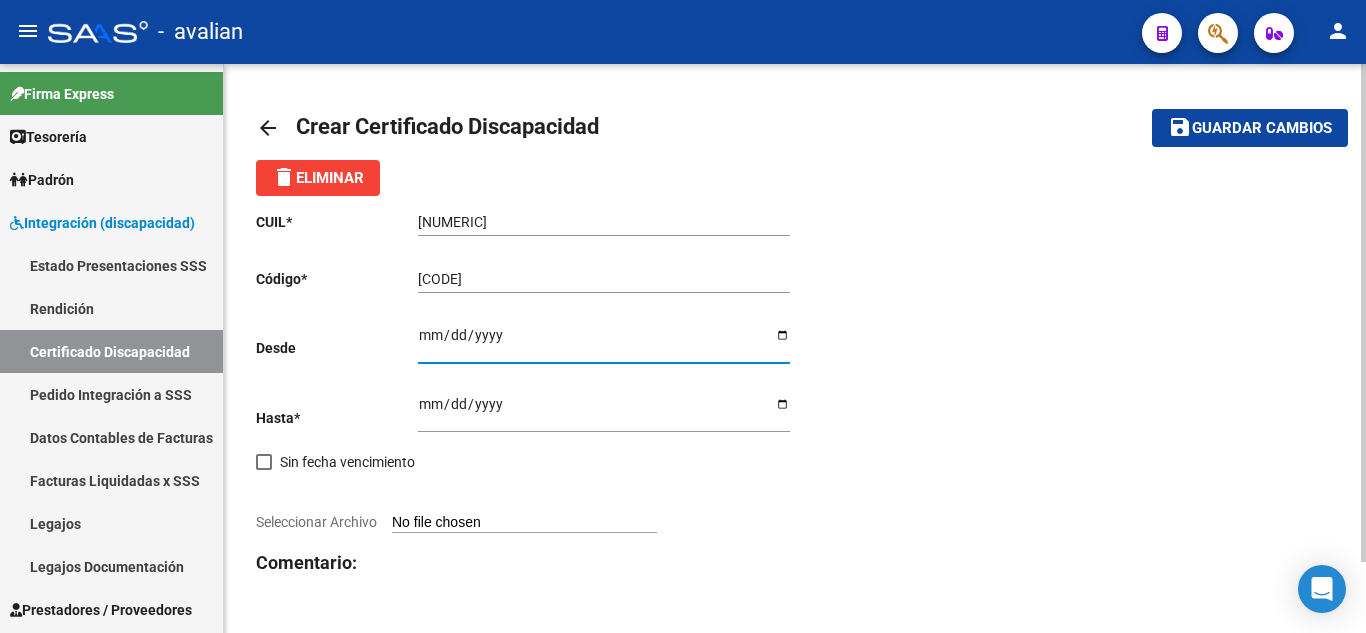 click on "Ingresar fec. Desde" at bounding box center (604, 342) 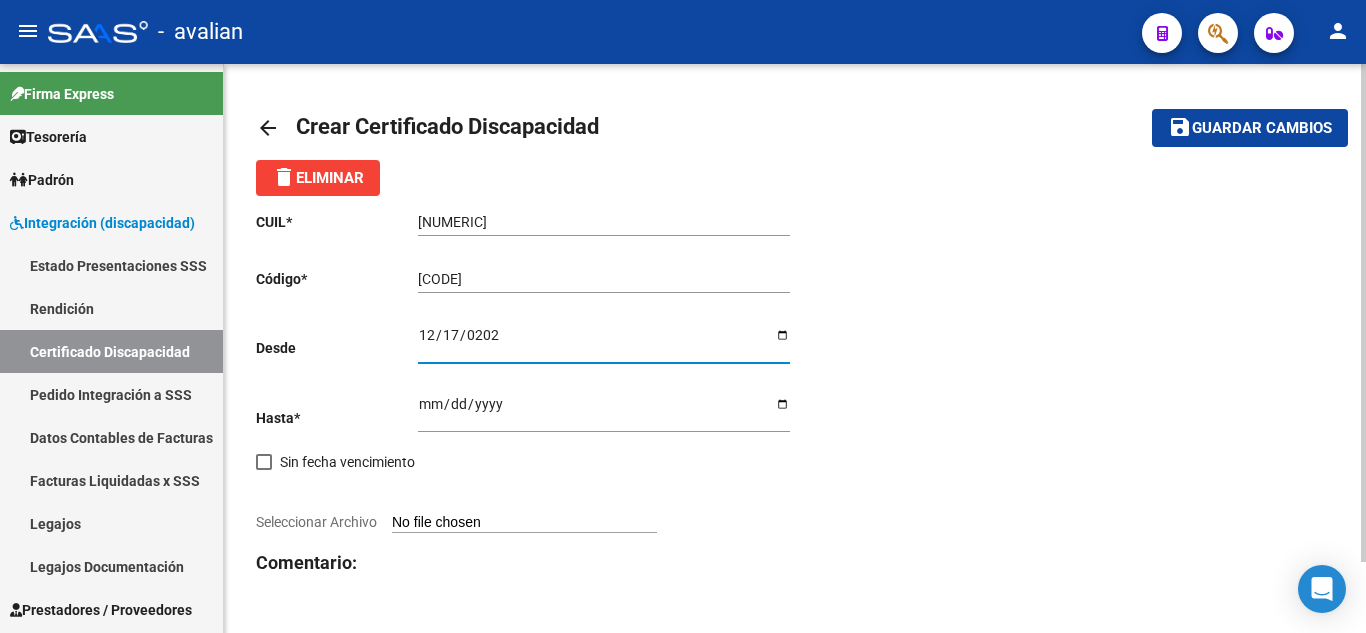 type on "[DATE]" 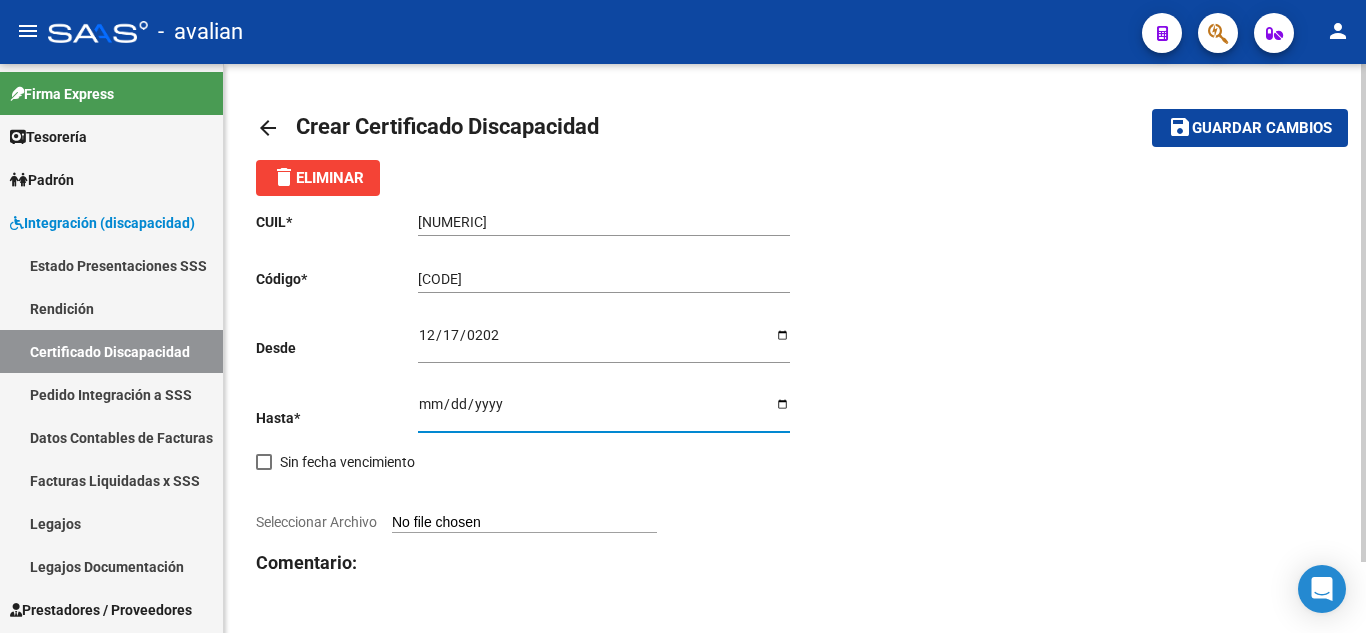 click on "Ingresar fec. Hasta" at bounding box center [604, 411] 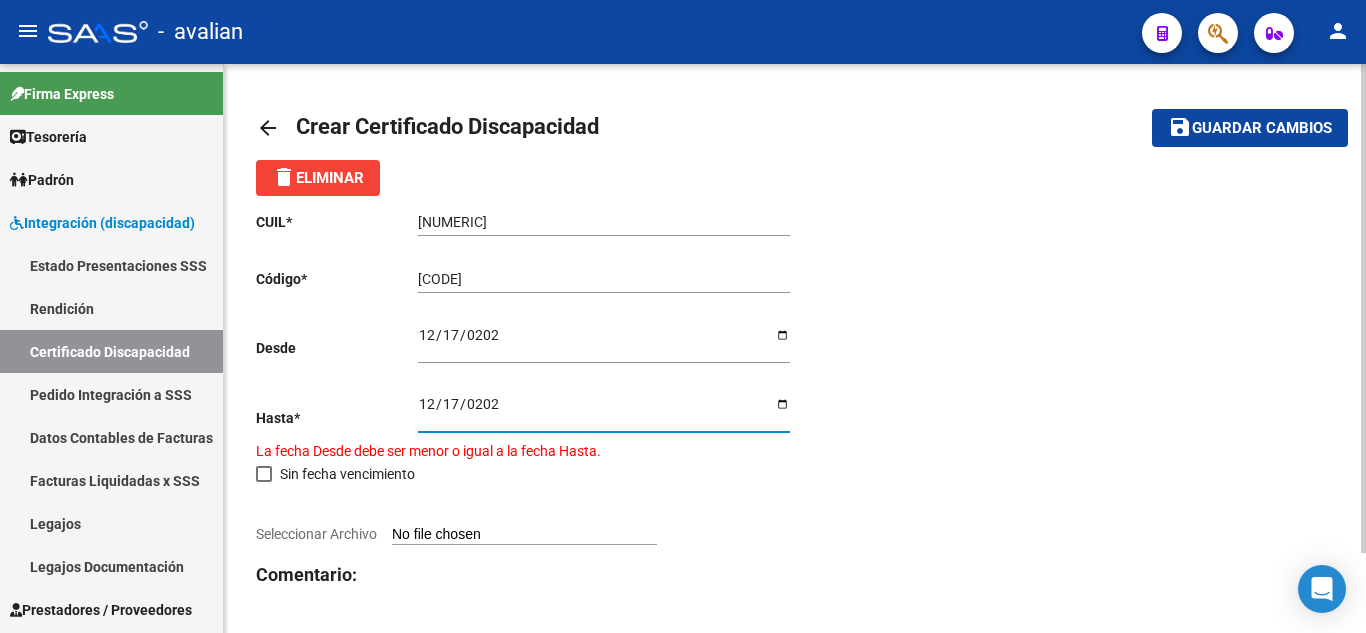 type on "2025-12-17" 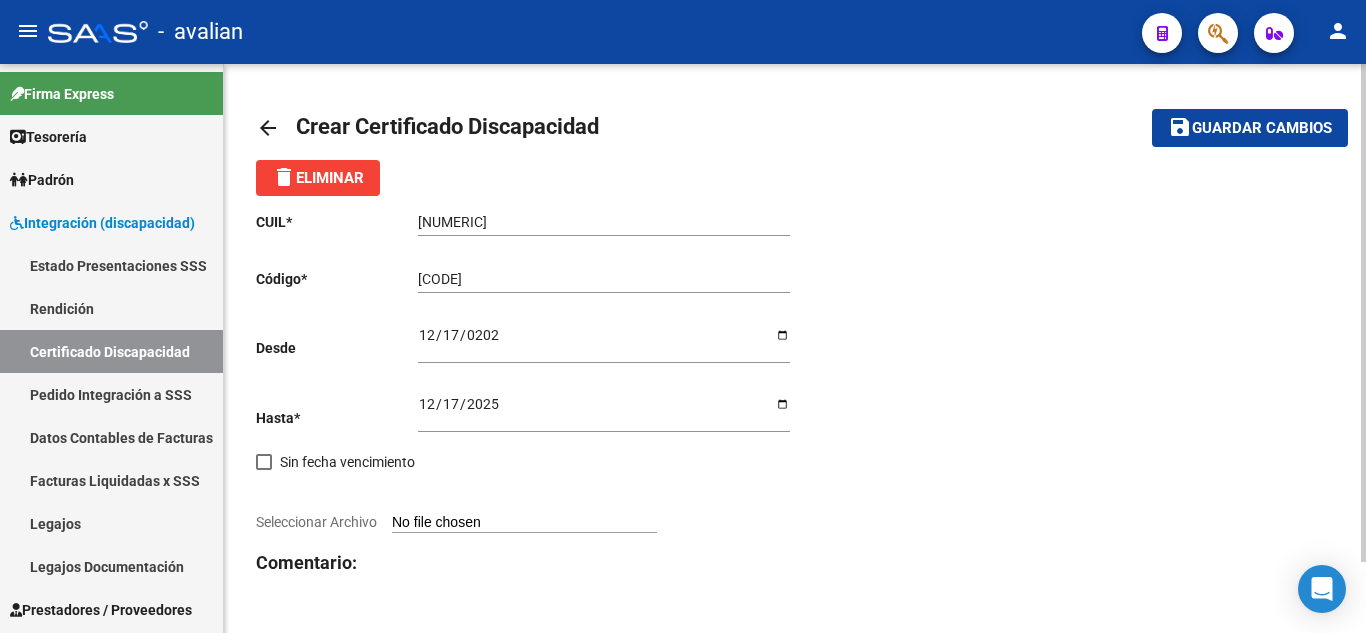 click 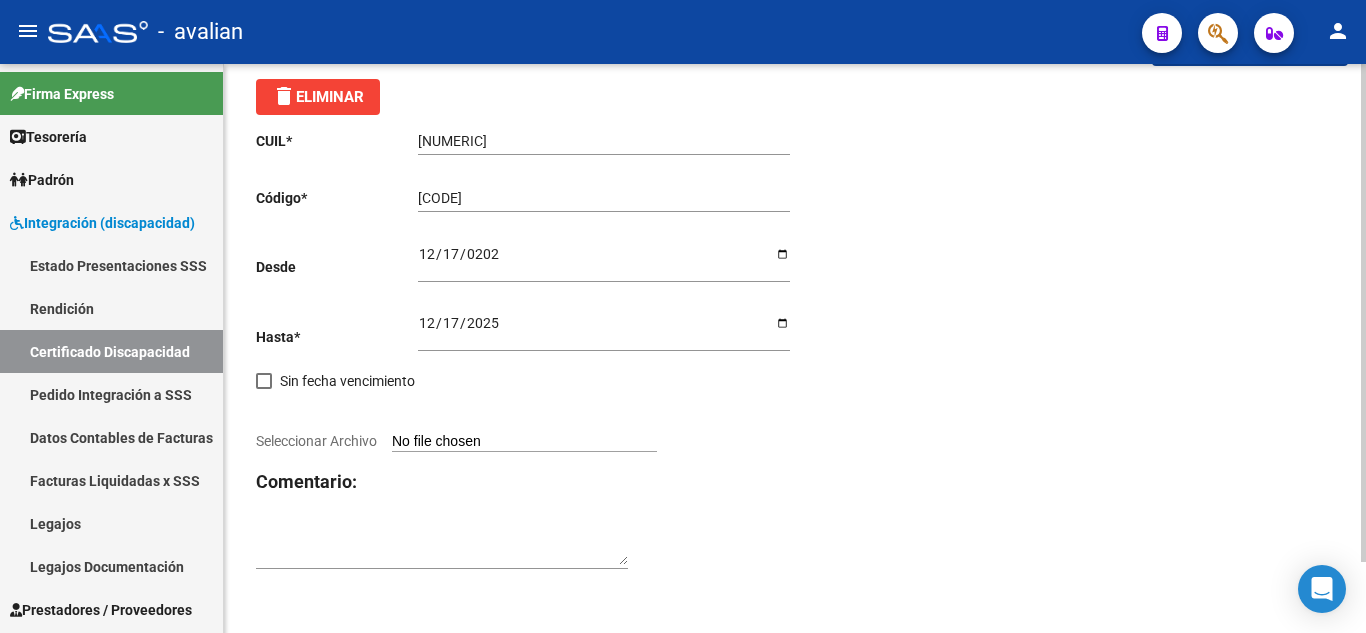 click on "Seleccionar Archivo" at bounding box center [524, 442] 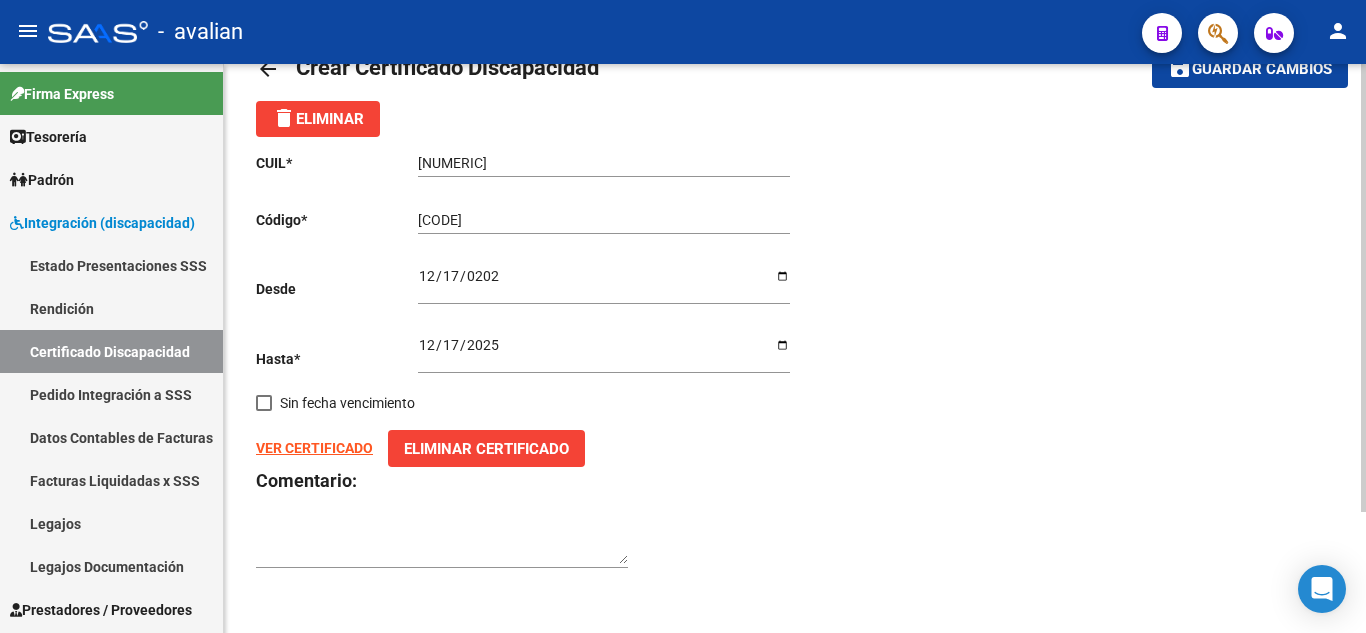 scroll, scrollTop: 59, scrollLeft: 0, axis: vertical 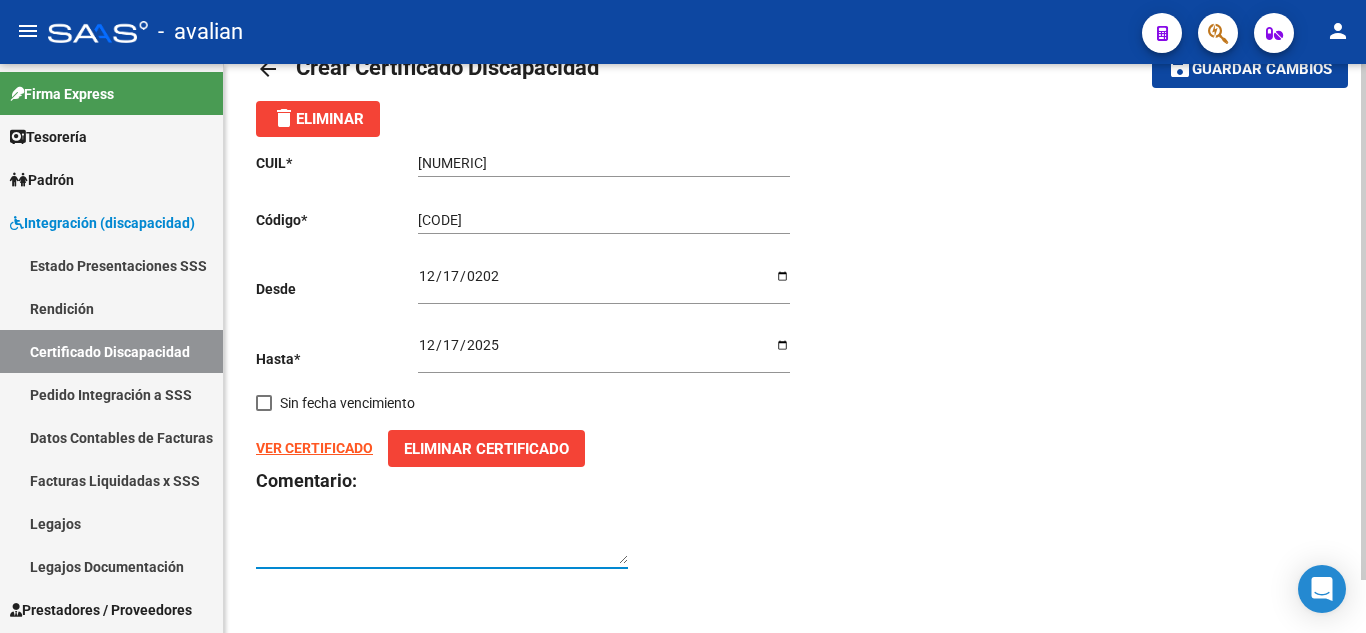click at bounding box center [442, 545] 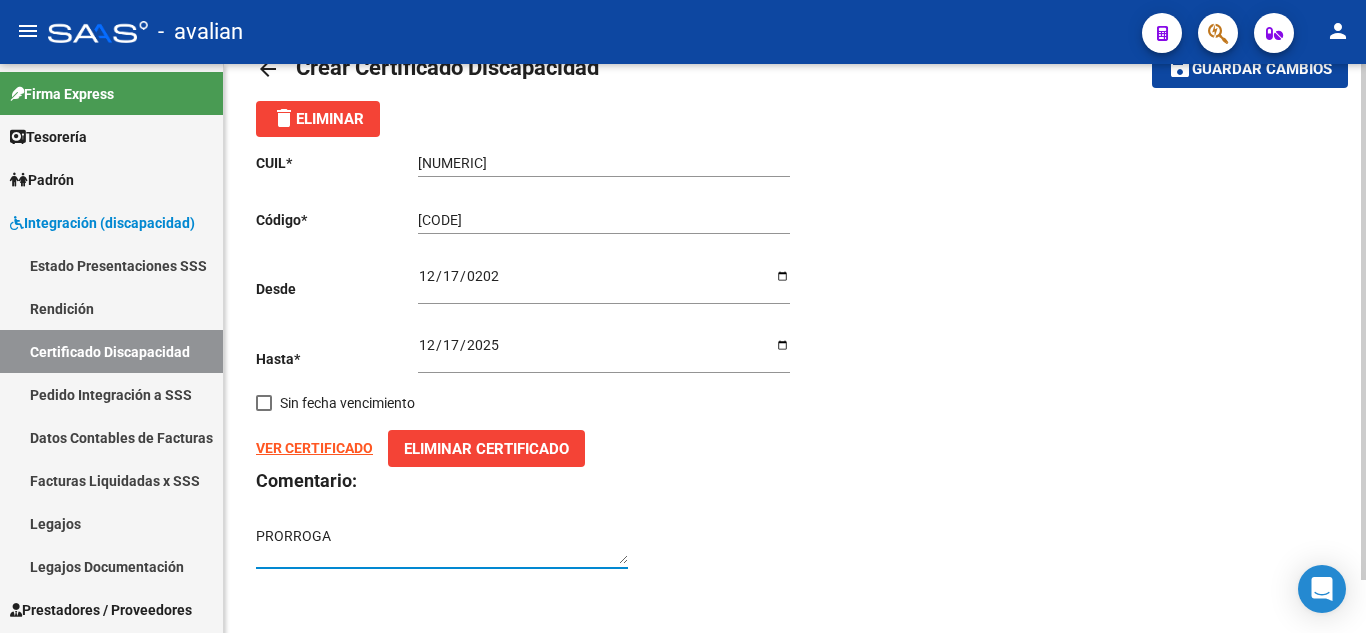 type on "PRORROGA" 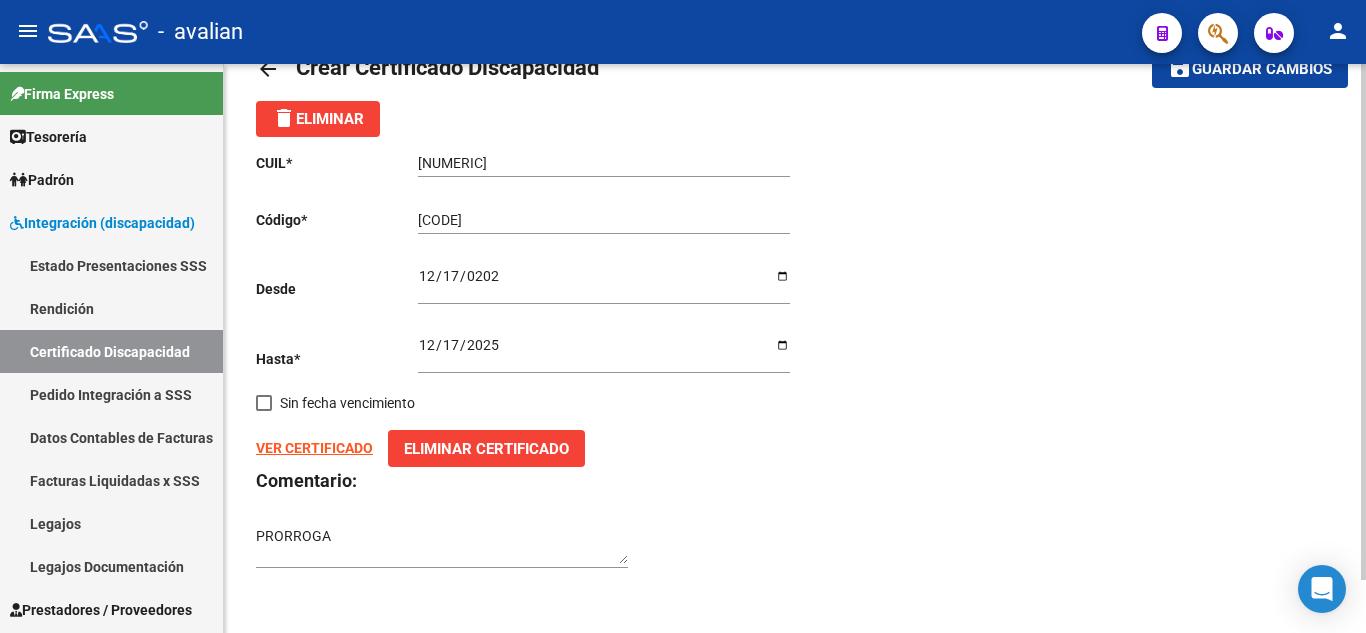drag, startPoint x: 1004, startPoint y: 371, endPoint x: 988, endPoint y: 437, distance: 67.911705 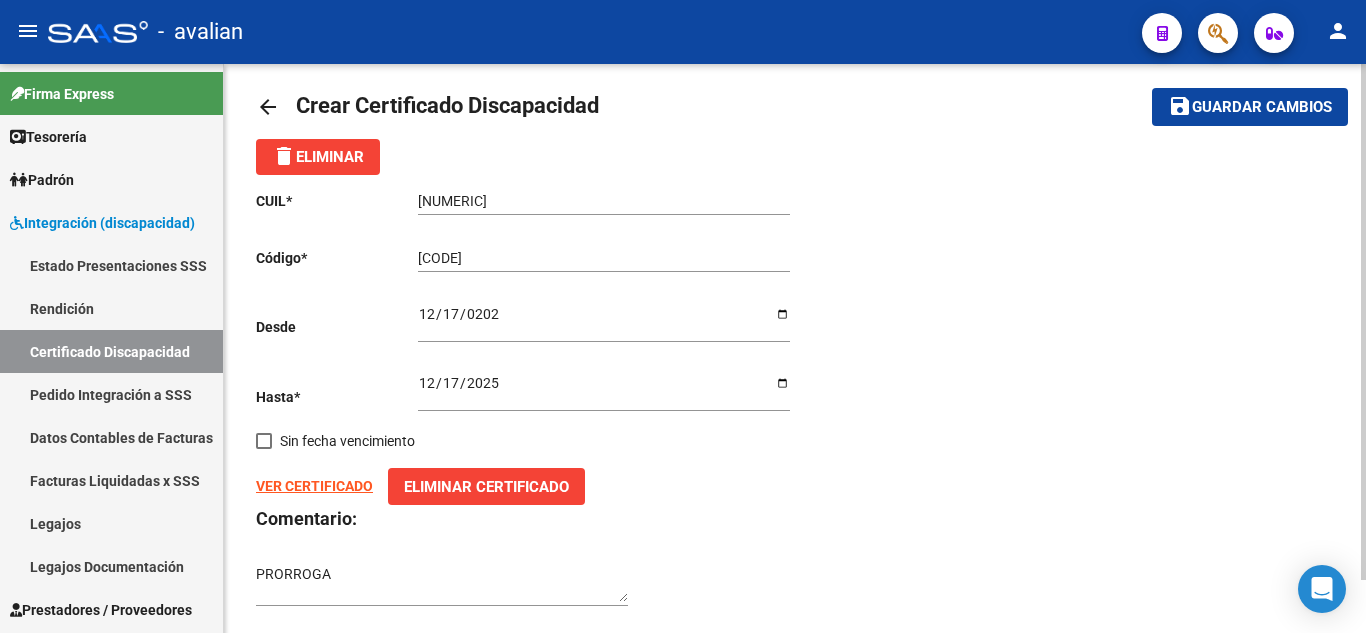 scroll, scrollTop: 0, scrollLeft: 0, axis: both 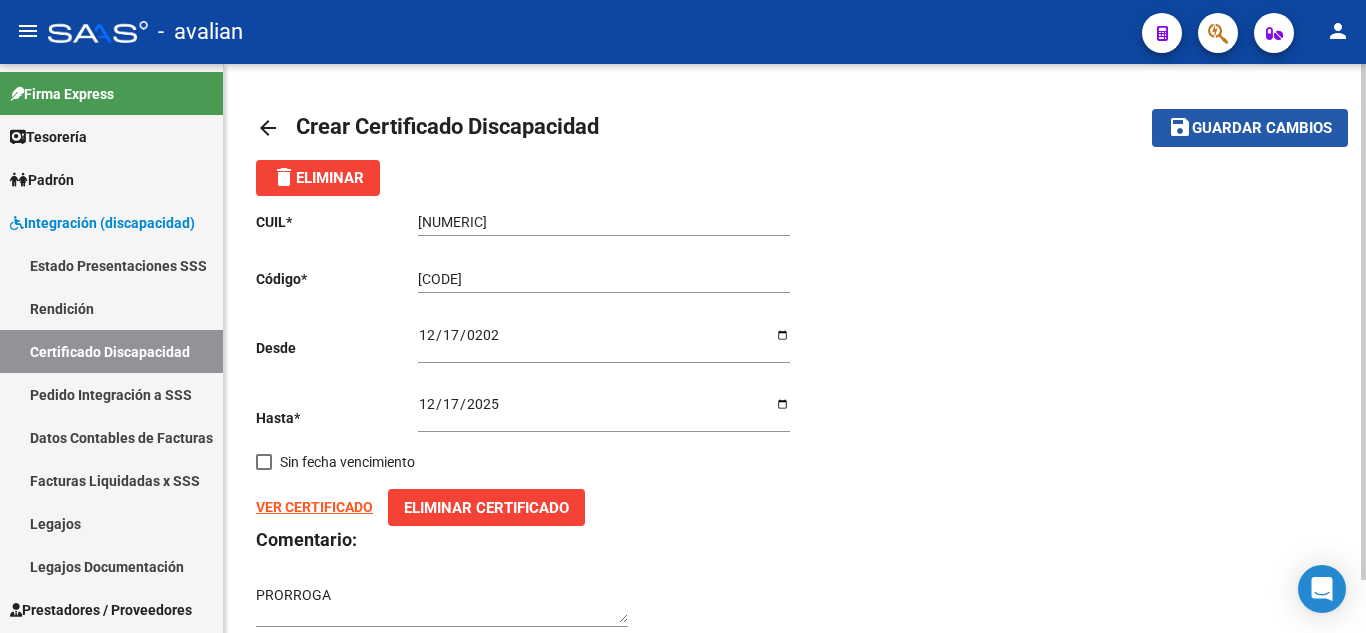 click on "save Guardar cambios" 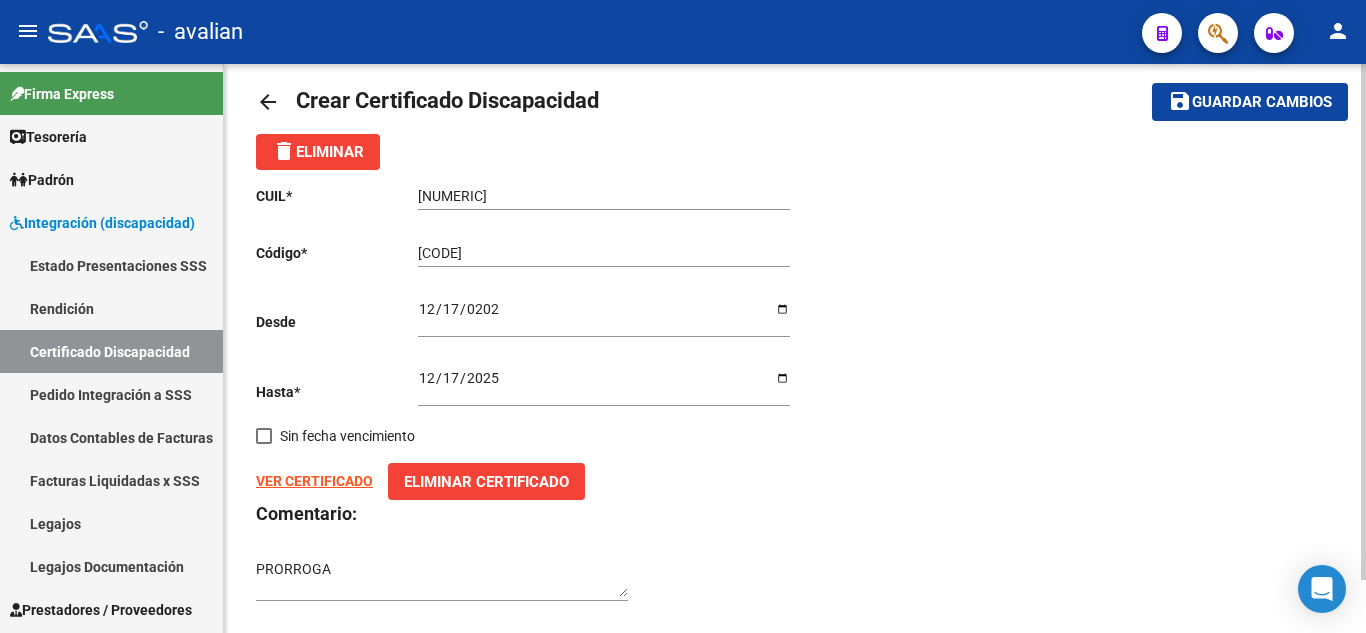 scroll, scrollTop: 0, scrollLeft: 0, axis: both 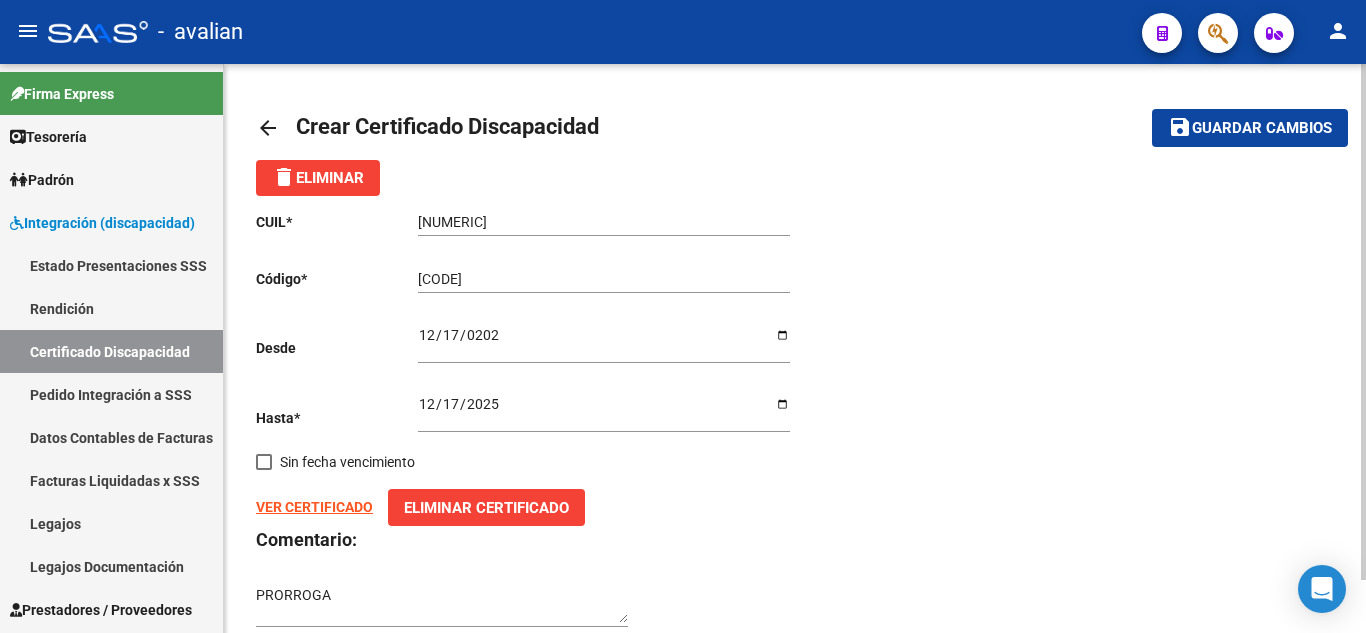 click on "Guardar cambios" 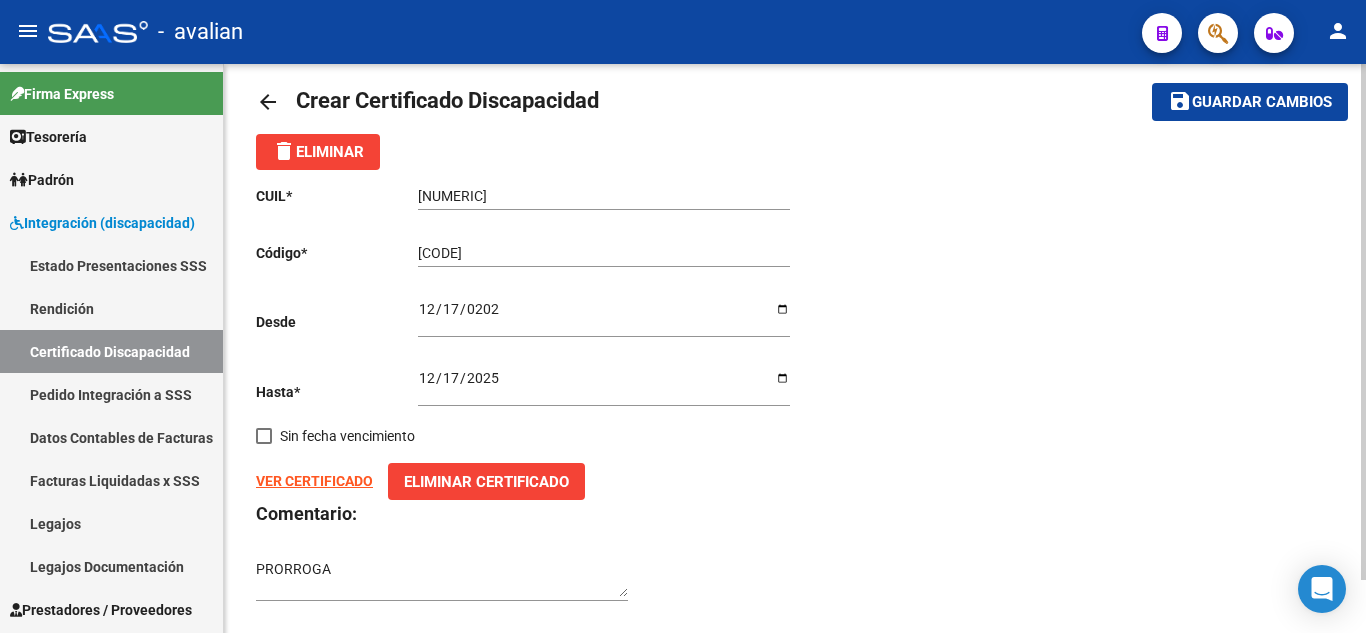 scroll, scrollTop: 0, scrollLeft: 0, axis: both 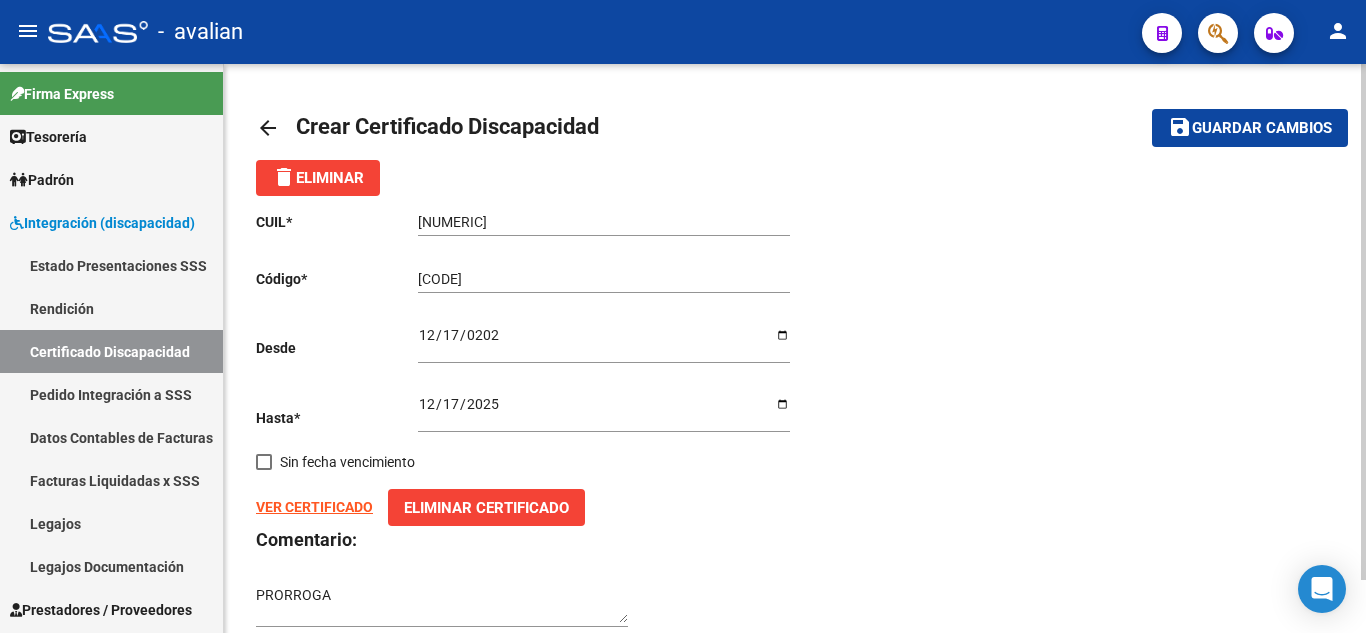 click on "Guardar cambios" 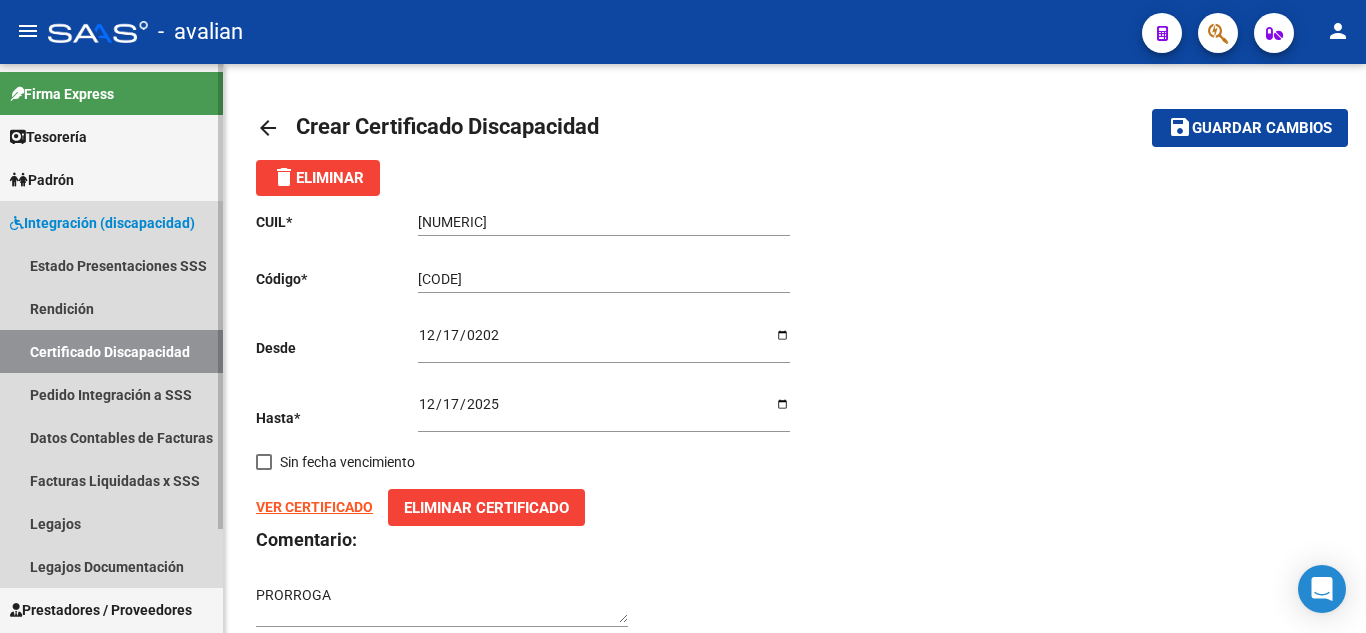 click on "Certificado Discapacidad" at bounding box center [111, 351] 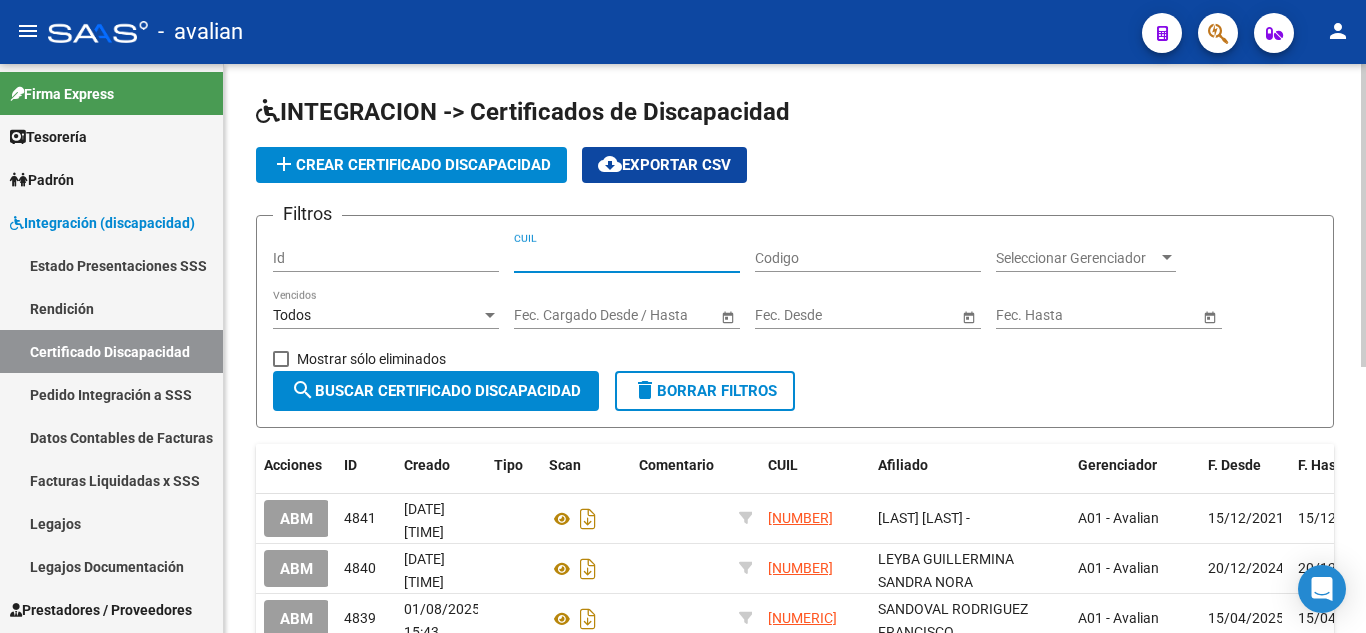 paste on "17-122021" 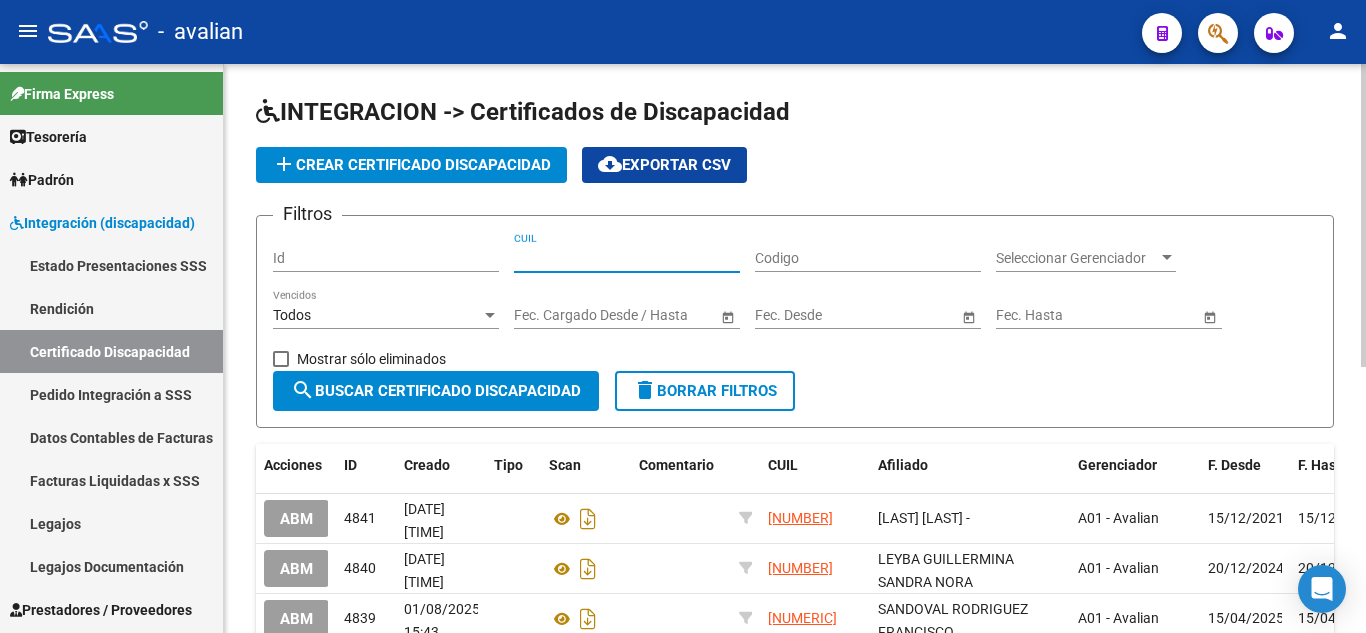 type on "17-122021" 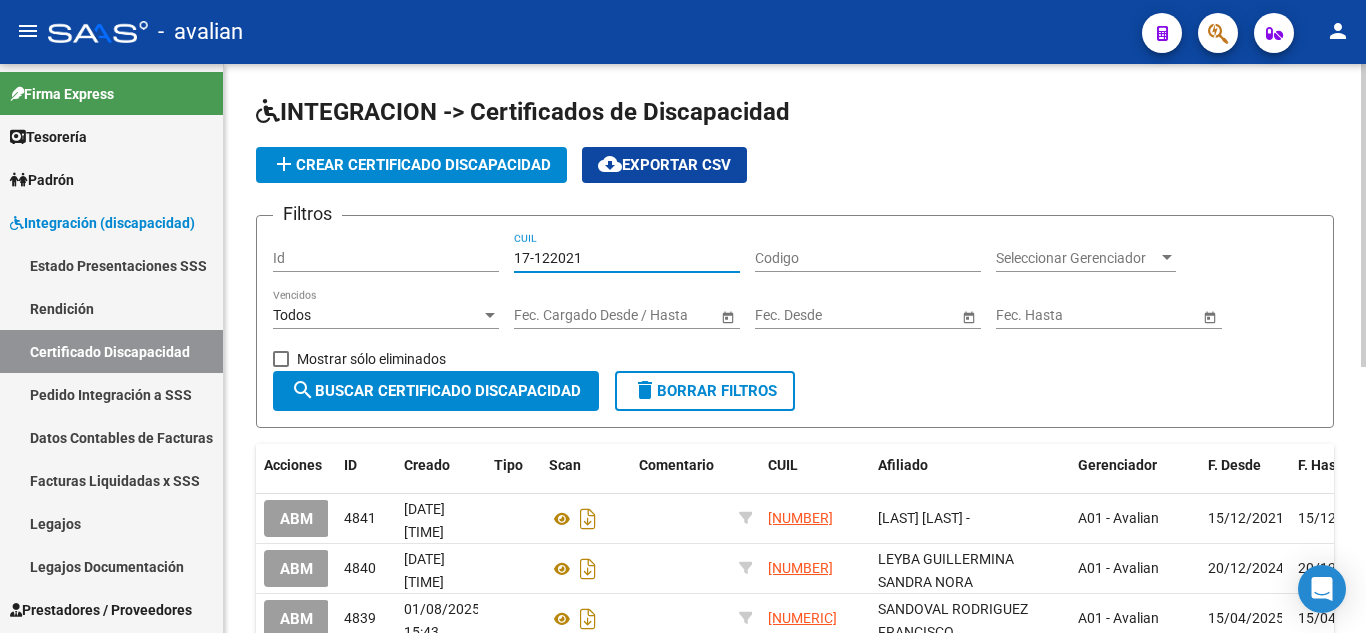 drag, startPoint x: 596, startPoint y: 254, endPoint x: 425, endPoint y: 247, distance: 171.14322 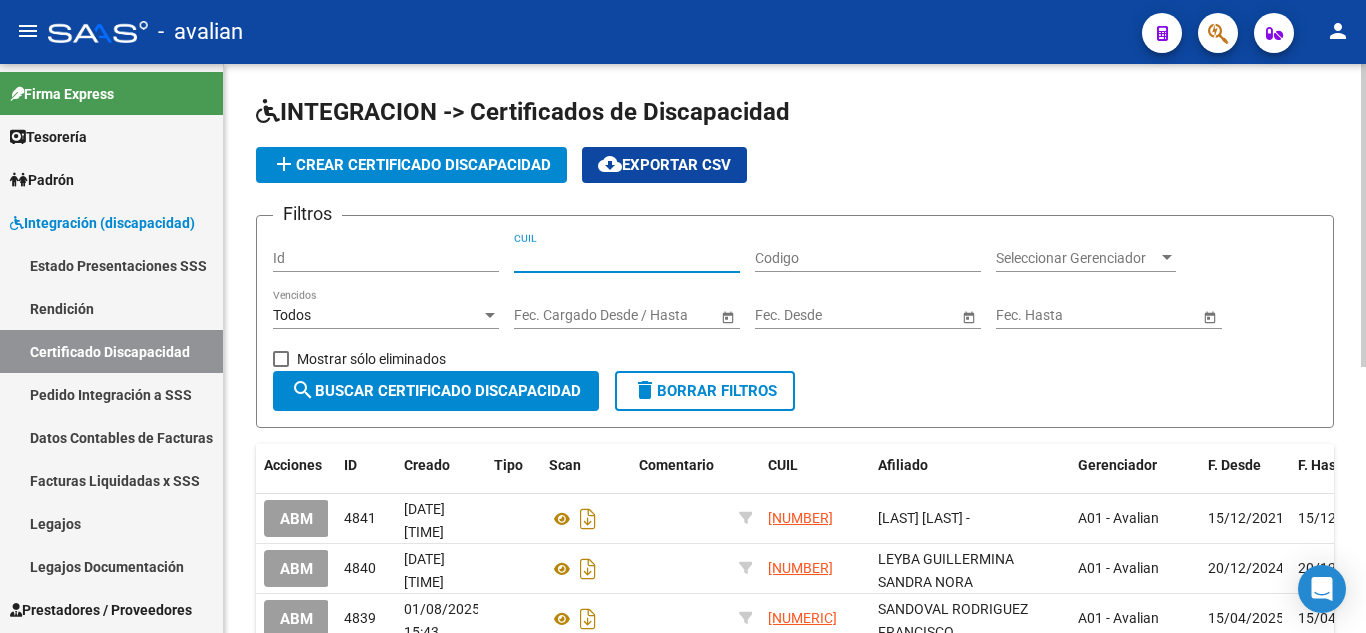 paste on "[NUMERIC]" 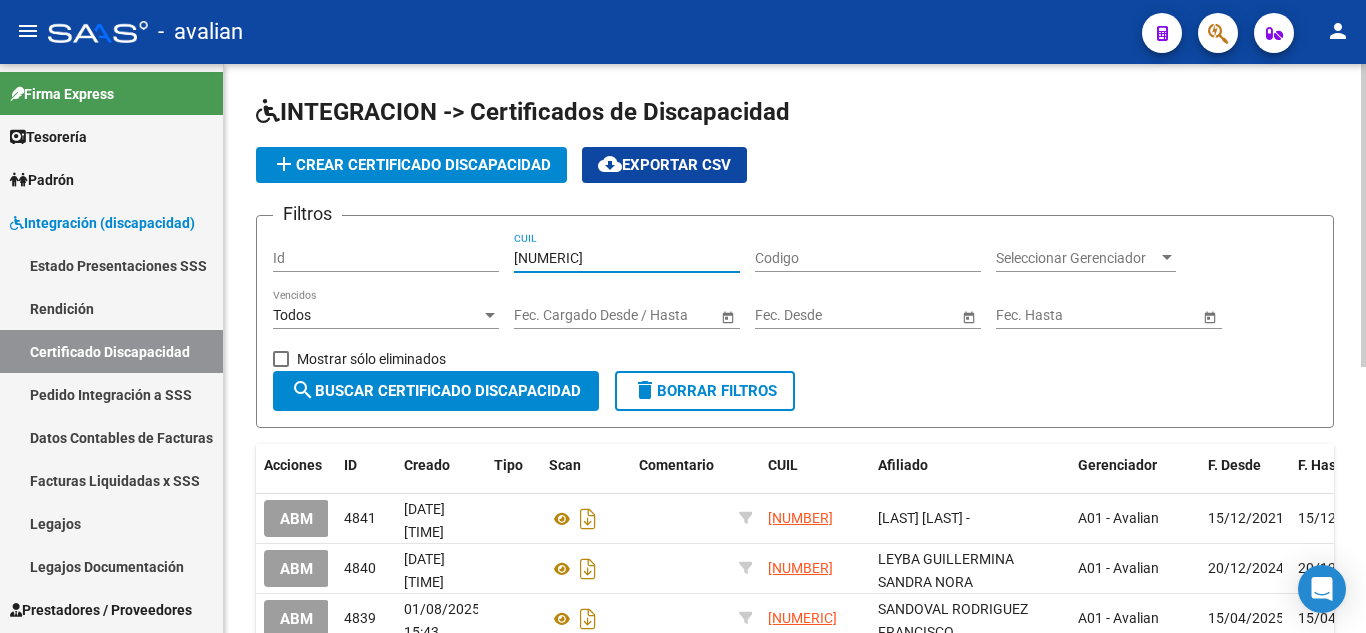 type on "[NUMERIC]" 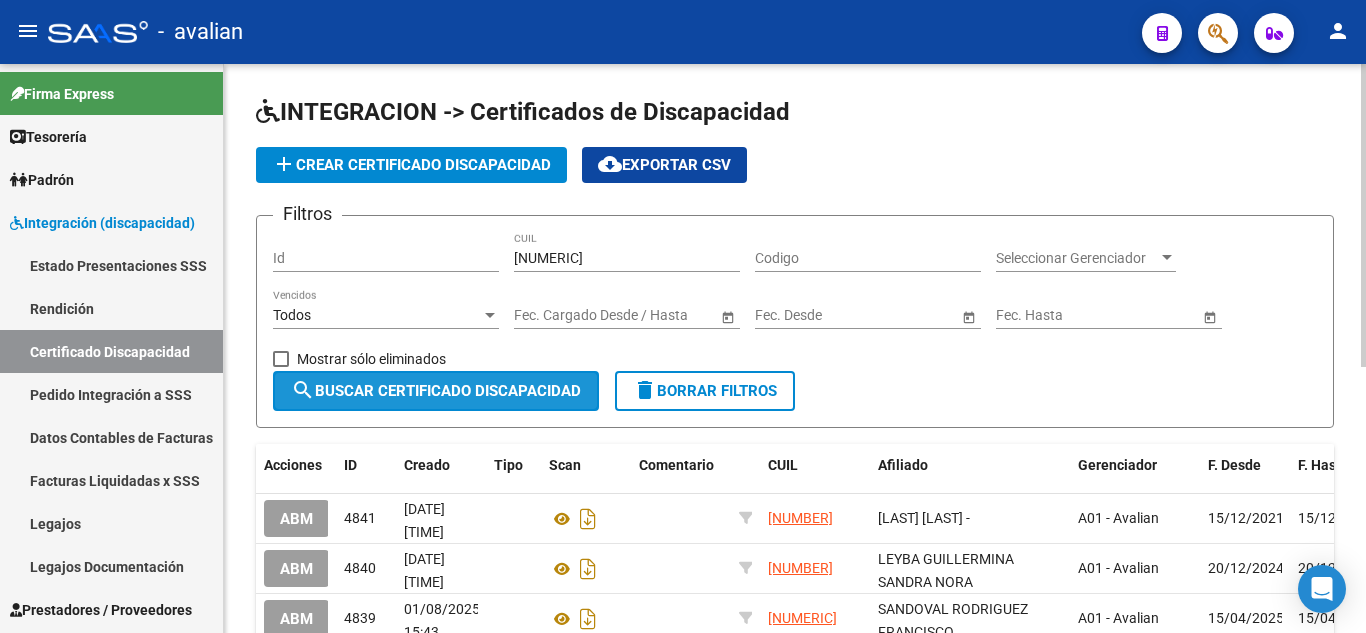 click on "search  Buscar Certificado Discapacidad" 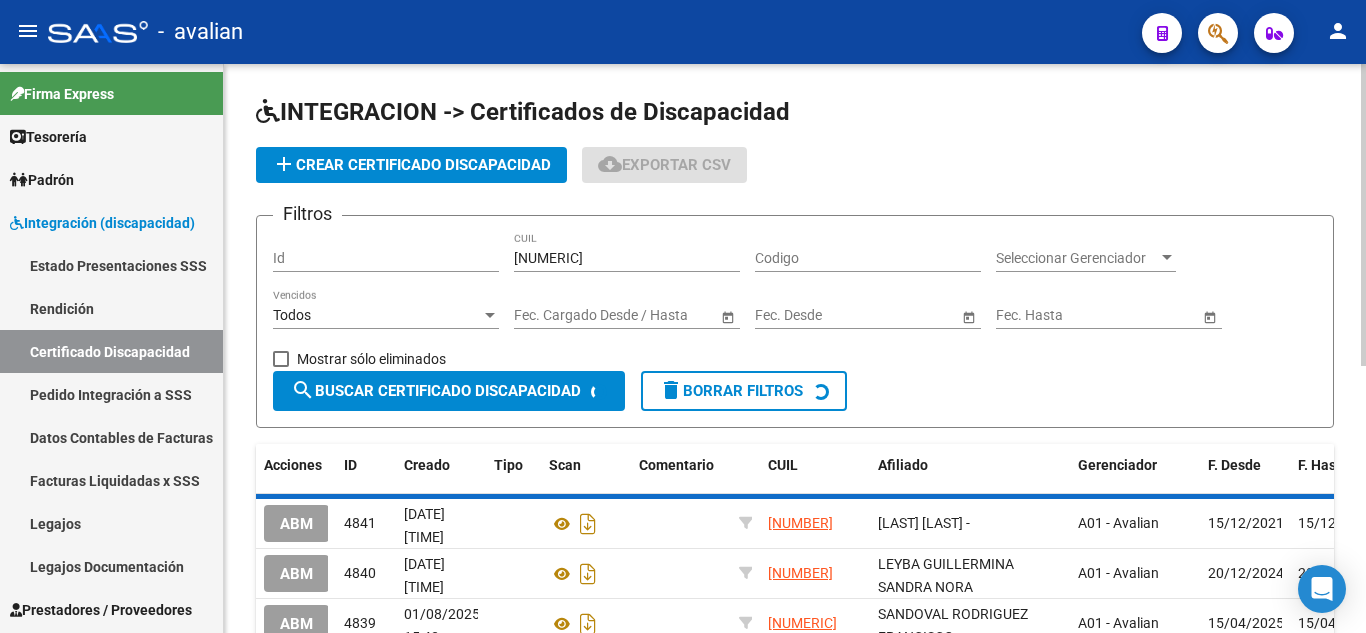 scroll, scrollTop: 48, scrollLeft: 0, axis: vertical 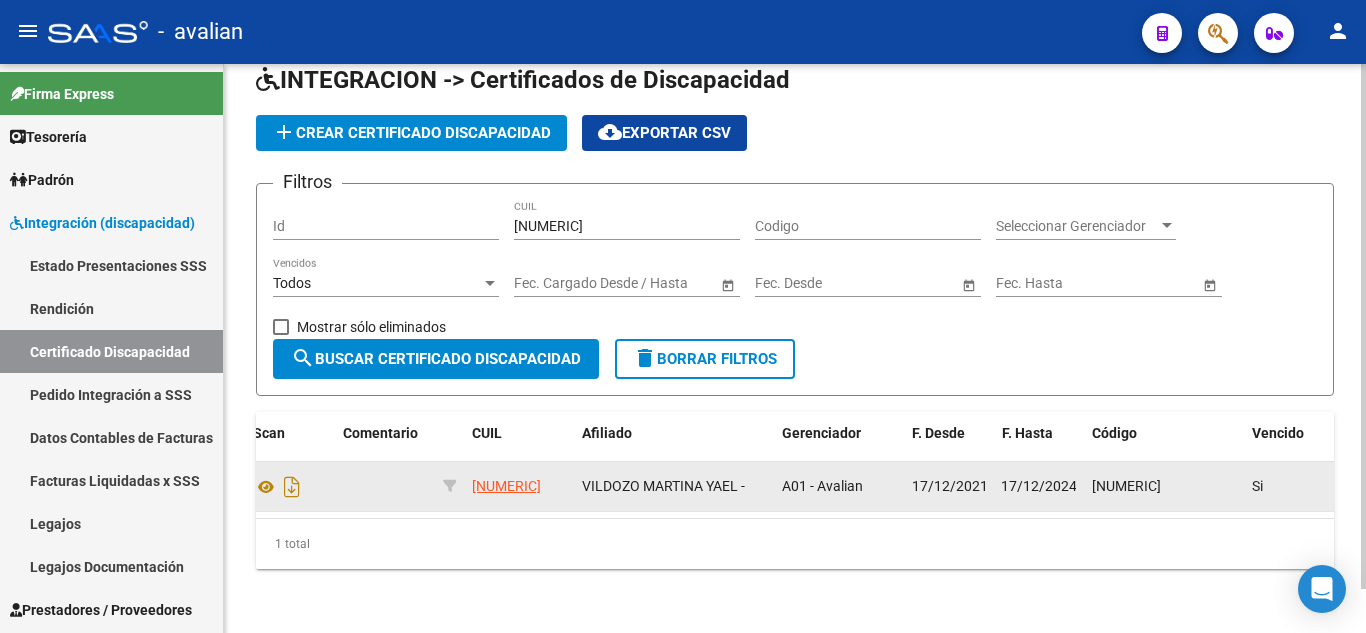 drag, startPoint x: 1005, startPoint y: 471, endPoint x: 1074, endPoint y: 469, distance: 69.02898 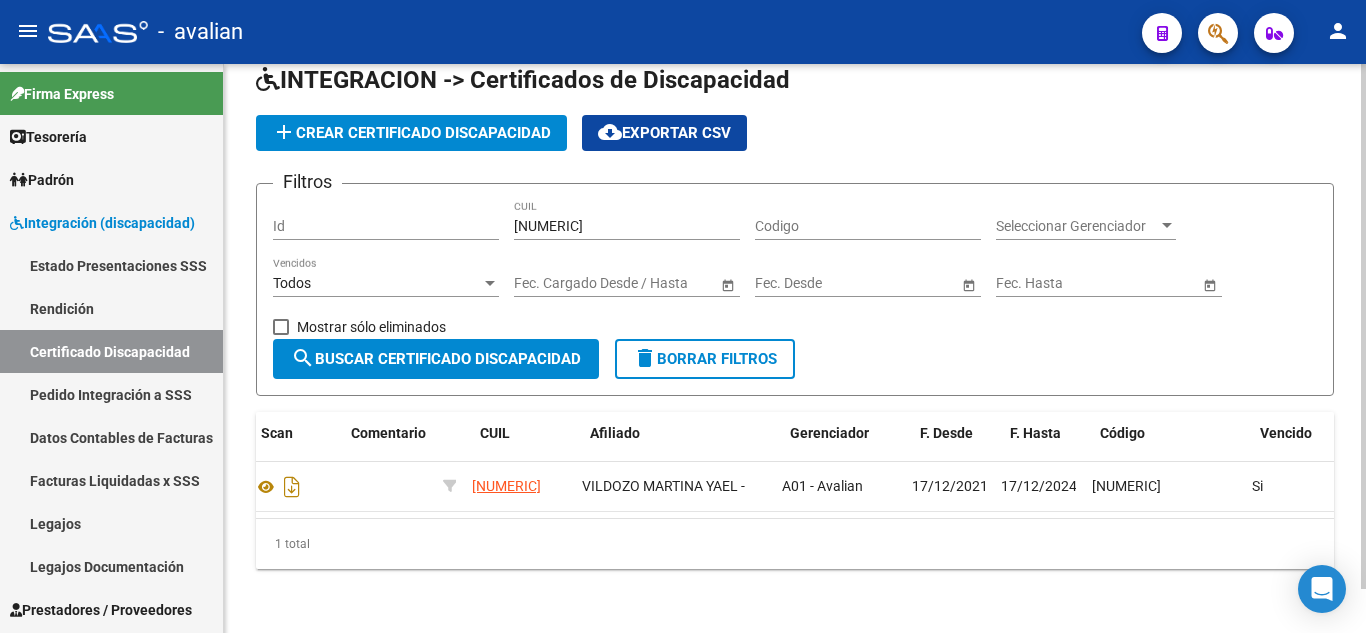 scroll, scrollTop: 0, scrollLeft: 0, axis: both 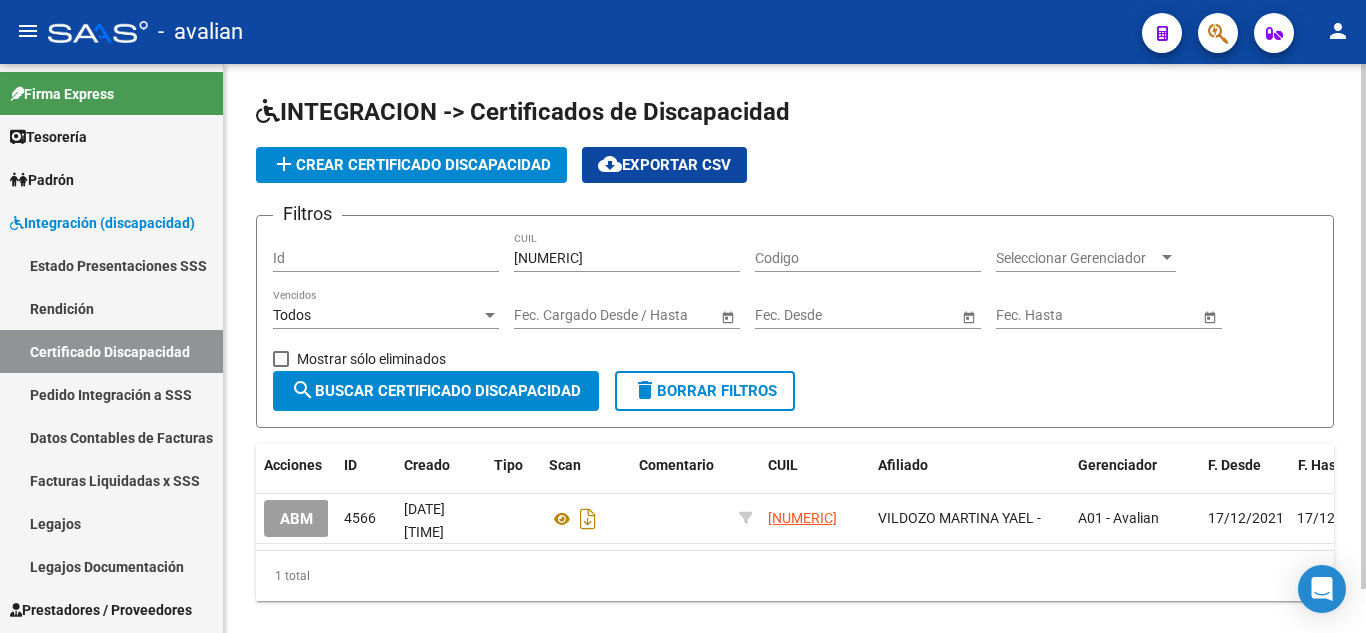 click on "add  Crear Certificado Discapacidad" 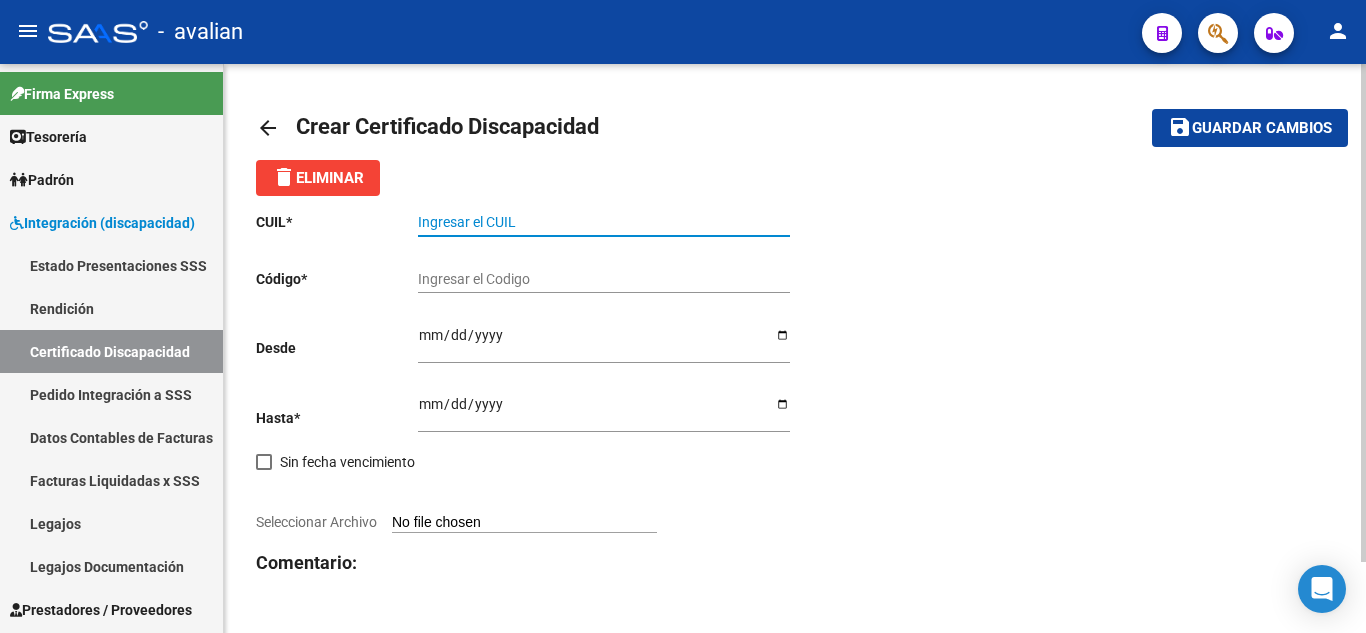 paste on "[NUMERIC]" 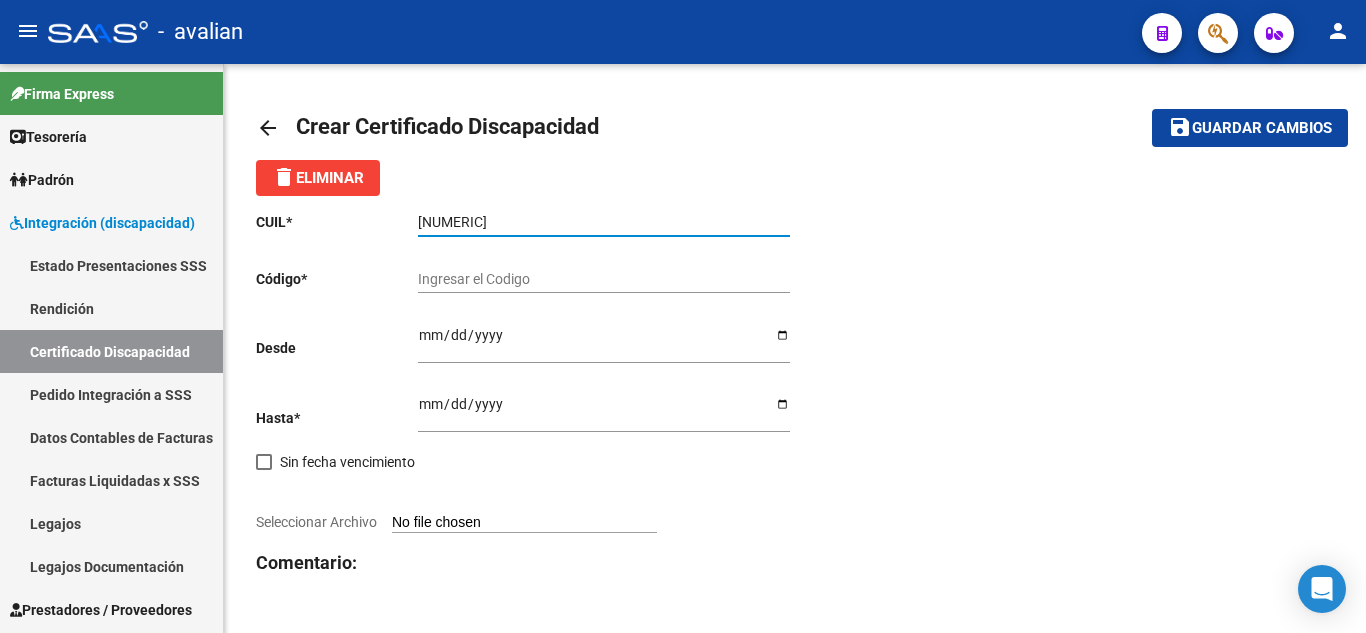 type on "[NUMERIC]" 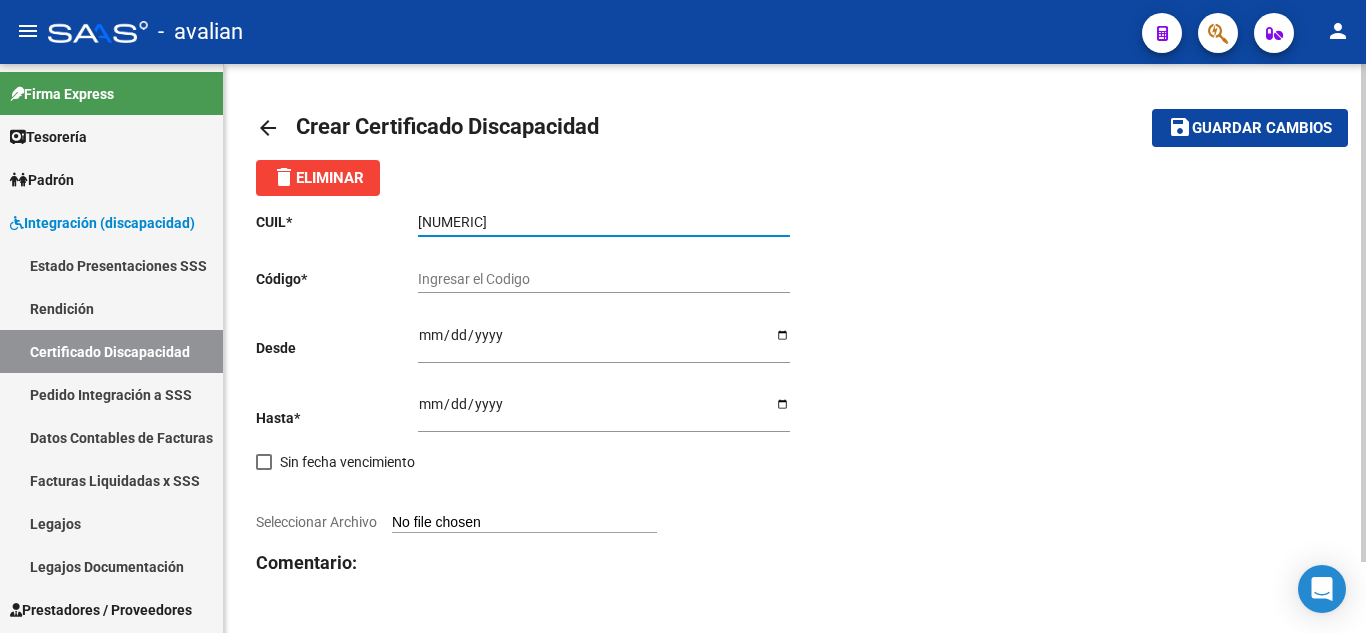 click on "Ingresar el Codigo" at bounding box center [604, 279] 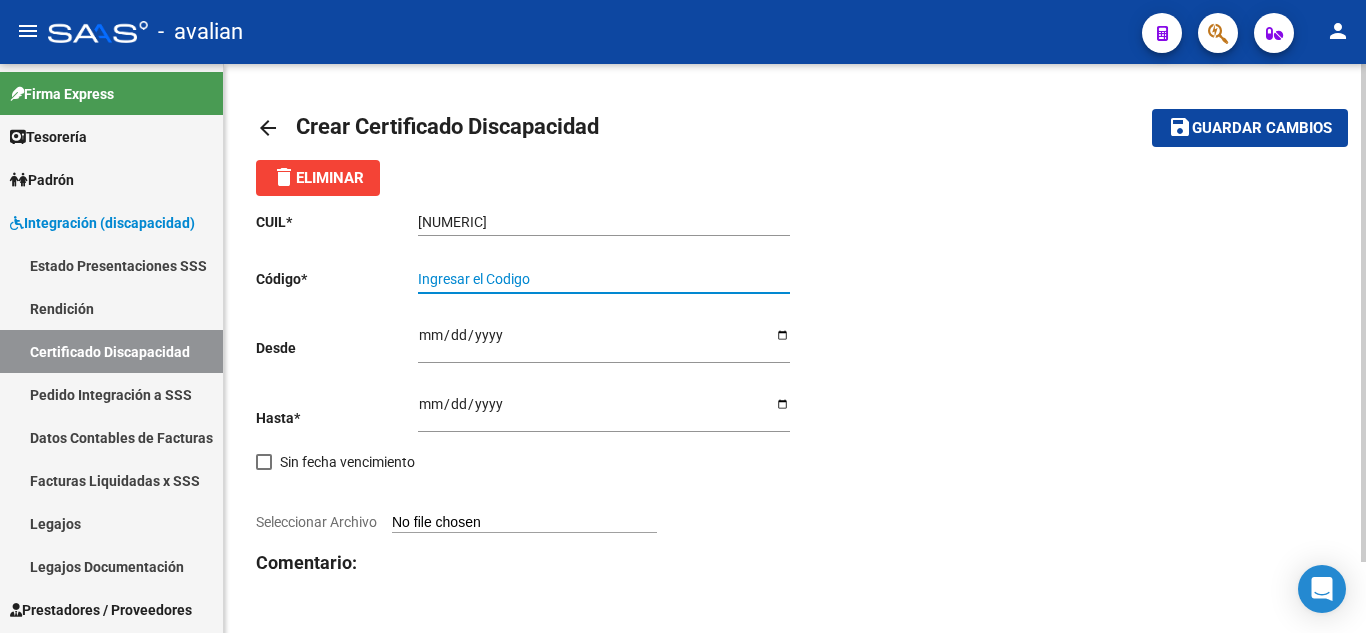 paste on "[CODE]" 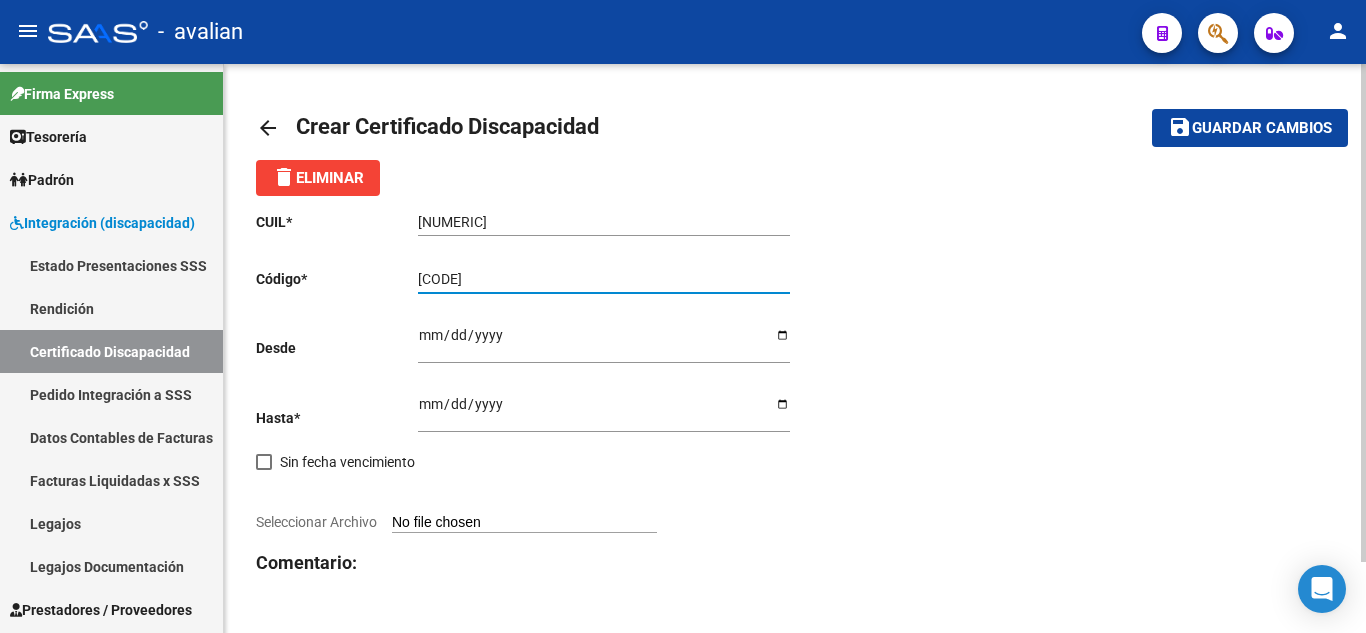 click on "[CODE]" at bounding box center [604, 279] 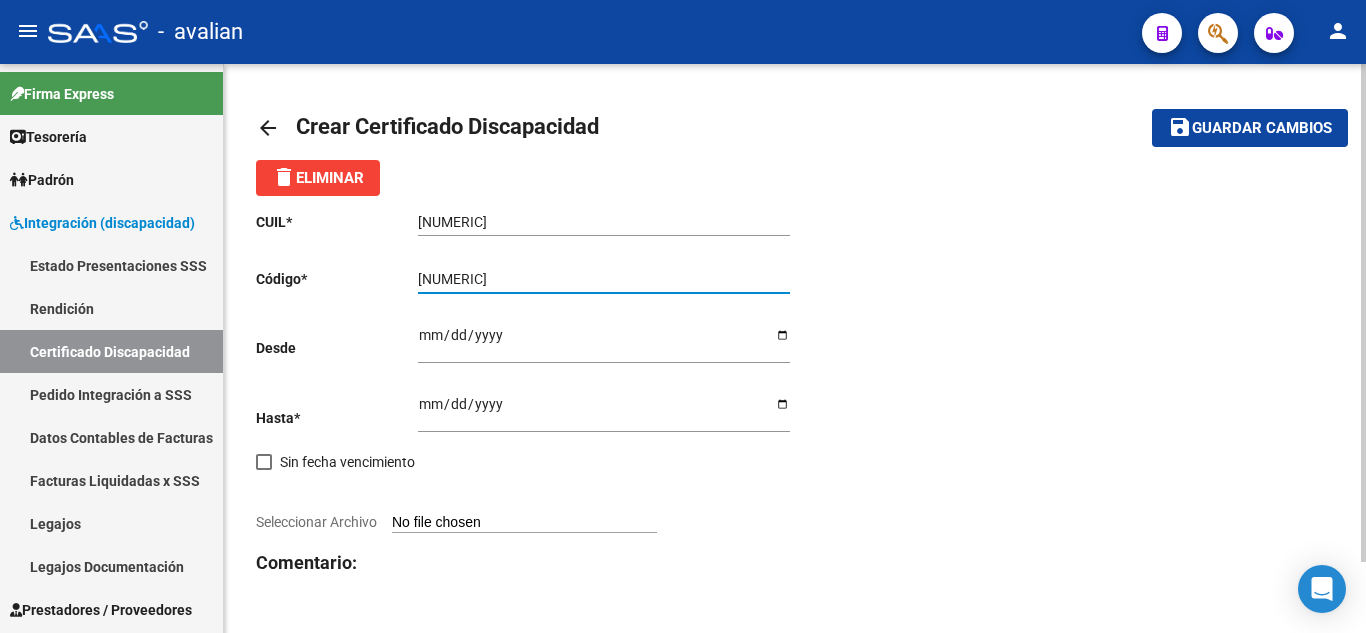 click on "[NUMERIC]" at bounding box center (604, 279) 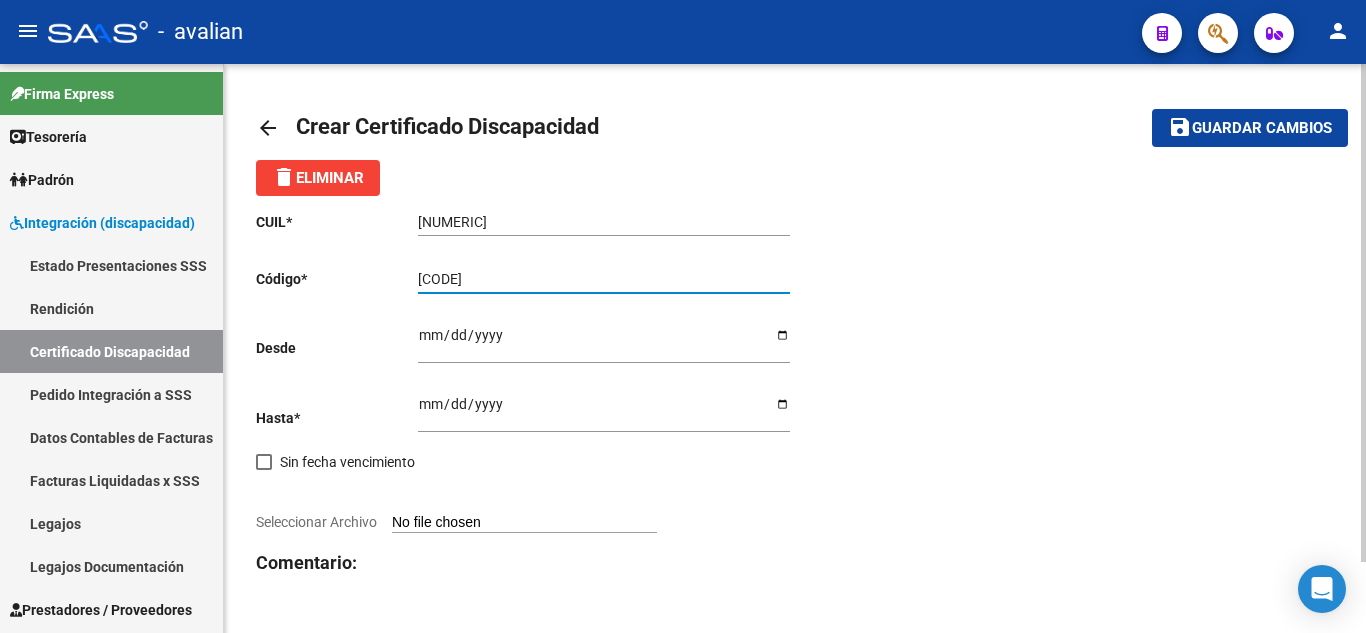 click on "[CODE]" at bounding box center (604, 279) 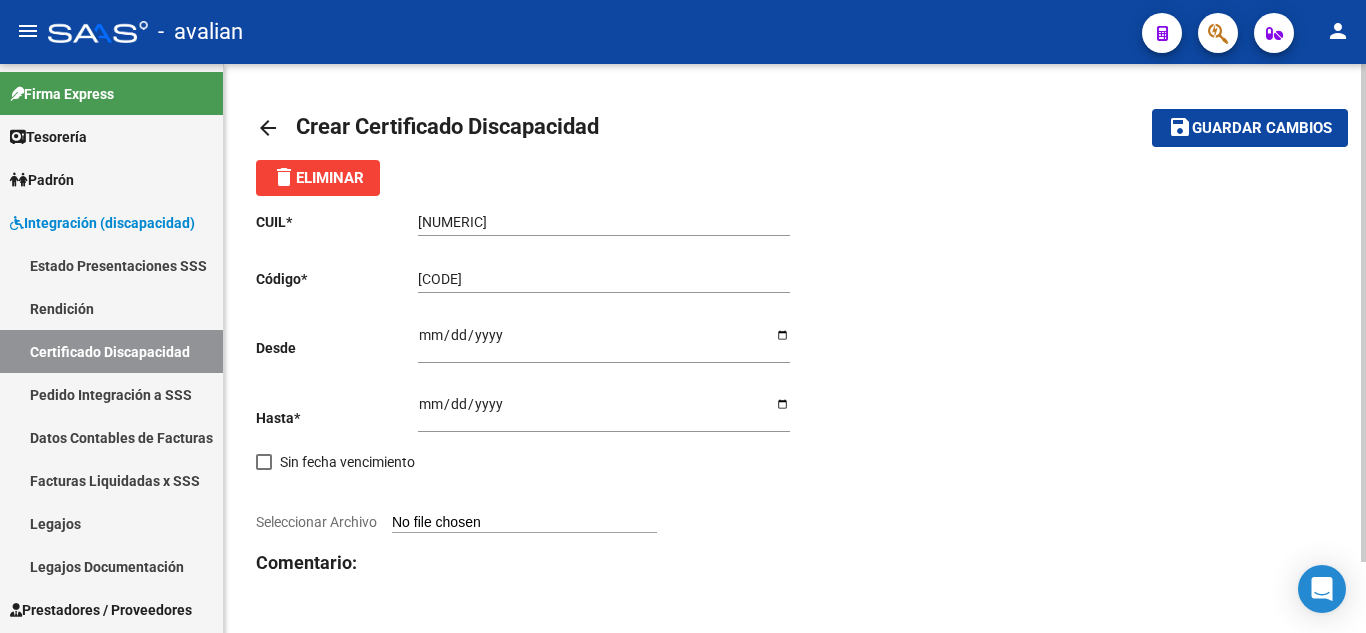 click on "Ingresar fec. Desde" 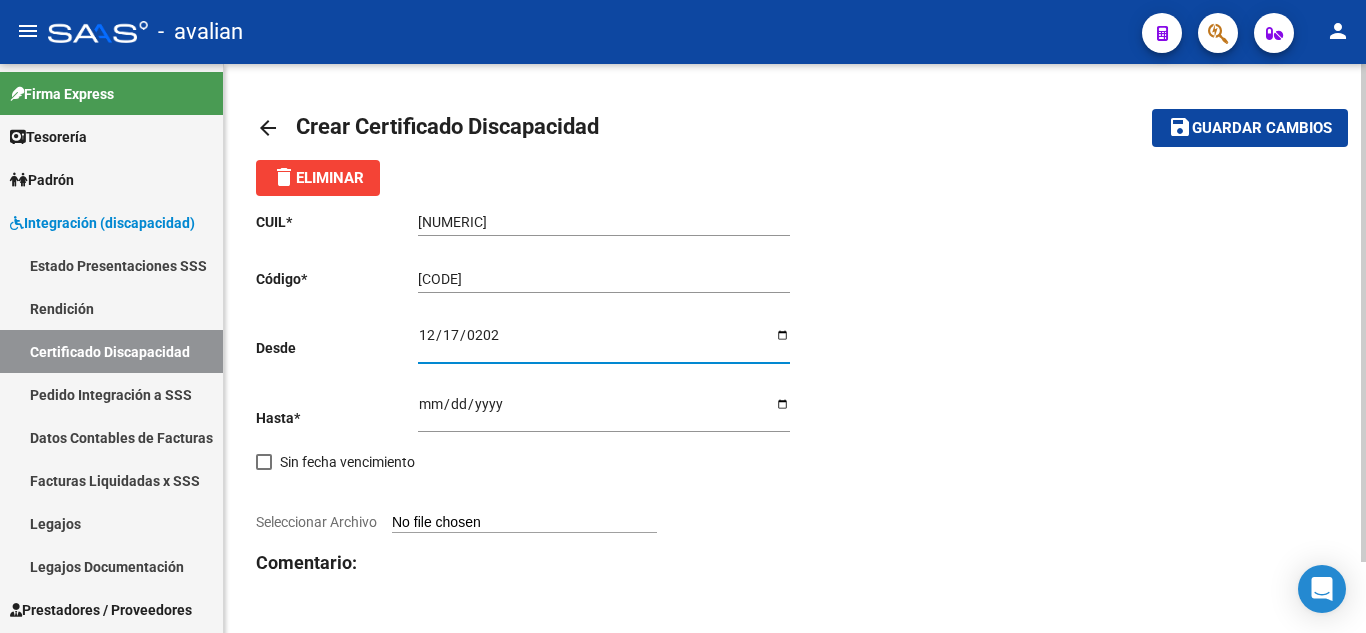 type on "2024-12-17" 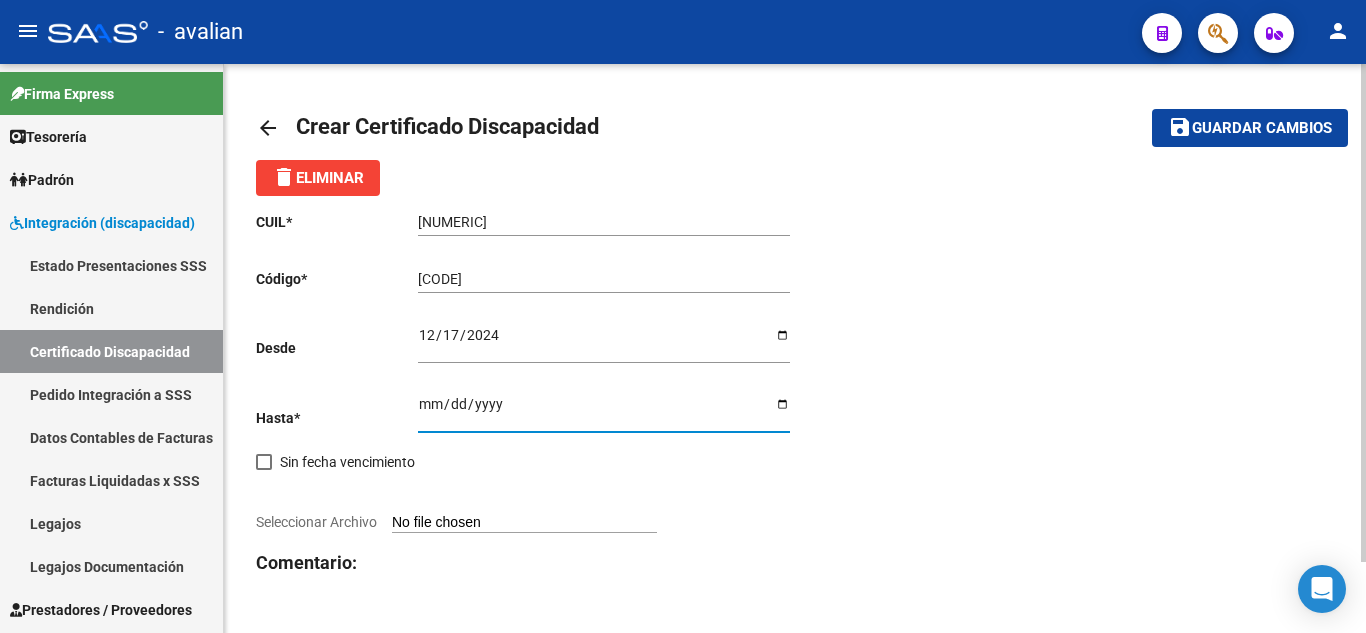click on "Ingresar fec. Hasta" at bounding box center [604, 411] 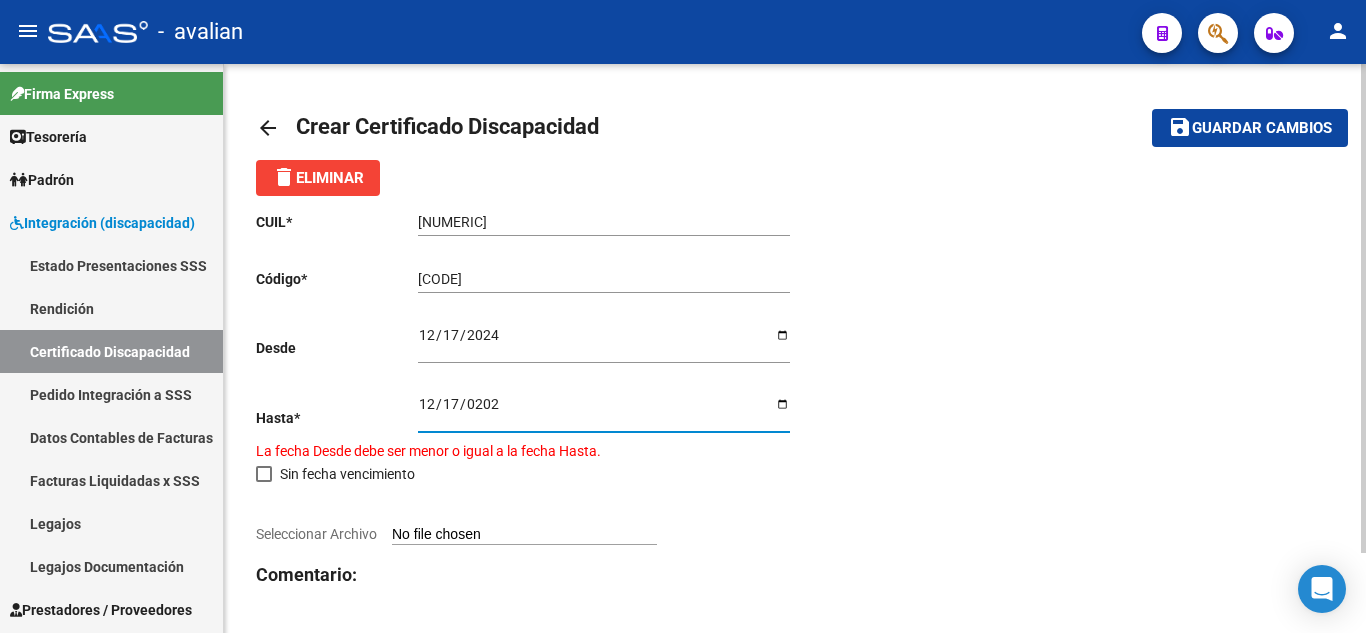 type on "2025-12-17" 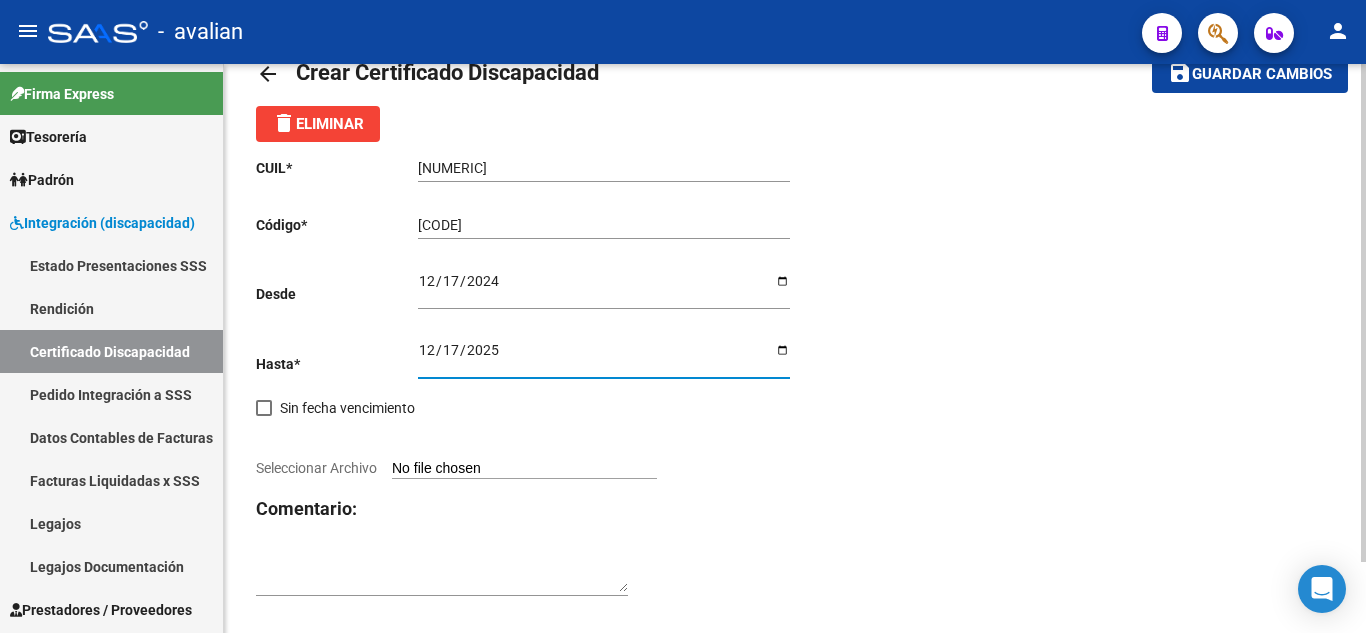 scroll, scrollTop: 81, scrollLeft: 0, axis: vertical 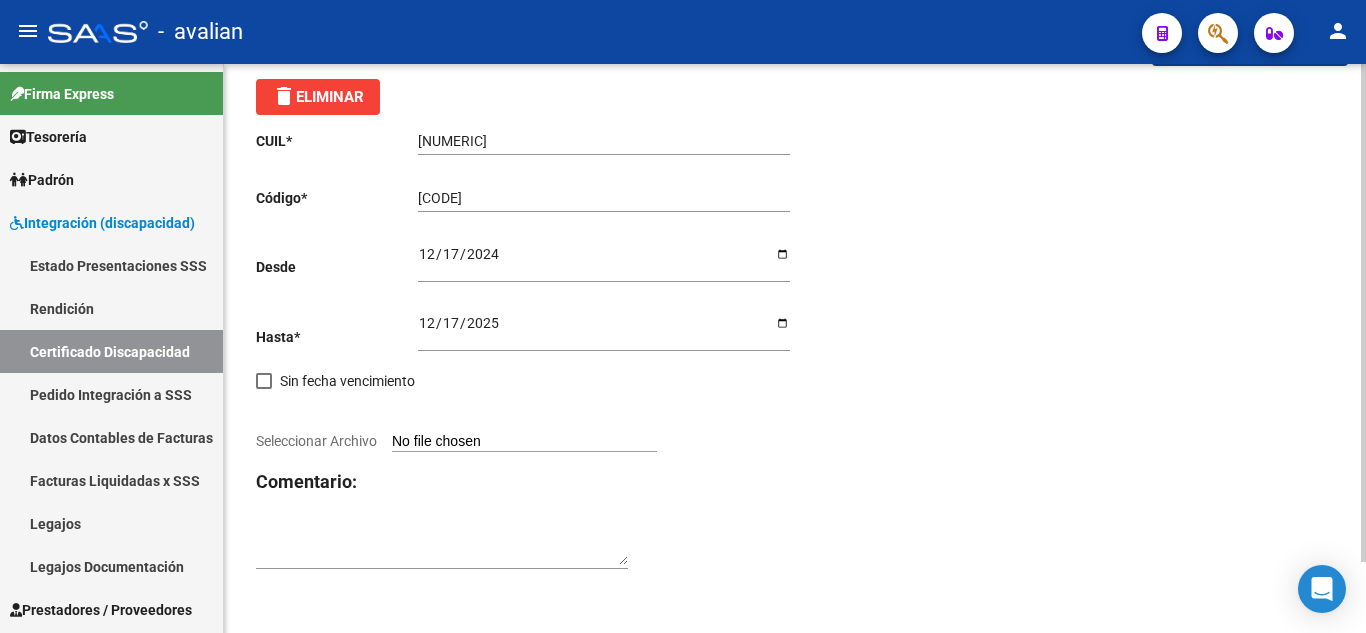 click on "Seleccionar Archivo" at bounding box center (524, 442) 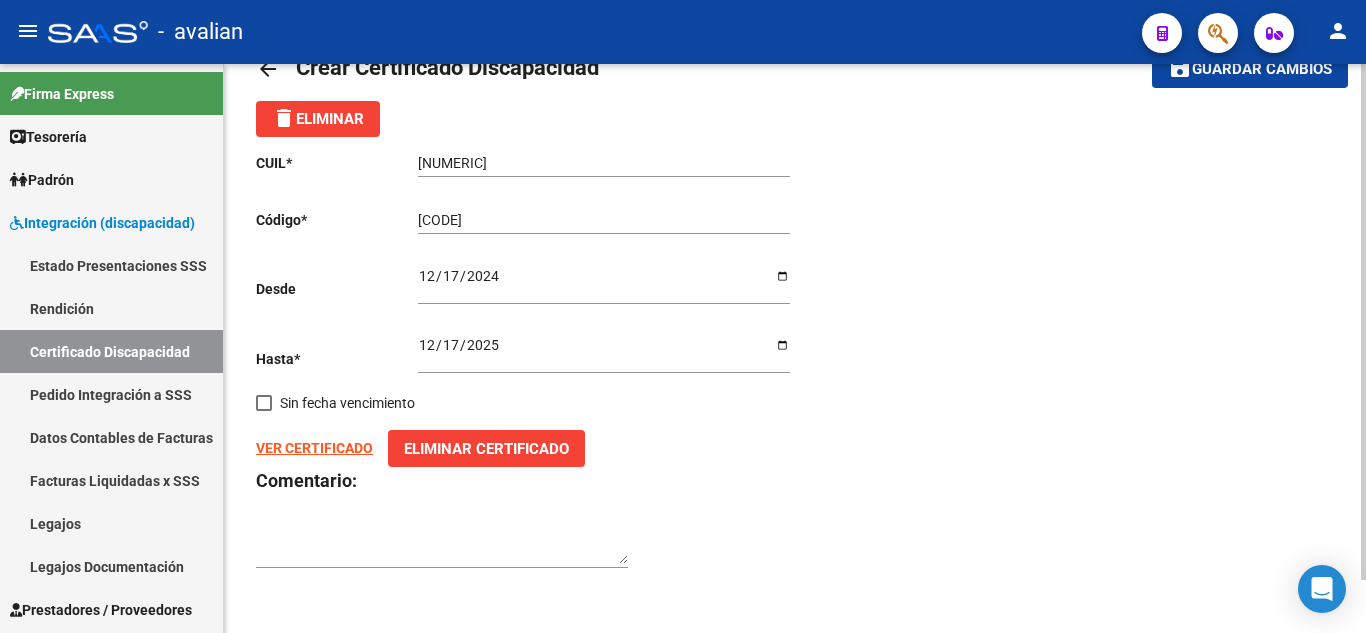scroll, scrollTop: 59, scrollLeft: 0, axis: vertical 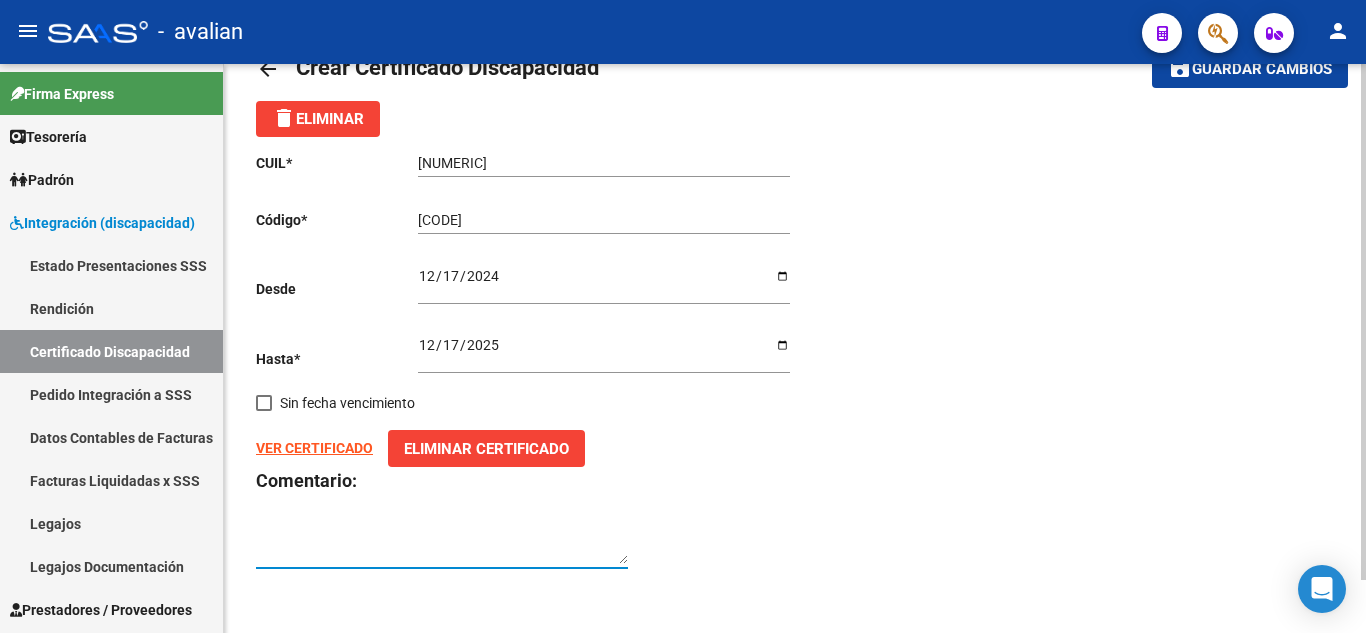 click at bounding box center [442, 545] 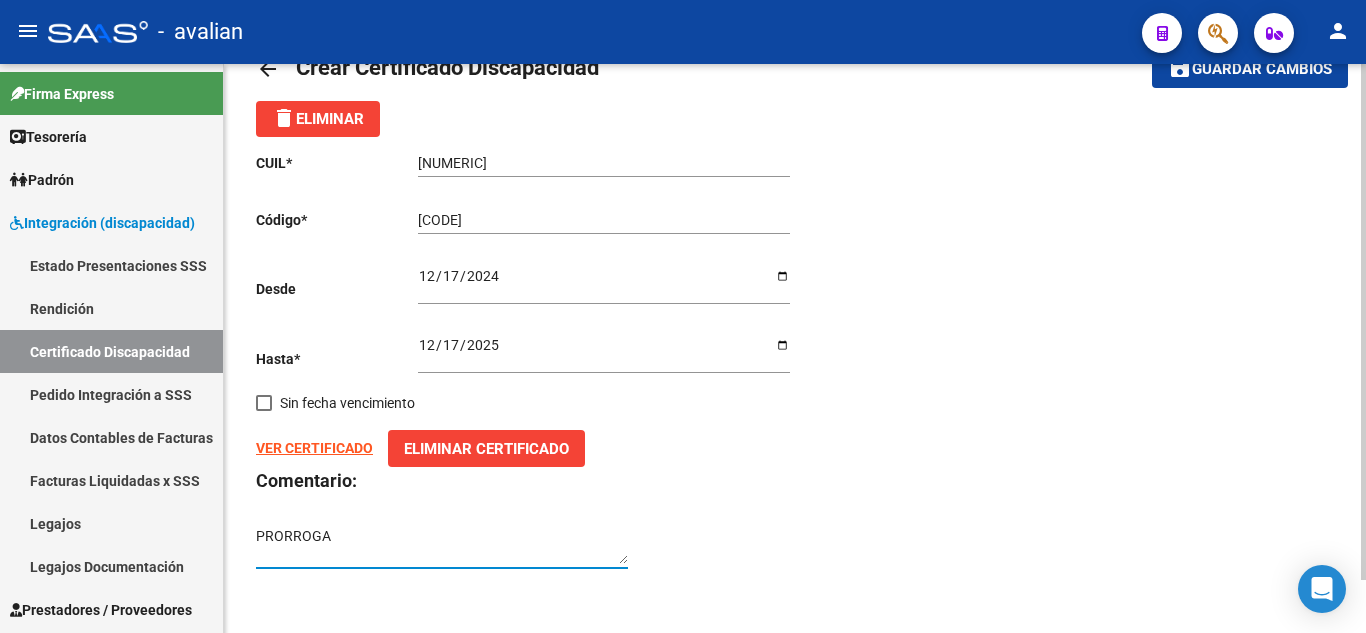 type on "PRORROGA" 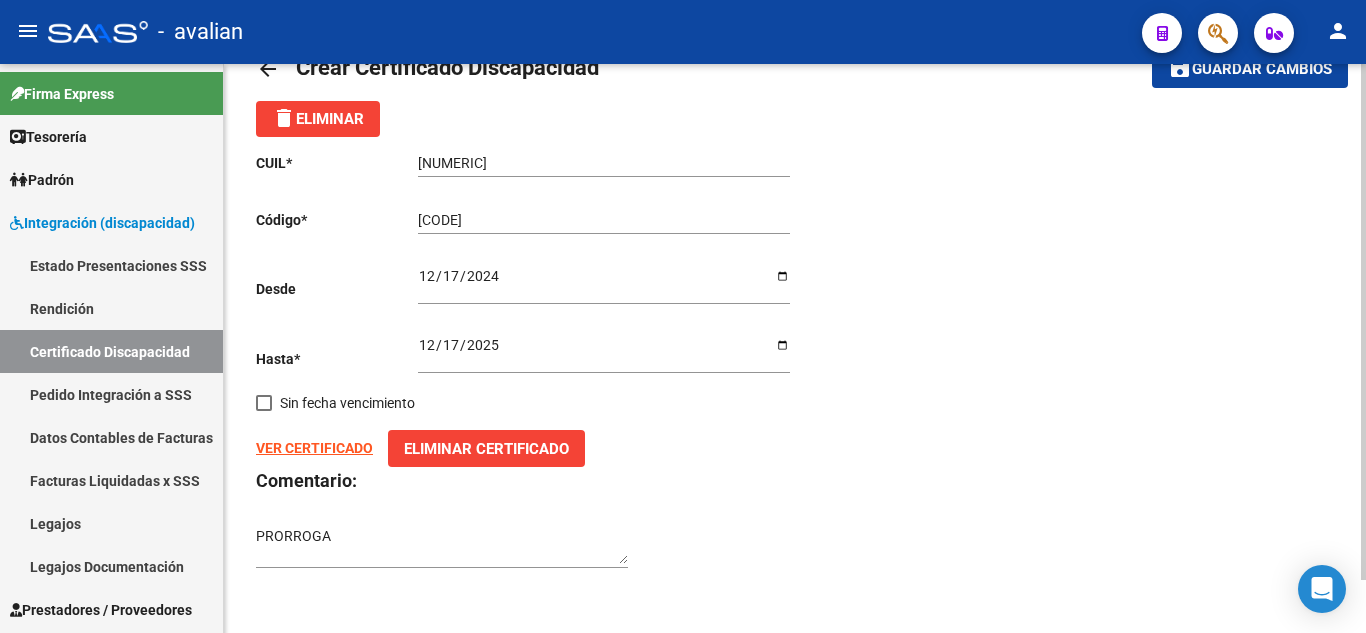 click on "CUIL  *   [CUIL] Ingresar el CUIL  Código  *   [CODE] Ingresar el Codigo  Desde    [DATE] Ingresar fec. Desde  Hasta  *   [DATE] Ingresar fec. Hasta     Sin fecha vencimiento  VER CERTIFICADO       Eliminar Certificado Comentario: PRORROGA" 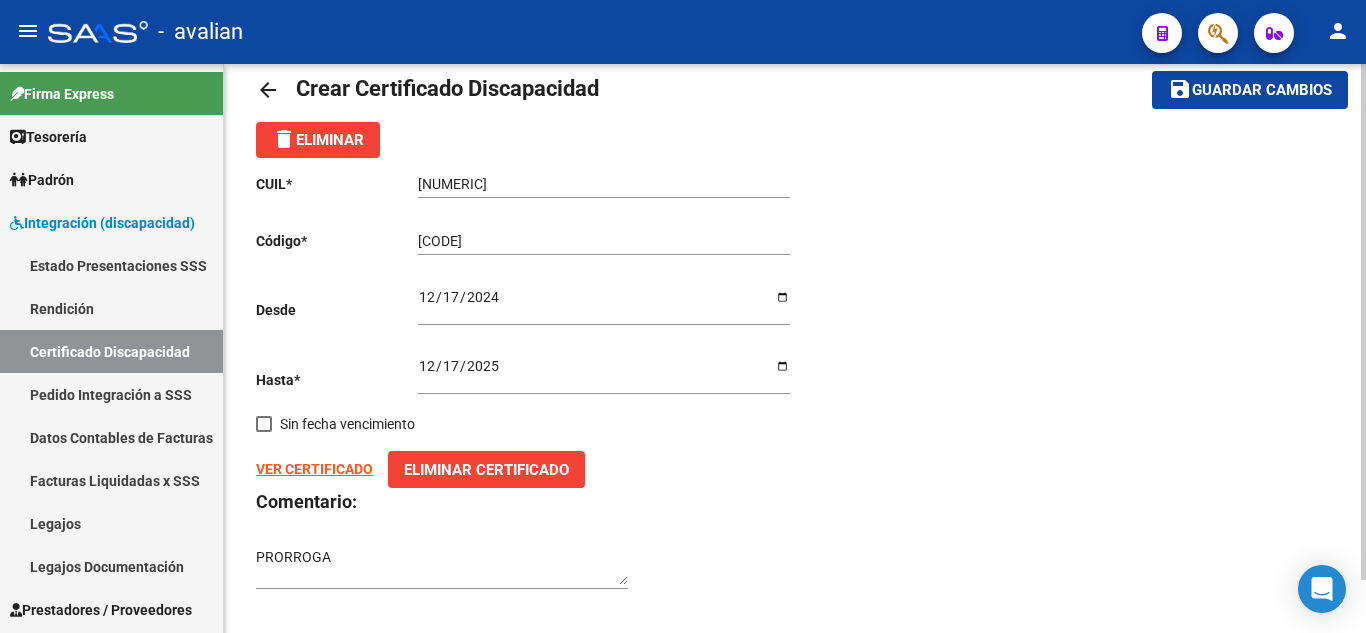scroll, scrollTop: 0, scrollLeft: 0, axis: both 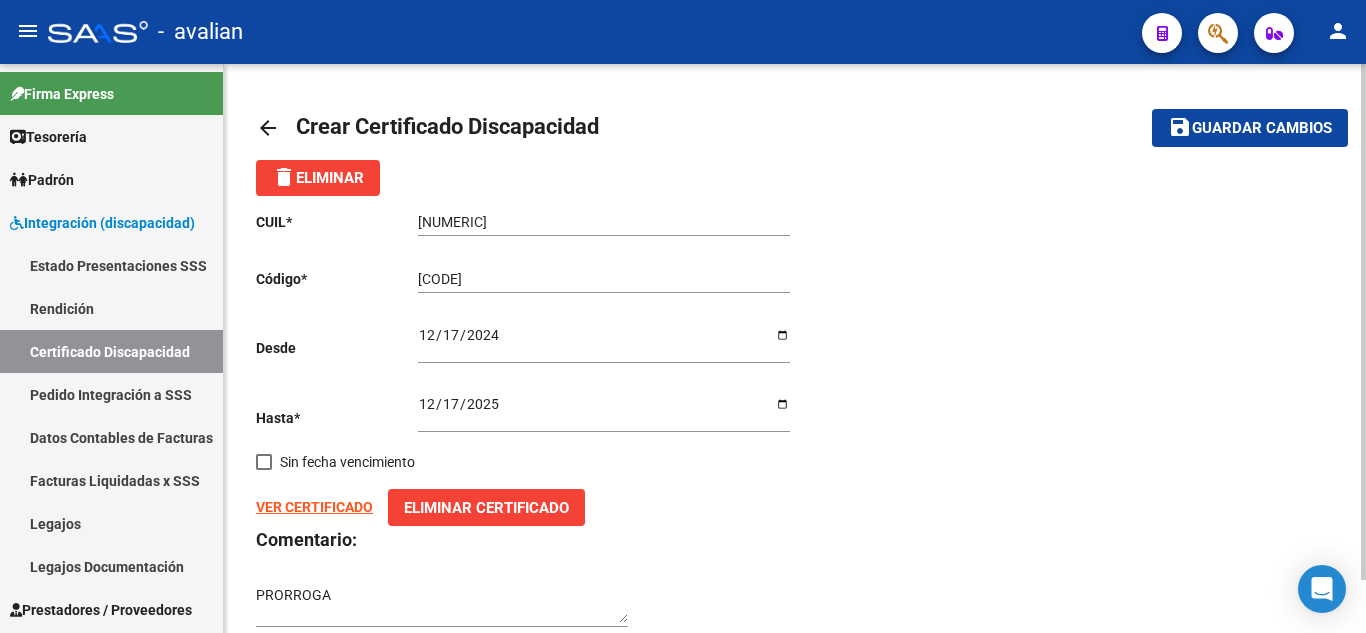 click on "Guardar cambios" 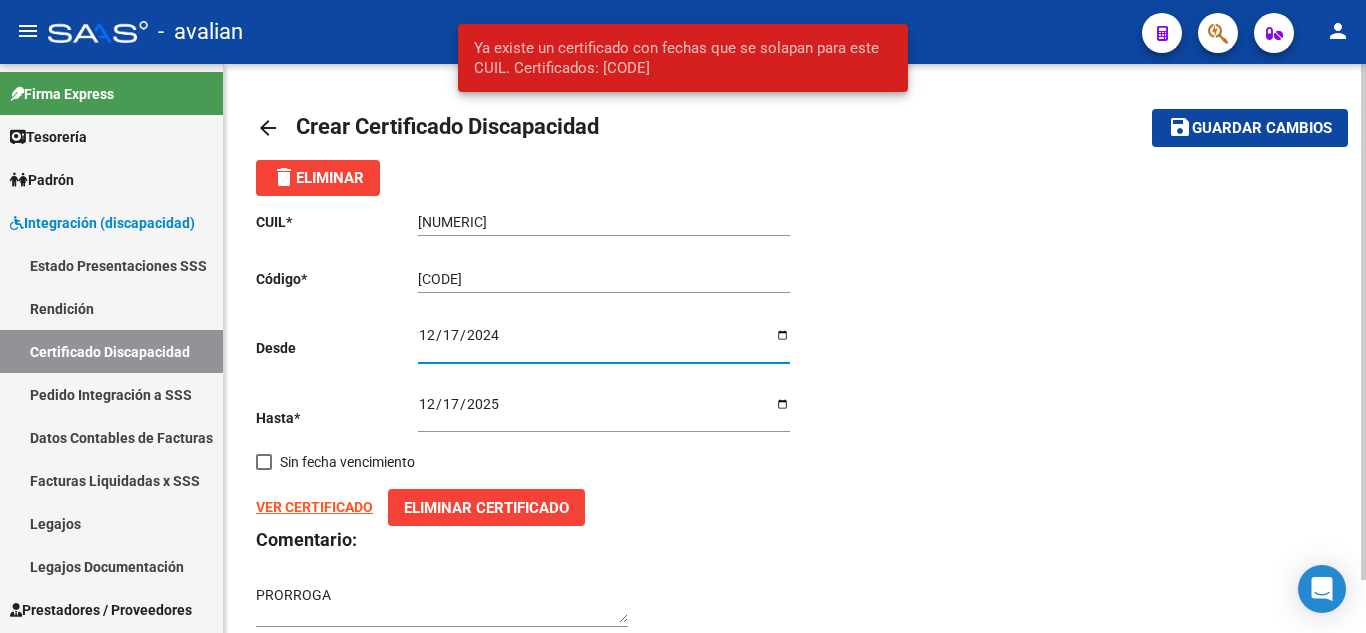 click on "2024-12-17" at bounding box center (604, 342) 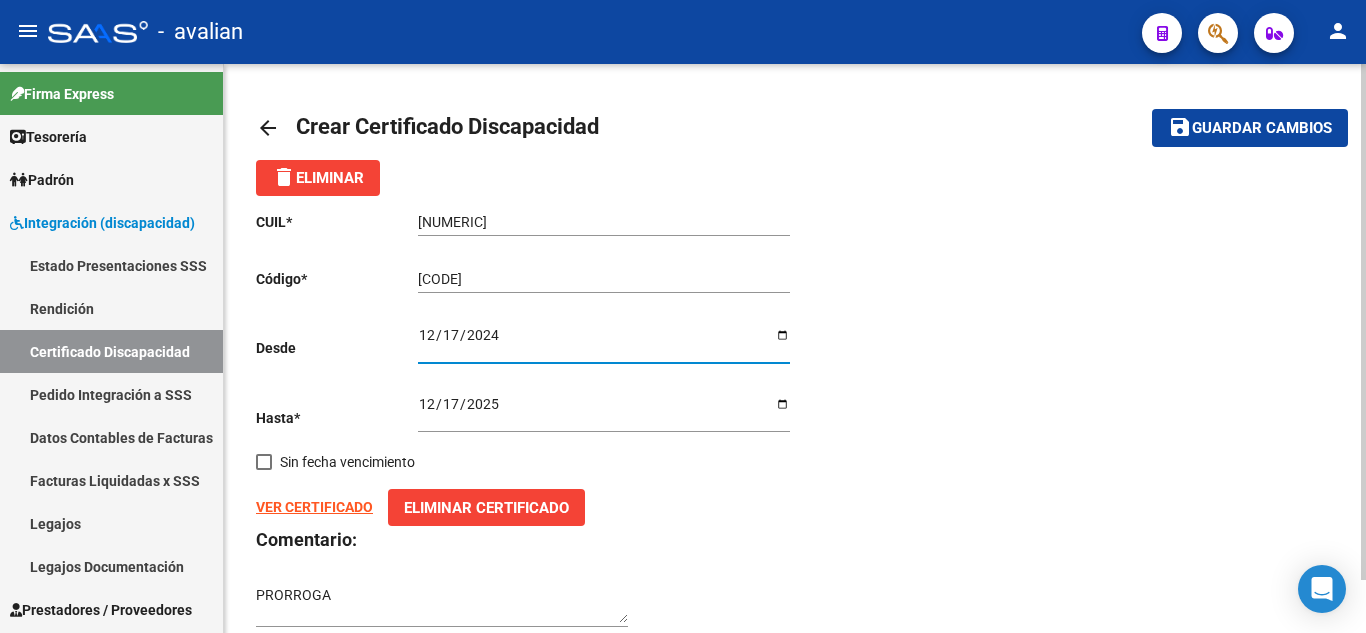 click on "2024-12-17" at bounding box center (604, 342) 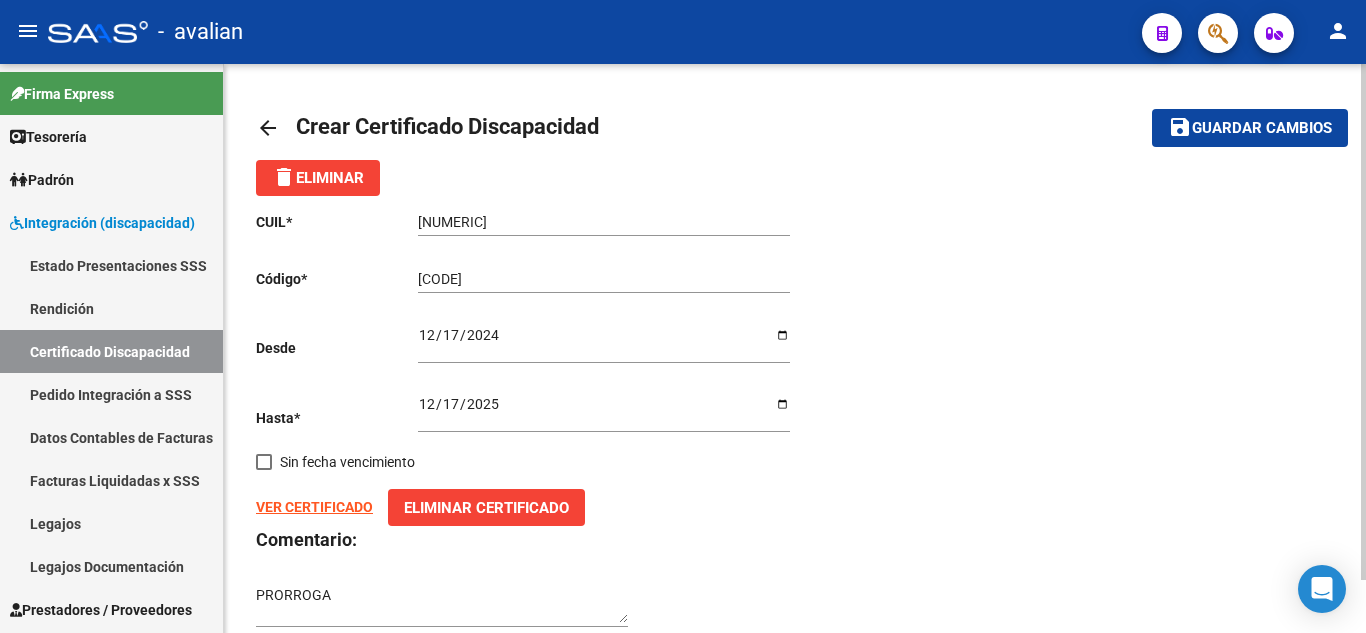 click on "Guardar cambios" 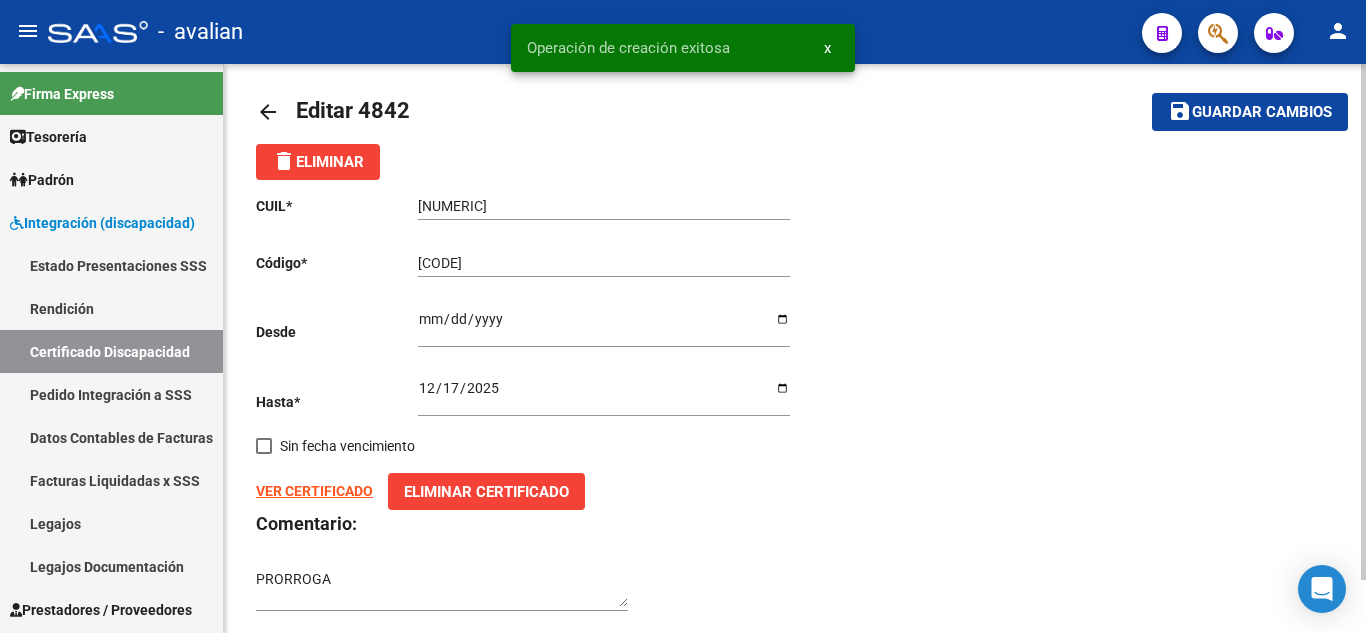 scroll, scrollTop: 0, scrollLeft: 0, axis: both 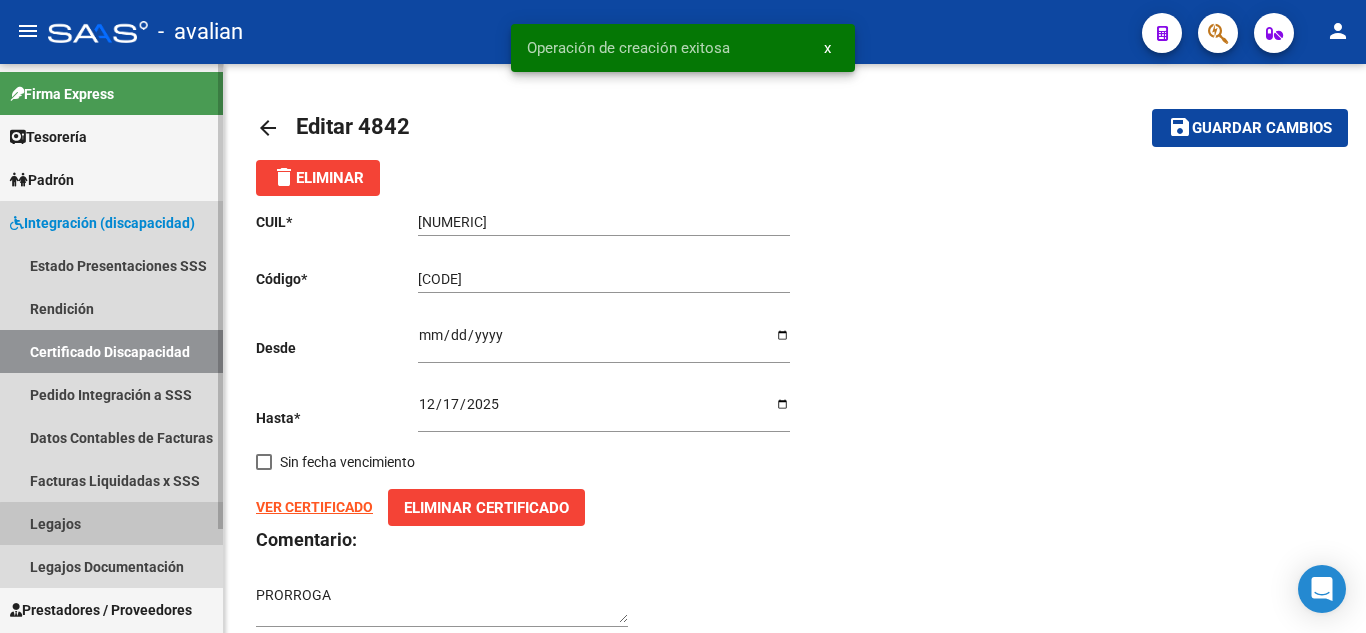 click on "Legajos" at bounding box center (111, 523) 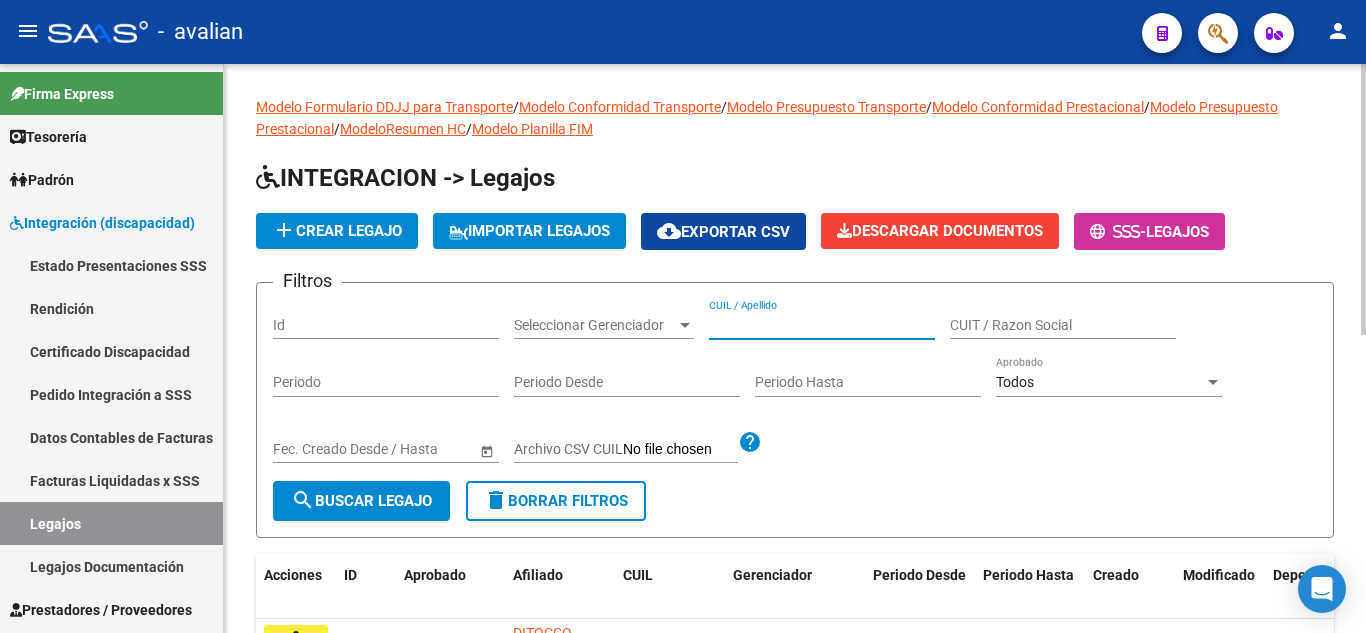 paste on "[NUMERIC]" 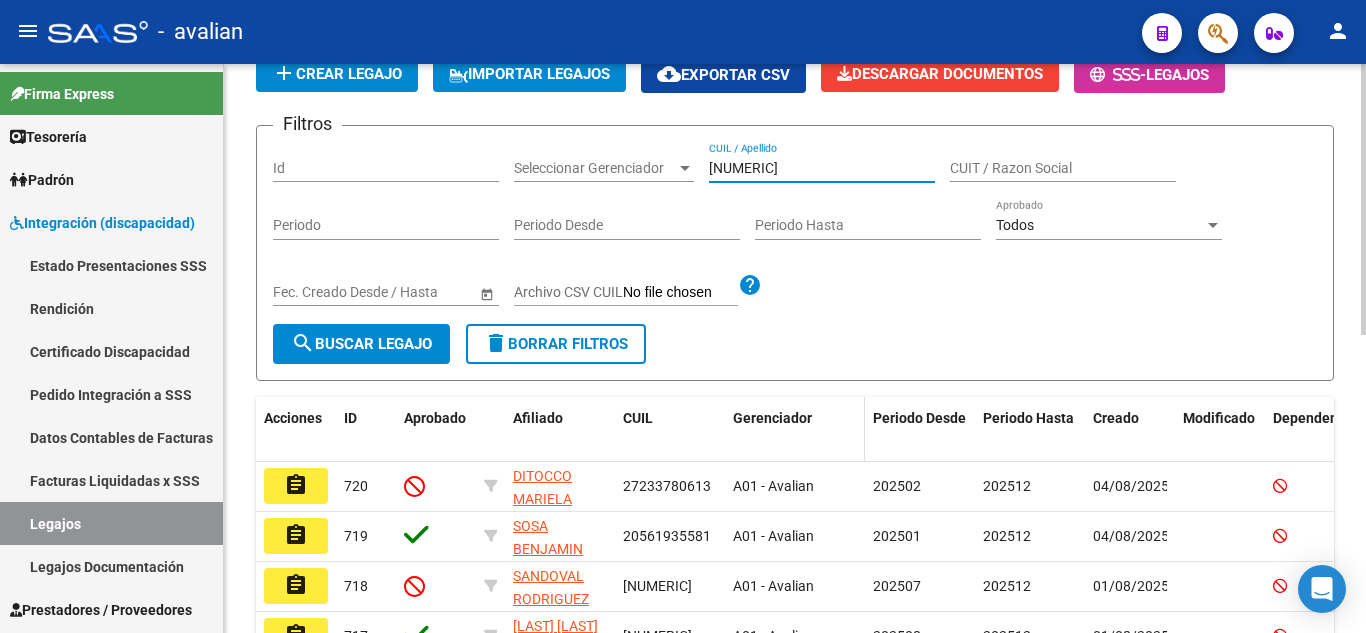 scroll, scrollTop: 200, scrollLeft: 0, axis: vertical 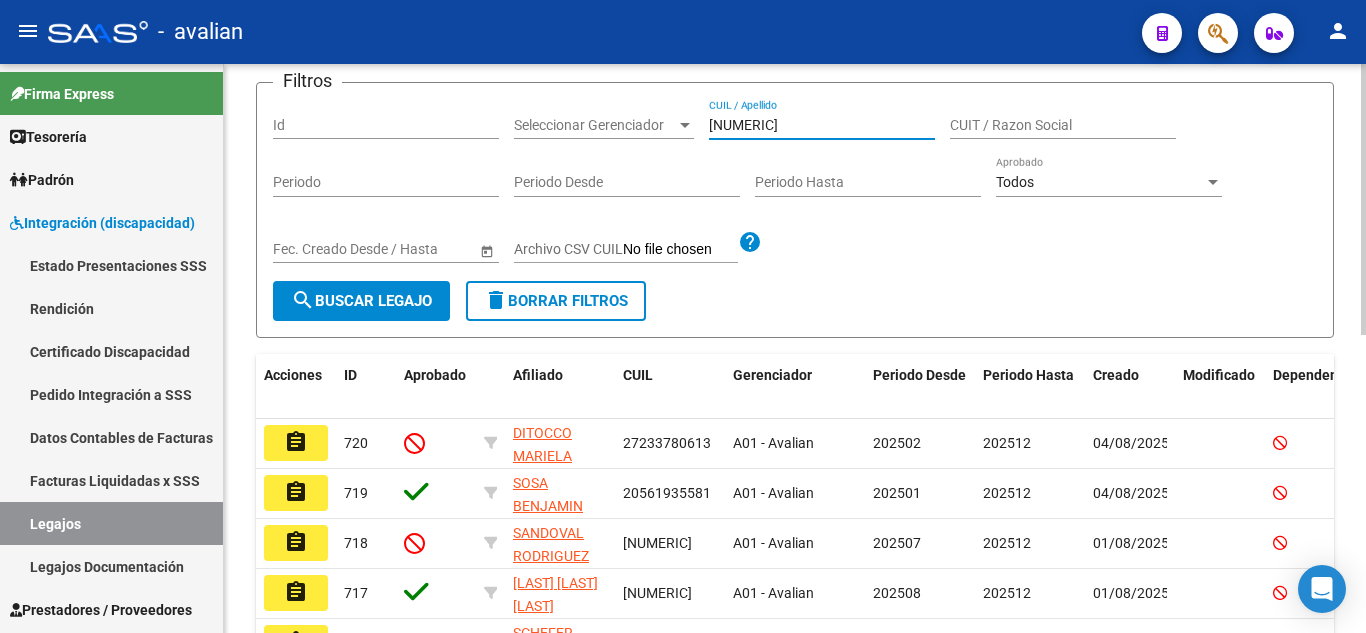 type on "[NUMERIC]" 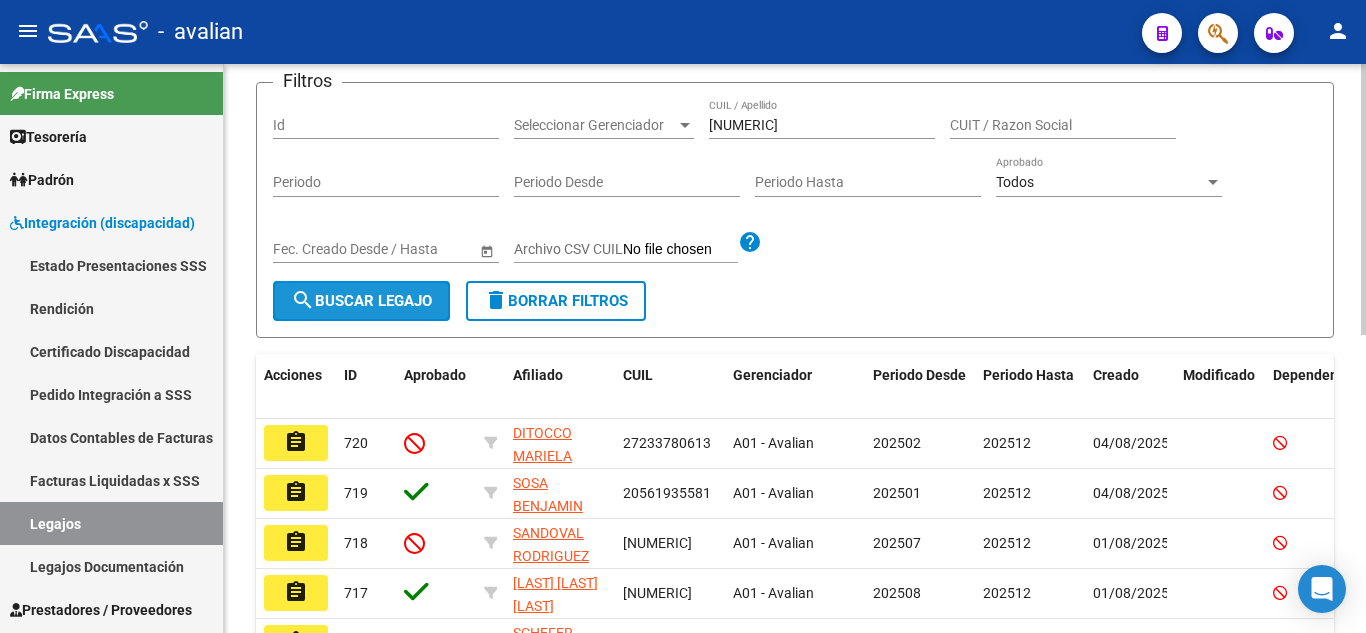 click on "search  Buscar Legajo" 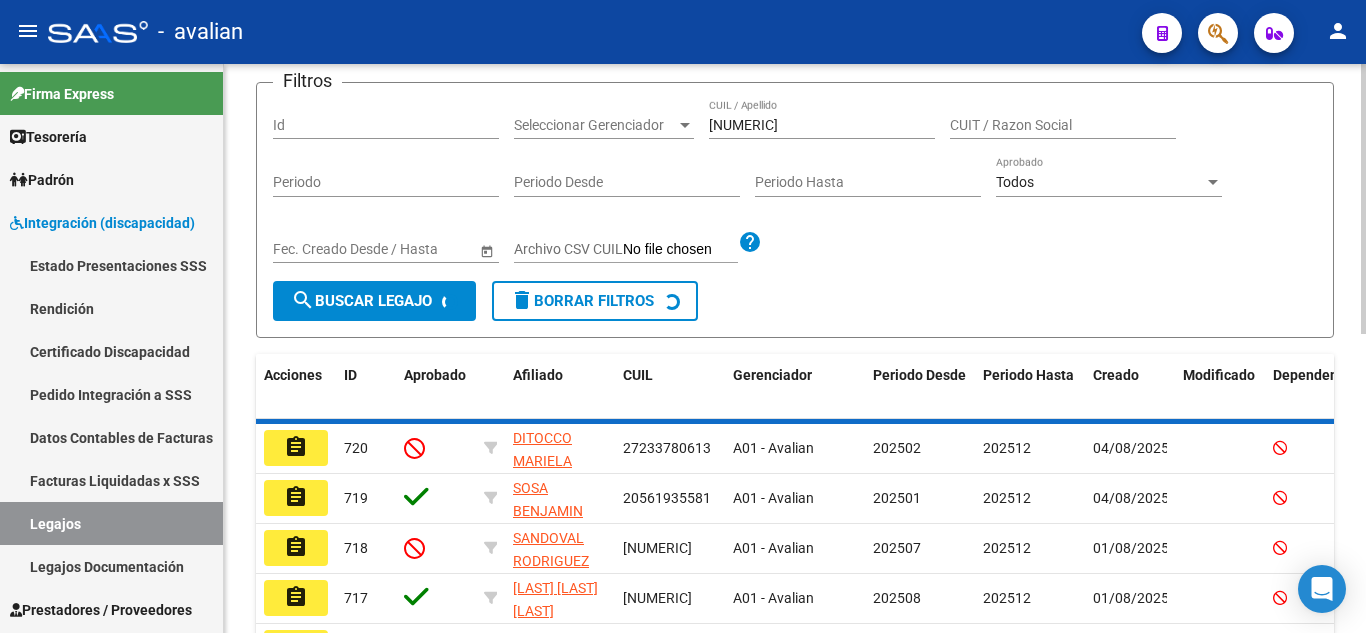 scroll, scrollTop: 174, scrollLeft: 0, axis: vertical 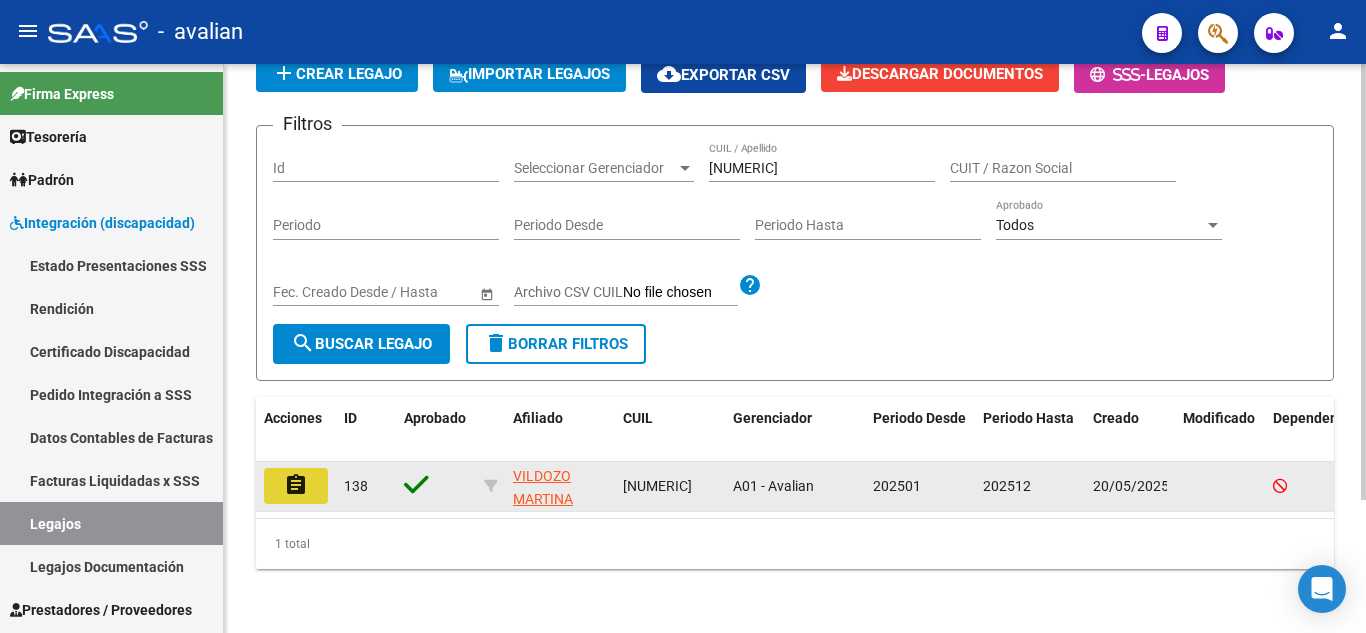 click on "assignment" 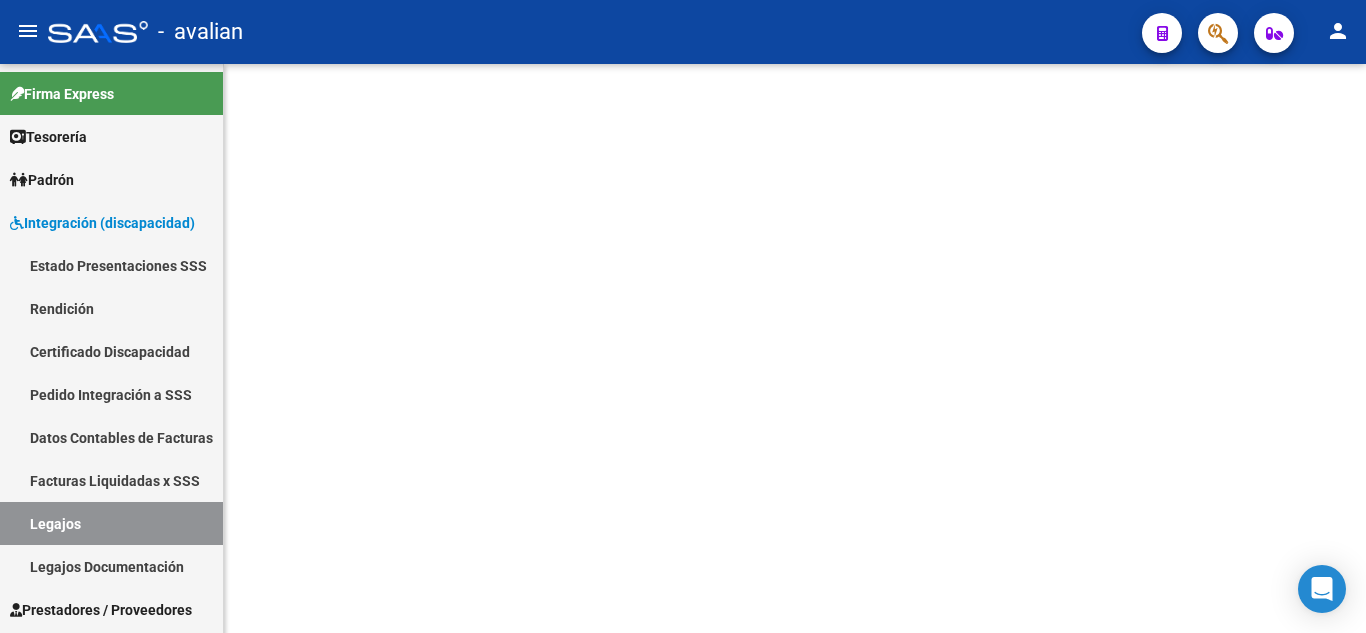 scroll, scrollTop: 0, scrollLeft: 0, axis: both 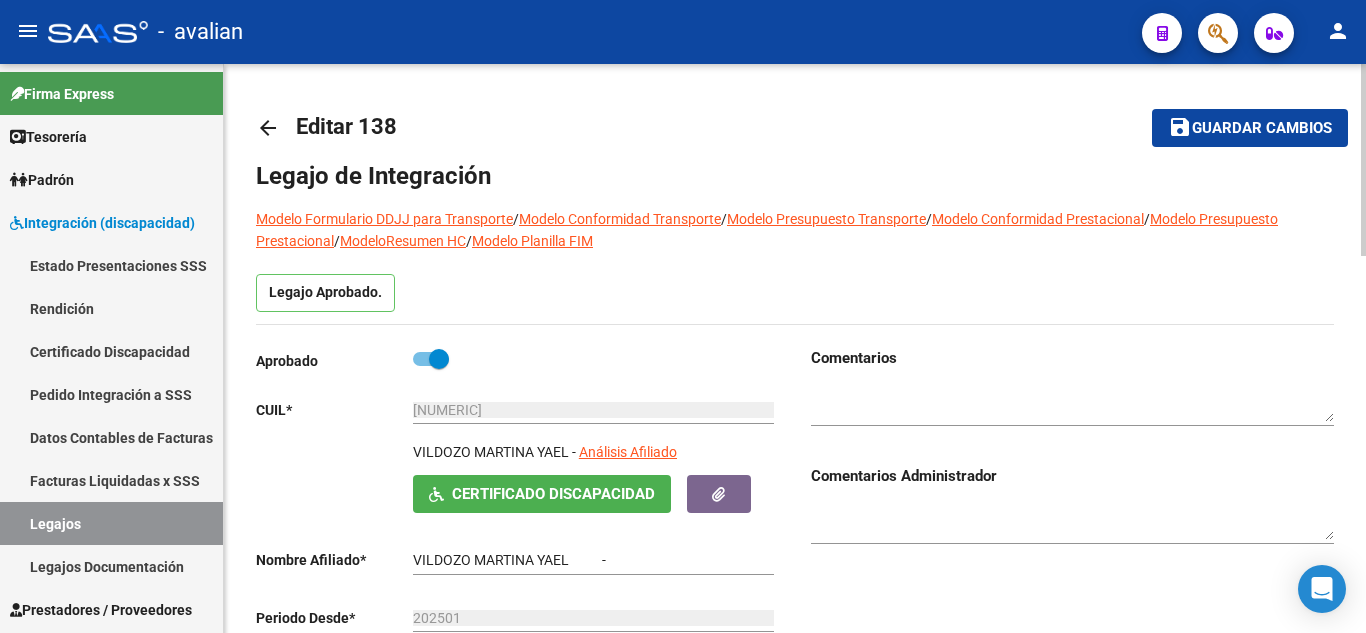 type on "VILDOZO MARTINA YAEL" 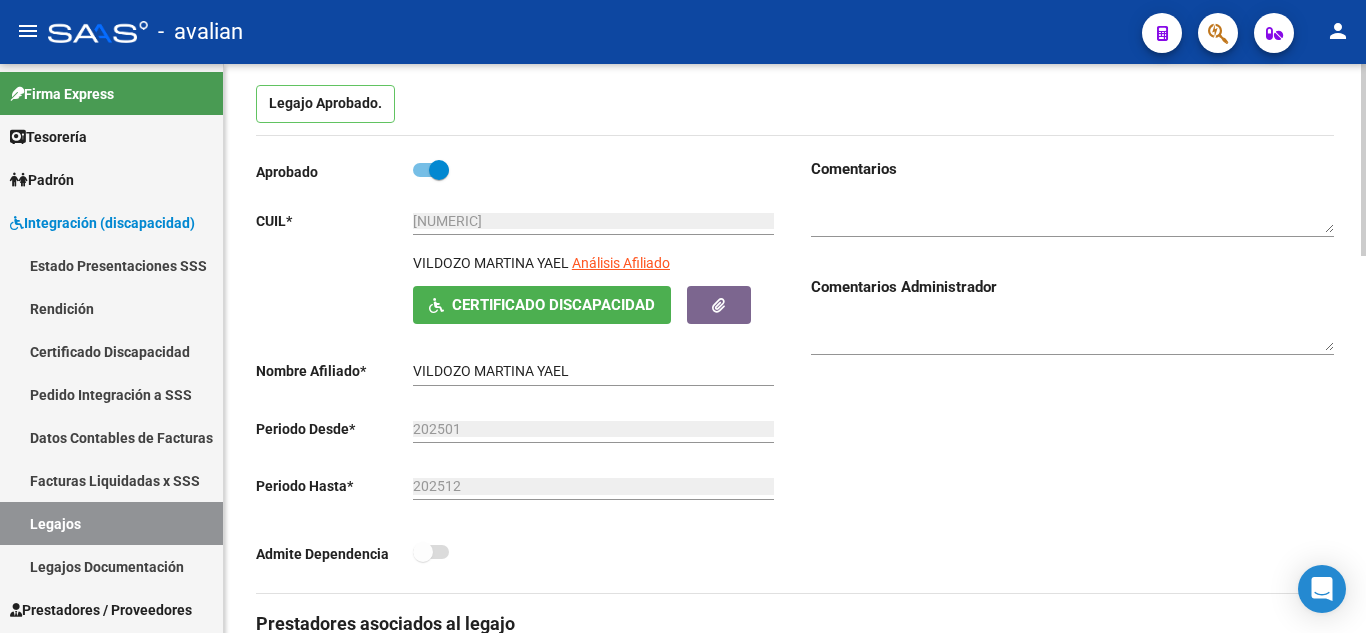 scroll, scrollTop: 200, scrollLeft: 0, axis: vertical 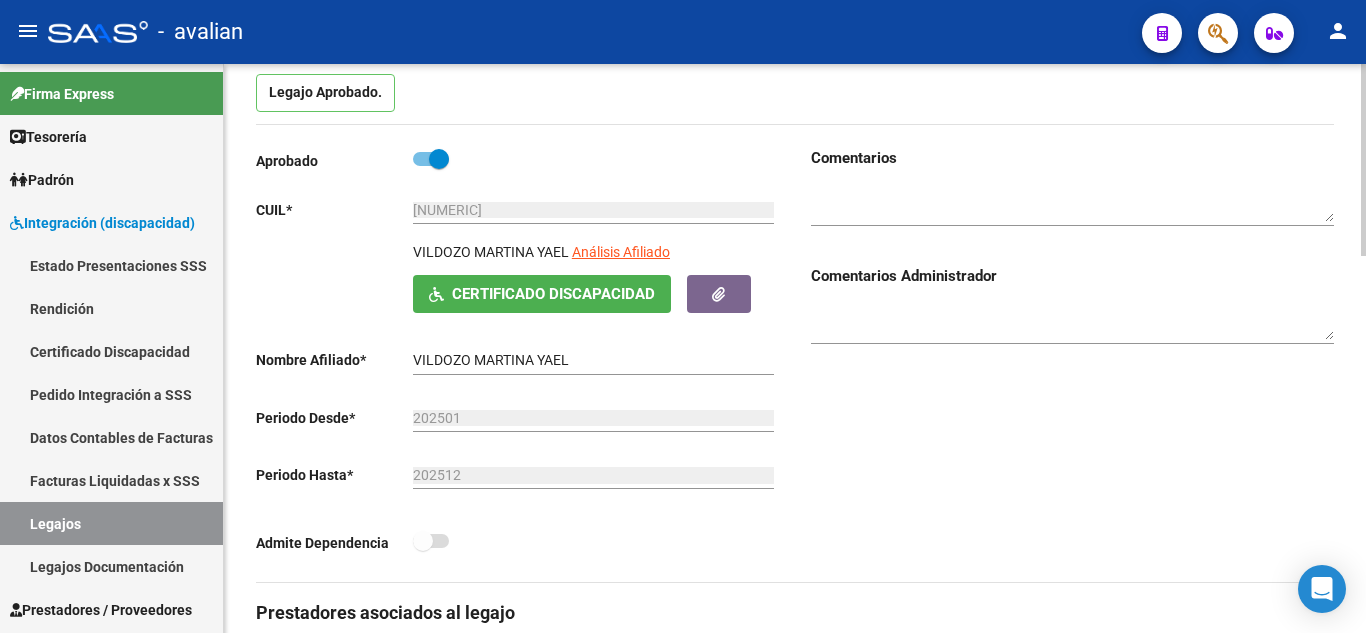 click on "Certificado Discapacidad" 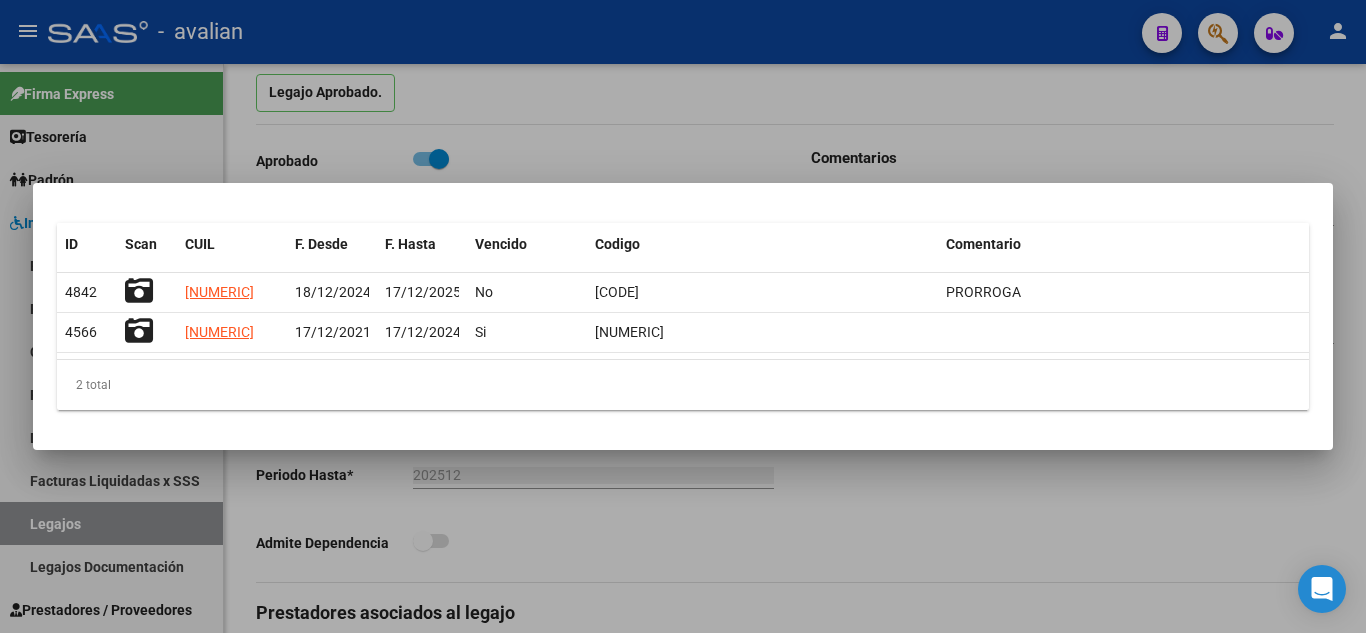 click at bounding box center (683, 316) 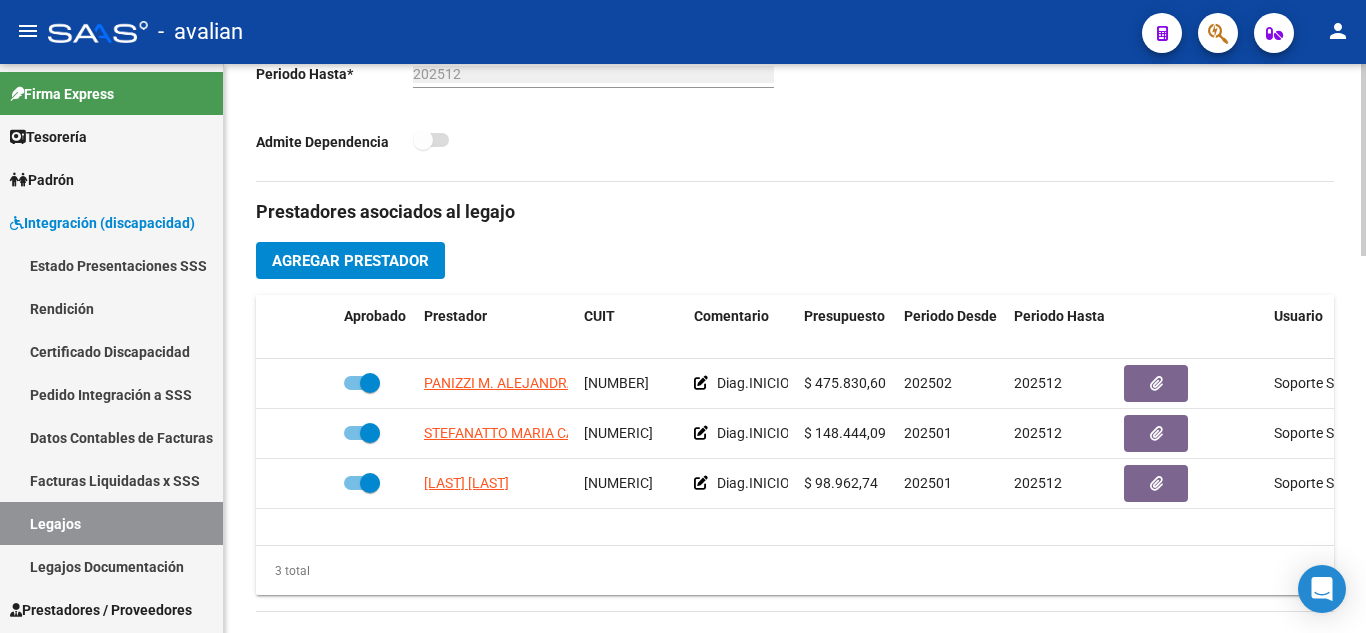 scroll, scrollTop: 600, scrollLeft: 0, axis: vertical 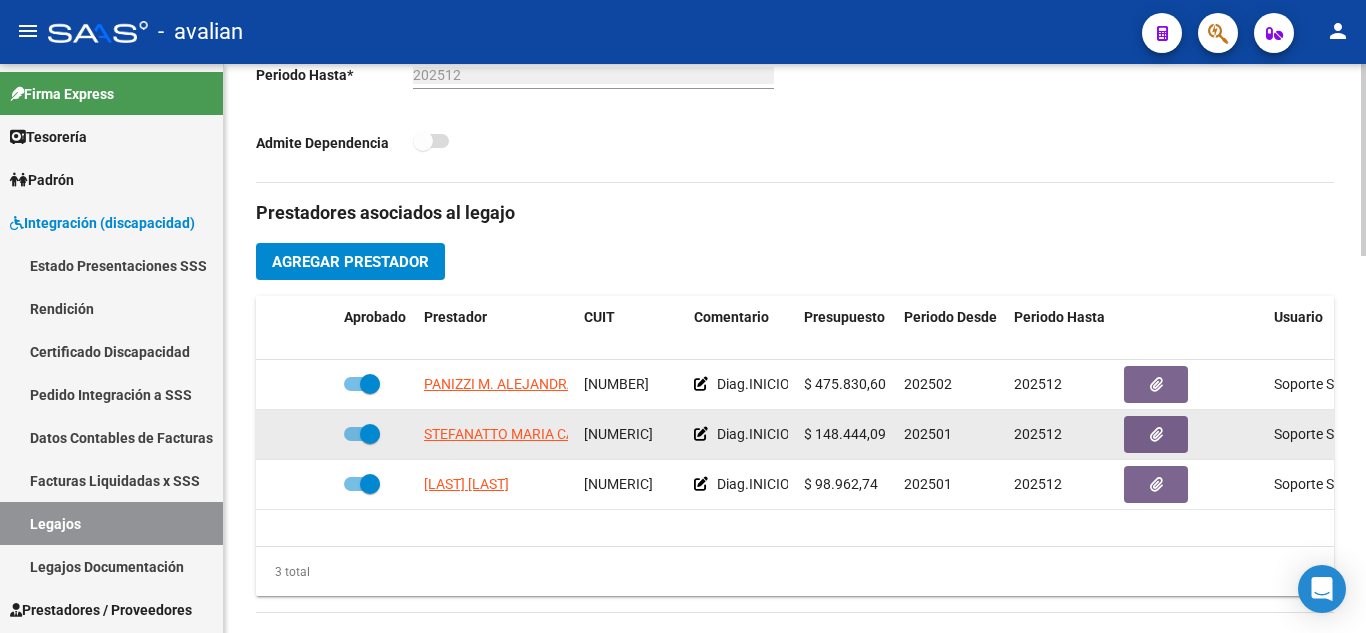 click 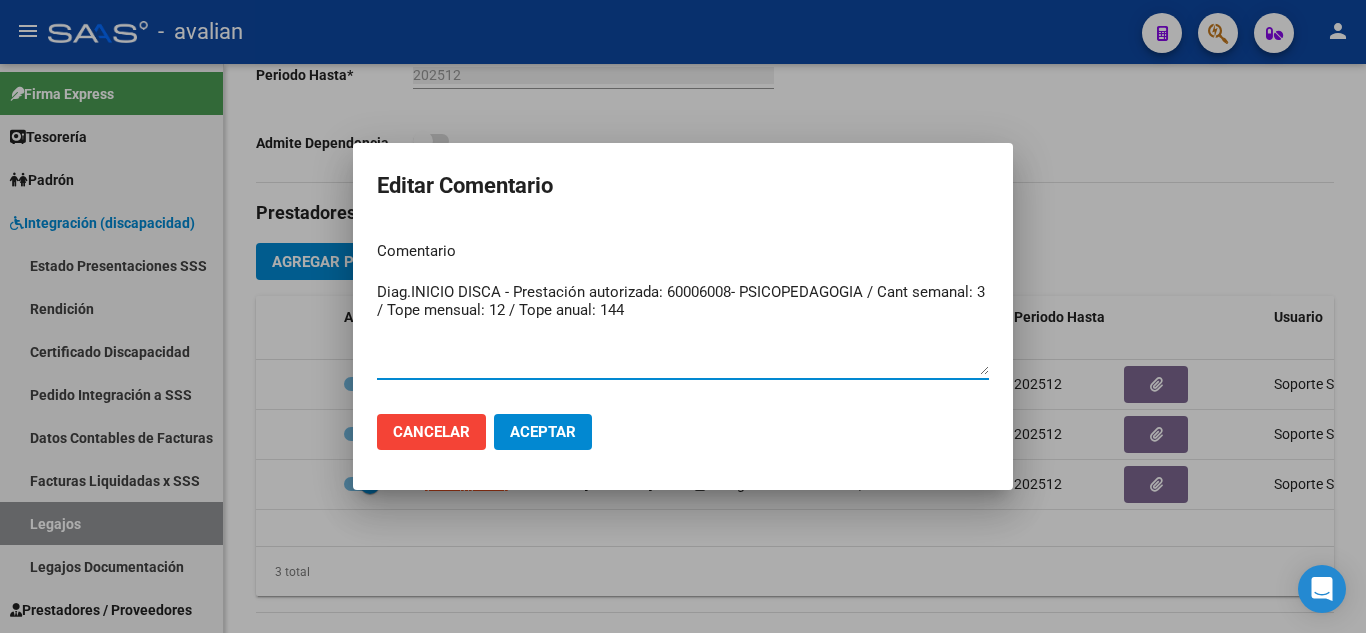 drag, startPoint x: 642, startPoint y: 316, endPoint x: 334, endPoint y: 260, distance: 313.04953 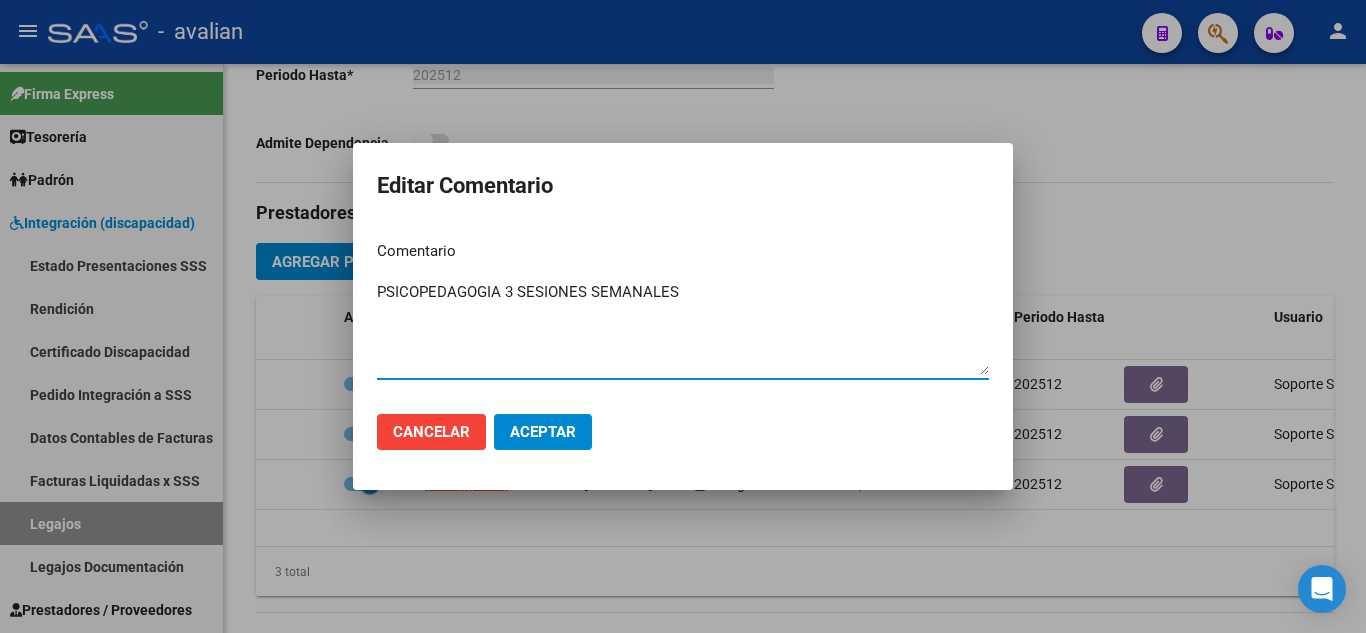type on "PSICOPEDAGOGIA 3 SESIONES SEMANALES" 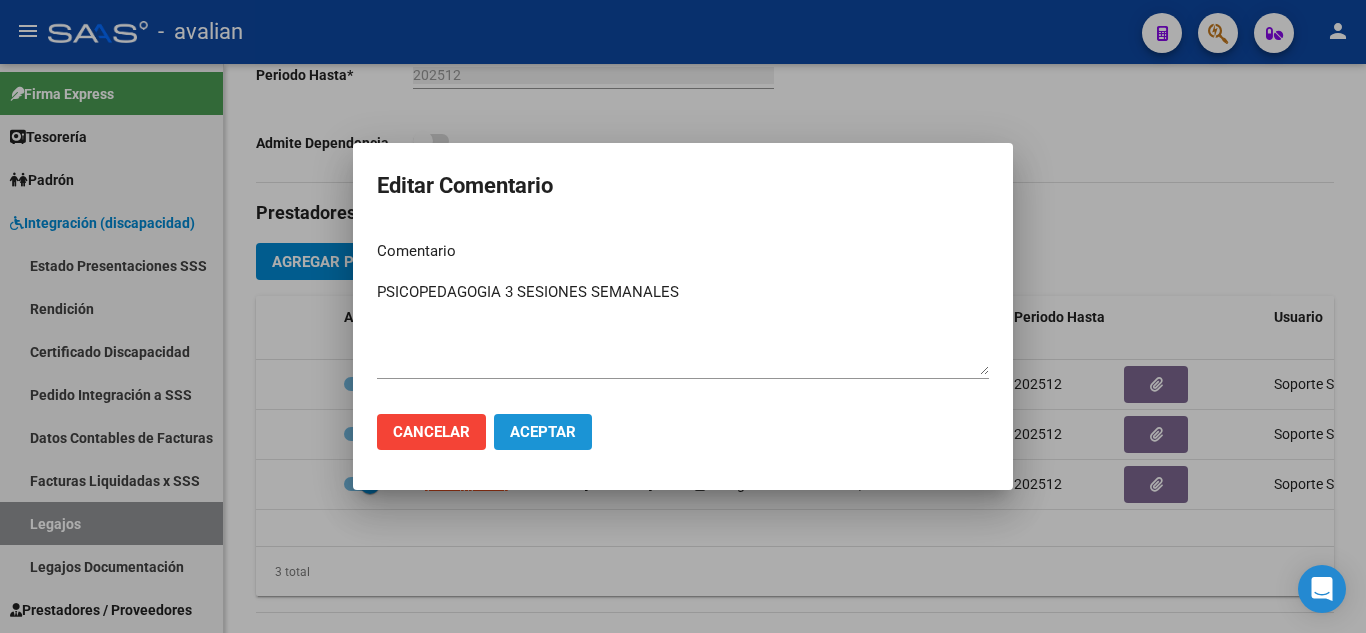 drag, startPoint x: 527, startPoint y: 435, endPoint x: 536, endPoint y: 425, distance: 13.453624 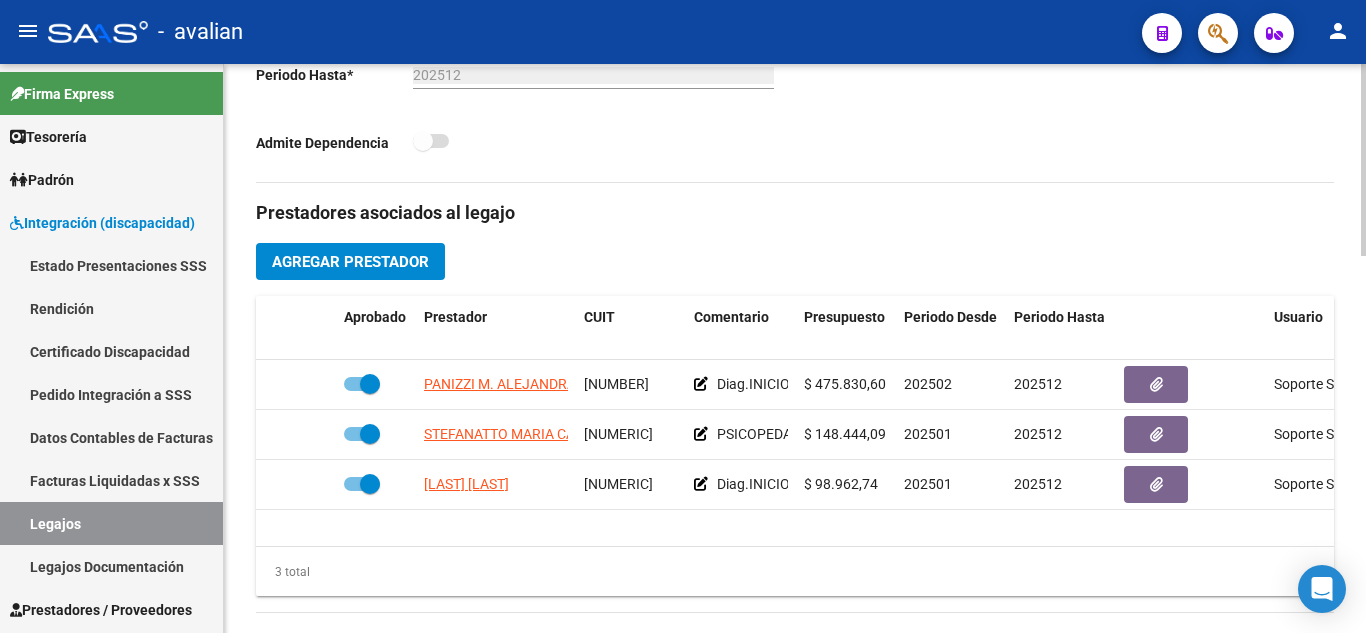 click on "3 total" 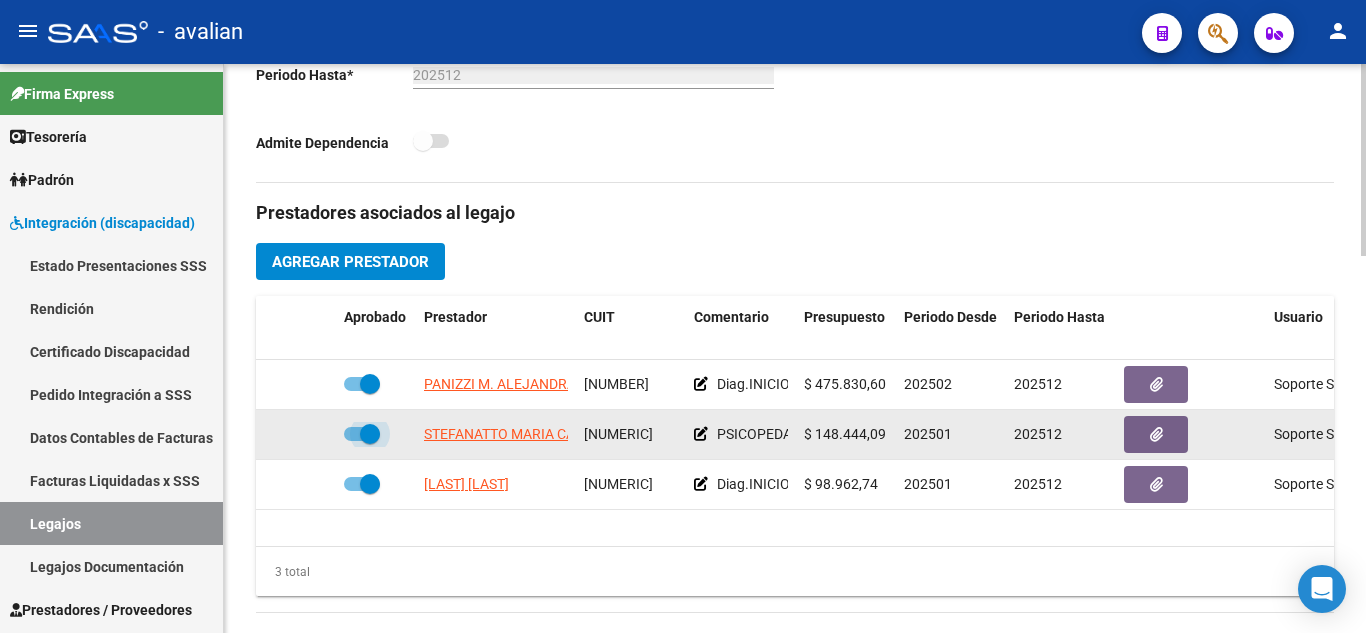 click at bounding box center (362, 434) 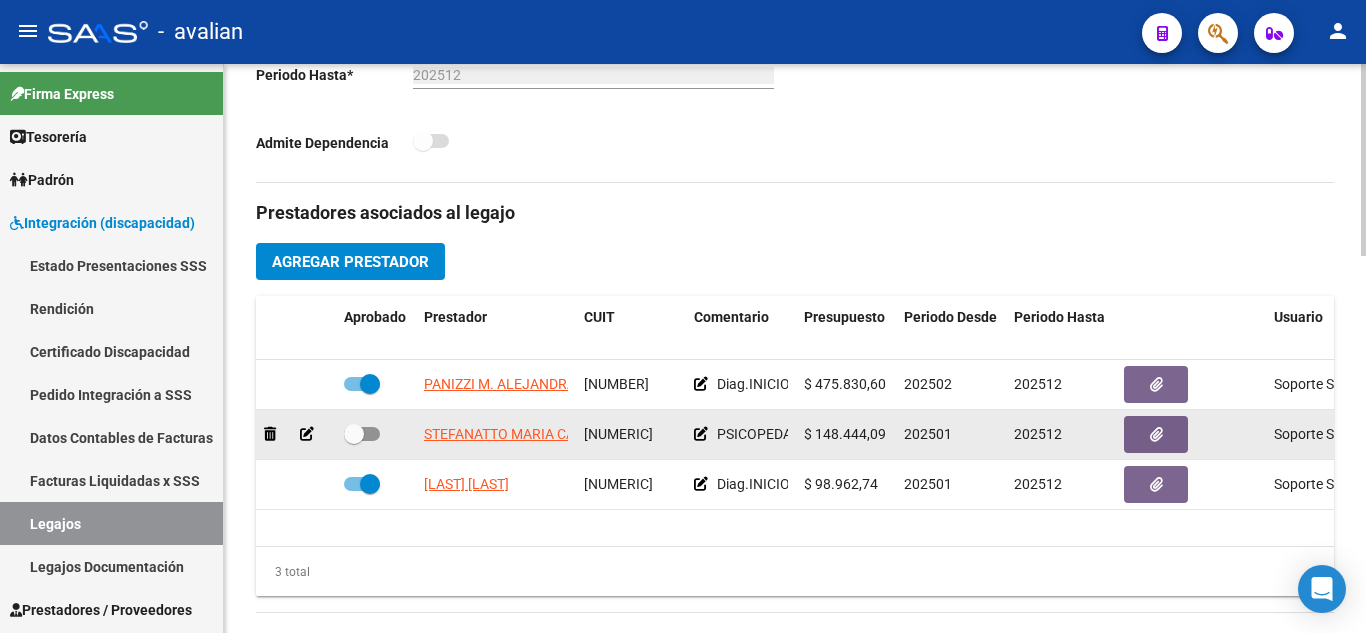 click 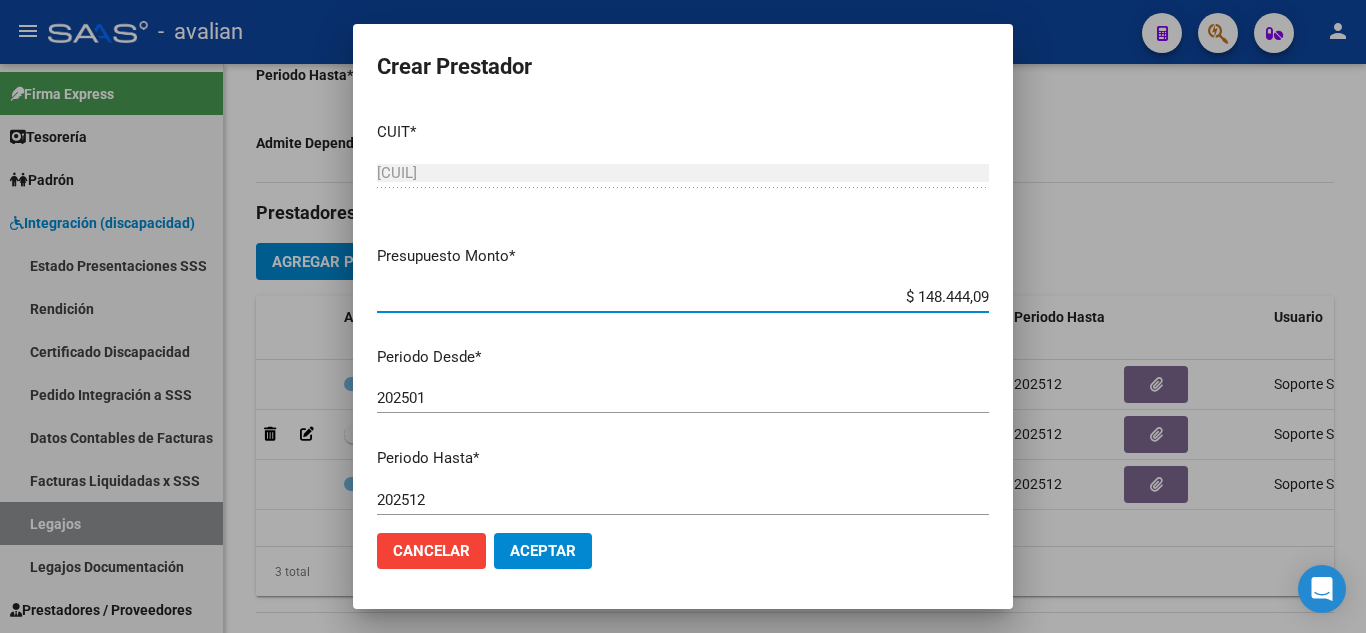 drag, startPoint x: 903, startPoint y: 301, endPoint x: 988, endPoint y: 303, distance: 85.02353 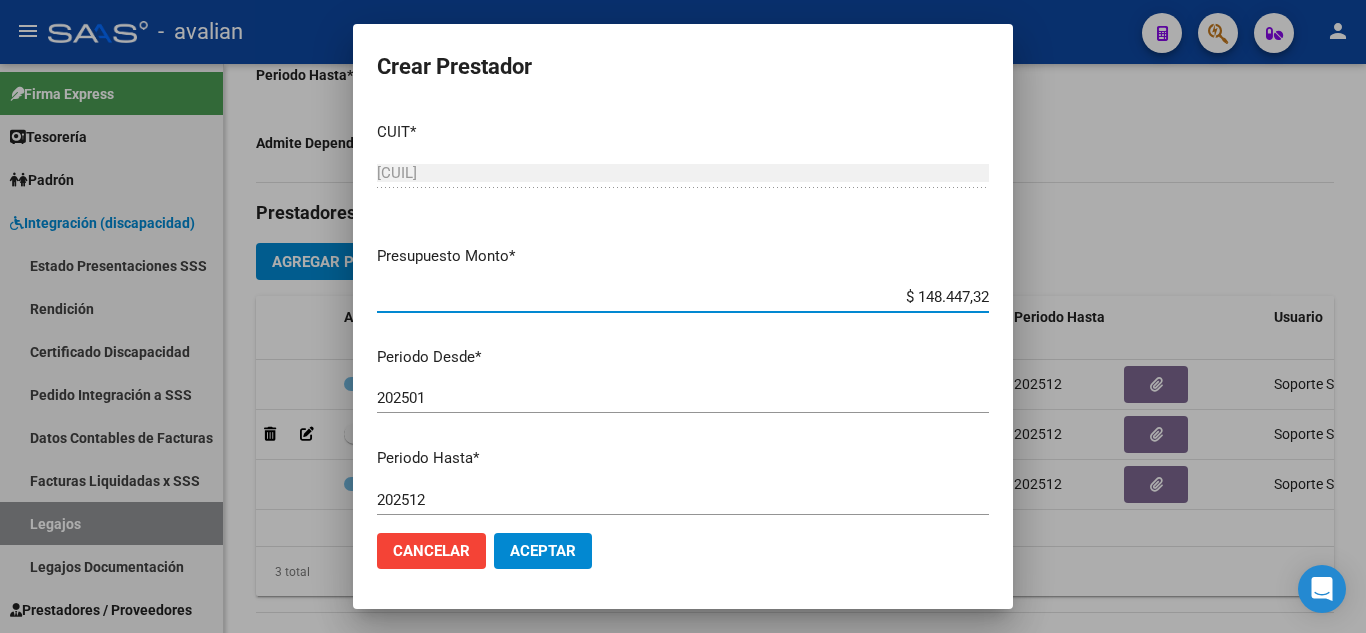 type on "$ 148.447,32" 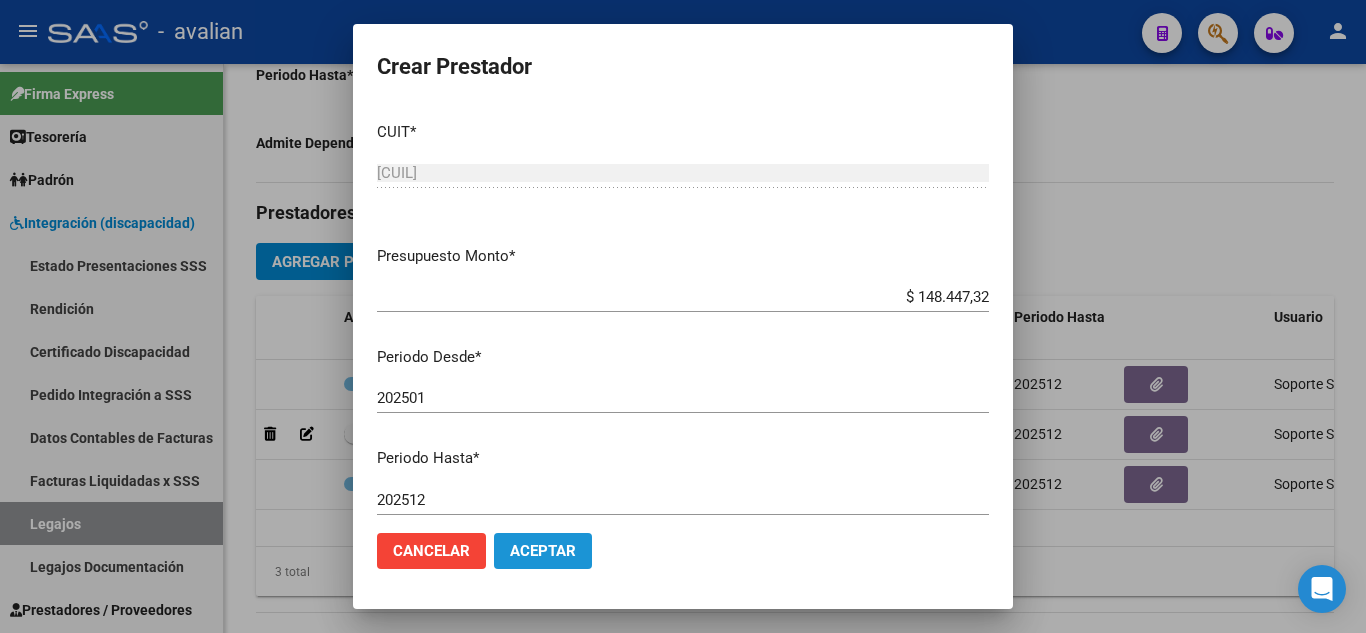 click on "Aceptar" 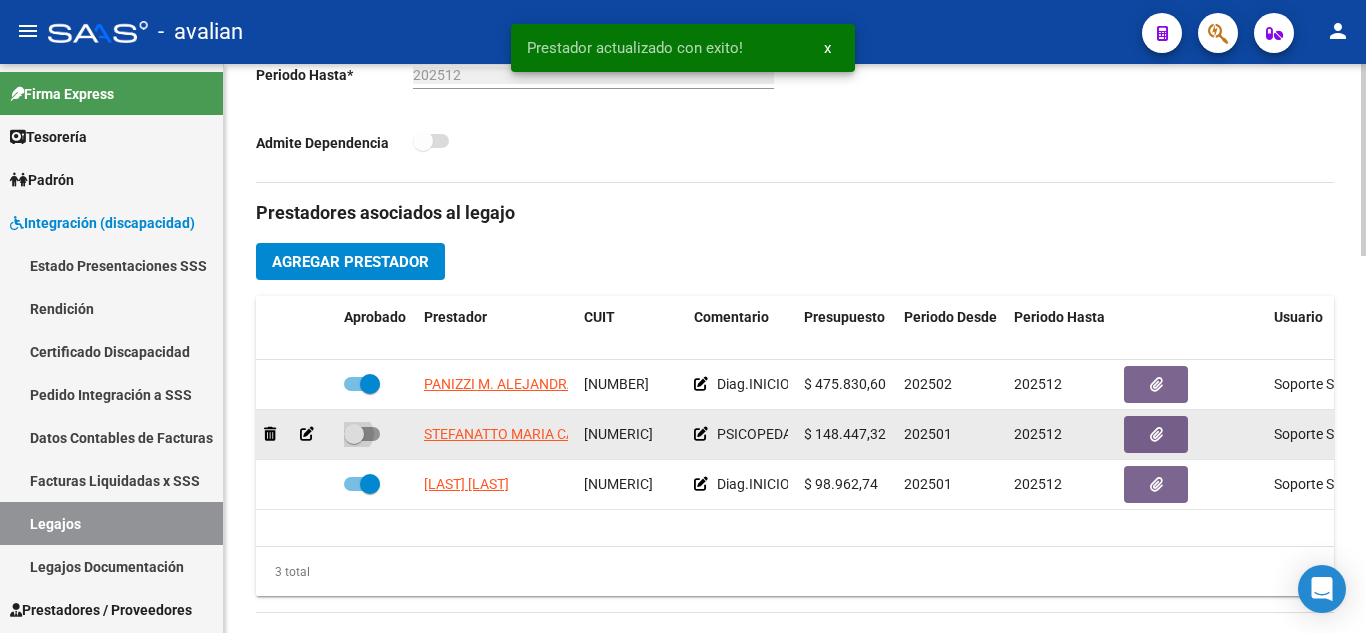 click at bounding box center [362, 434] 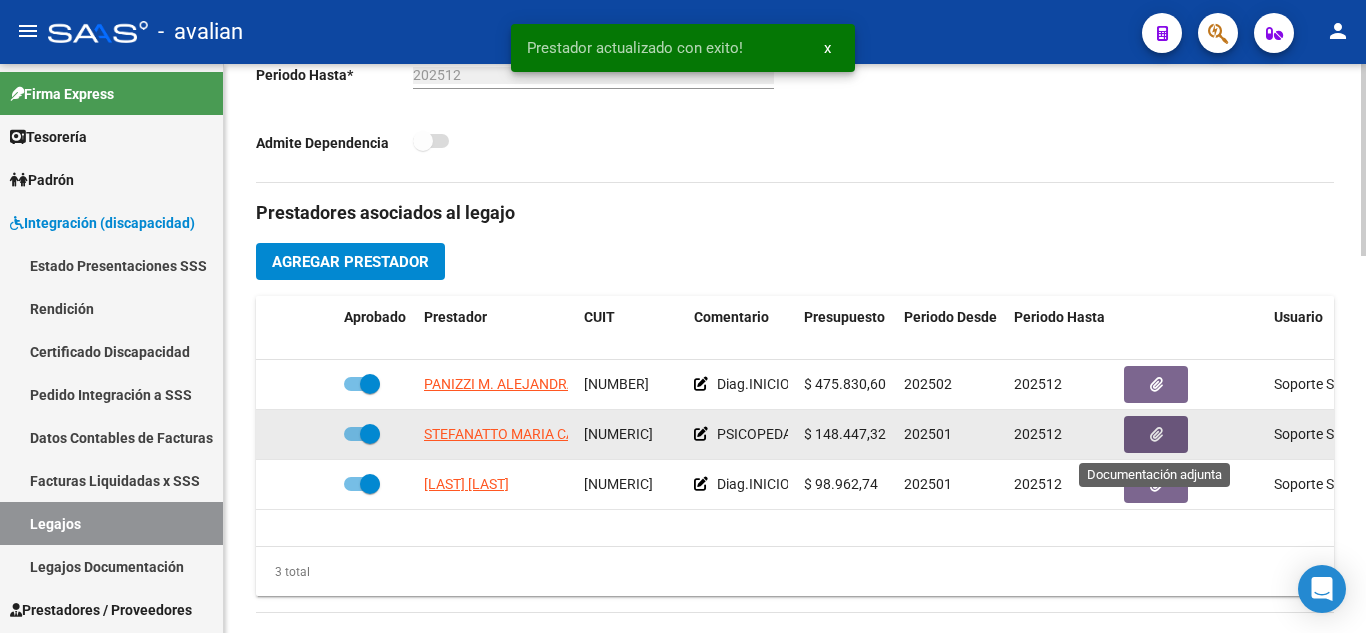 click 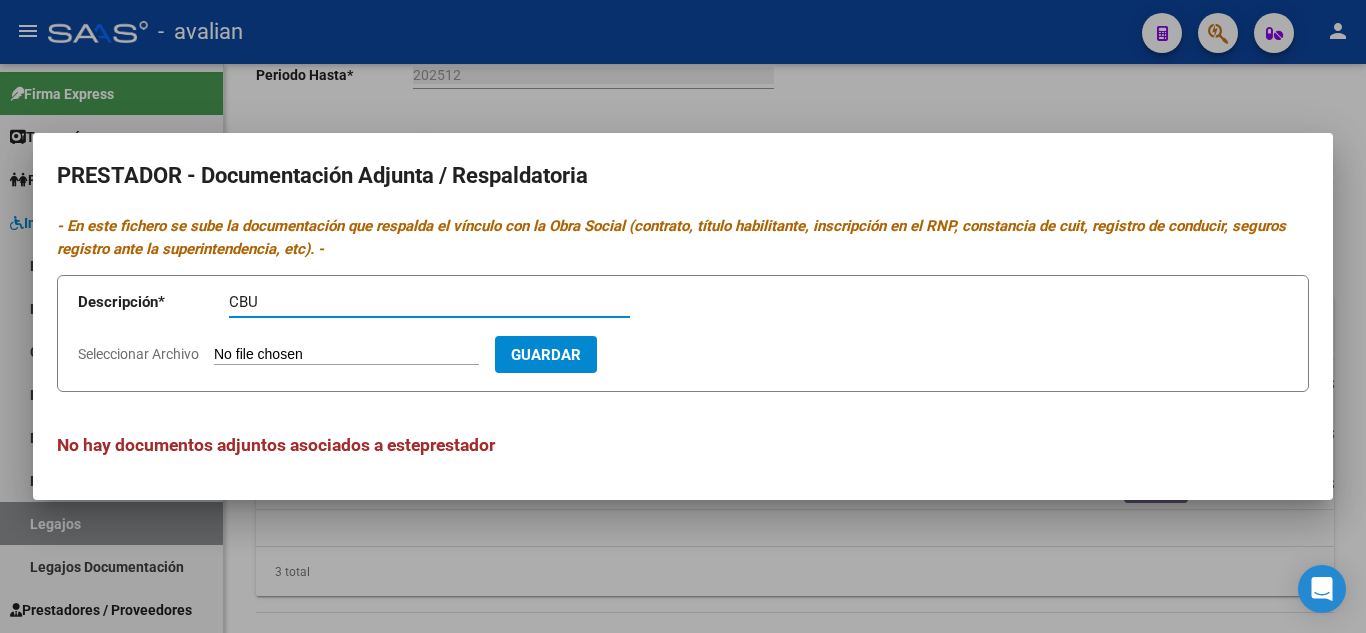 type on "CBU" 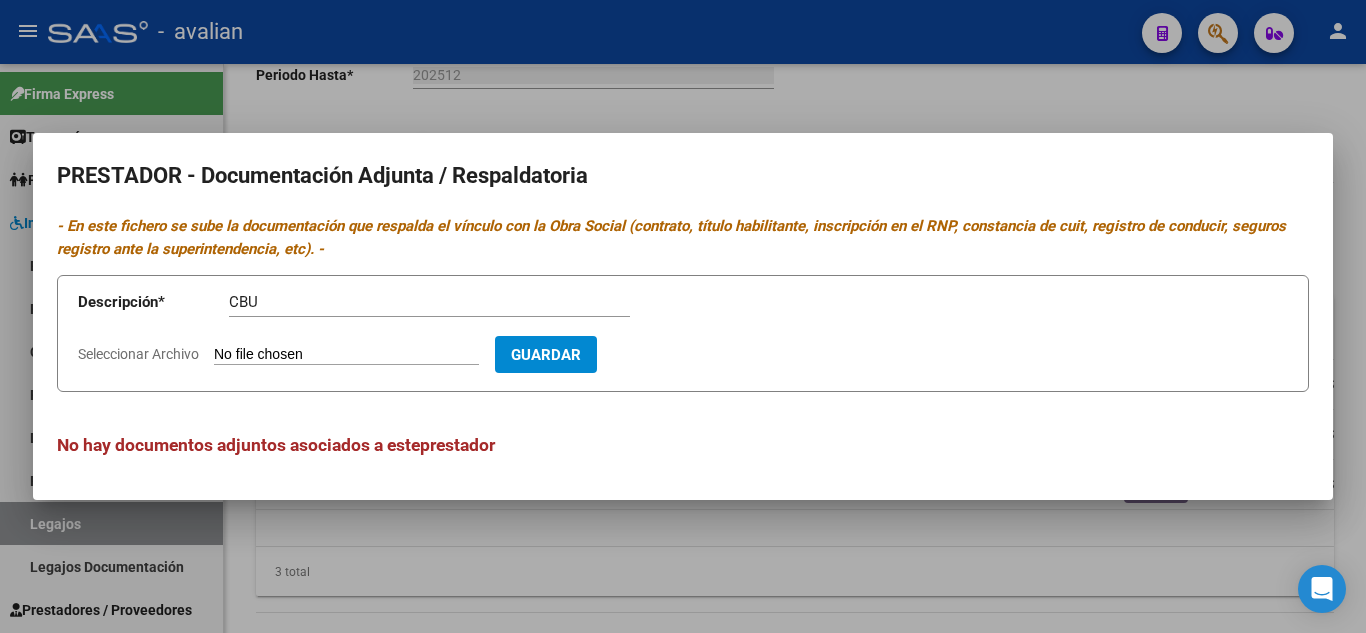 type on "C:\fakepath\CBU.jpg" 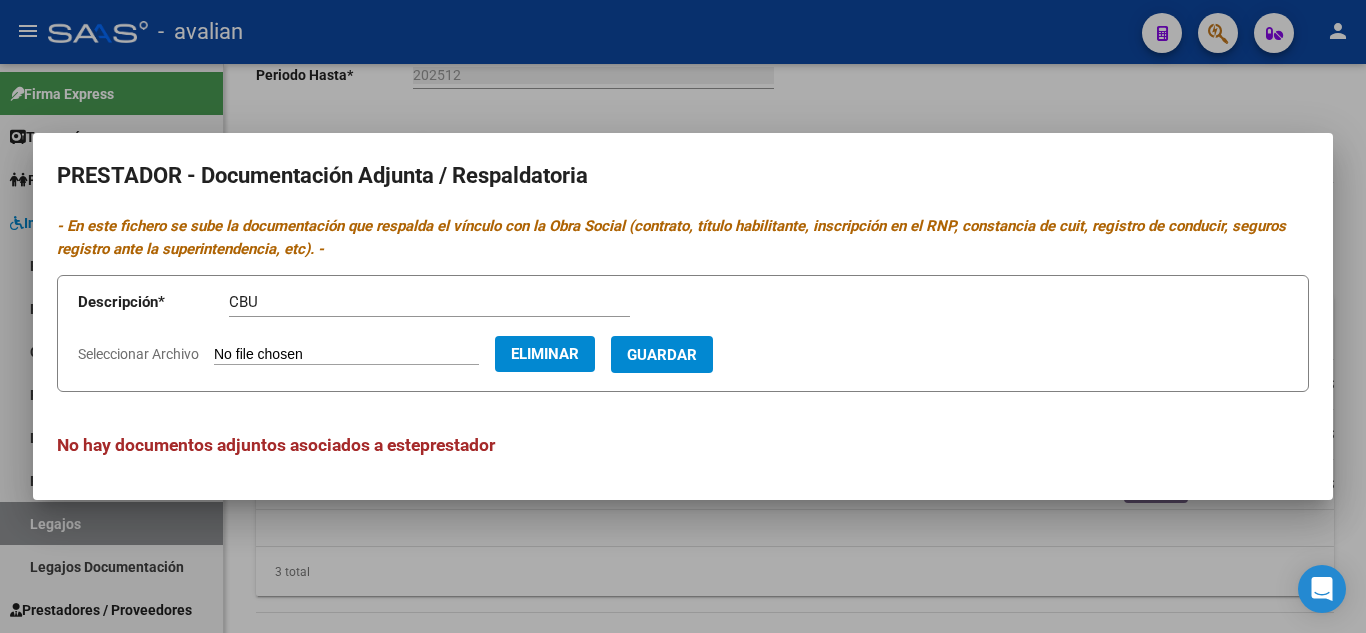 click on "Guardar" at bounding box center [662, 355] 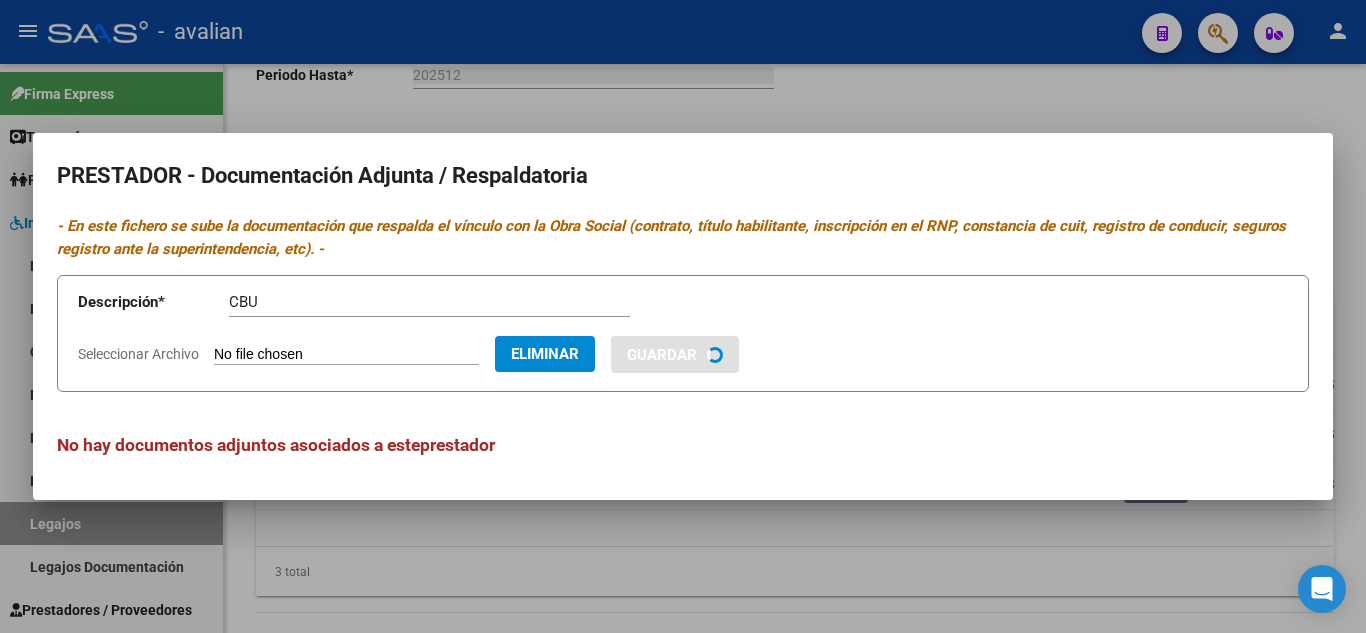 type 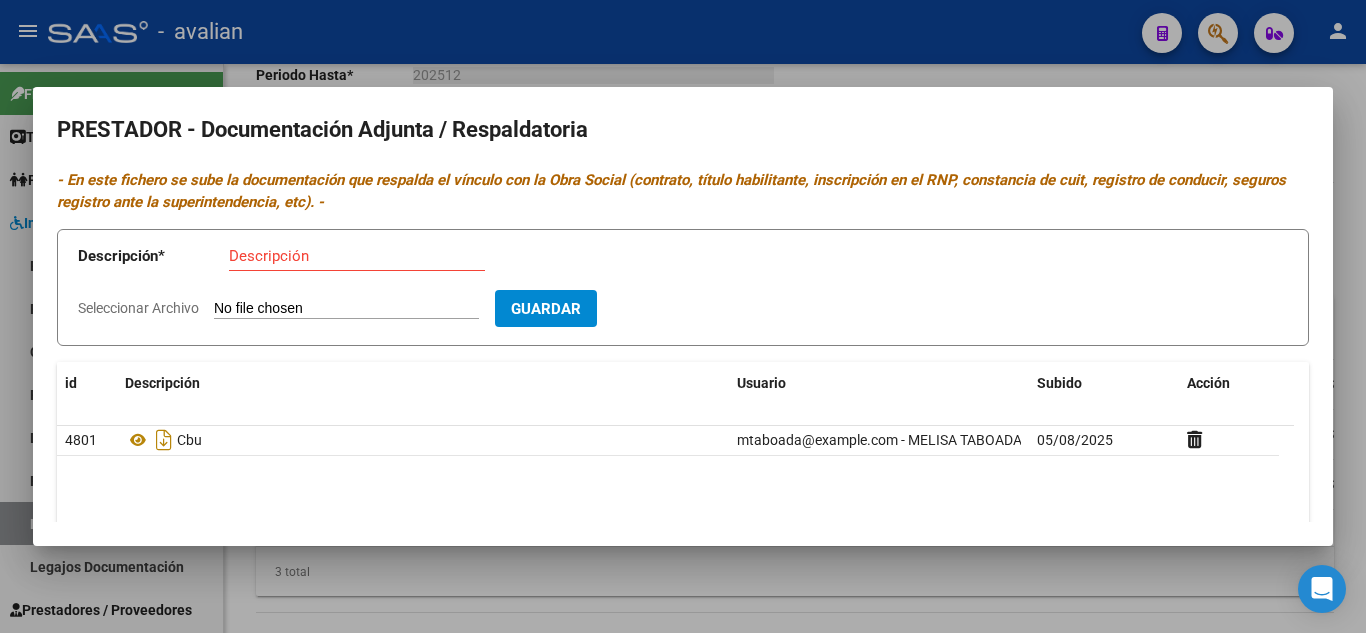 click on "Descripción" at bounding box center (357, 256) 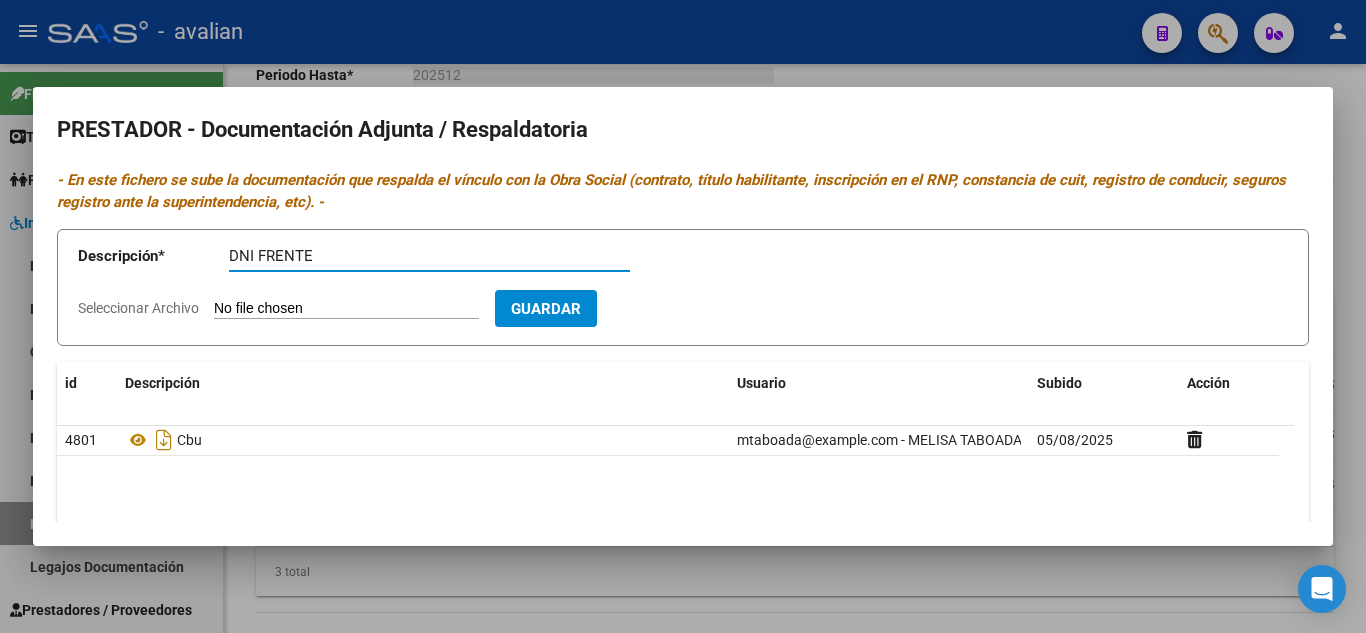 type on "DNI FRENTE" 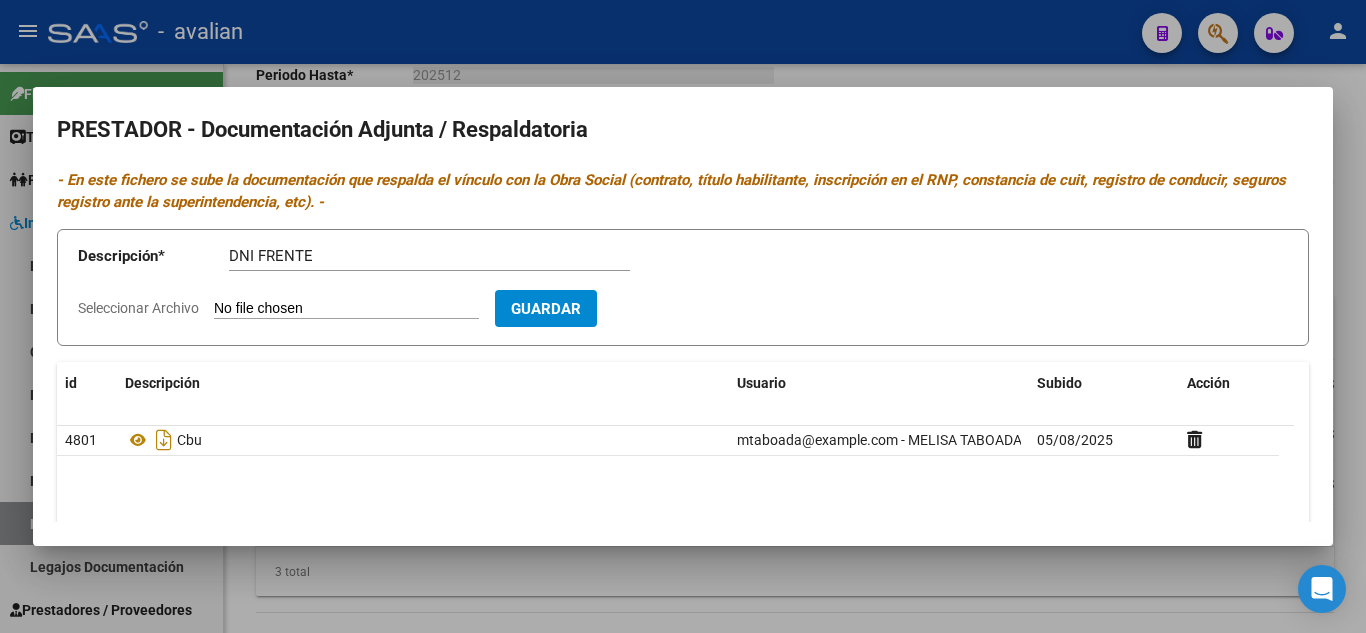 click on "Seleccionar Archivo" at bounding box center [346, 309] 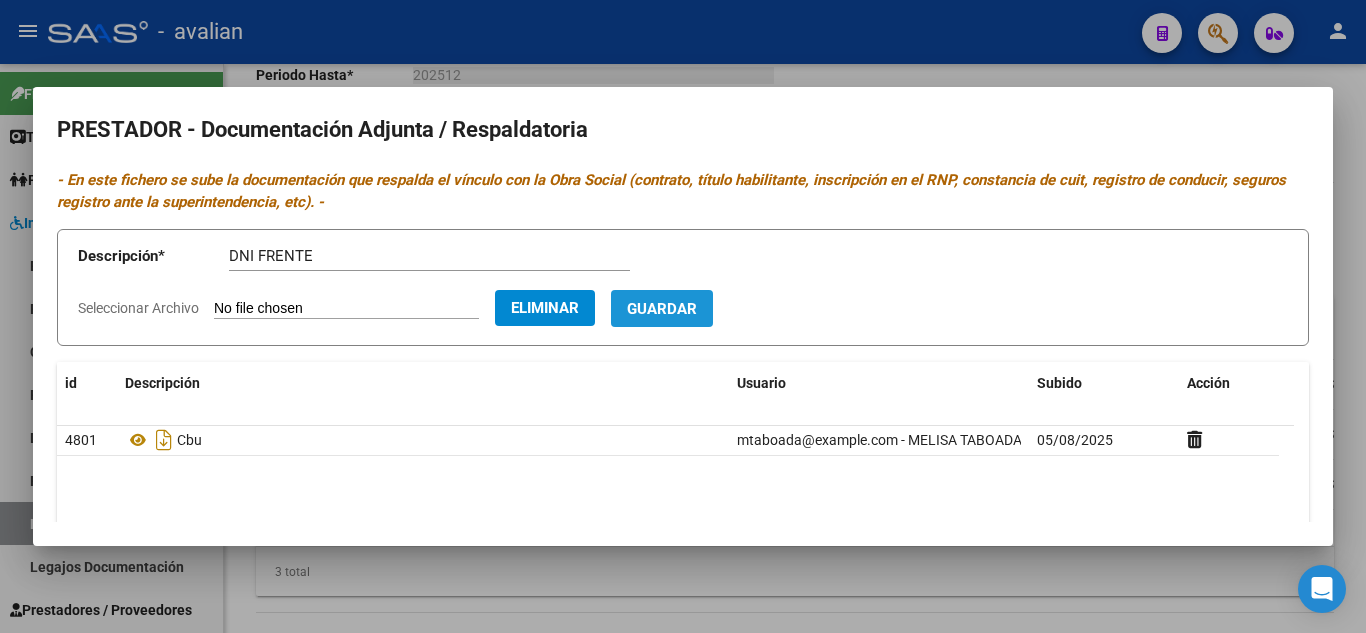 click on "Guardar" at bounding box center [662, 309] 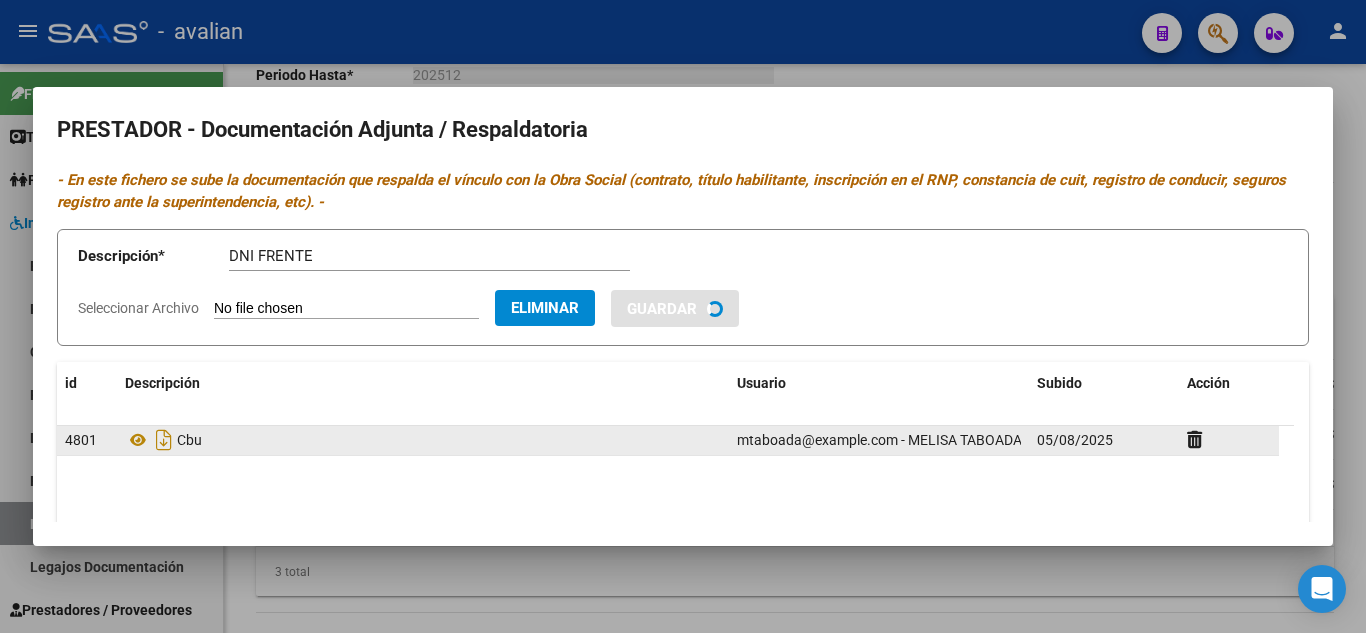 type 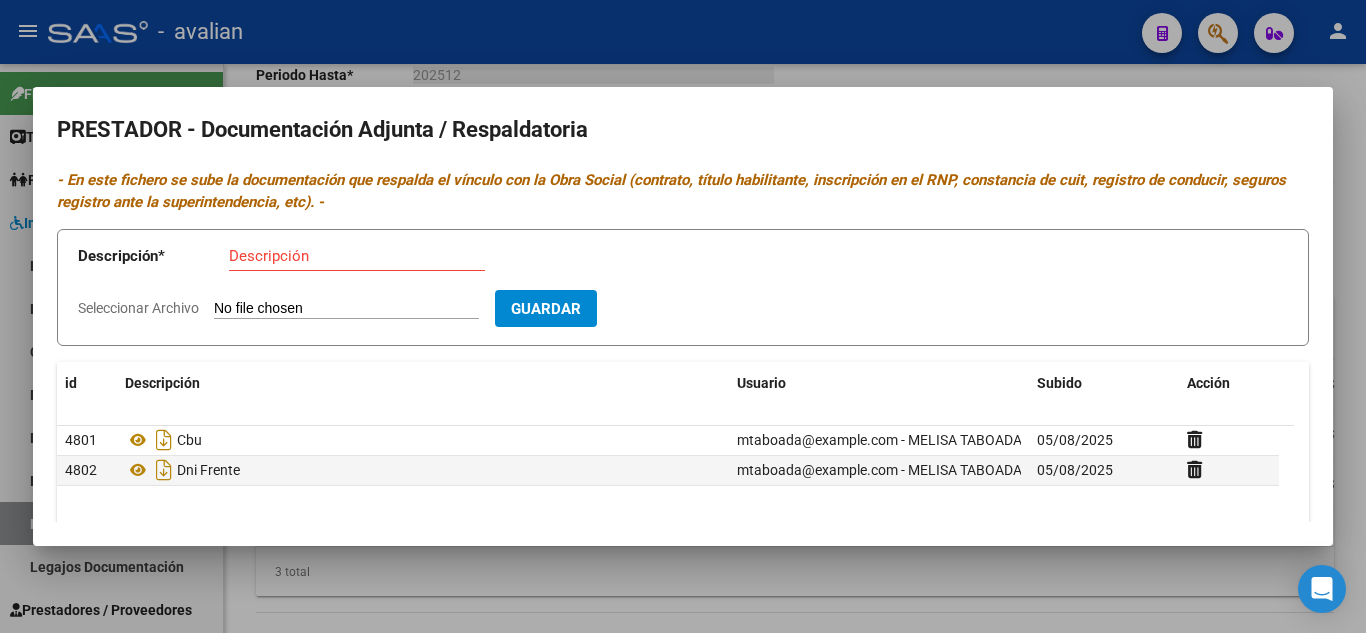 click on "Descripción" at bounding box center [357, 256] 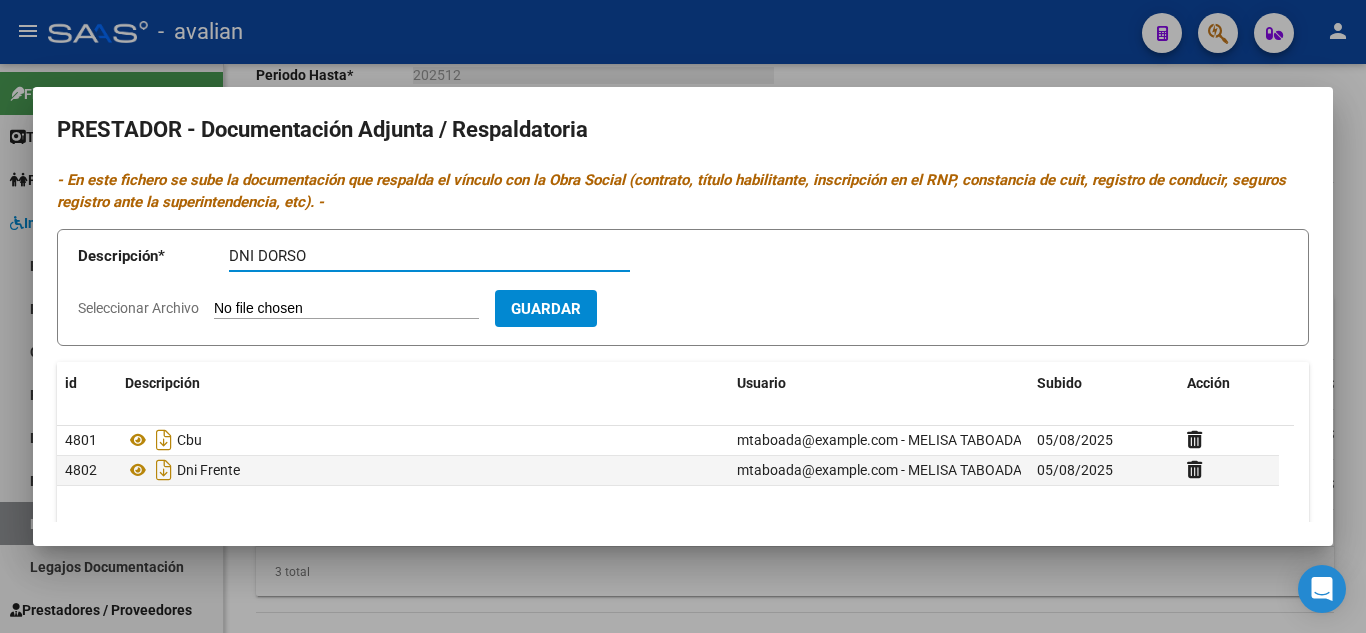 type on "DNI DORSO" 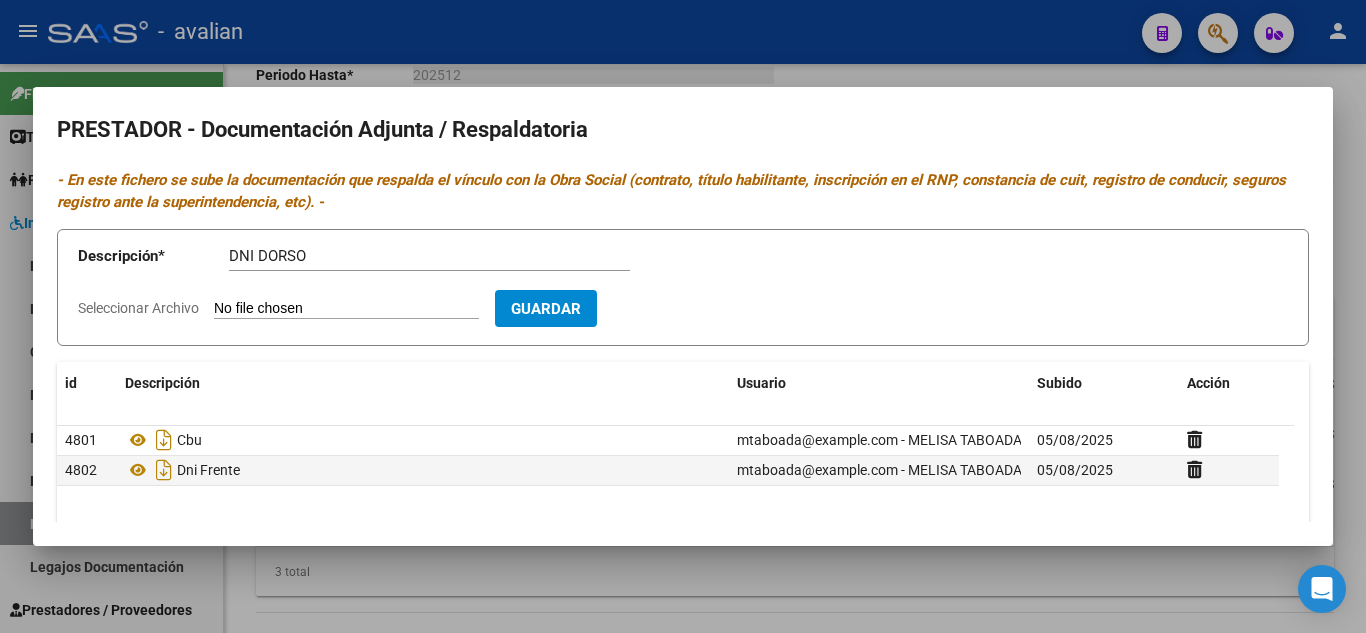 type on "C:\fakepath\D2.jpg" 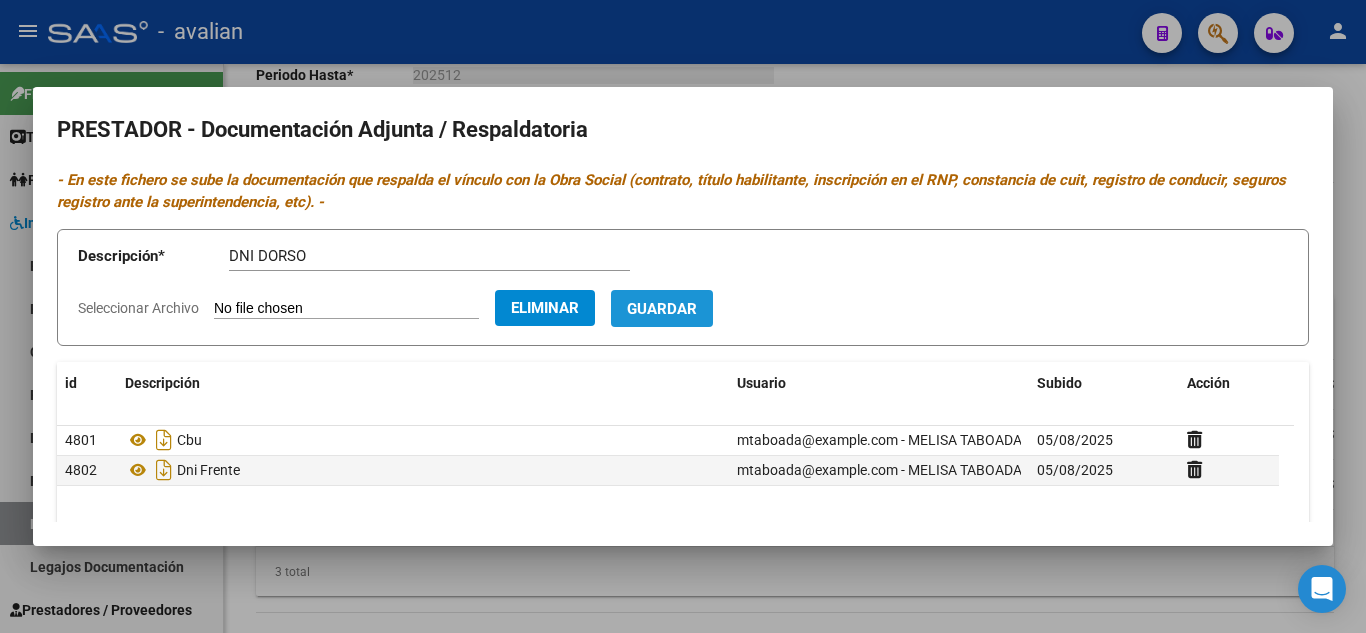 click on "Guardar" at bounding box center [662, 309] 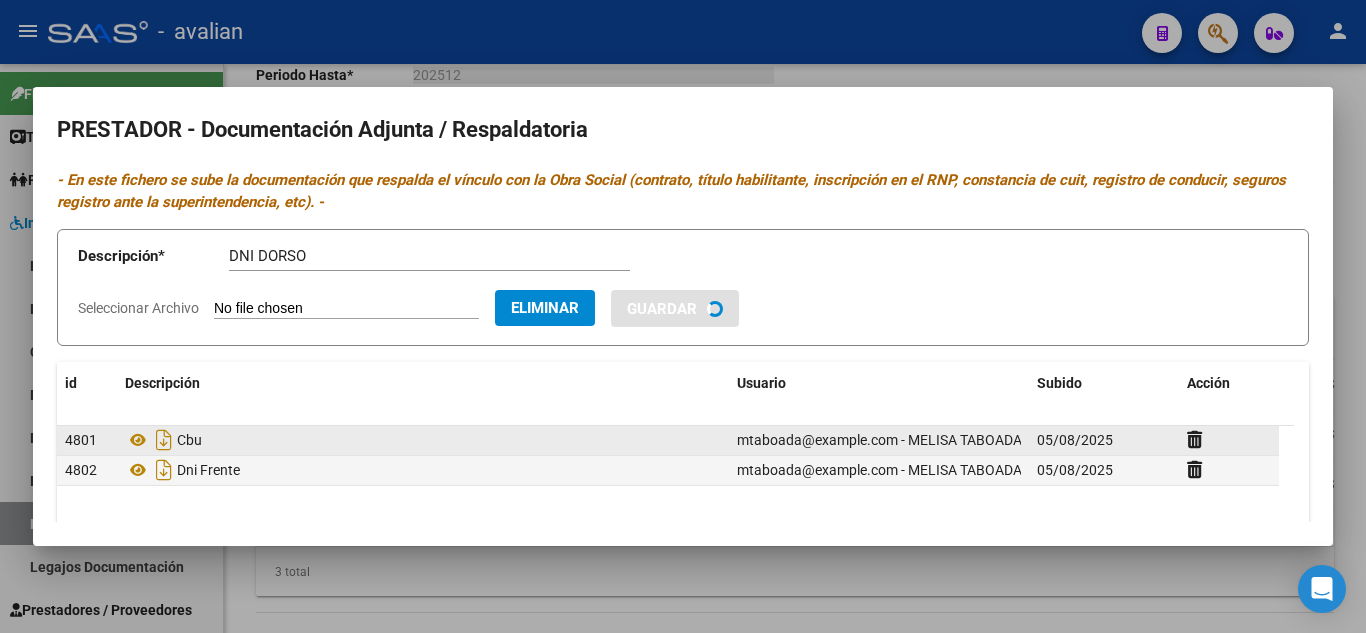 type 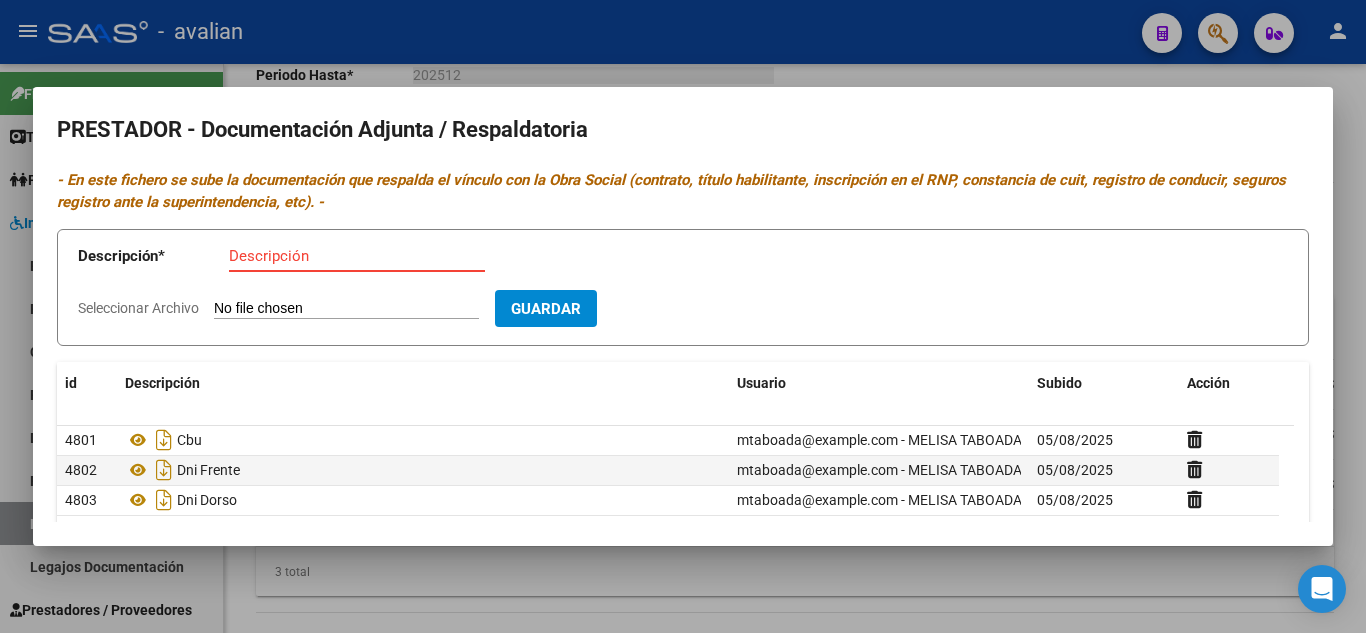click on "Descripción" at bounding box center [357, 256] 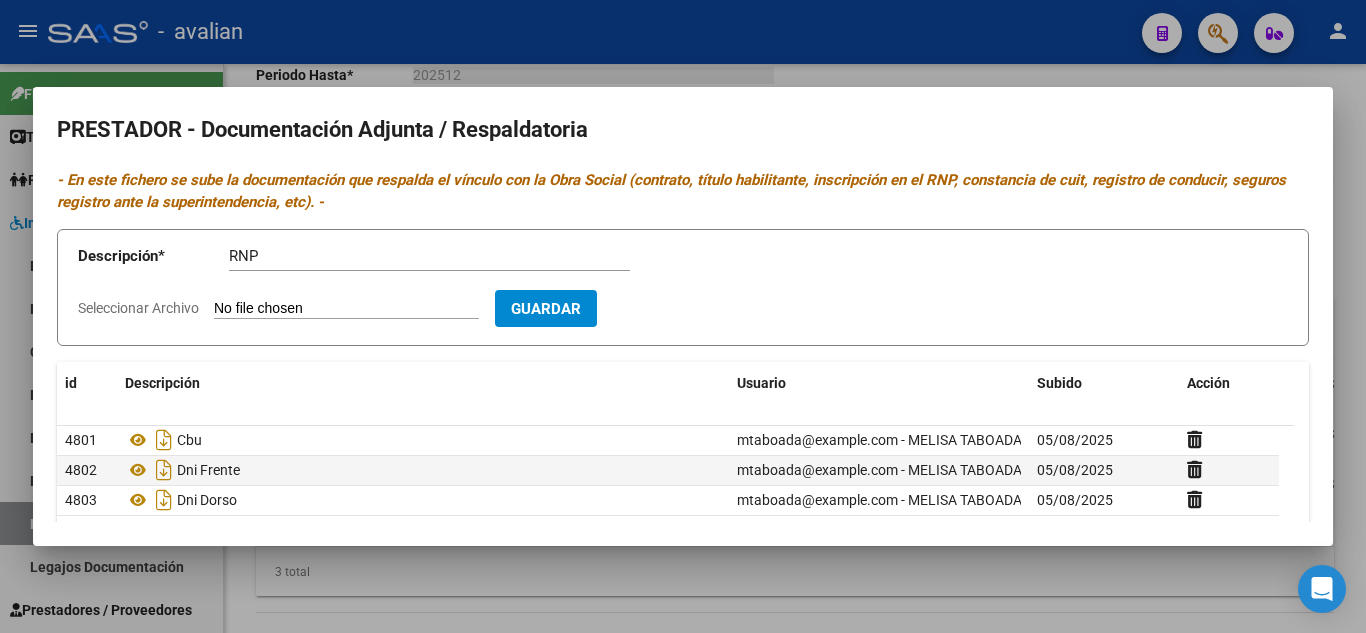click on "Seleccionar Archivo" at bounding box center (346, 309) 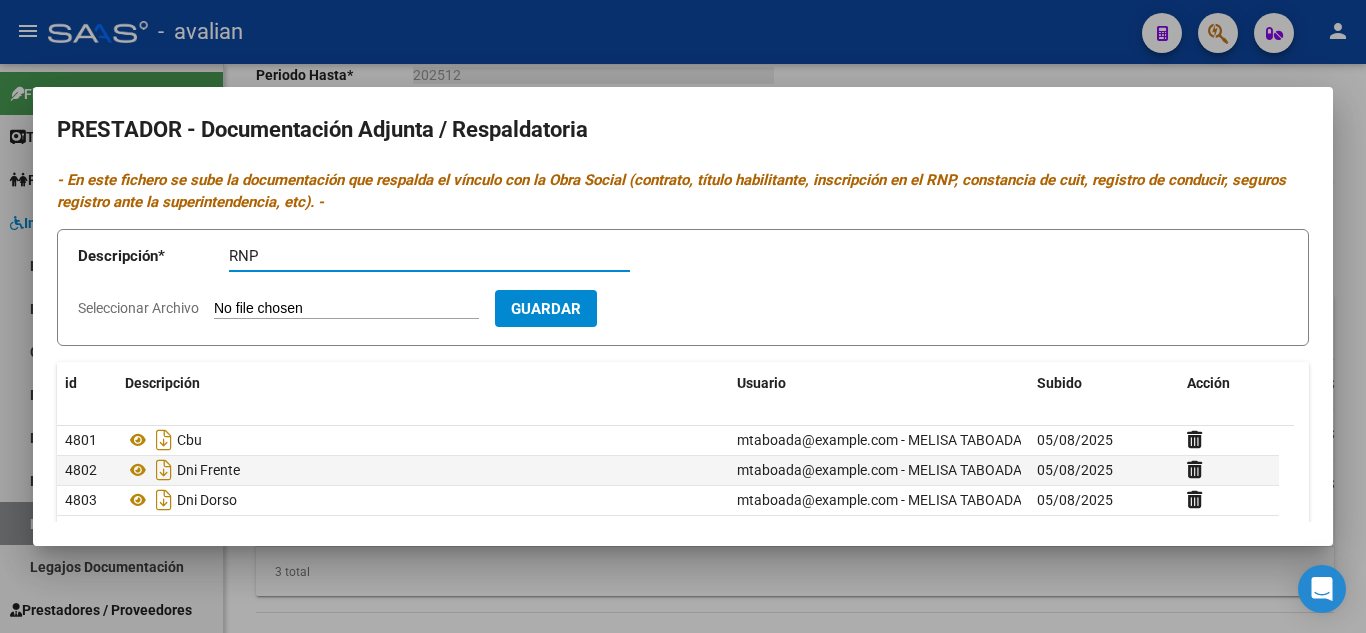 click on "RNP" at bounding box center [429, 256] 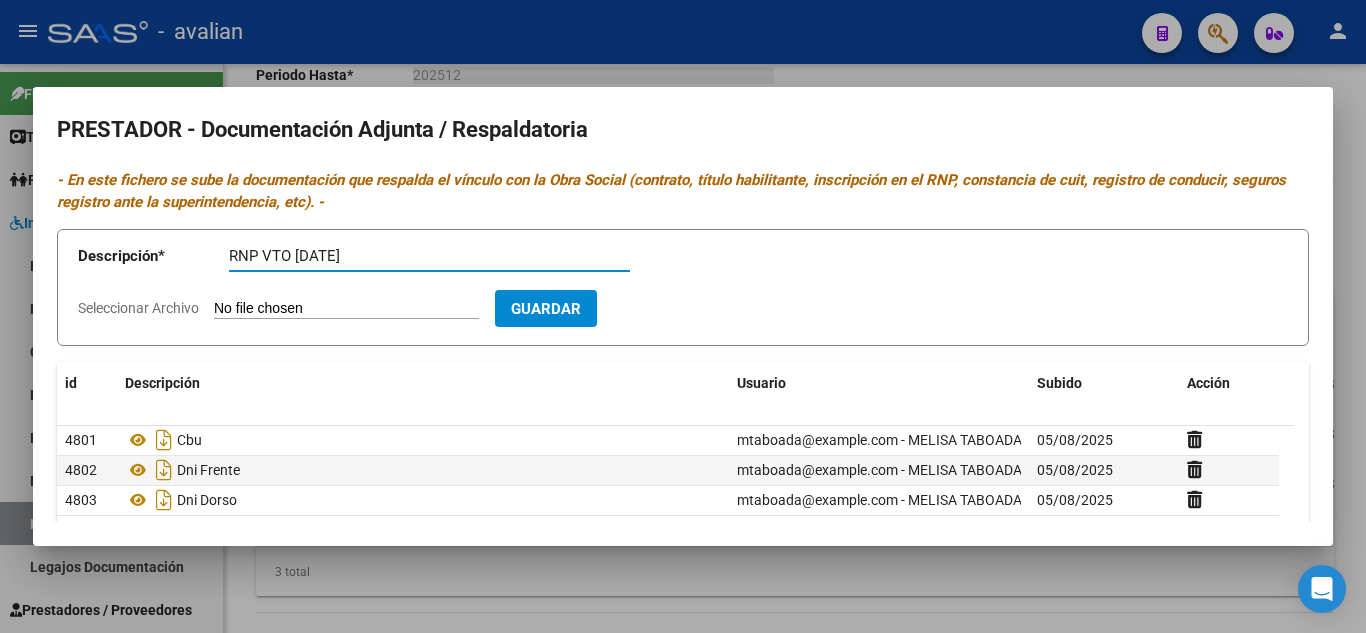 type on "RNP VTO [DATE]" 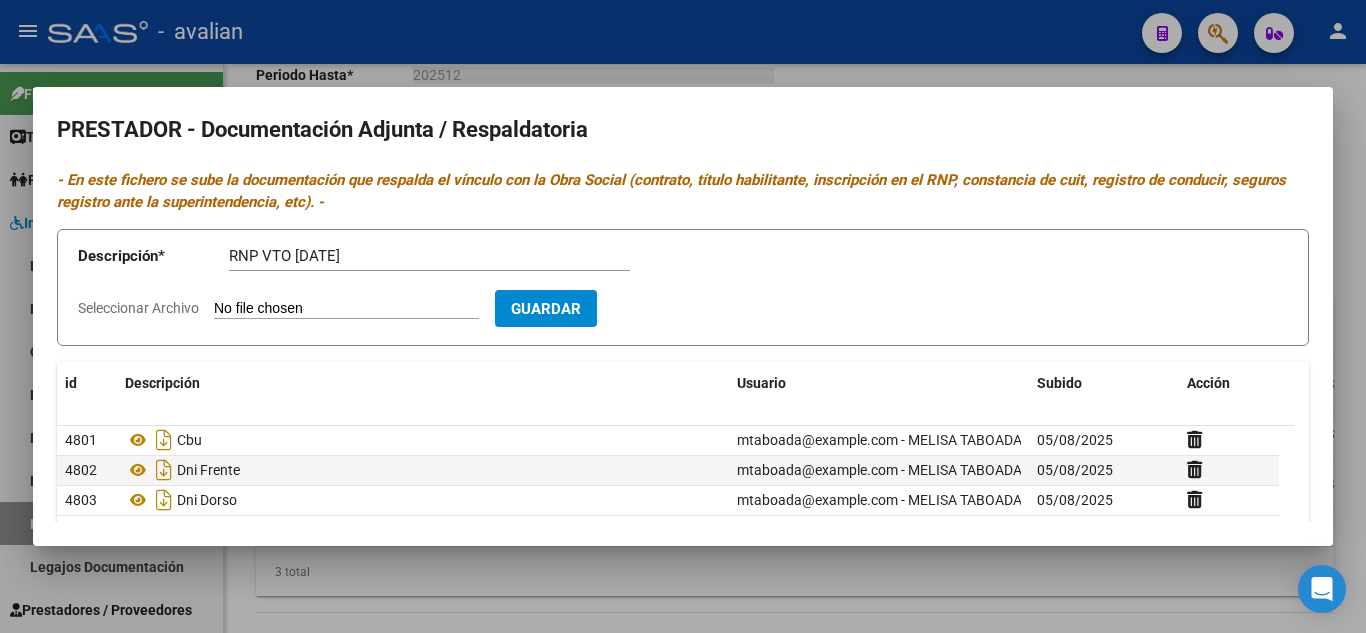 click on "Seleccionar Archivo" at bounding box center (346, 309) 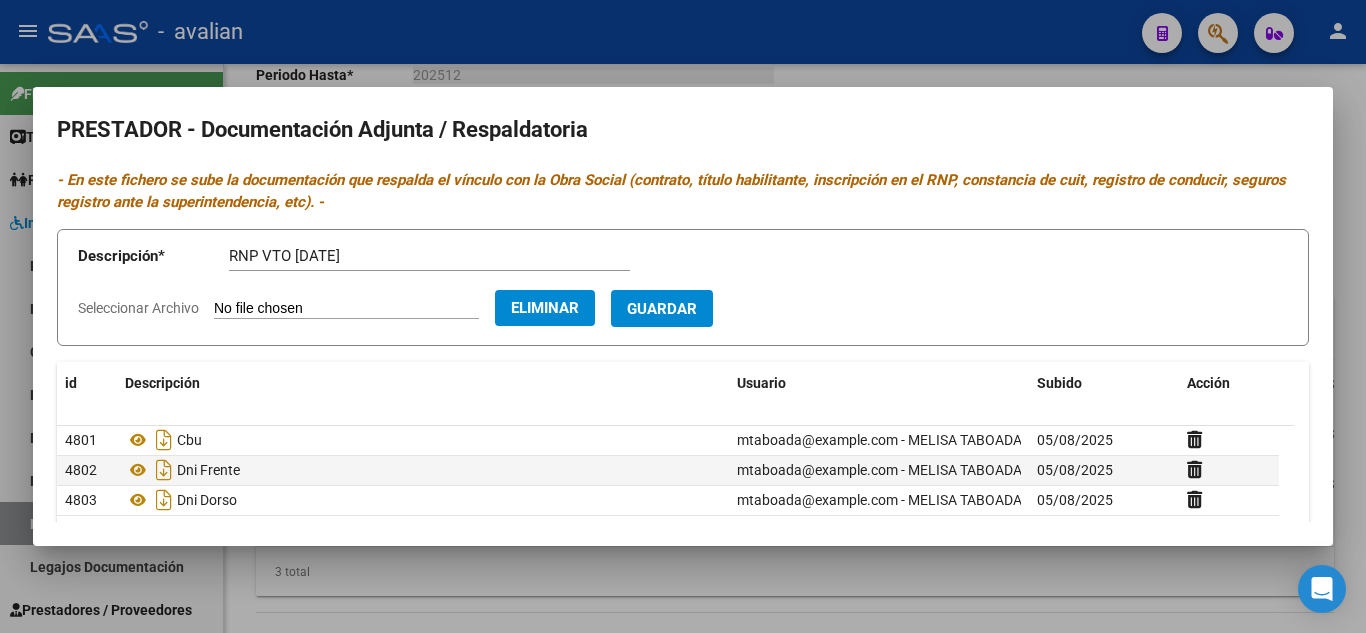 click on "Guardar" at bounding box center [662, 309] 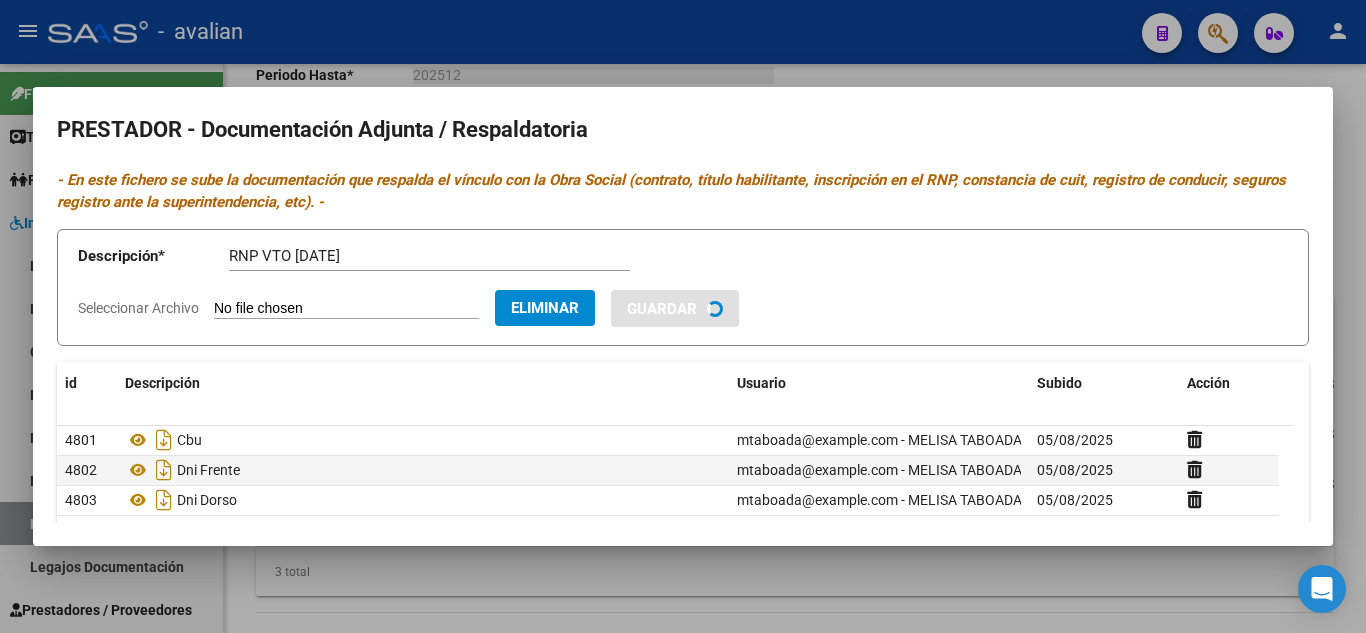 type 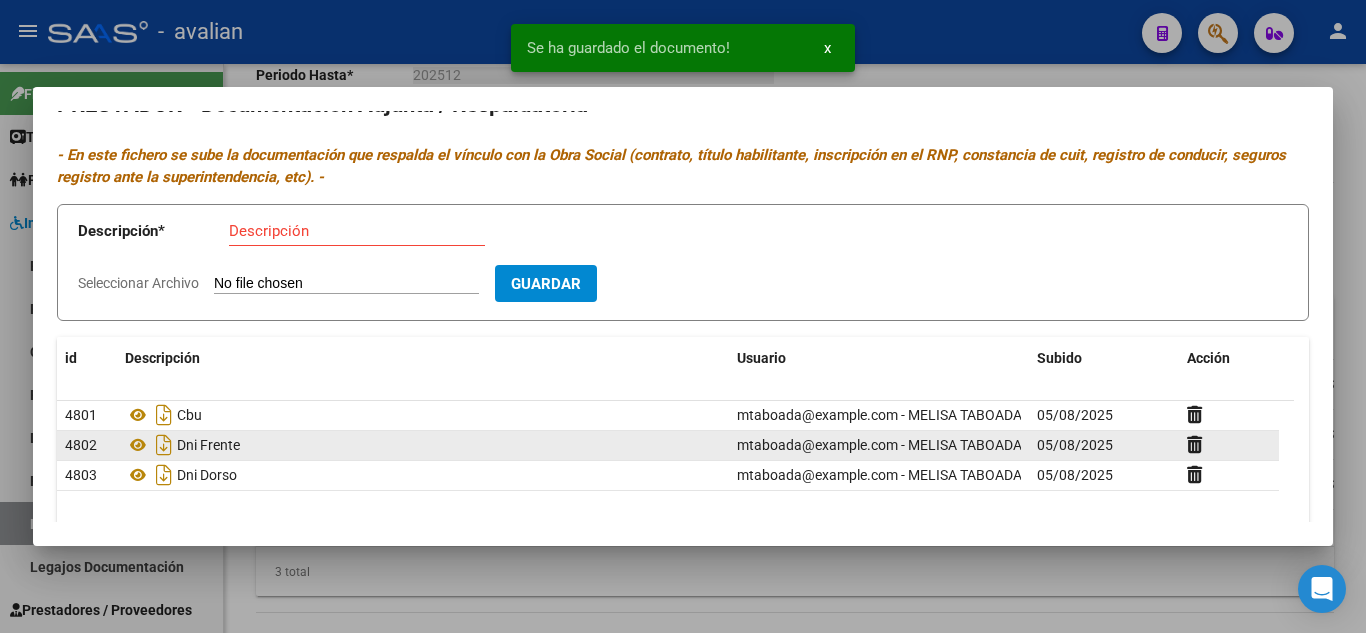 scroll, scrollTop: 100, scrollLeft: 0, axis: vertical 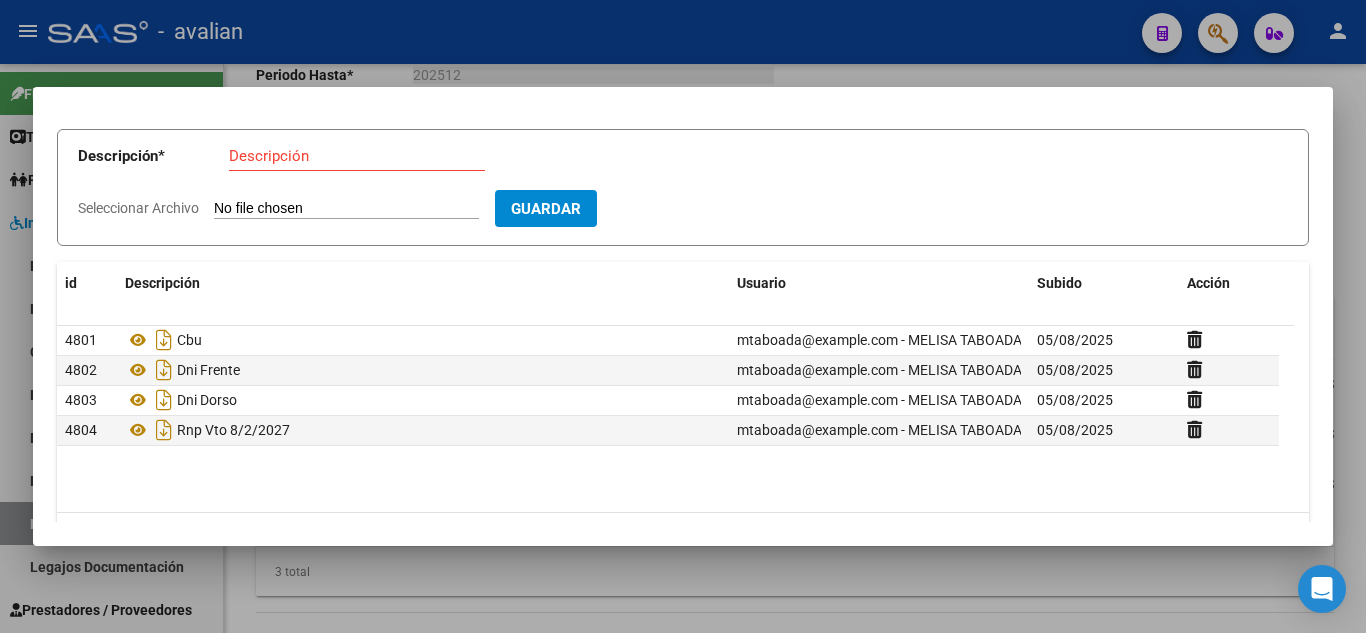 click on "Descripción" at bounding box center (357, 156) 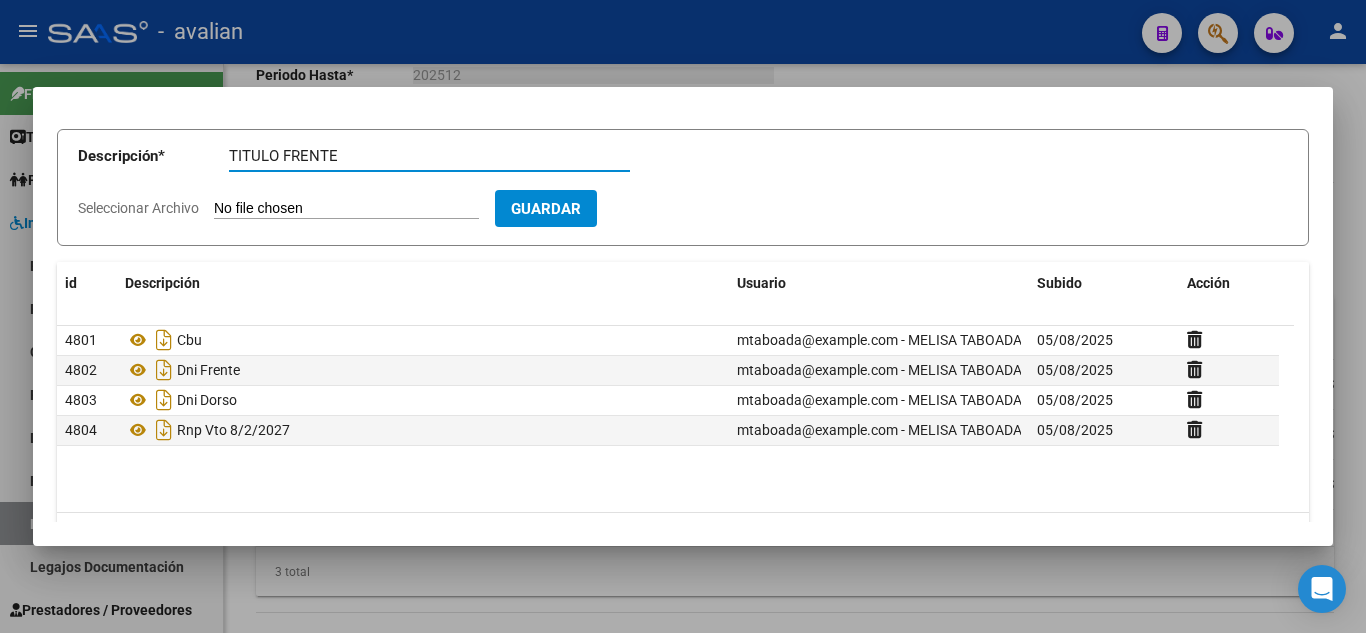 type on "TITULO FRENTE" 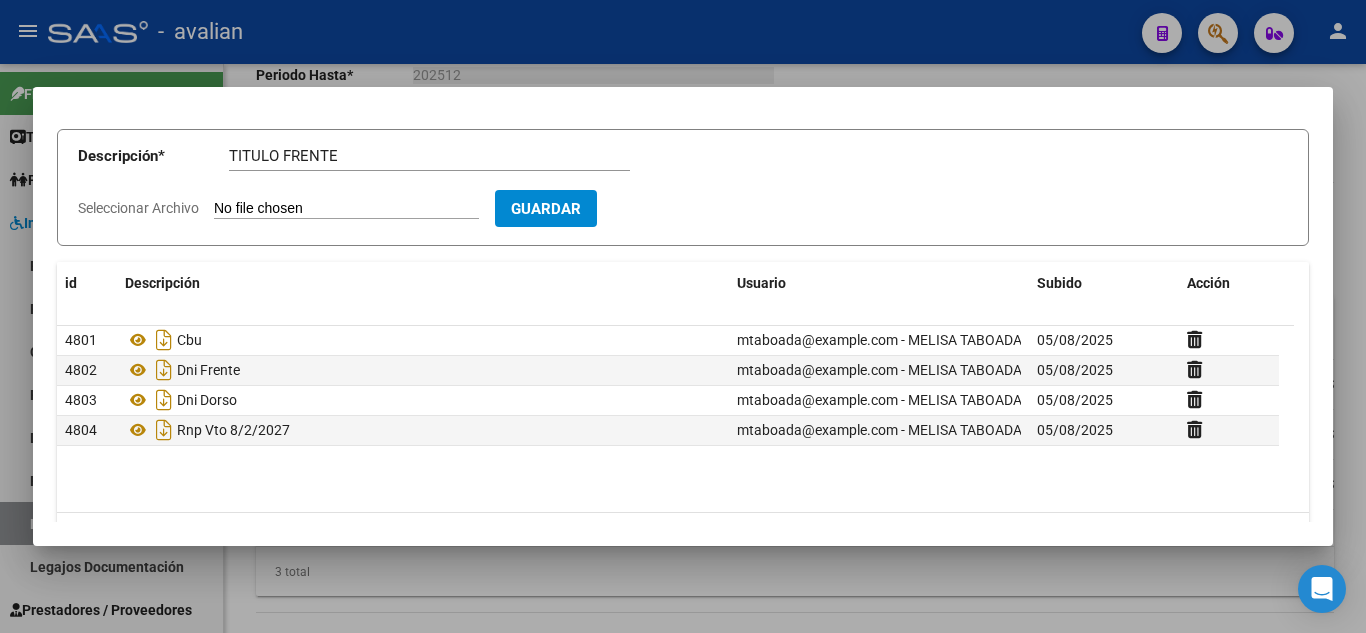 type on "C:\fakepath\T1.jpg" 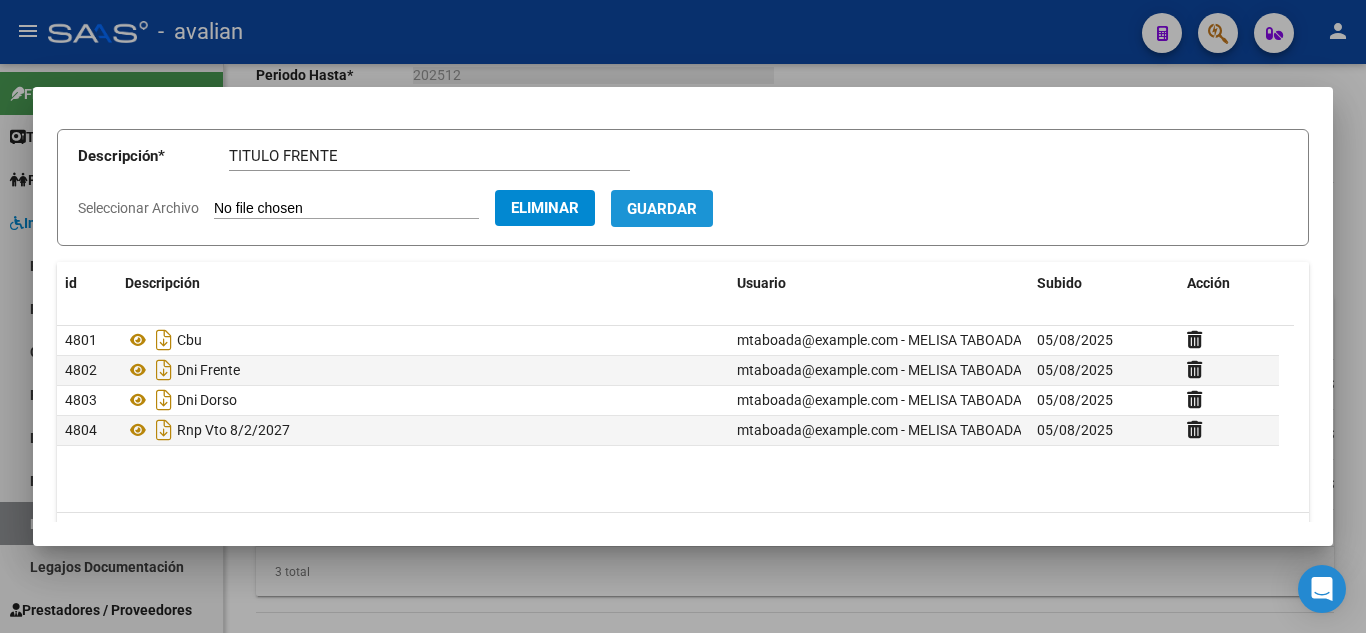 click on "Guardar" at bounding box center [662, 209] 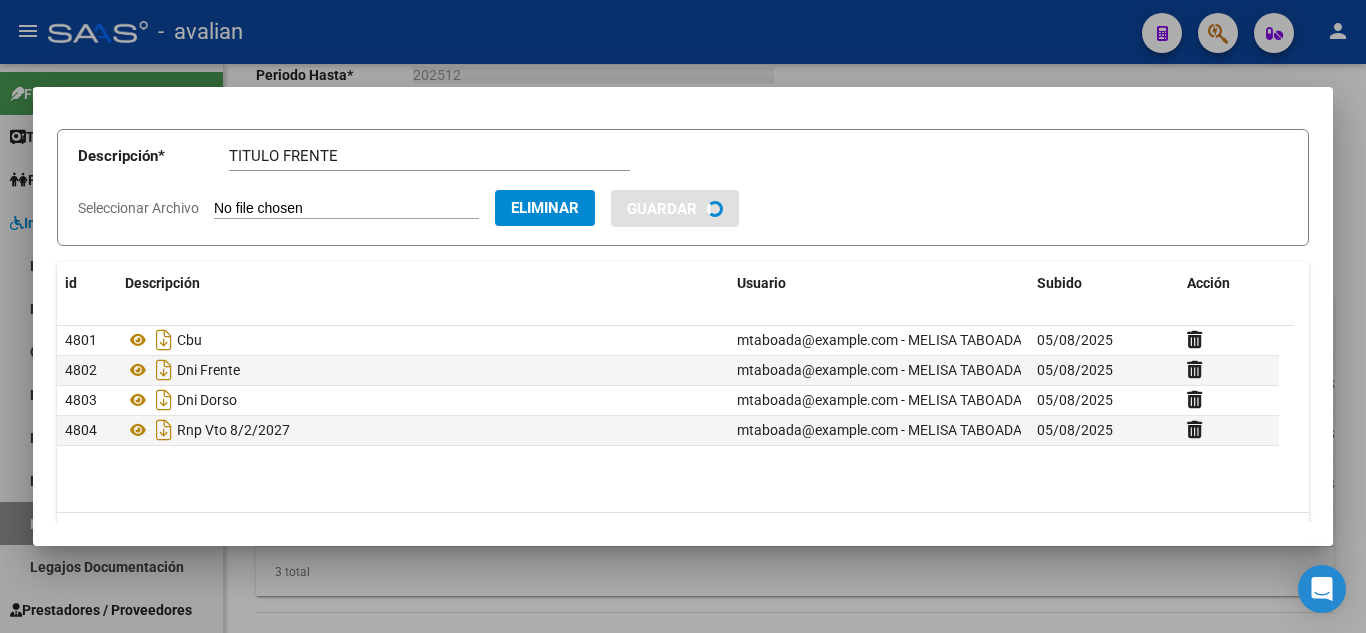 type 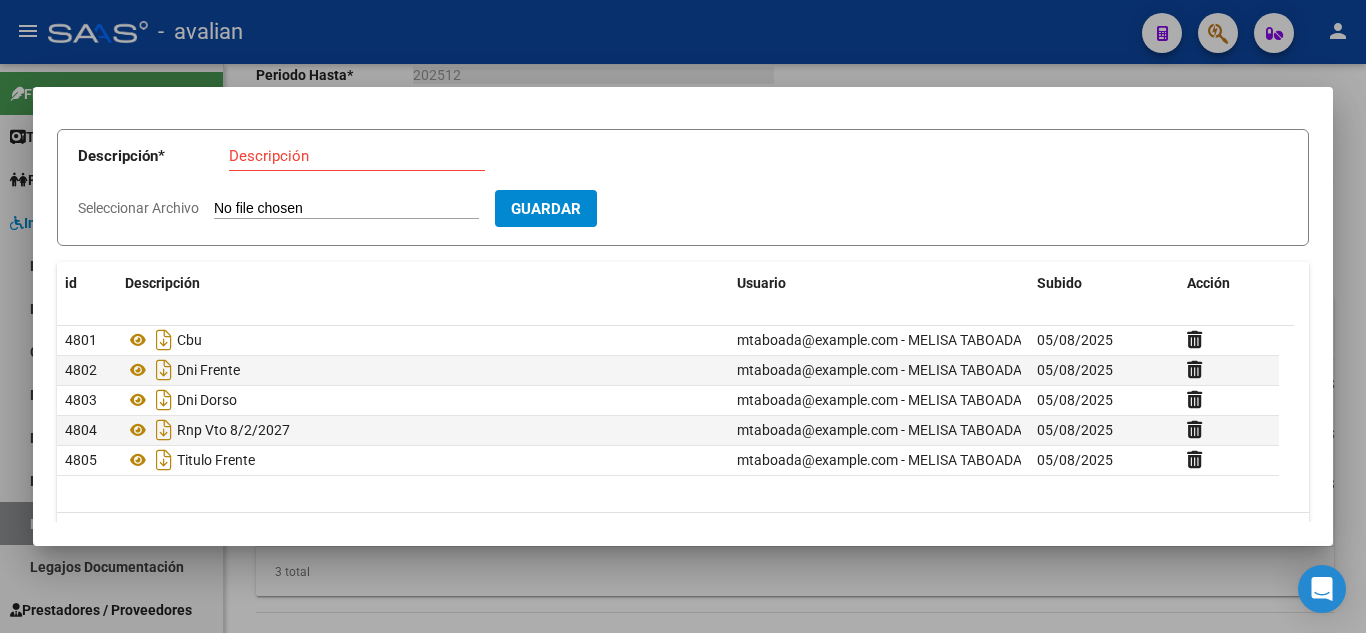 click on "Descripción" at bounding box center (357, 165) 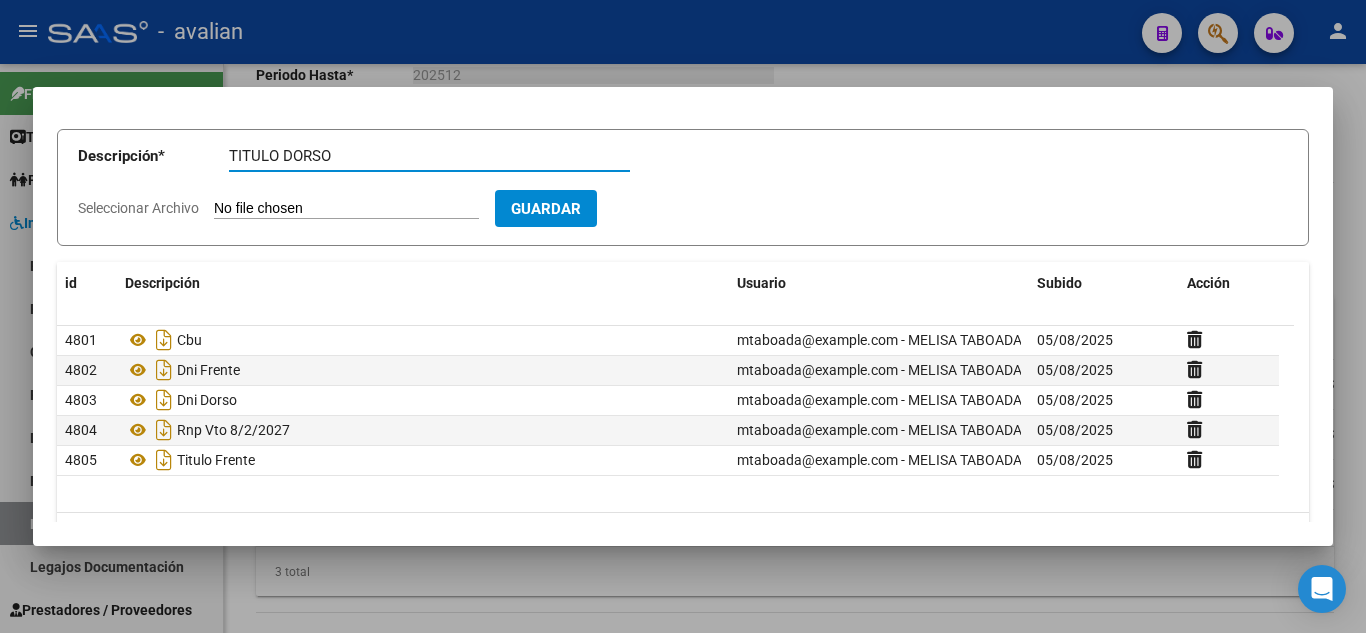 type on "TITULO DORSO" 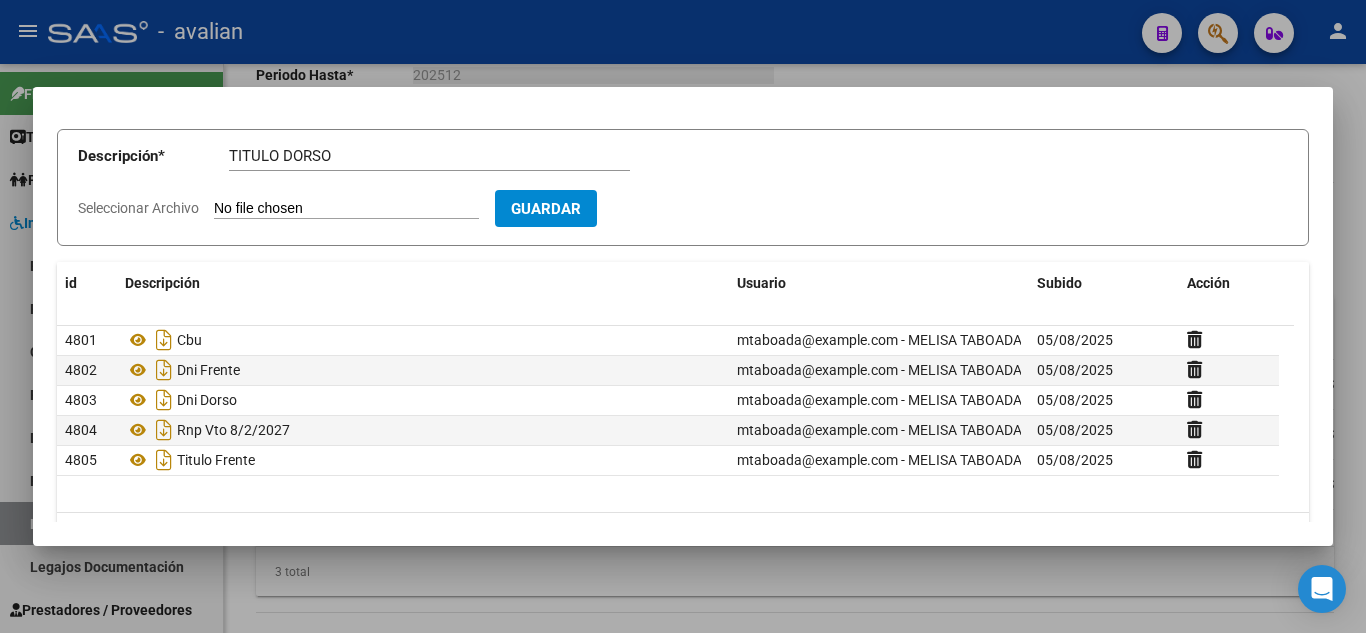 click on "Seleccionar Archivo" at bounding box center [346, 209] 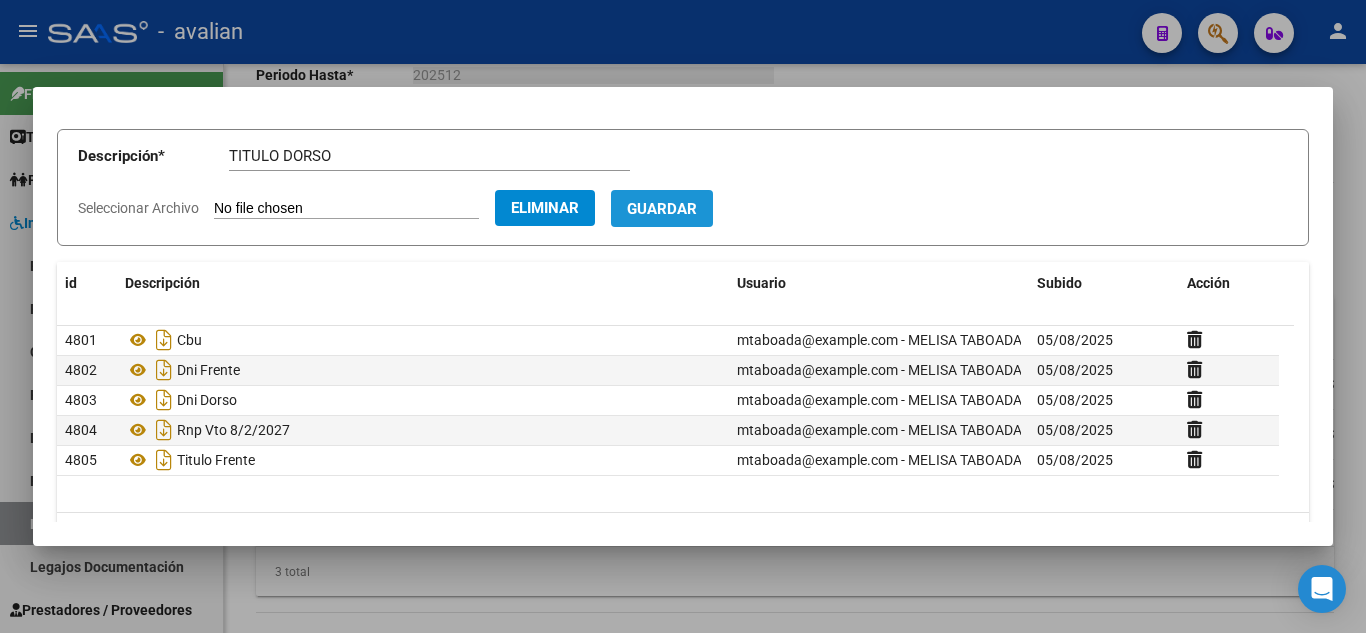 click on "Guardar" at bounding box center [662, 209] 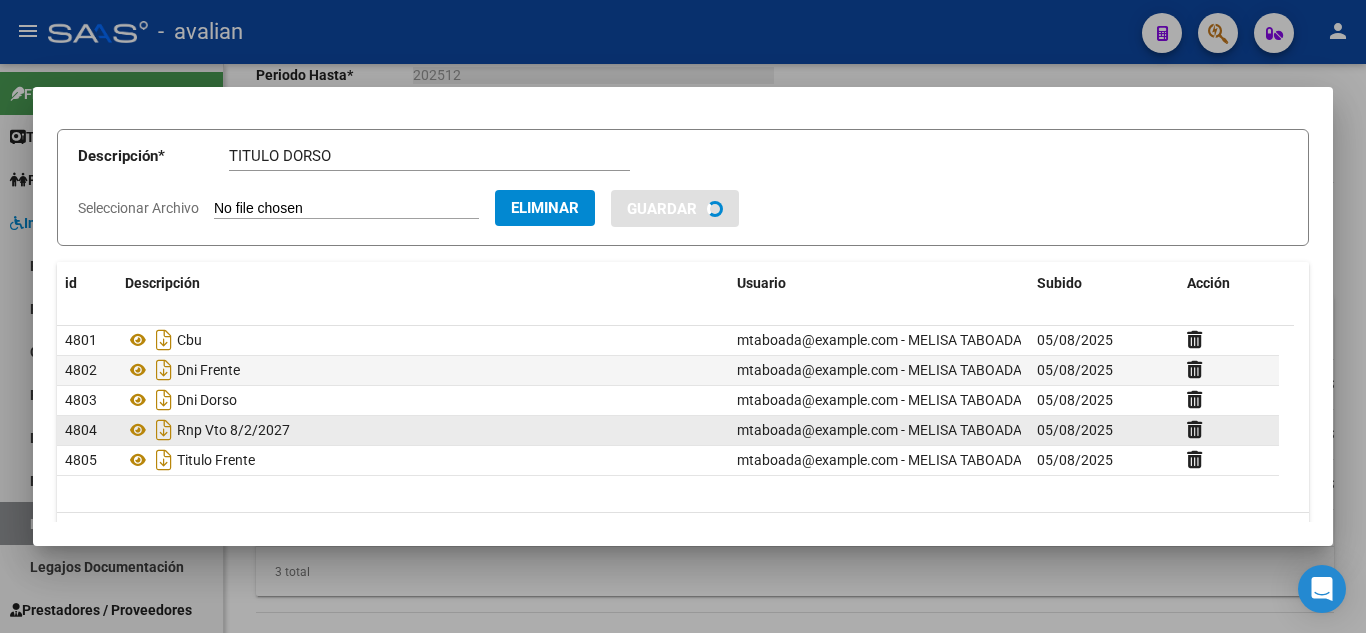 type 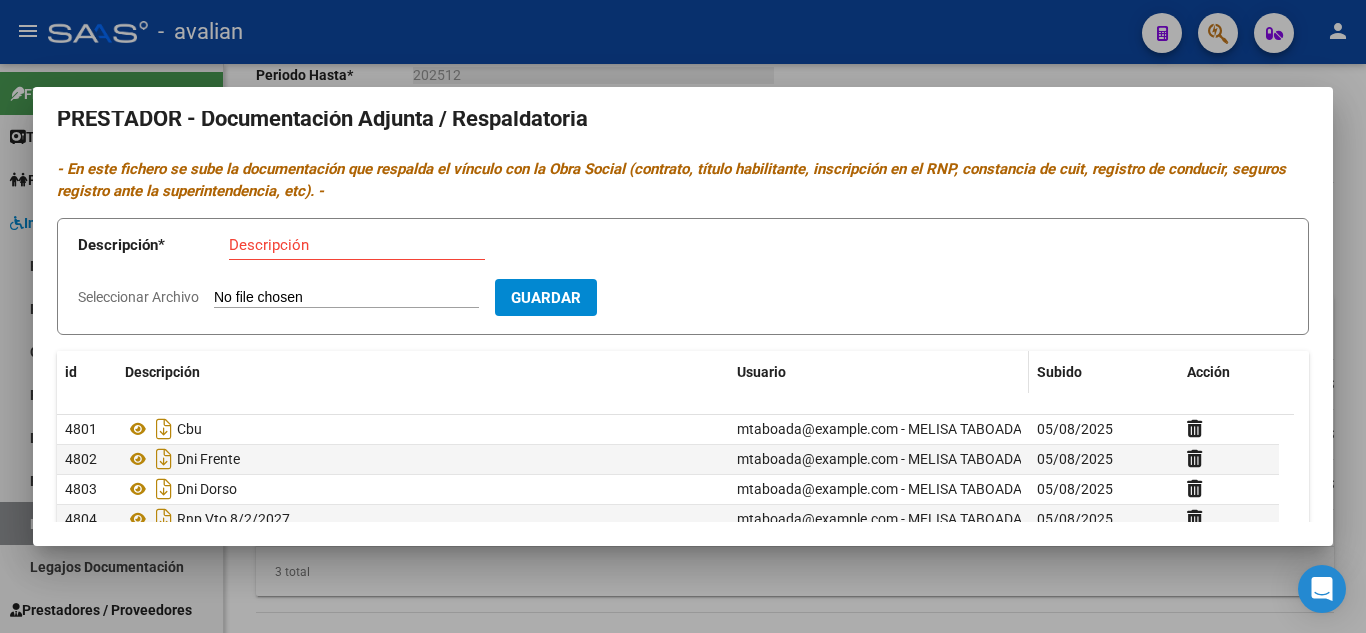 scroll, scrollTop: 0, scrollLeft: 0, axis: both 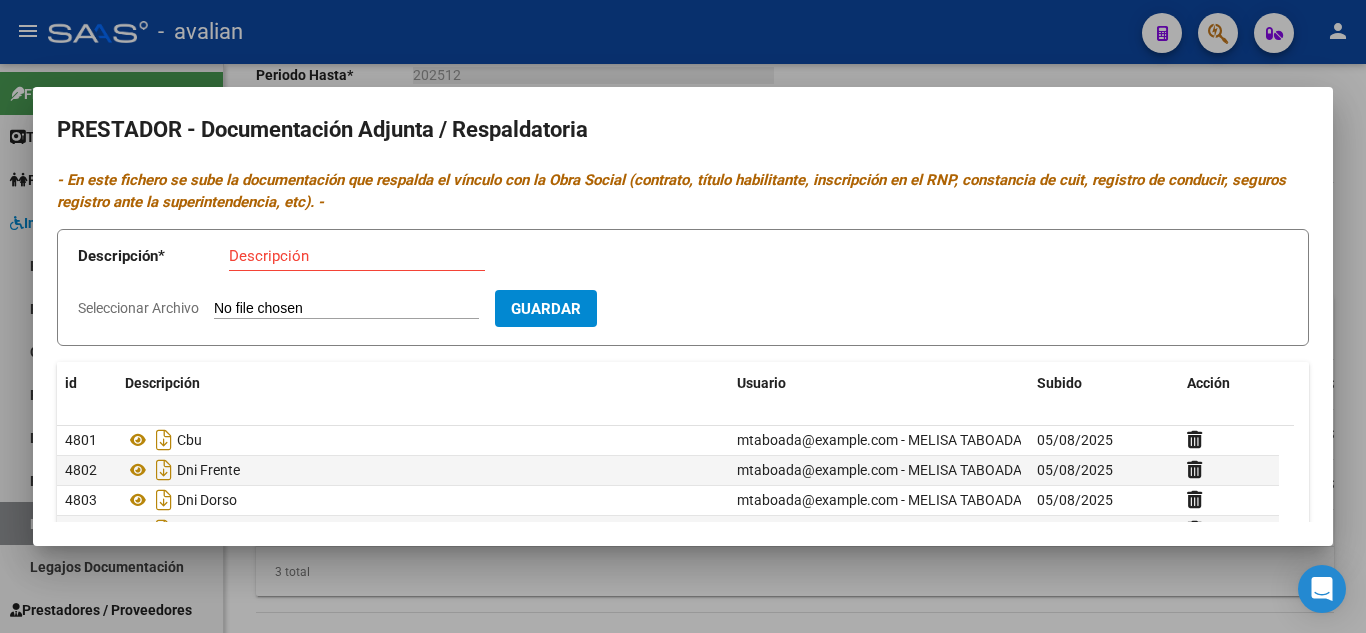 click at bounding box center [683, 316] 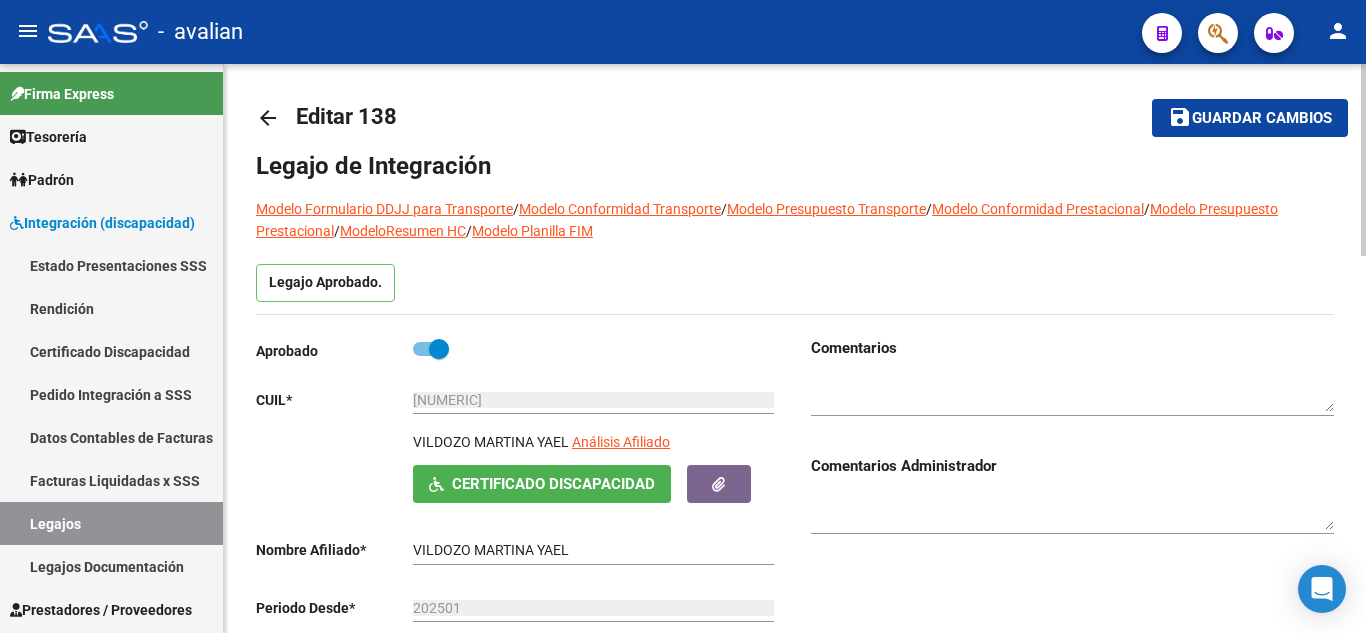 scroll, scrollTop: 0, scrollLeft: 0, axis: both 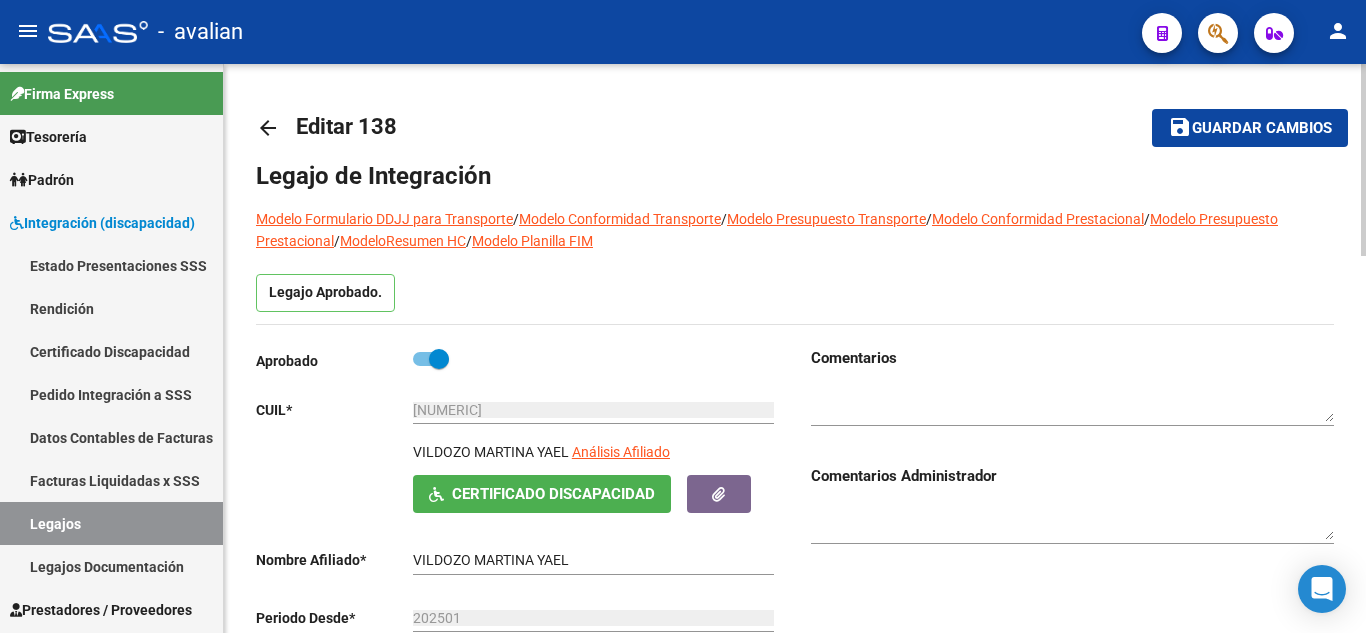 click on "Guardar cambios" 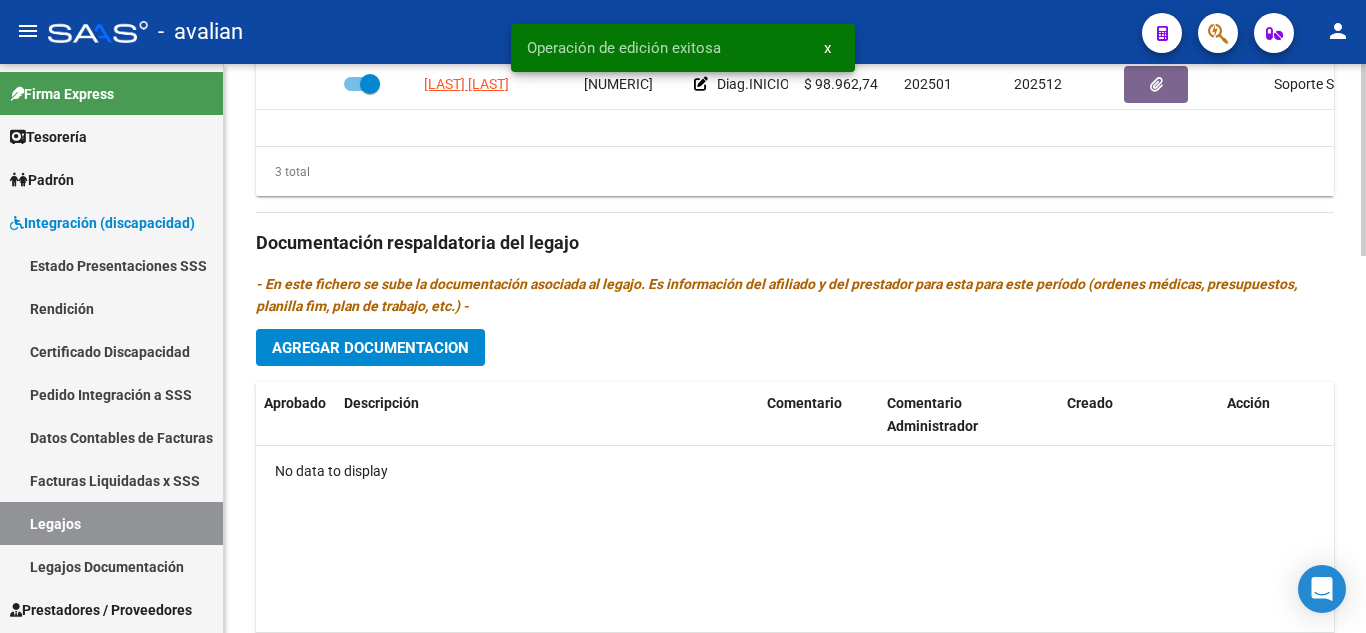 scroll, scrollTop: 1100, scrollLeft: 0, axis: vertical 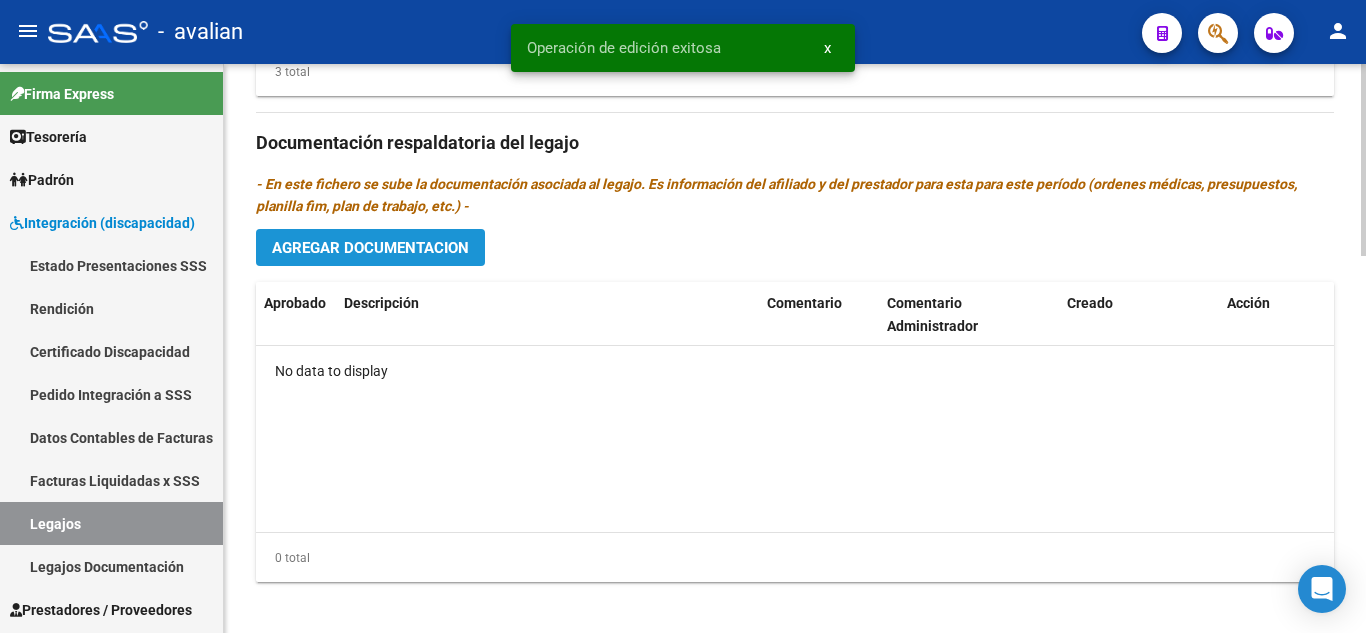 click on "Agregar Documentacion" 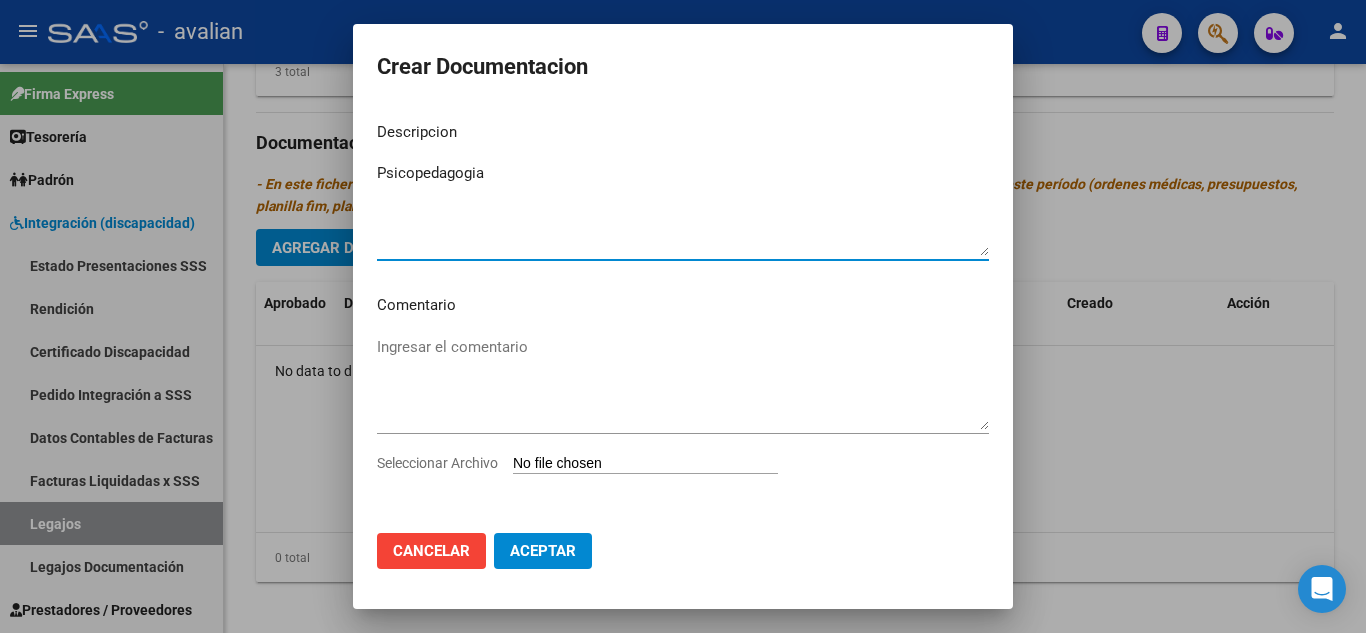 type on "Psicopedagogia" 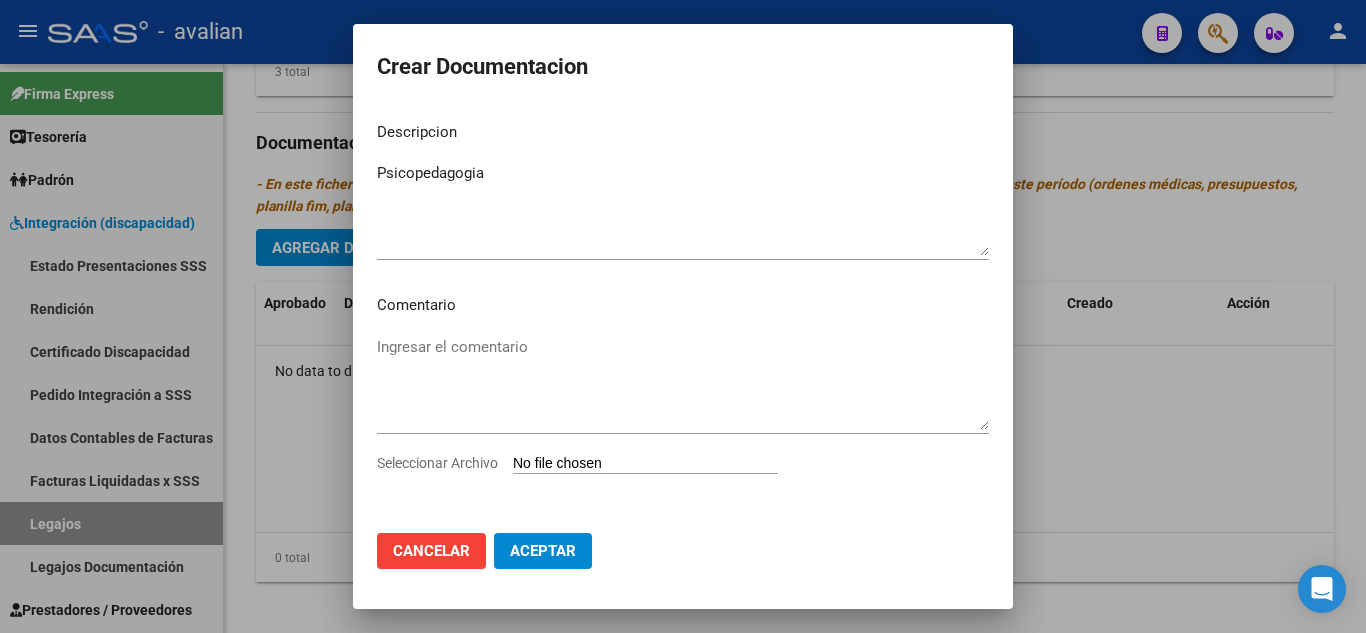 click on "Seleccionar Archivo" at bounding box center [645, 464] 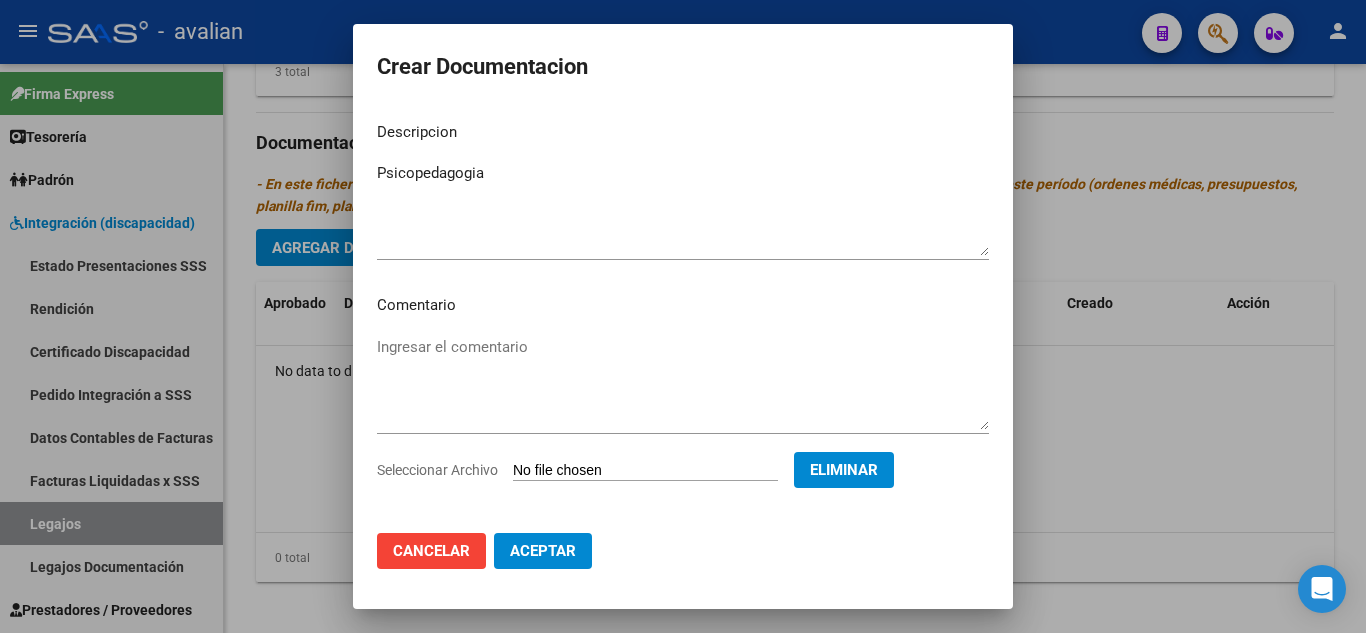 click on "Aceptar" 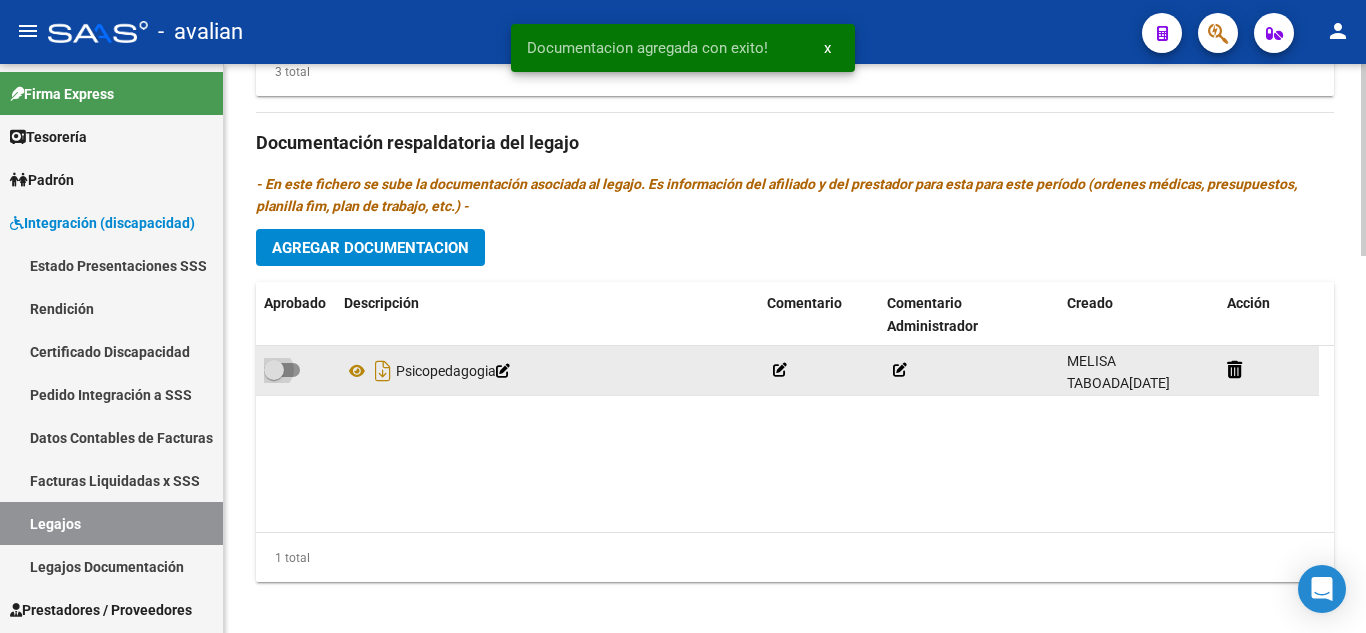 click at bounding box center (282, 370) 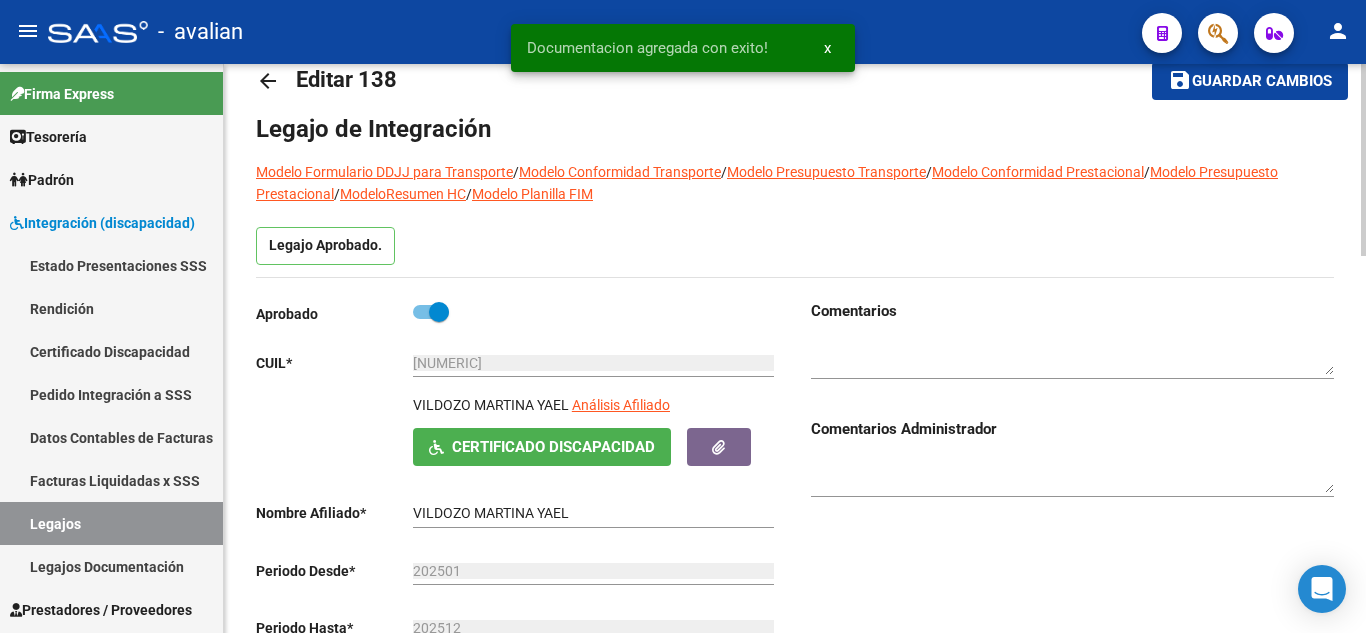 scroll, scrollTop: 0, scrollLeft: 0, axis: both 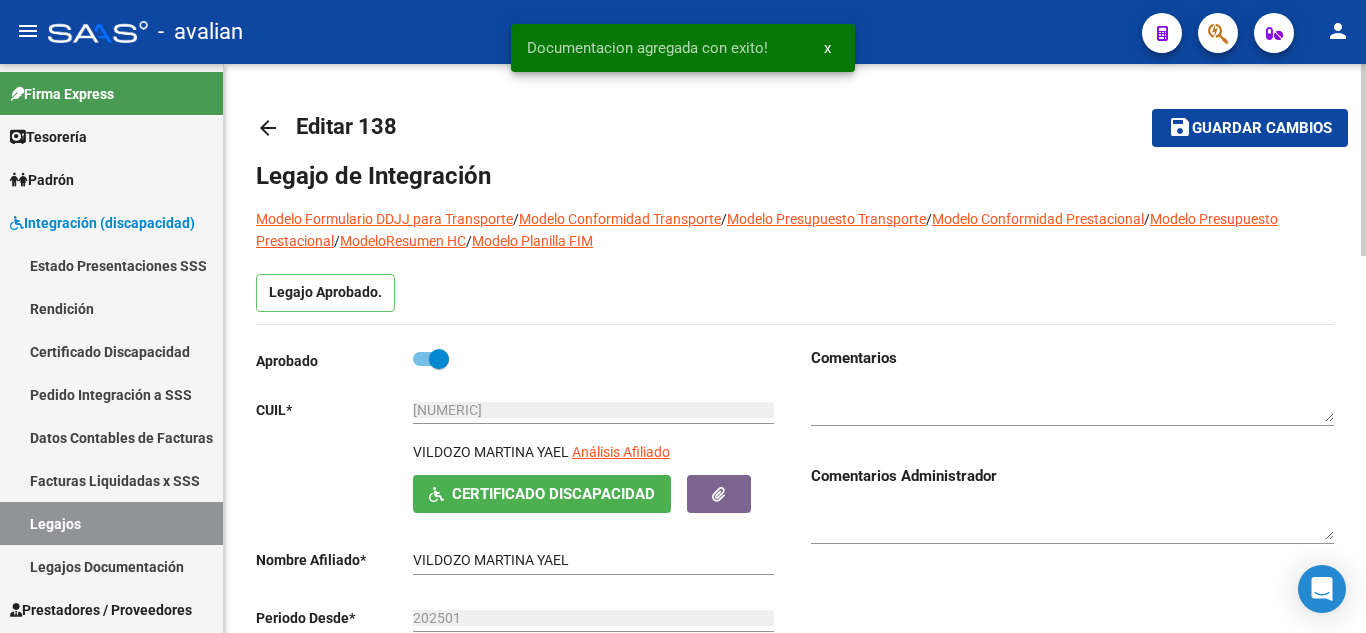 click on "Guardar cambios" 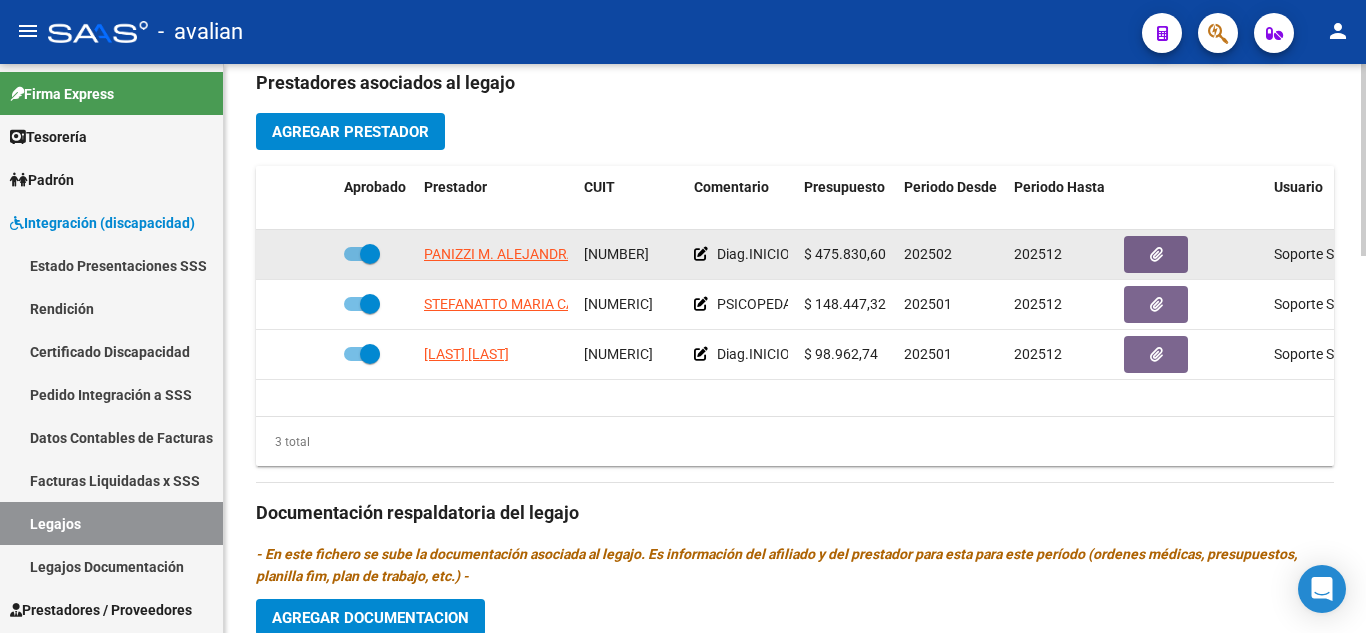 scroll, scrollTop: 700, scrollLeft: 0, axis: vertical 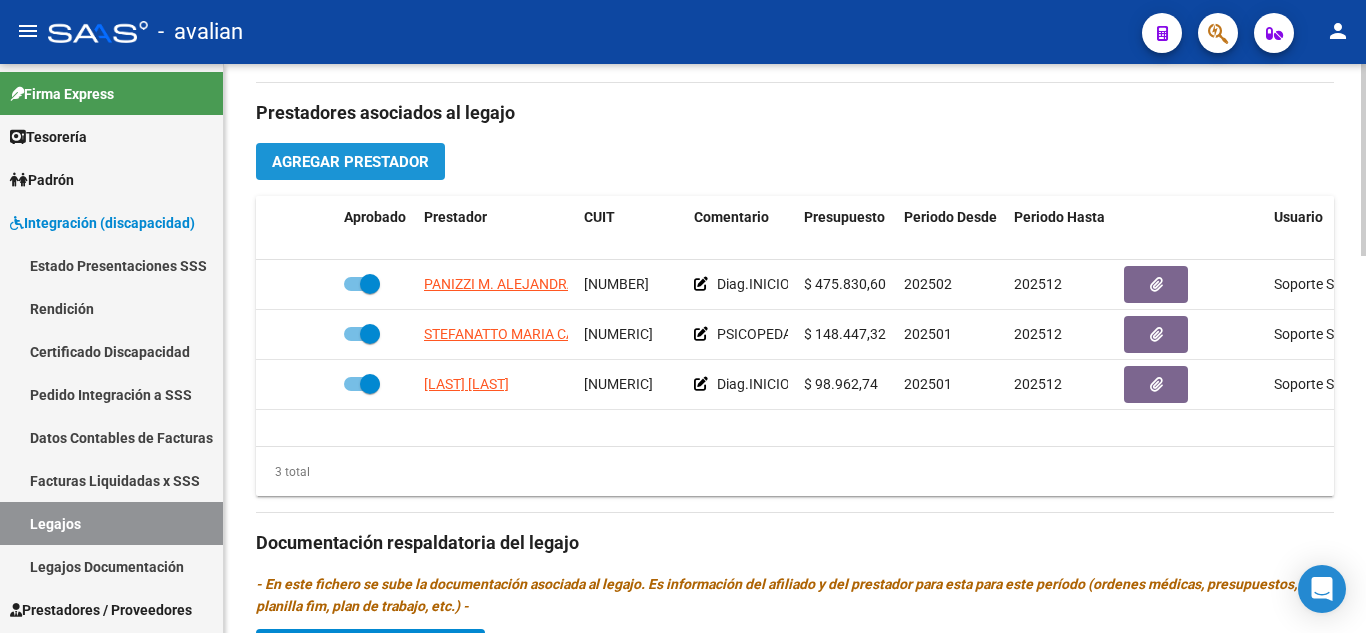 click on "Agregar Prestador" 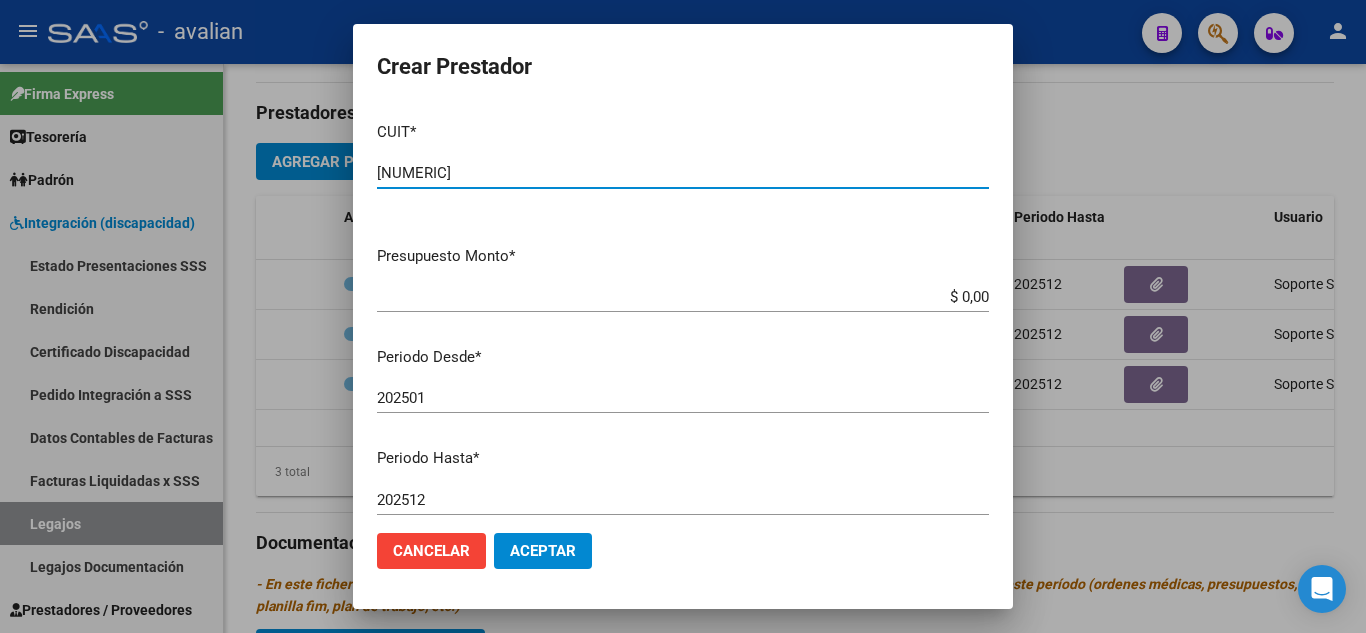 type on "[NUMERIC]" 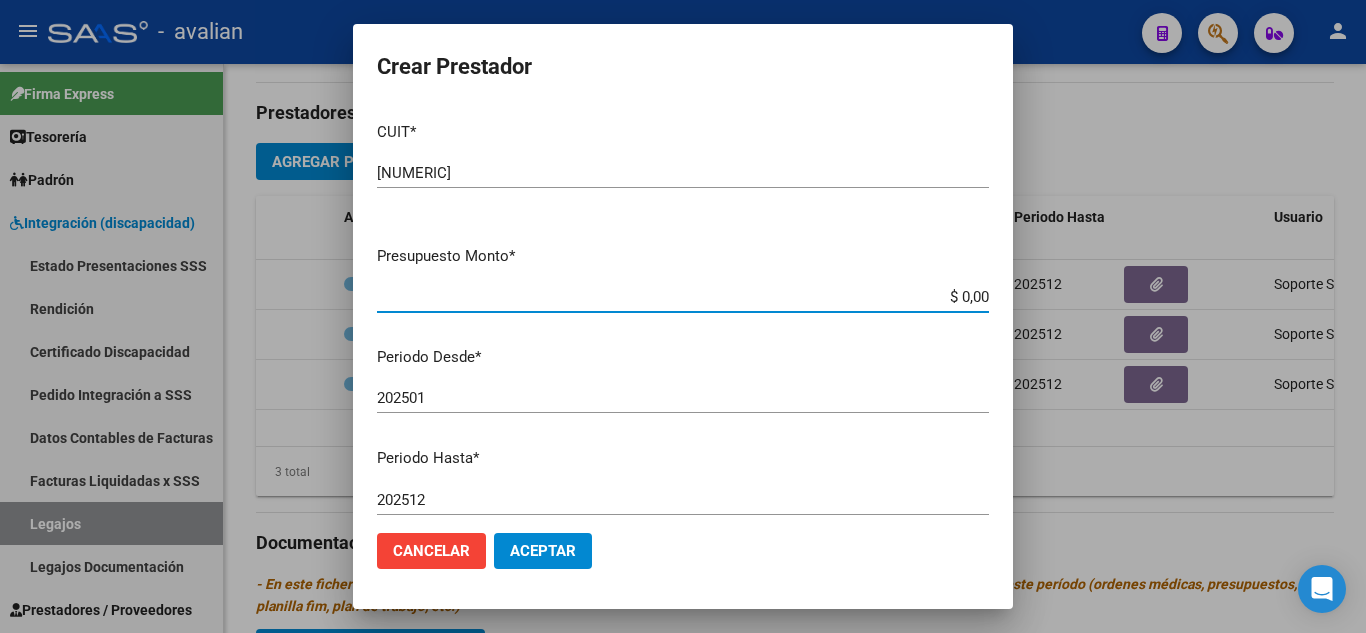 drag, startPoint x: 946, startPoint y: 291, endPoint x: 974, endPoint y: 299, distance: 29.12044 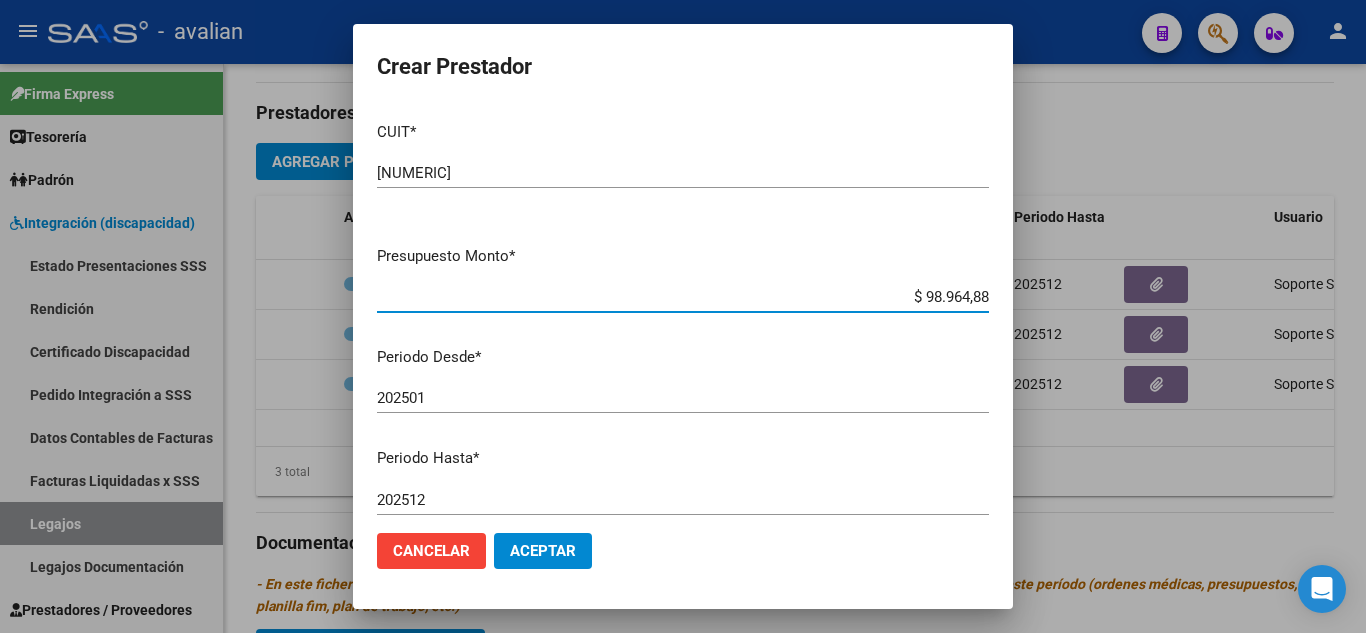 type on "$ 98.964,88" 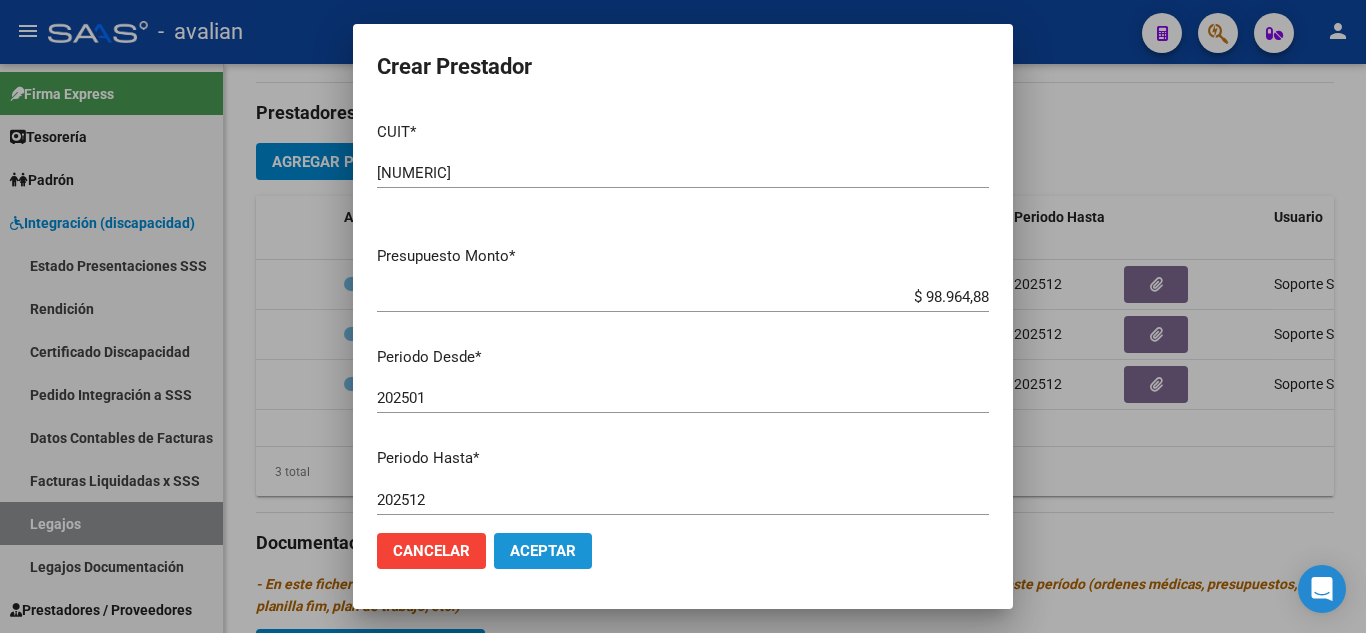 click on "Aceptar" 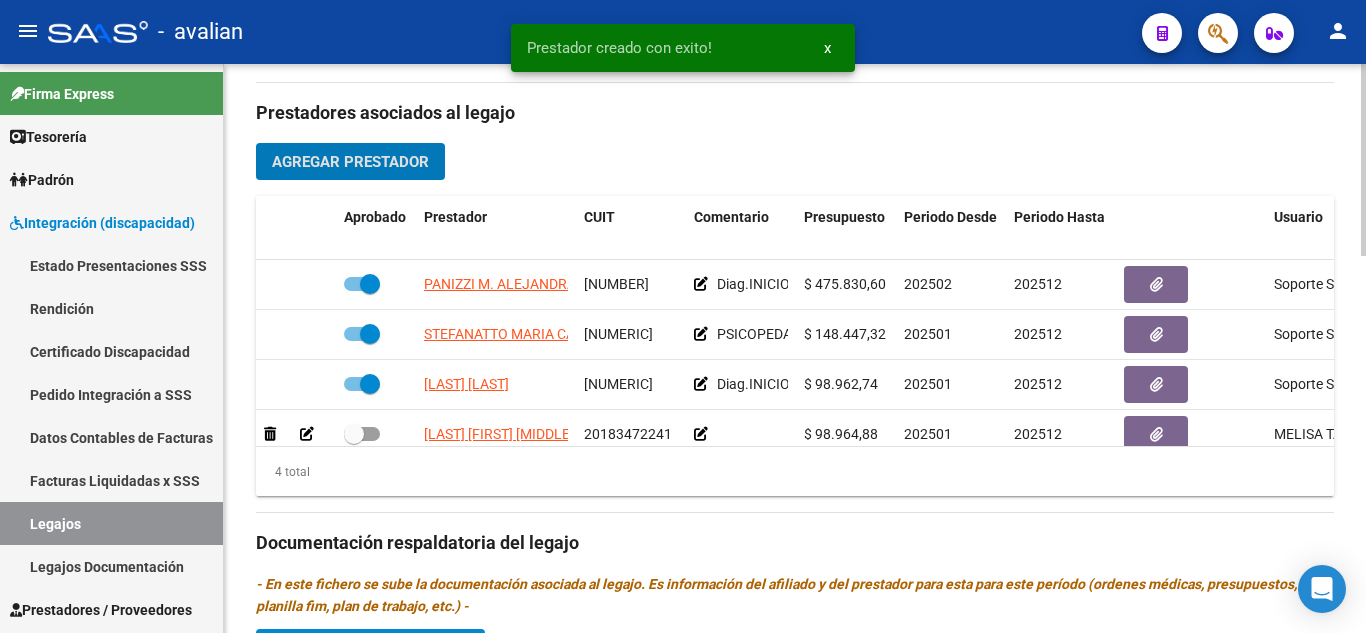 scroll, scrollTop: 36, scrollLeft: 0, axis: vertical 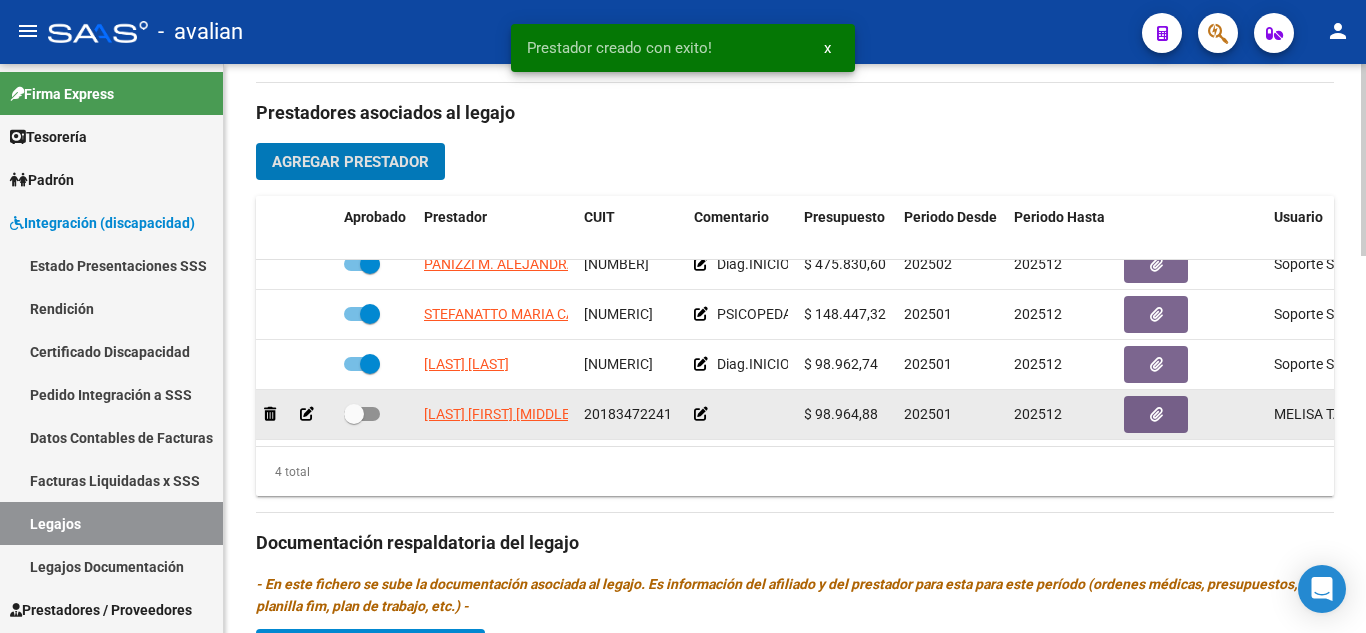 click 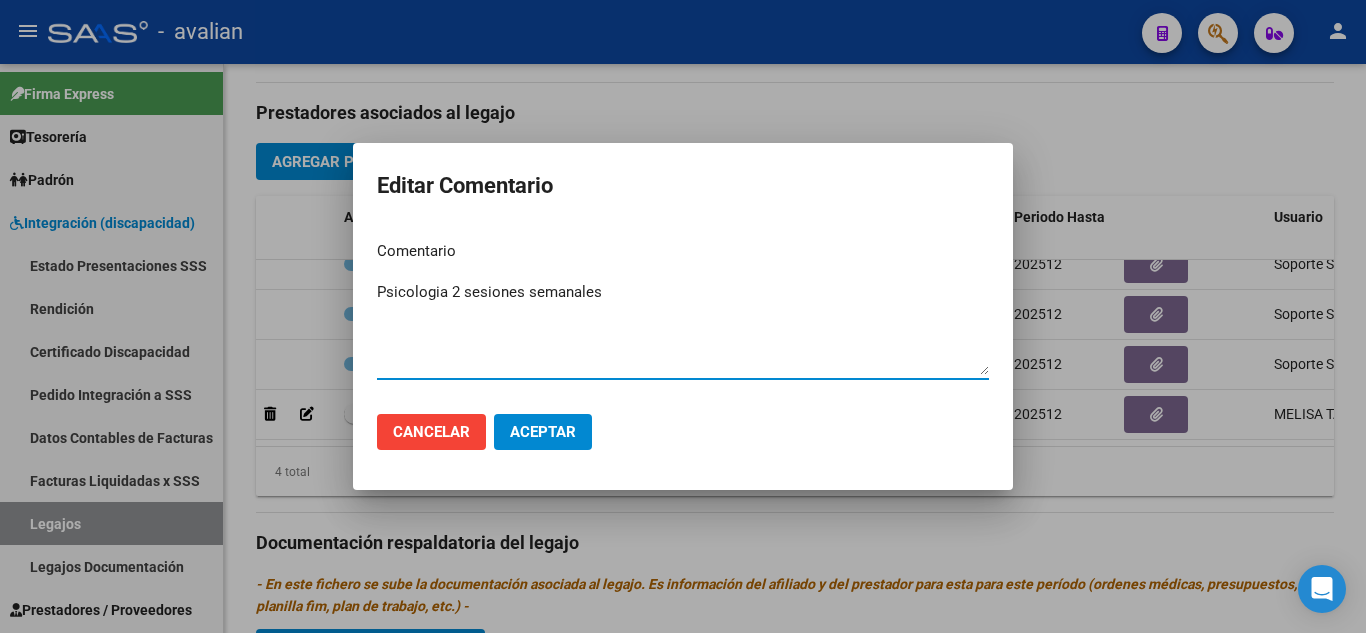 type on "Psicologia 2 sesiones semanales" 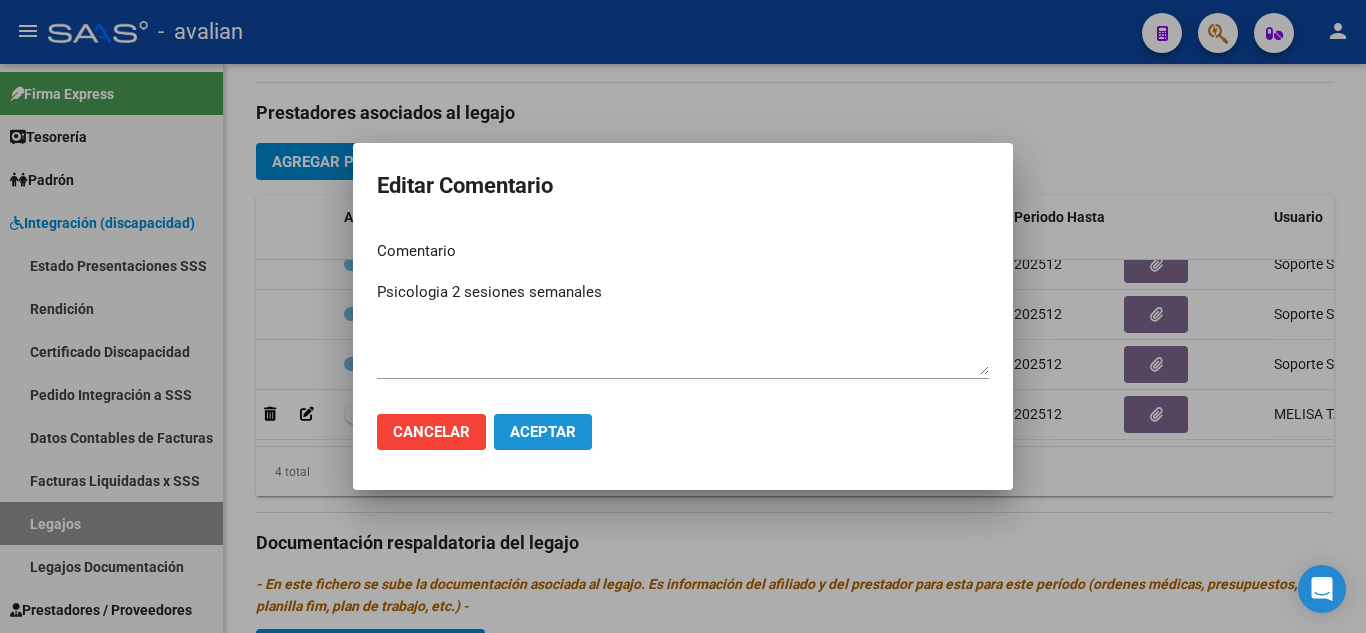 click on "Aceptar" 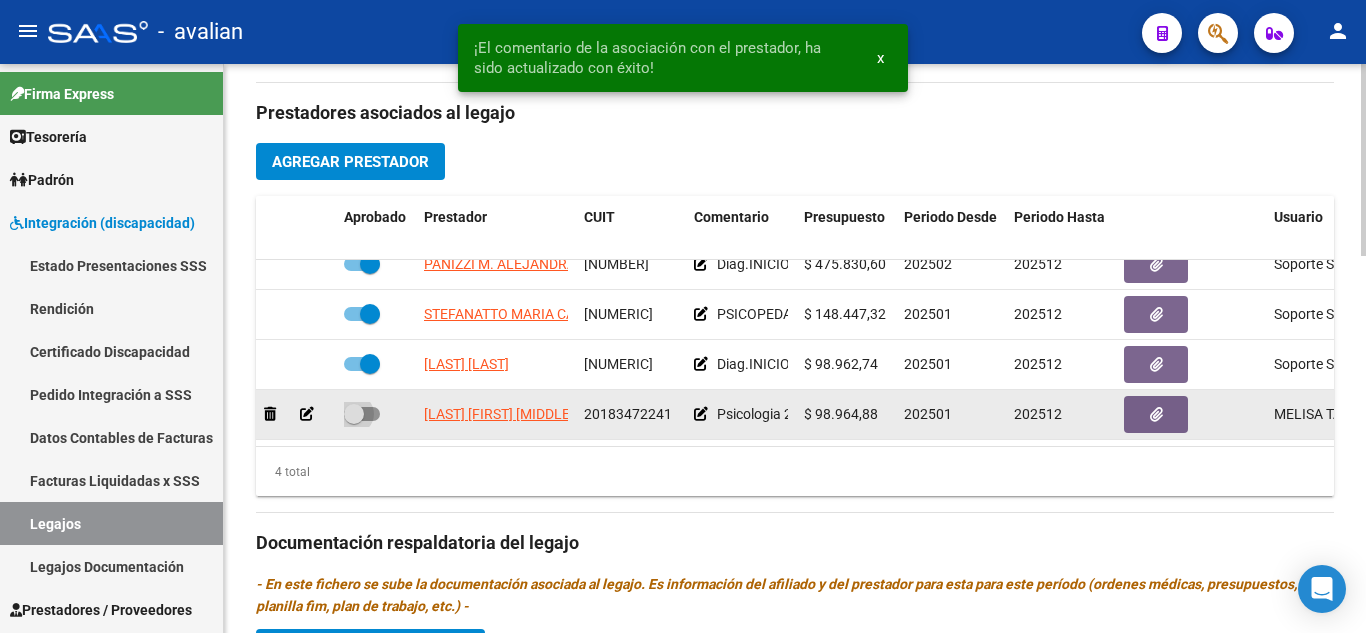 click at bounding box center (362, 414) 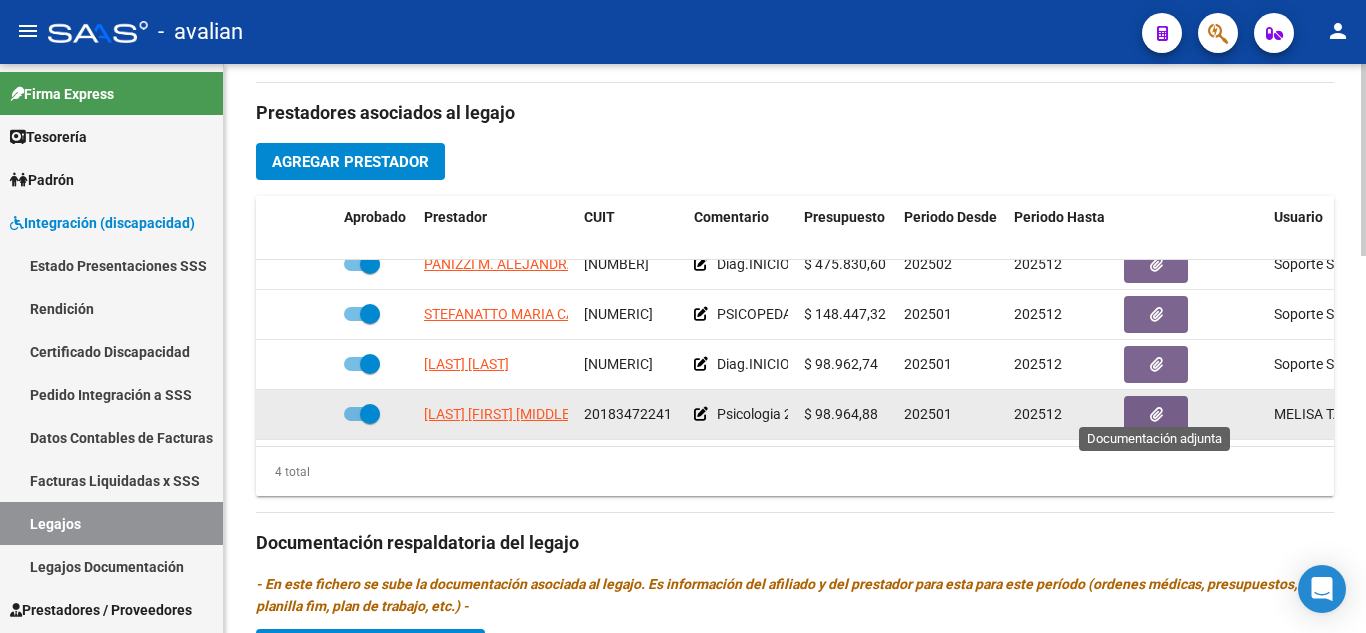 click 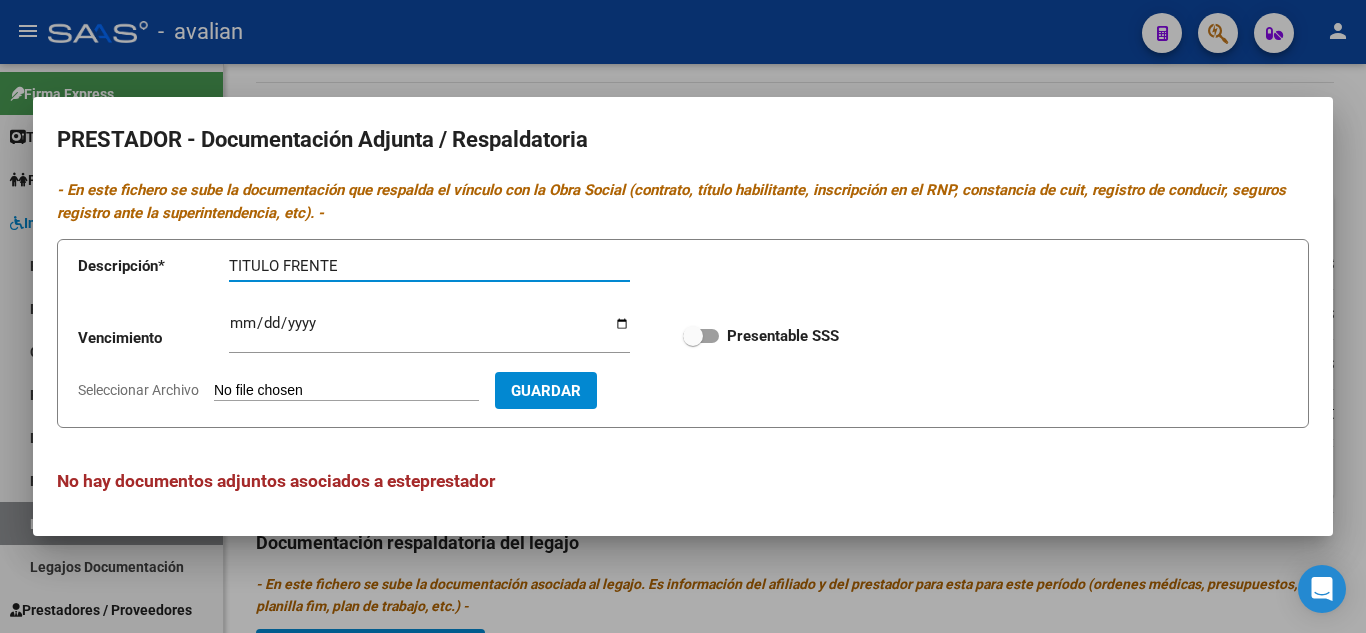 type on "TITULO FRENTE" 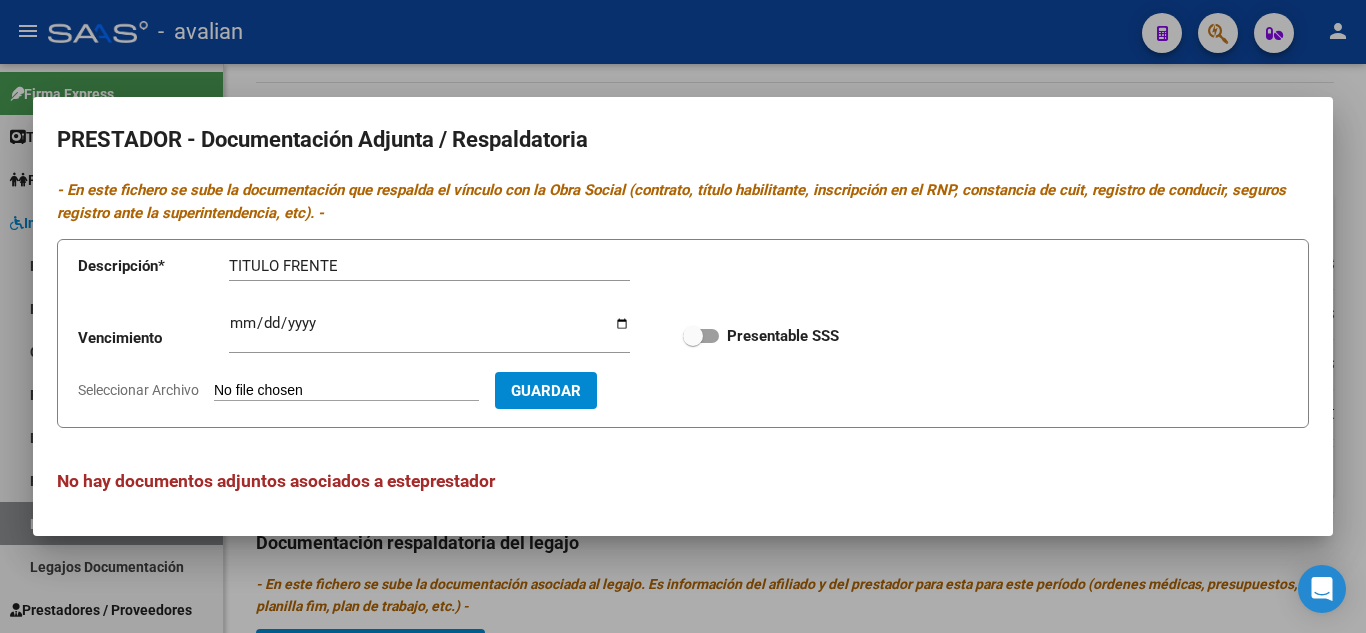 click on "Descripción  *   TITULO FRENTE Descripción  Vencimiento    Ingresar vencimiento    Presentable SSS Seleccionar Archivo Guardar" at bounding box center [683, 333] 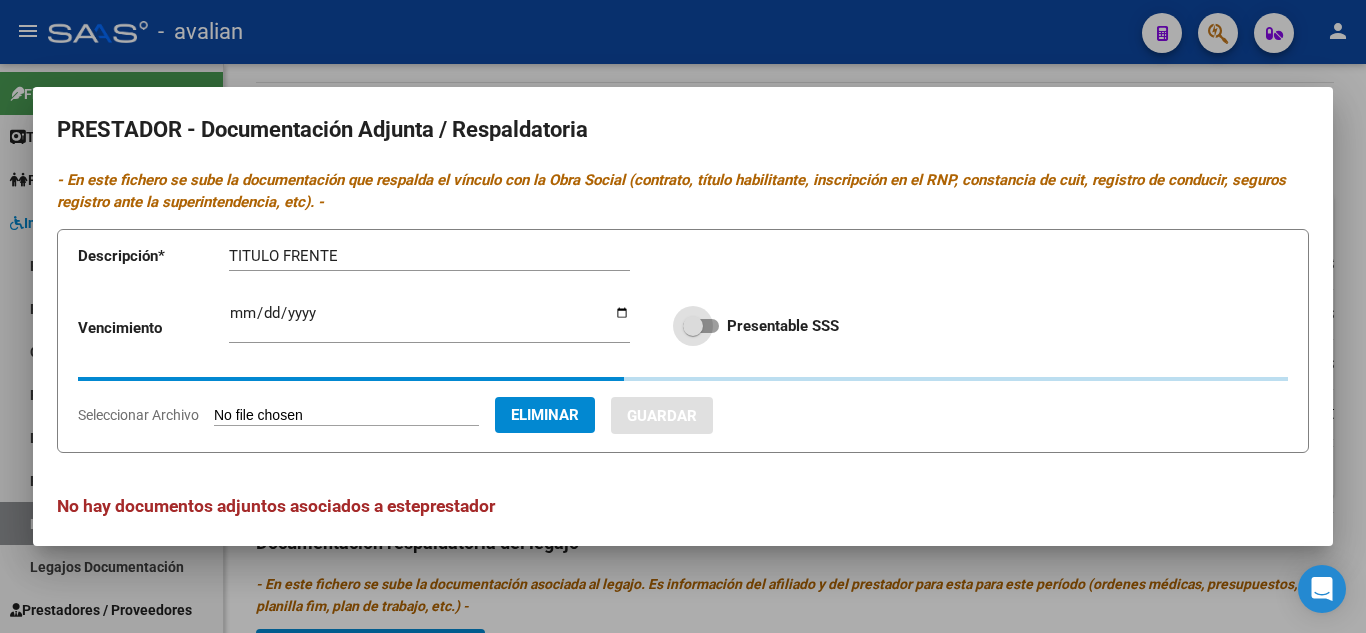 click at bounding box center (701, 326) 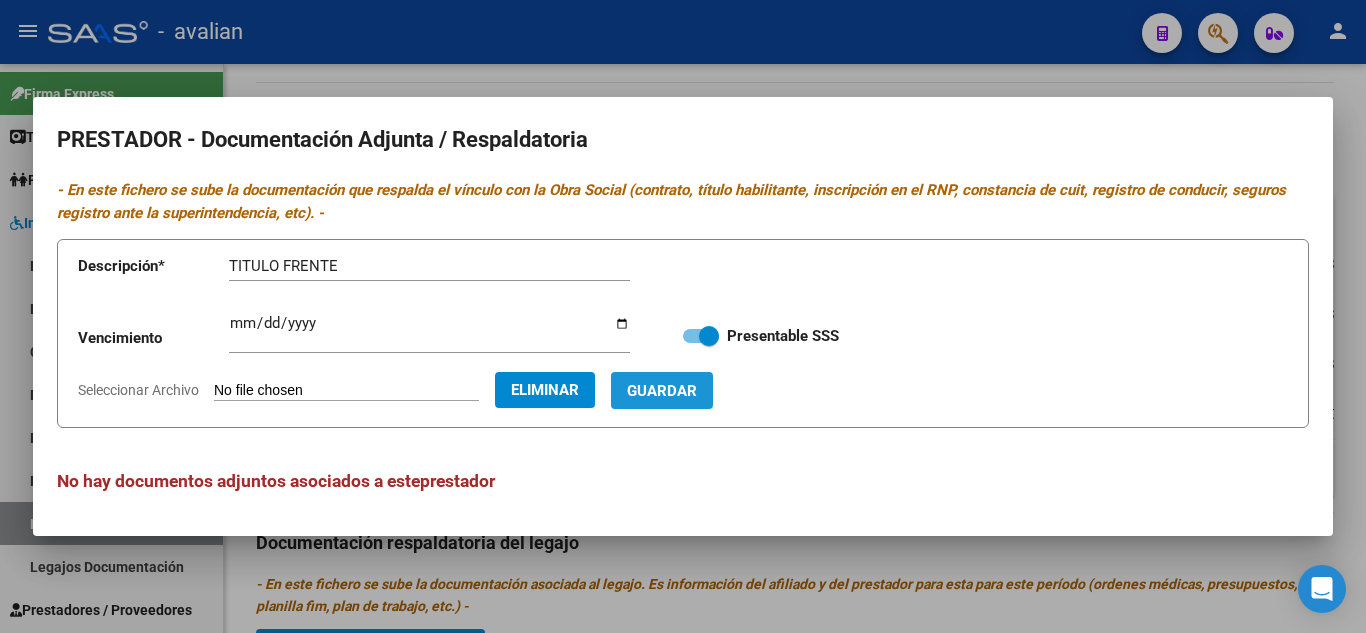 click on "Guardar" at bounding box center [662, 391] 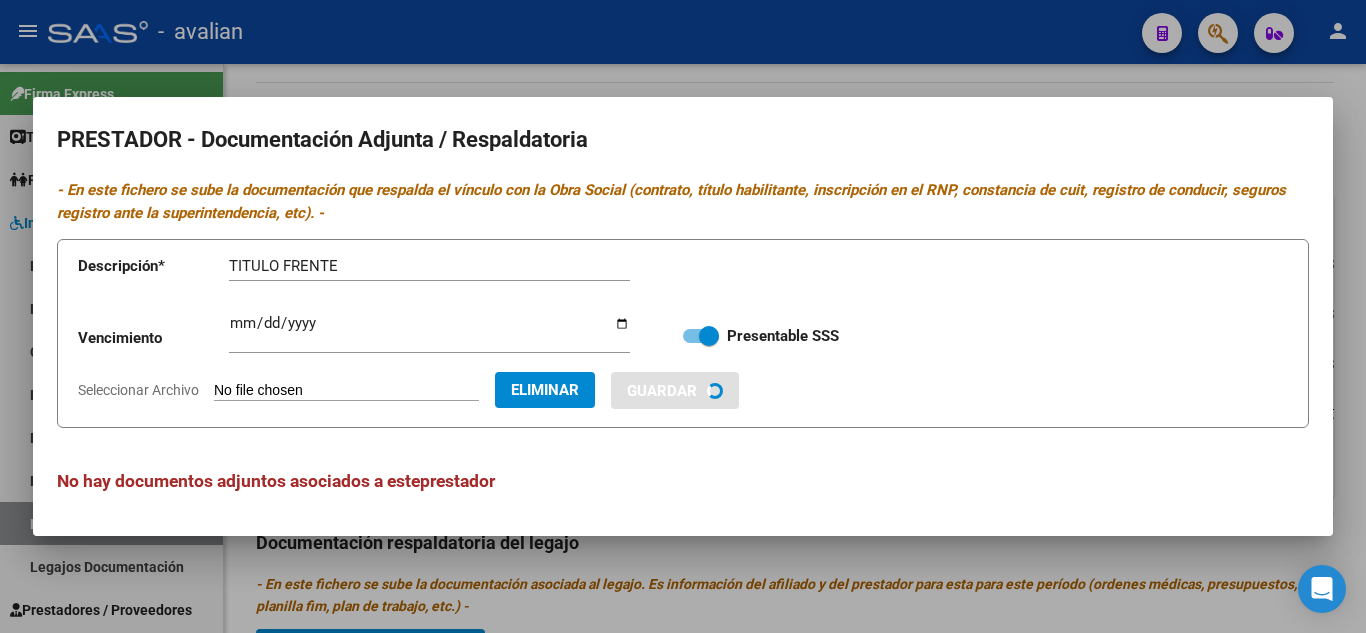 type 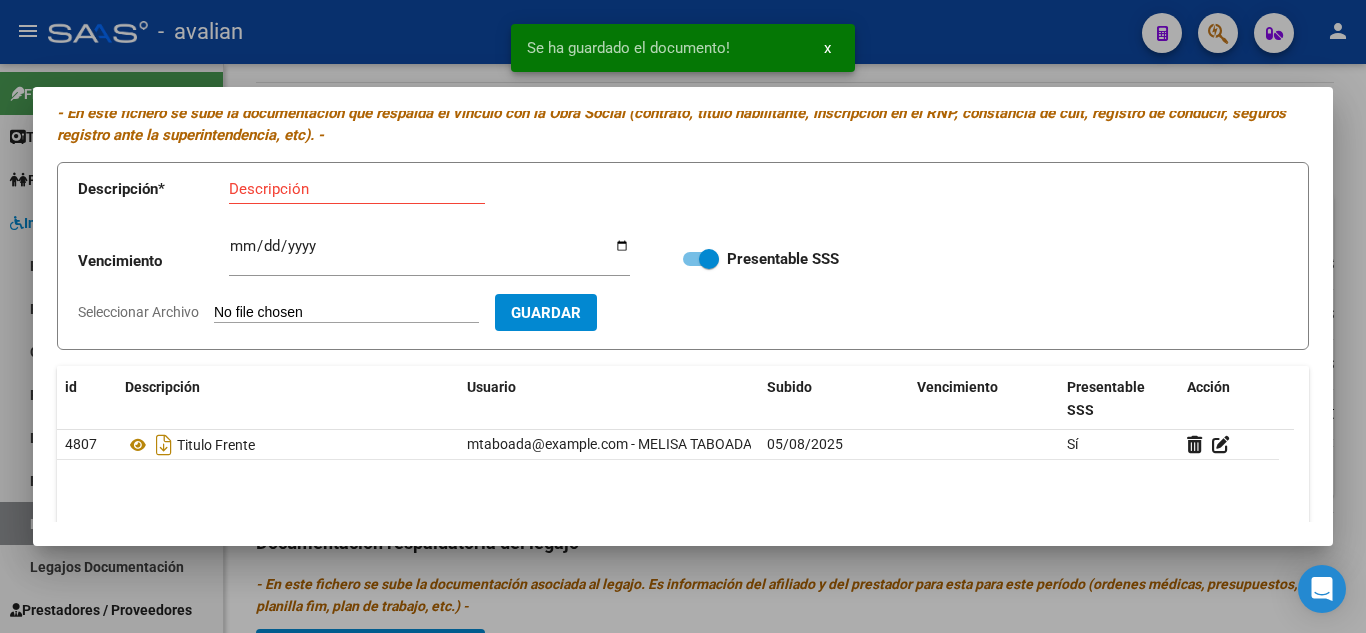 scroll, scrollTop: 100, scrollLeft: 0, axis: vertical 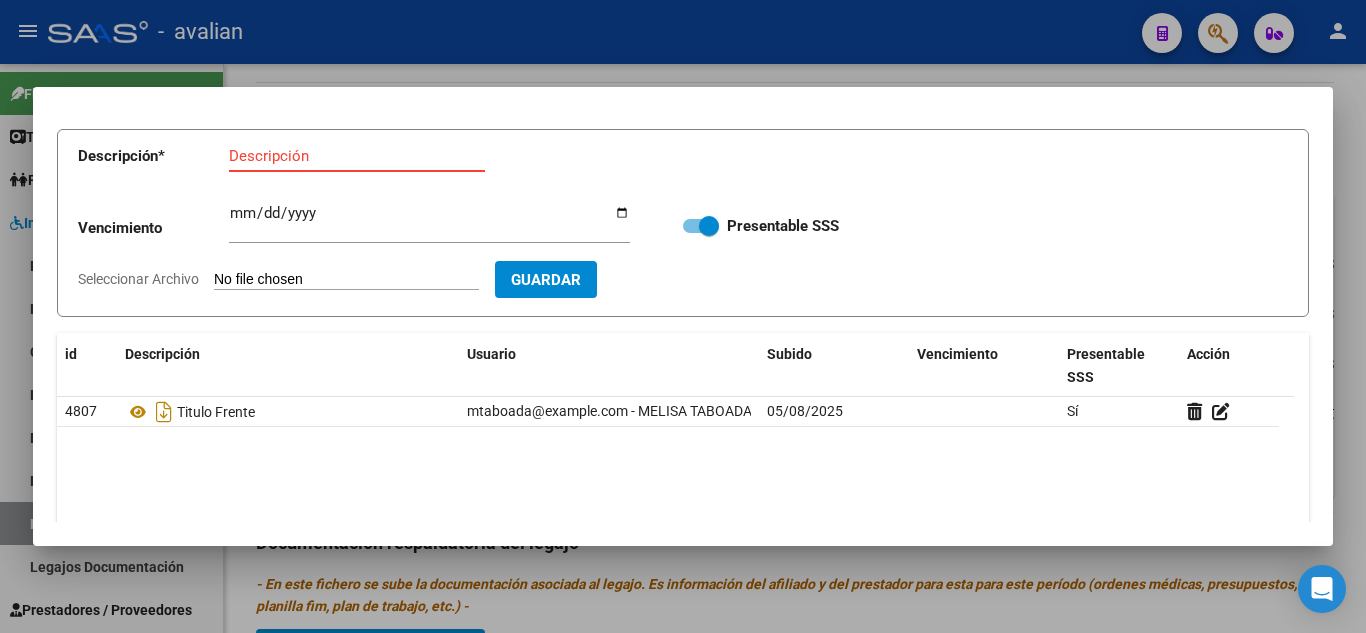 click on "Descripción" at bounding box center [357, 156] 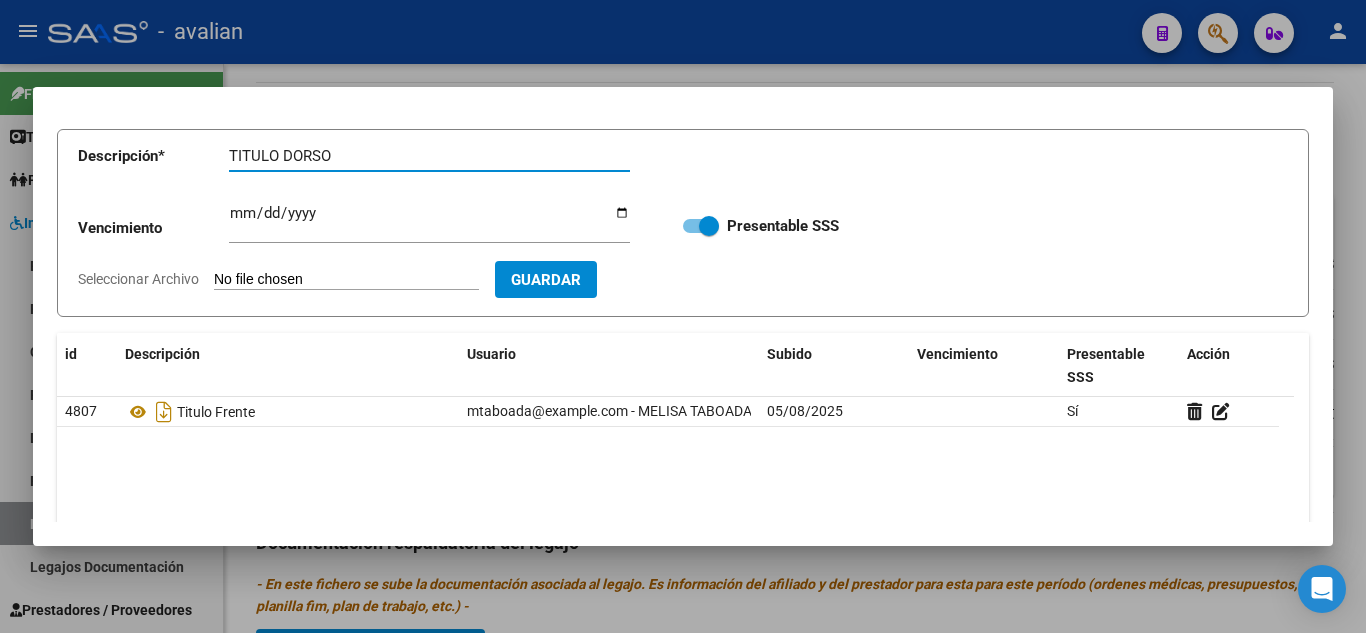 type on "TITULO DORSO" 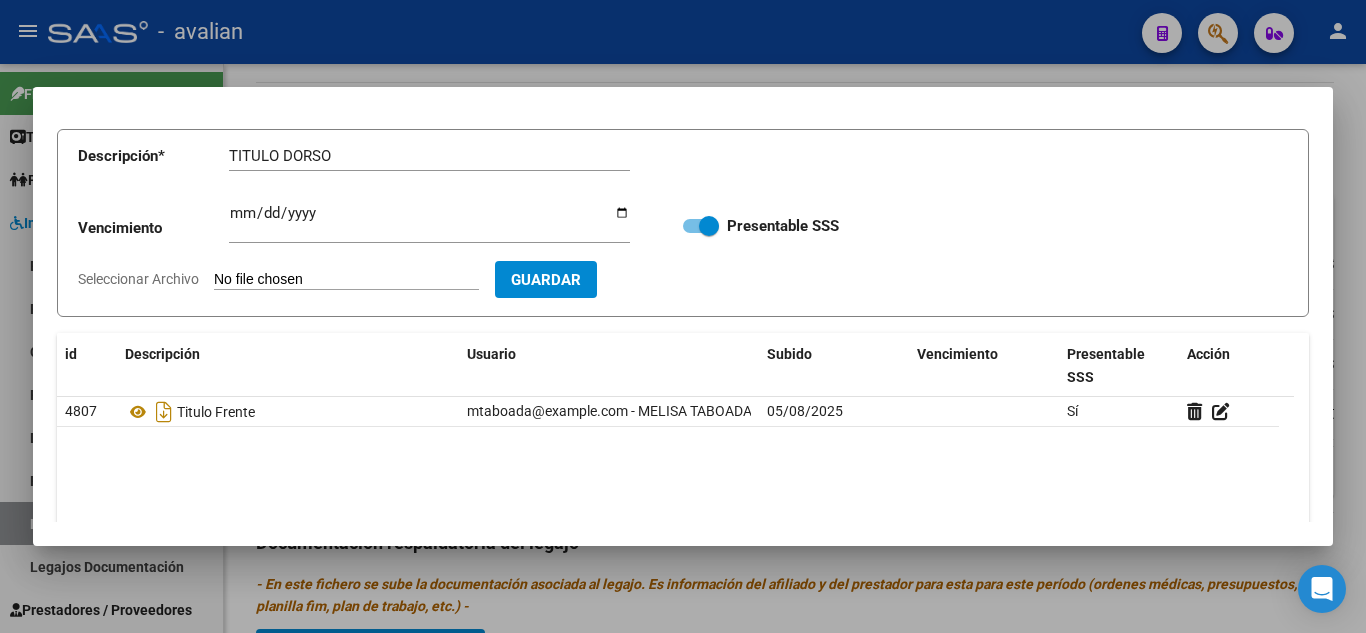 click on "Seleccionar Archivo" at bounding box center [346, 280] 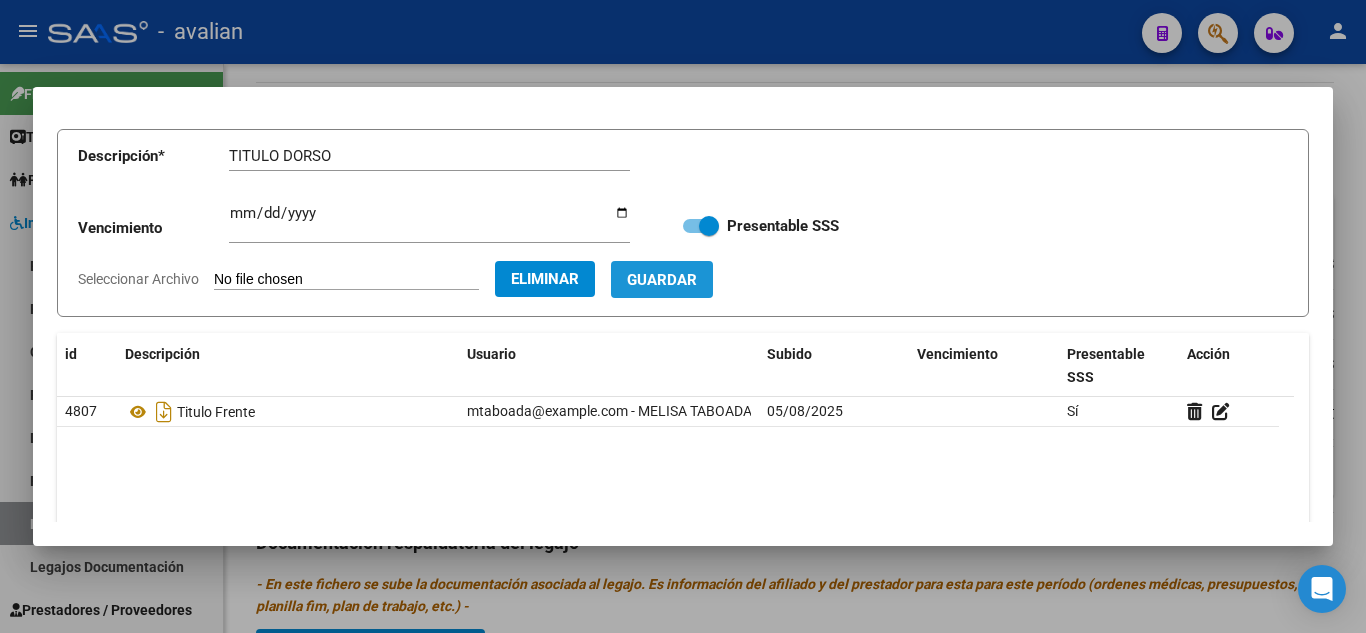 click on "Guardar" at bounding box center [662, 280] 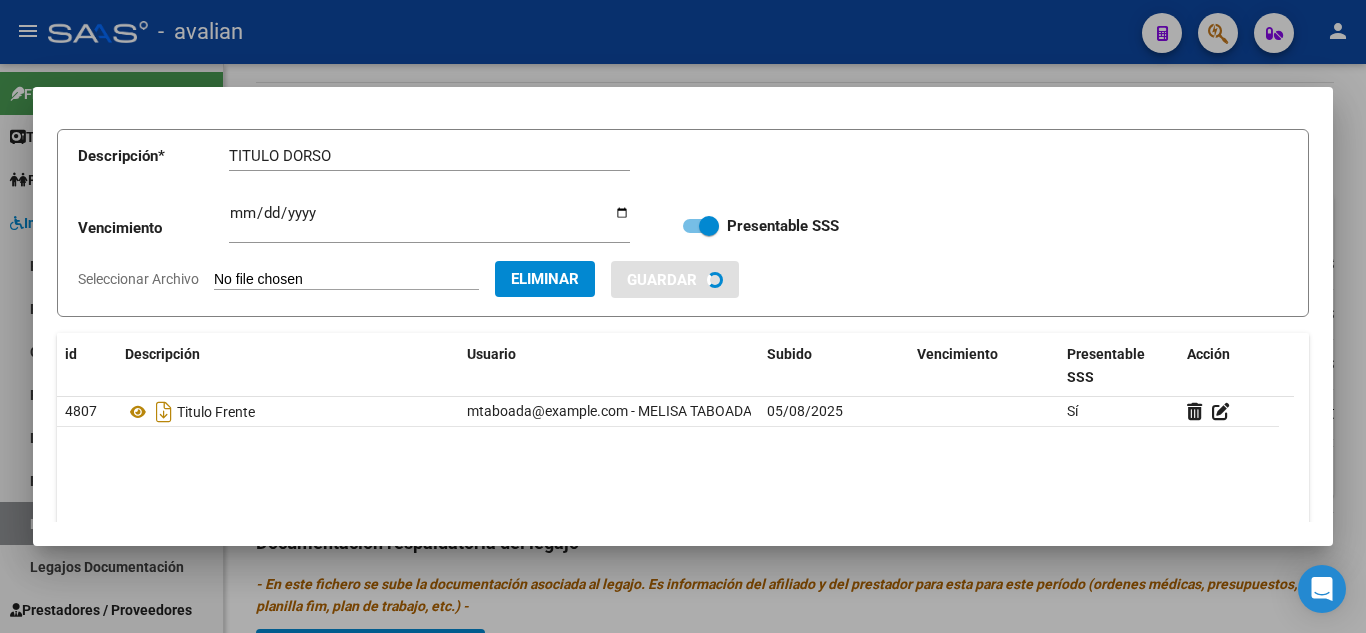 type 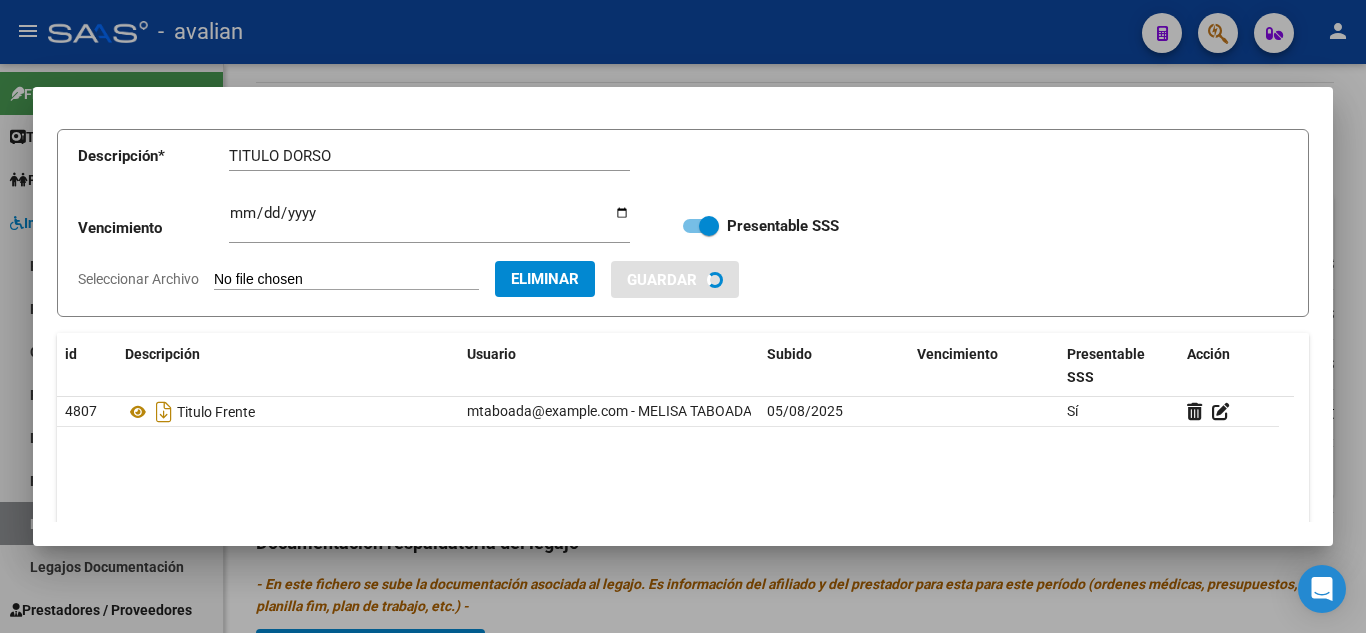 type 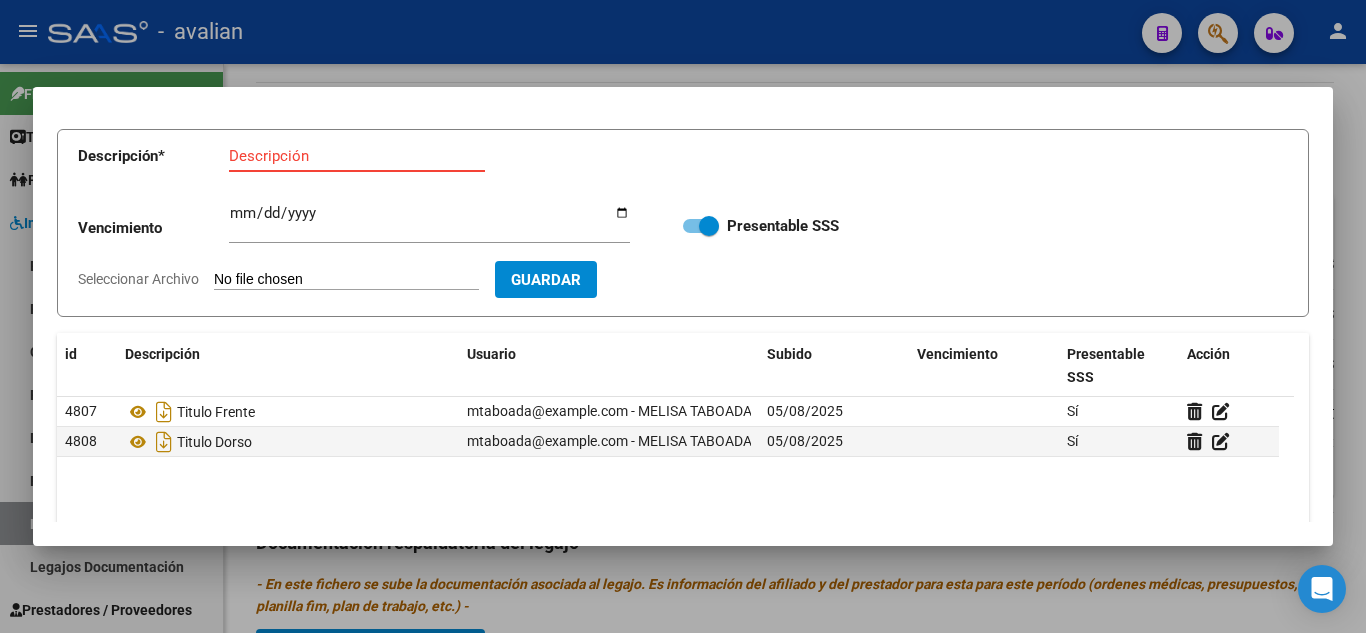 click on "Descripción" at bounding box center (357, 156) 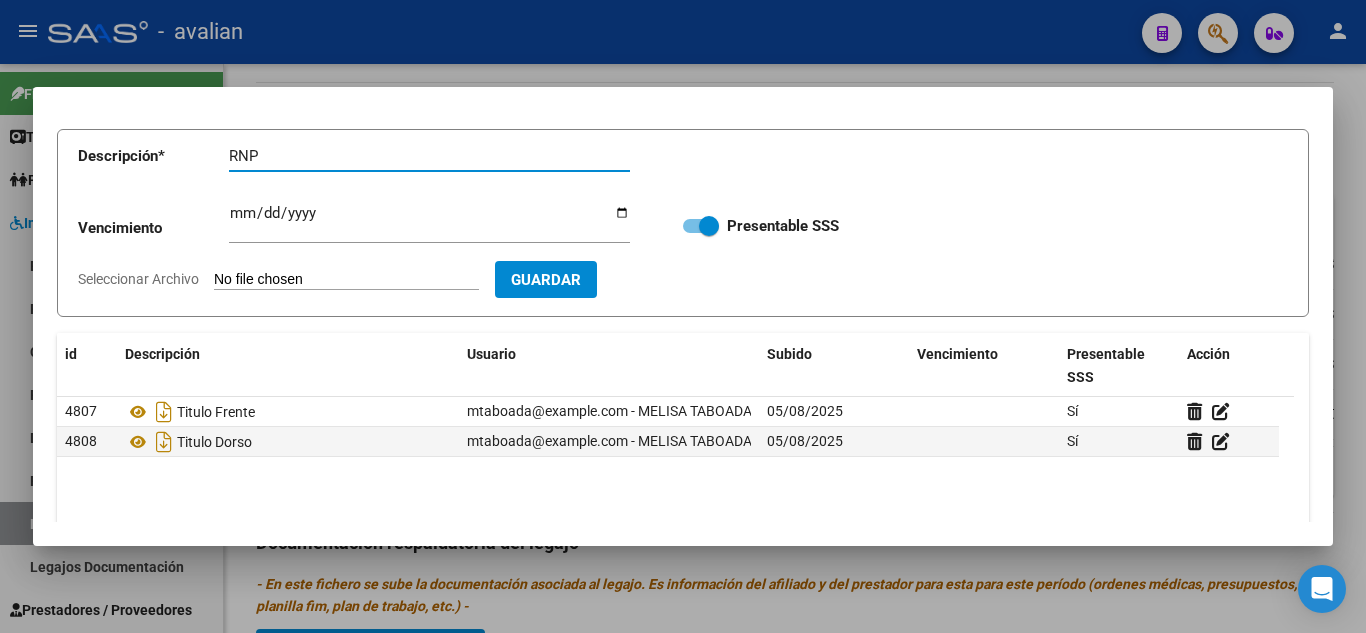 type on "RNP" 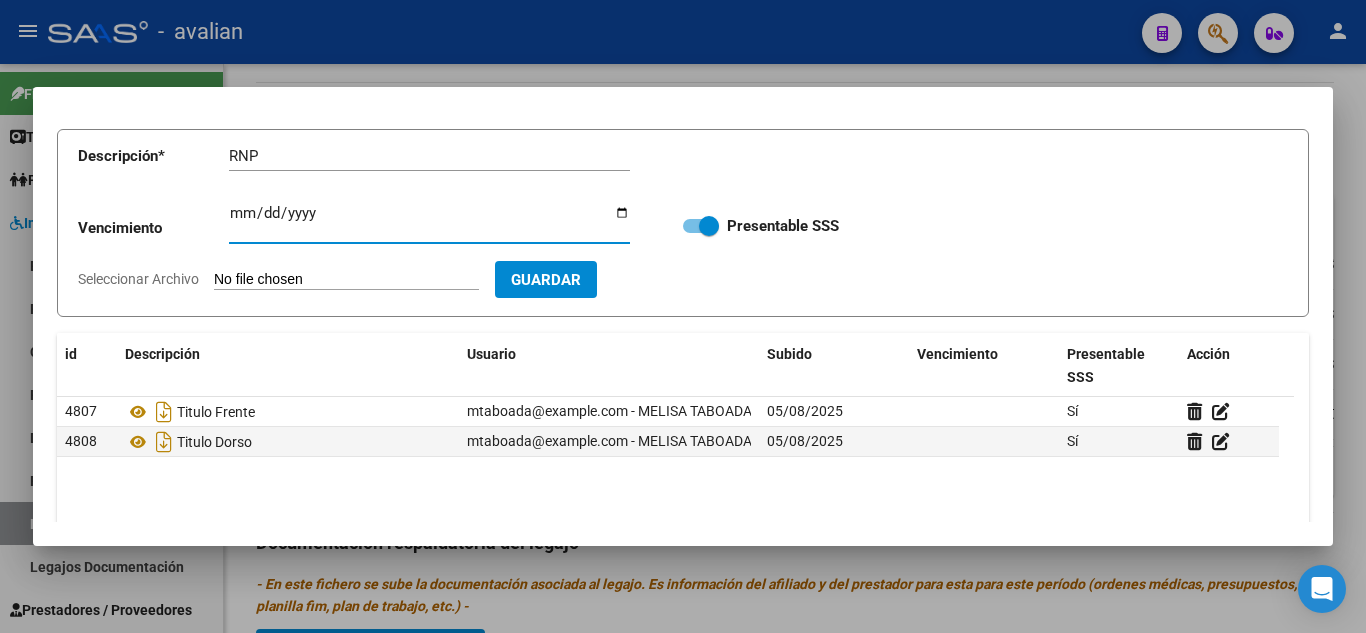 click on "Ingresar vencimiento" at bounding box center [429, 221] 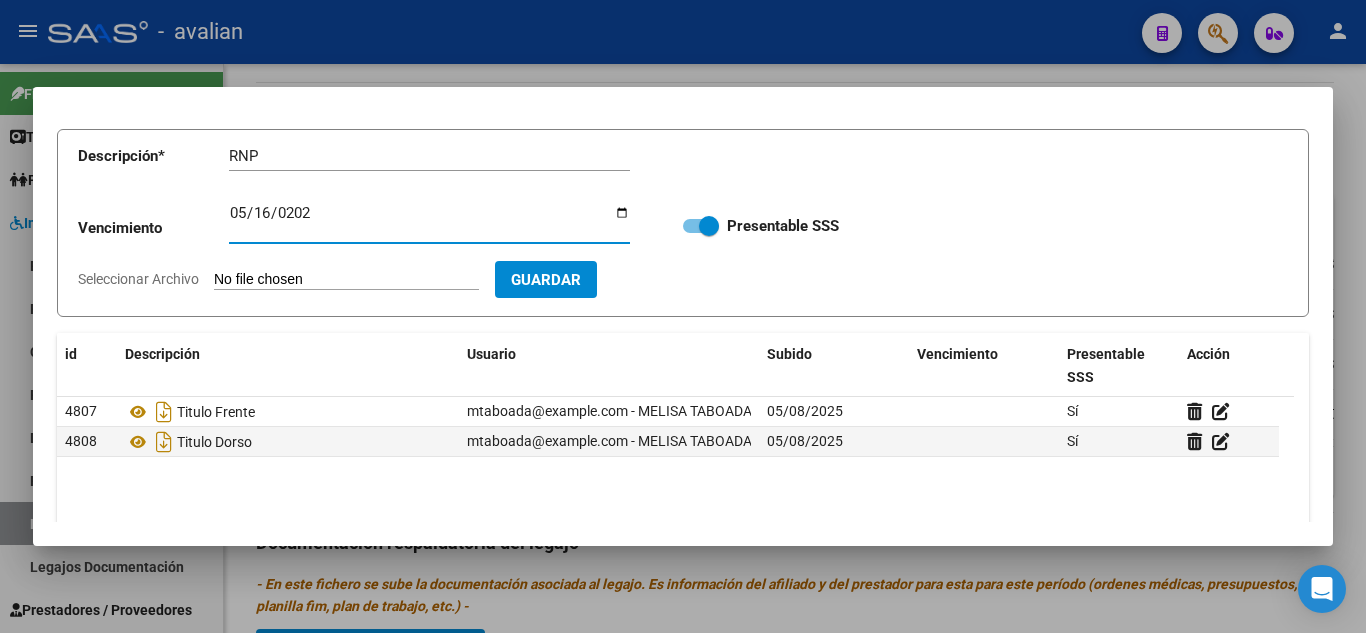 type on "[DATE]" 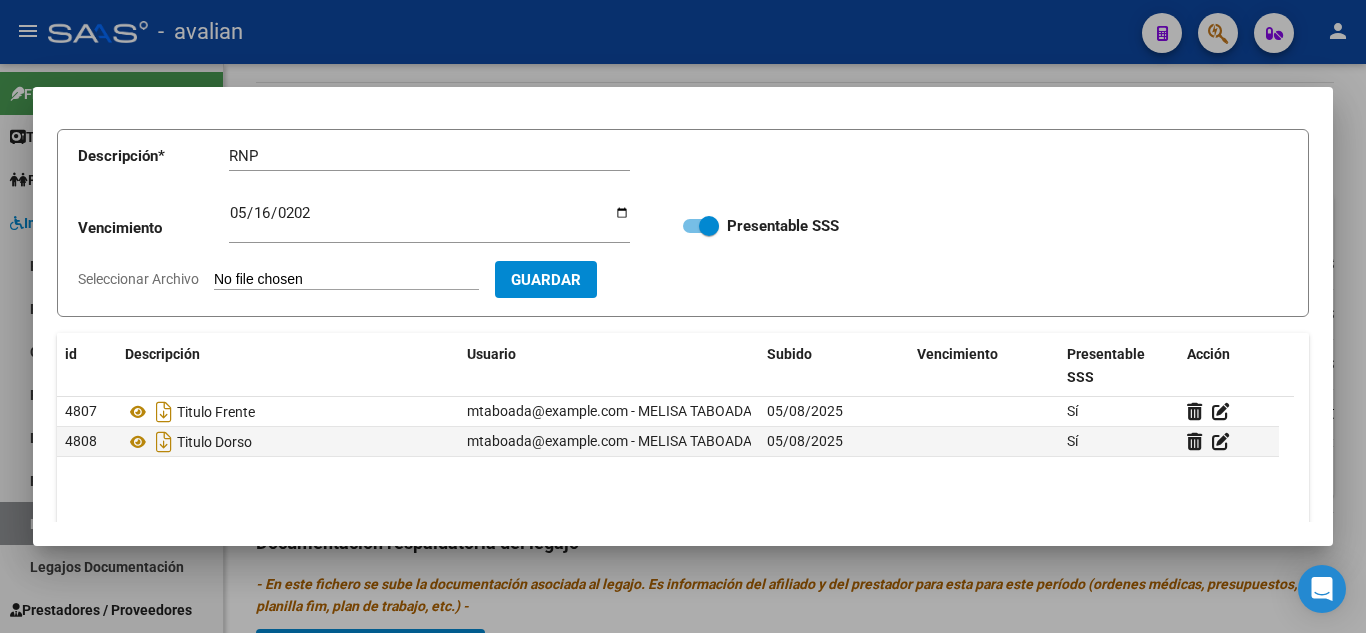 type on "C:\fakepath\RNP.jpg" 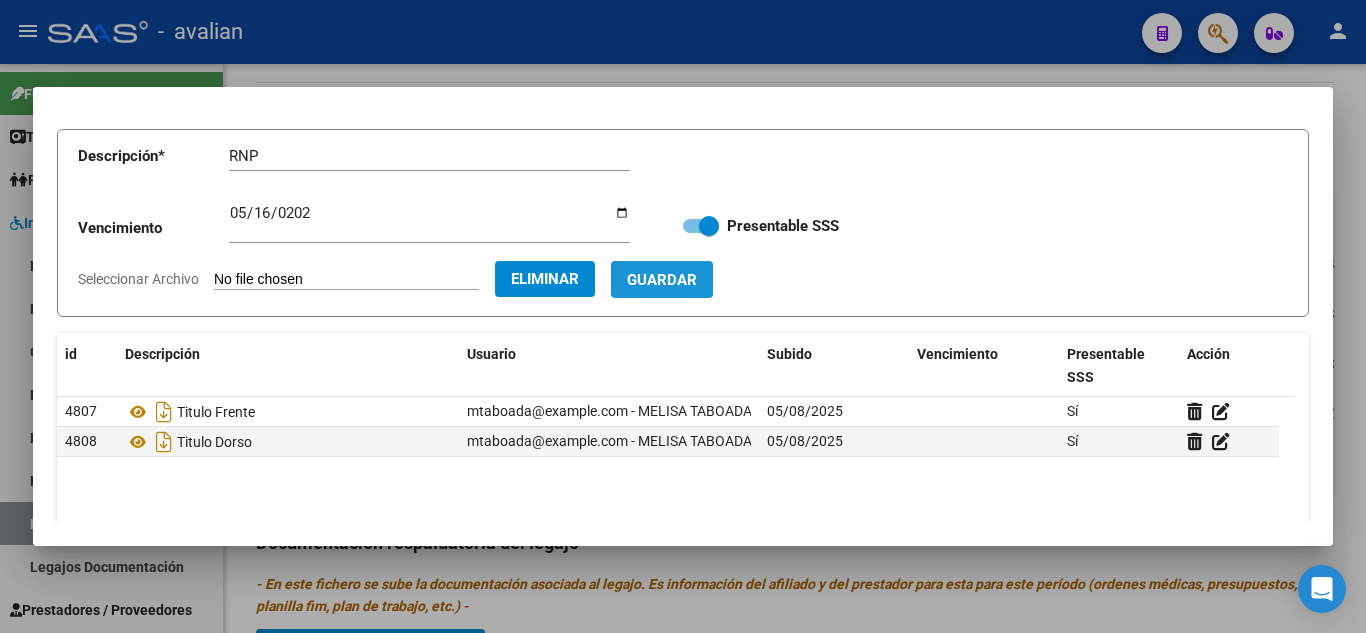 click on "Guardar" at bounding box center [662, 280] 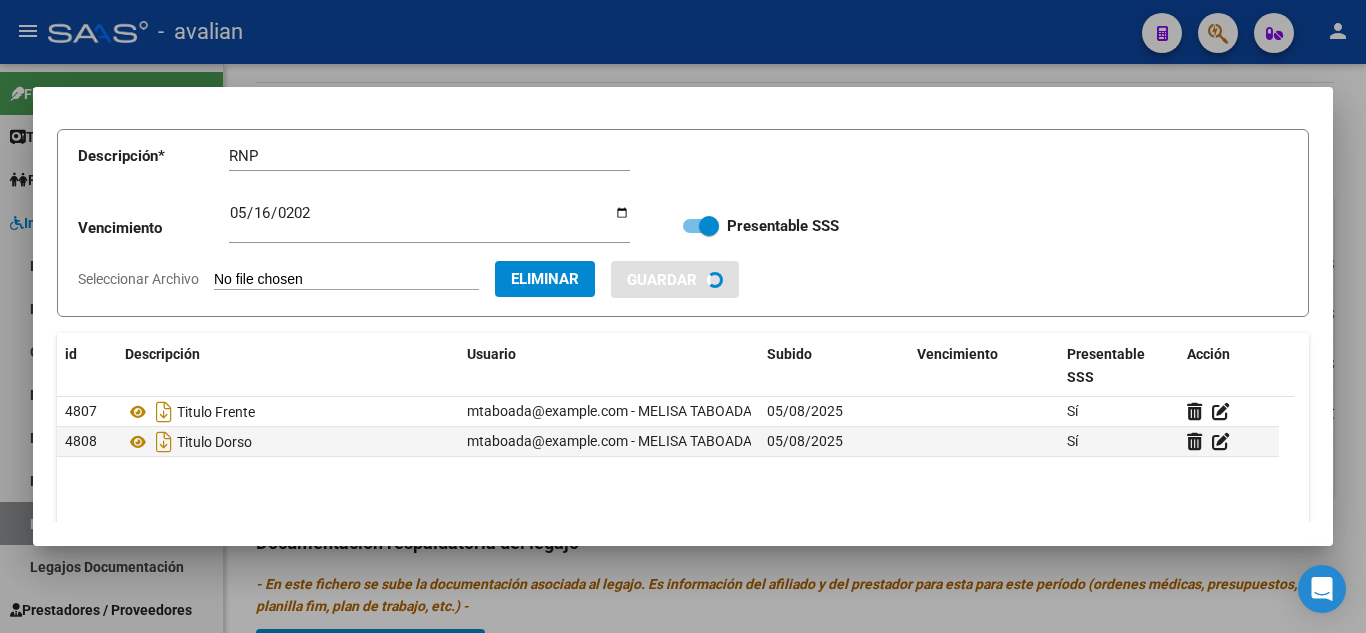 type 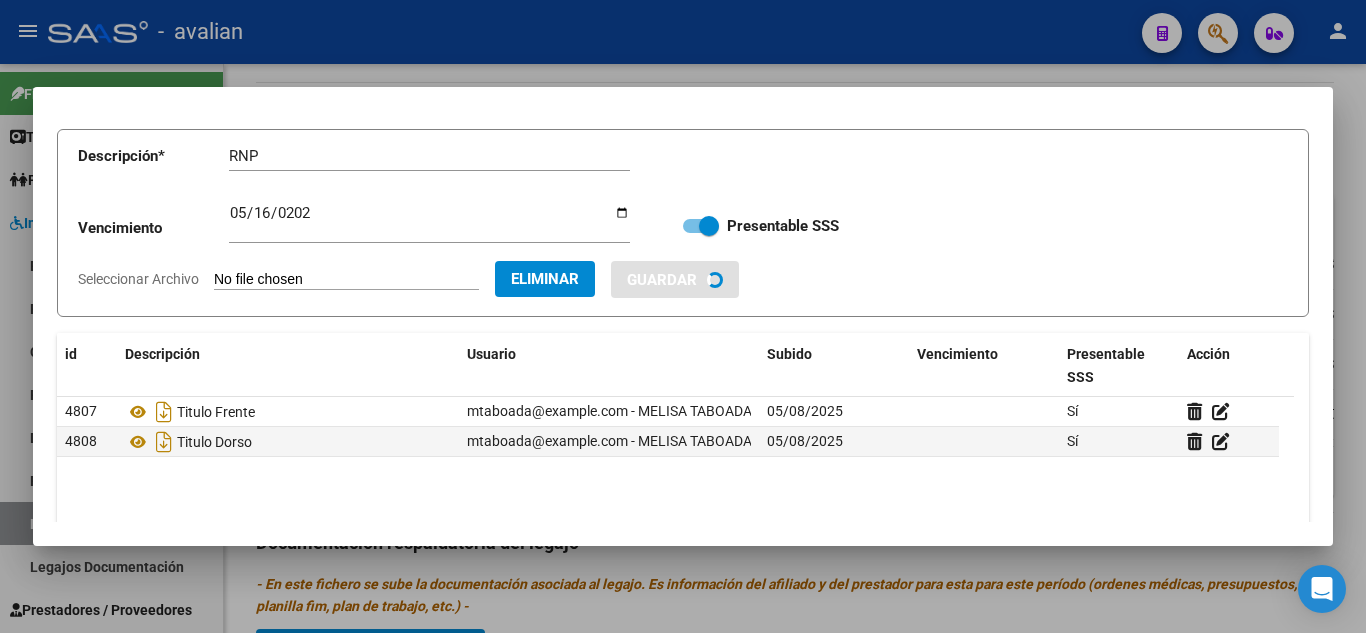 type 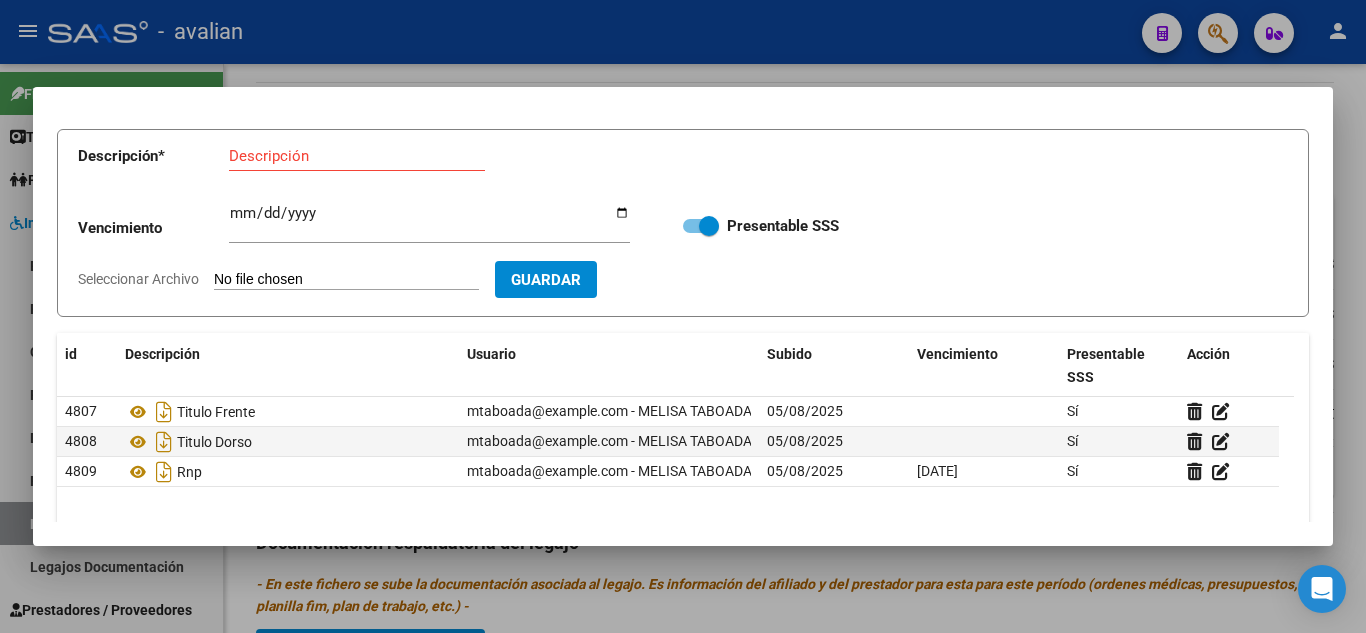 click on "Descripción" at bounding box center (357, 156) 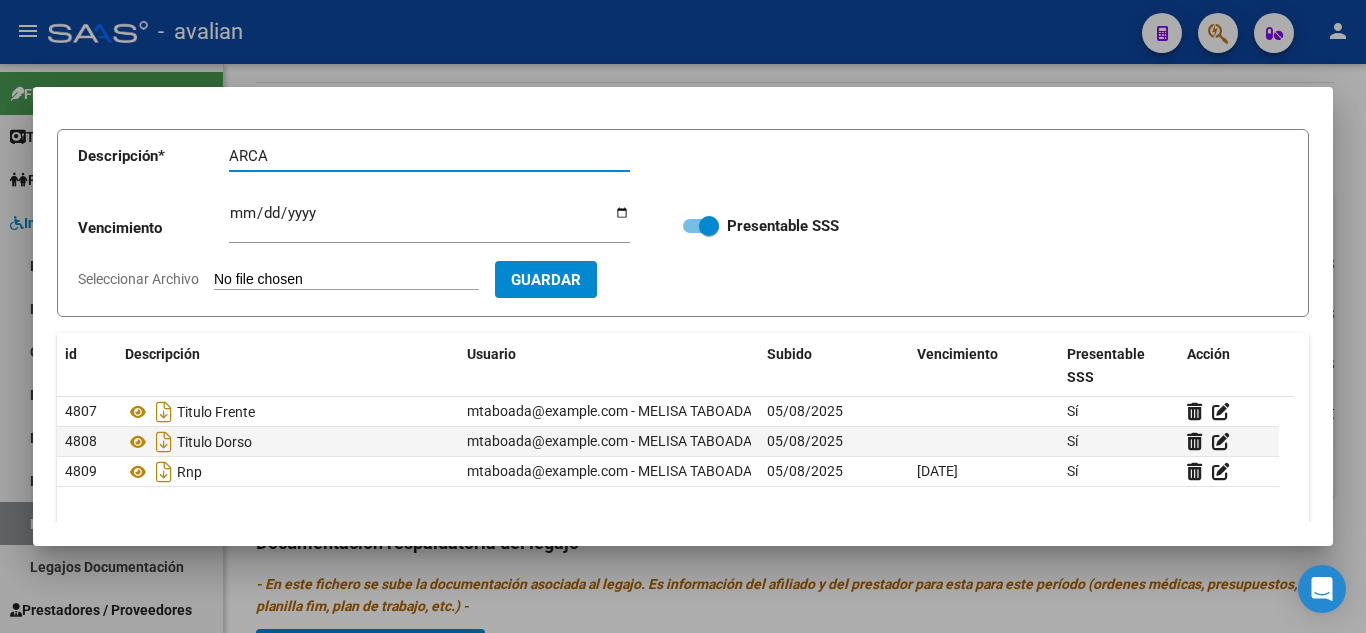 type on "ARCA" 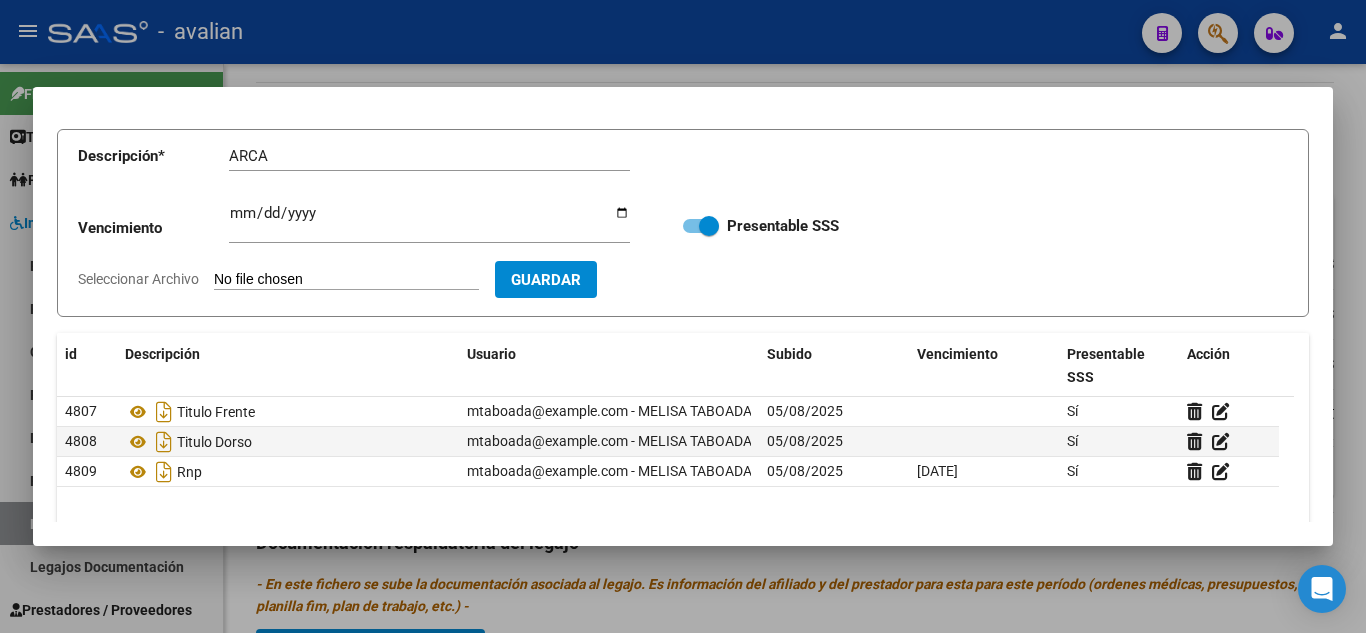 click on "Seleccionar Archivo" at bounding box center (346, 280) 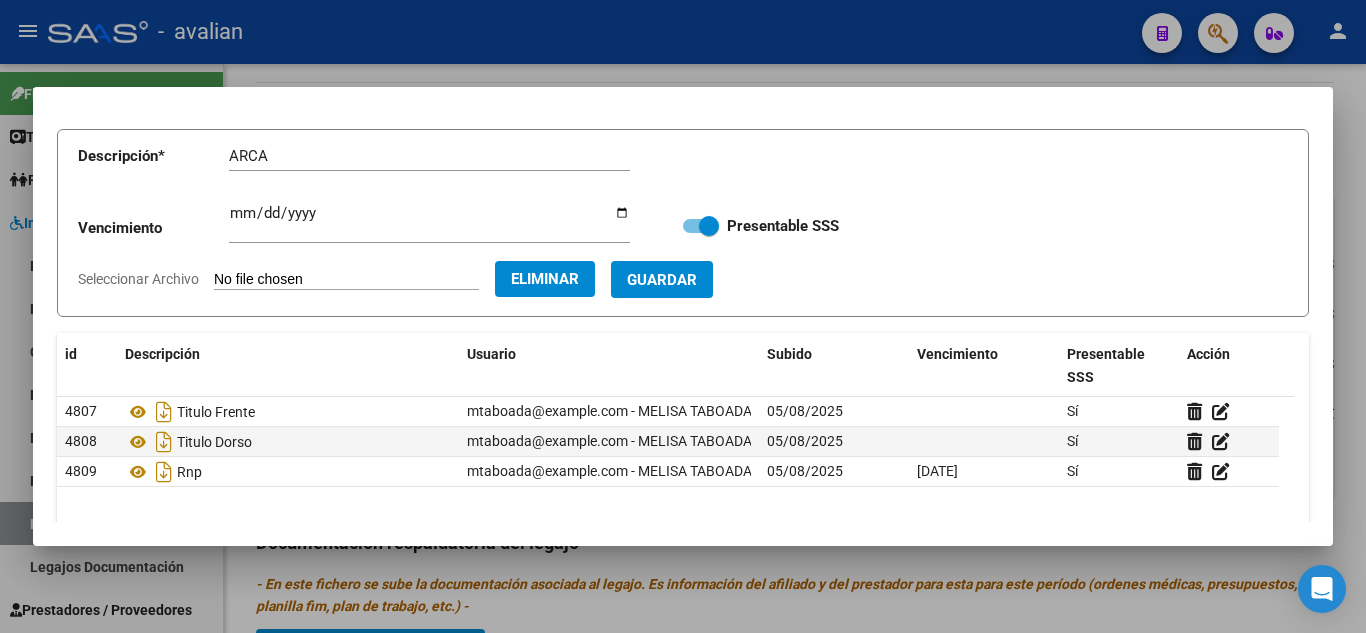click on "Guardar" at bounding box center (662, 279) 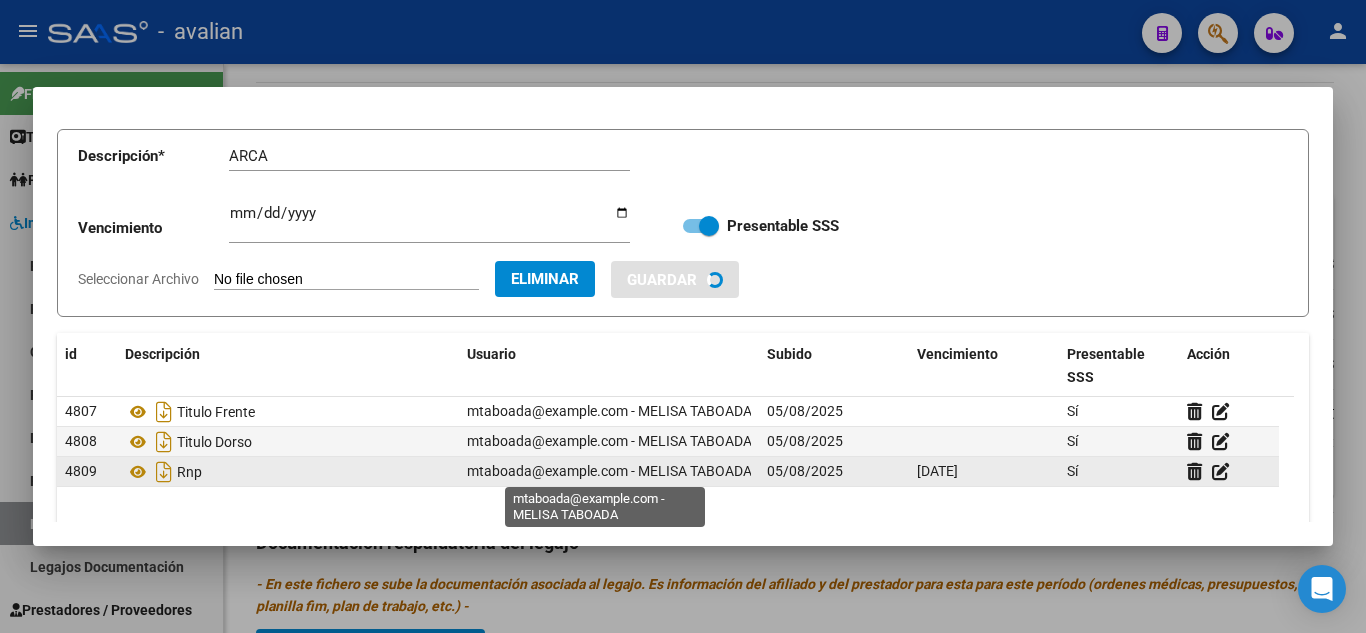 type 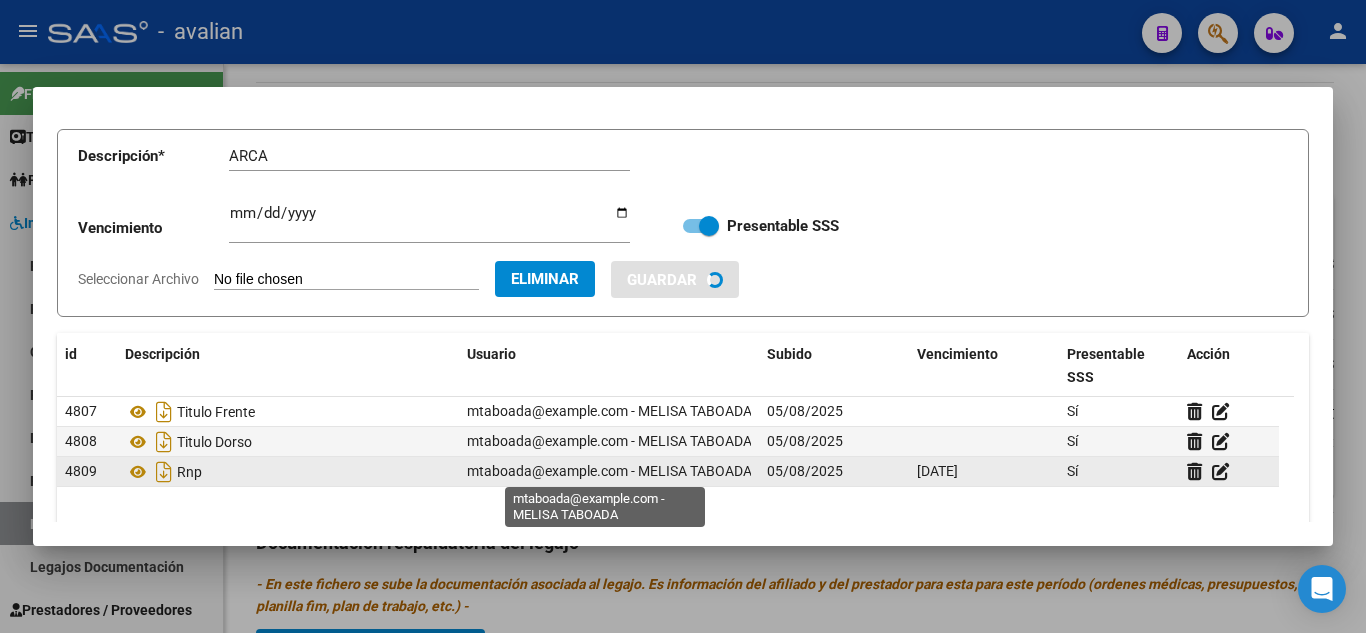 type 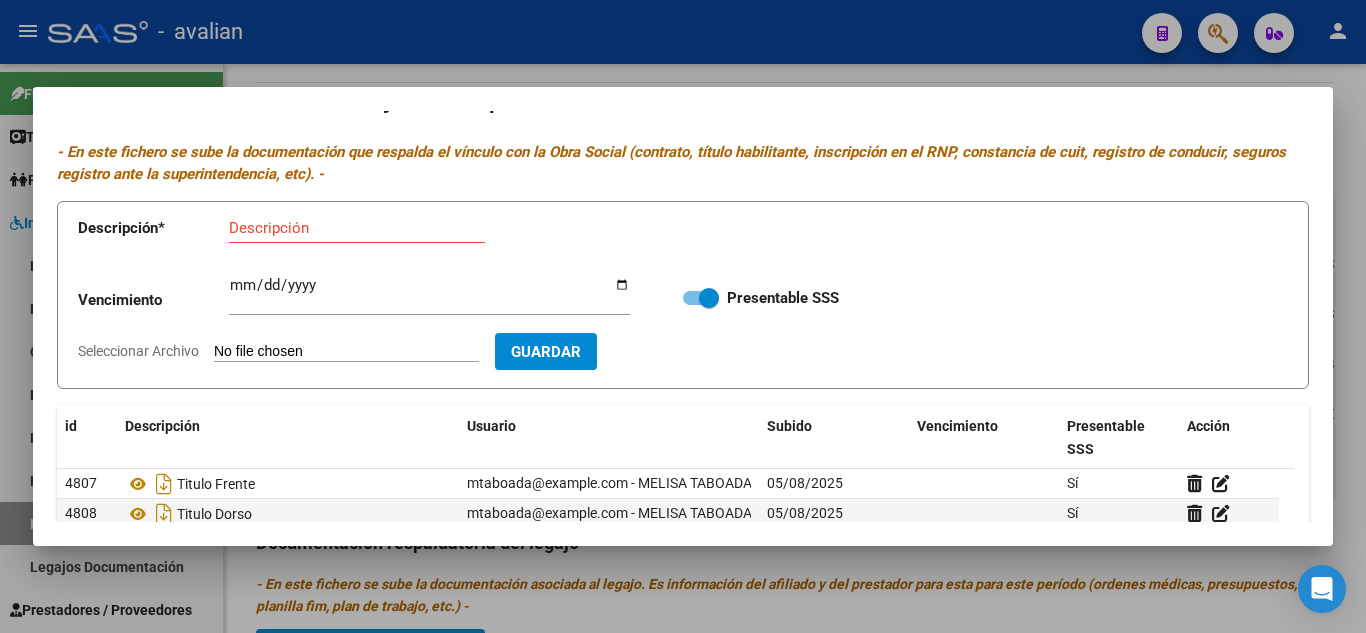 scroll, scrollTop: 0, scrollLeft: 0, axis: both 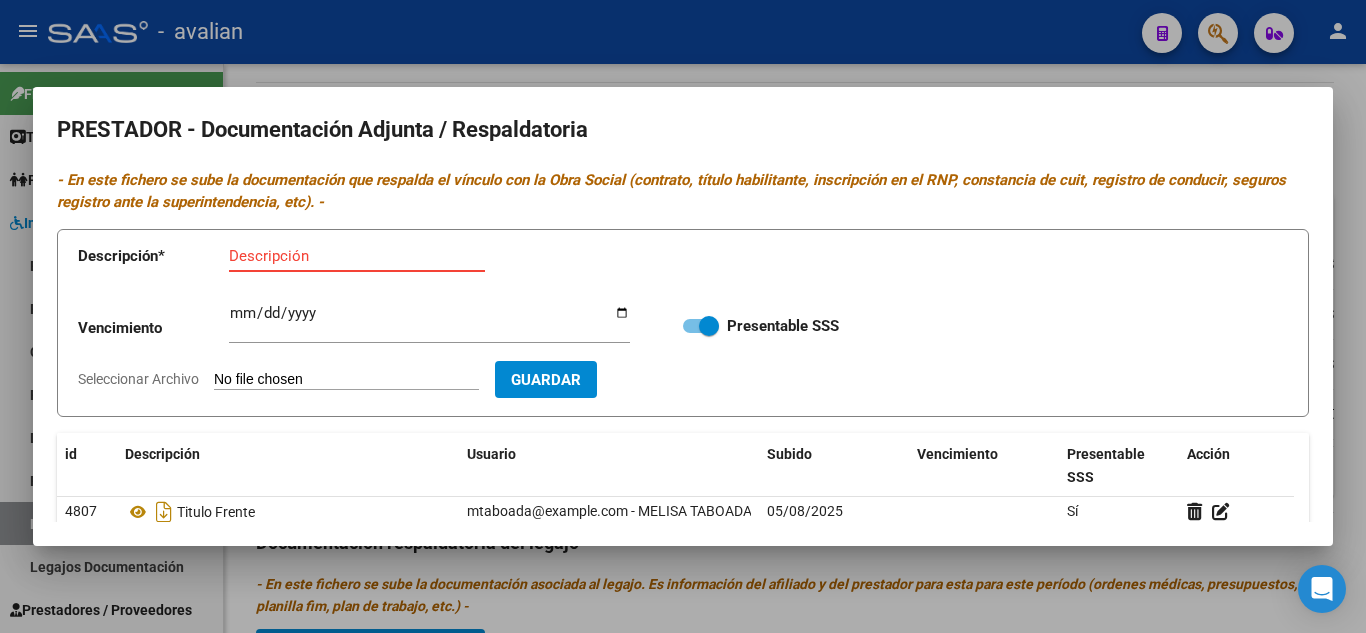 click on "Descripción" at bounding box center [357, 256] 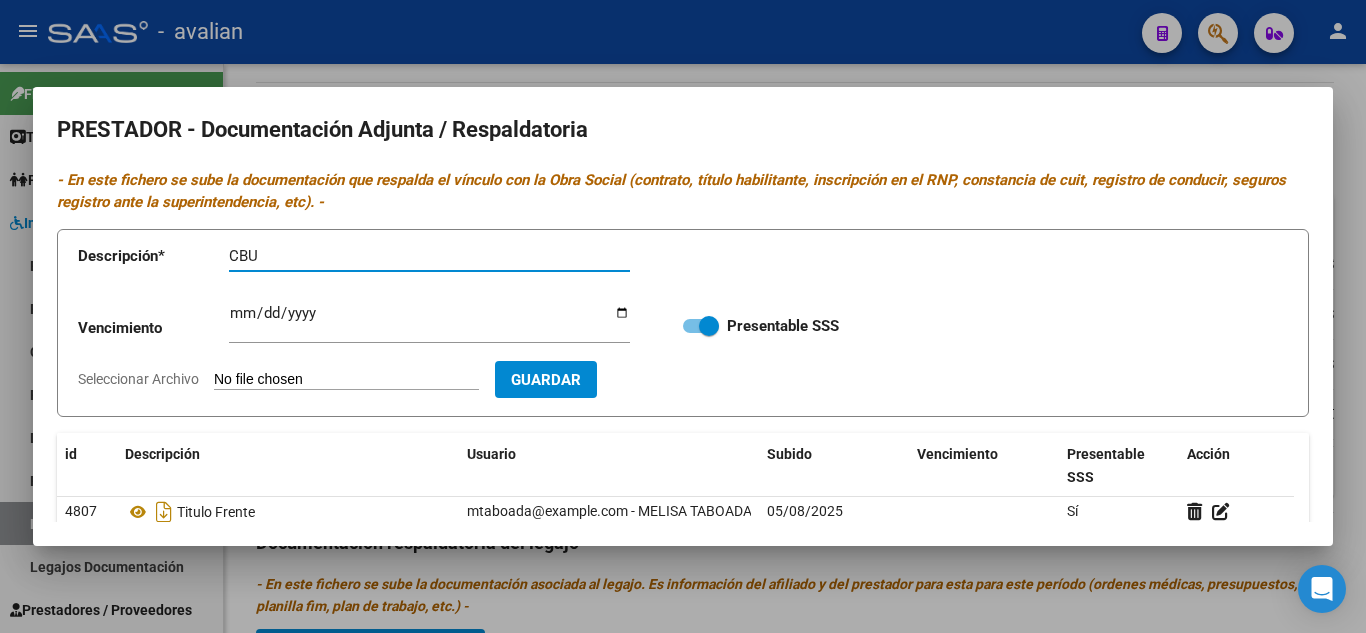 type on "CBU" 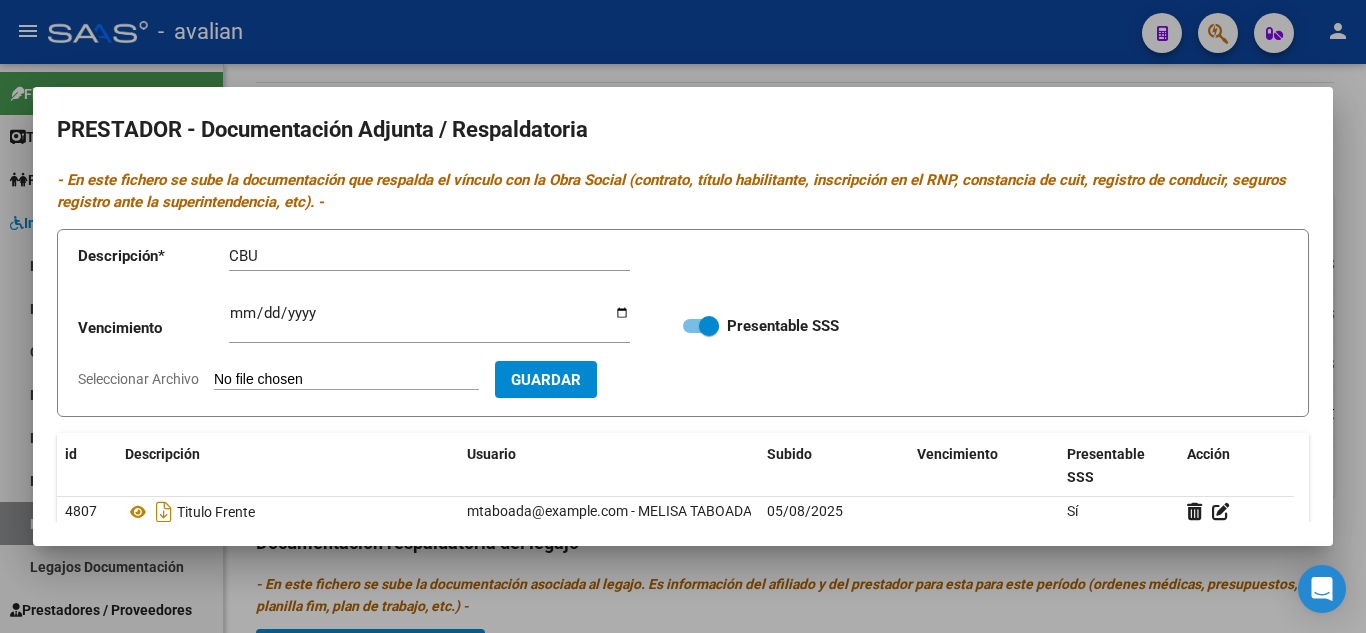 click on "Seleccionar Archivo" at bounding box center (346, 380) 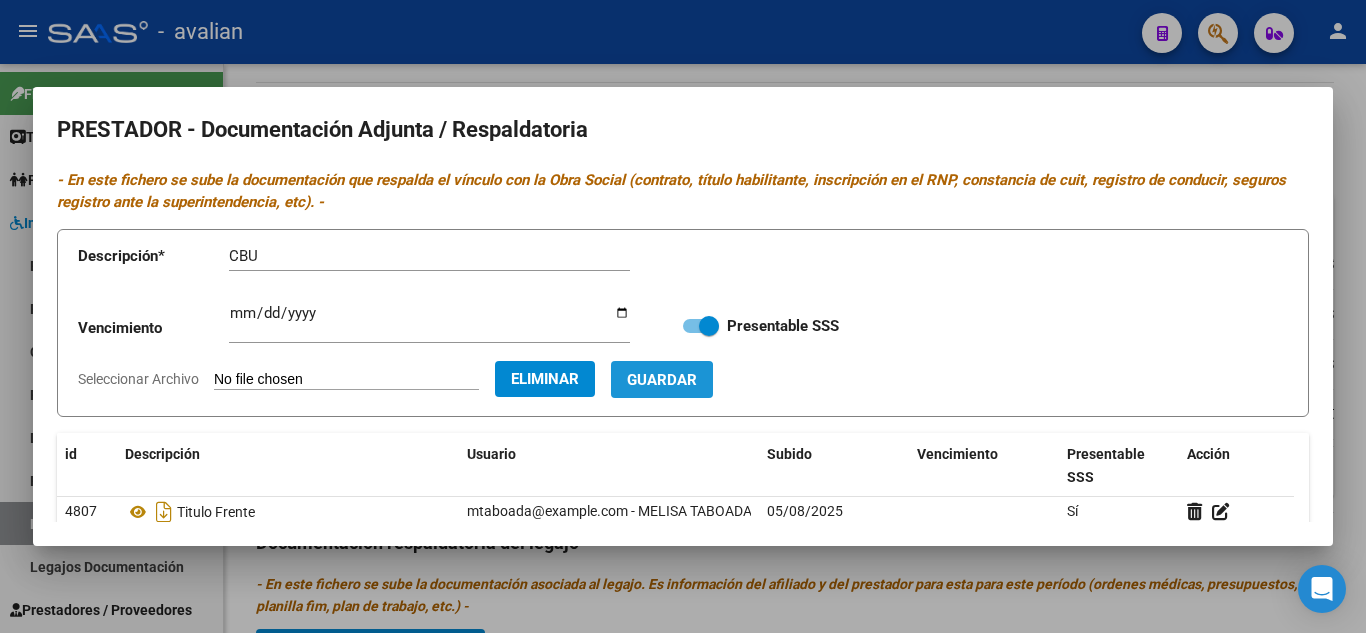 click on "Guardar" at bounding box center [662, 380] 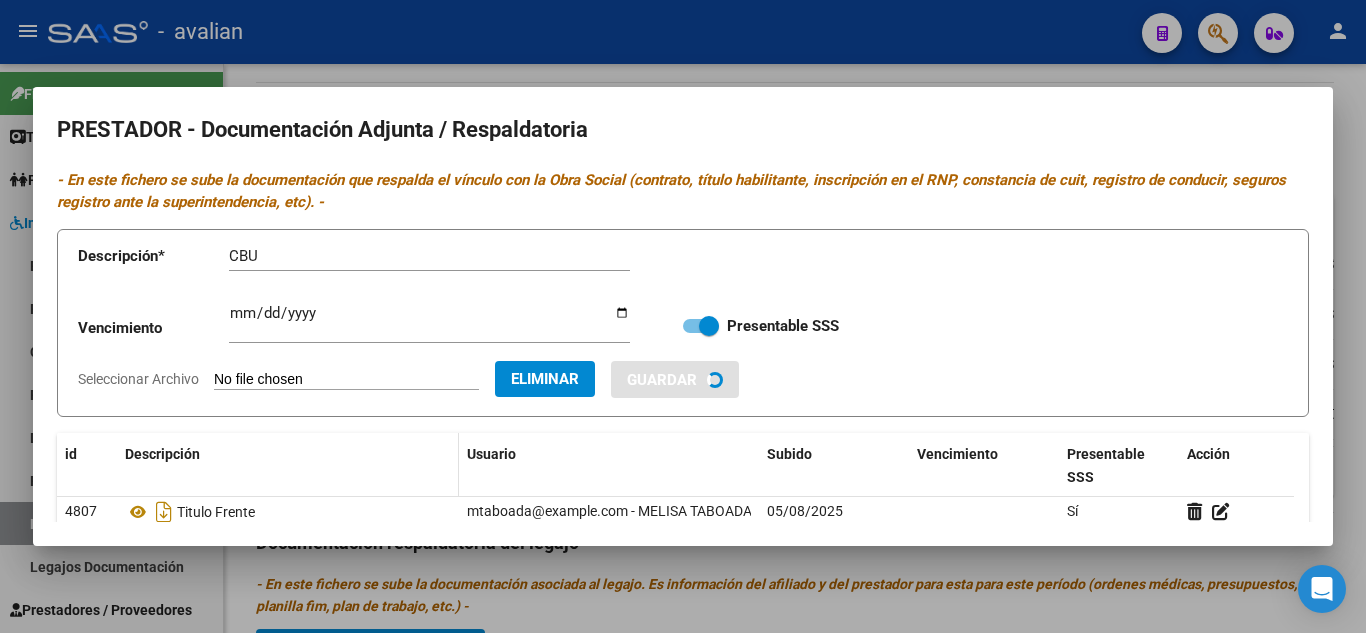 type 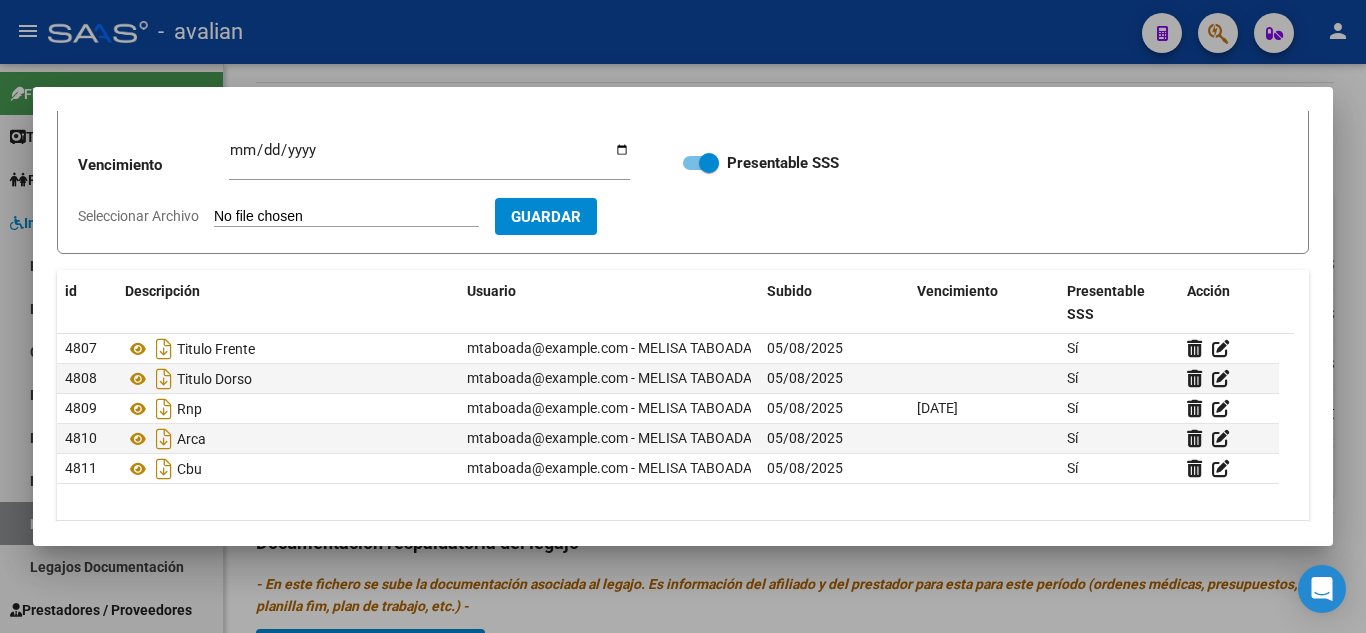 scroll, scrollTop: 27, scrollLeft: 0, axis: vertical 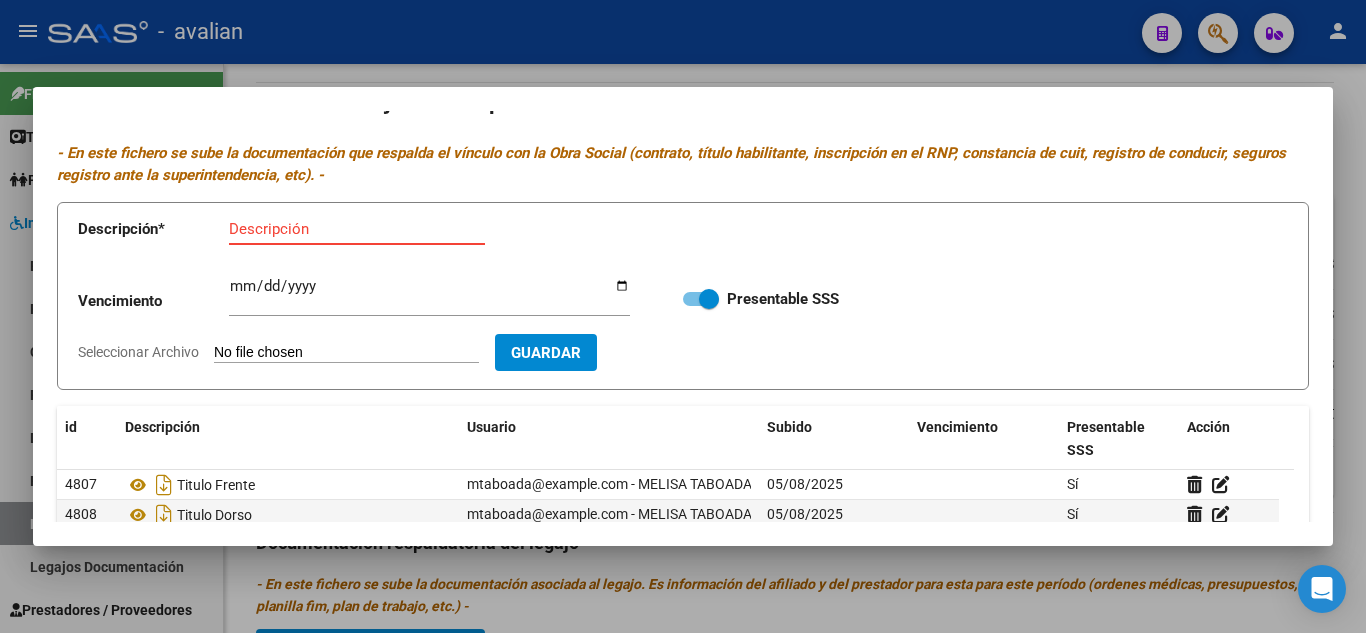 click on "Descripción" at bounding box center (357, 229) 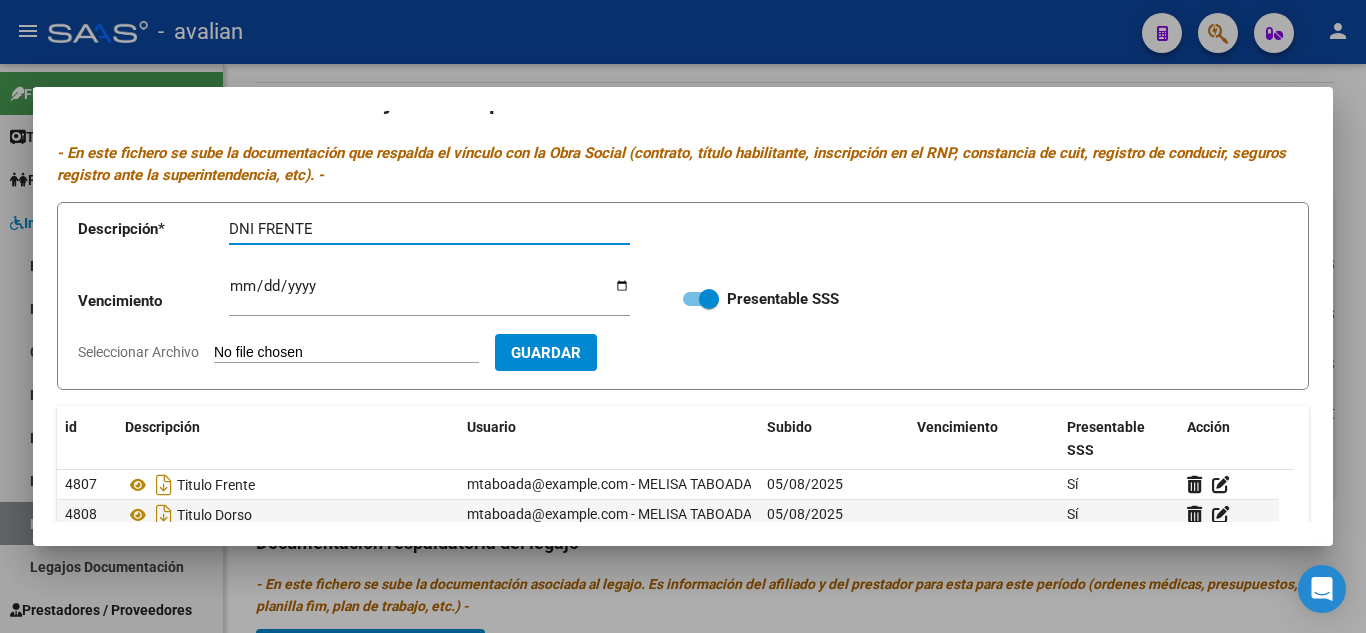 type on "DNI FRENTE" 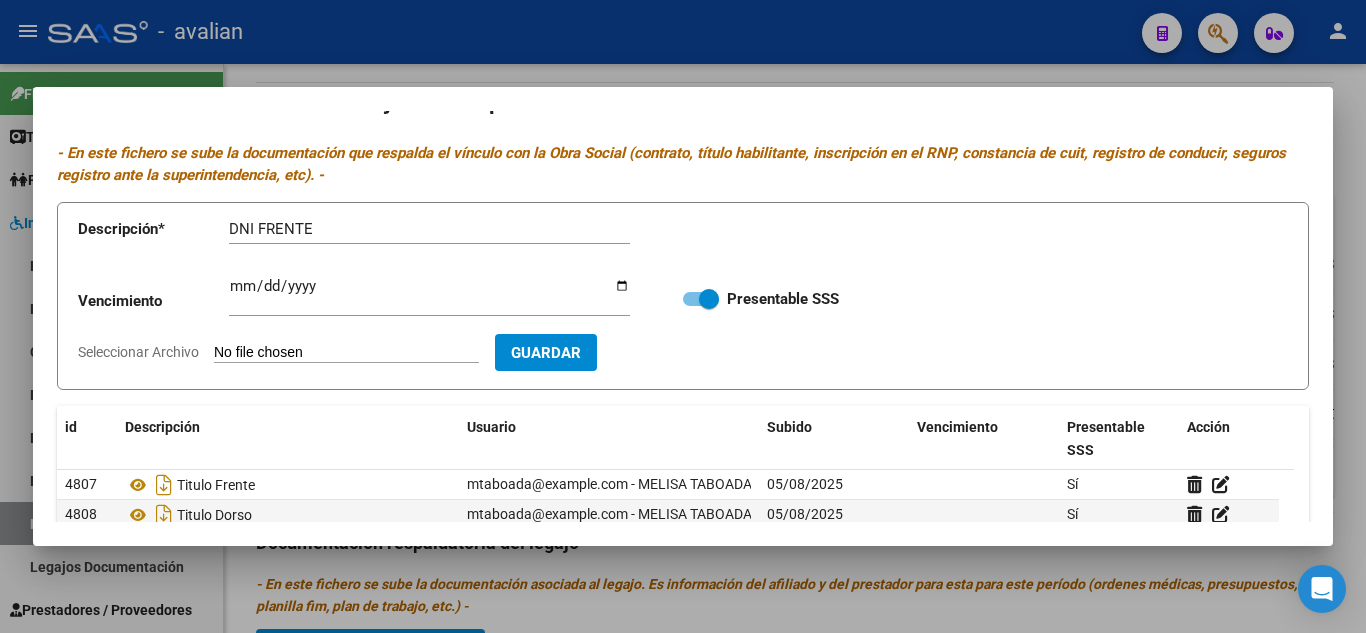 click on "Seleccionar Archivo" at bounding box center (346, 353) 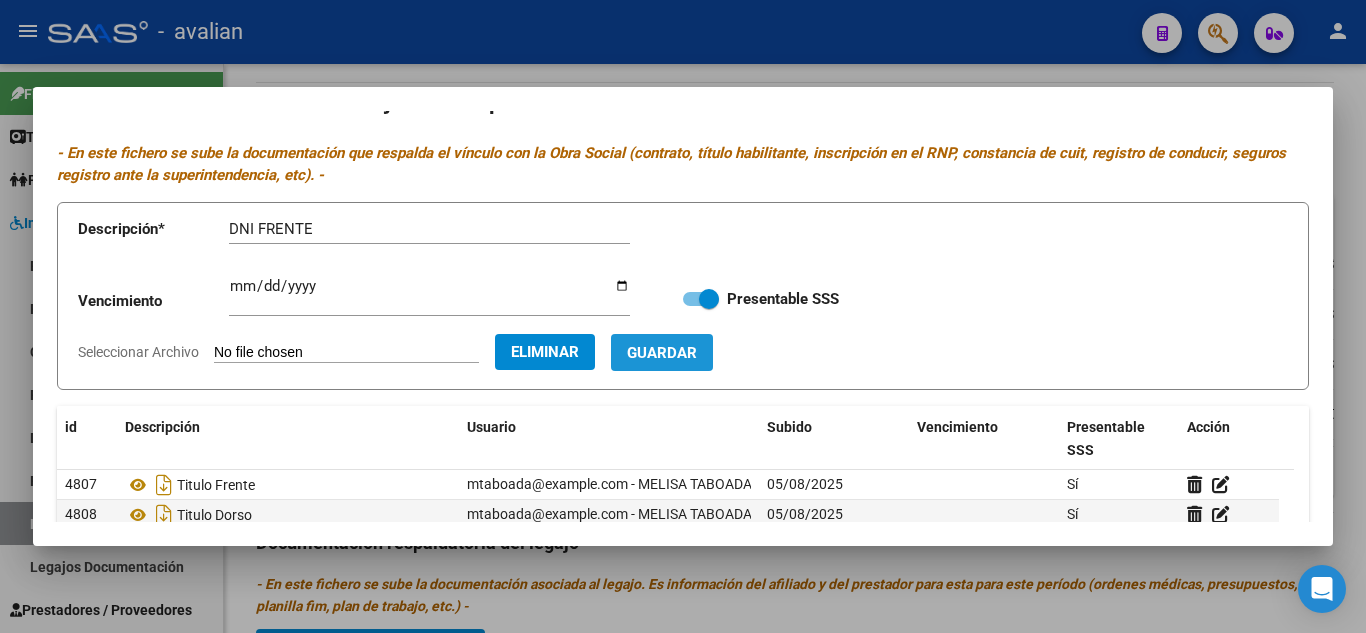 click on "Guardar" at bounding box center [662, 353] 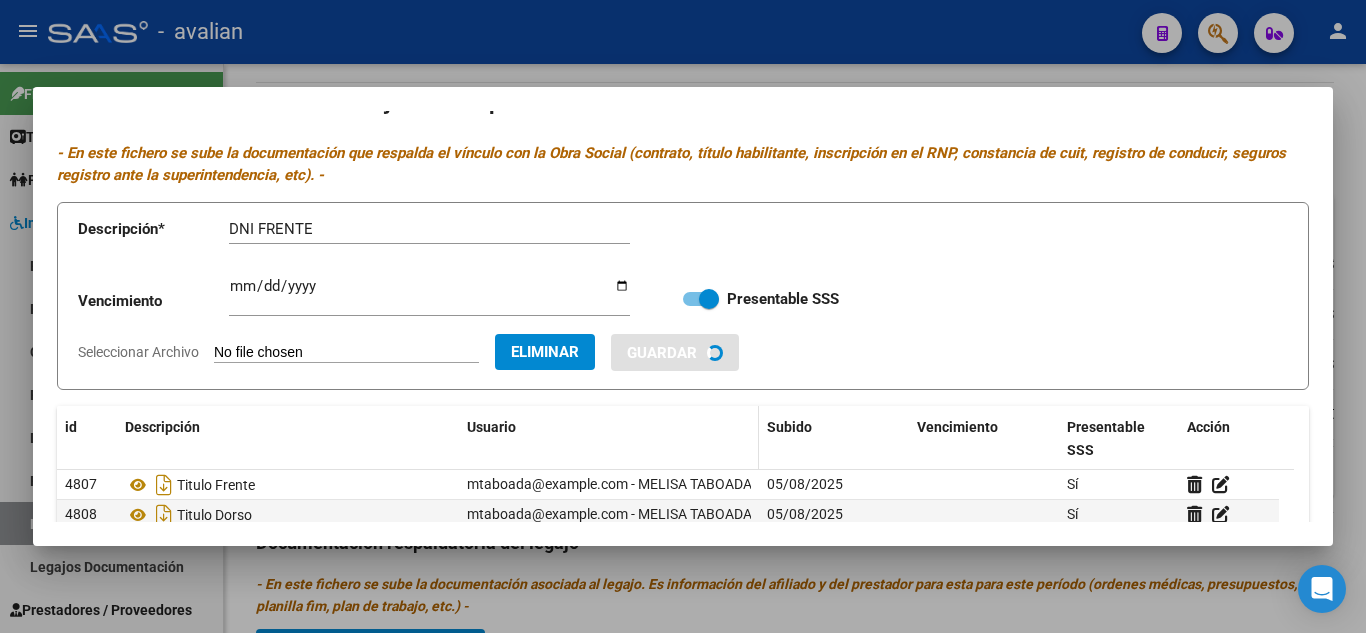type 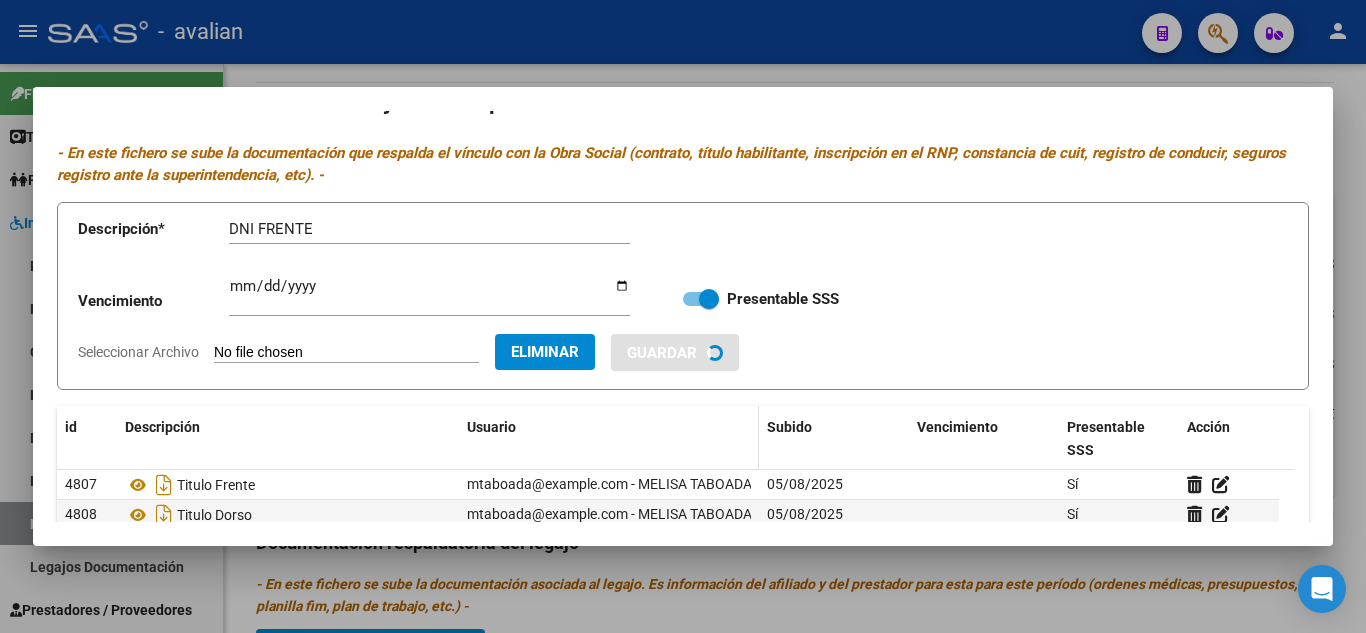 type 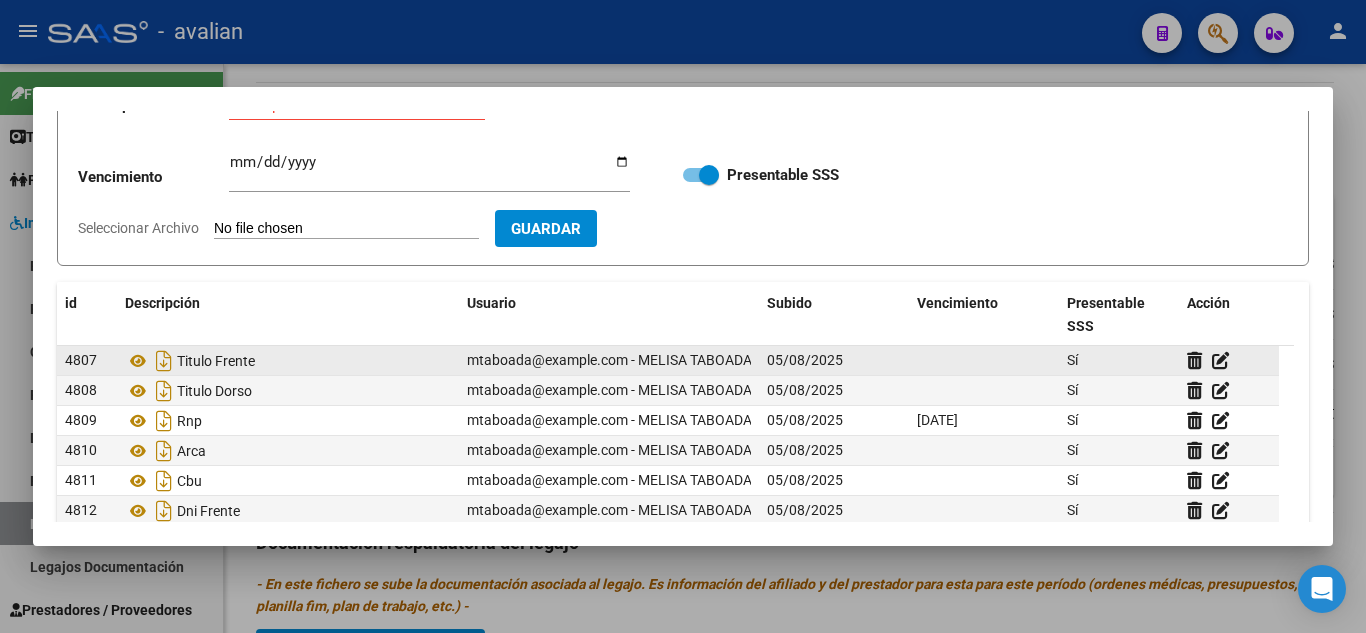 scroll, scrollTop: 27, scrollLeft: 0, axis: vertical 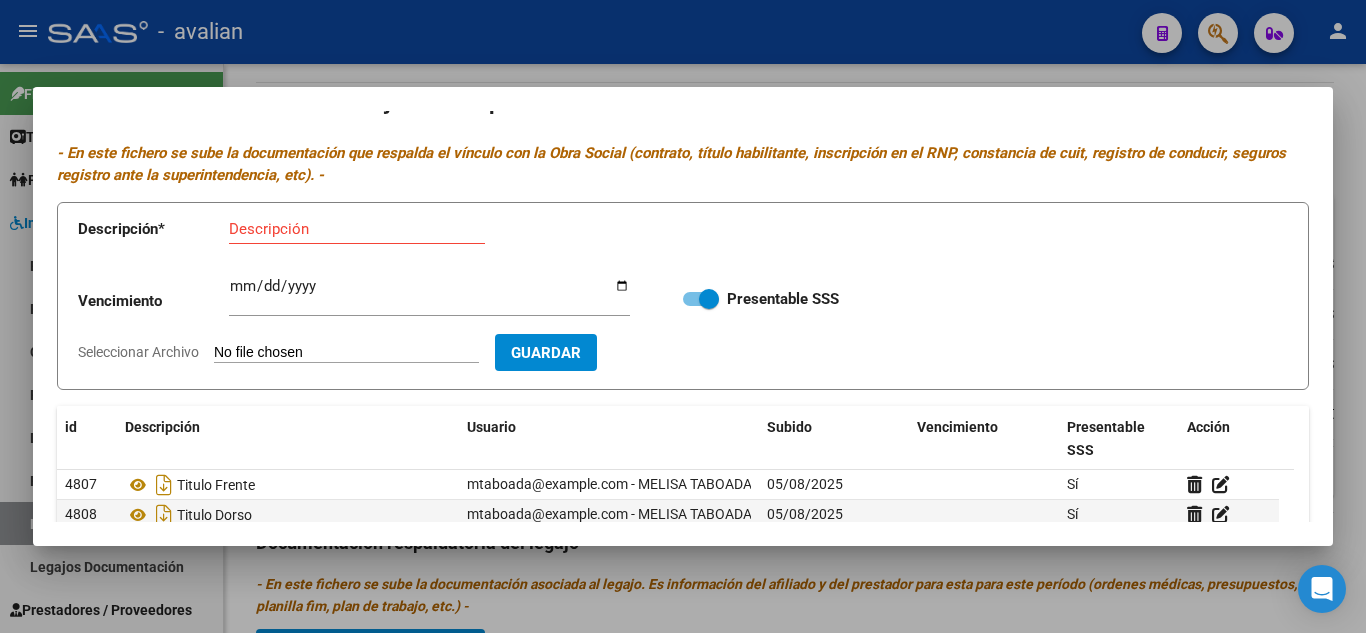 click on "Descripción" at bounding box center (357, 229) 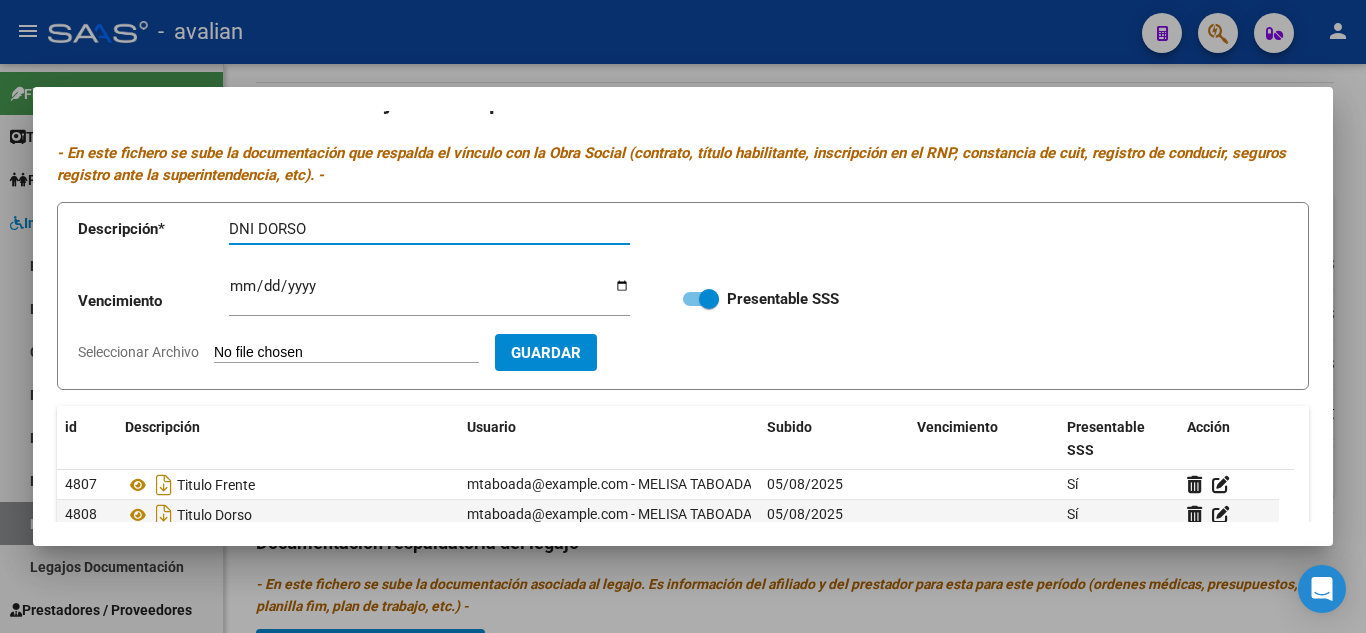 type on "DNI DORSO" 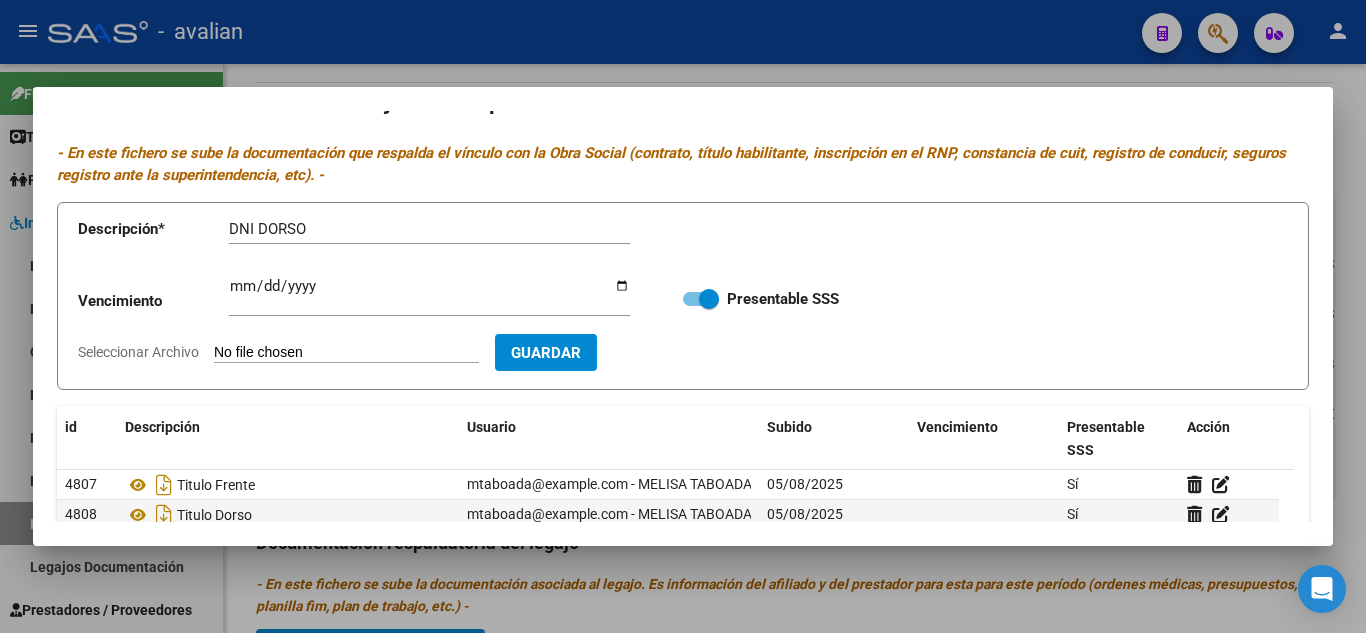 click on "Seleccionar Archivo" at bounding box center [346, 353] 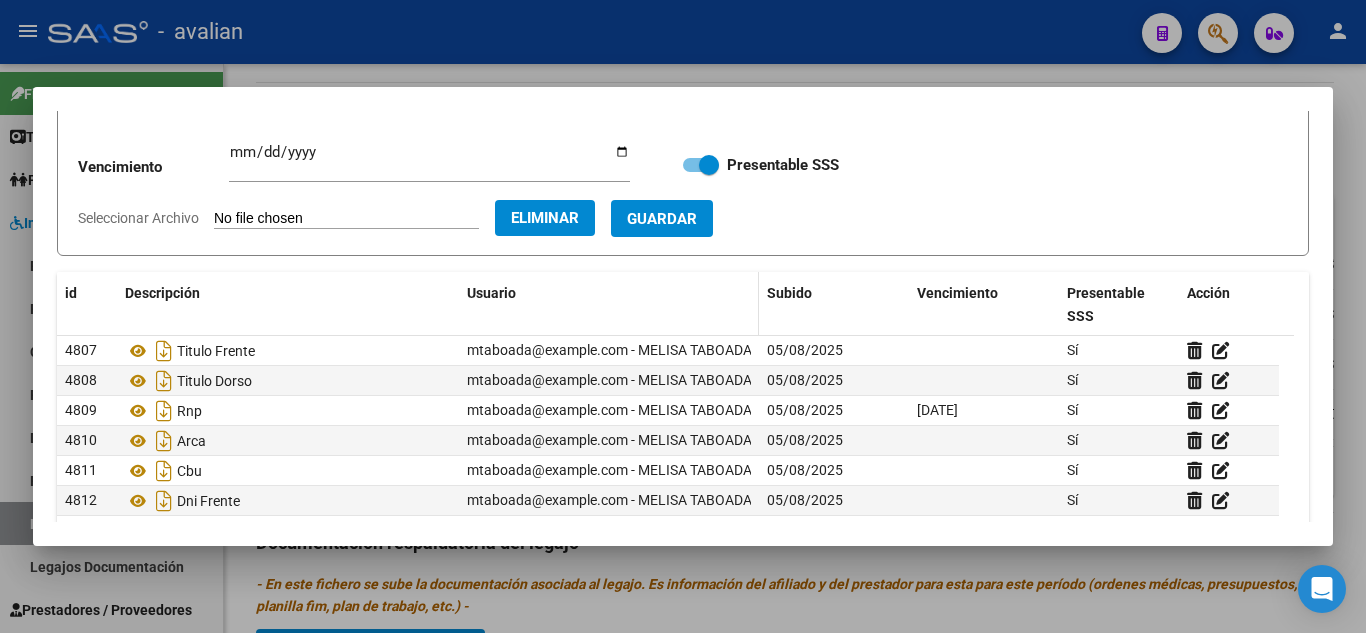 scroll, scrollTop: 127, scrollLeft: 0, axis: vertical 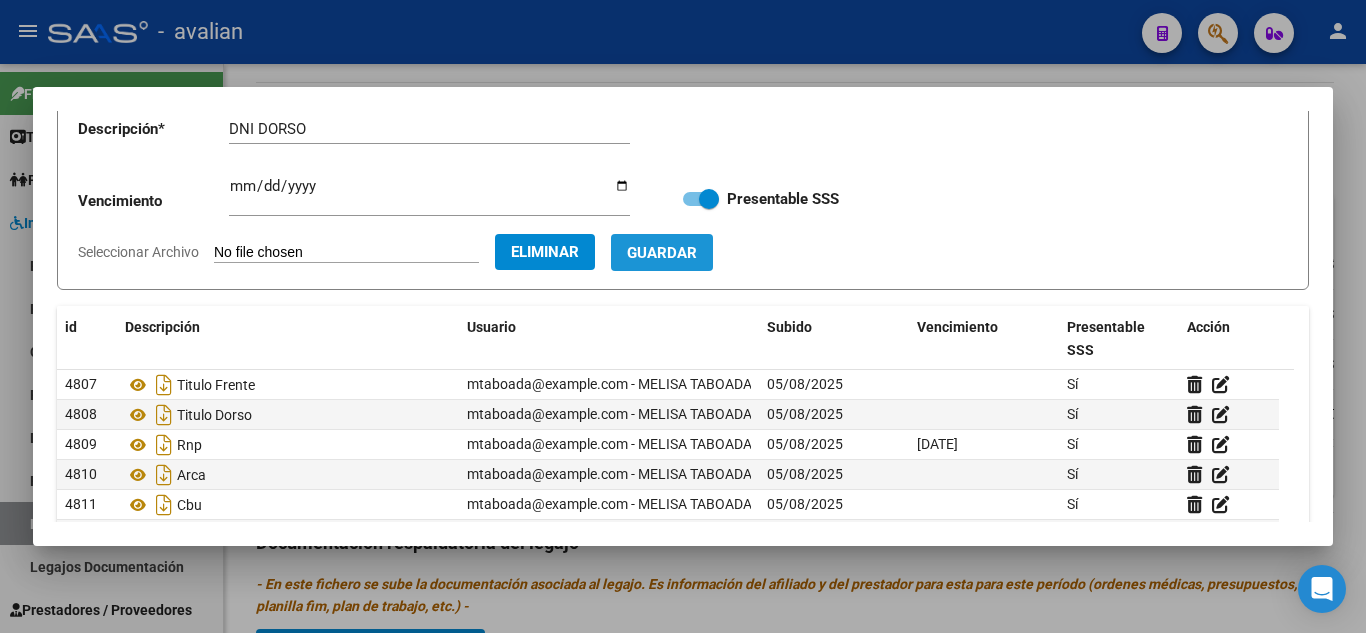click on "Guardar" at bounding box center (662, 253) 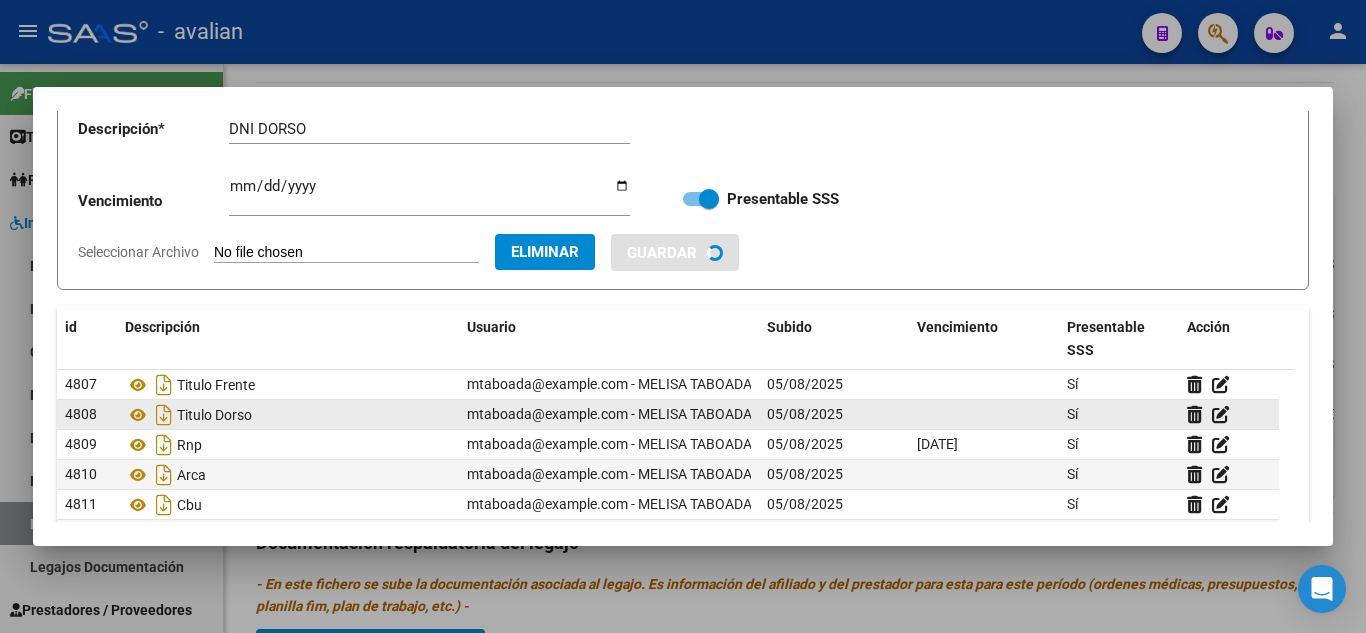 type 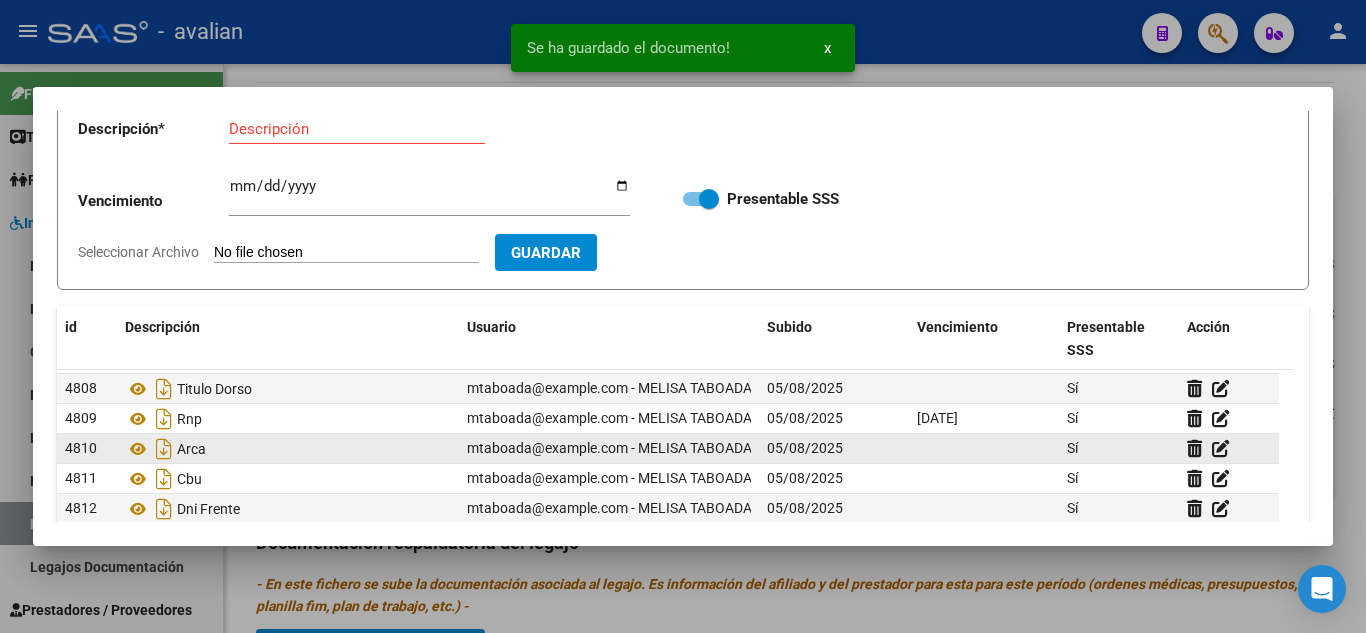 scroll, scrollTop: 31, scrollLeft: 0, axis: vertical 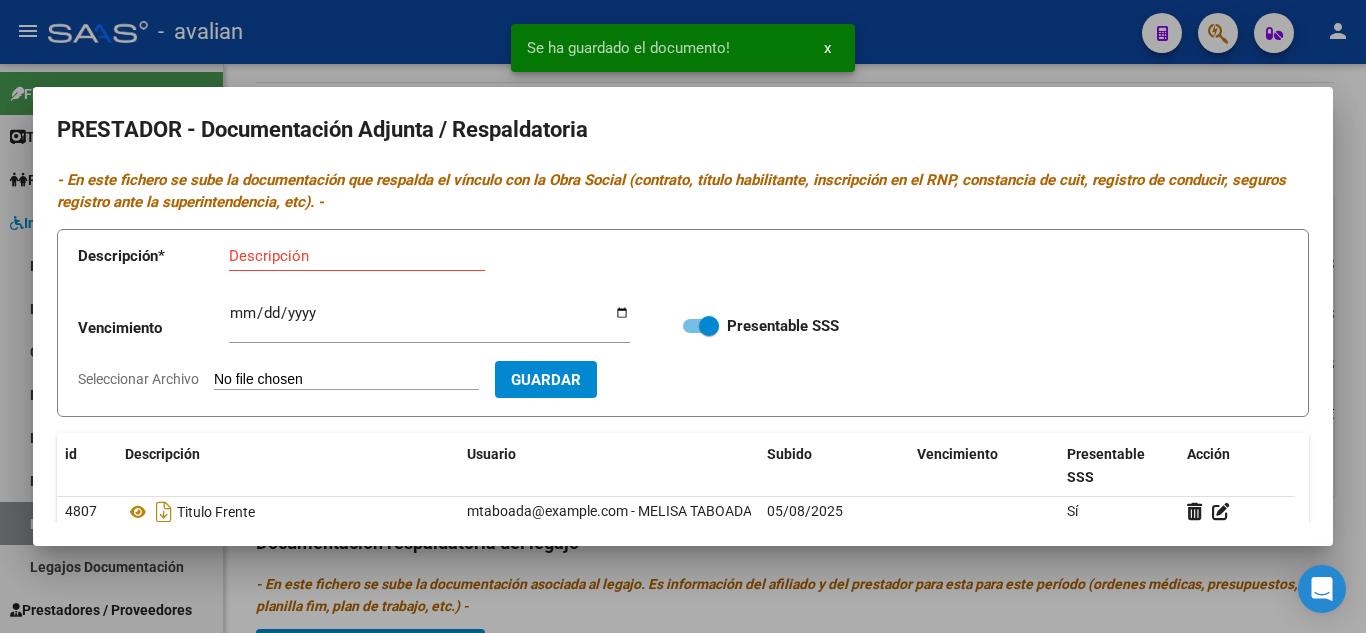 click at bounding box center [683, 316] 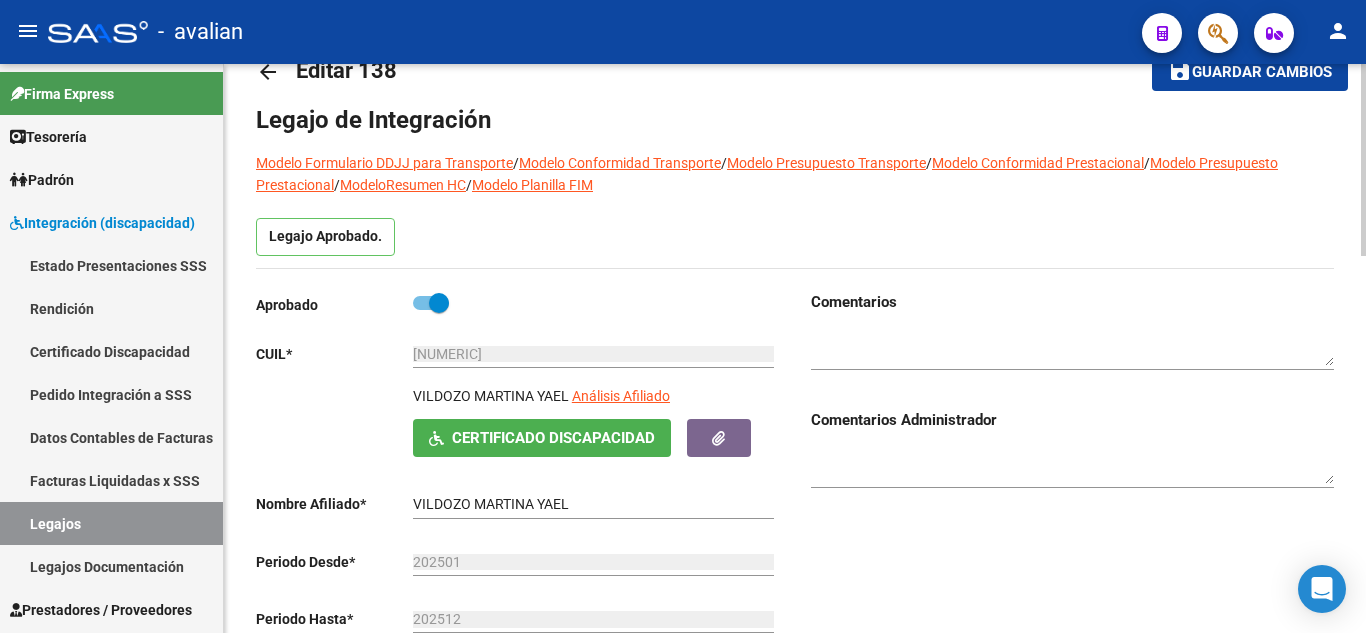 scroll, scrollTop: 0, scrollLeft: 0, axis: both 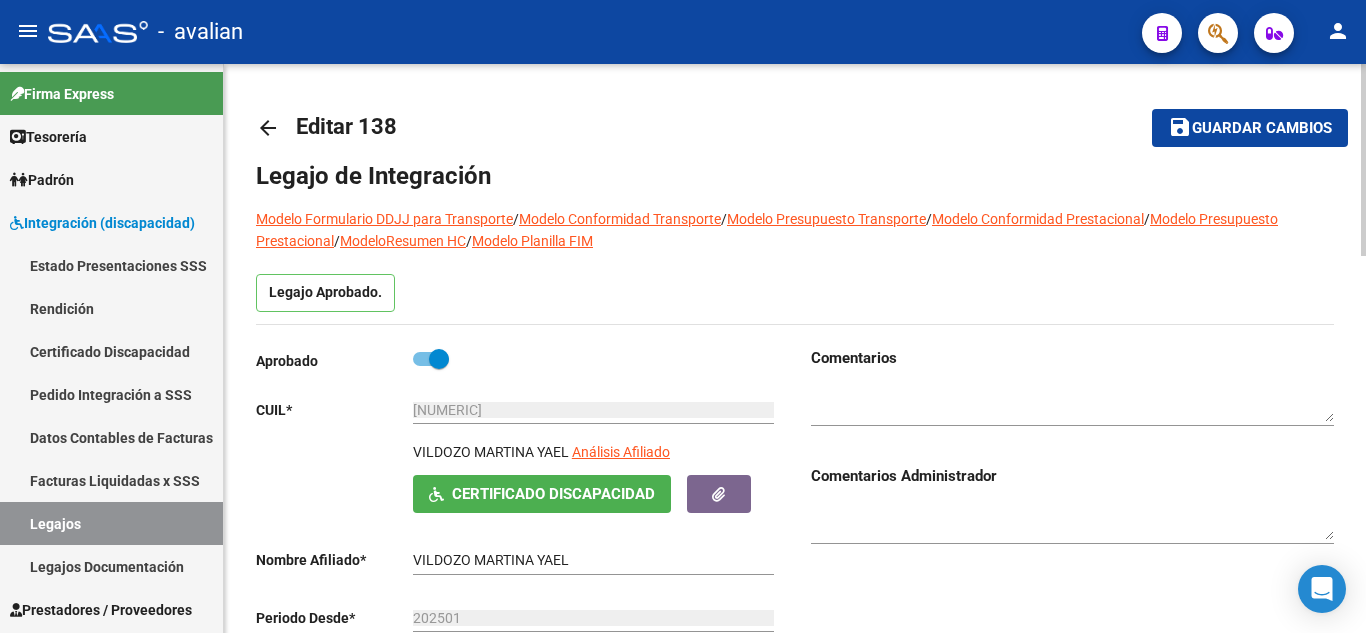 click on "Guardar cambios" 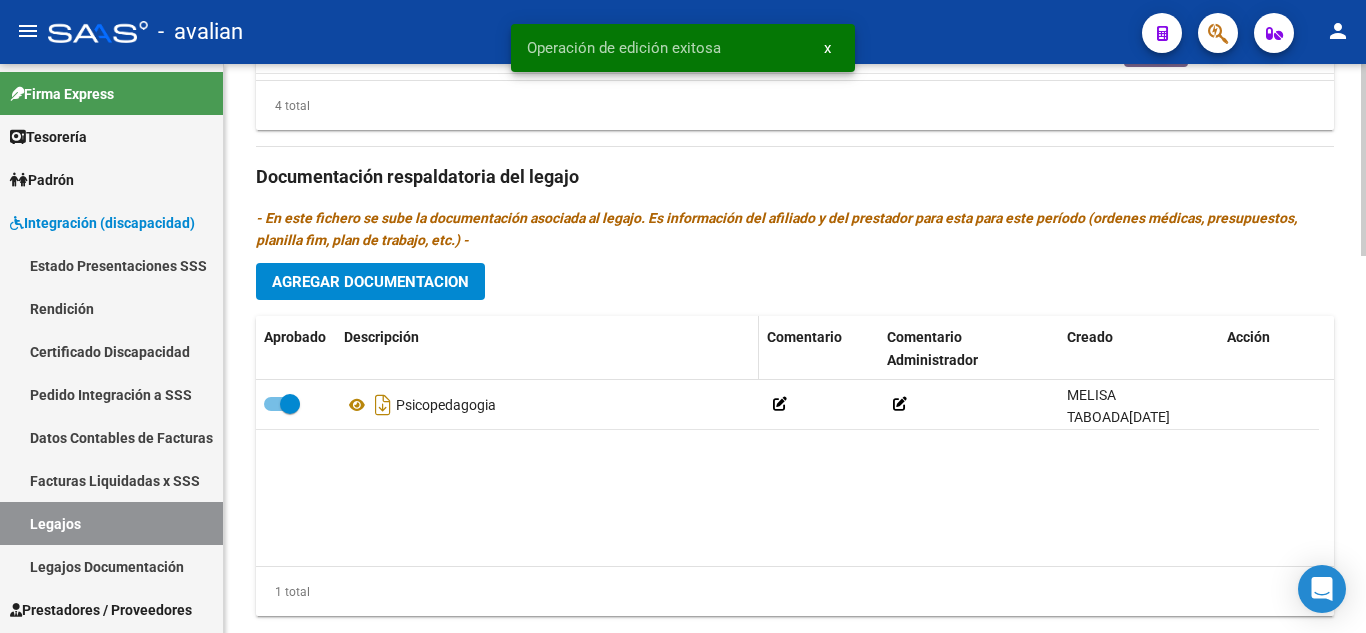 scroll, scrollTop: 1115, scrollLeft: 0, axis: vertical 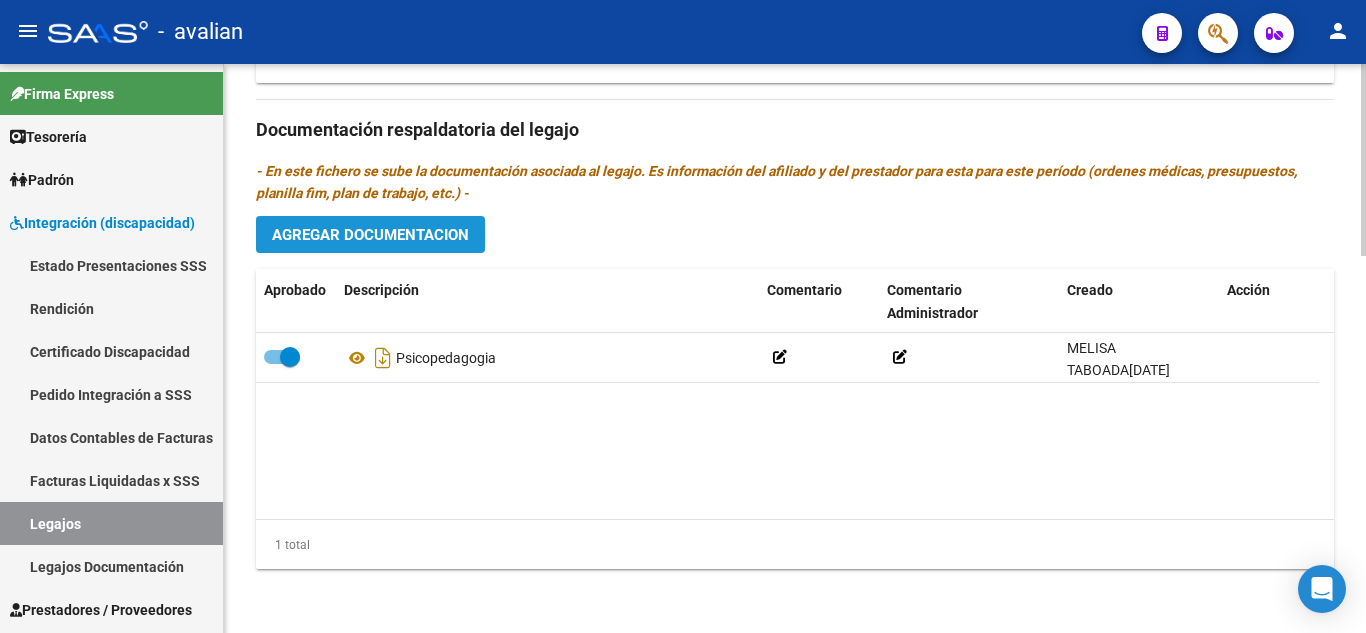click on "Agregar Documentacion" 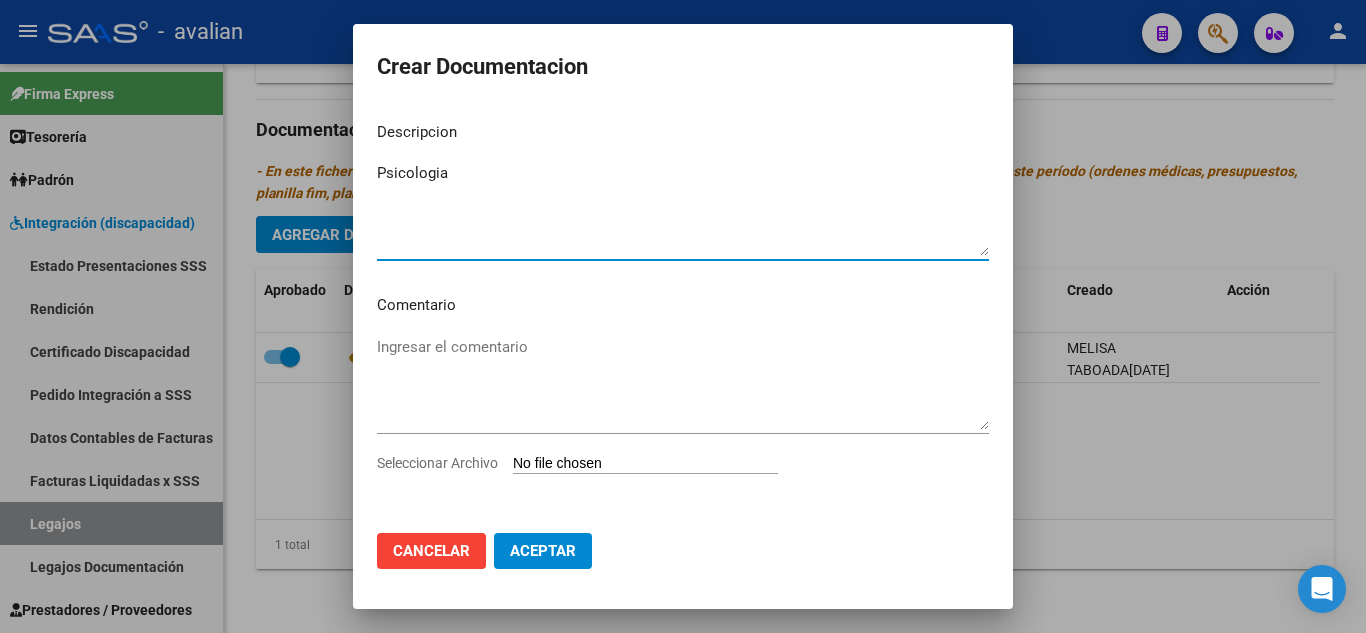 type on "Psicologia" 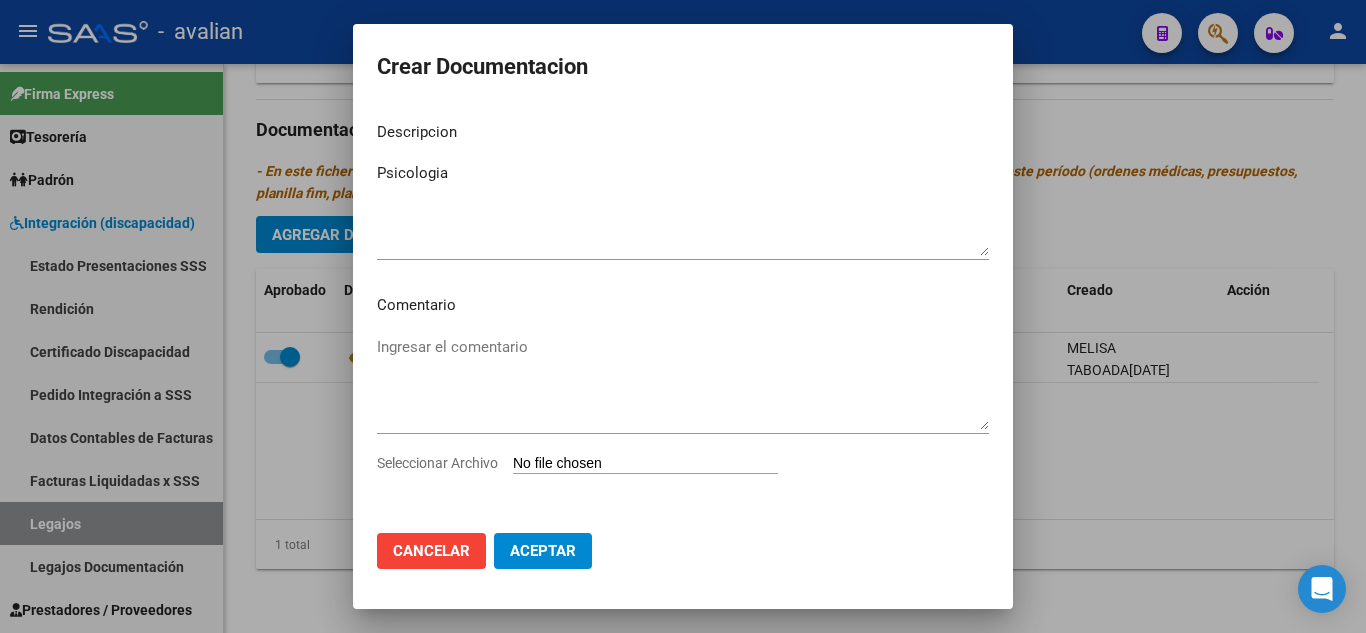 type on "C:\fakepath\Documentacion Psicologo 2025_compressed.pdf" 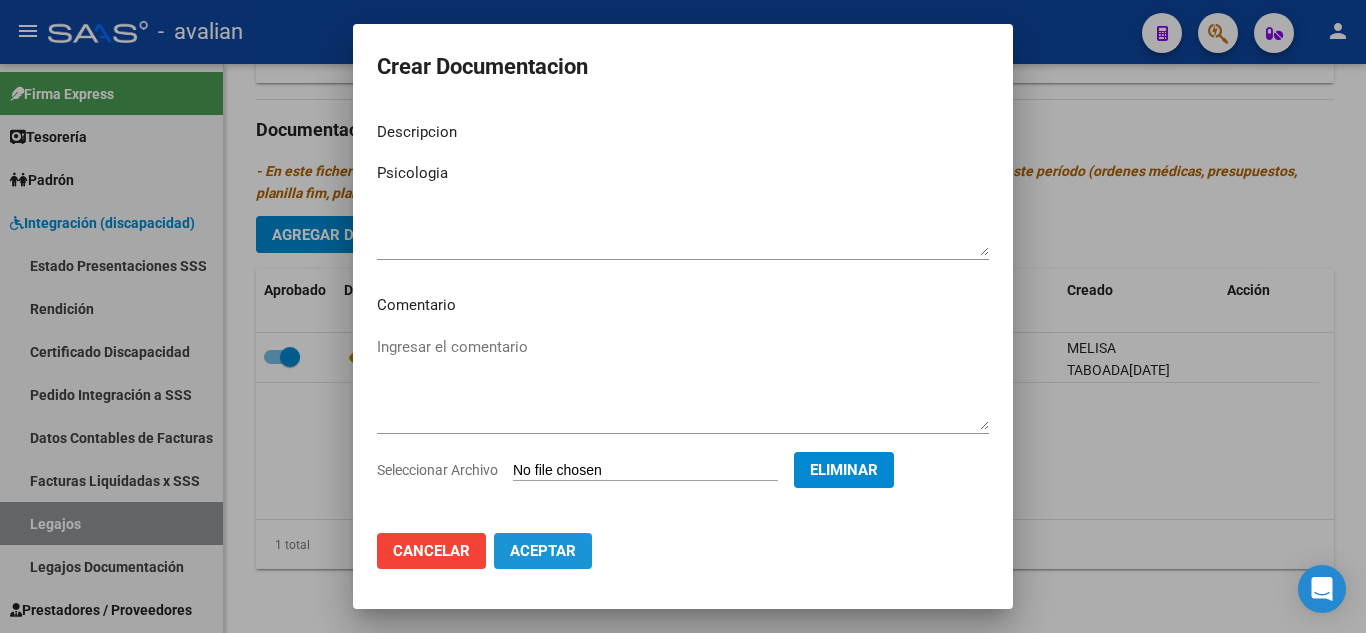 click on "Aceptar" 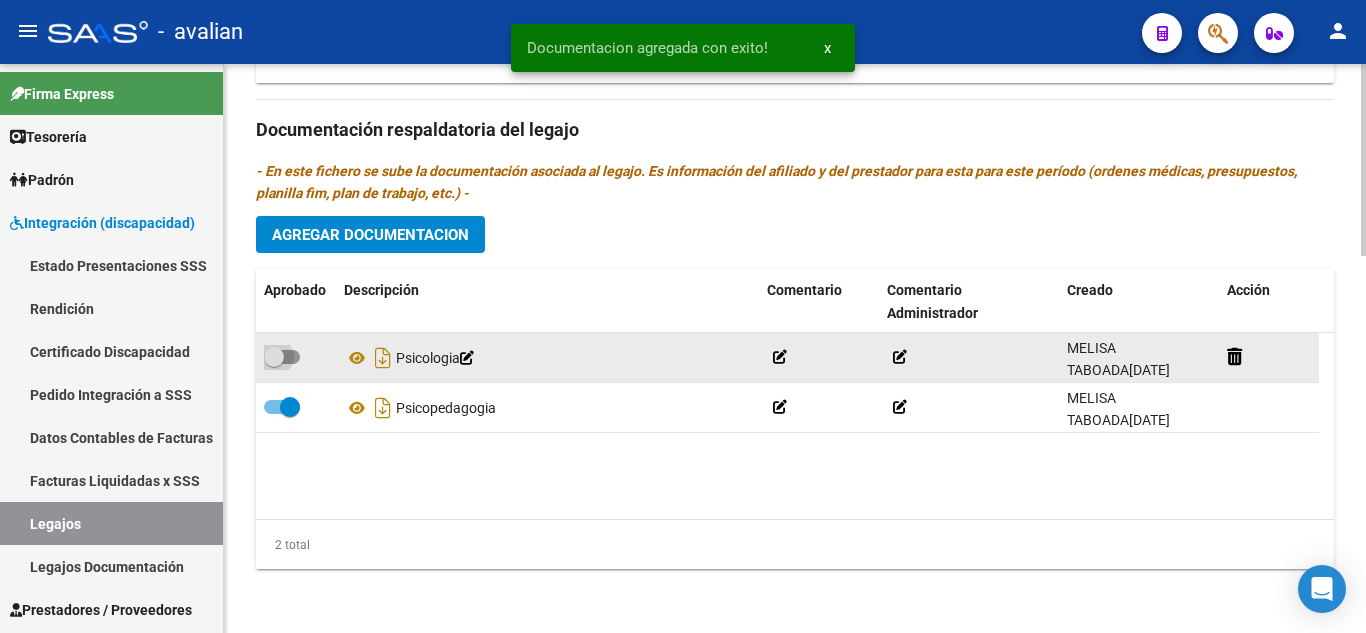 click at bounding box center (282, 357) 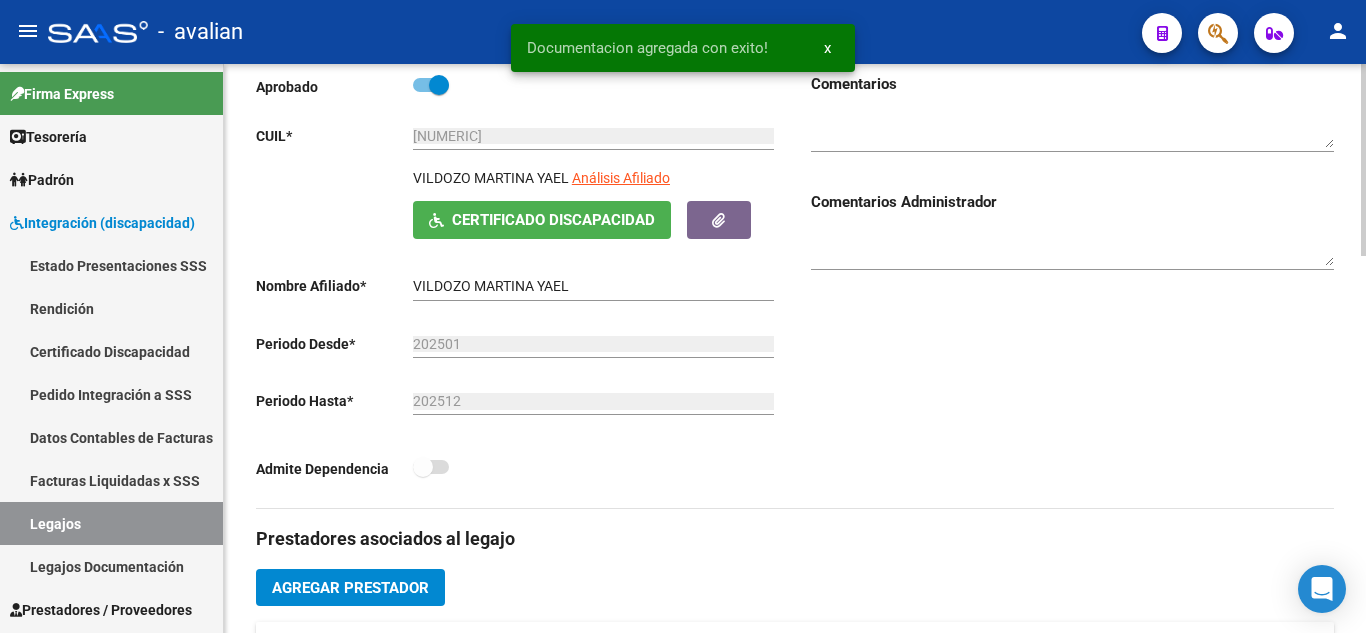 scroll, scrollTop: 15, scrollLeft: 0, axis: vertical 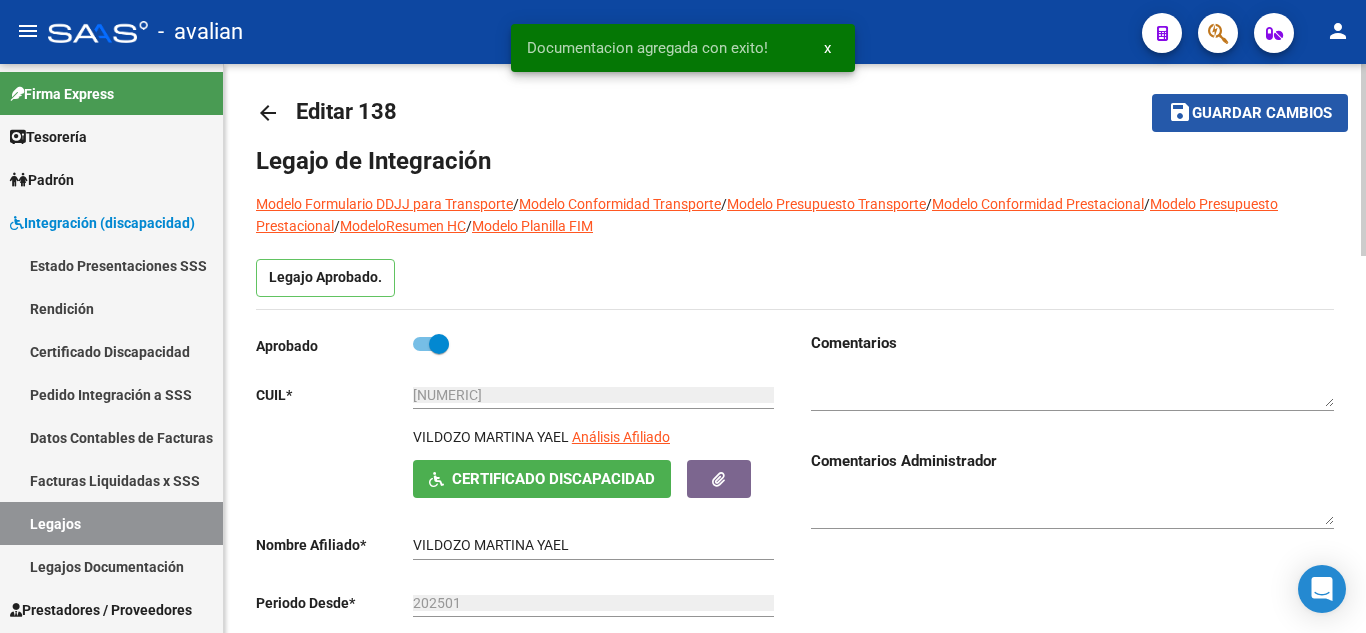 click on "save Guardar cambios" 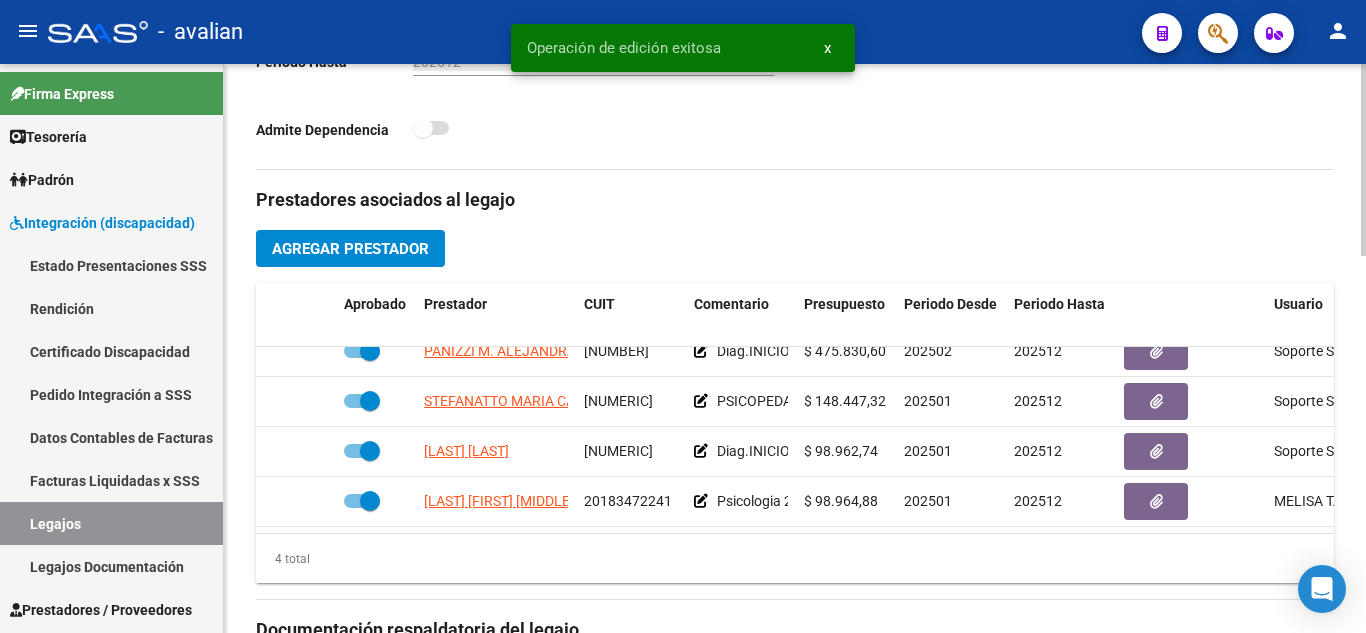 scroll, scrollTop: 715, scrollLeft: 0, axis: vertical 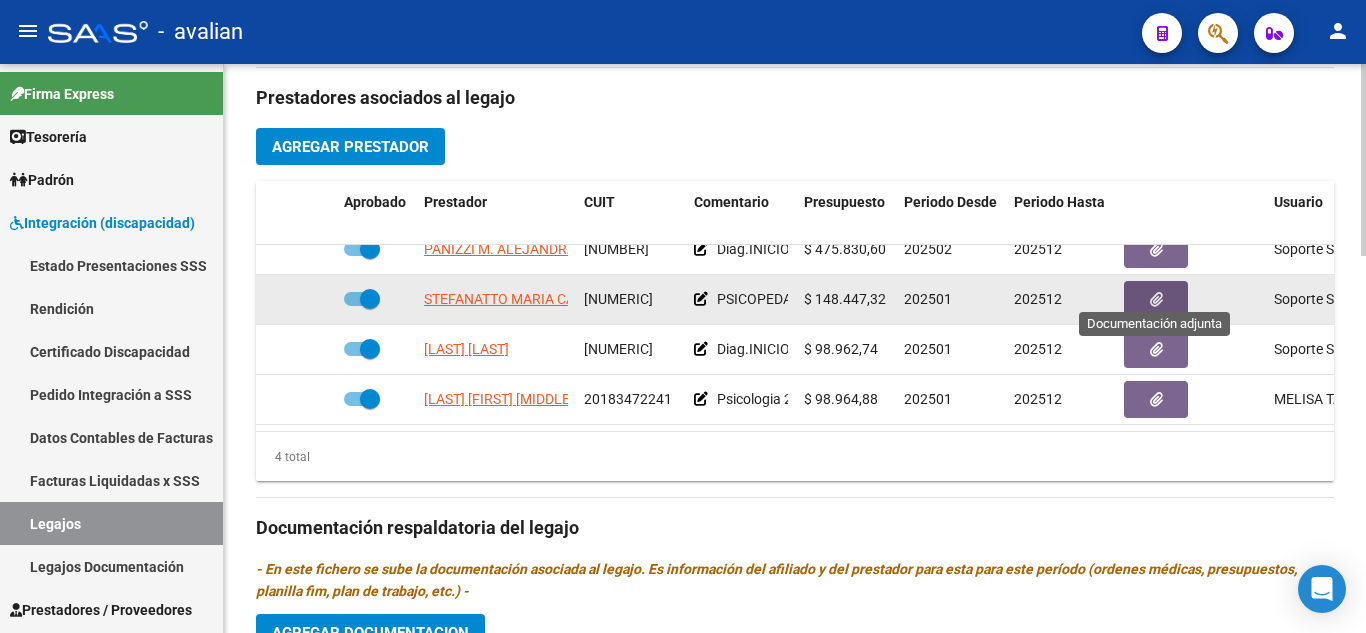 click 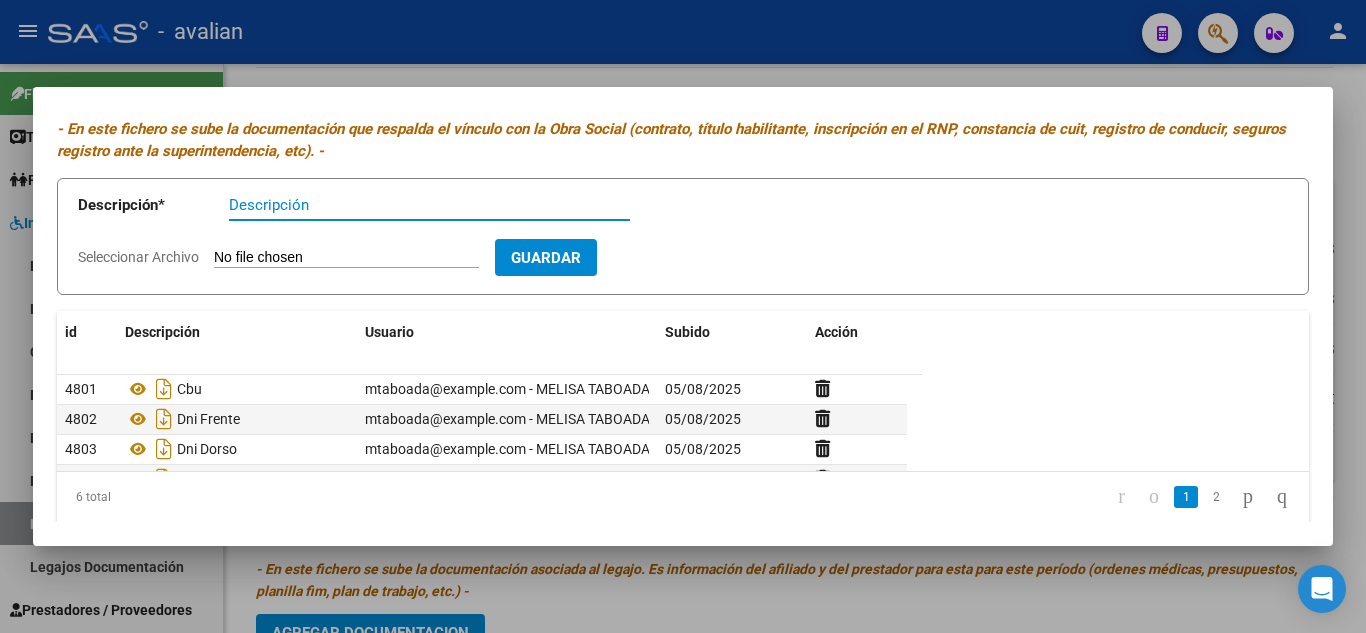 scroll, scrollTop: 100, scrollLeft: 0, axis: vertical 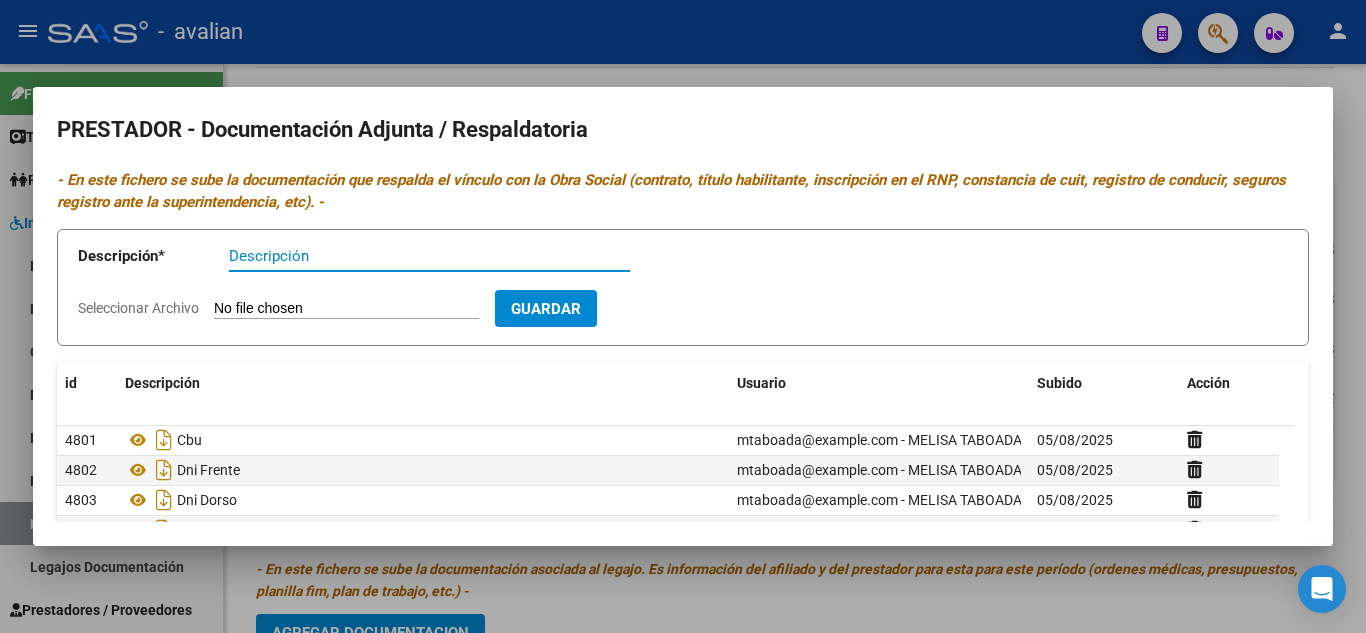 click on "Descripción" at bounding box center (429, 256) 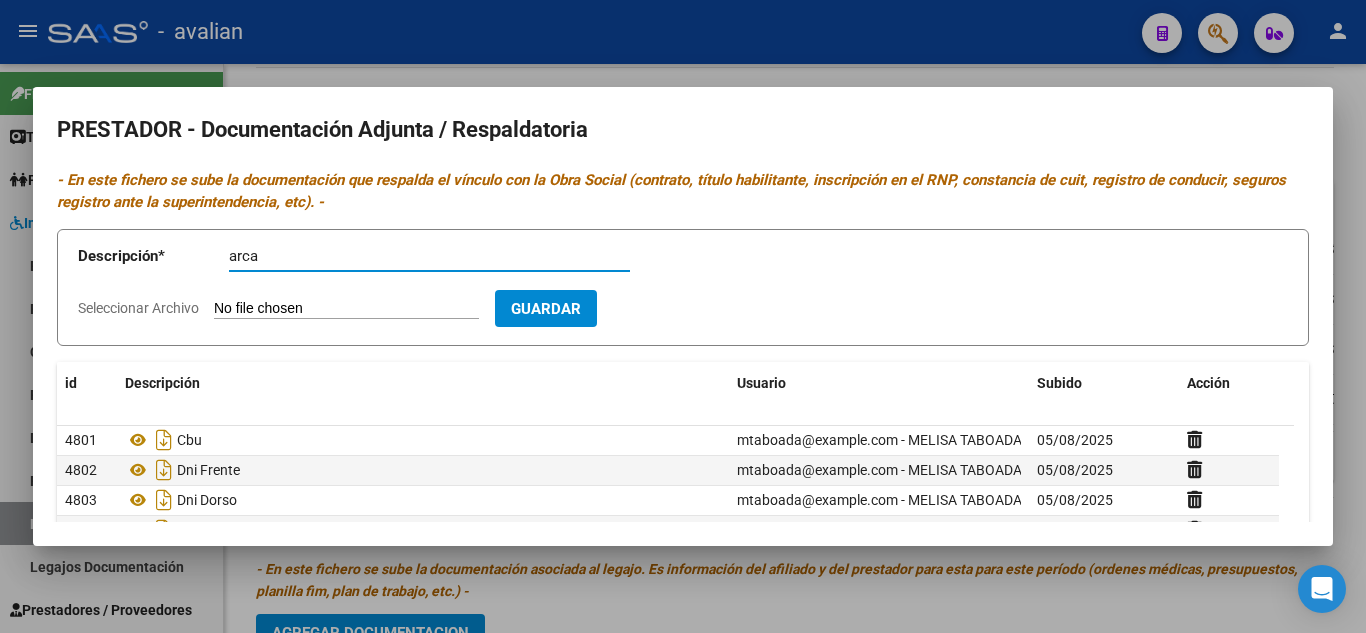 drag, startPoint x: 343, startPoint y: 264, endPoint x: 214, endPoint y: 256, distance: 129.24782 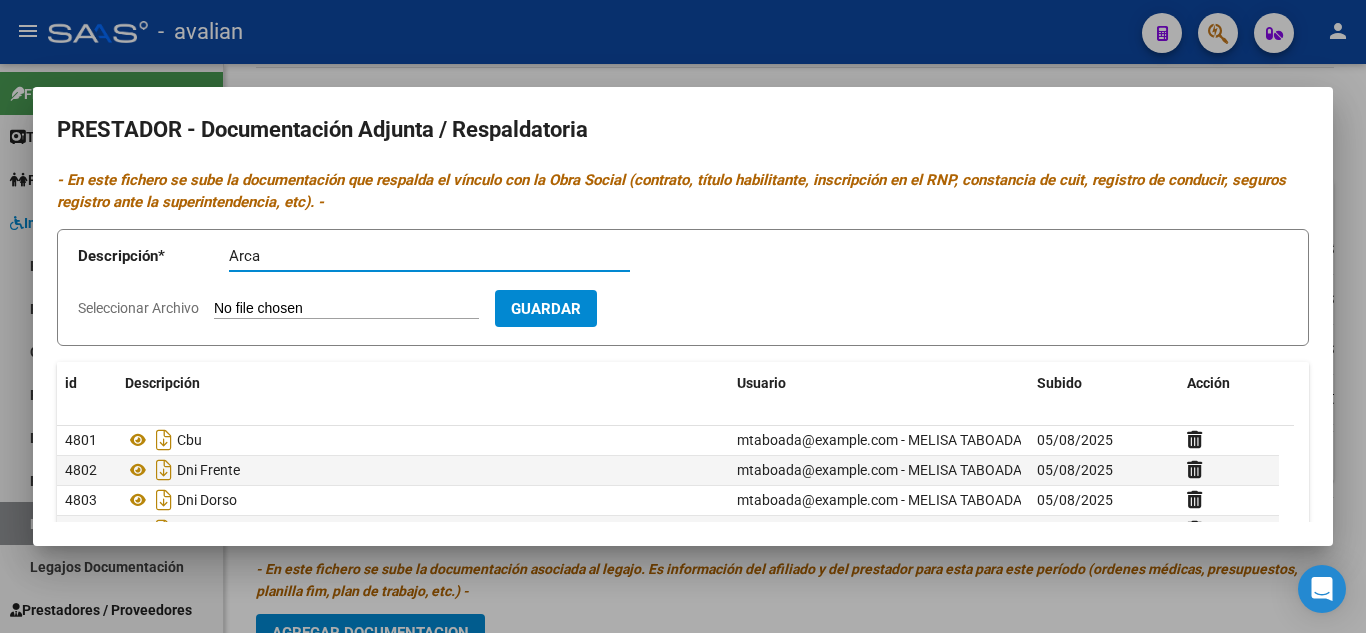 type on "Arca" 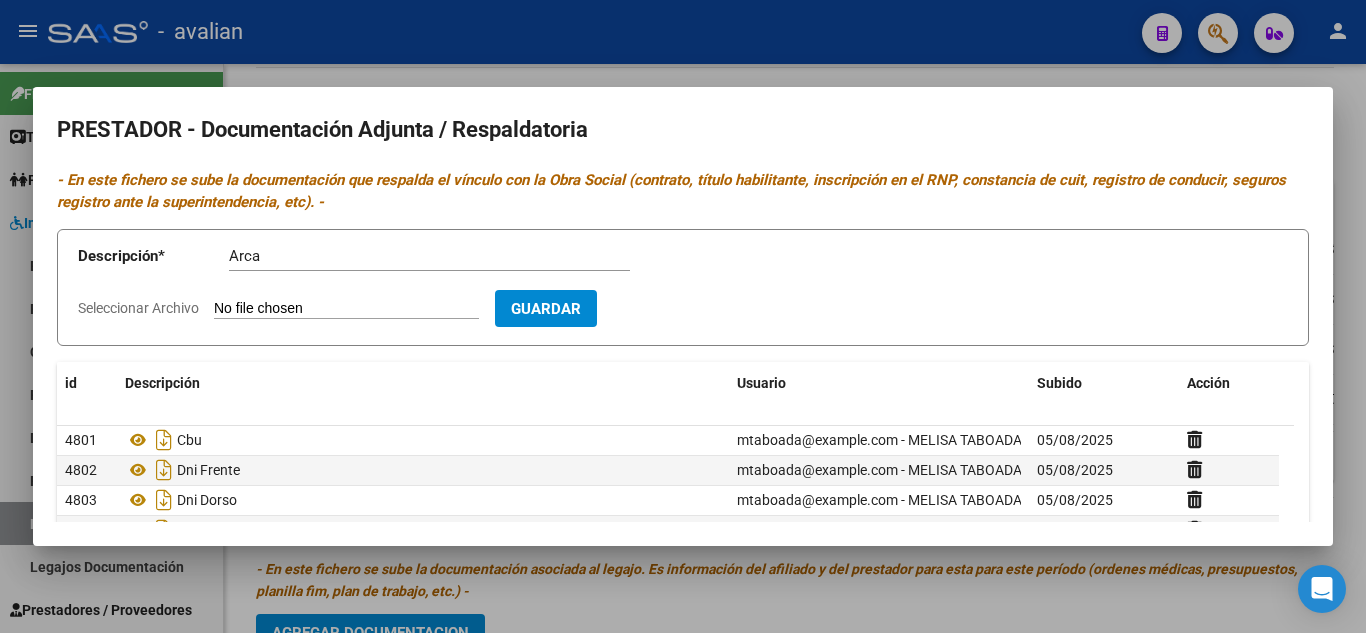 click on "Seleccionar Archivo" at bounding box center [346, 309] 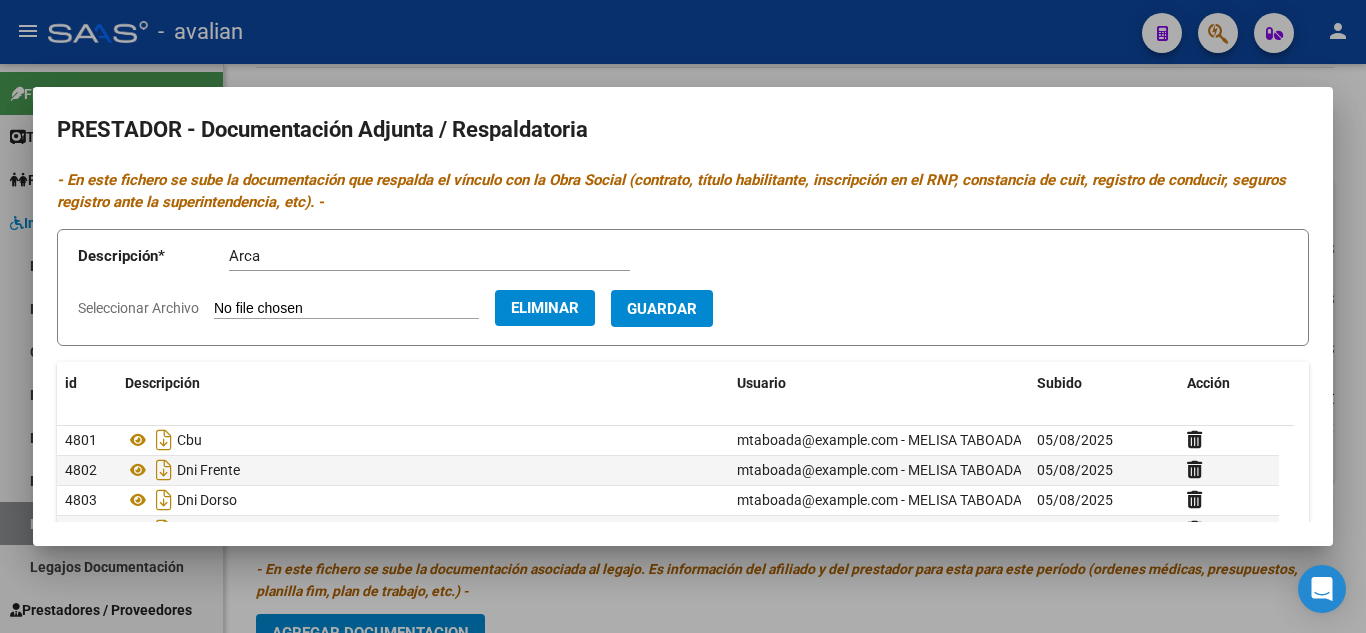 click on "Guardar" at bounding box center [662, 309] 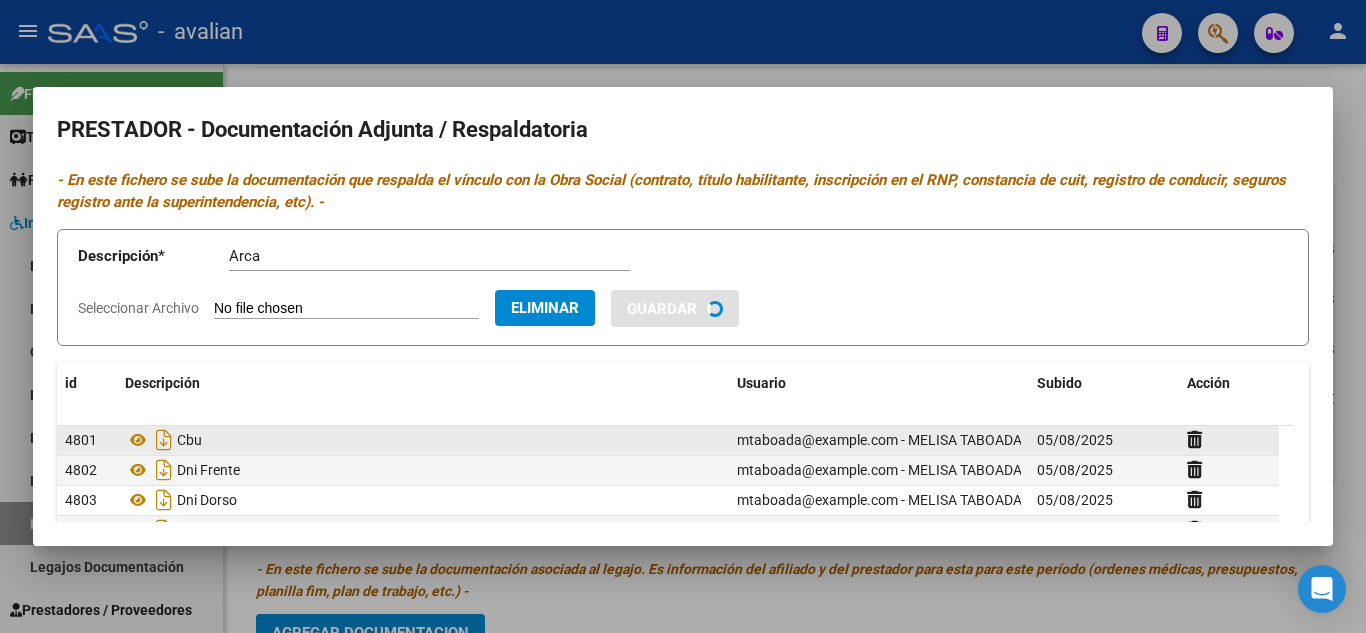 type 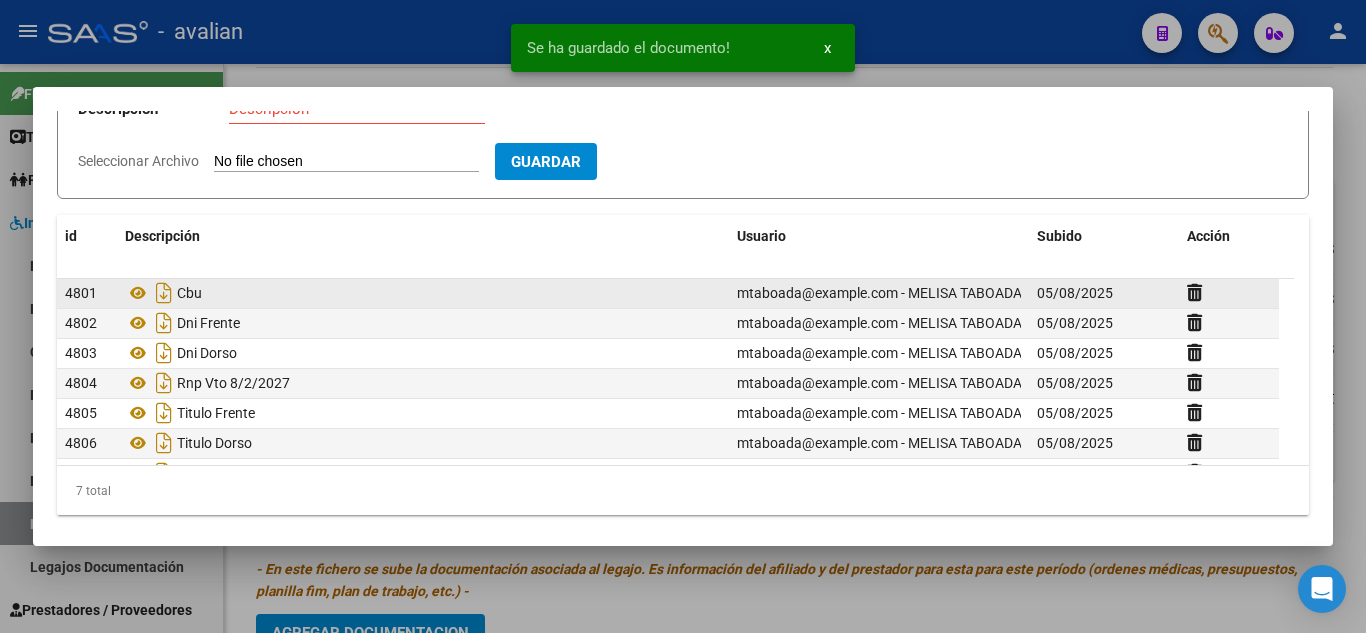 scroll, scrollTop: 156, scrollLeft: 0, axis: vertical 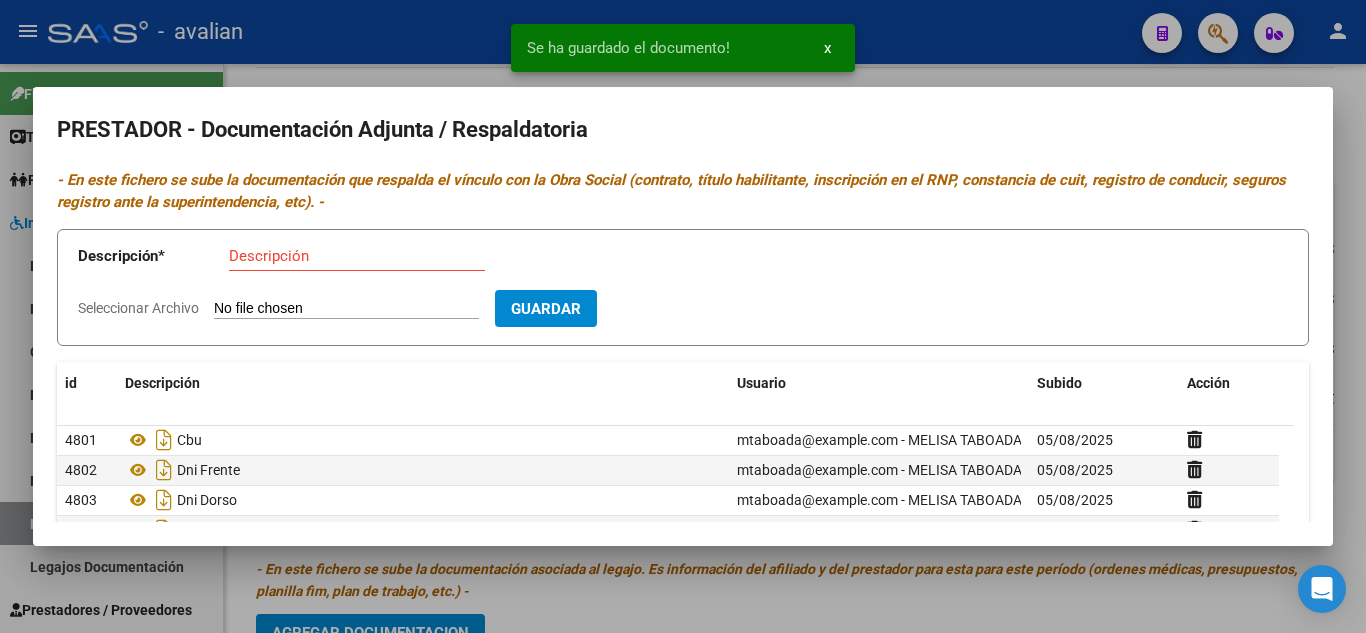 click at bounding box center [683, 316] 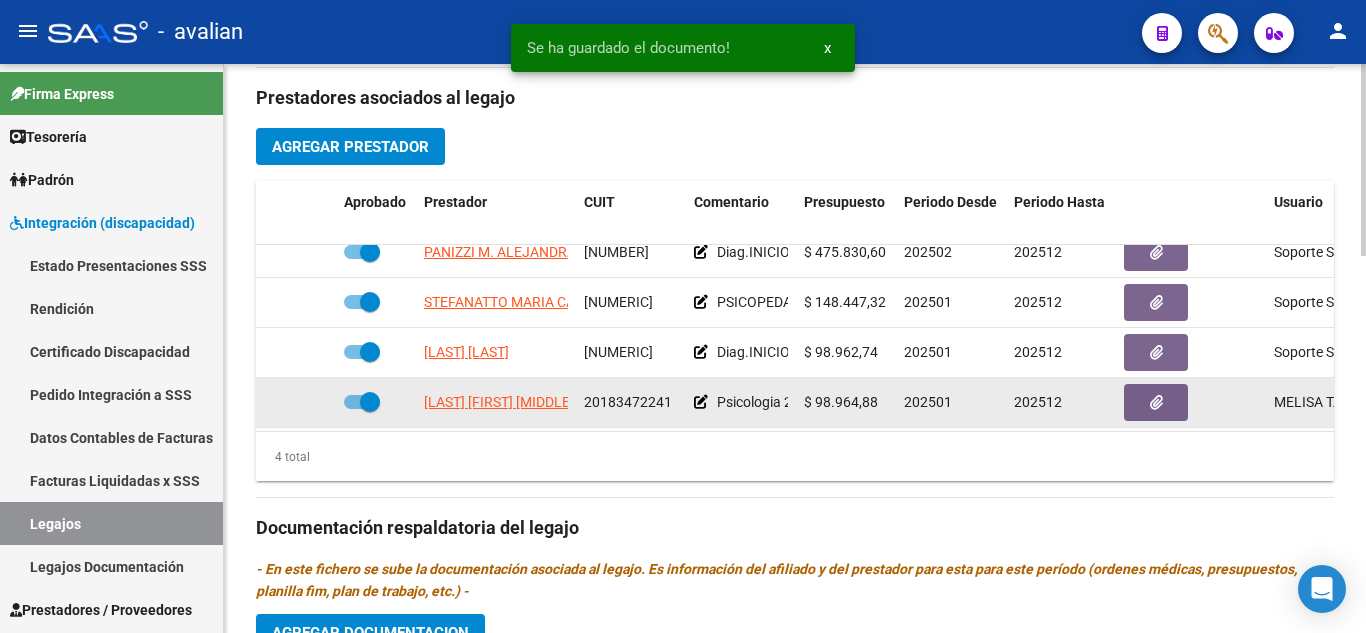 scroll, scrollTop: 0, scrollLeft: 0, axis: both 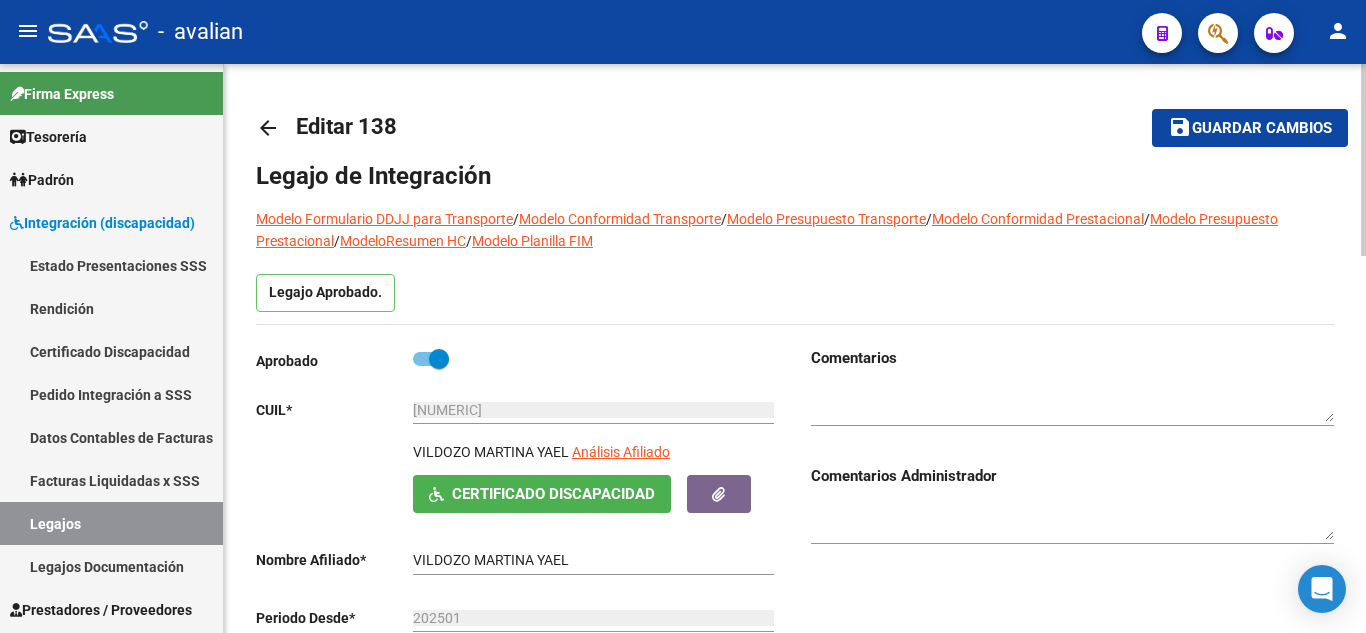 click on "Guardar cambios" 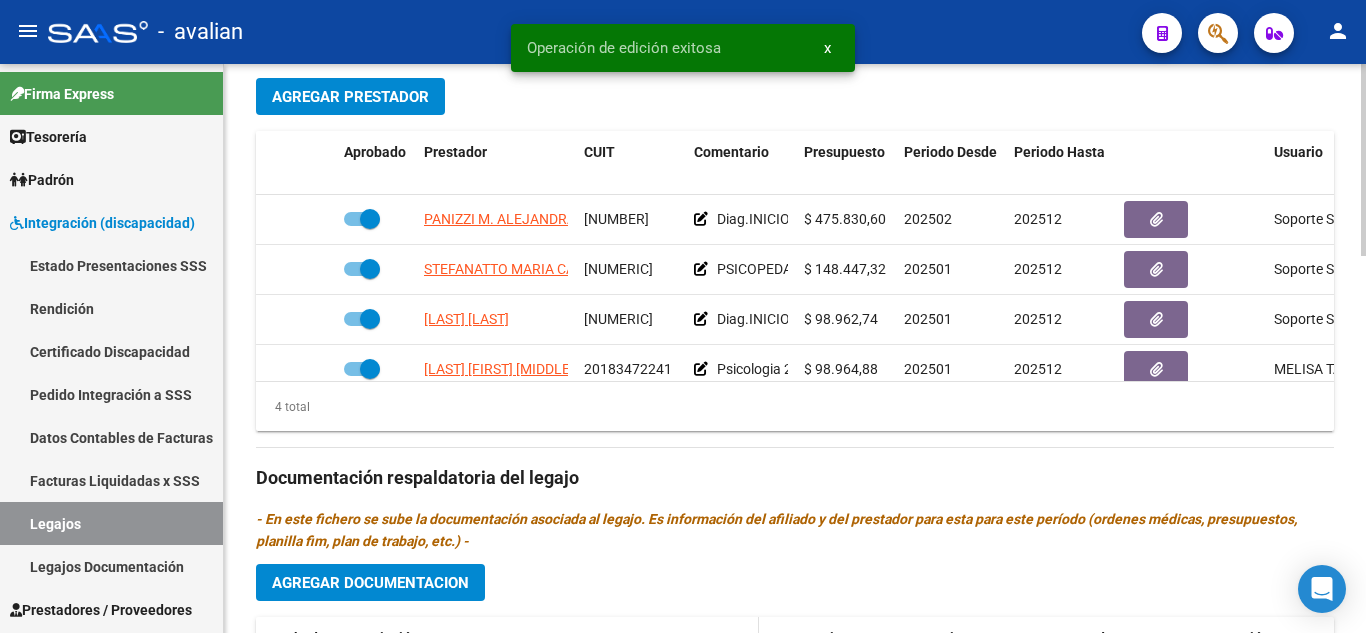 scroll, scrollTop: 800, scrollLeft: 0, axis: vertical 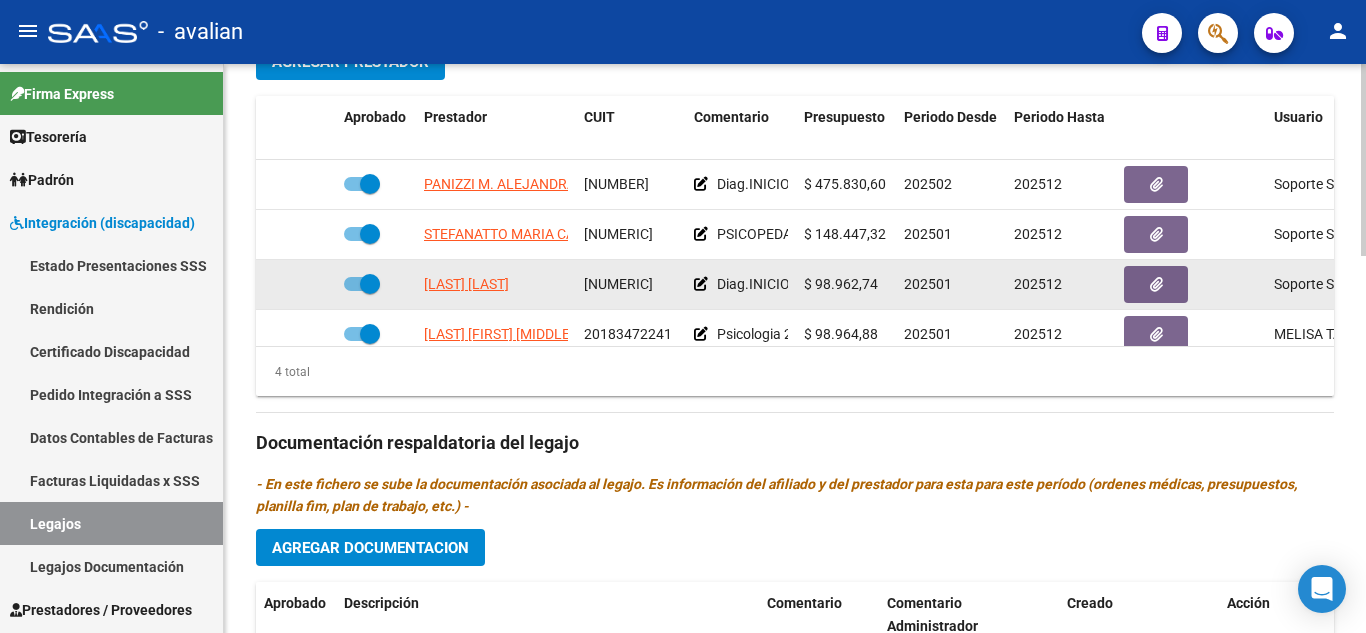 click 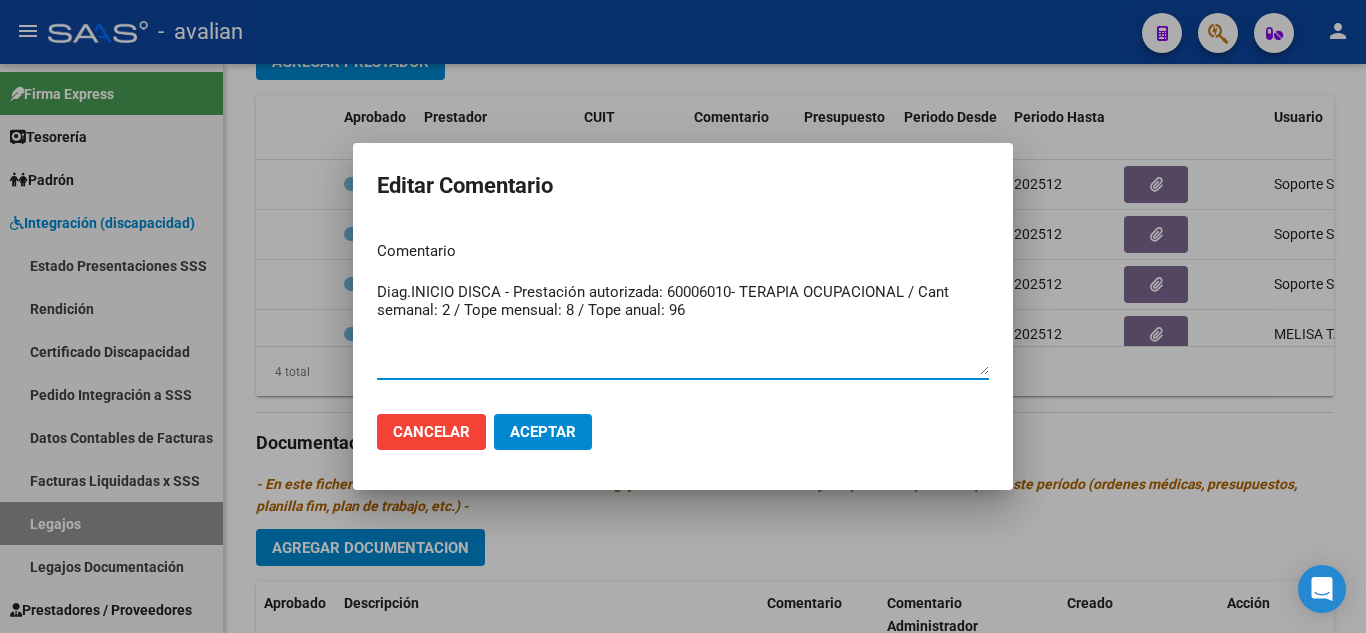 drag, startPoint x: 741, startPoint y: 313, endPoint x: 290, endPoint y: 256, distance: 454.58774 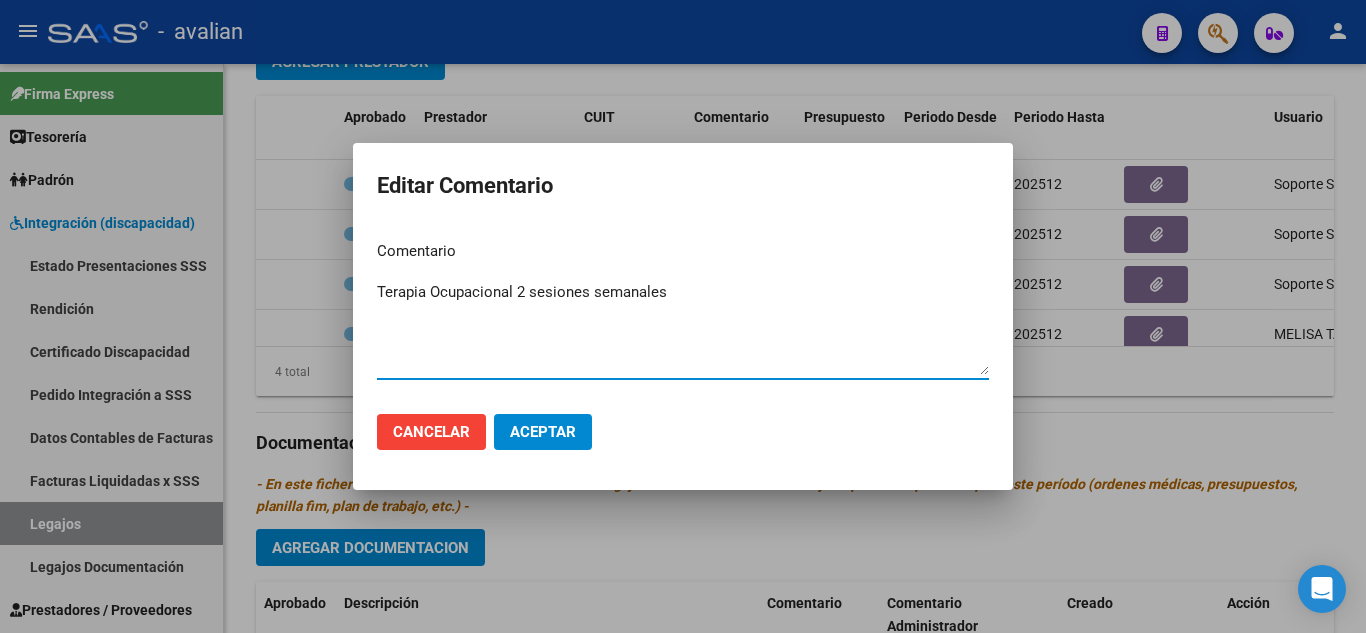 type on "Terapia Ocupacional 2 sesiones semanales" 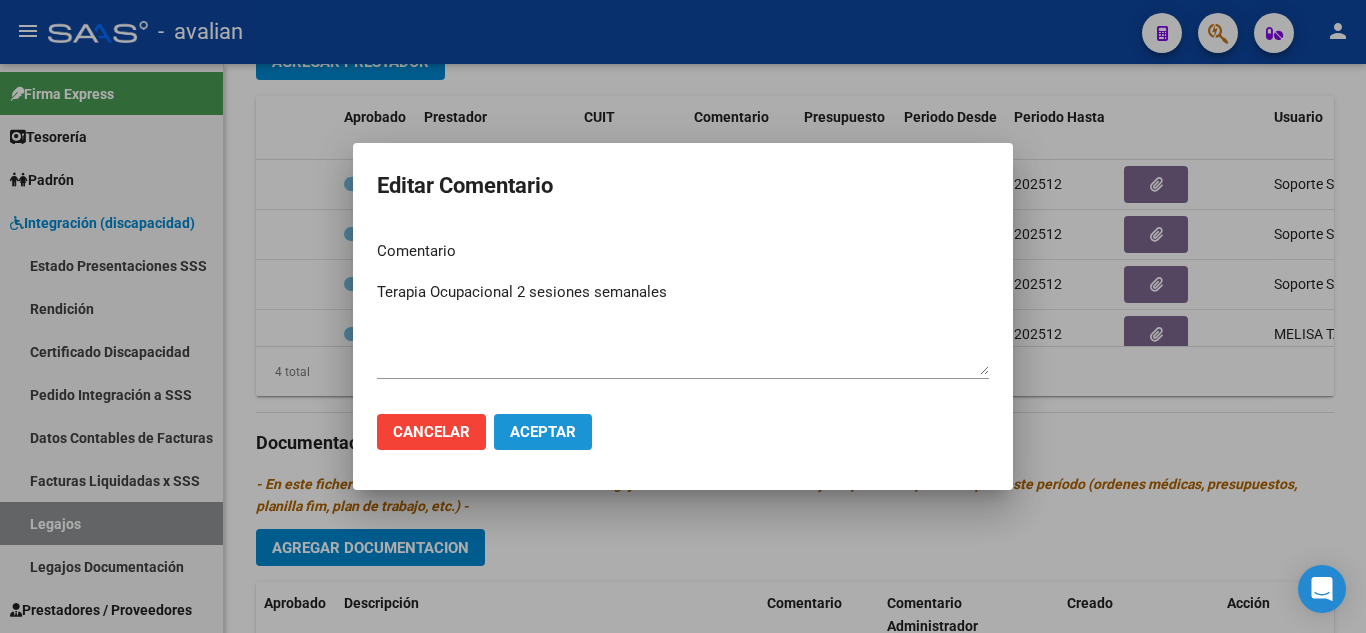 click on "Aceptar" 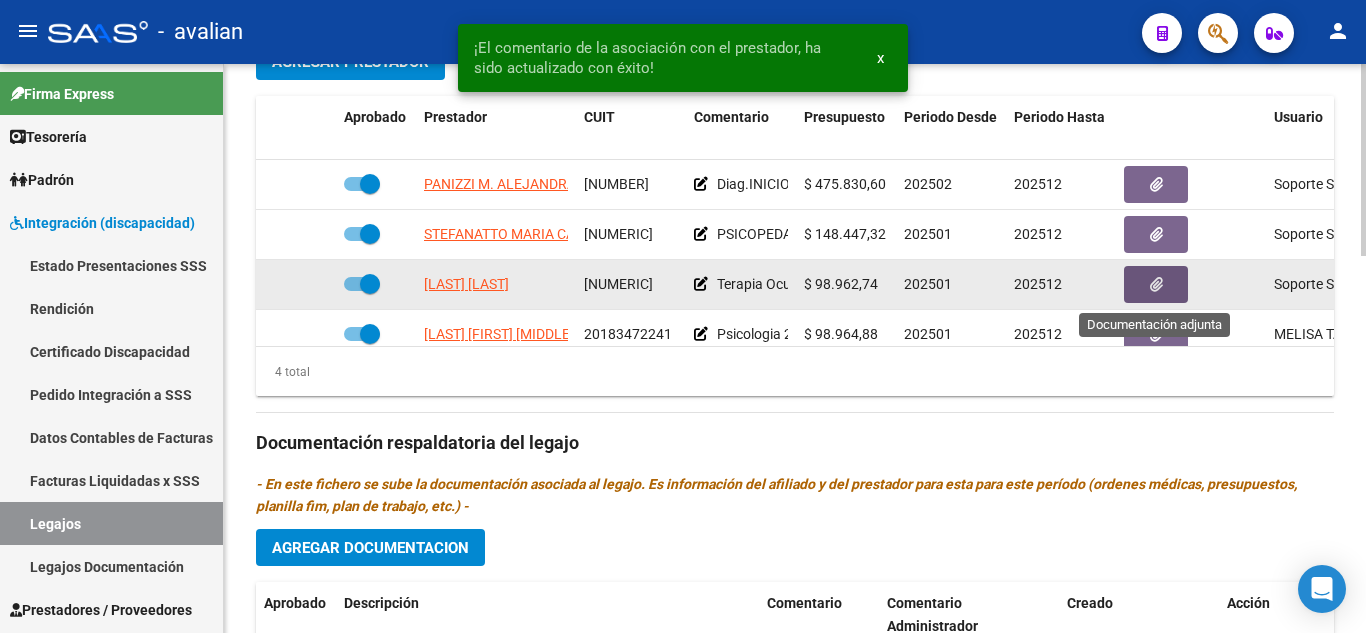 click 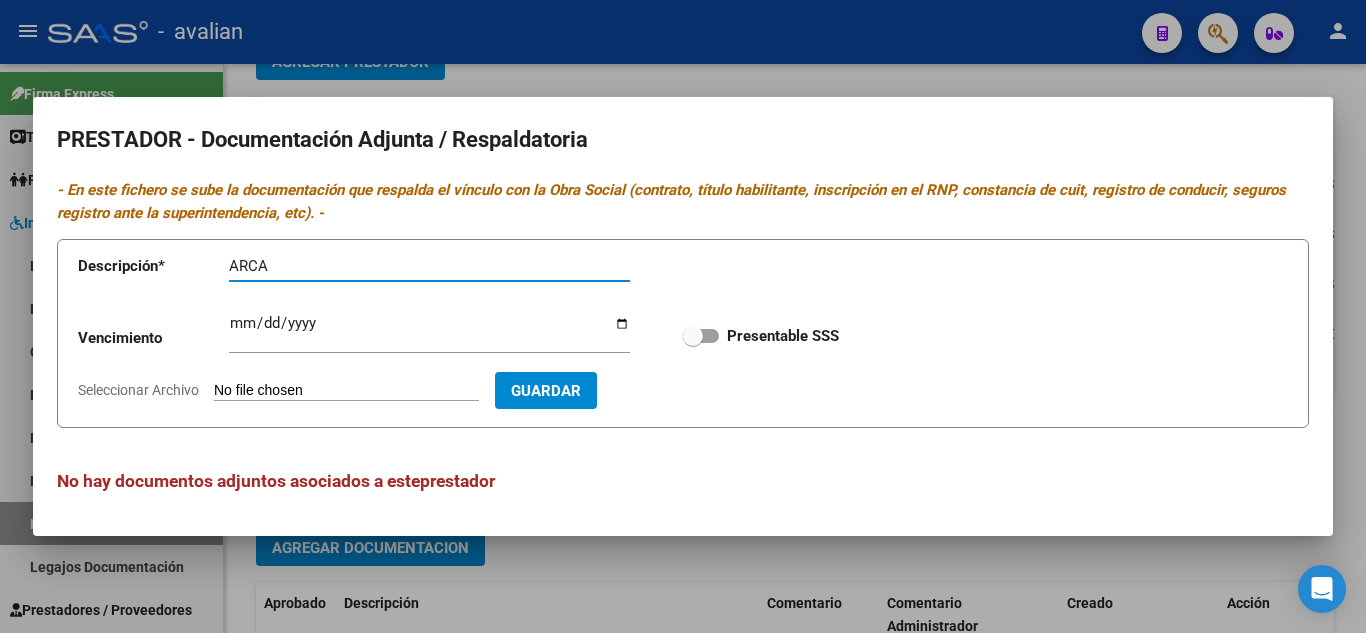 type on "ARCA" 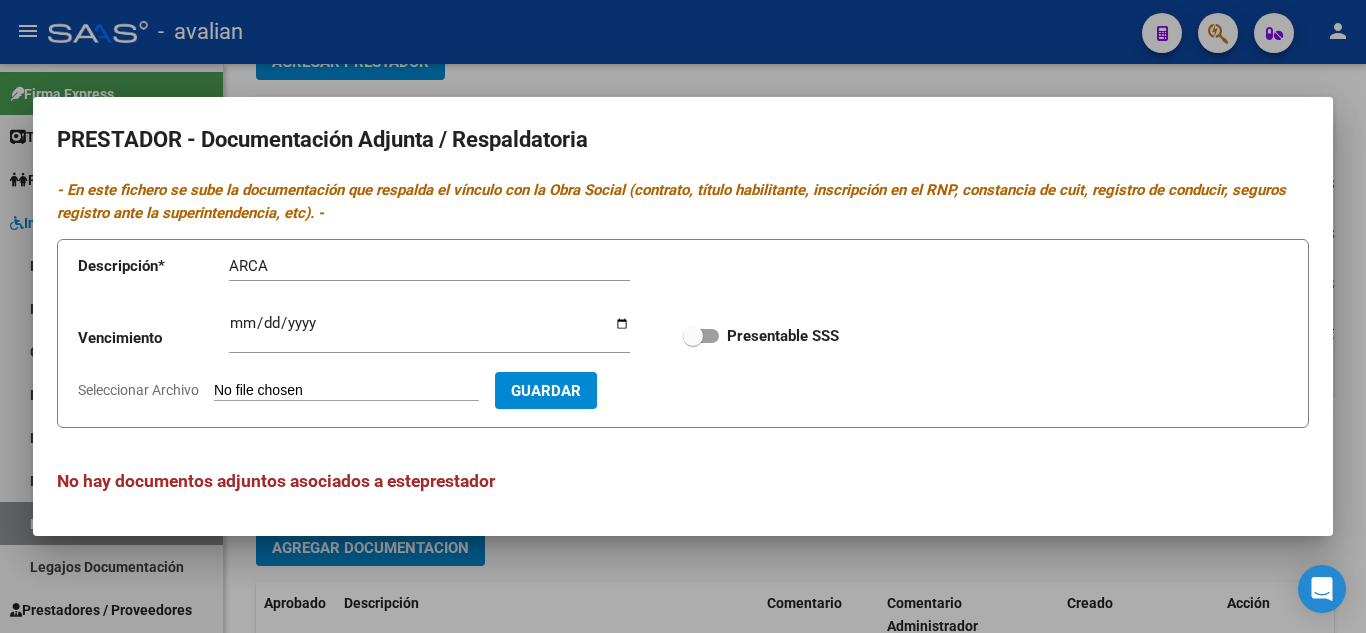 type on "C:\fakepath\AFIP - Administración Federal de Ingresos Públicos.pdf" 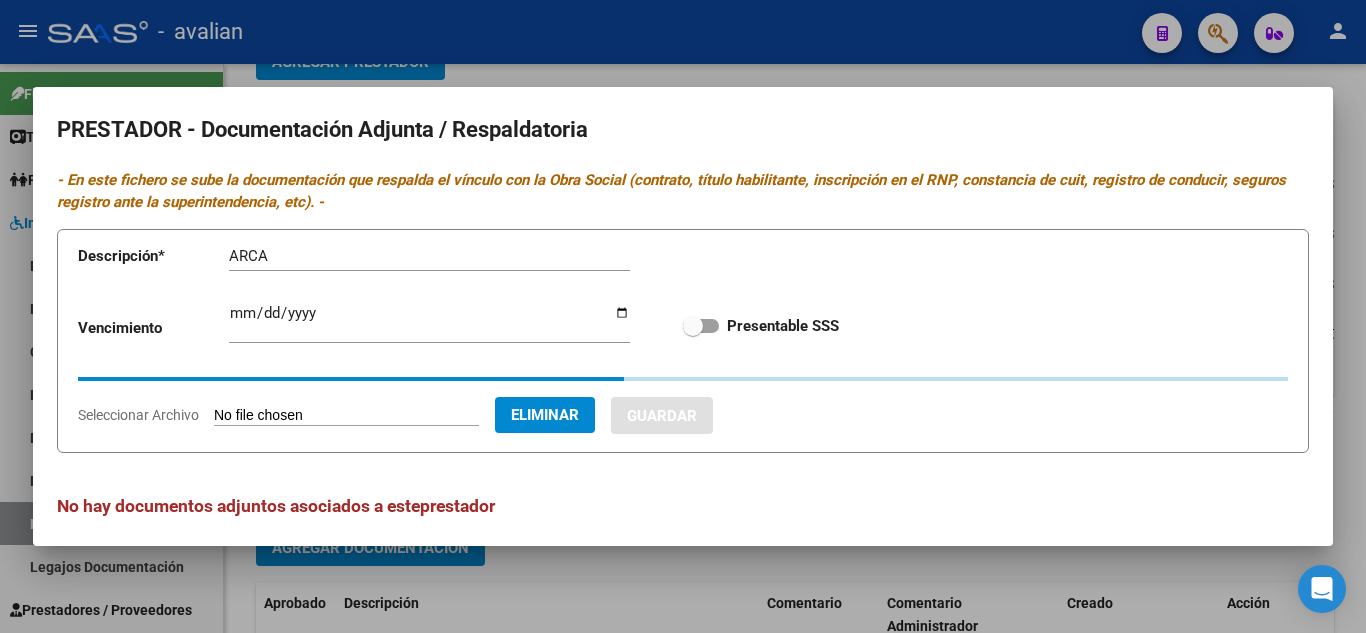 click at bounding box center (701, 326) 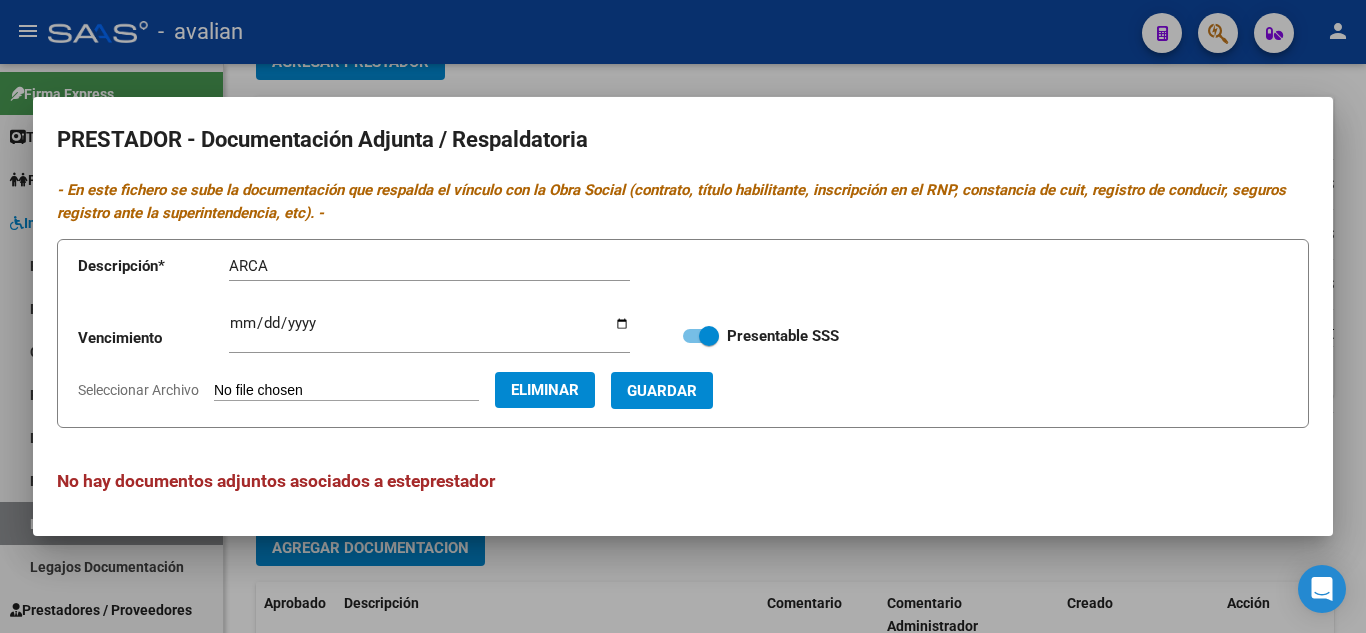 click on "Guardar" at bounding box center [662, 391] 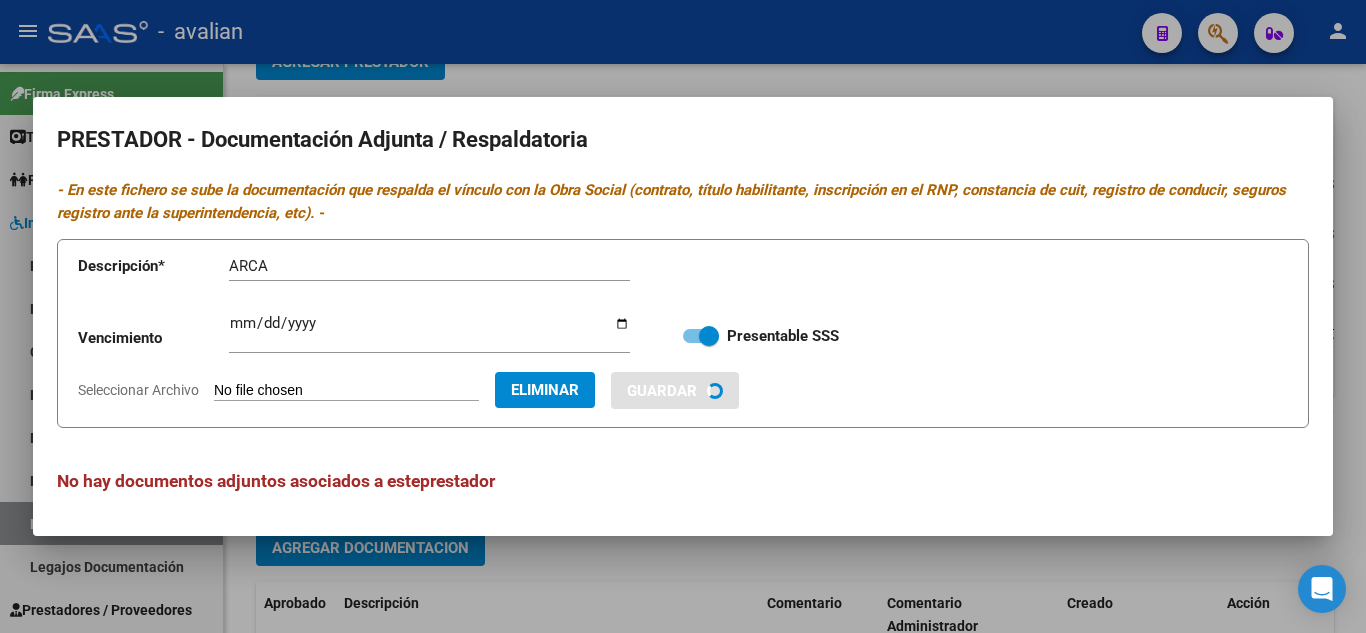 type 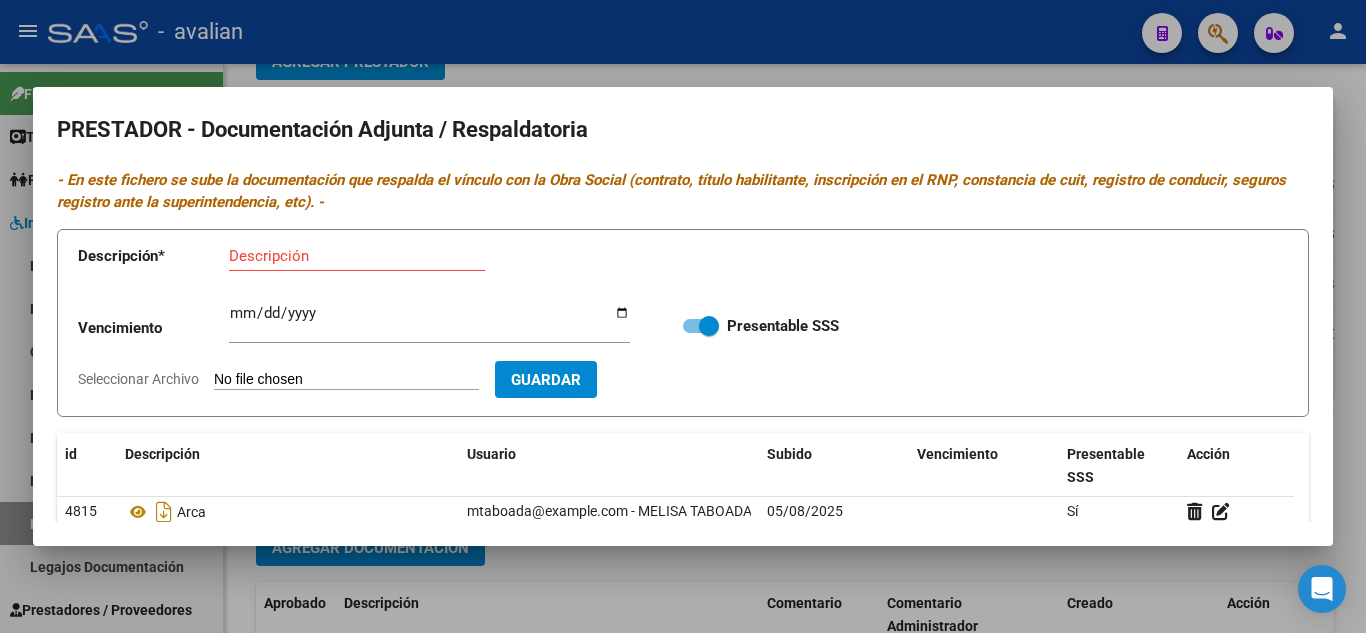 click on "Descripción" at bounding box center (357, 256) 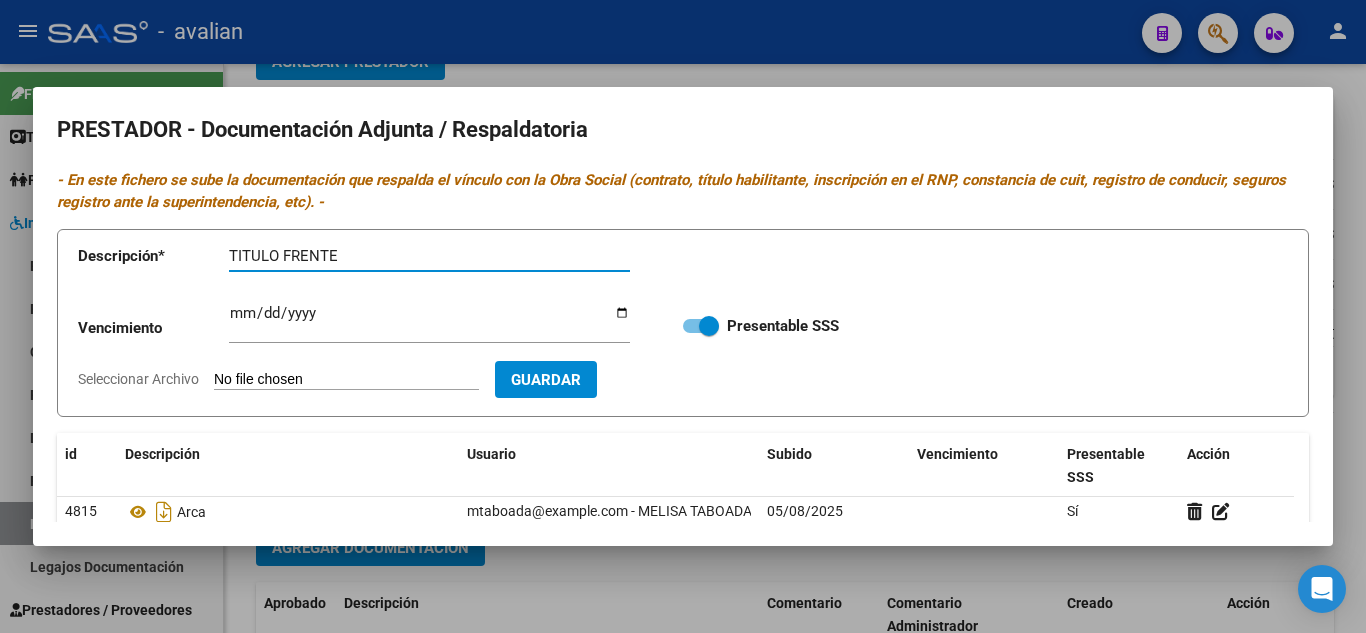 type on "TITULO FRENTE" 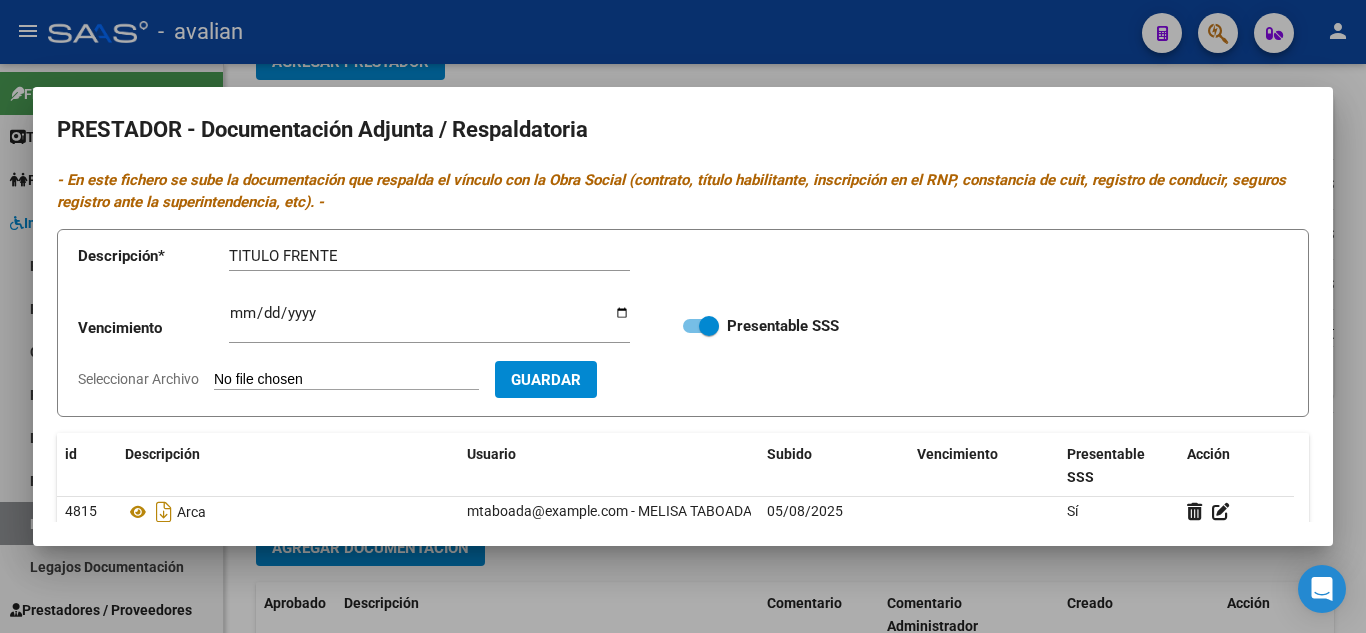 click on "Seleccionar Archivo" at bounding box center [346, 380] 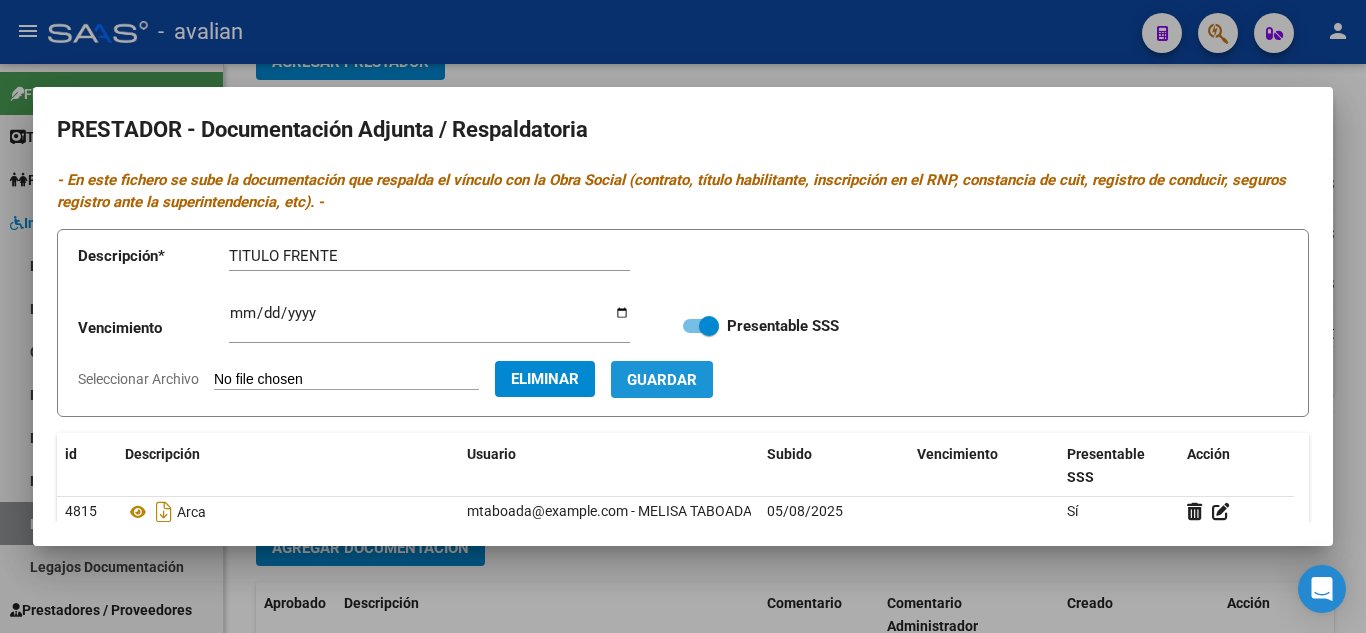 click on "Guardar" at bounding box center [662, 380] 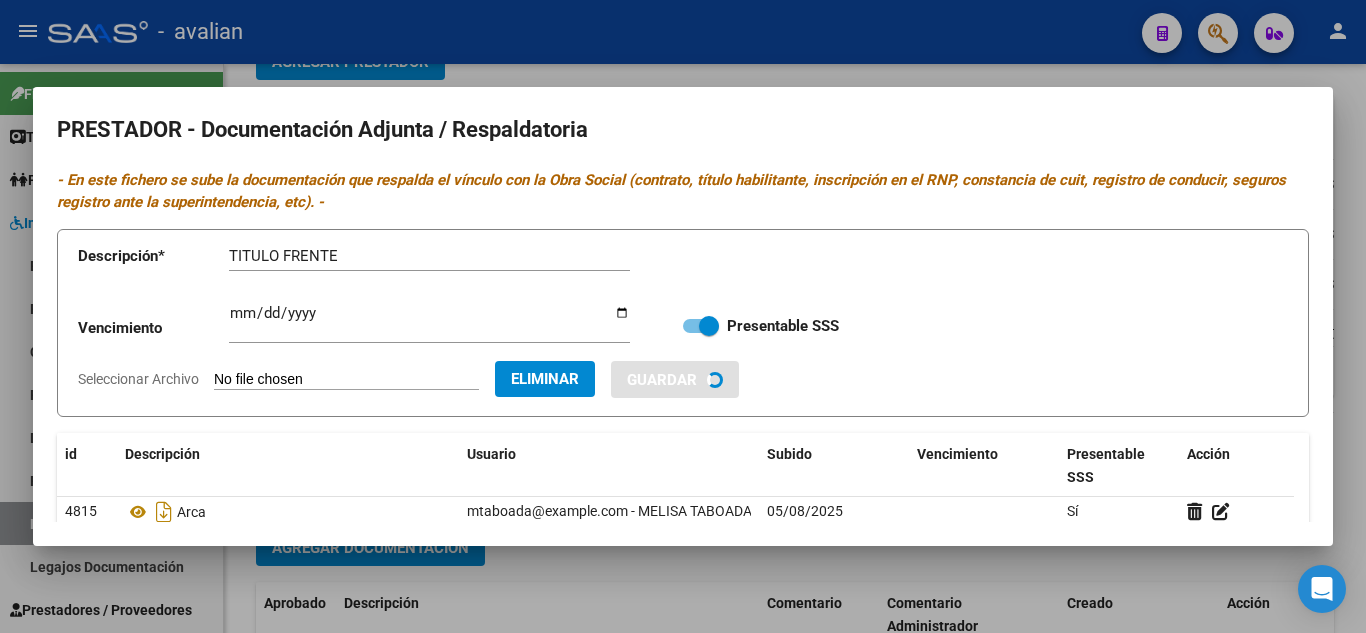type 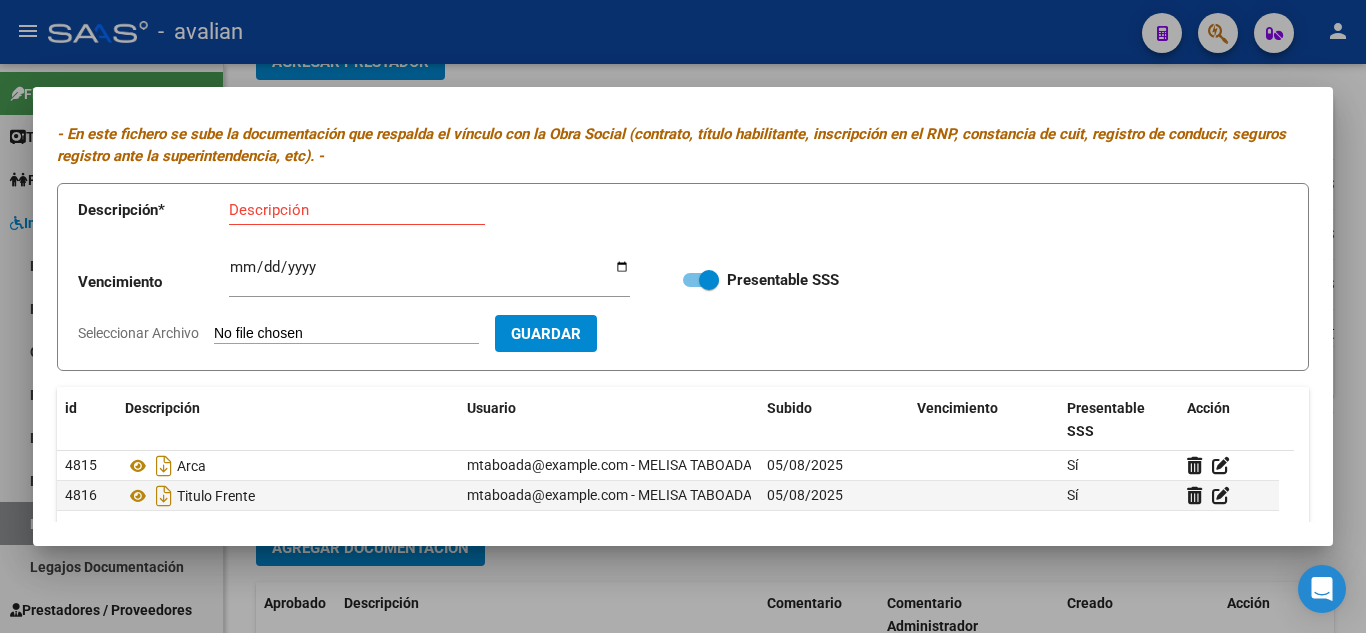 scroll, scrollTop: 27, scrollLeft: 0, axis: vertical 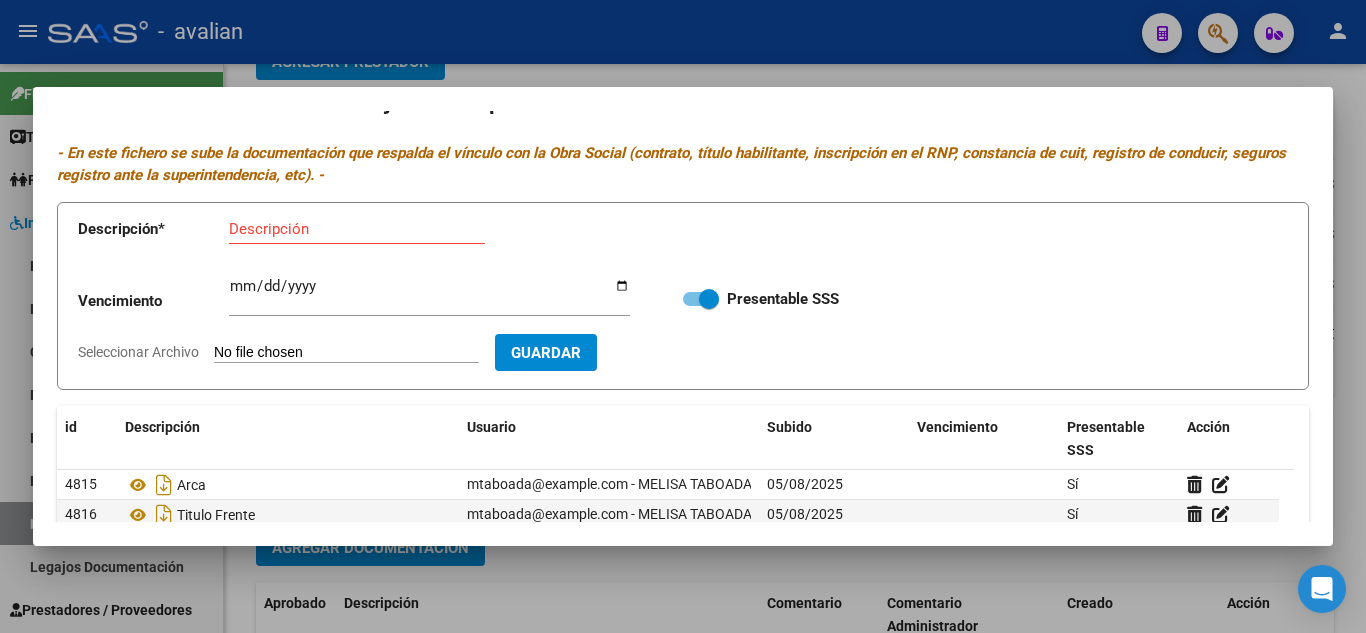 drag, startPoint x: 286, startPoint y: 205, endPoint x: 313, endPoint y: 236, distance: 41.109608 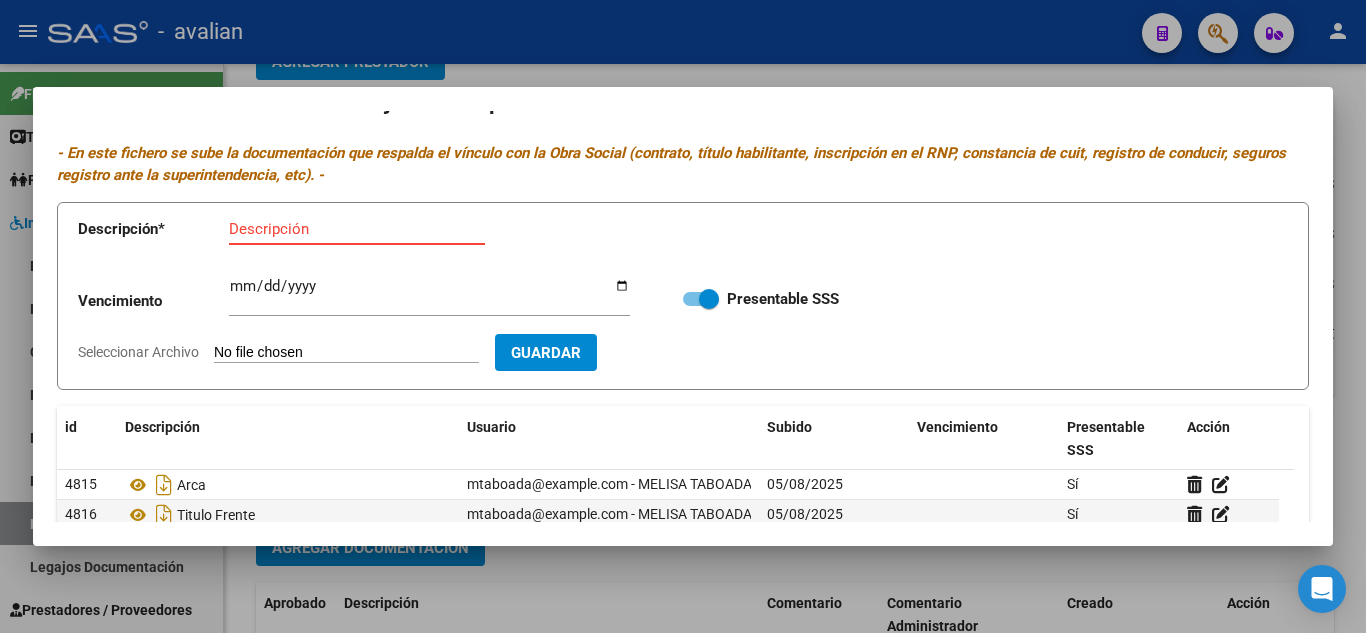 click on "Descripción" at bounding box center (357, 229) 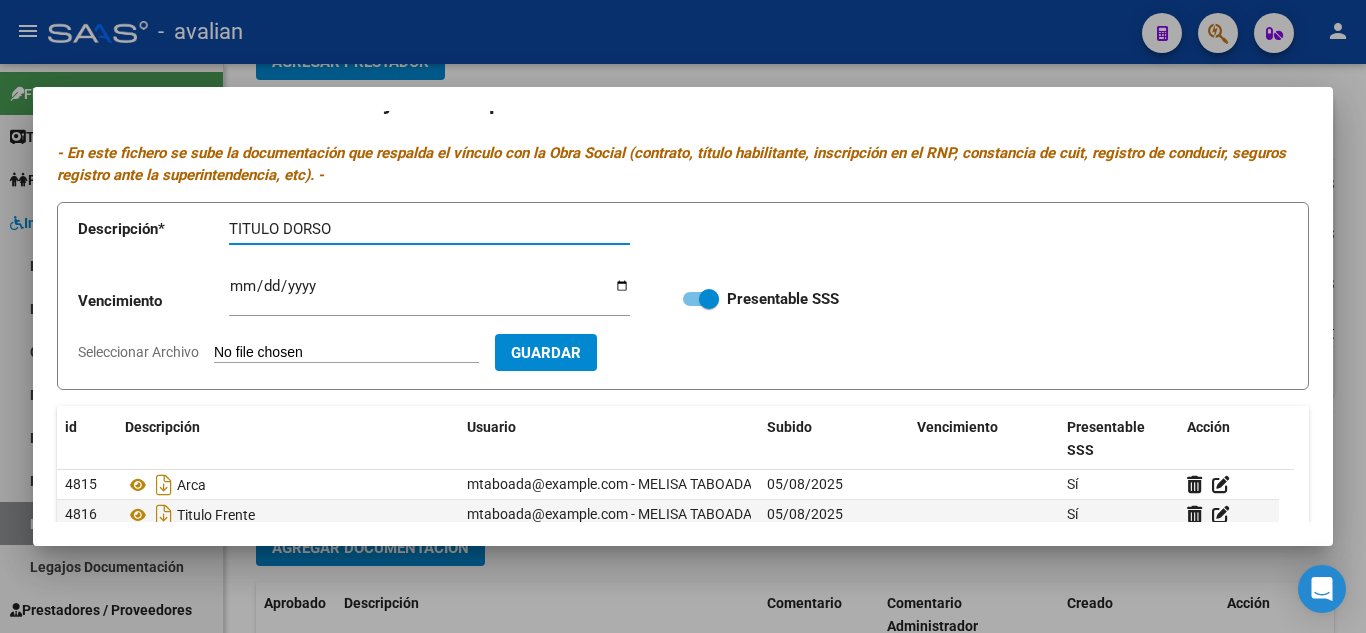 type on "TITULO DORSO" 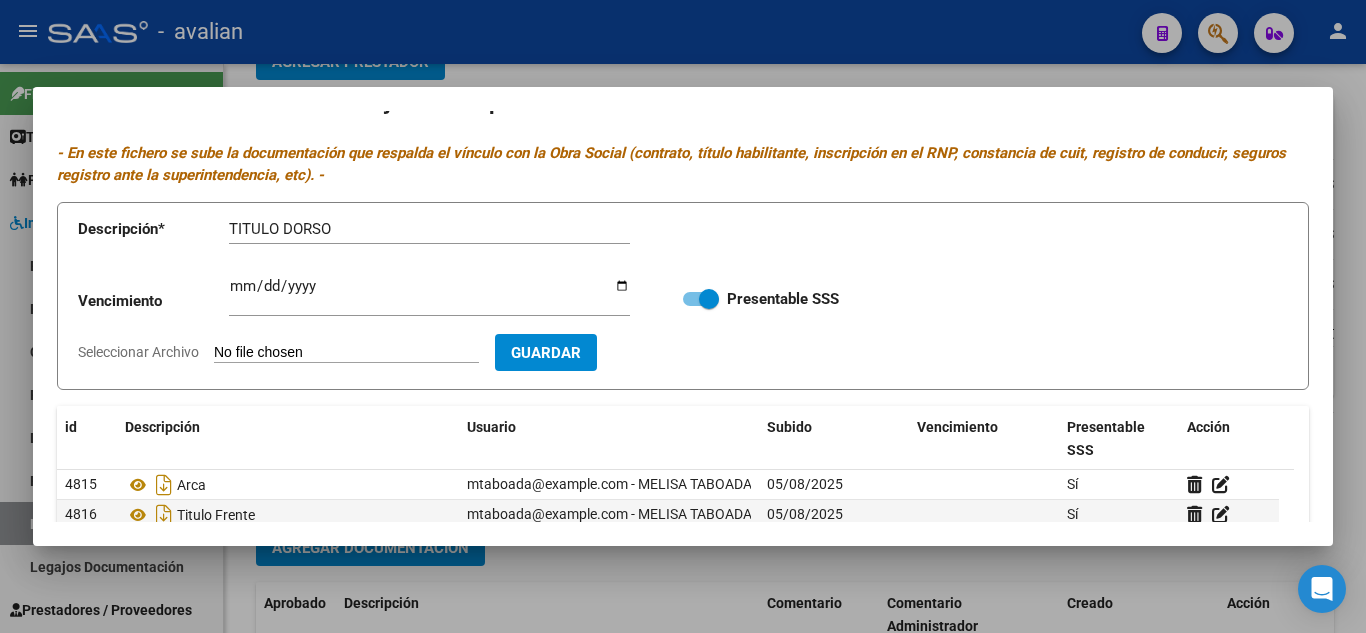 type on "C:\fakepath\T2.jpg" 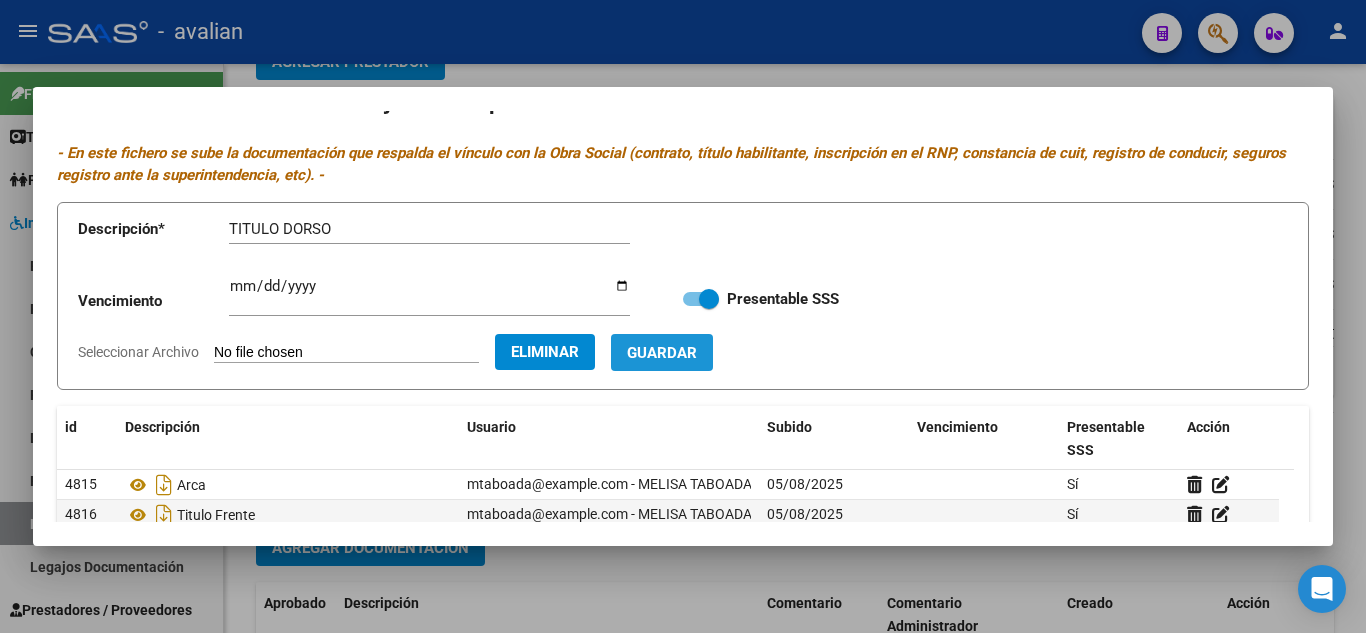 click on "Guardar" at bounding box center (662, 353) 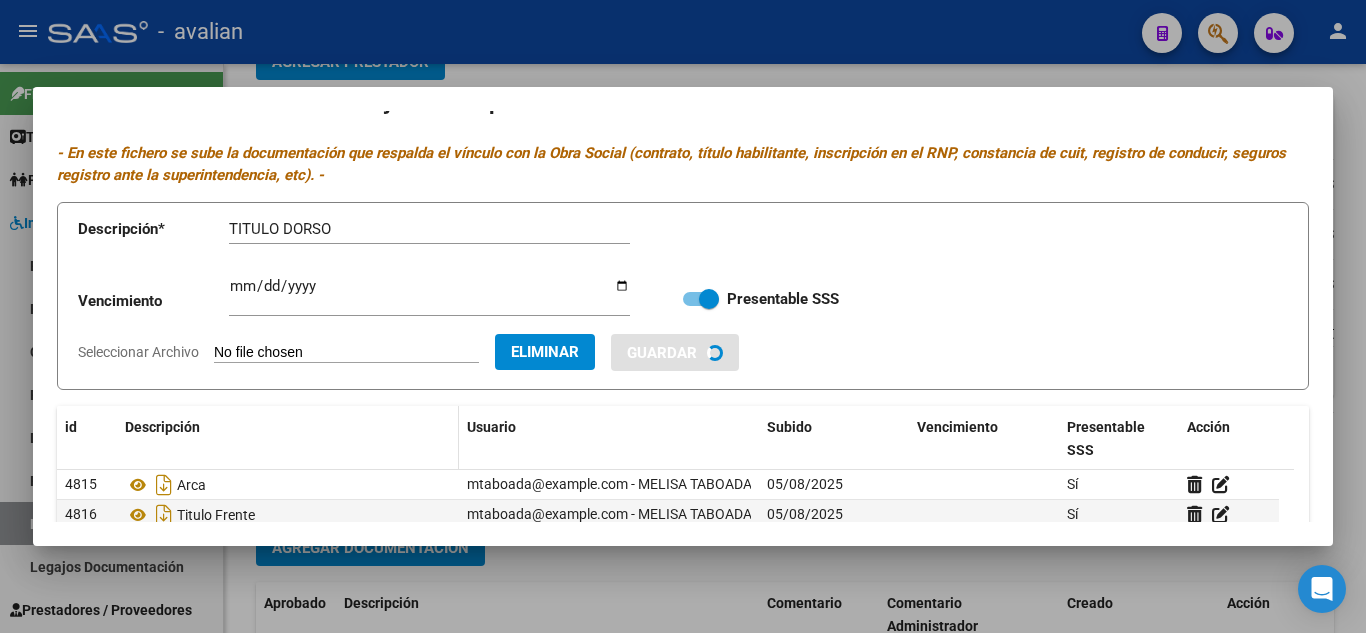 type 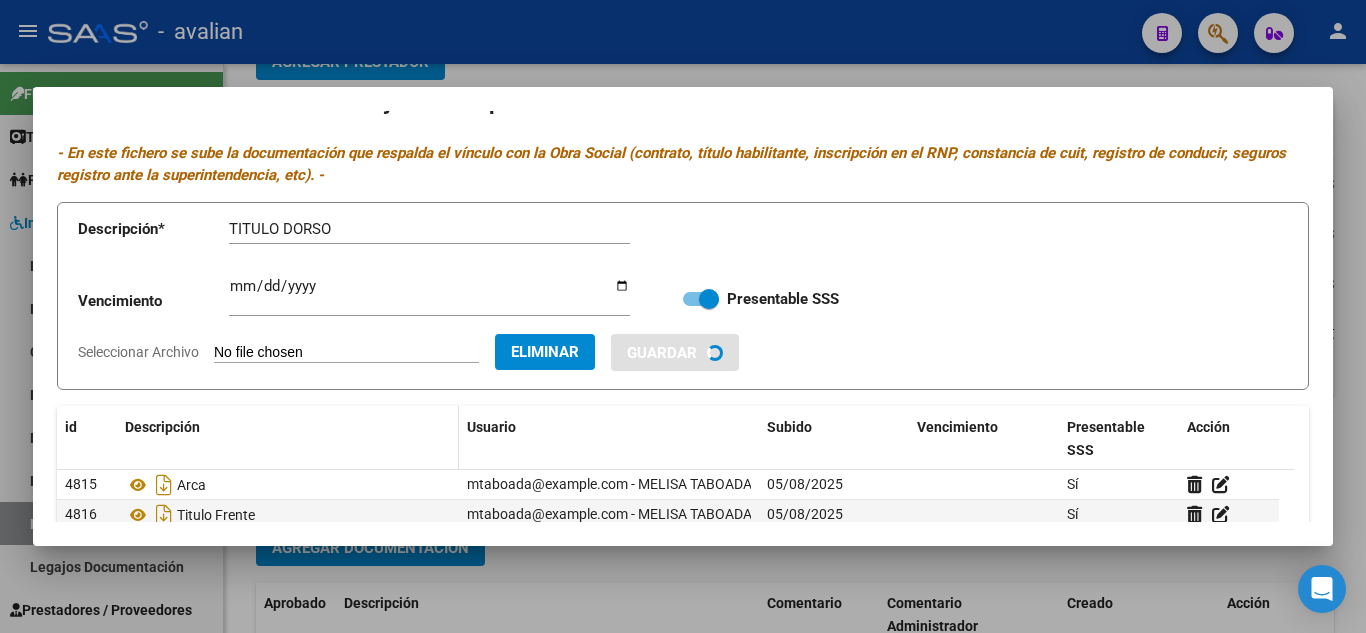 type 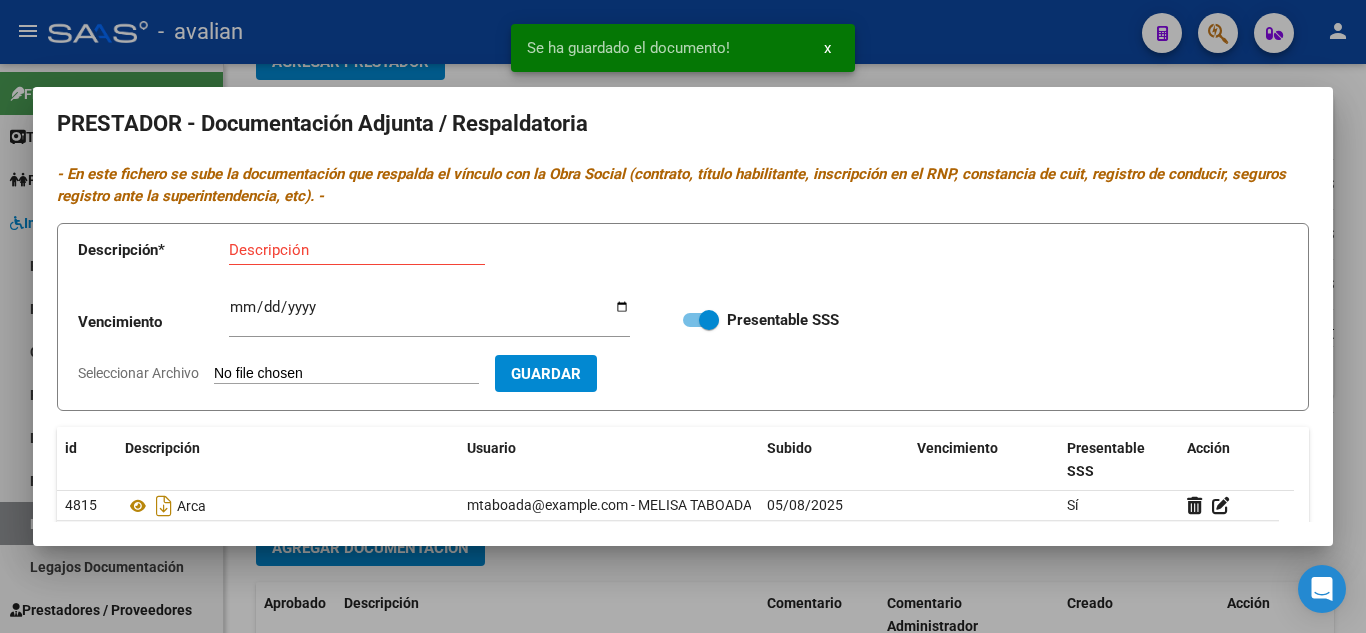 scroll, scrollTop: 0, scrollLeft: 0, axis: both 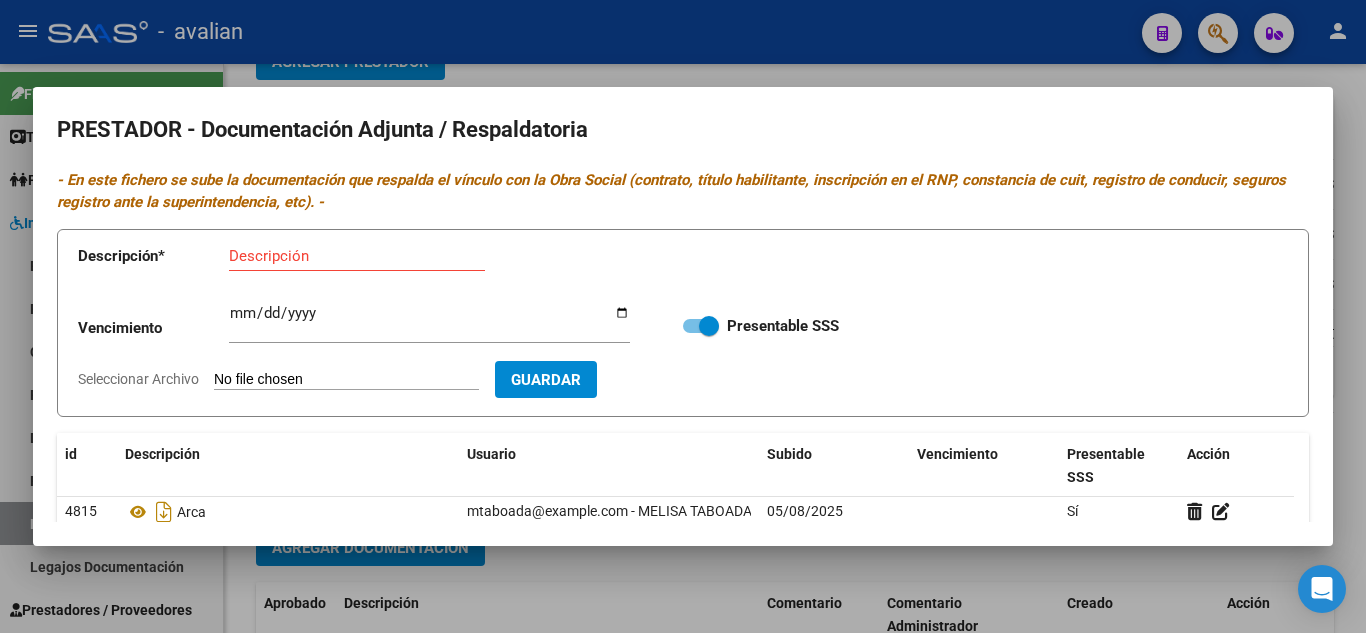 click on "Descripción" at bounding box center (357, 256) 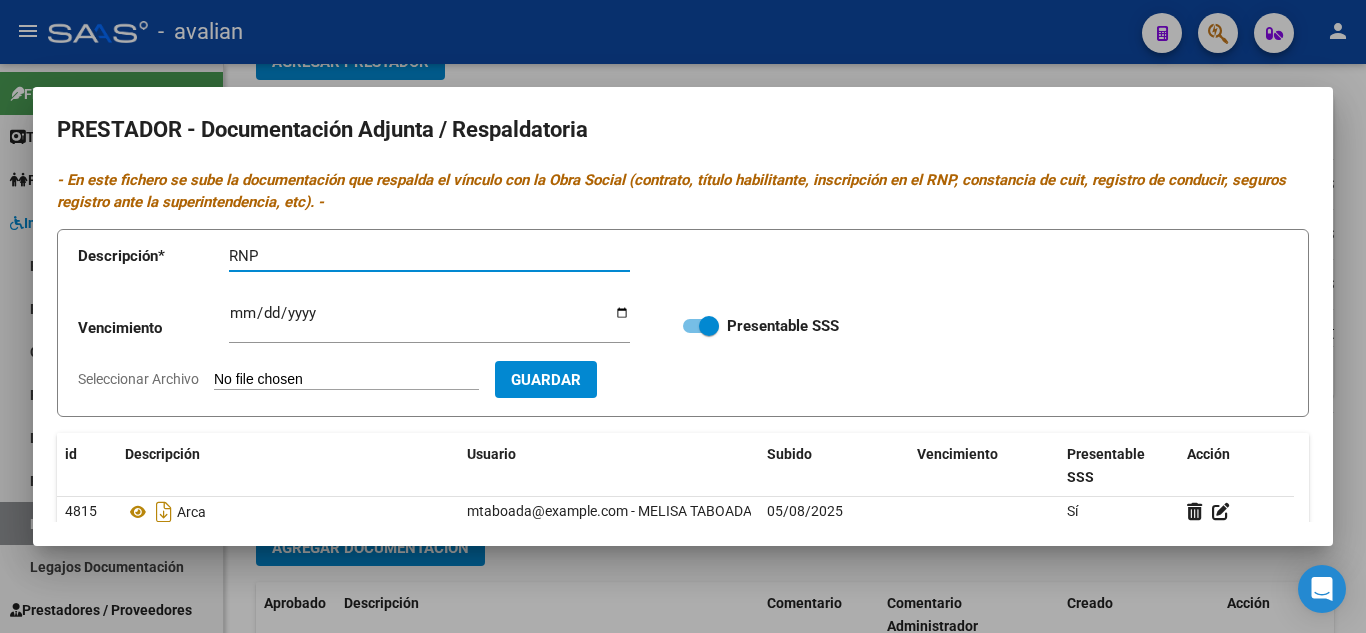 type on "RNP" 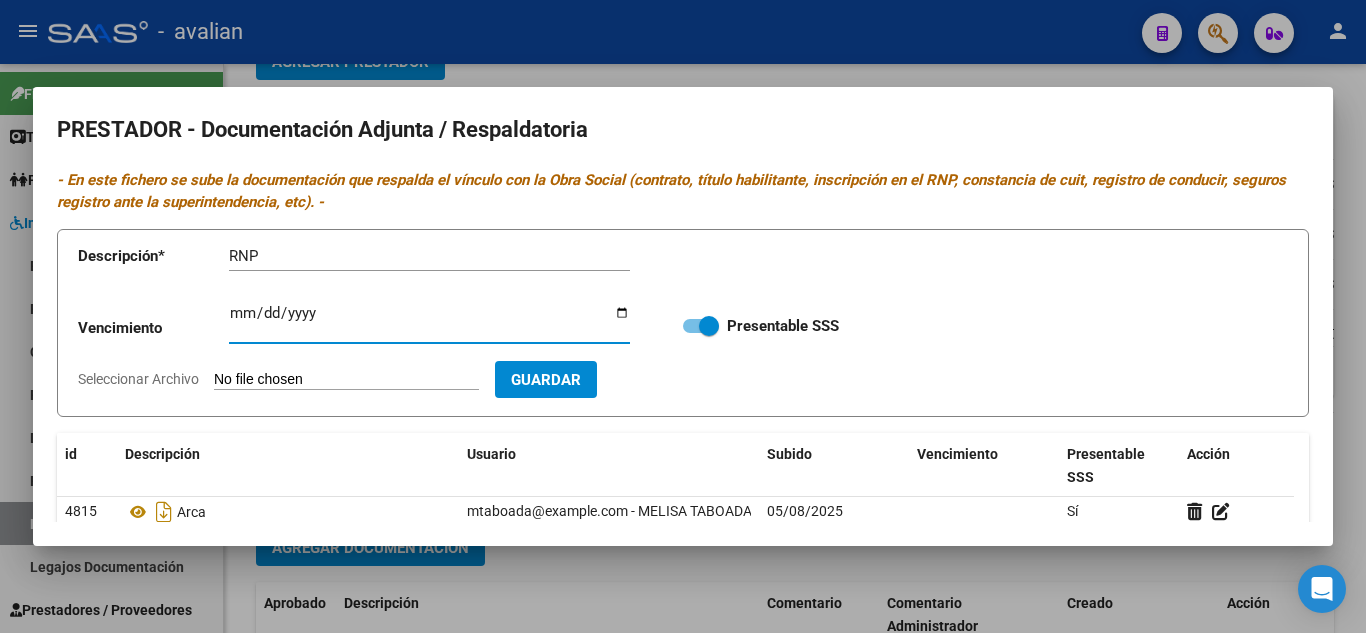 type on "2026-10-04" 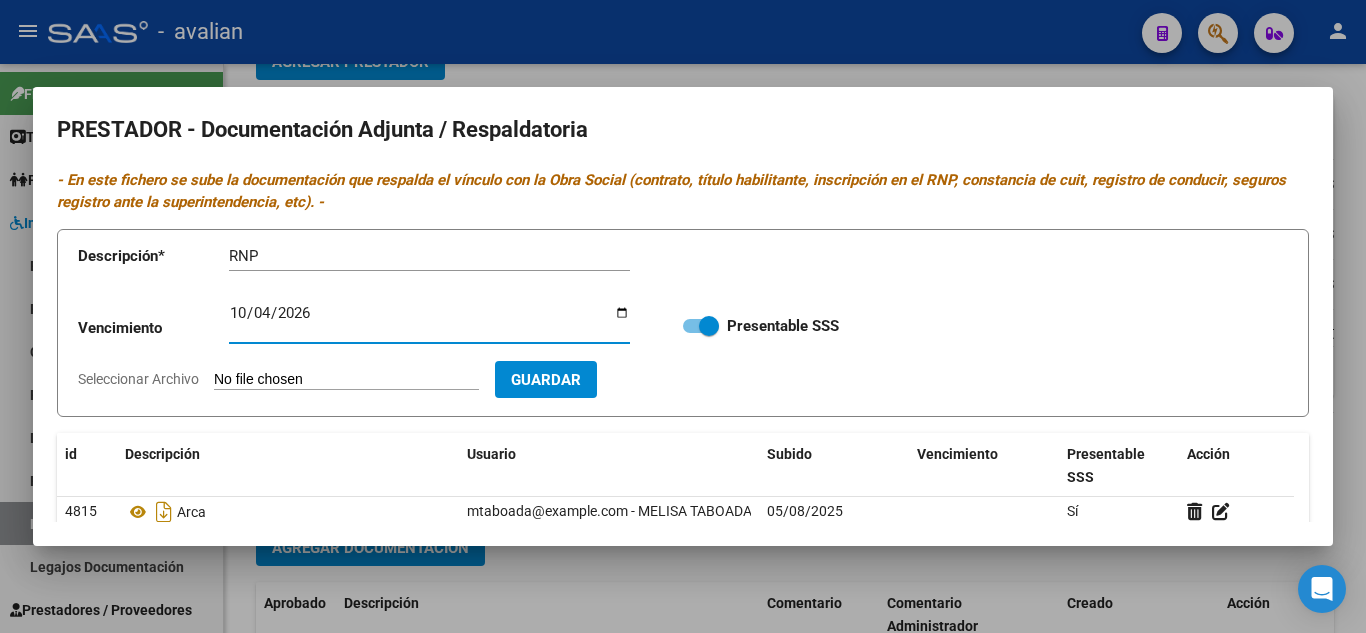 click on "Seleccionar Archivo" at bounding box center (346, 380) 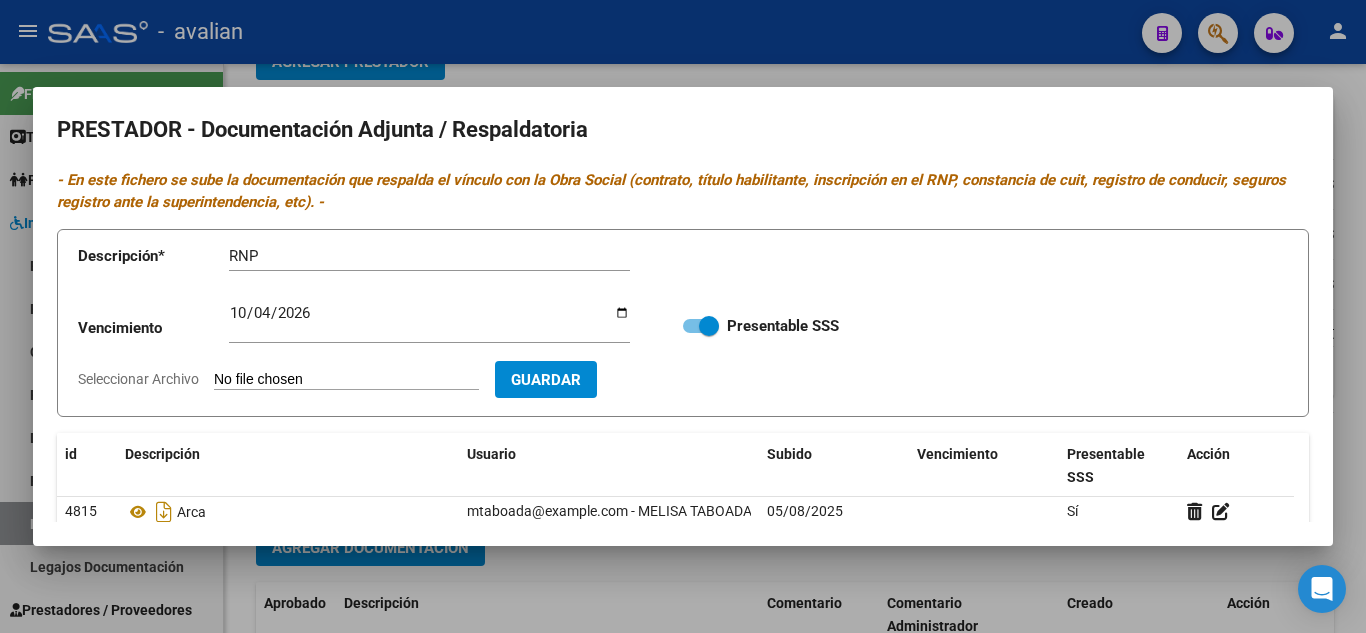 type on "C:\fakepath\RNP.jpg" 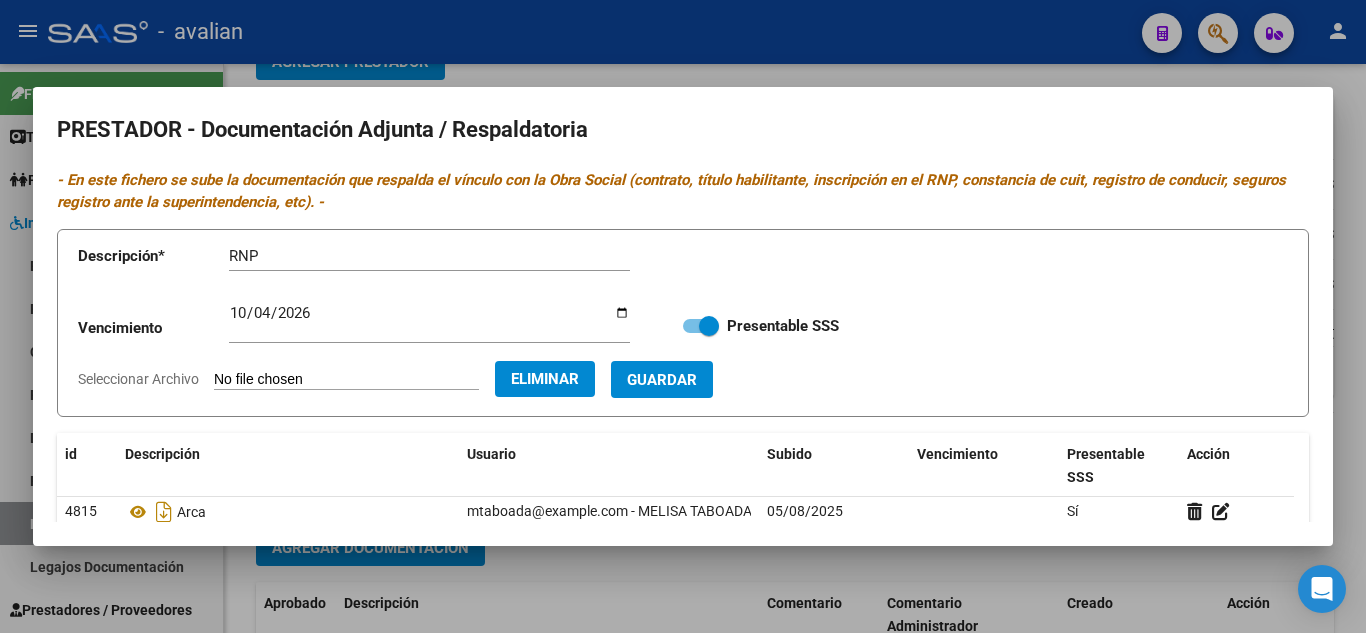 click on "Guardar" at bounding box center (662, 379) 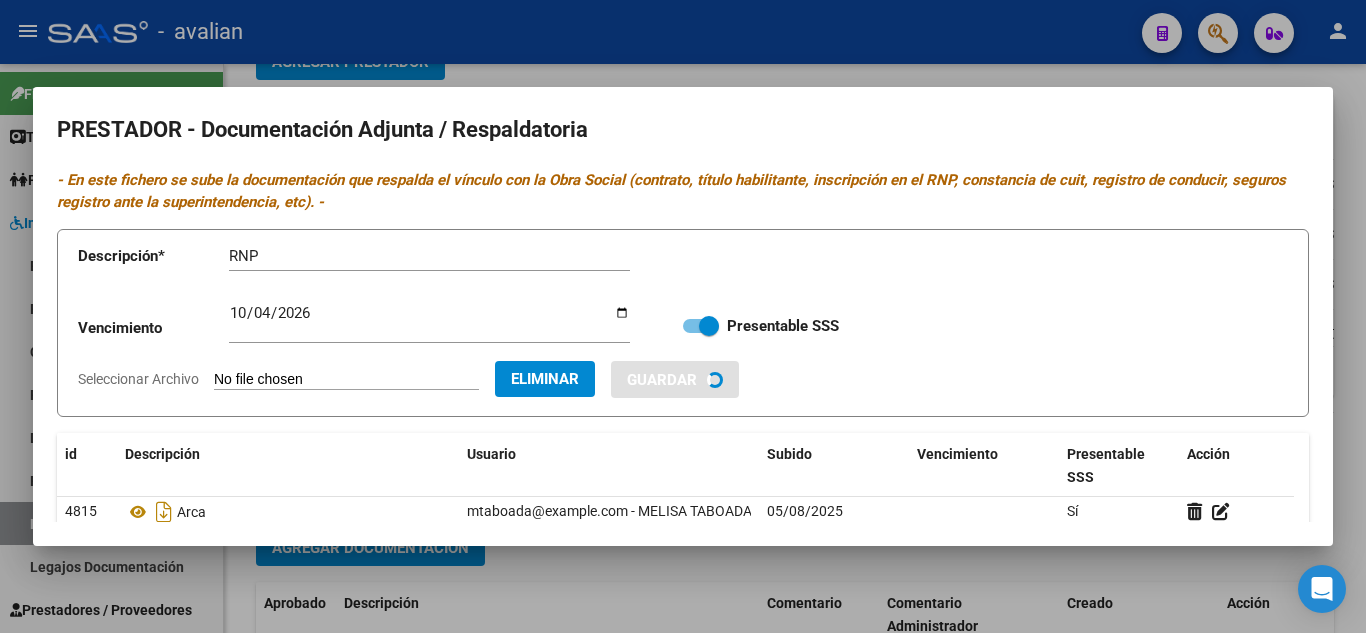 type 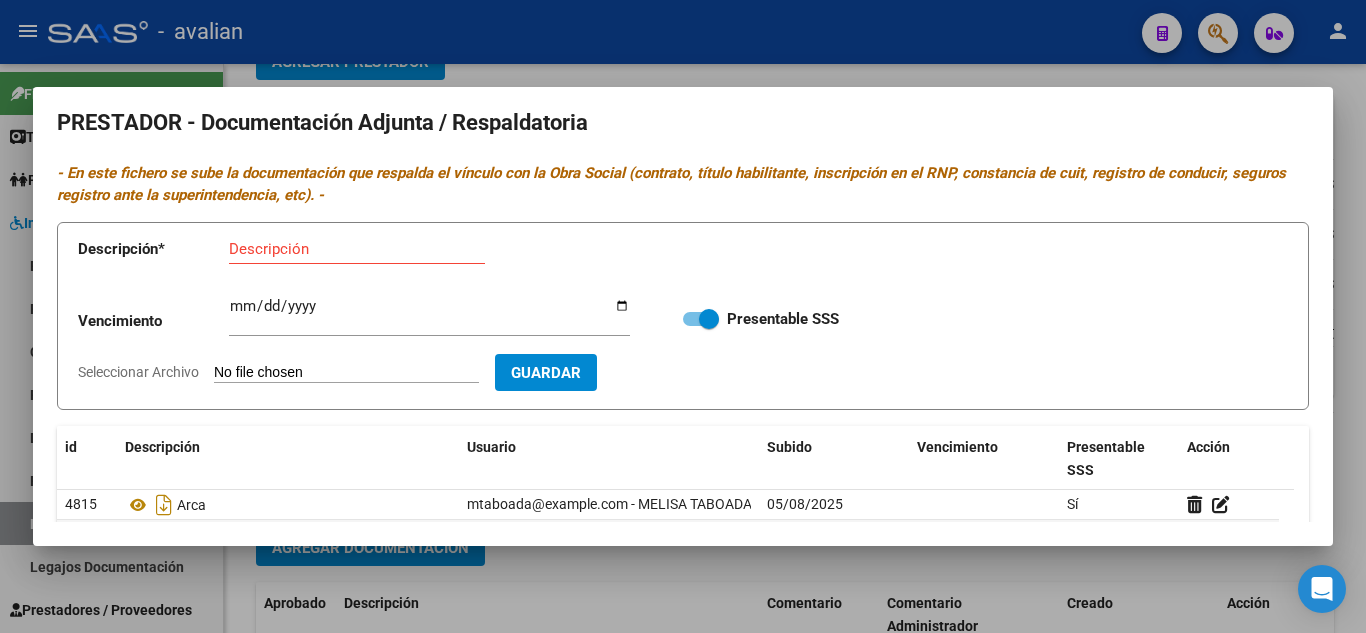 scroll, scrollTop: 0, scrollLeft: 0, axis: both 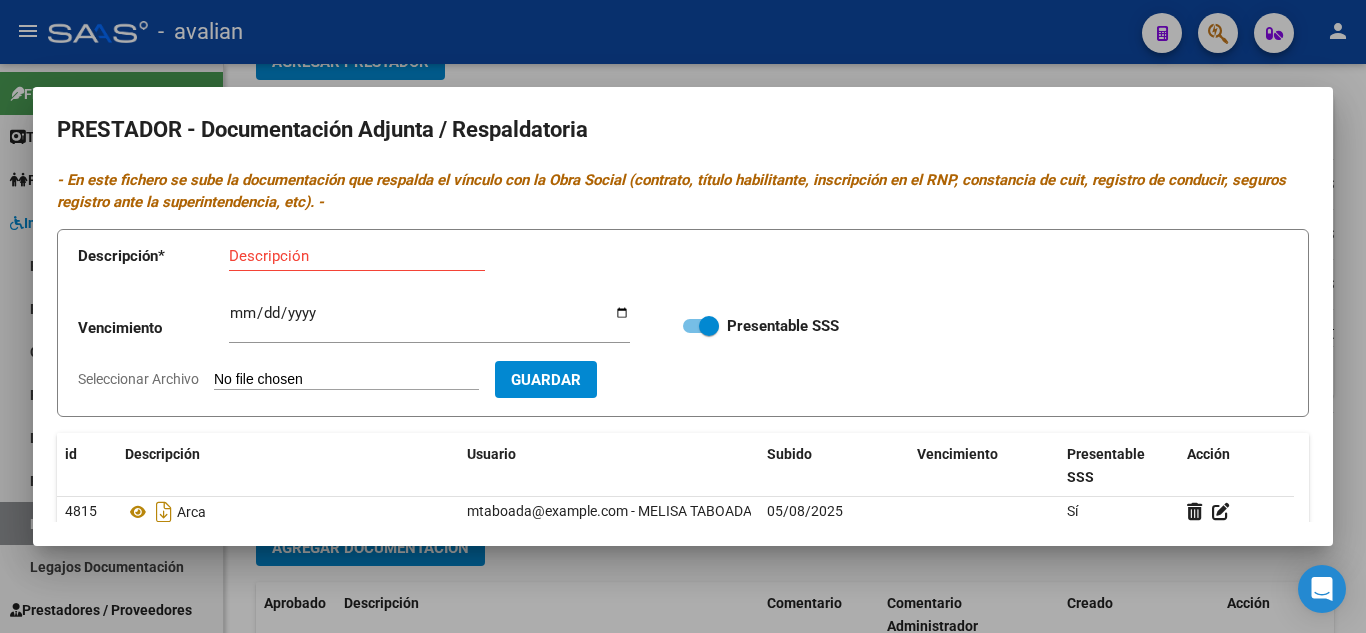 click on "Descripción" at bounding box center [357, 256] 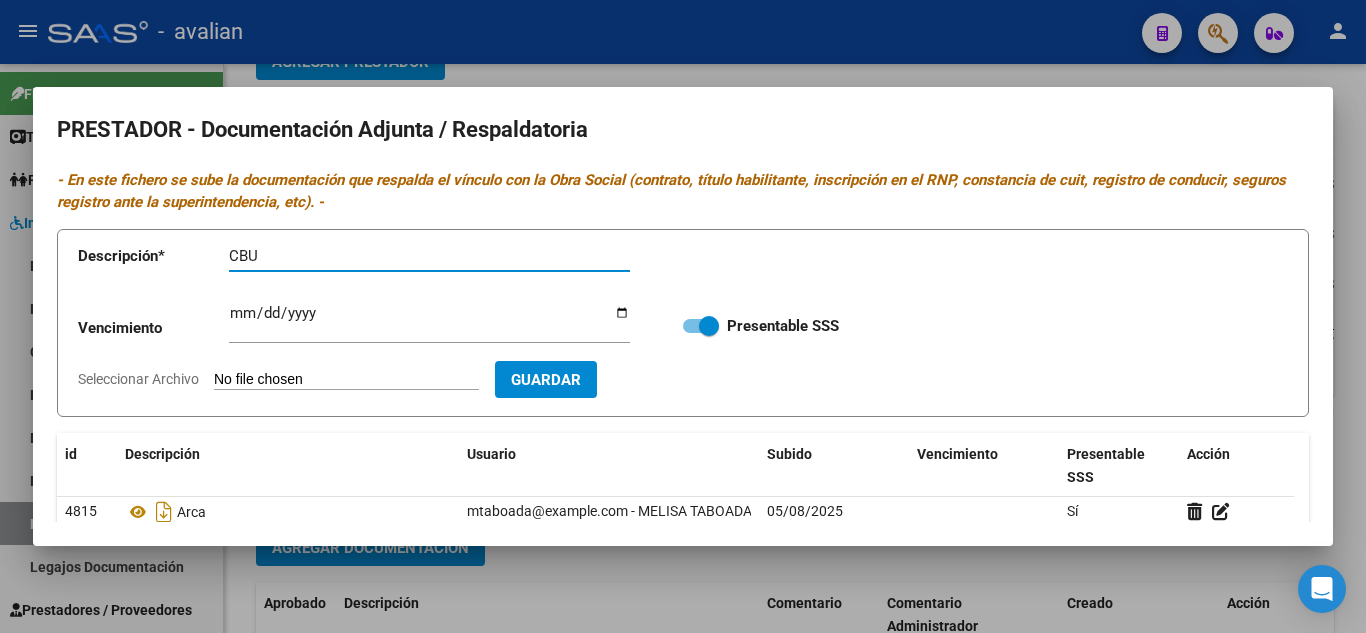 type on "CBU" 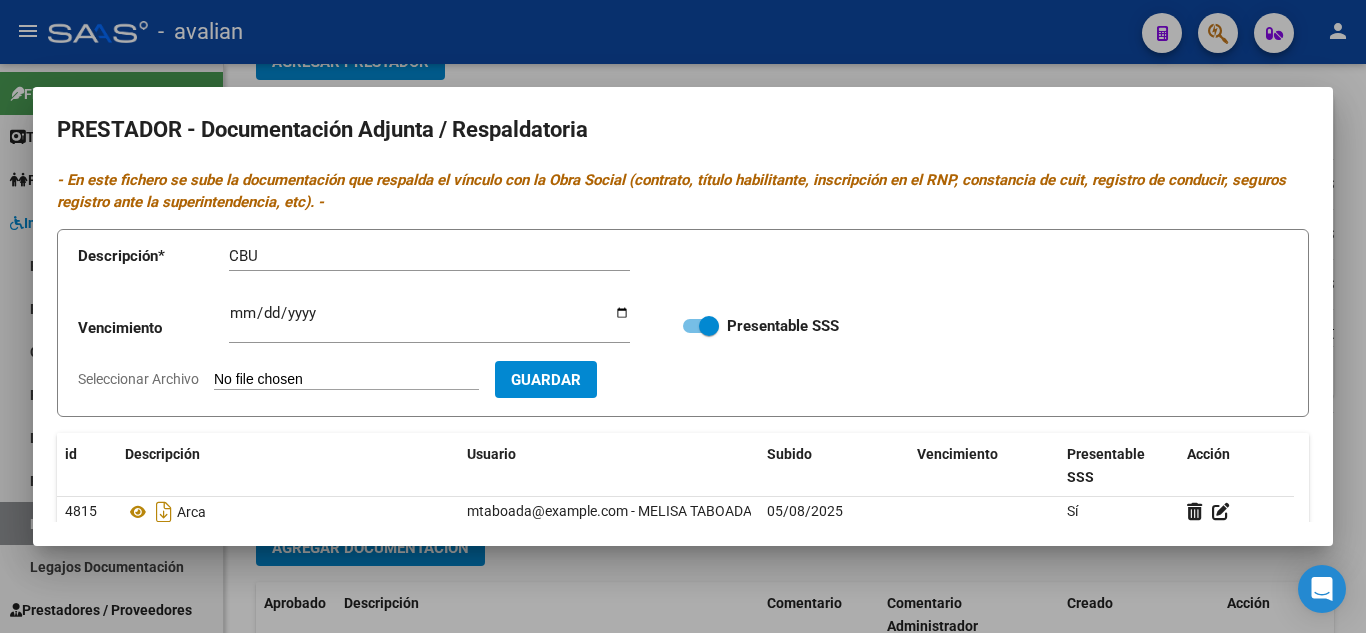 click on "Seleccionar Archivo" at bounding box center [346, 380] 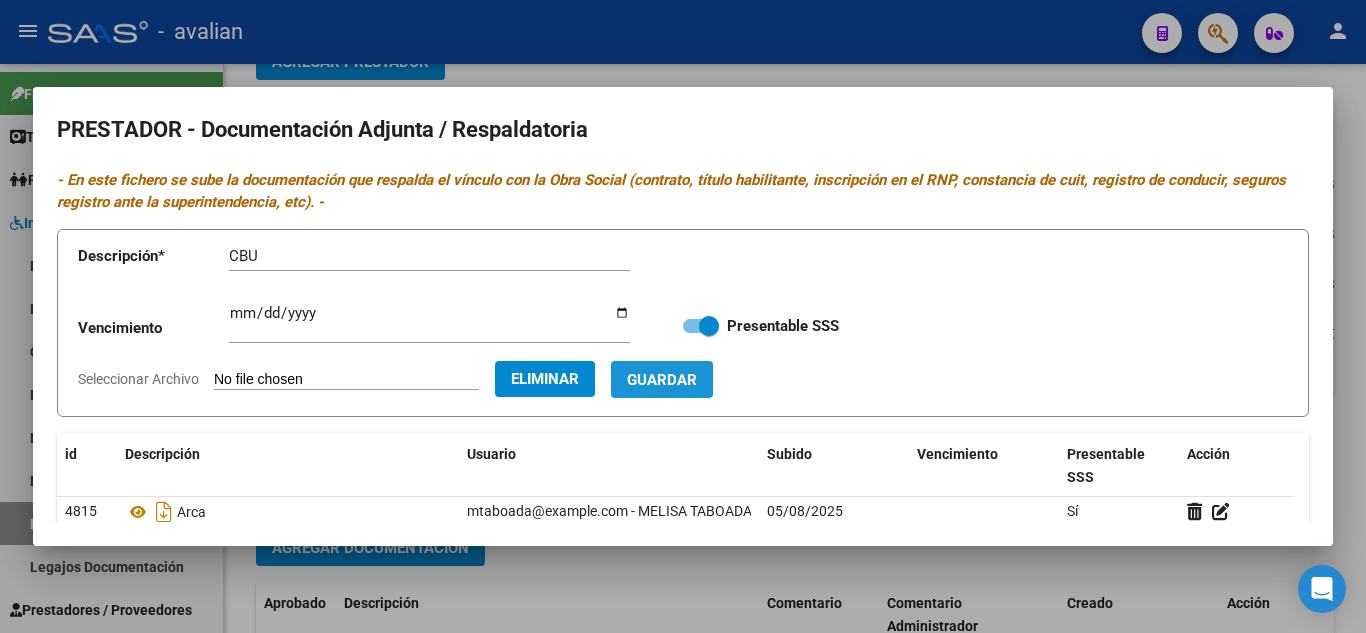 click on "Guardar" at bounding box center [662, 380] 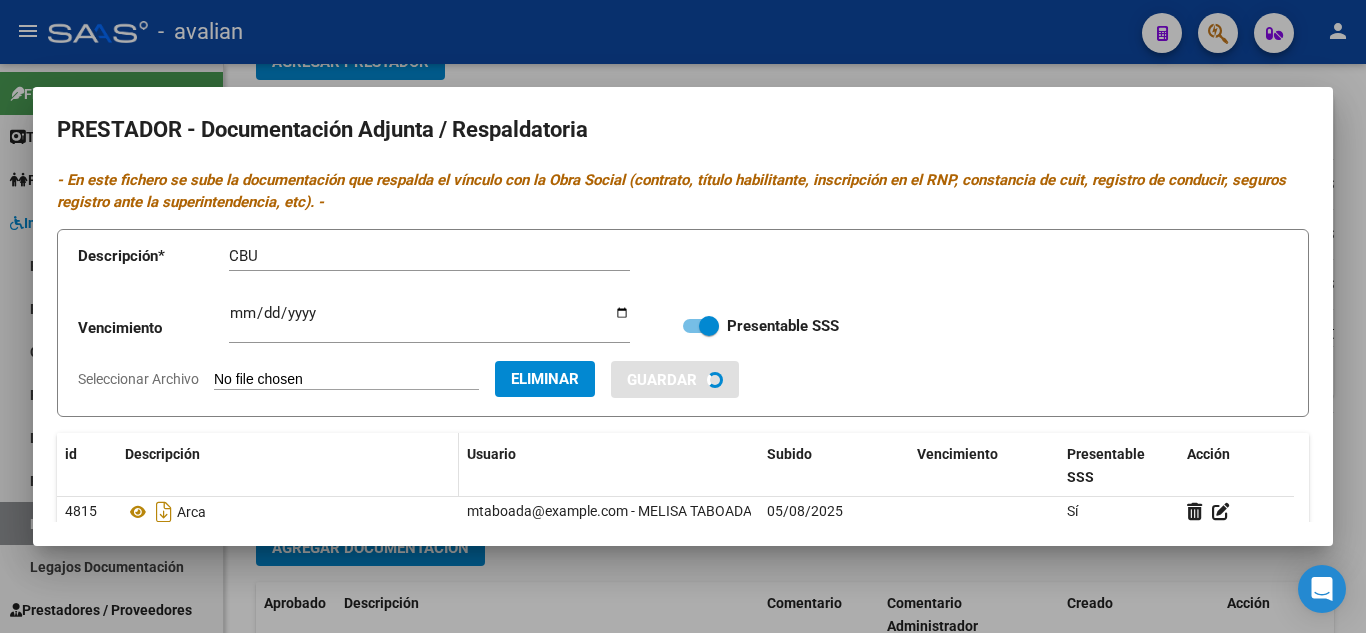 type 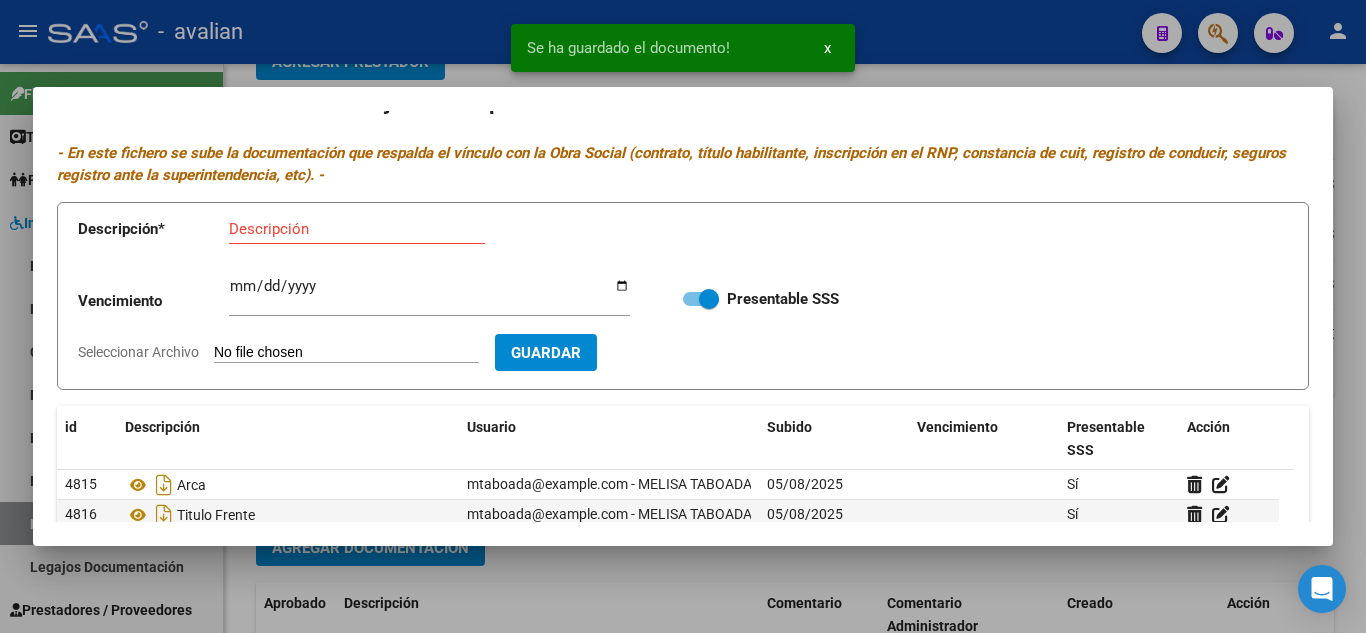scroll, scrollTop: 0, scrollLeft: 0, axis: both 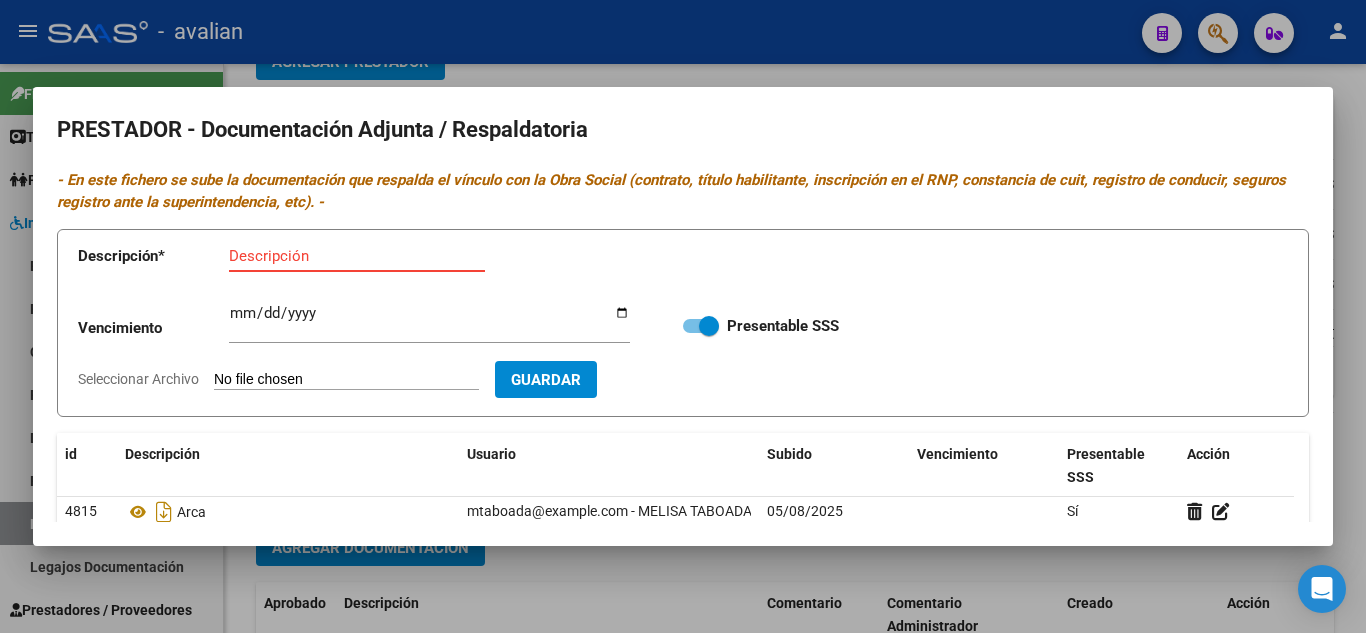 click on "Descripción" at bounding box center [357, 256] 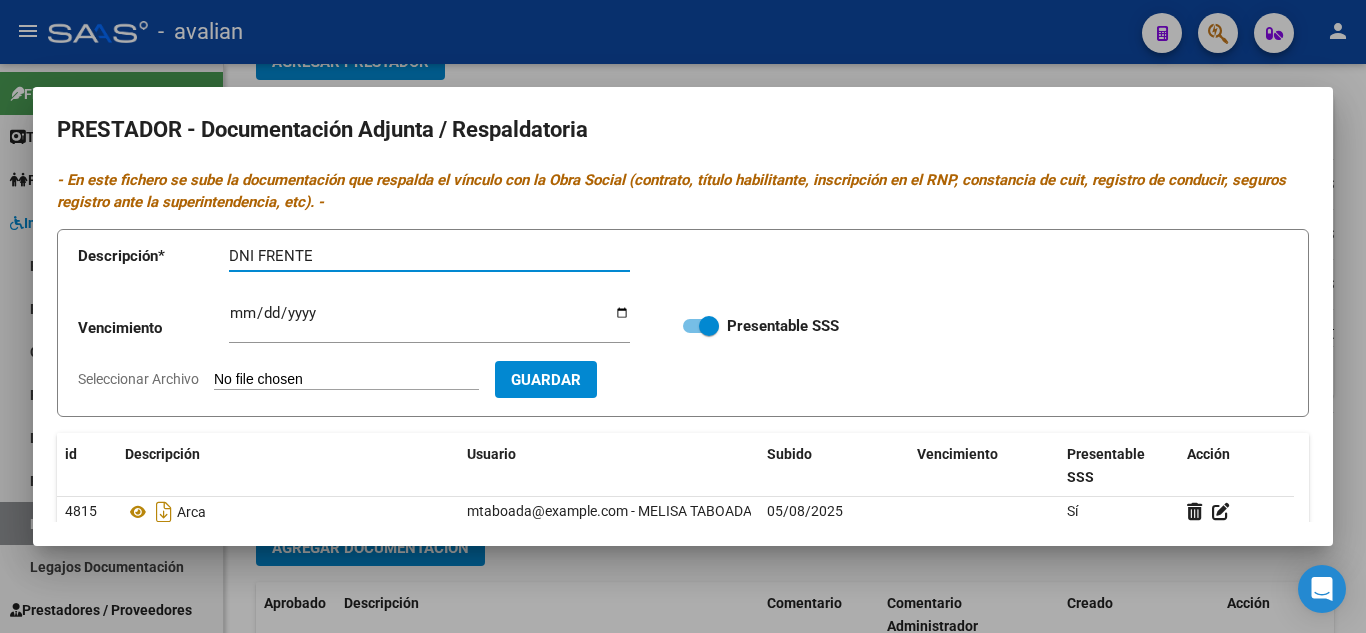 type on "DNI FRENTE" 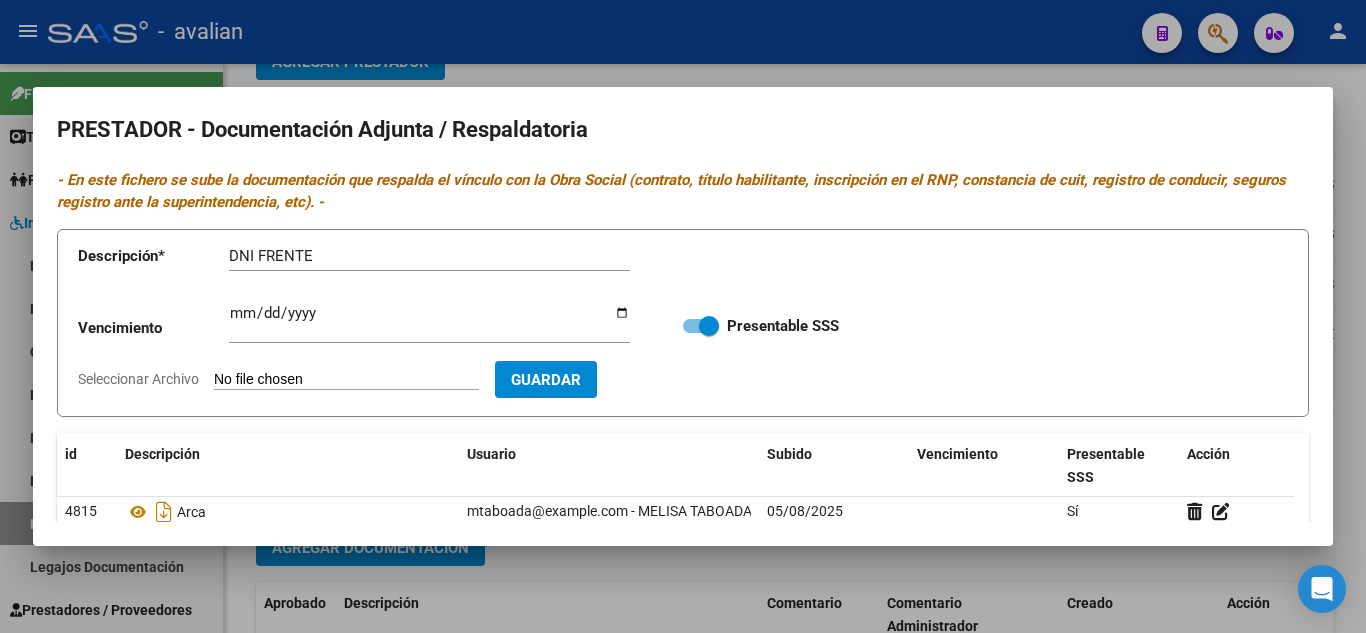 click on "Descripción  *   DNI FRENTE Descripción  Vencimiento    Ingresar vencimiento    Presentable SSS Seleccionar Archivo Guardar" at bounding box center (683, 323) 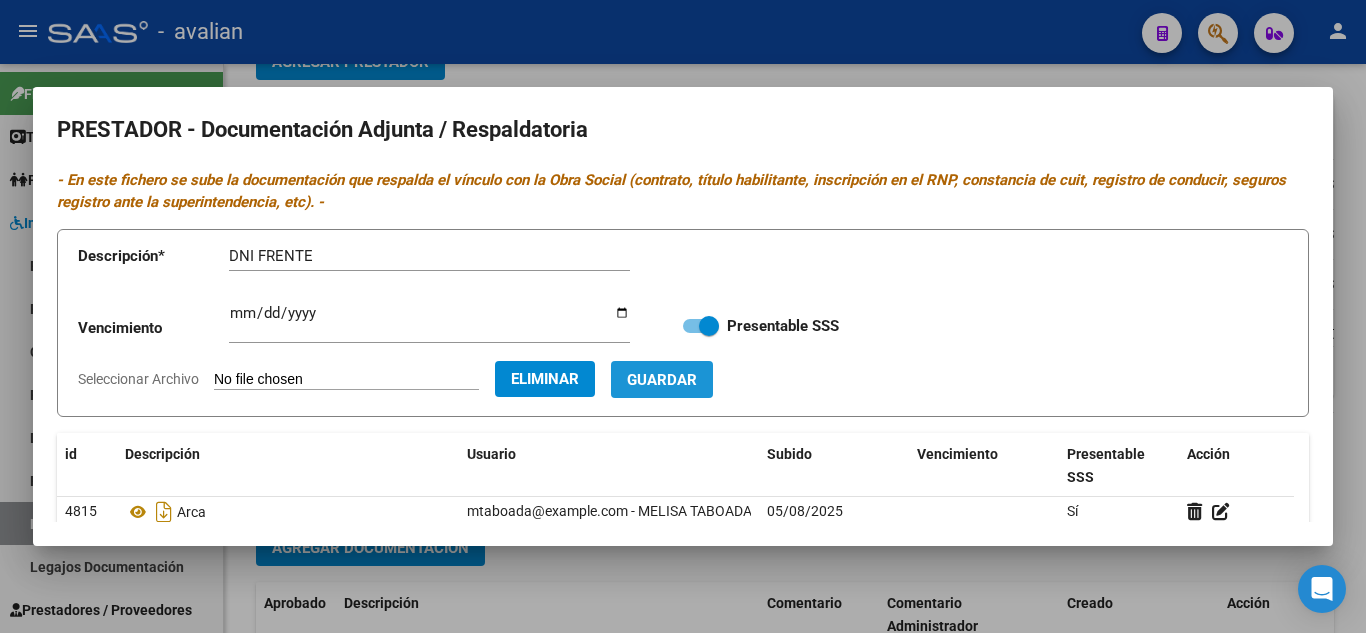 click on "Guardar" at bounding box center [662, 379] 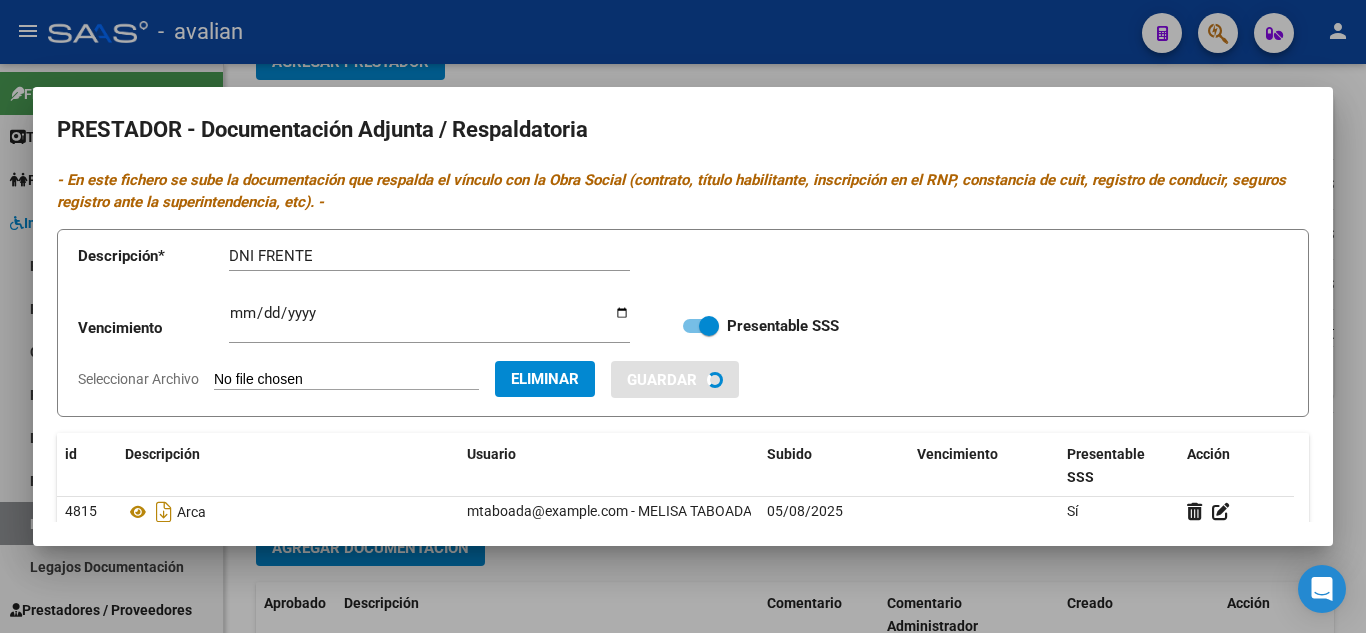 type 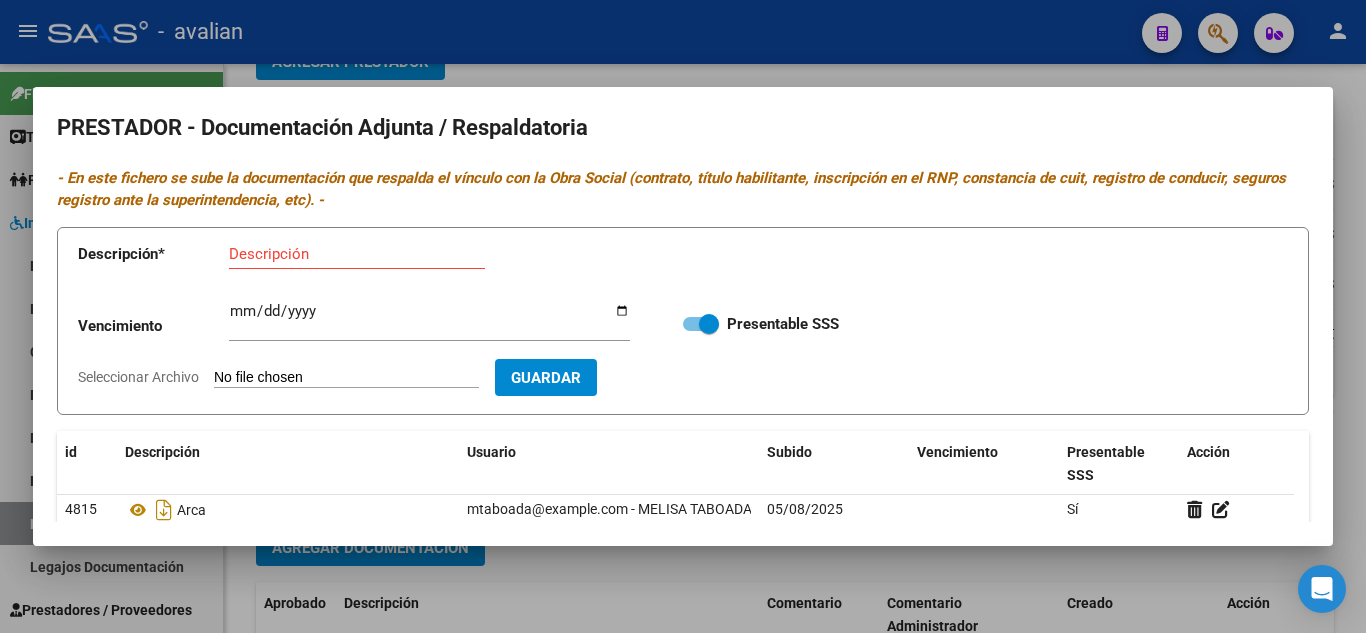 scroll, scrollTop: 0, scrollLeft: 0, axis: both 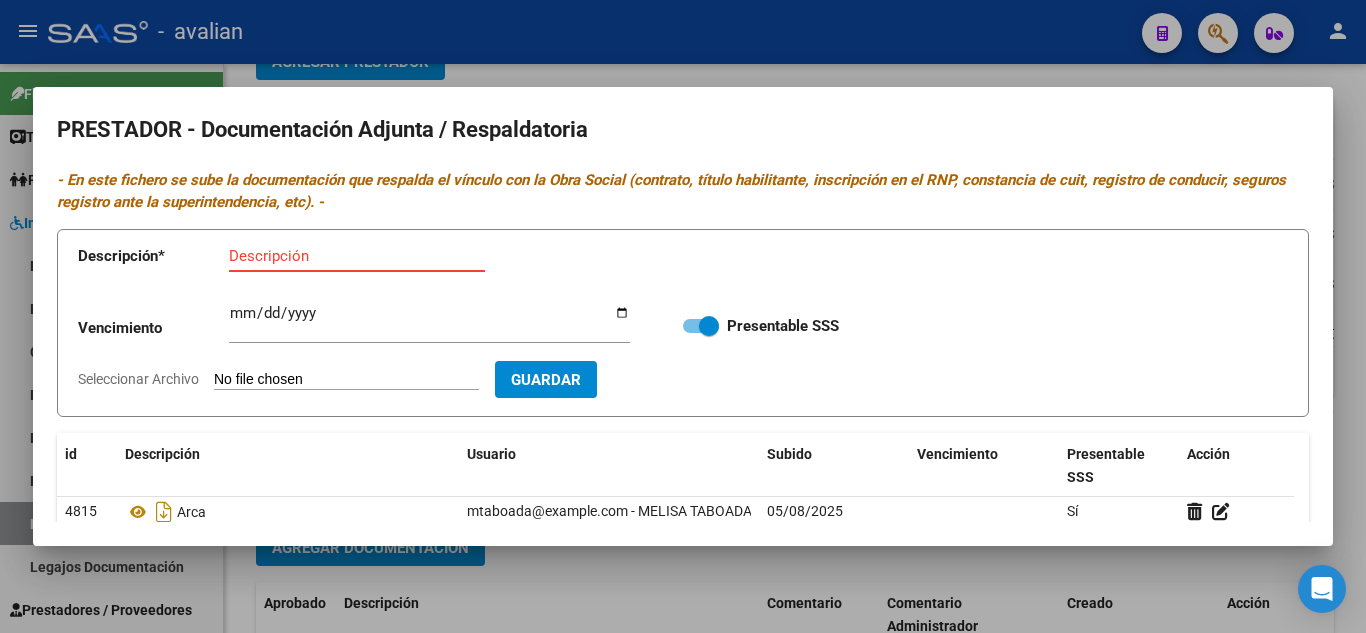 click on "Descripción" at bounding box center (357, 256) 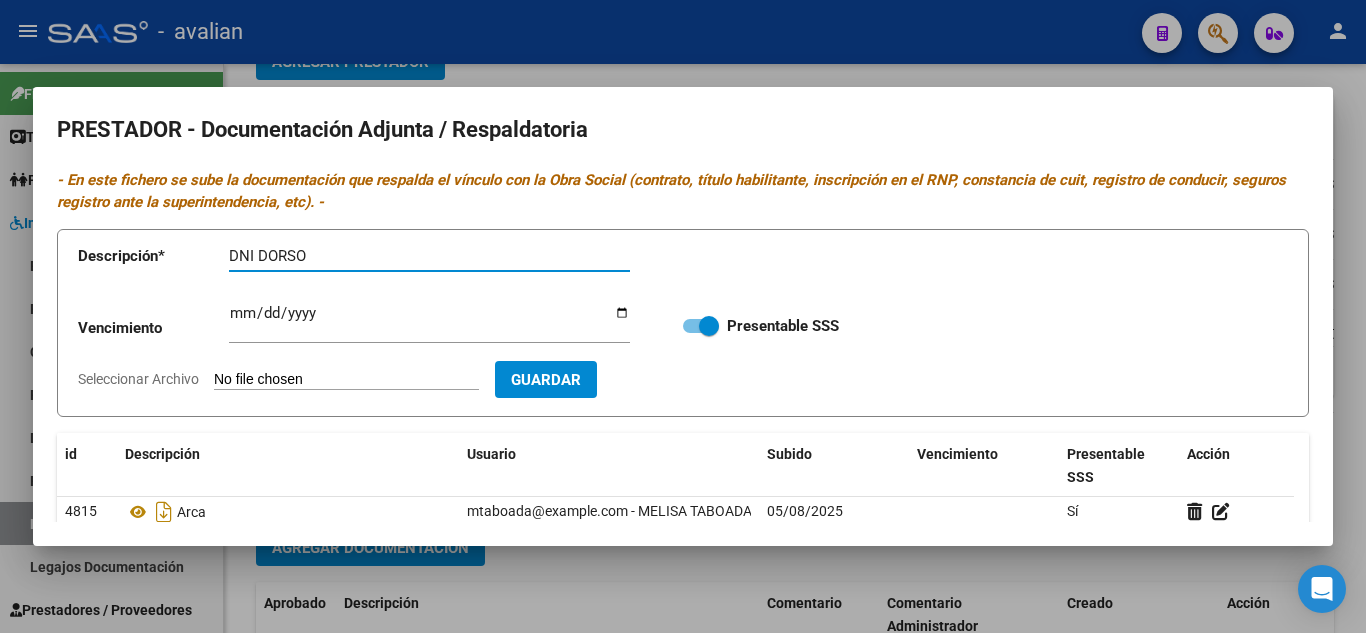 type on "DNI DORSO" 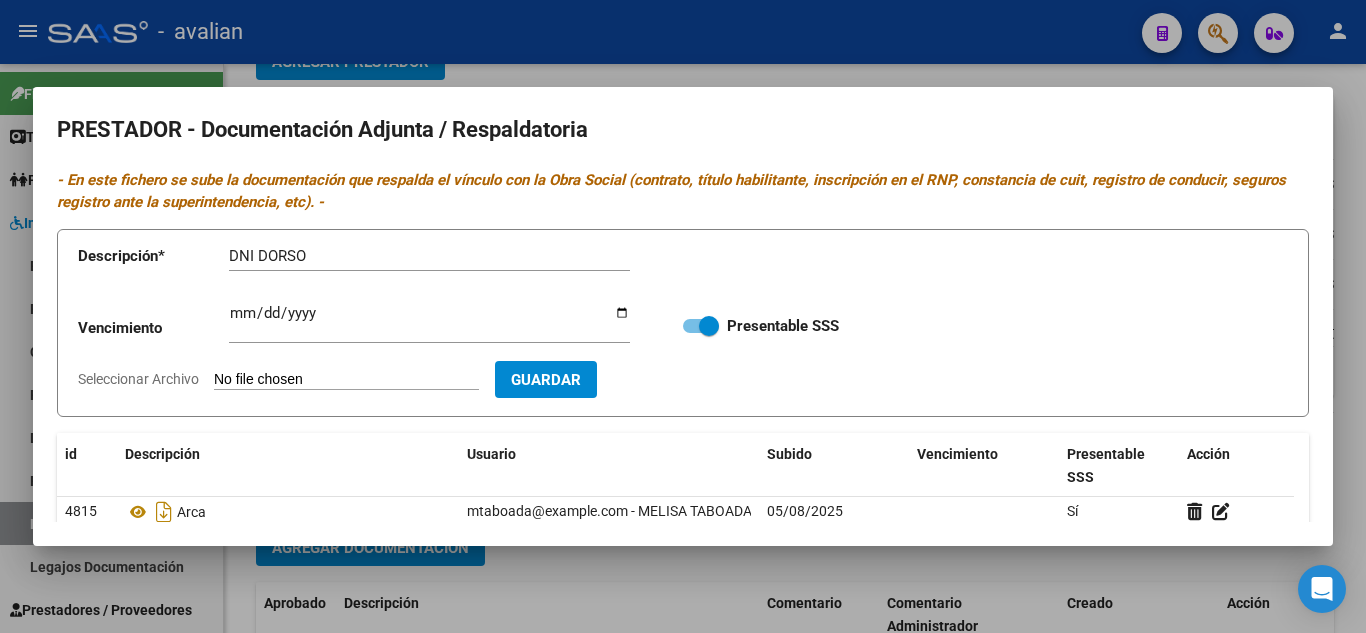 click on "Seleccionar Archivo" at bounding box center (346, 380) 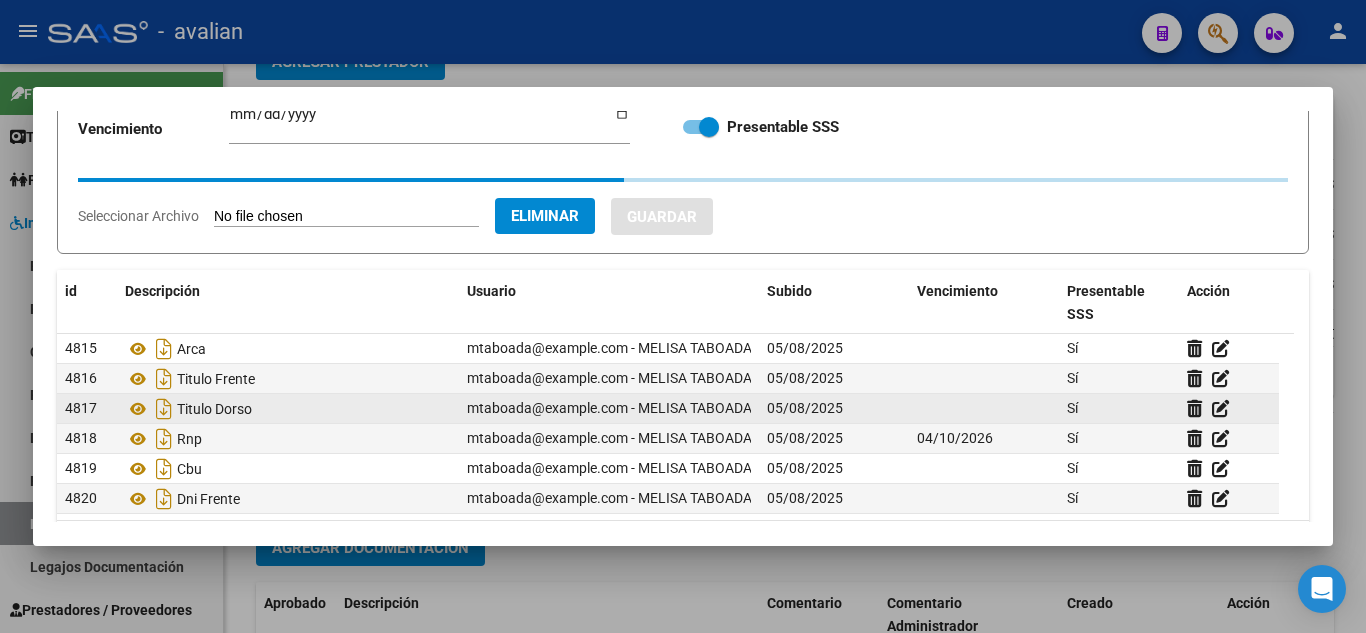 scroll, scrollTop: 200, scrollLeft: 0, axis: vertical 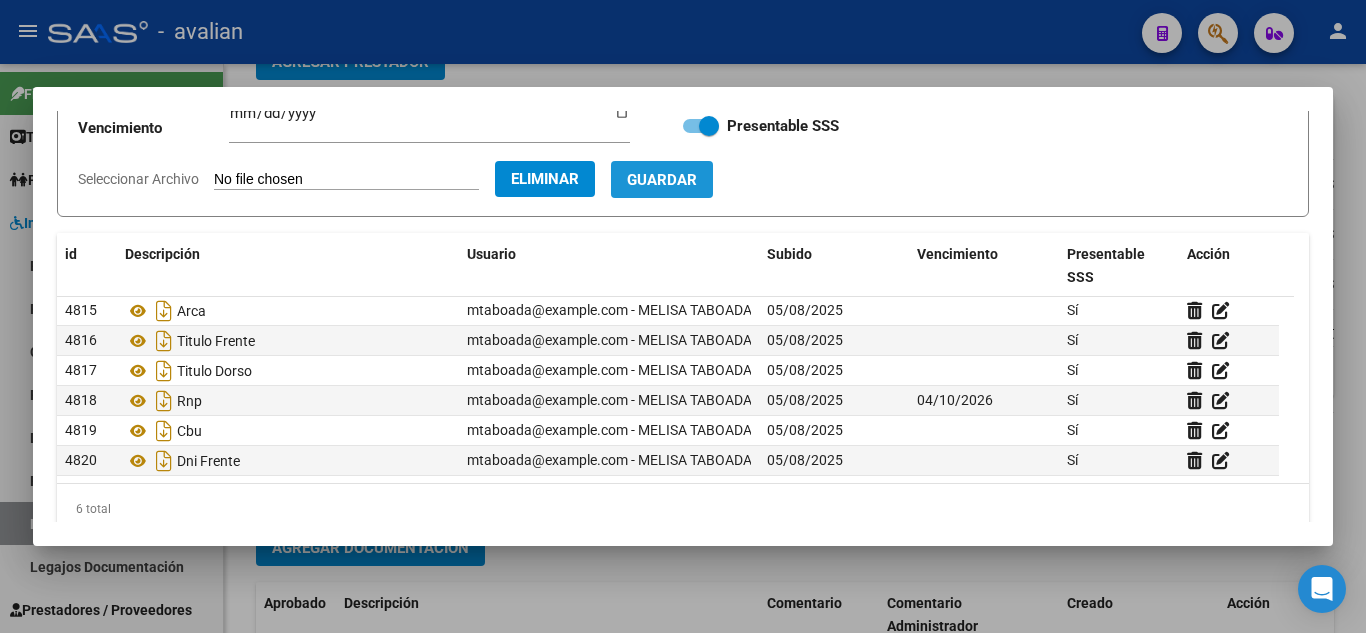 click on "Guardar" at bounding box center [662, 180] 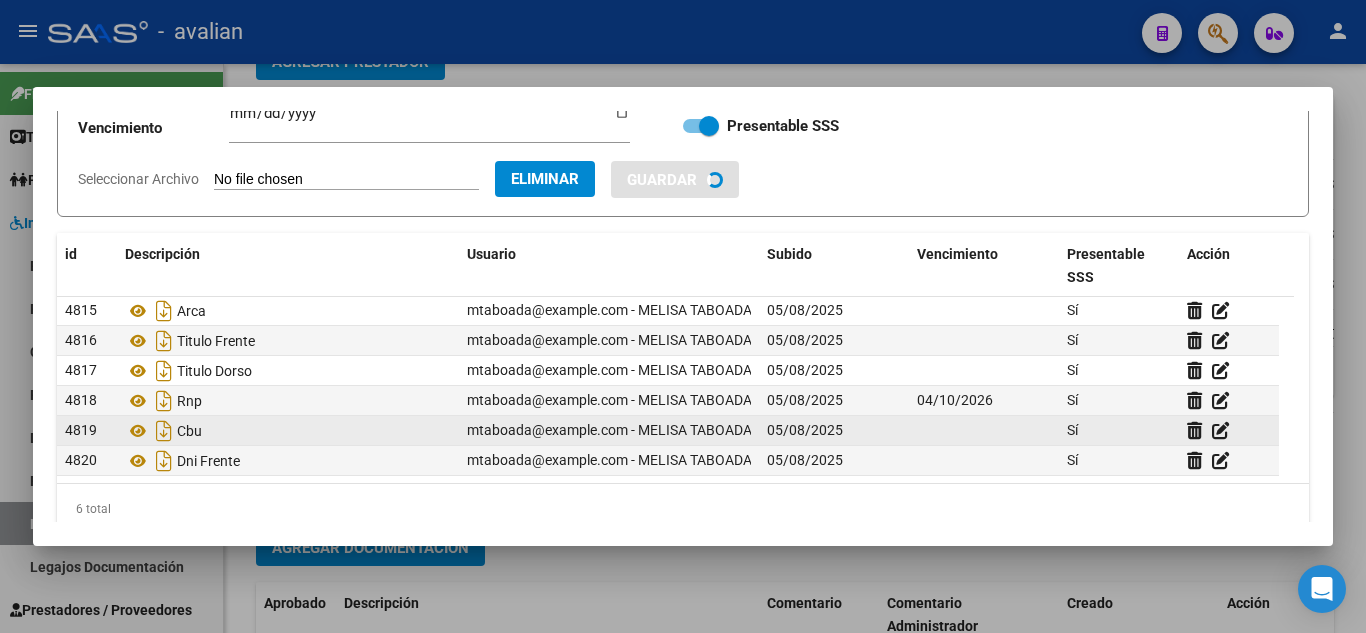 type 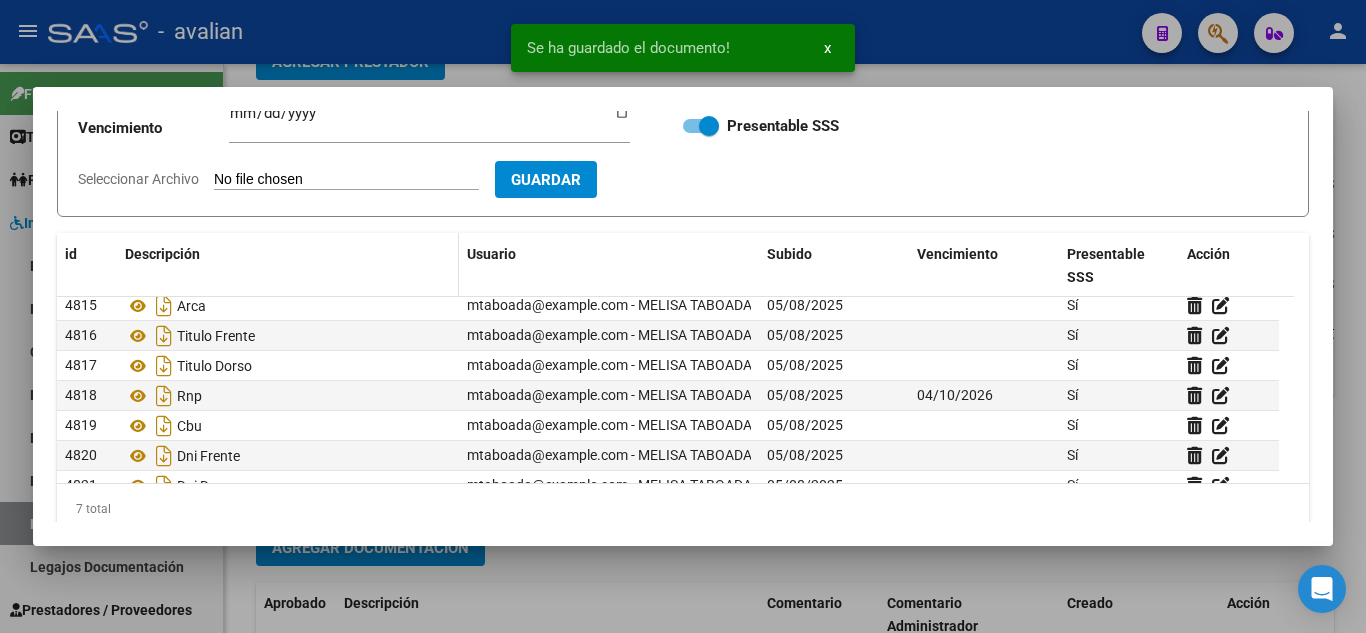 scroll, scrollTop: 0, scrollLeft: 0, axis: both 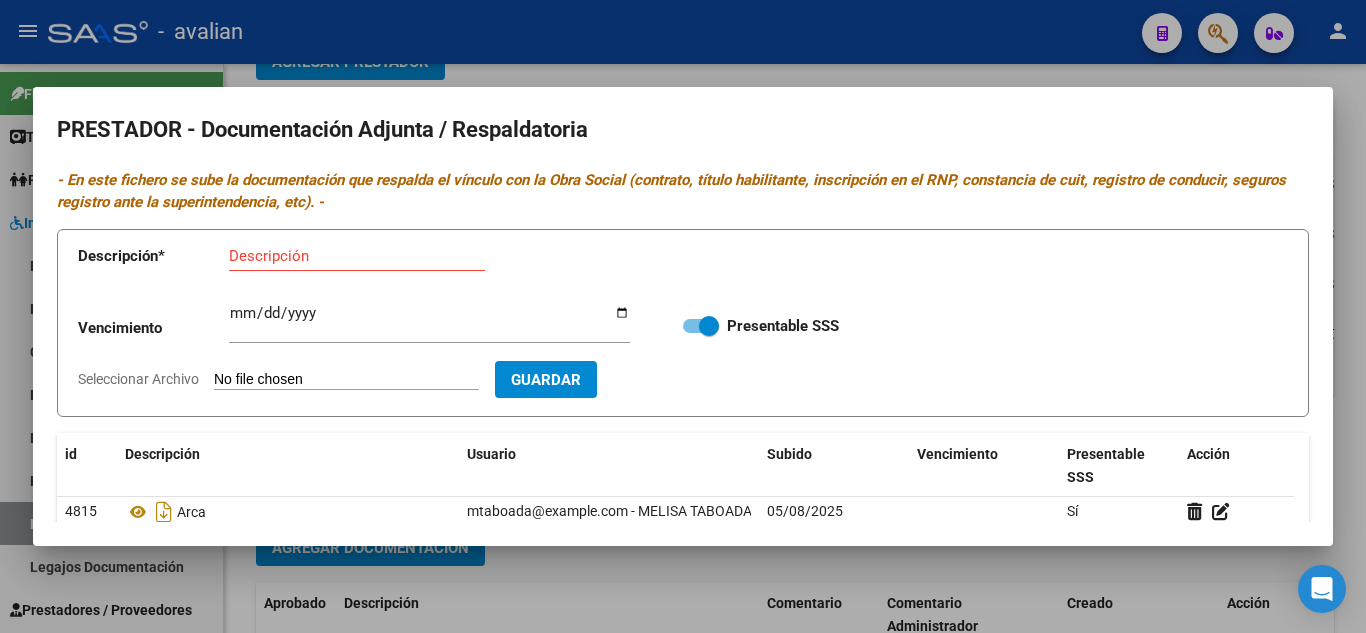 click at bounding box center (683, 316) 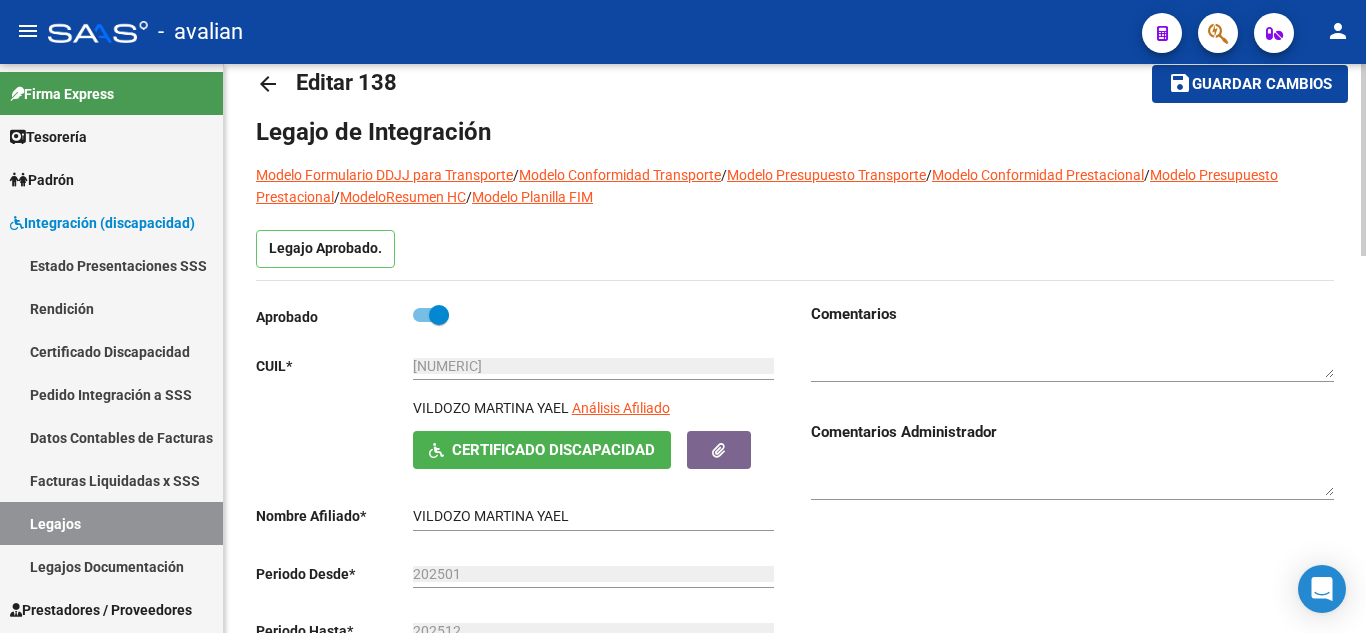 scroll, scrollTop: 0, scrollLeft: 0, axis: both 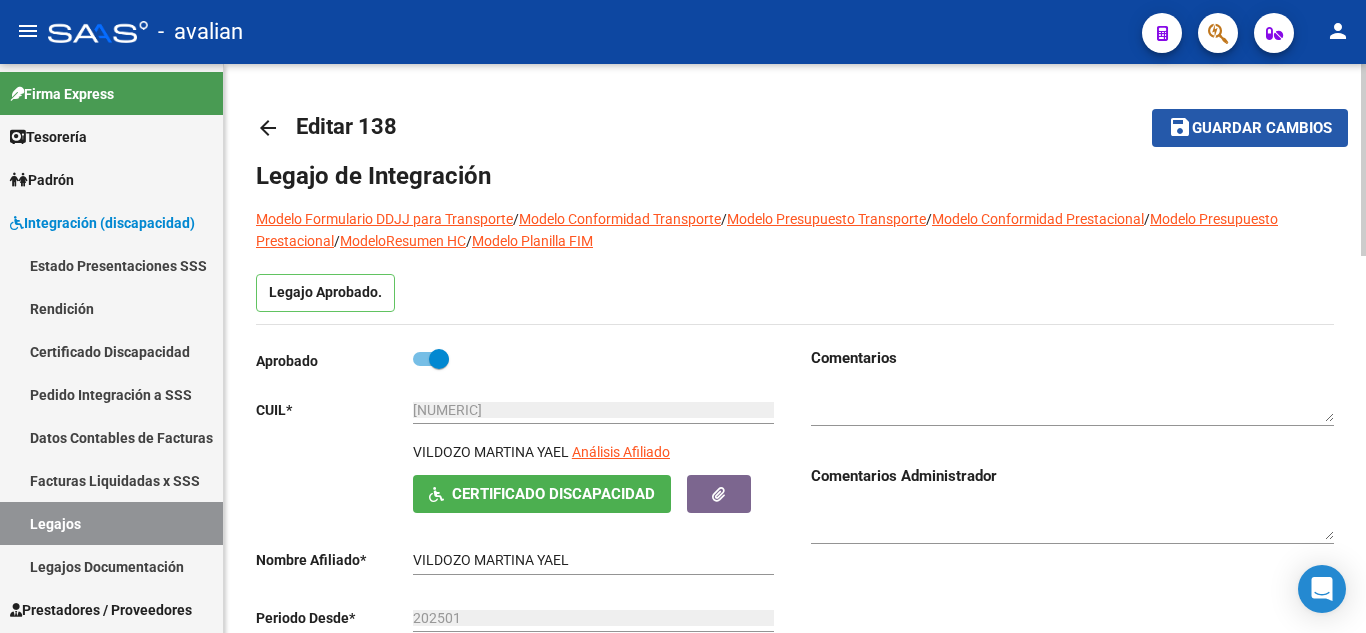 click on "save" 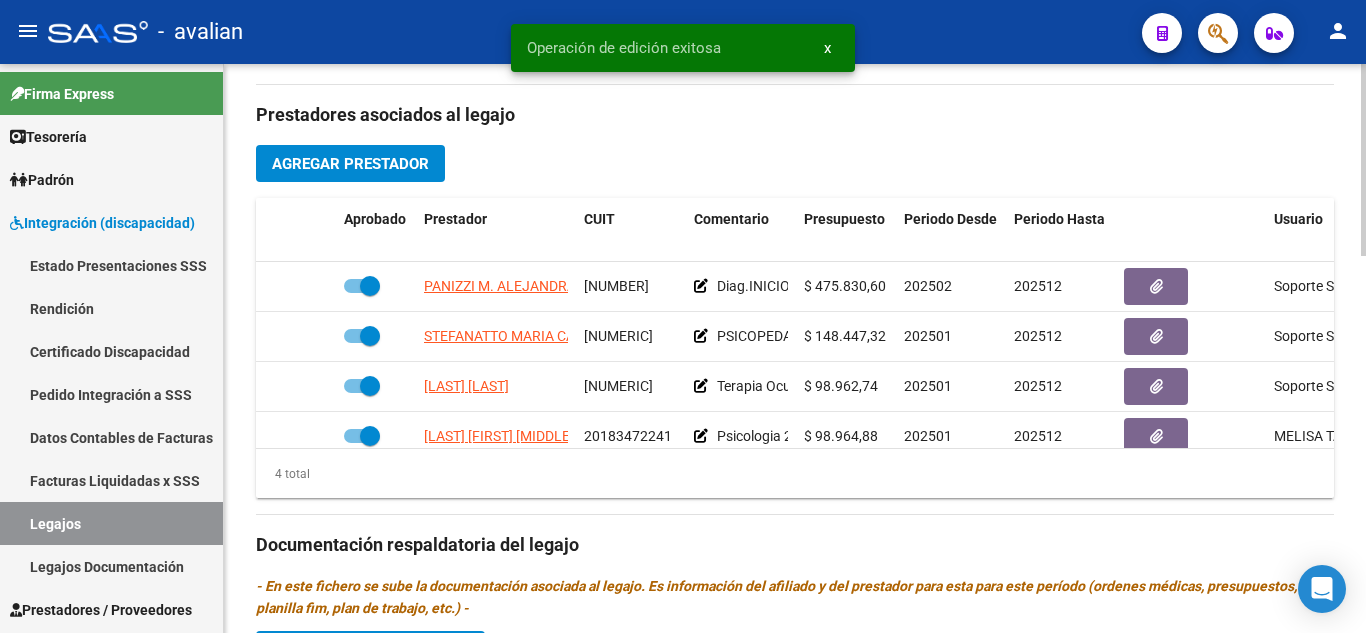 scroll, scrollTop: 700, scrollLeft: 0, axis: vertical 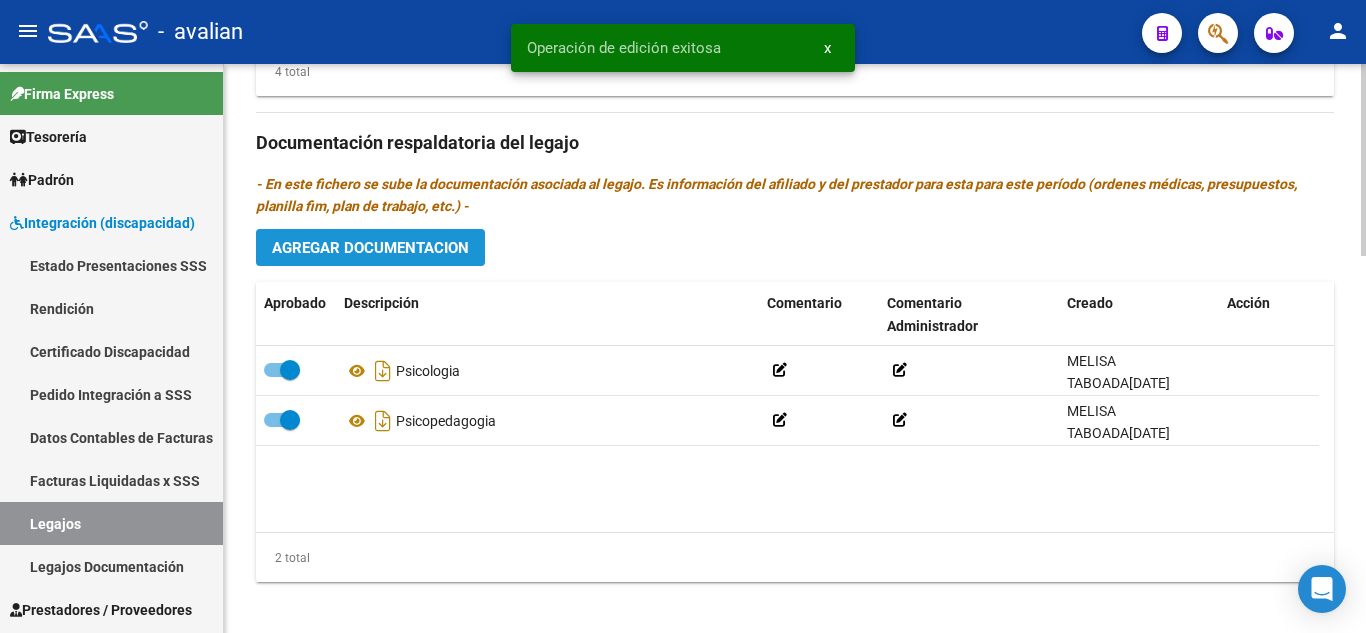 click on "Agregar Documentacion" 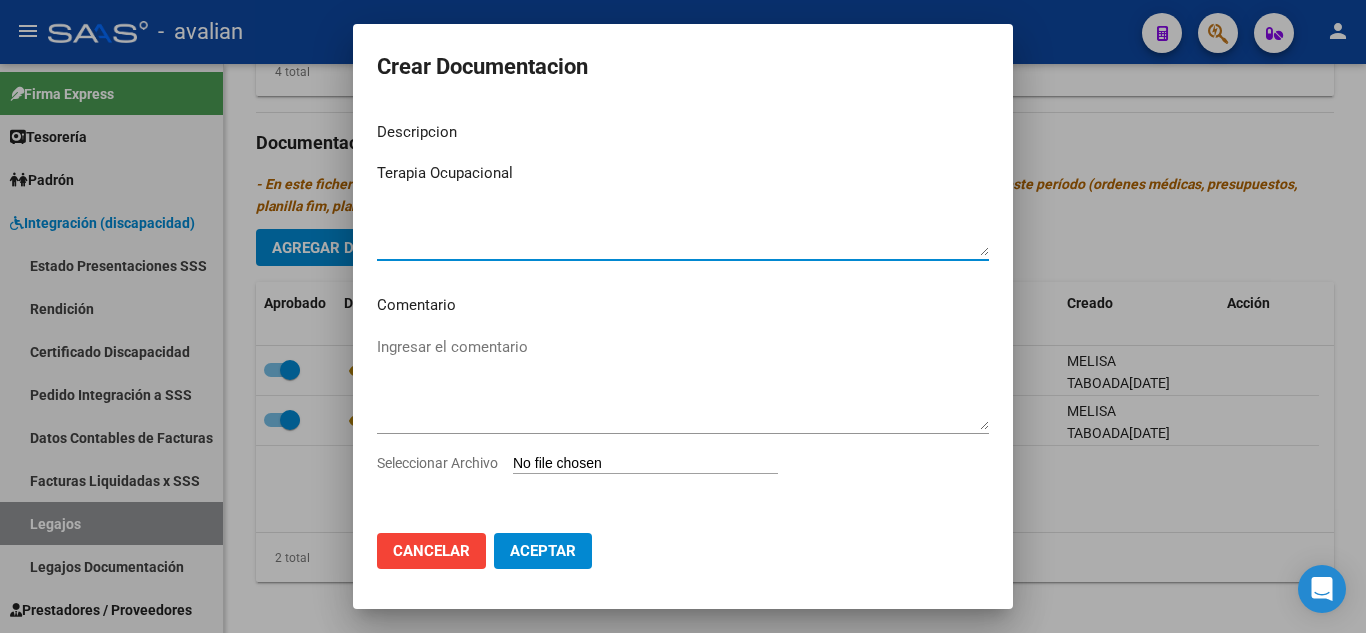 type on "Terapia Ocupacional" 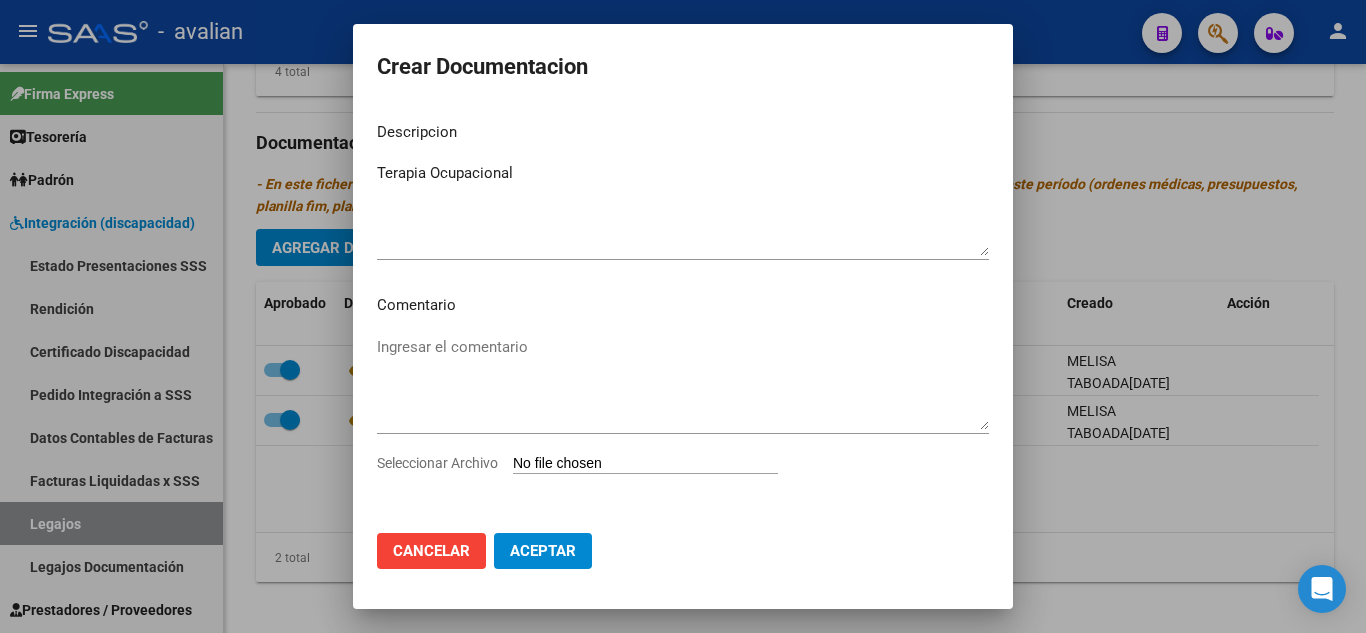 click on "Seleccionar Archivo" at bounding box center [645, 464] 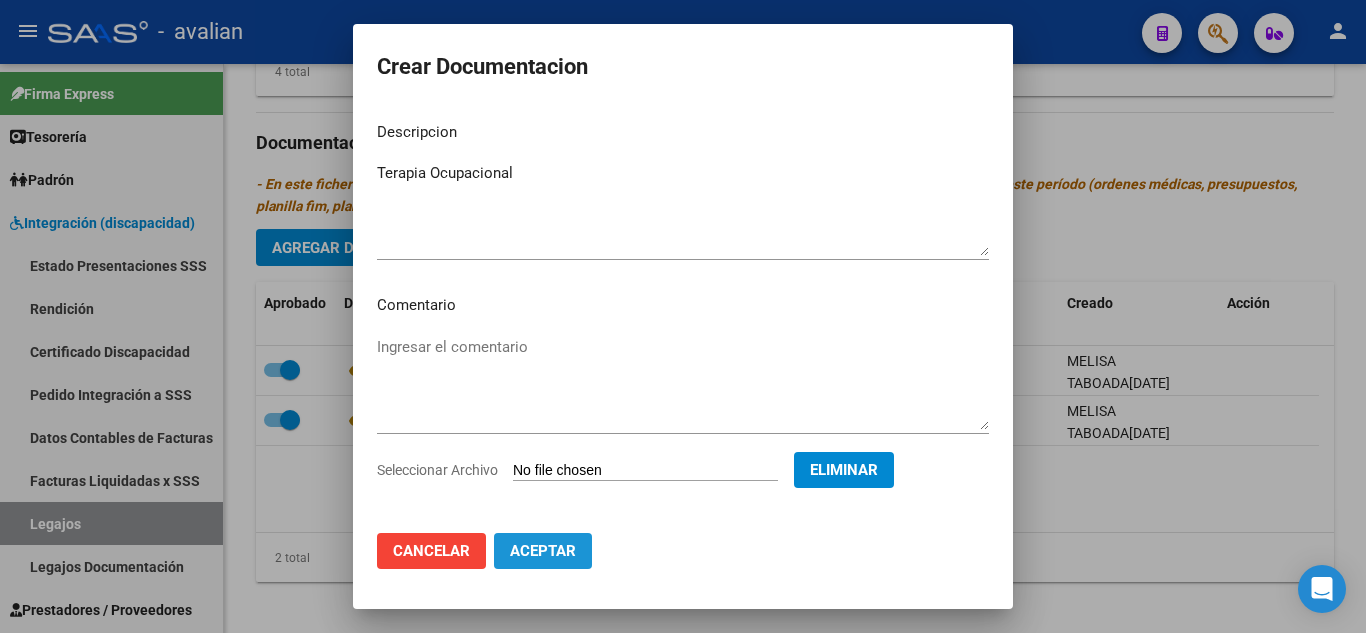 click on "Aceptar" 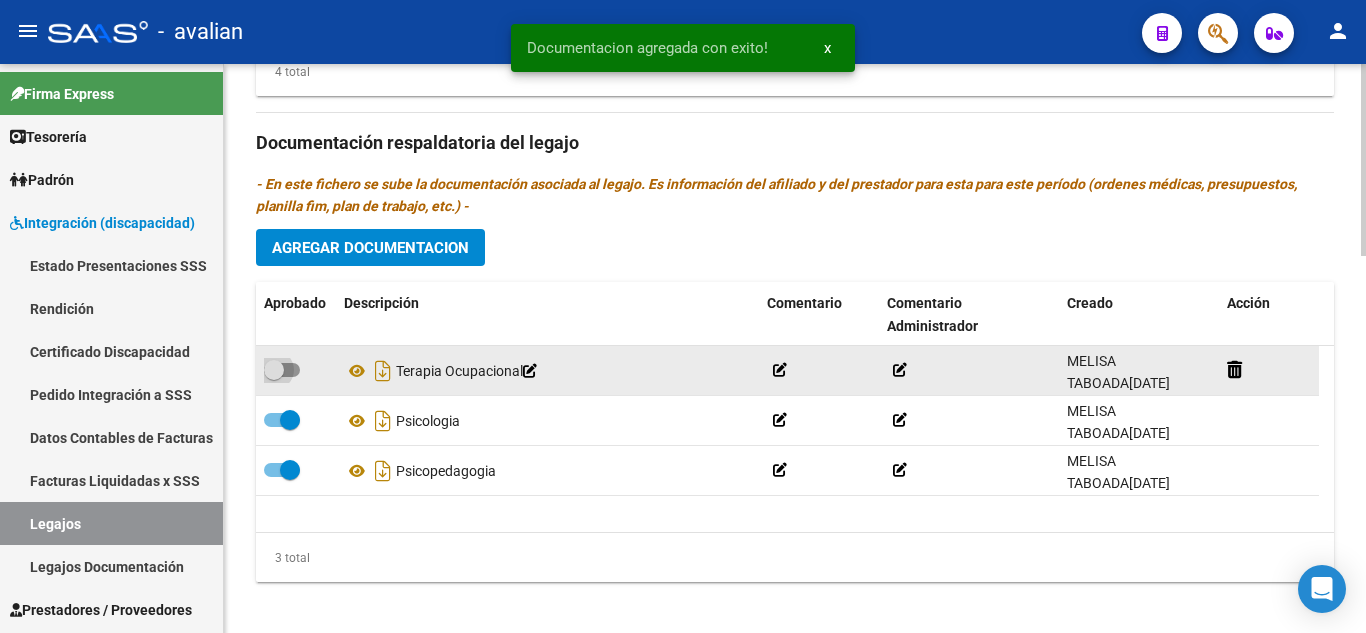 click at bounding box center [282, 370] 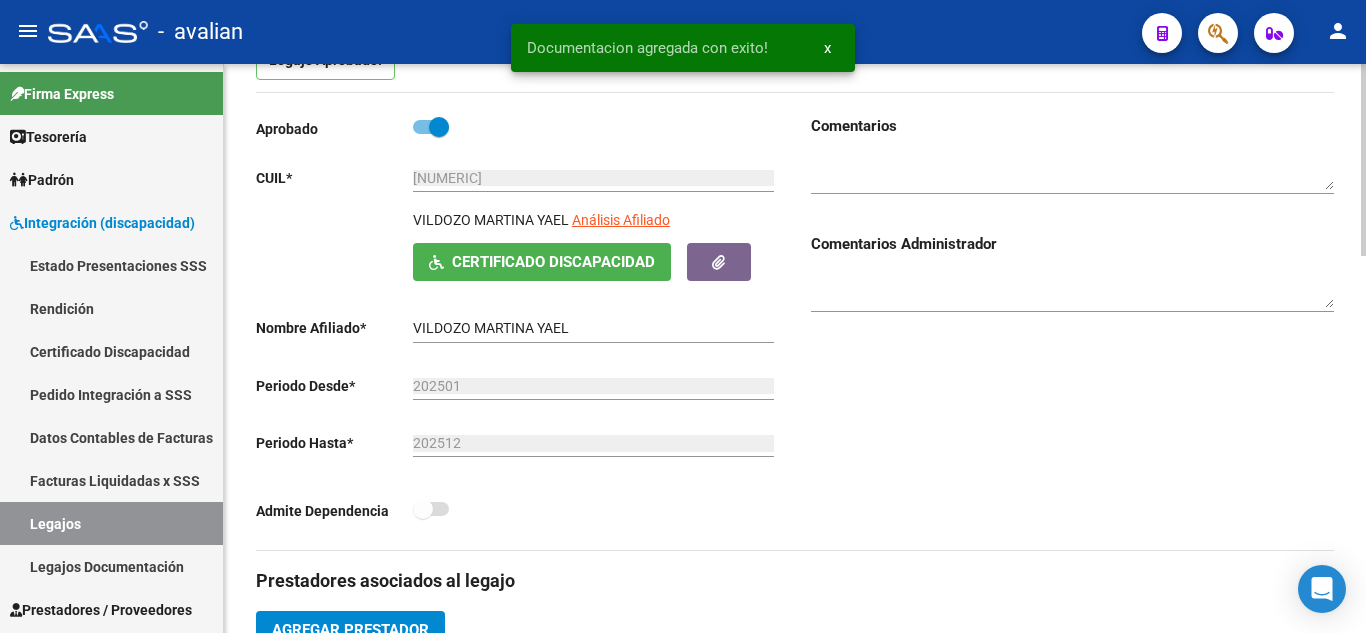 scroll, scrollTop: 0, scrollLeft: 0, axis: both 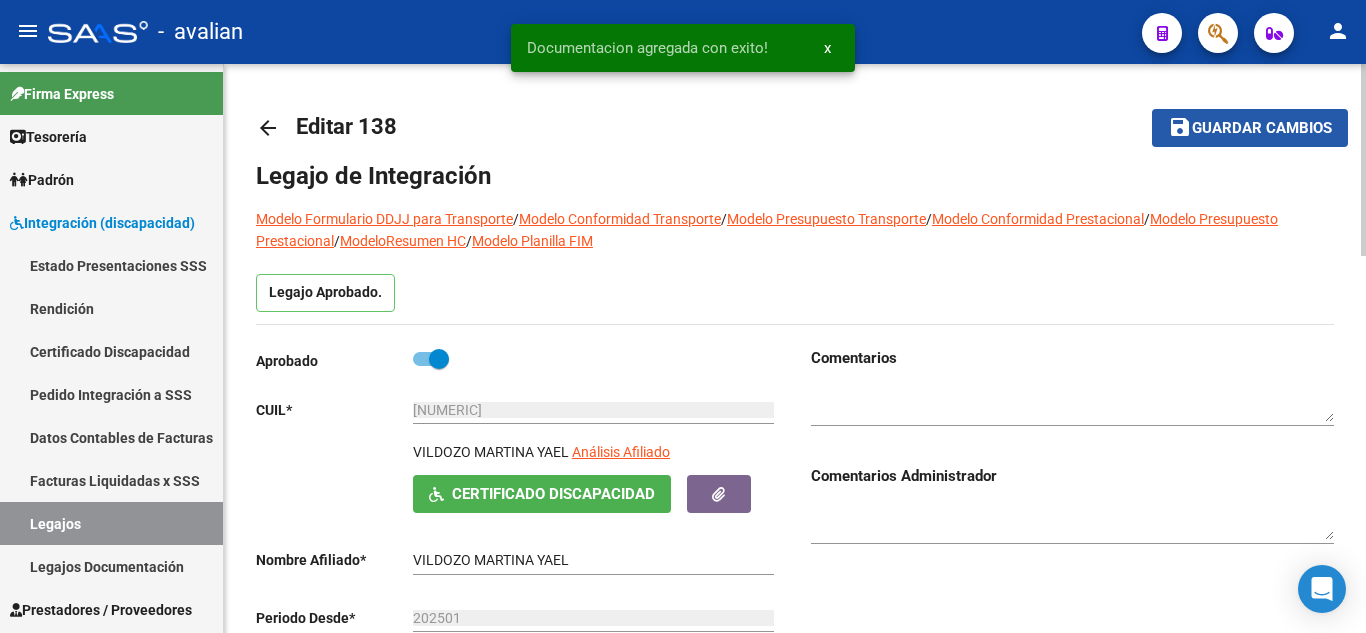click on "Guardar cambios" 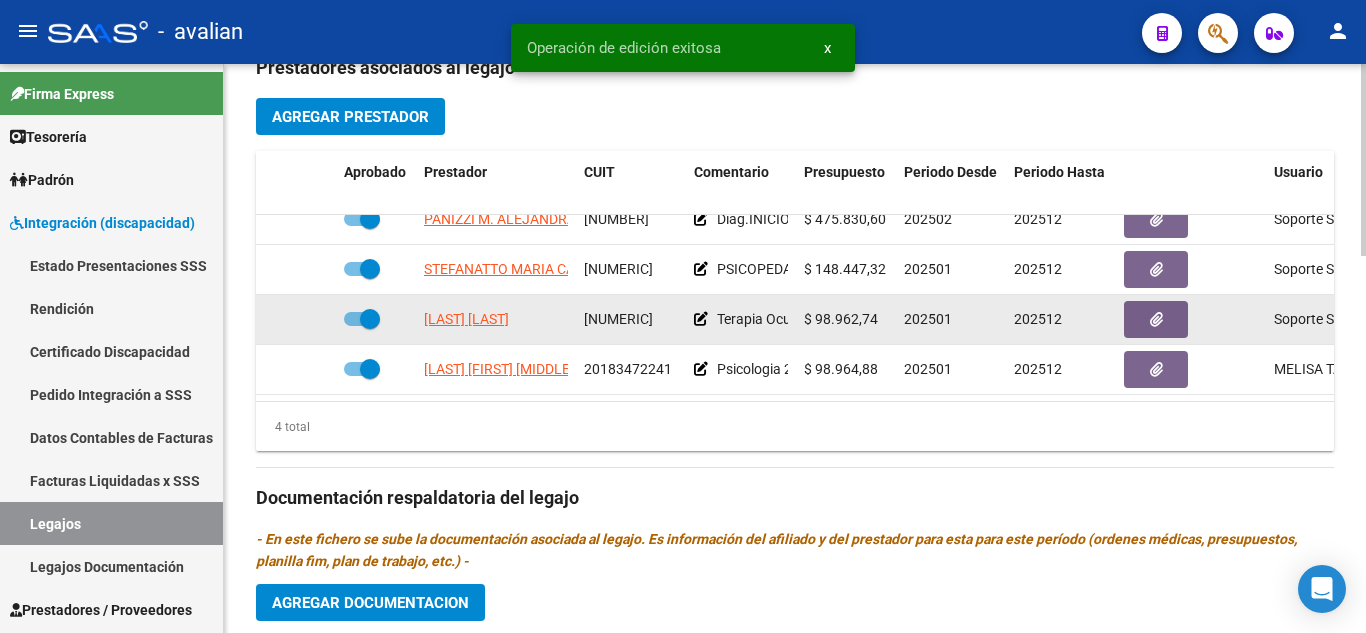 scroll, scrollTop: 800, scrollLeft: 0, axis: vertical 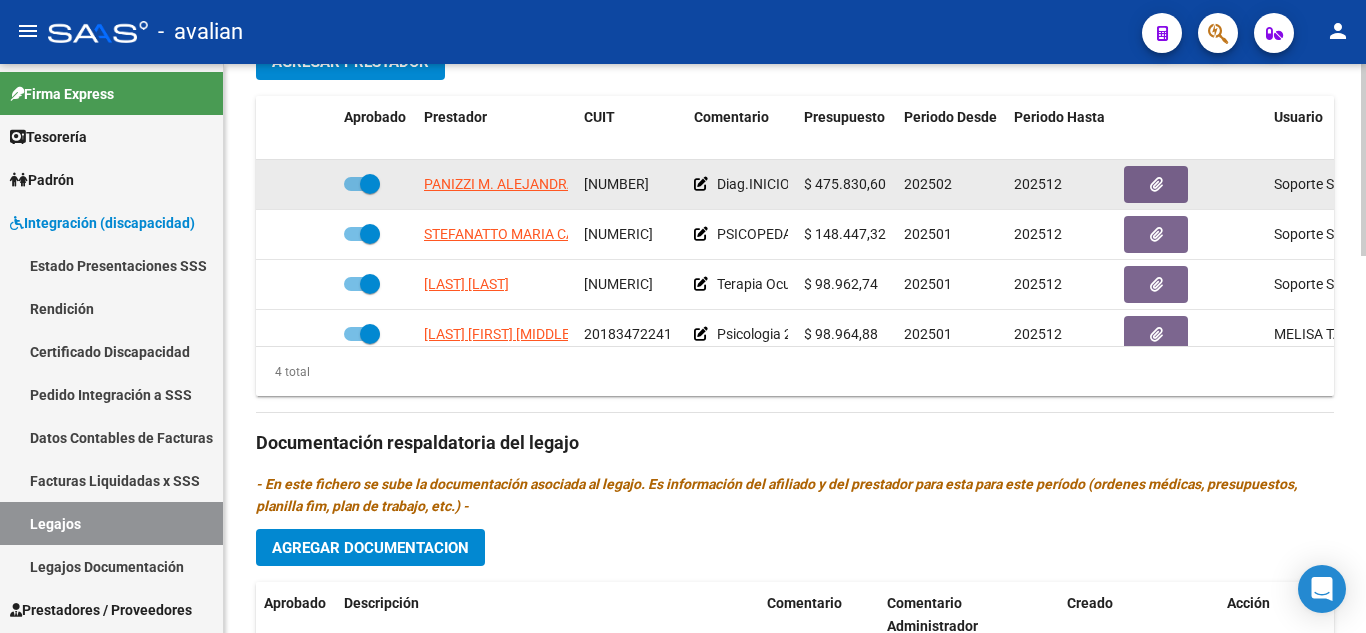 click 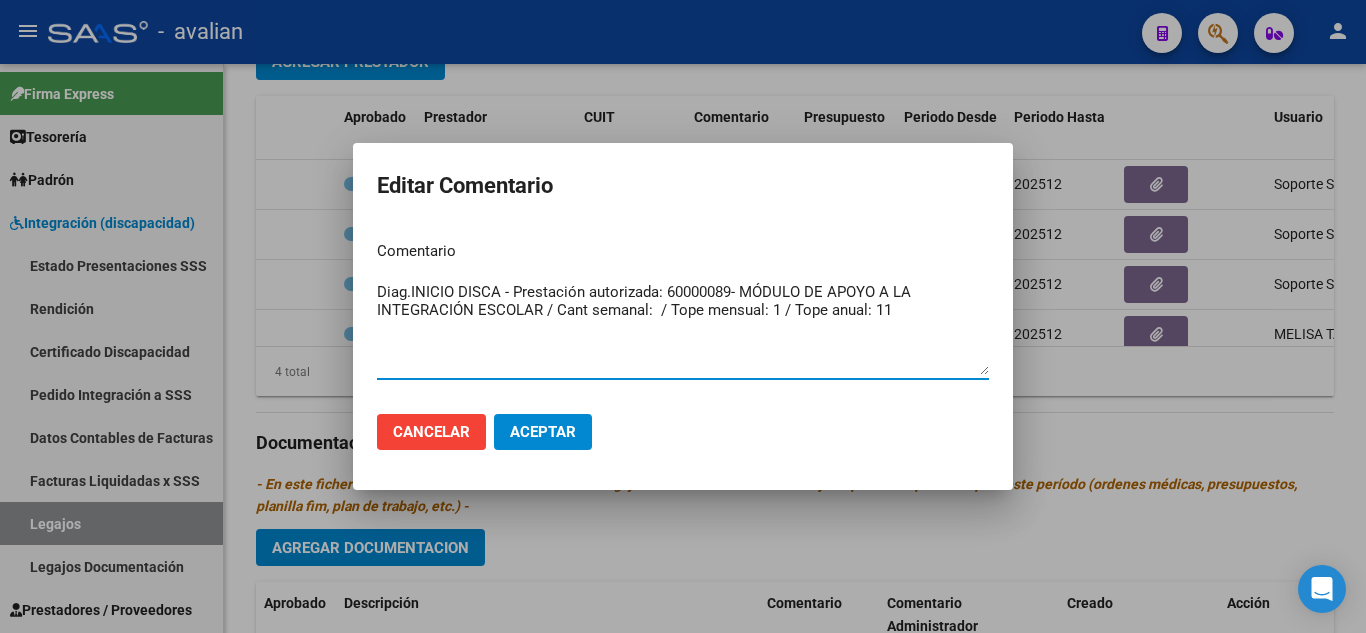 drag, startPoint x: 901, startPoint y: 307, endPoint x: 347, endPoint y: 283, distance: 554.5196 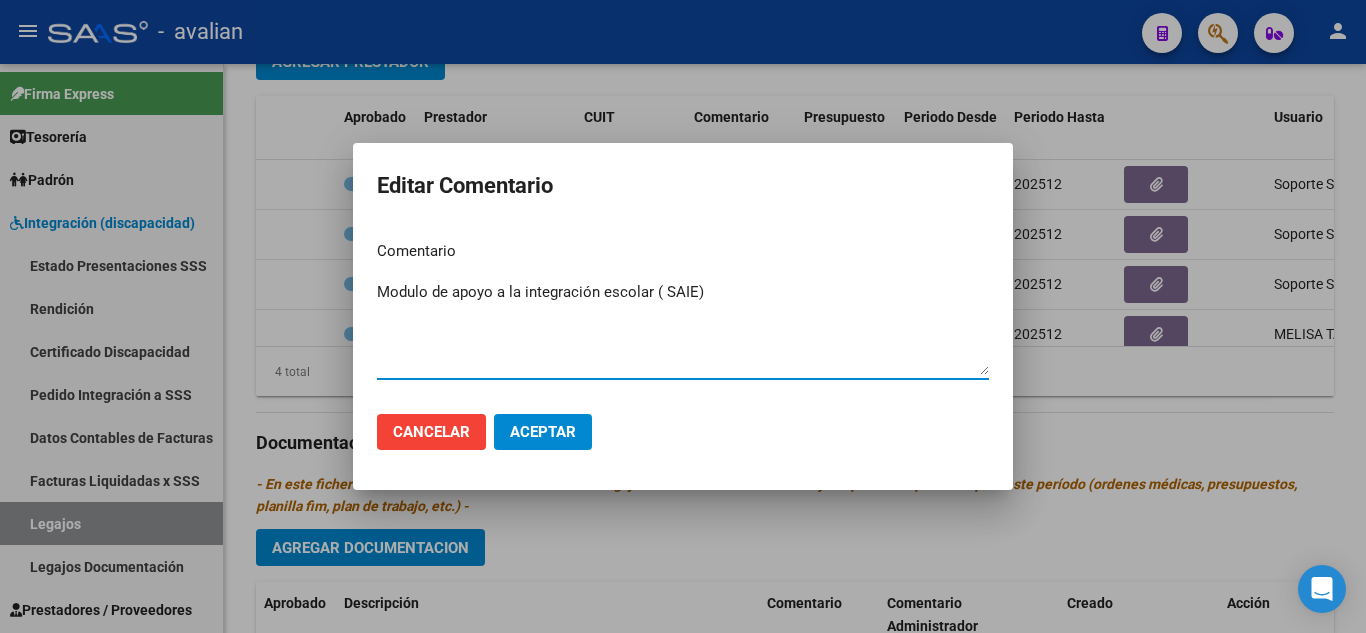 type on "Modulo de apoyo a la integración escolar ( SAIE)" 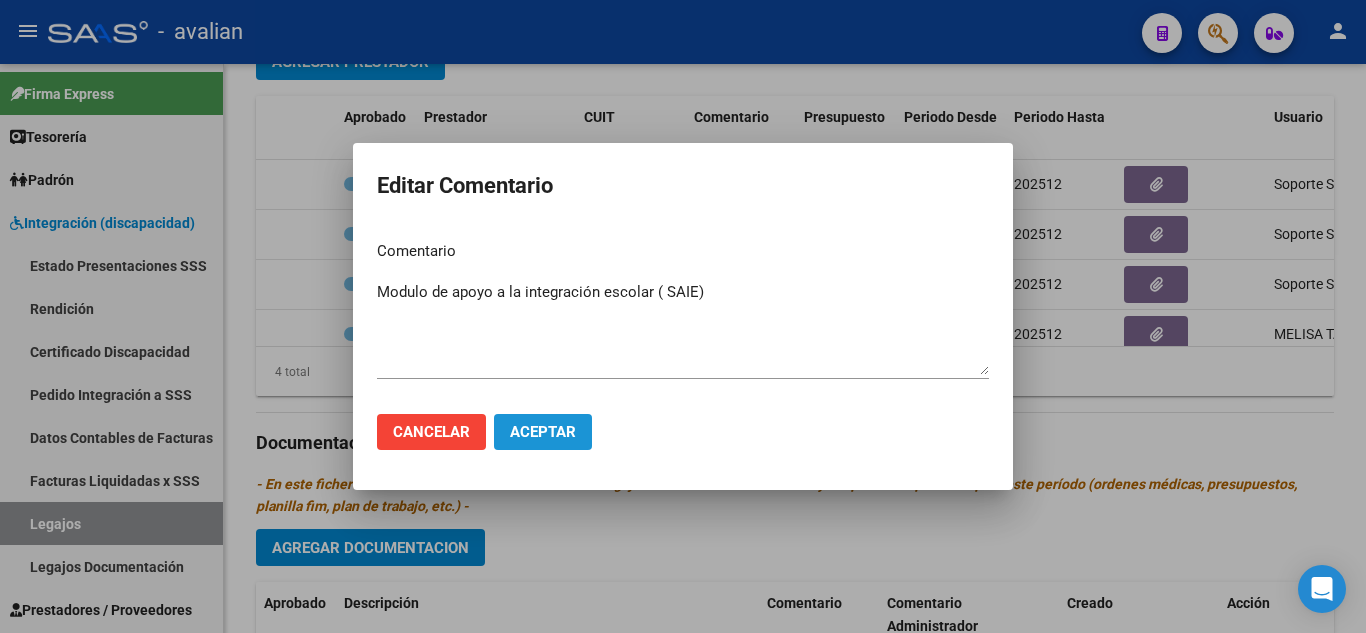 click on "Aceptar" 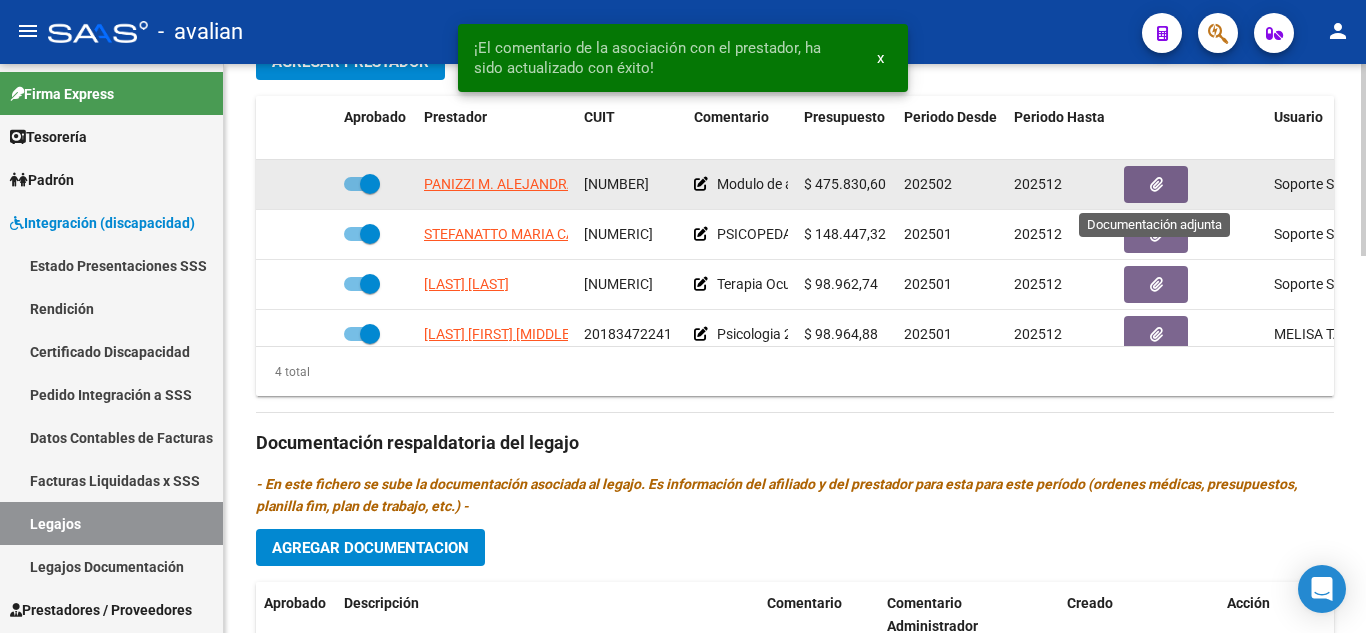 click 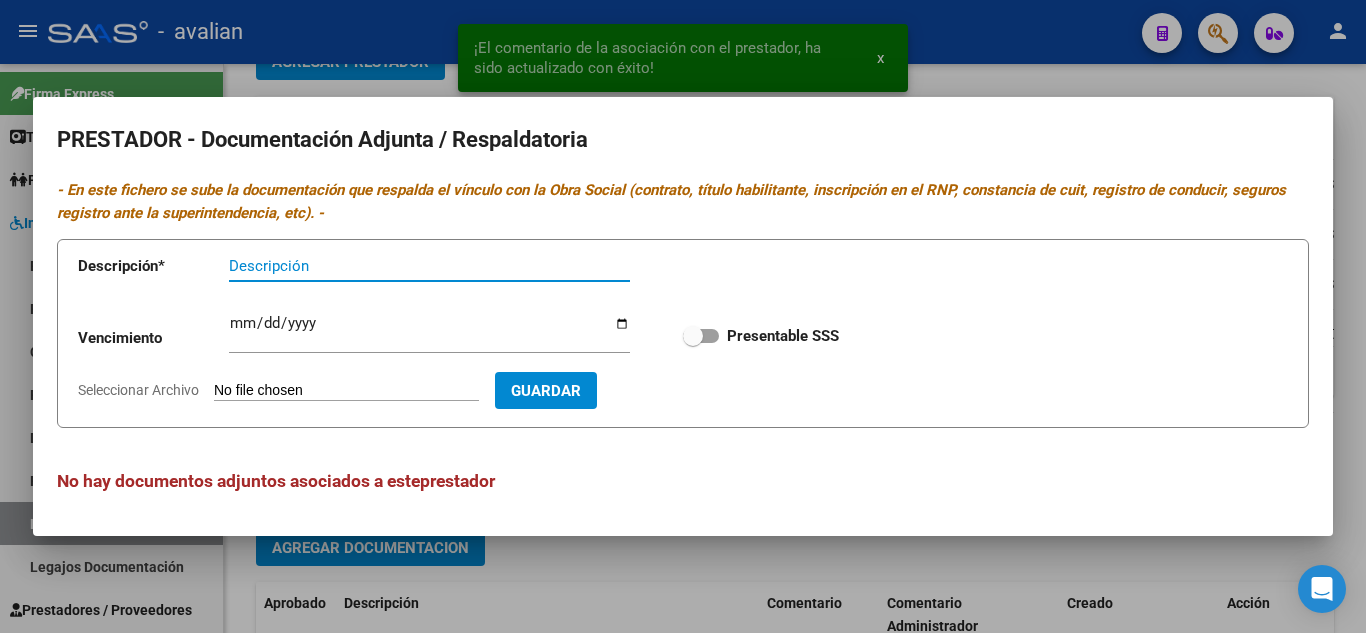 drag, startPoint x: 717, startPoint y: 334, endPoint x: 725, endPoint y: 353, distance: 20.615528 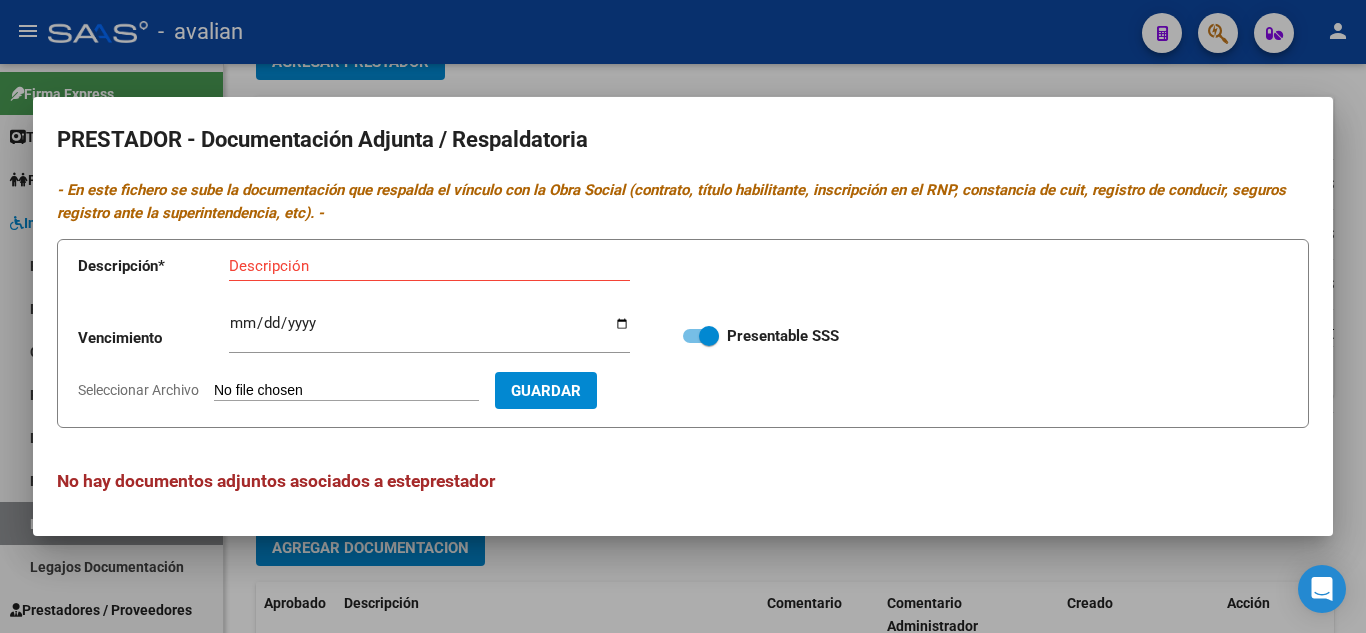 click on "Descripción" at bounding box center (429, 266) 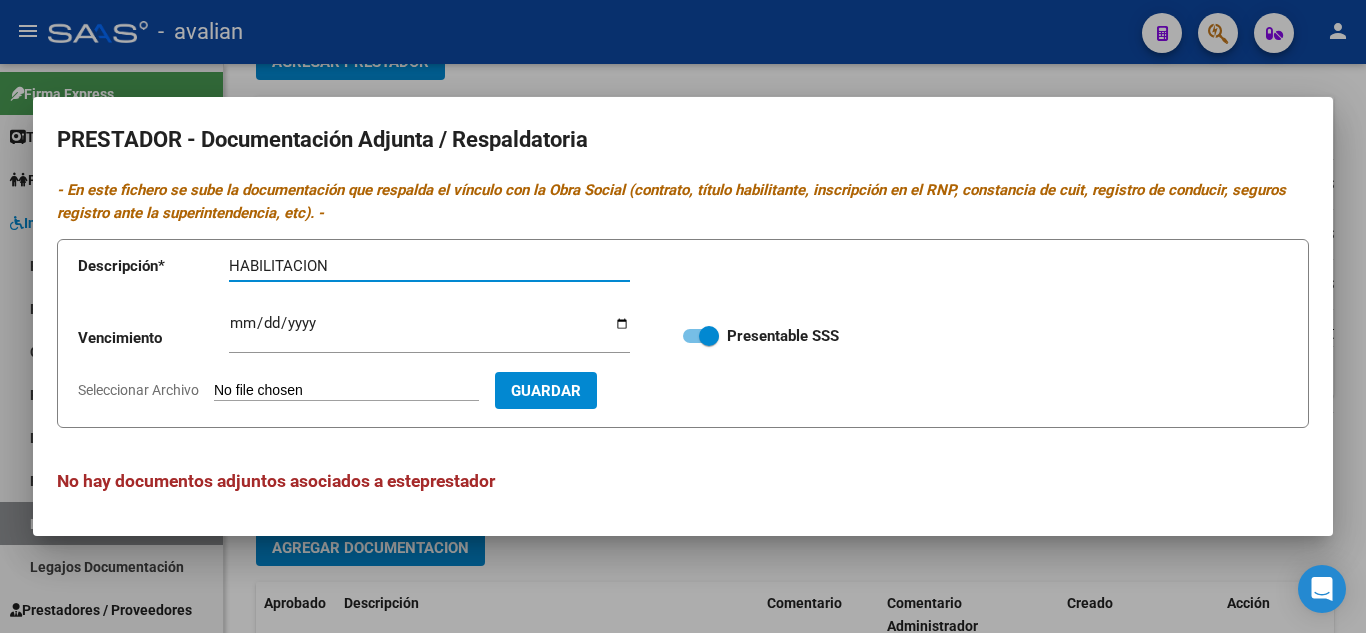 type on "HABILITACION" 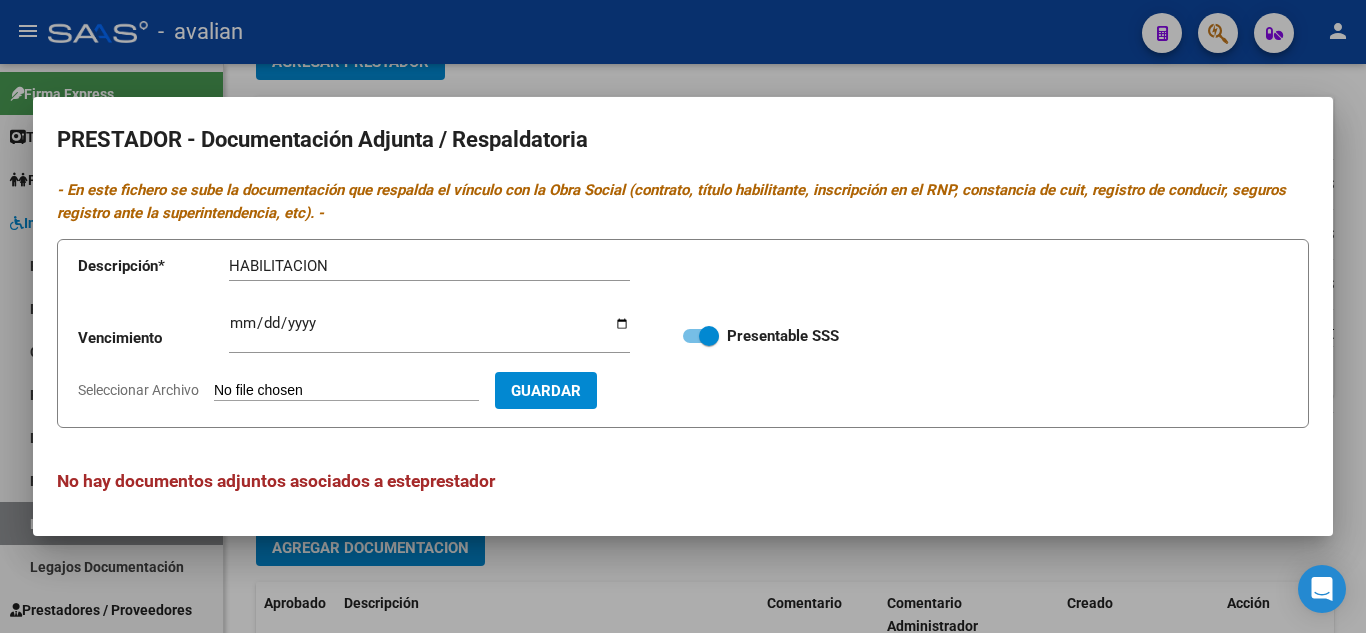 click on "Seleccionar Archivo" at bounding box center (346, 391) 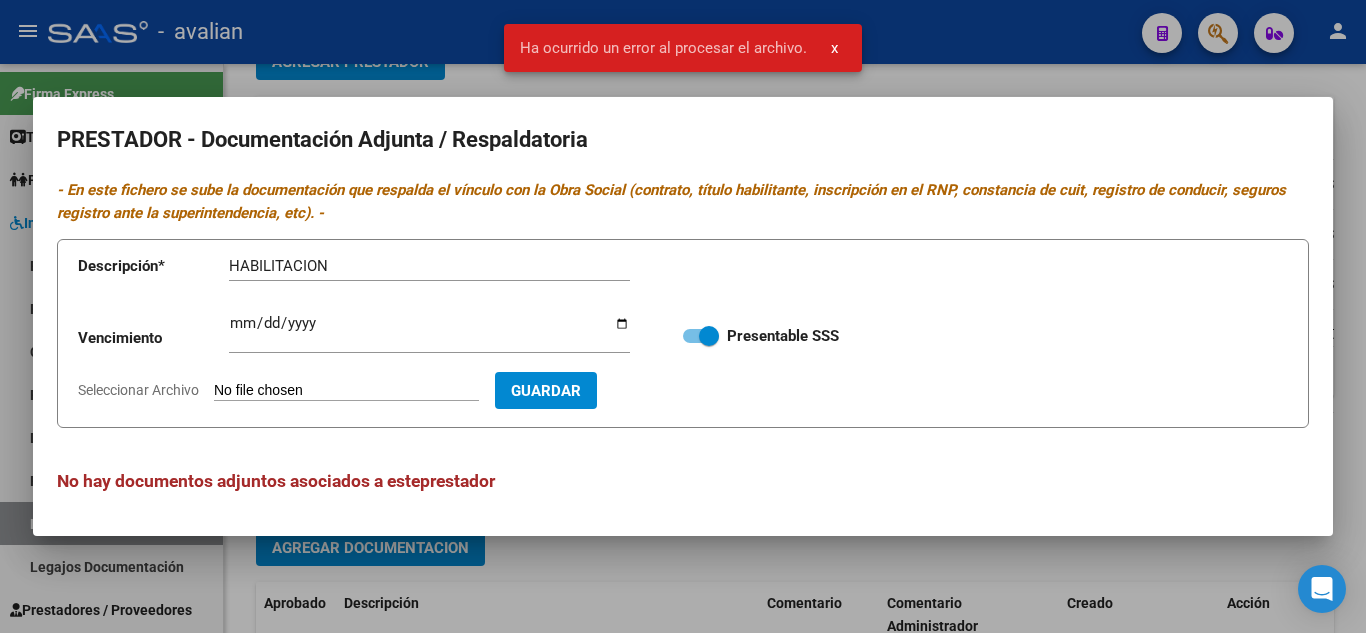 click on "Seleccionar Archivo" at bounding box center [346, 391] 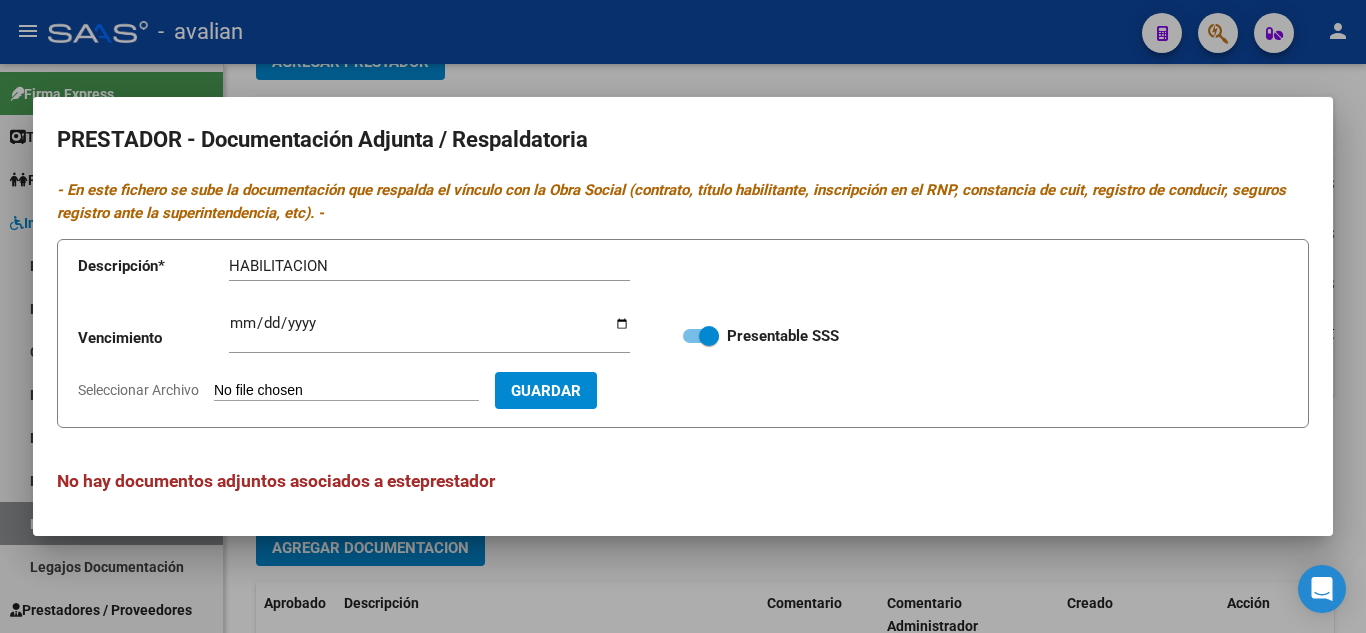 type on "C:\fakepath\HABILITACION.jpg" 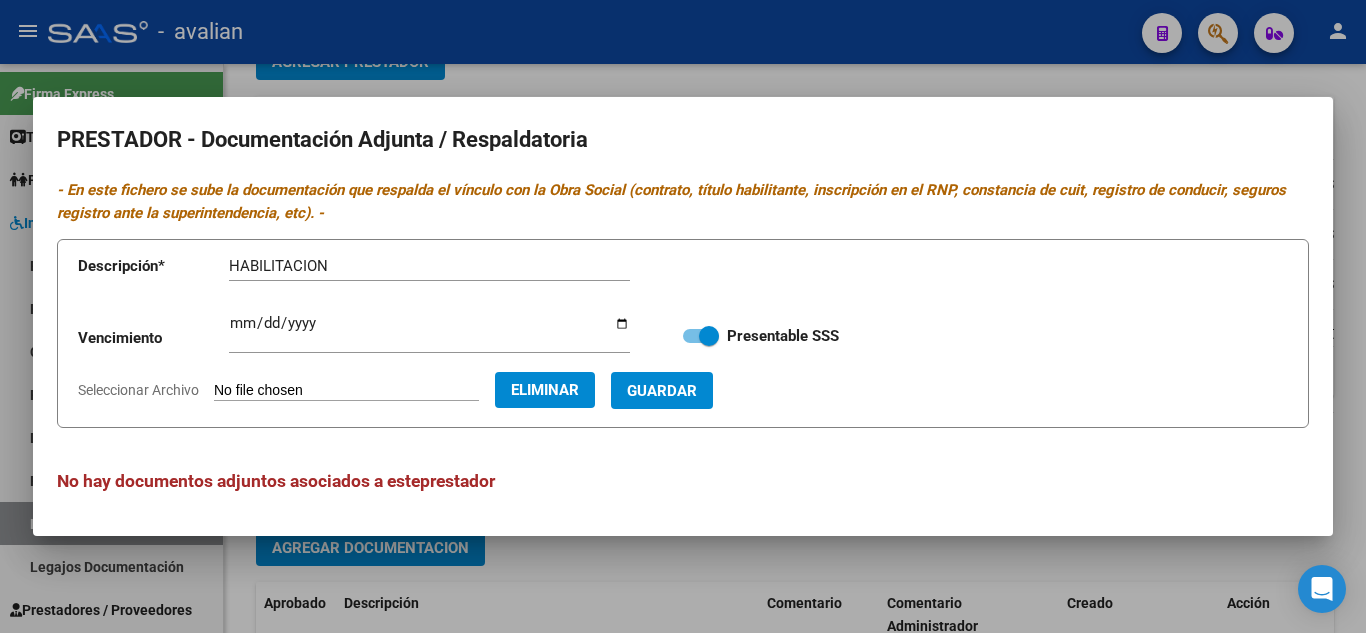 click on "Guardar" at bounding box center (662, 391) 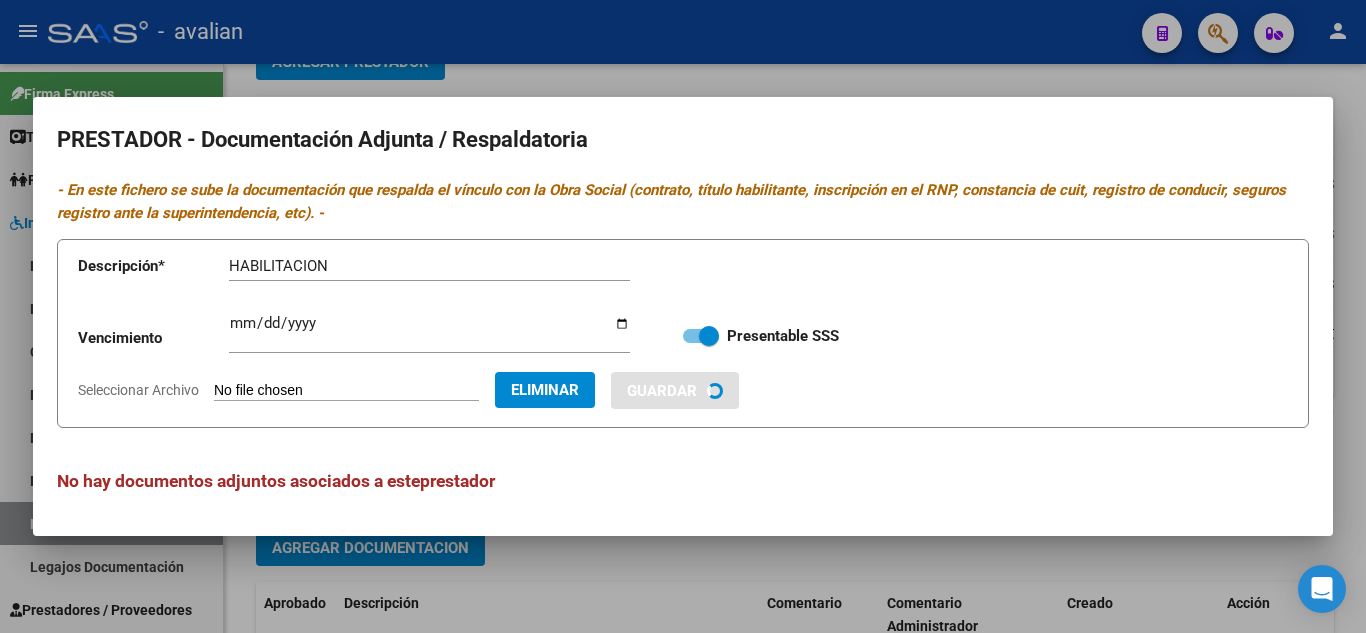 type 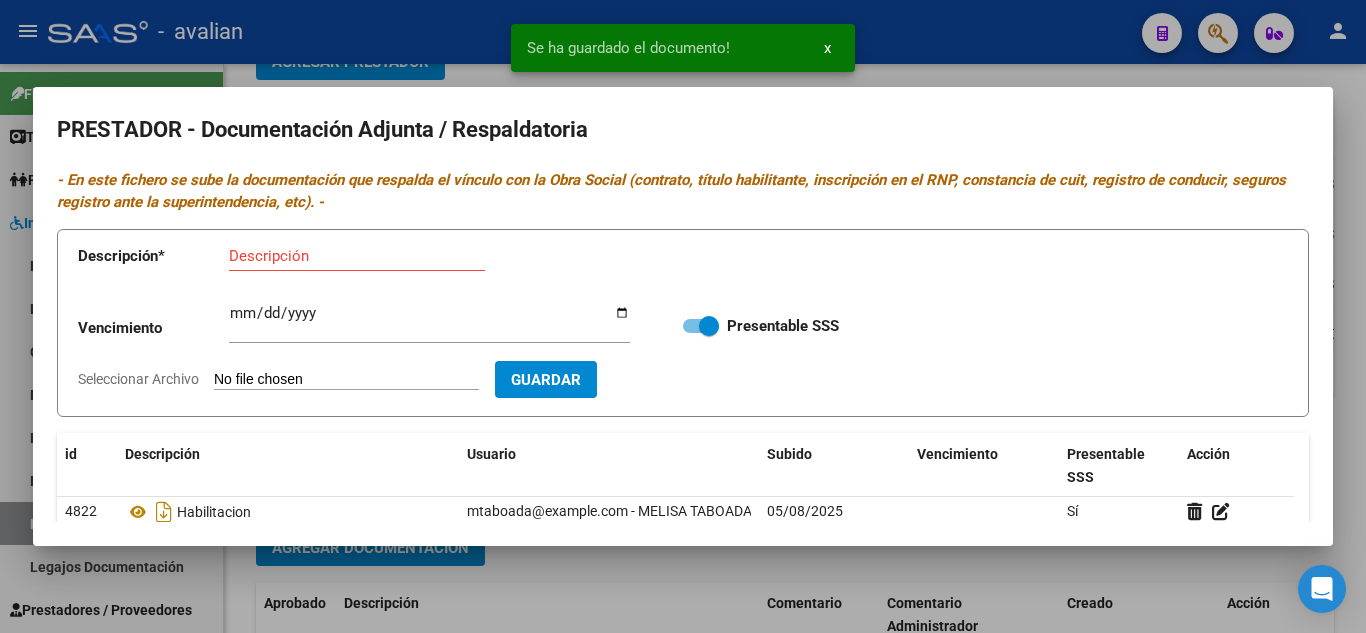 scroll, scrollTop: 100, scrollLeft: 0, axis: vertical 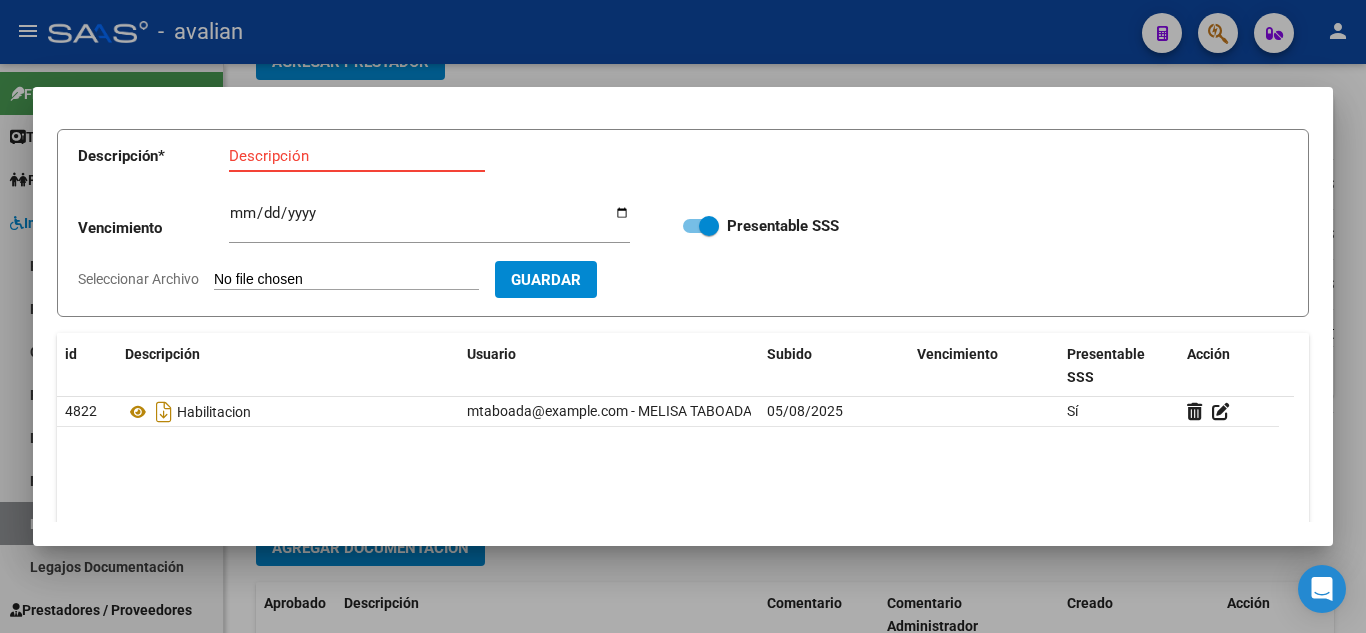 click on "Descripción" at bounding box center (357, 156) 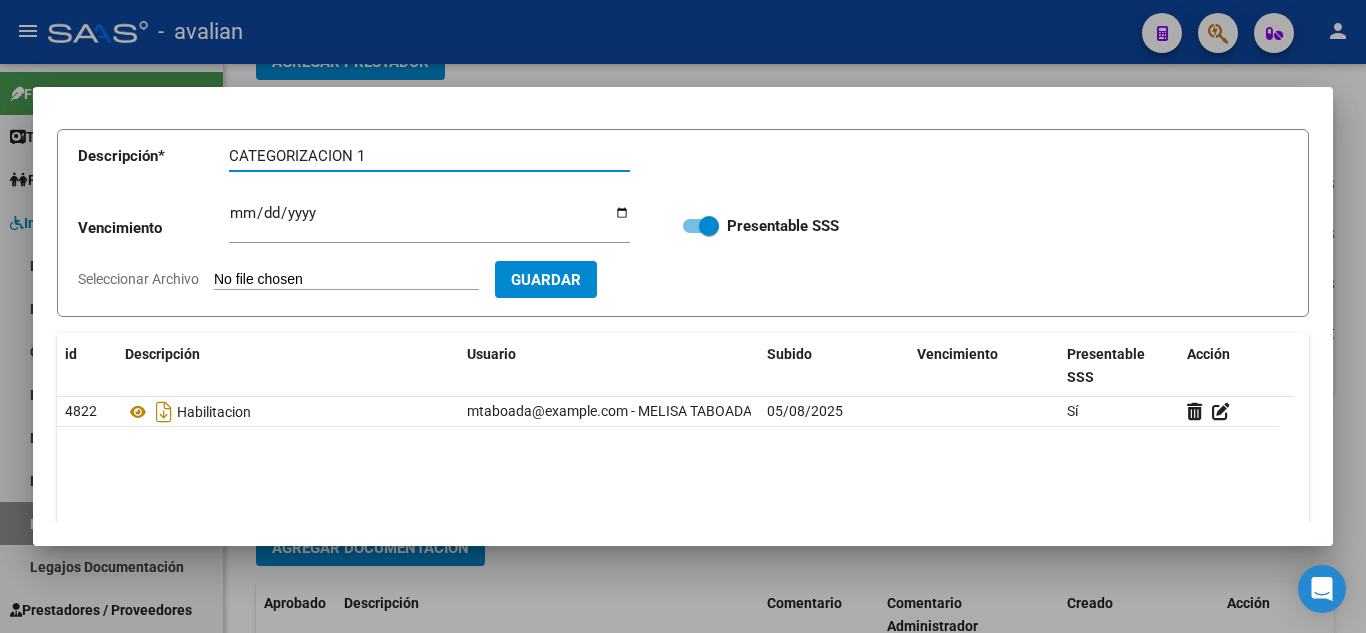 type on "CATEGORIZACION 1" 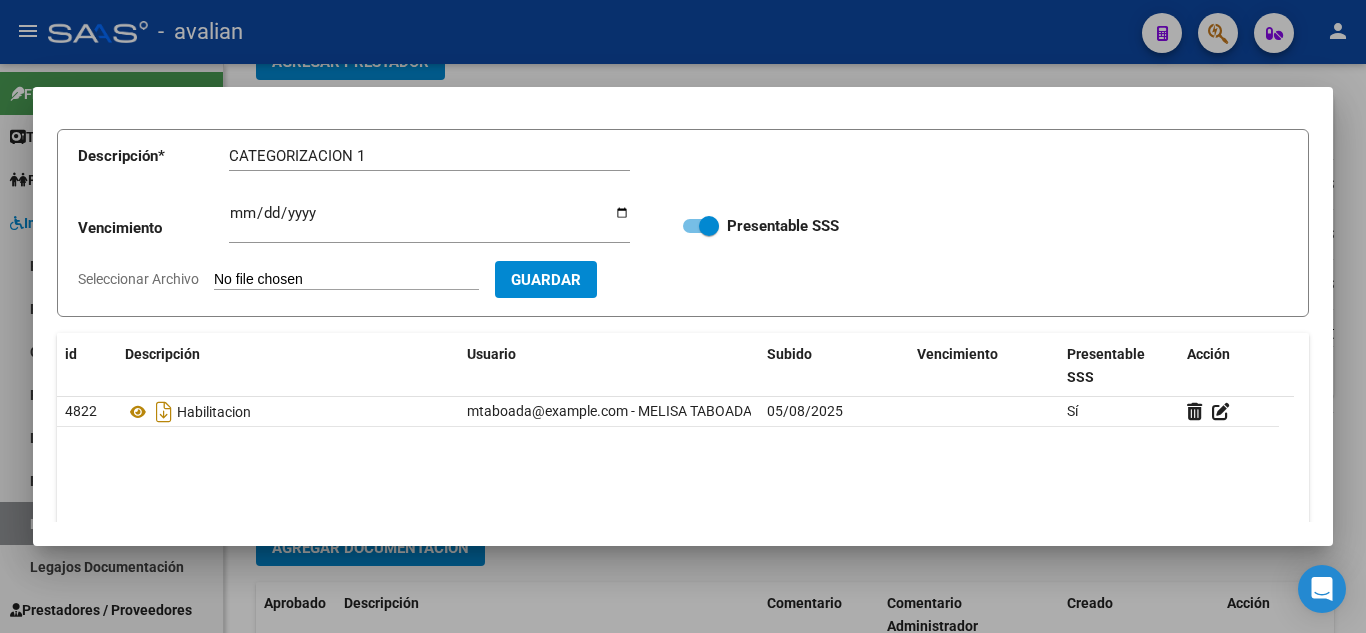 type on "C:\fakepath\C1.jpg" 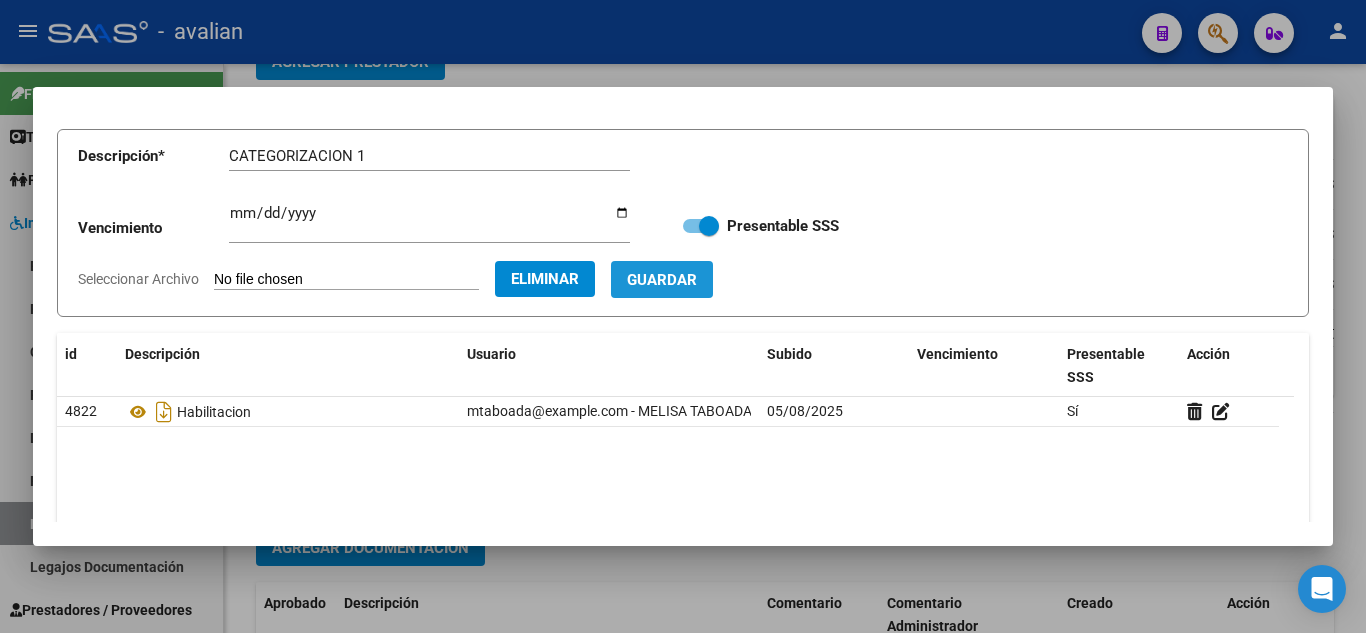 click on "Guardar" at bounding box center [662, 280] 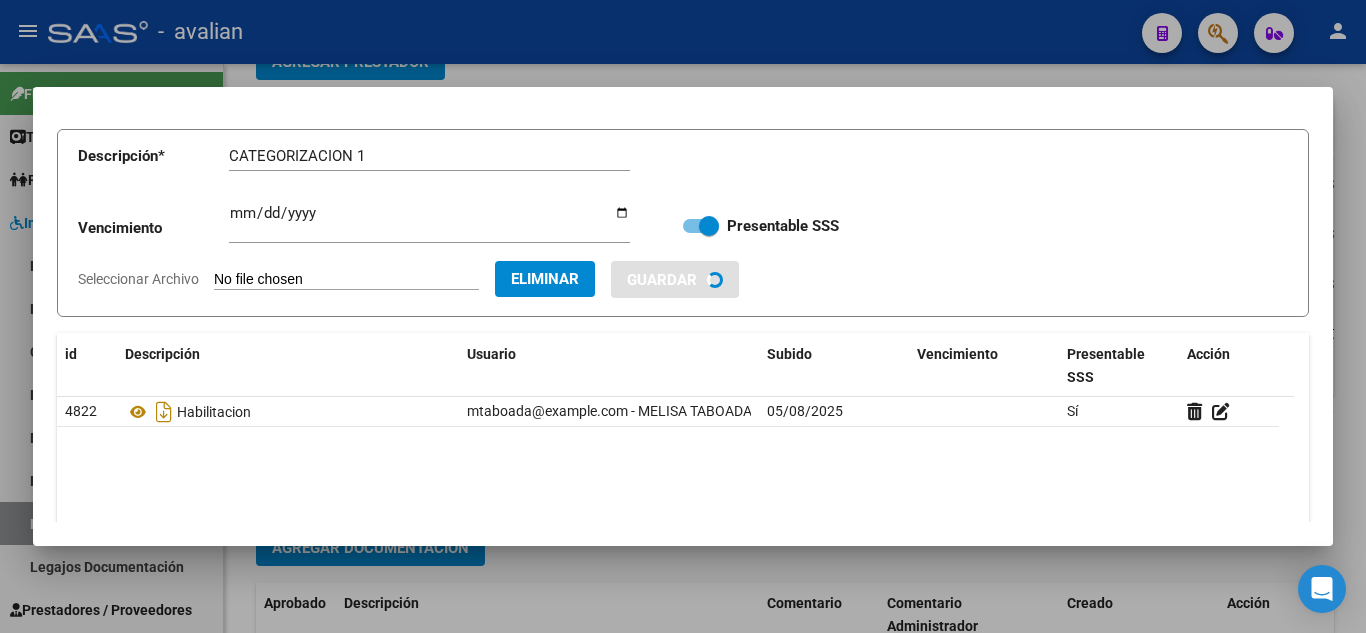 type 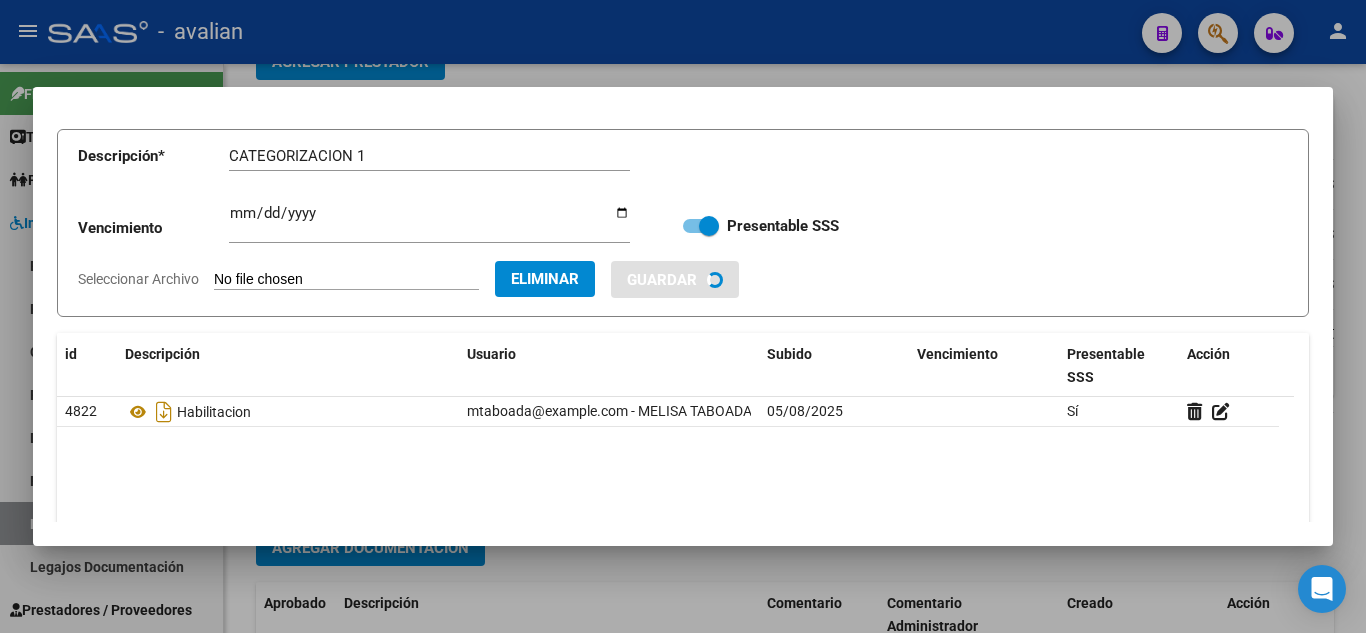 type 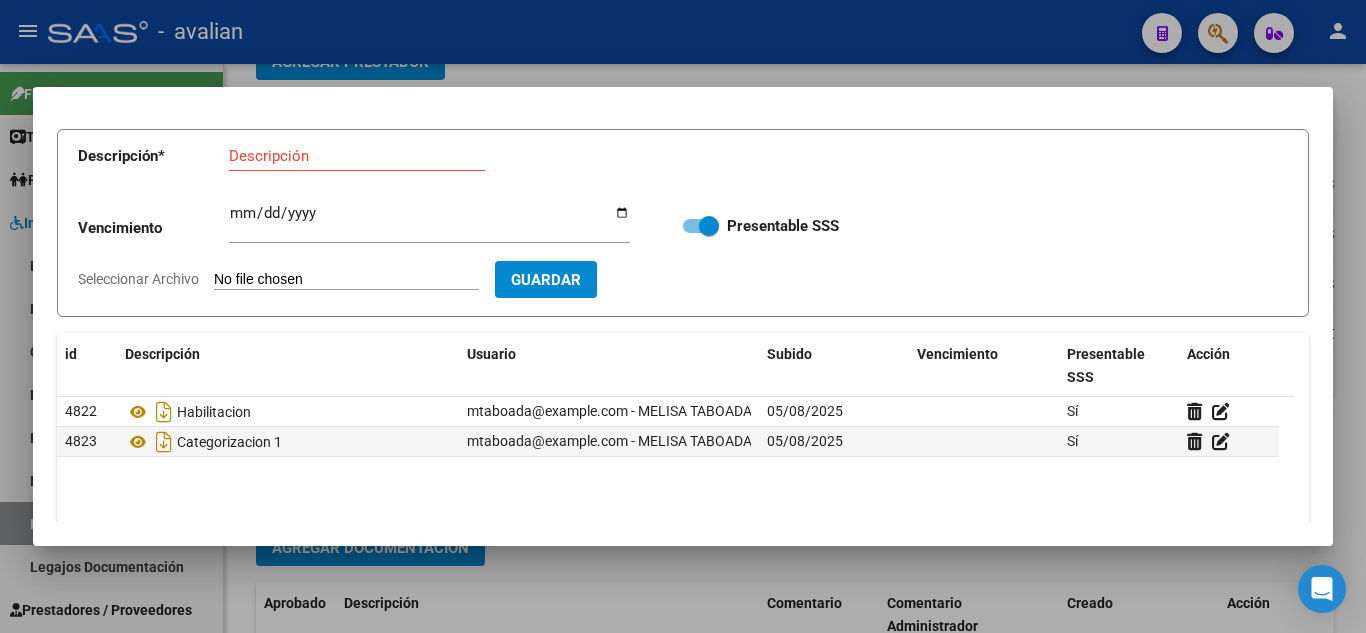 scroll, scrollTop: 0, scrollLeft: 0, axis: both 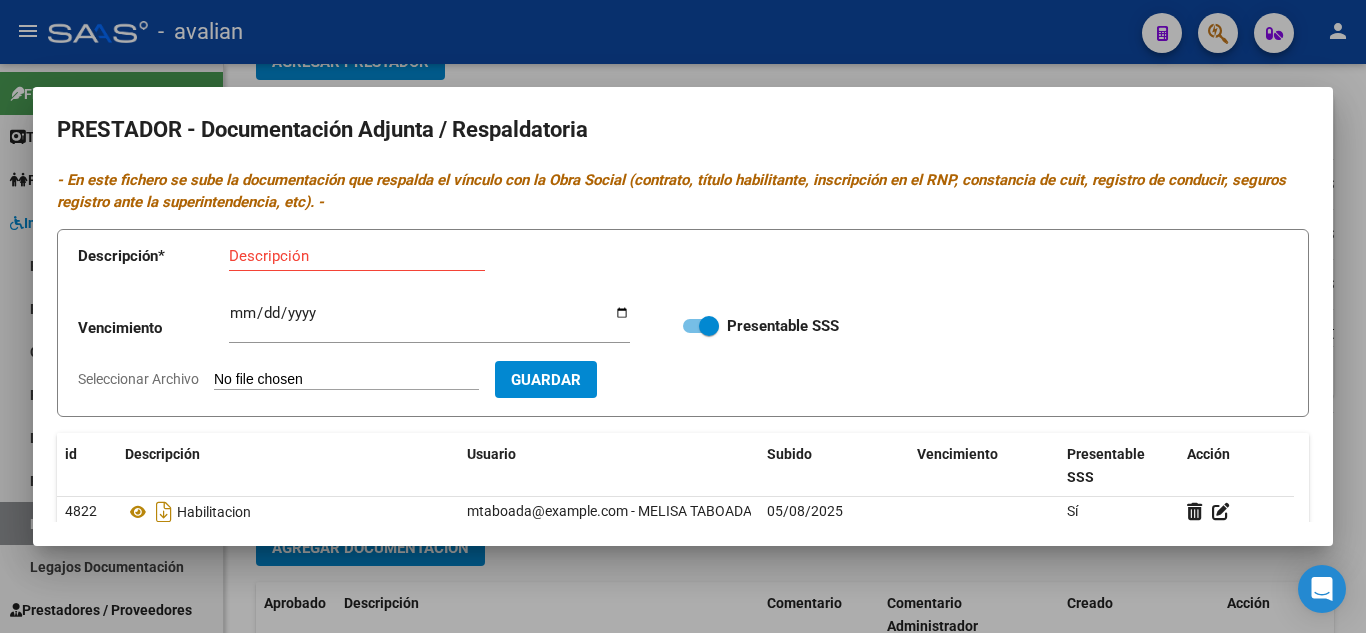 drag, startPoint x: 390, startPoint y: 266, endPoint x: 375, endPoint y: 252, distance: 20.518284 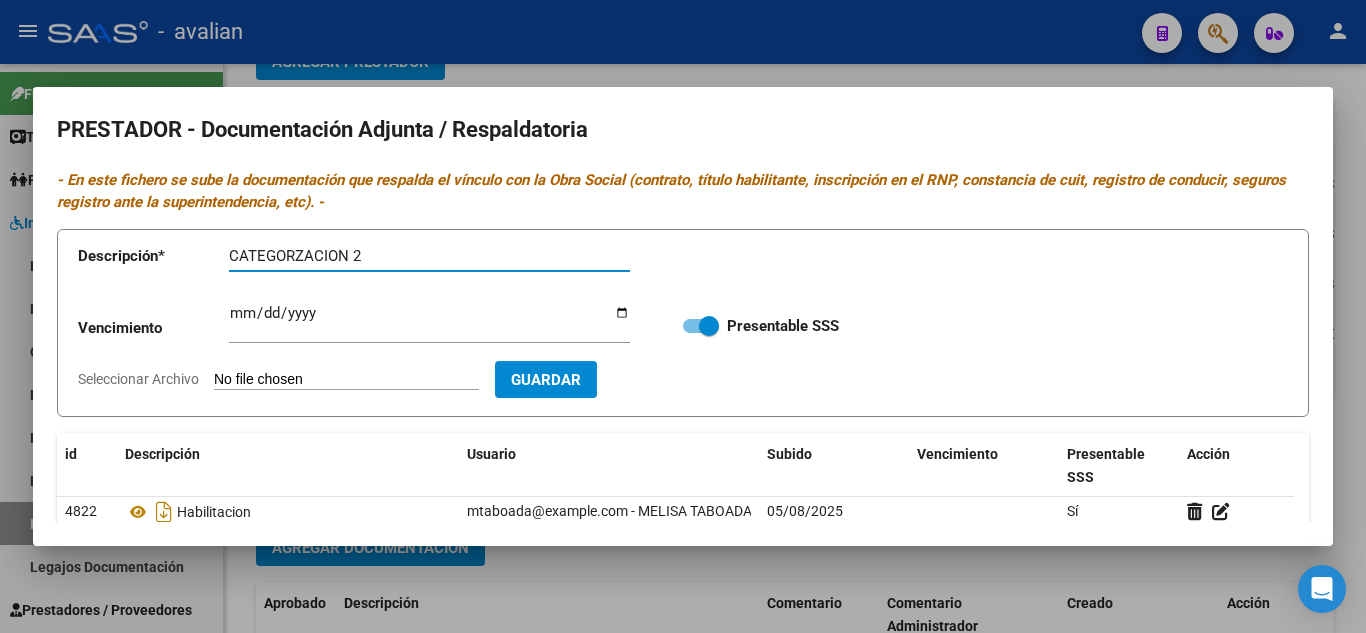 type on "CATEGORZACION 2" 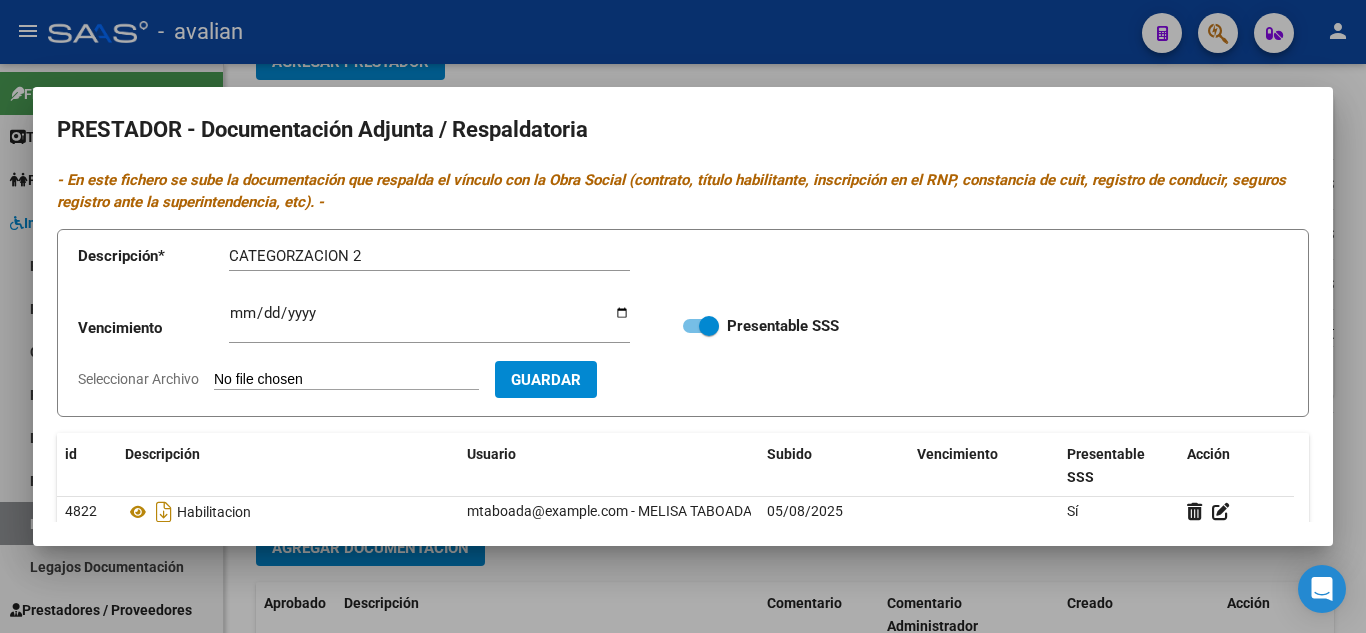 type on "C:\fakepath\C2.jpg" 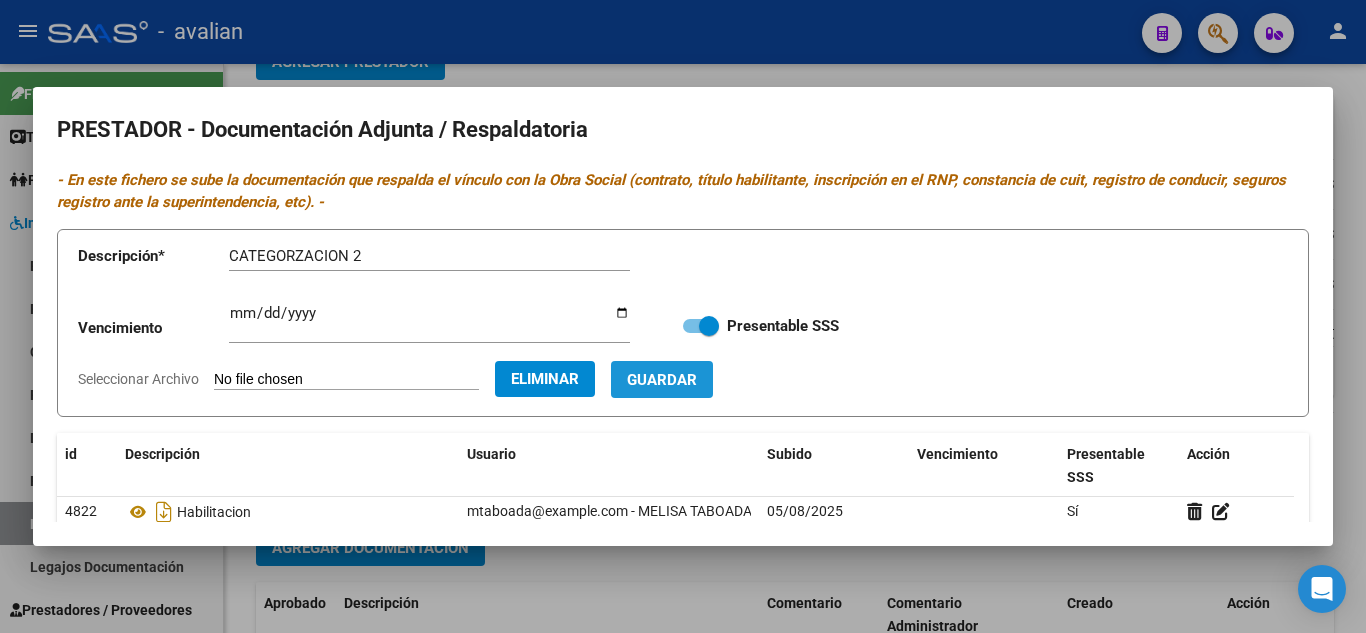 click on "Guardar" at bounding box center [662, 380] 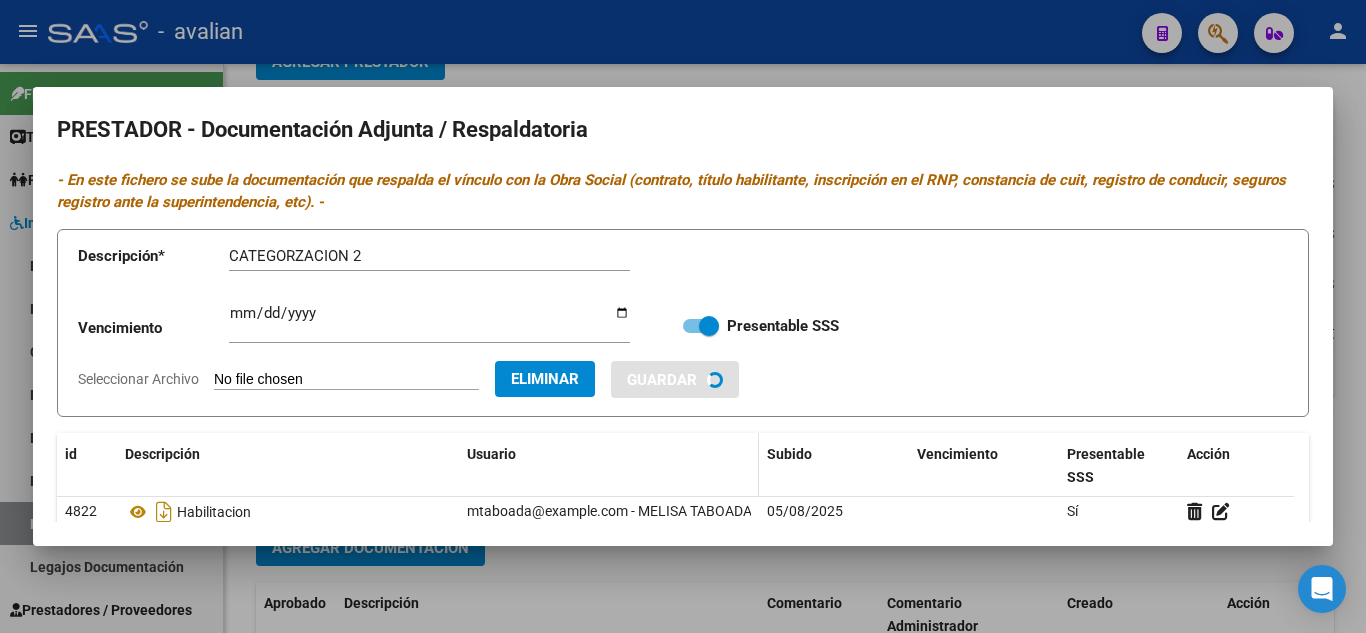 type 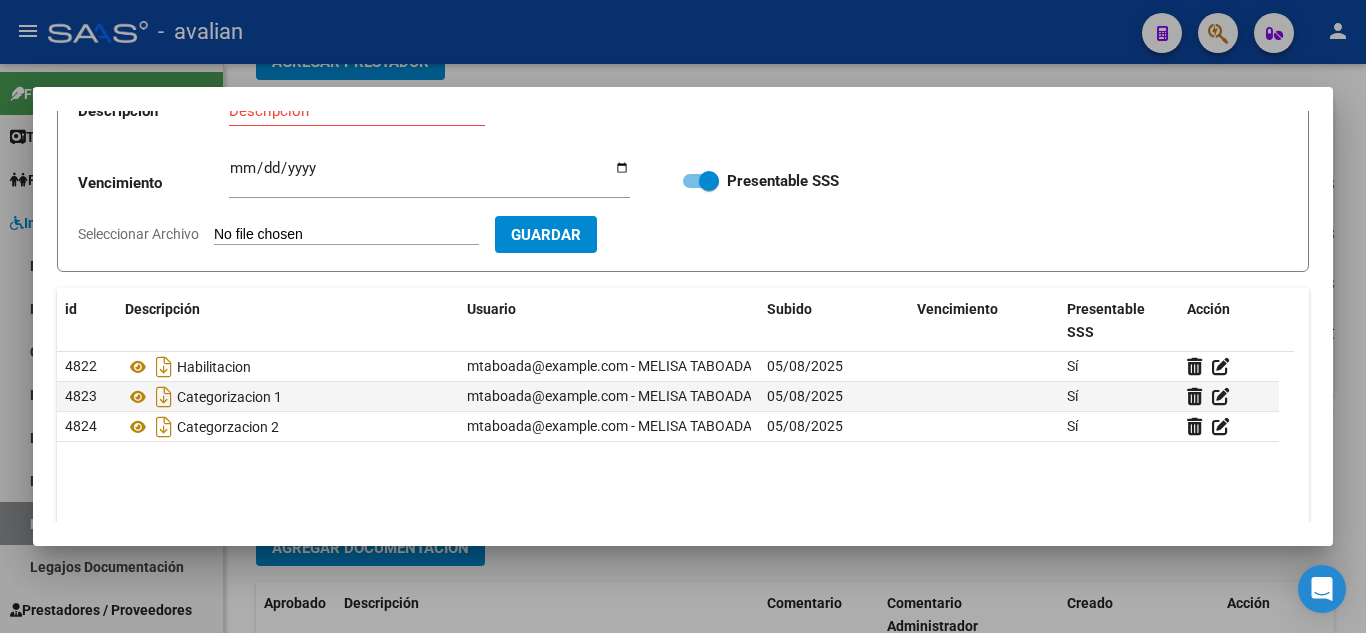 scroll, scrollTop: 100, scrollLeft: 0, axis: vertical 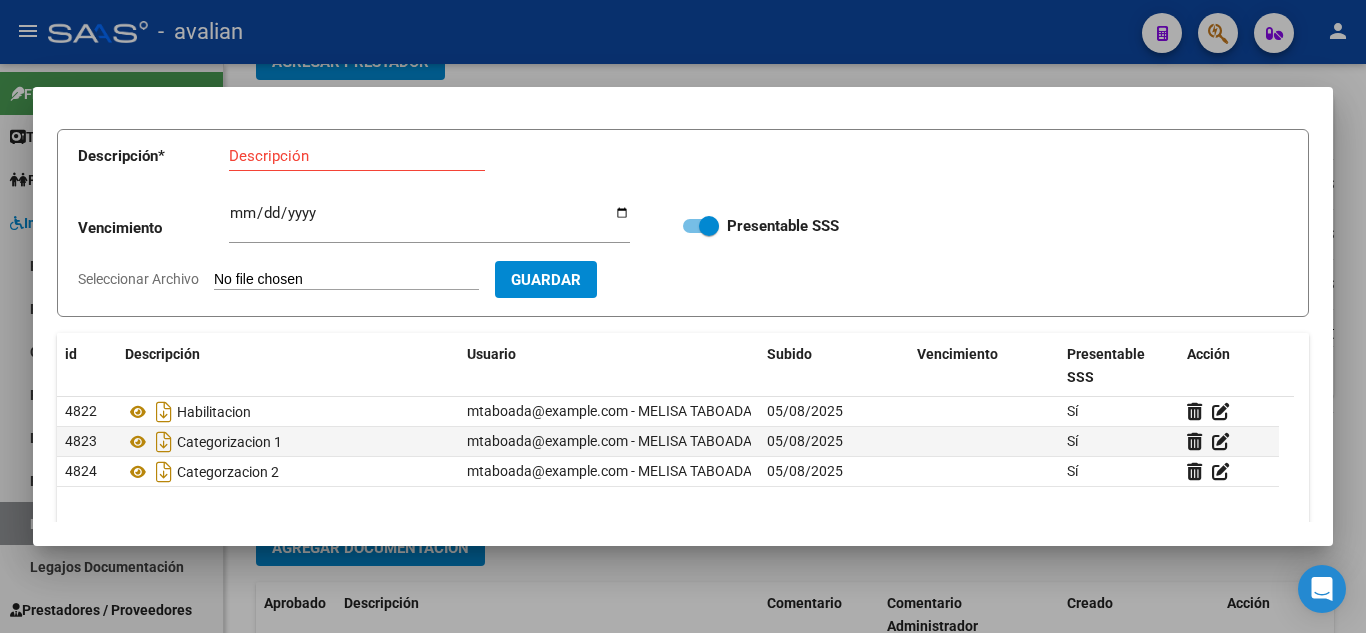 click on "Descripción" at bounding box center [357, 156] 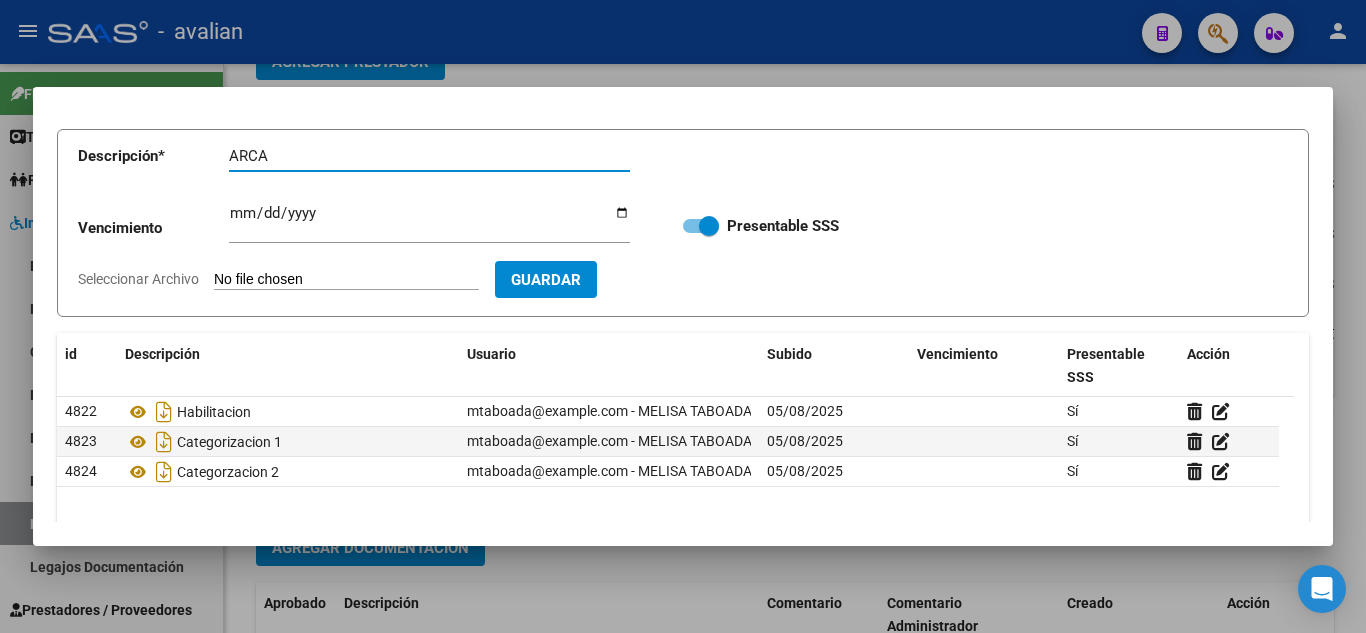 type on "ARCA" 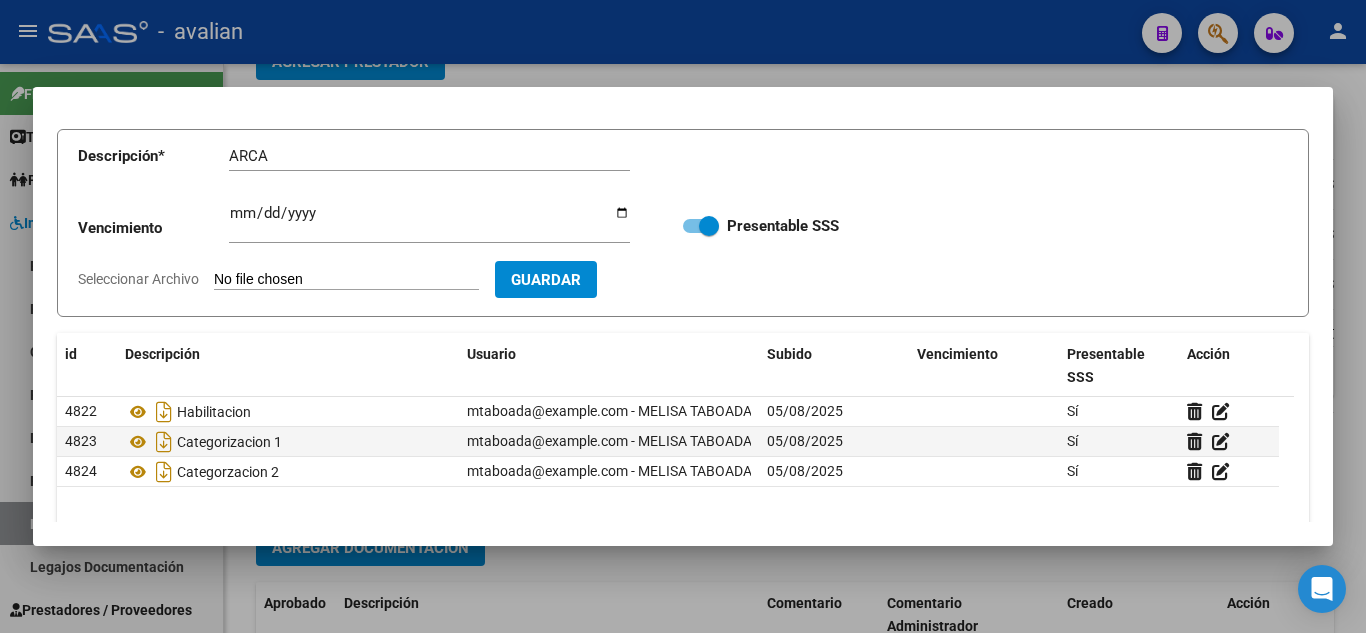 click on "Descripción  *   ARCA Descripción  Vencimiento    Ingresar vencimiento    Presentable SSS Seleccionar Archivo Guardar" at bounding box center [683, 223] 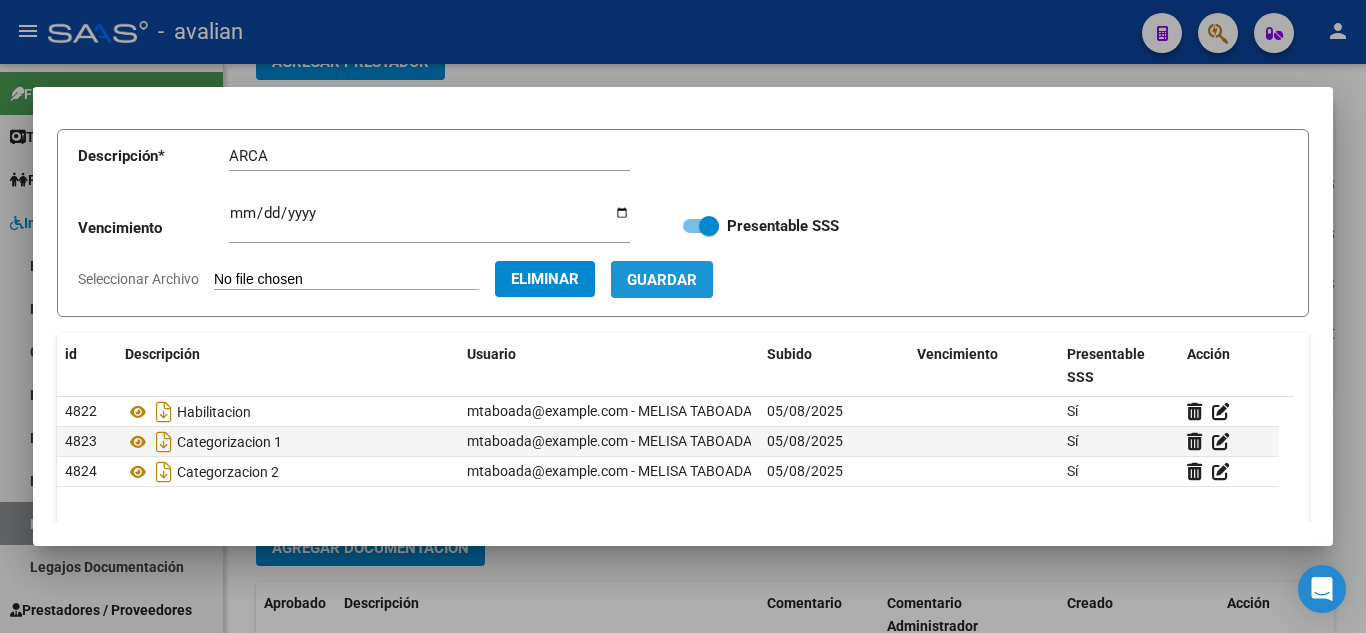 click on "Guardar" at bounding box center (662, 279) 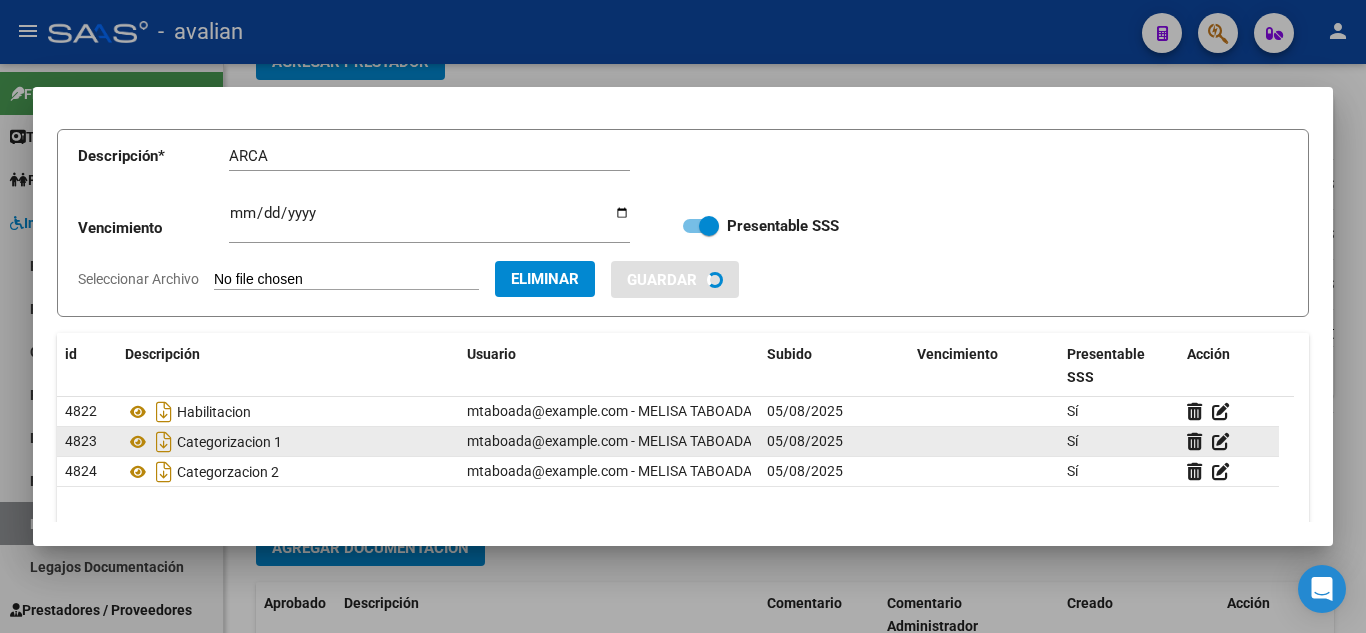 type 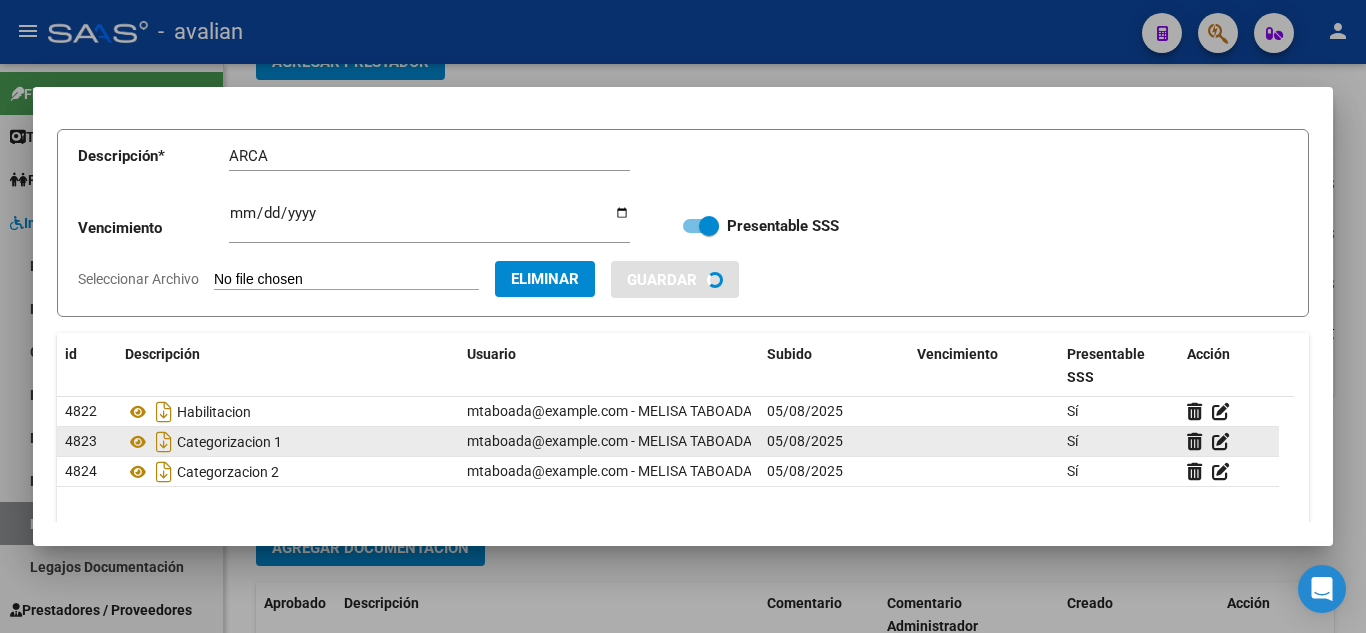type 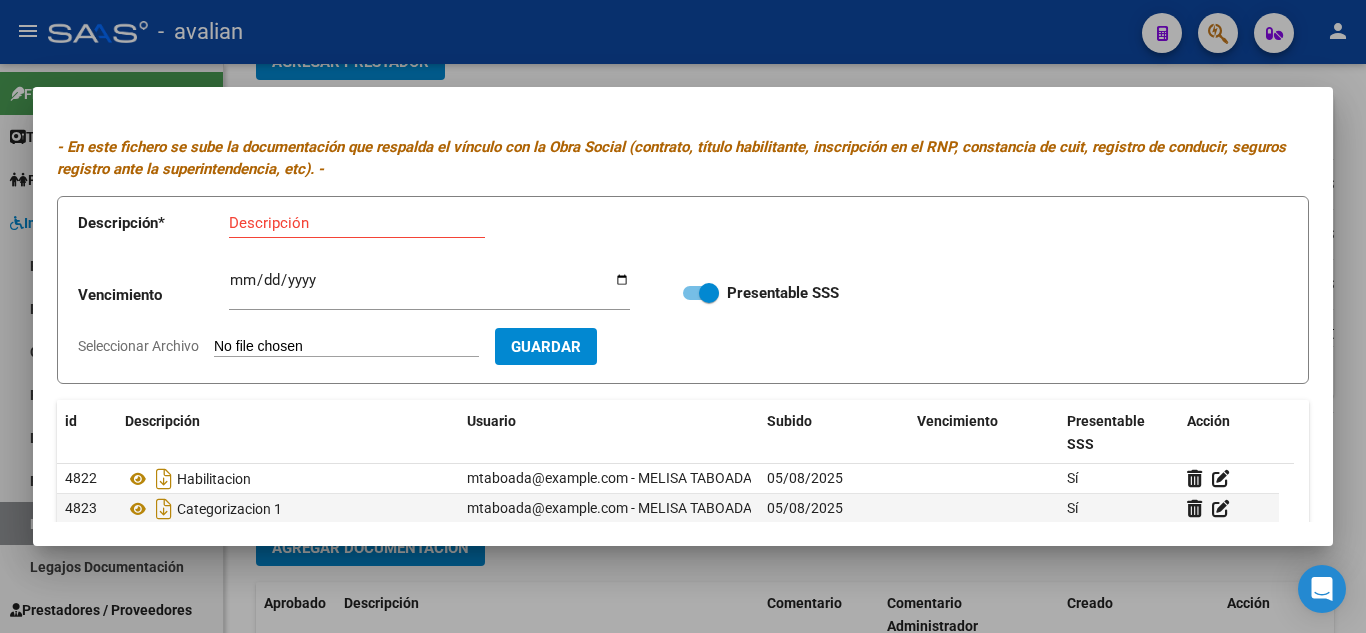 scroll, scrollTop: 0, scrollLeft: 0, axis: both 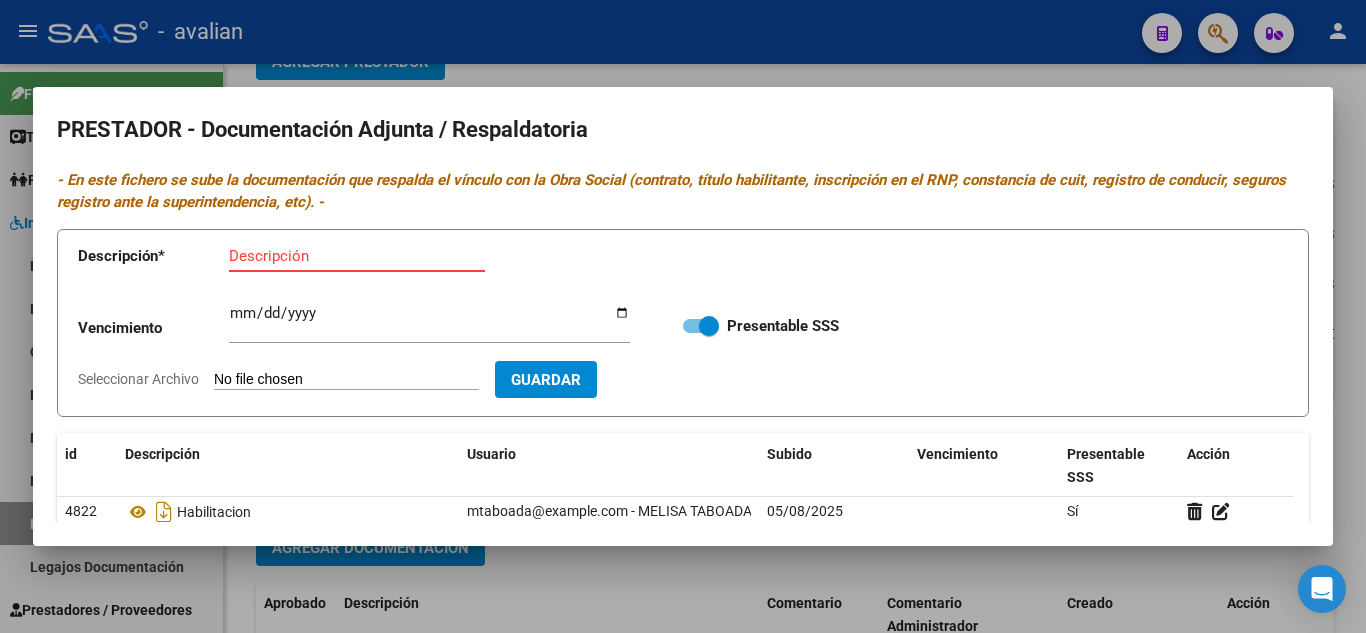 click on "Descripción" at bounding box center [357, 256] 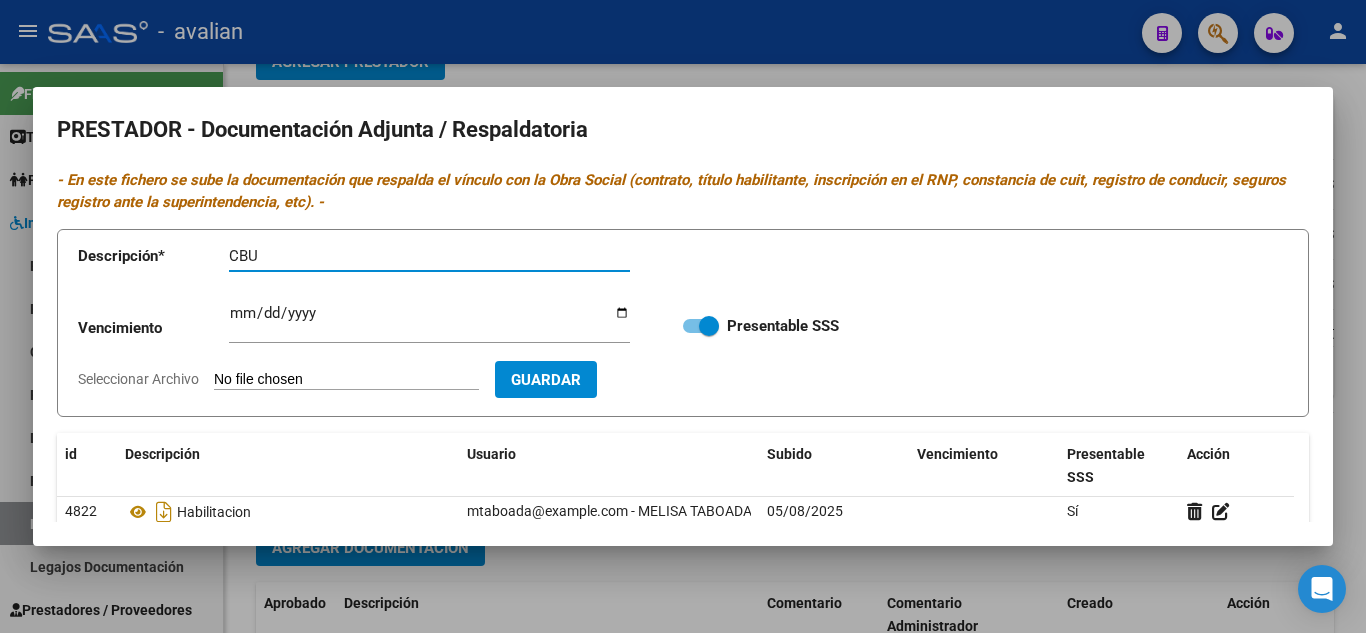 type on "CBU" 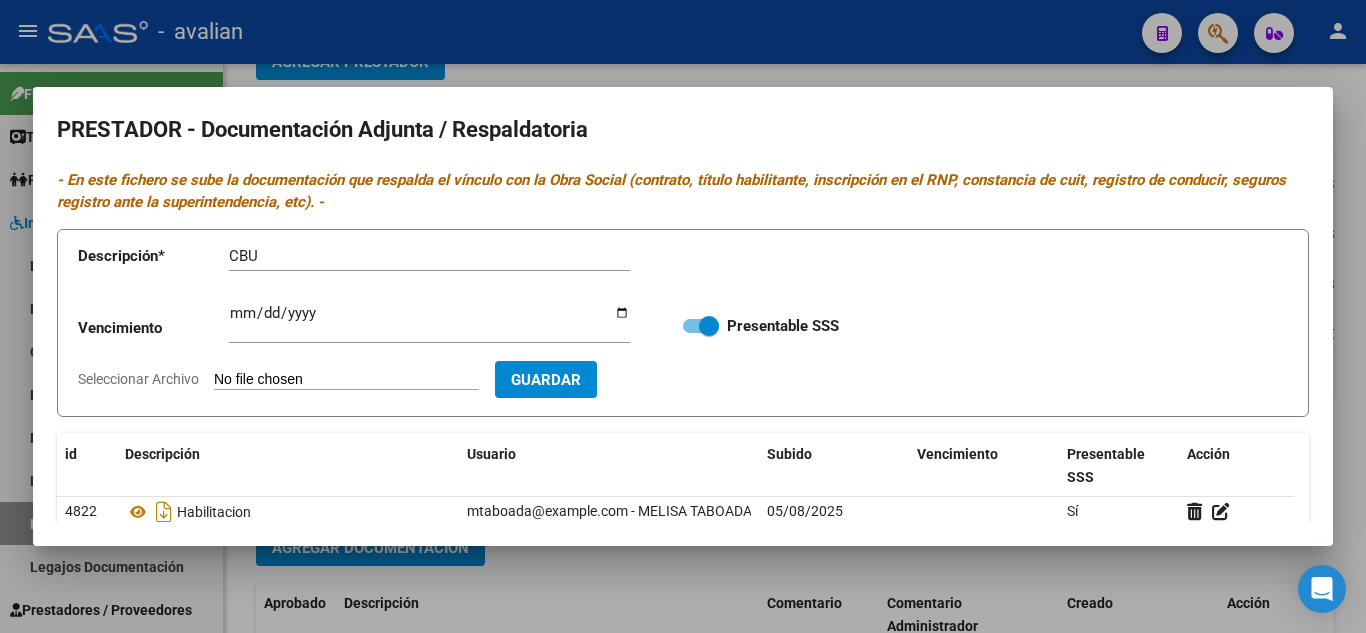 click on "Seleccionar Archivo" at bounding box center (346, 380) 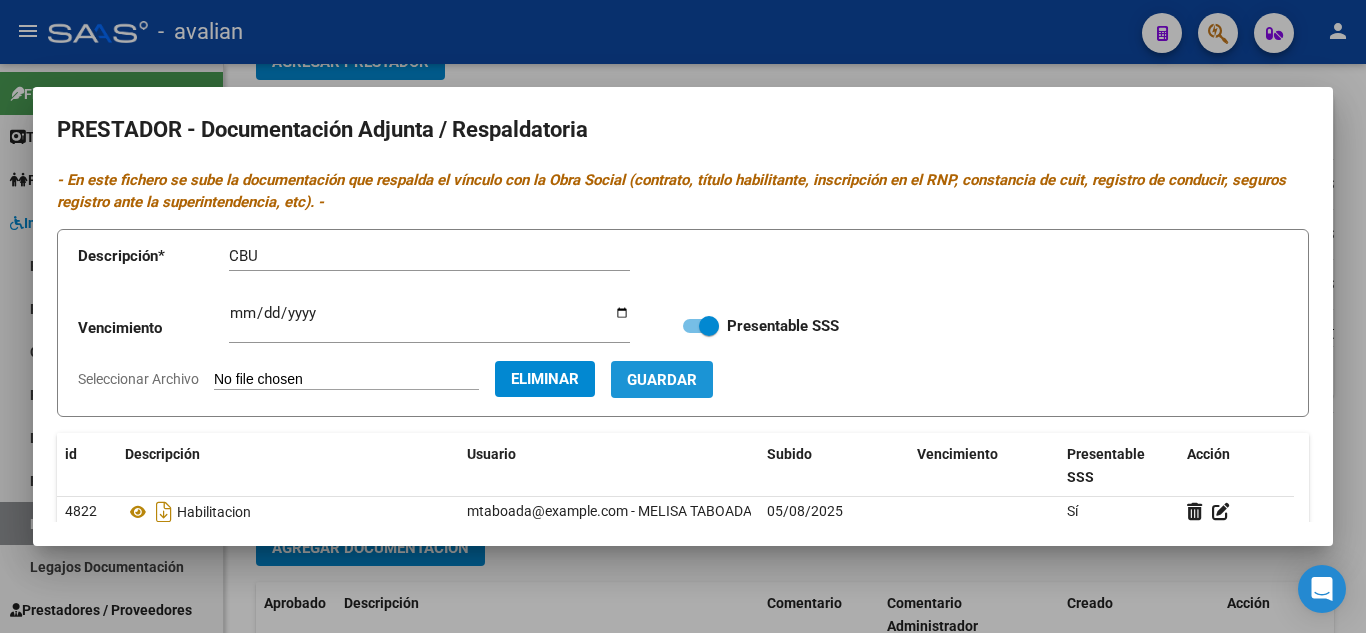 click on "Guardar" at bounding box center [662, 380] 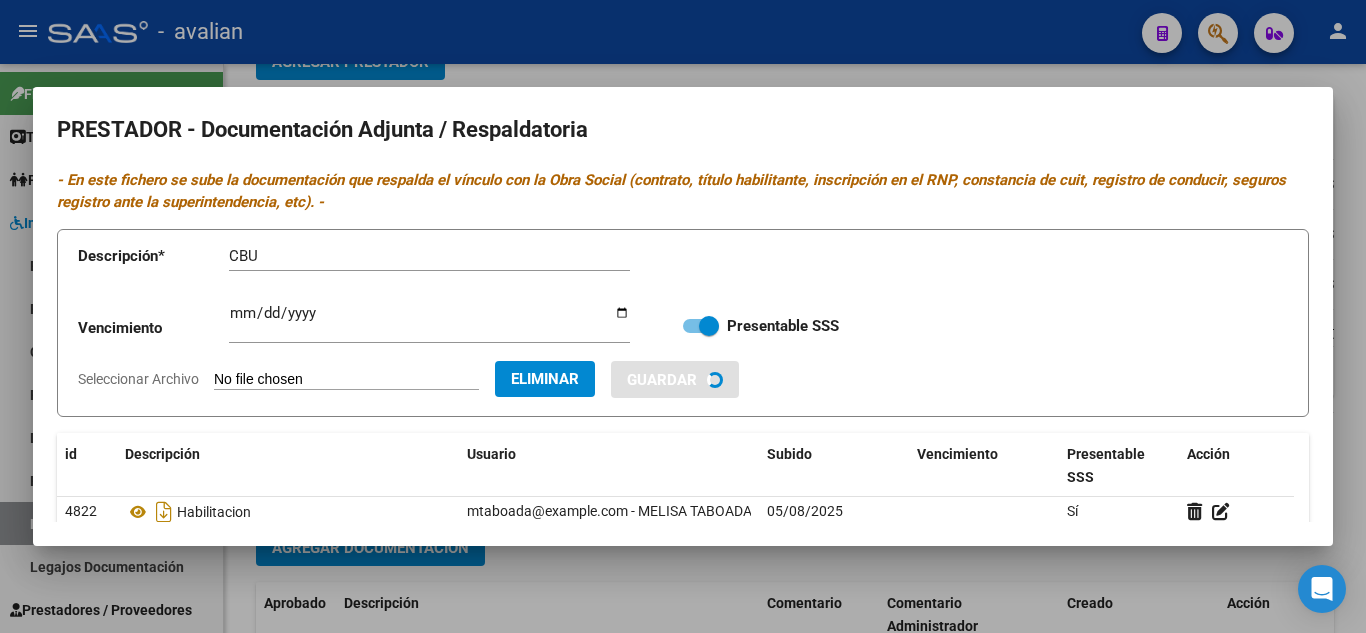 type 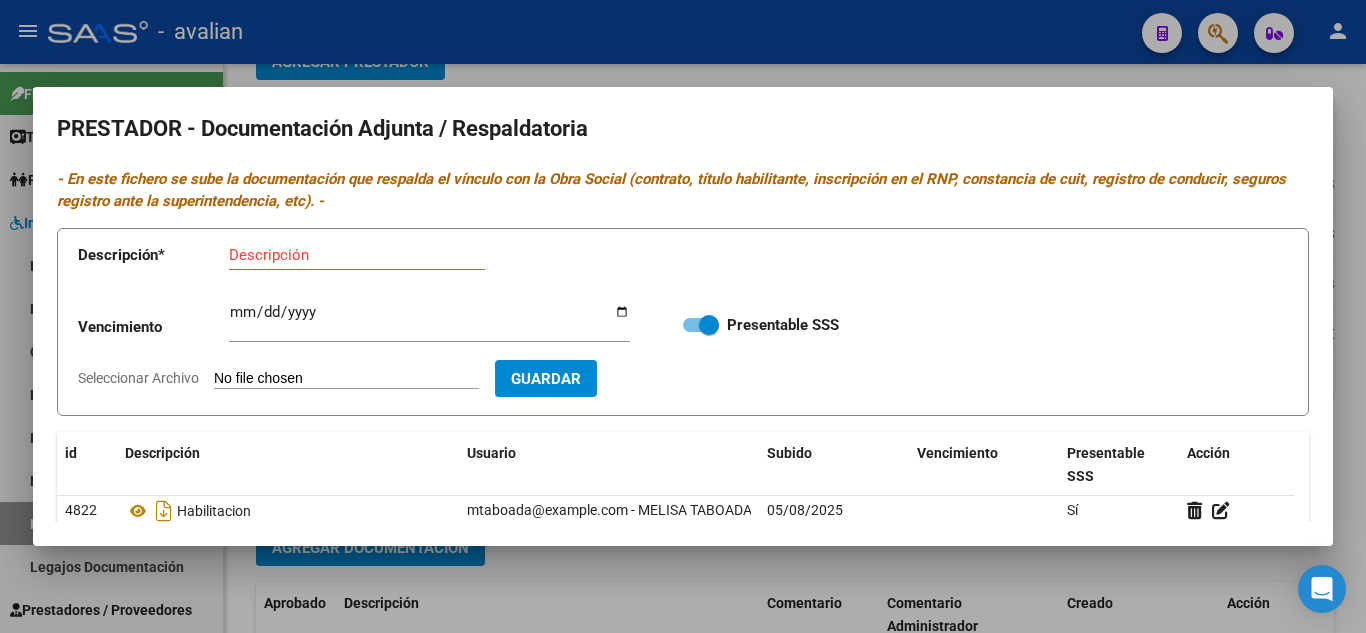 scroll, scrollTop: 0, scrollLeft: 0, axis: both 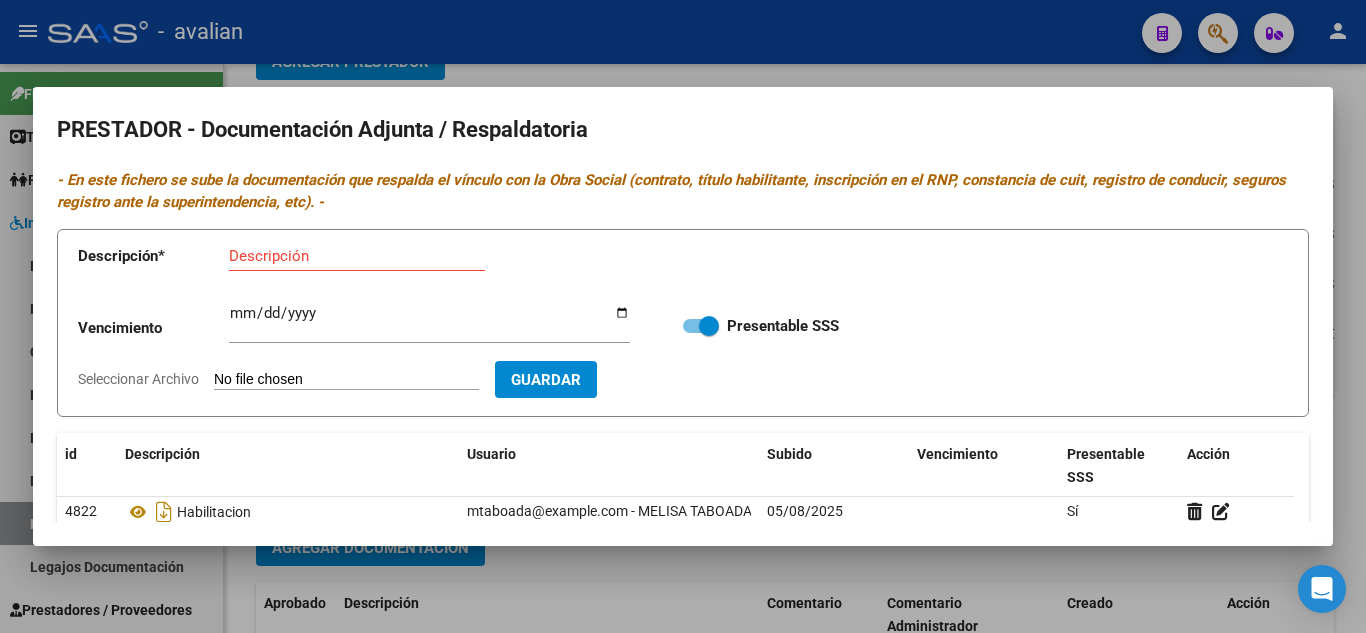 click at bounding box center [683, 316] 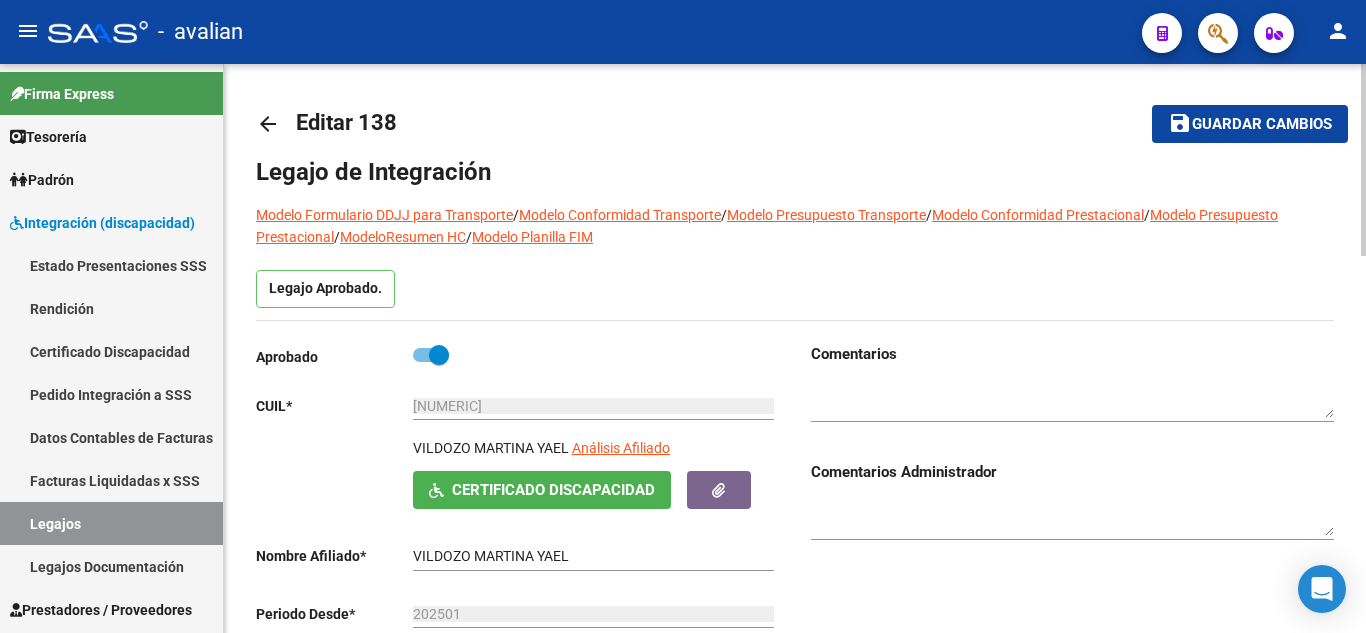 scroll, scrollTop: 0, scrollLeft: 0, axis: both 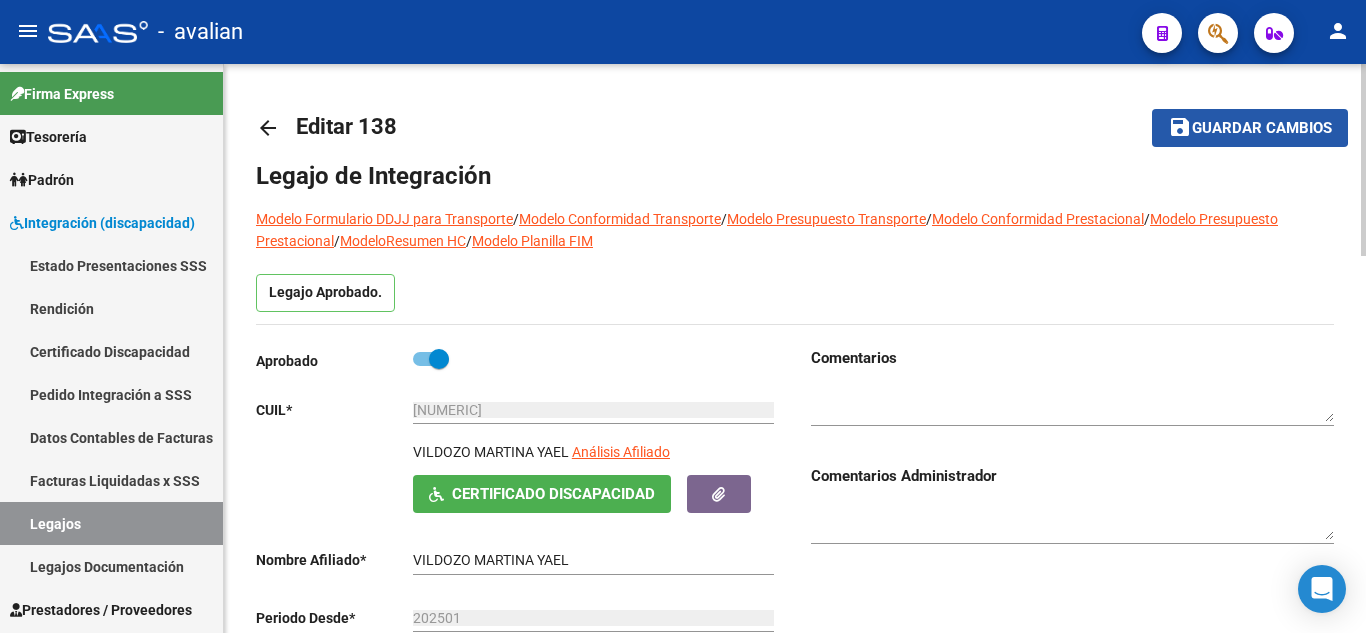 click on "Guardar cambios" 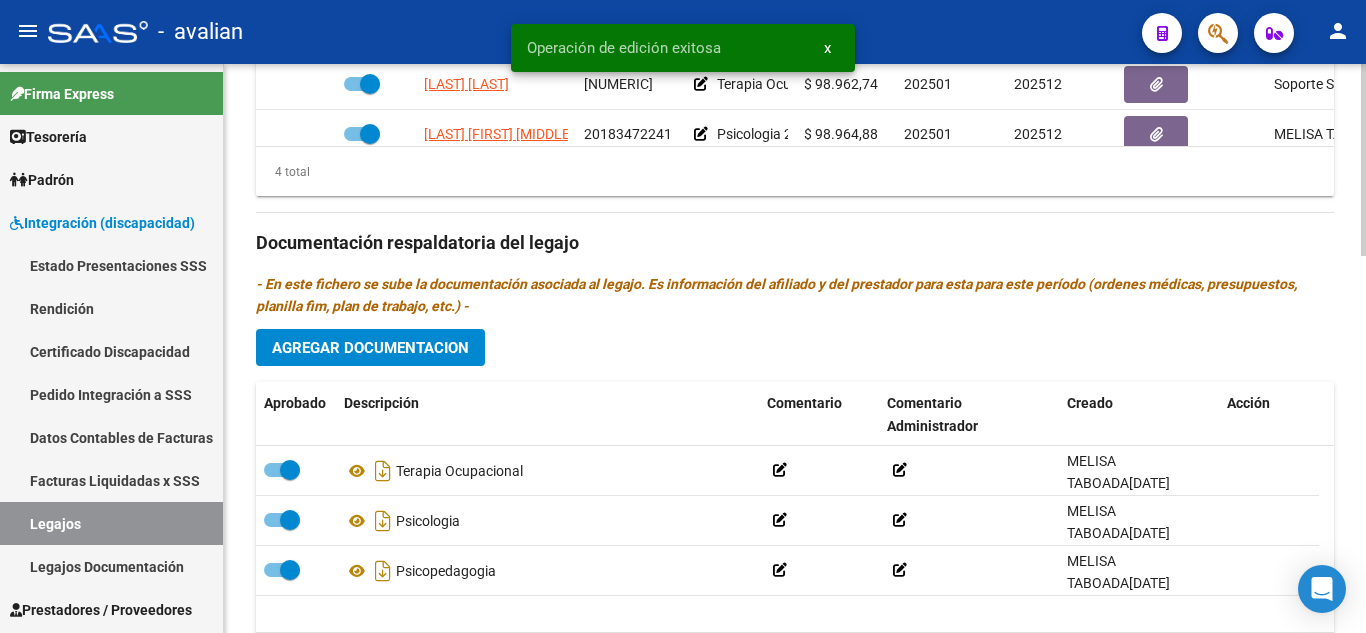 scroll, scrollTop: 1100, scrollLeft: 0, axis: vertical 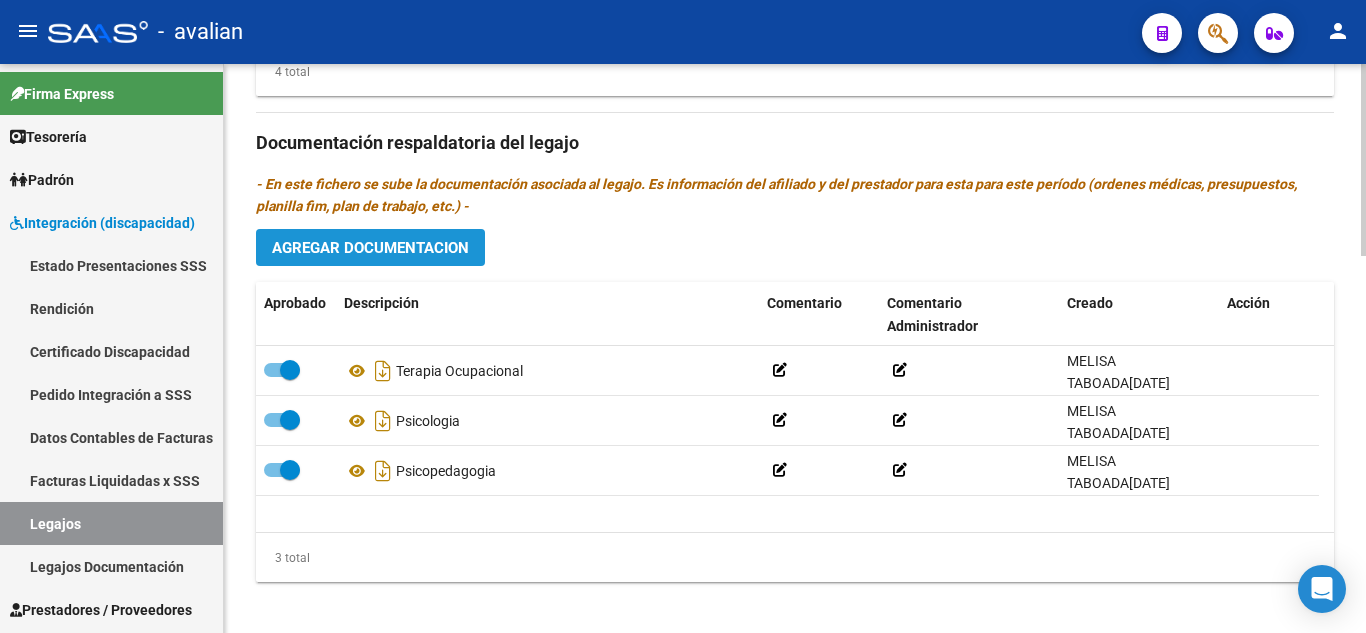 click on "Agregar Documentacion" 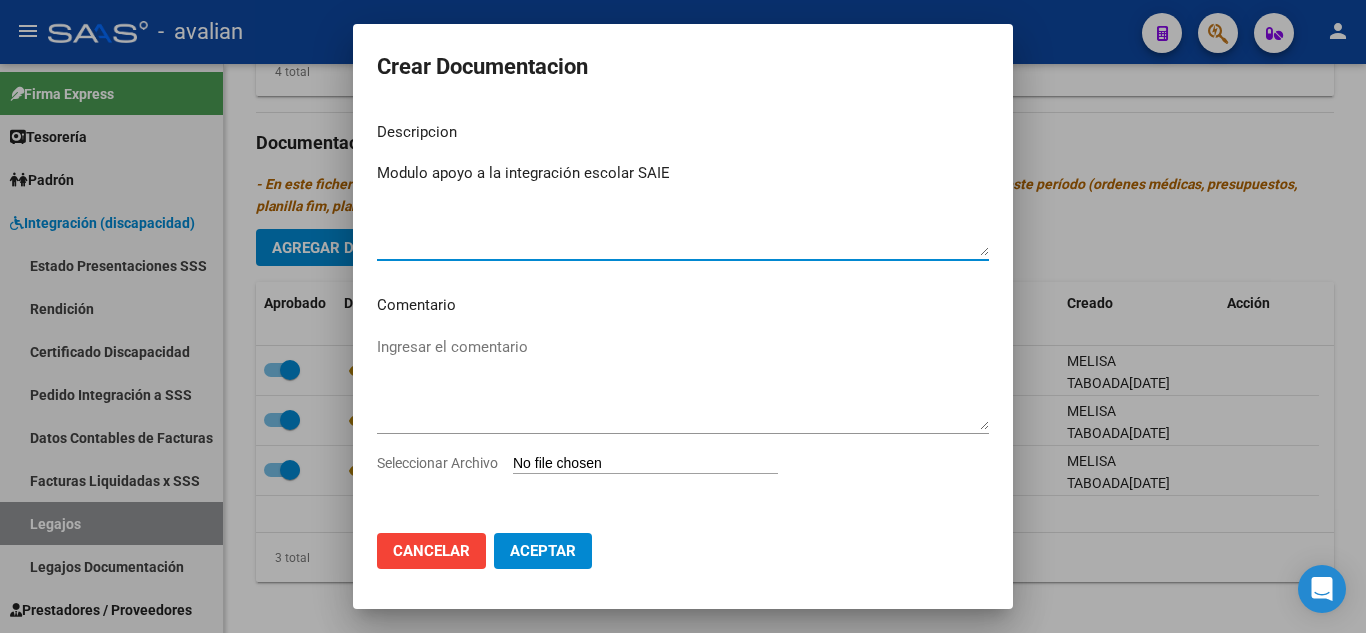 type on "Modulo apoyo a la integración escolar SAIE" 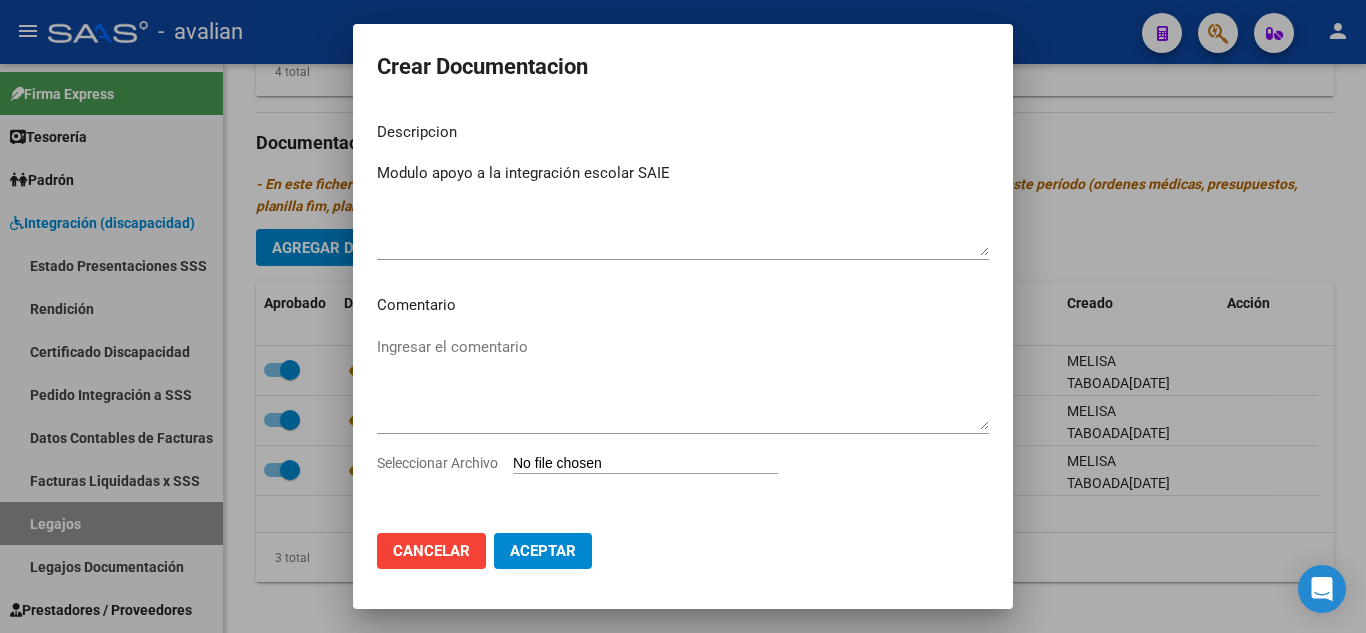 type on "C:\fakepath\ilovepdf_merged.pdf" 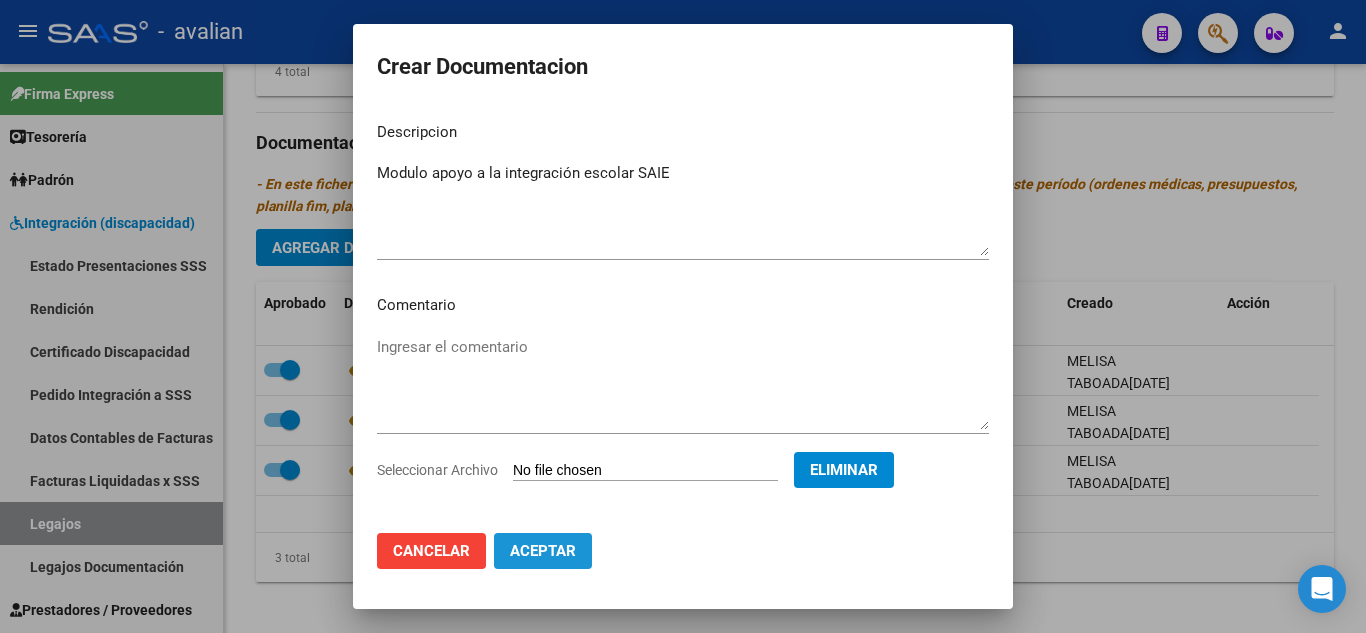 click on "Aceptar" 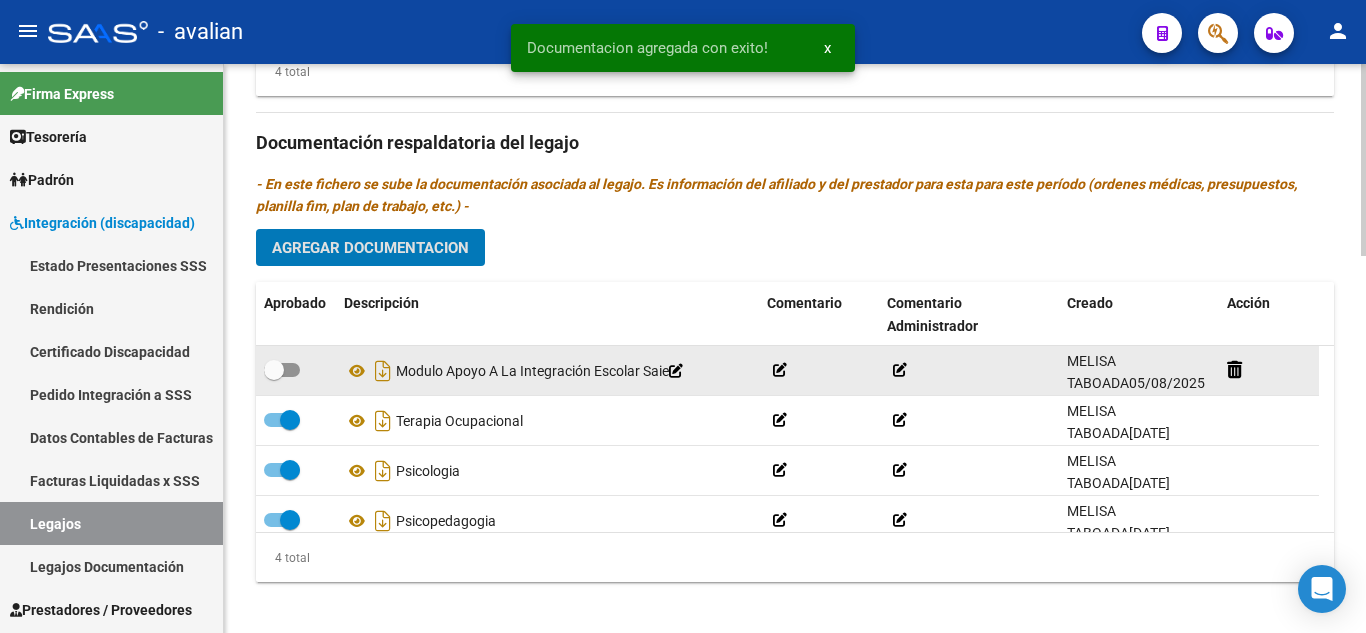 click at bounding box center [282, 370] 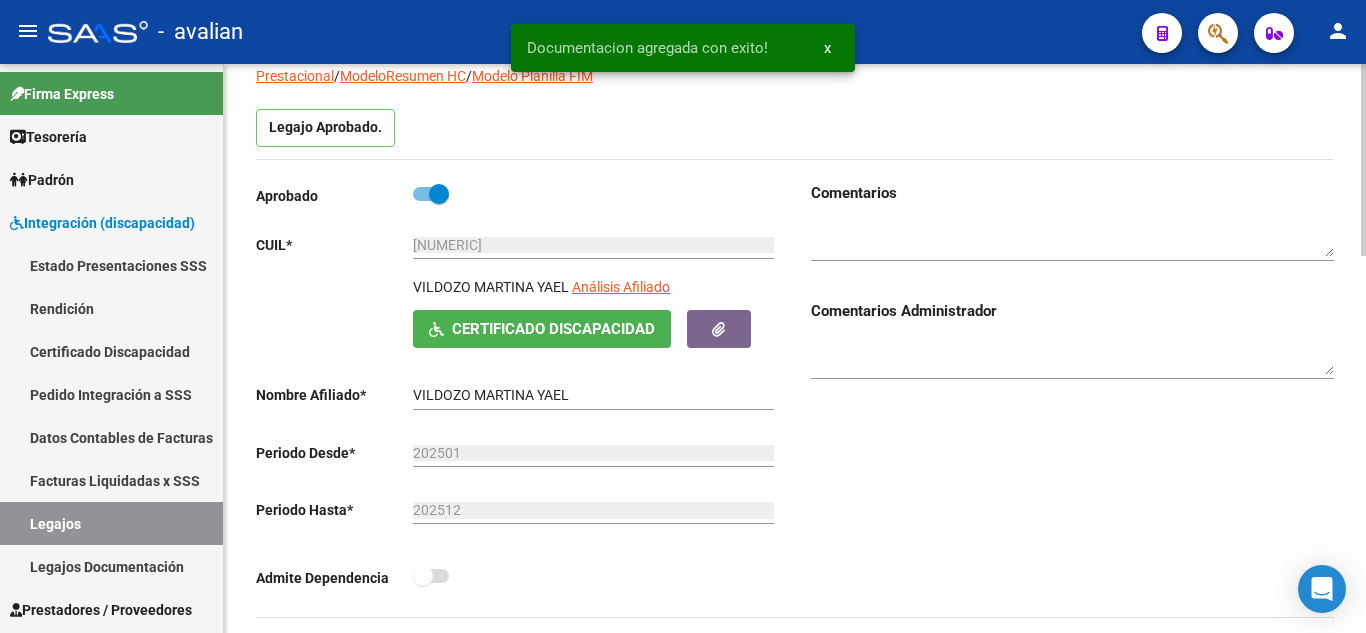 scroll, scrollTop: 0, scrollLeft: 0, axis: both 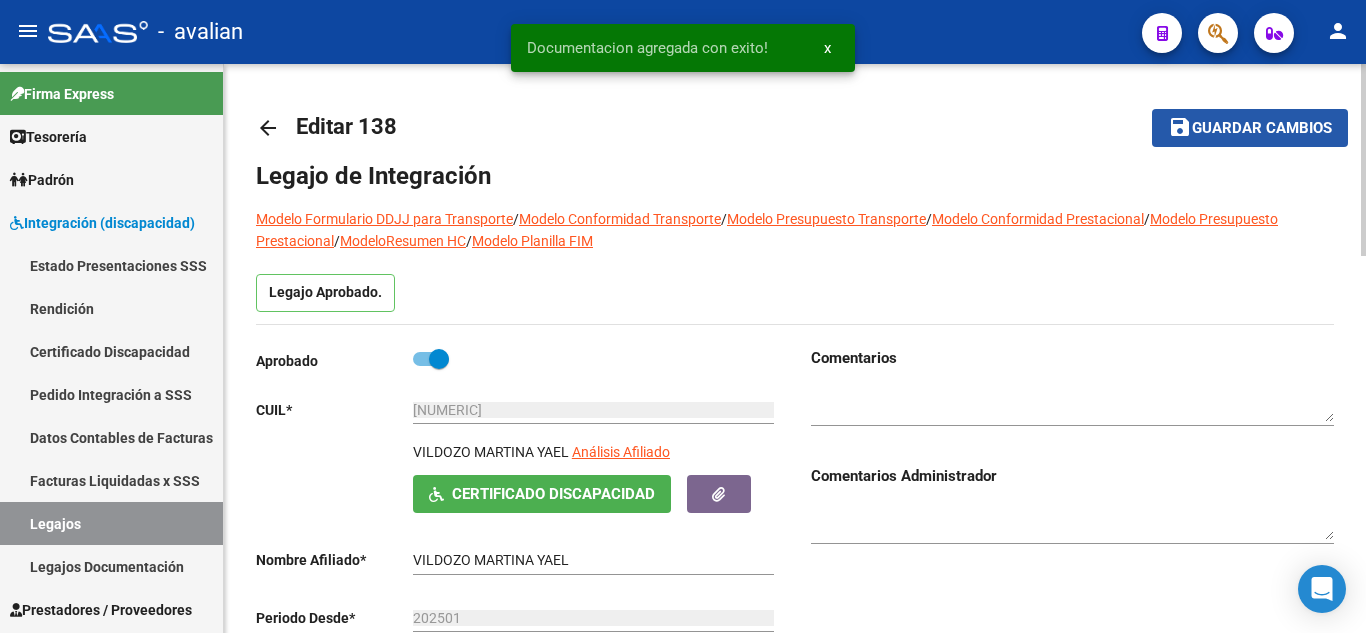 click on "Guardar cambios" 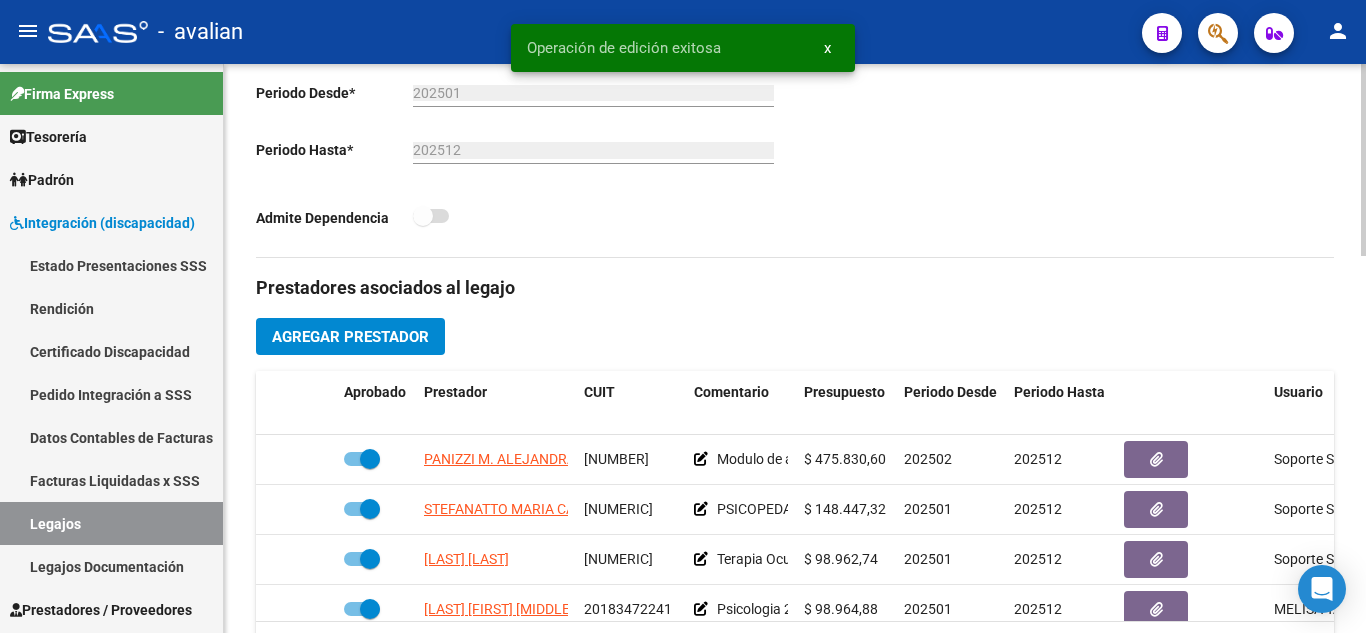 scroll, scrollTop: 700, scrollLeft: 0, axis: vertical 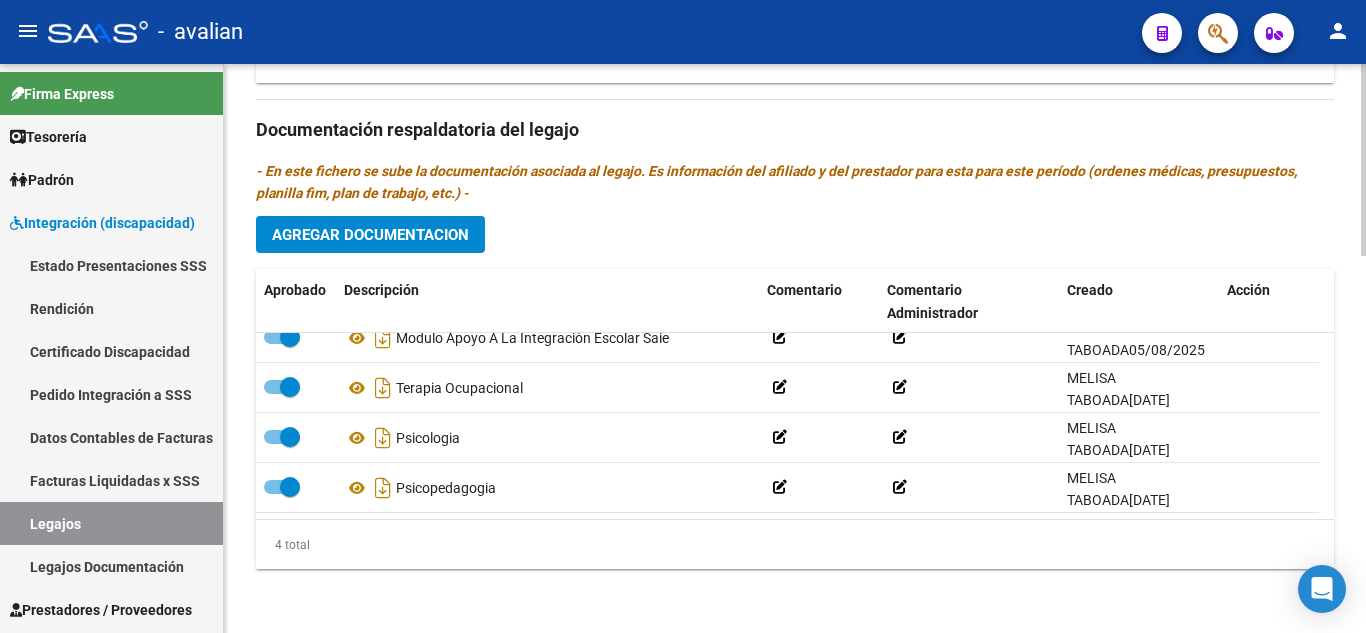 click on "Agregar Documentacion" 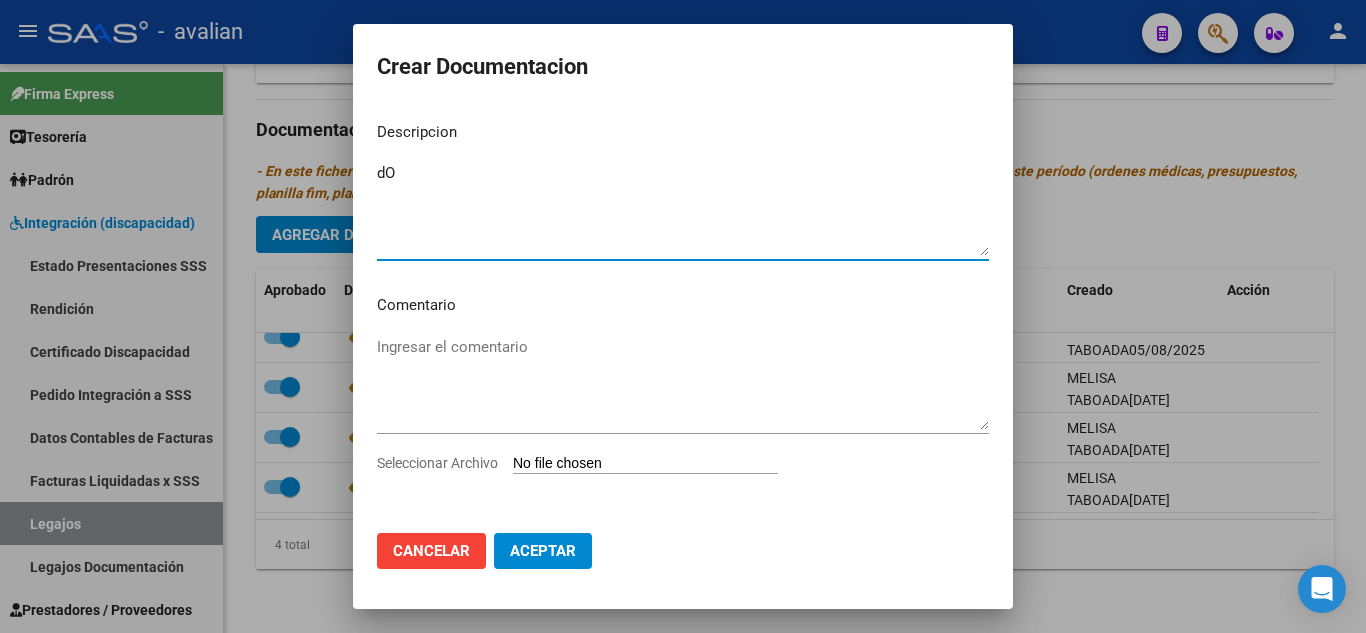 type on "d" 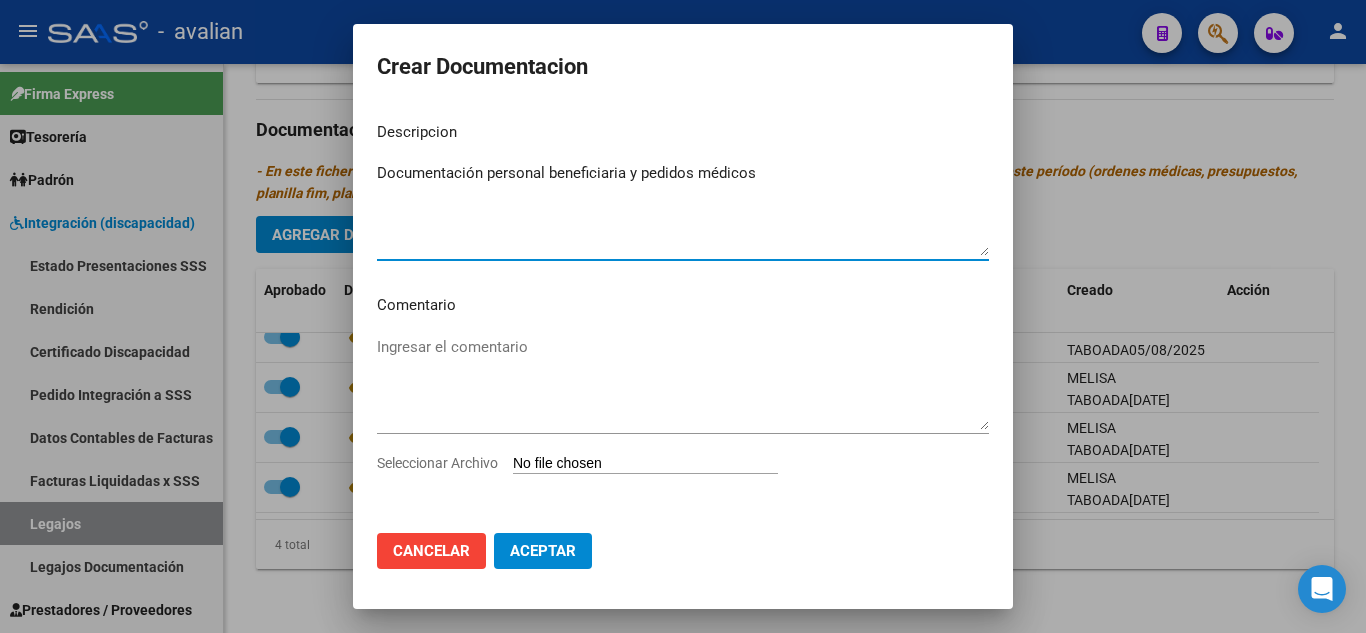 type on "Documentación personal beneficiaria y pedidos médicos" 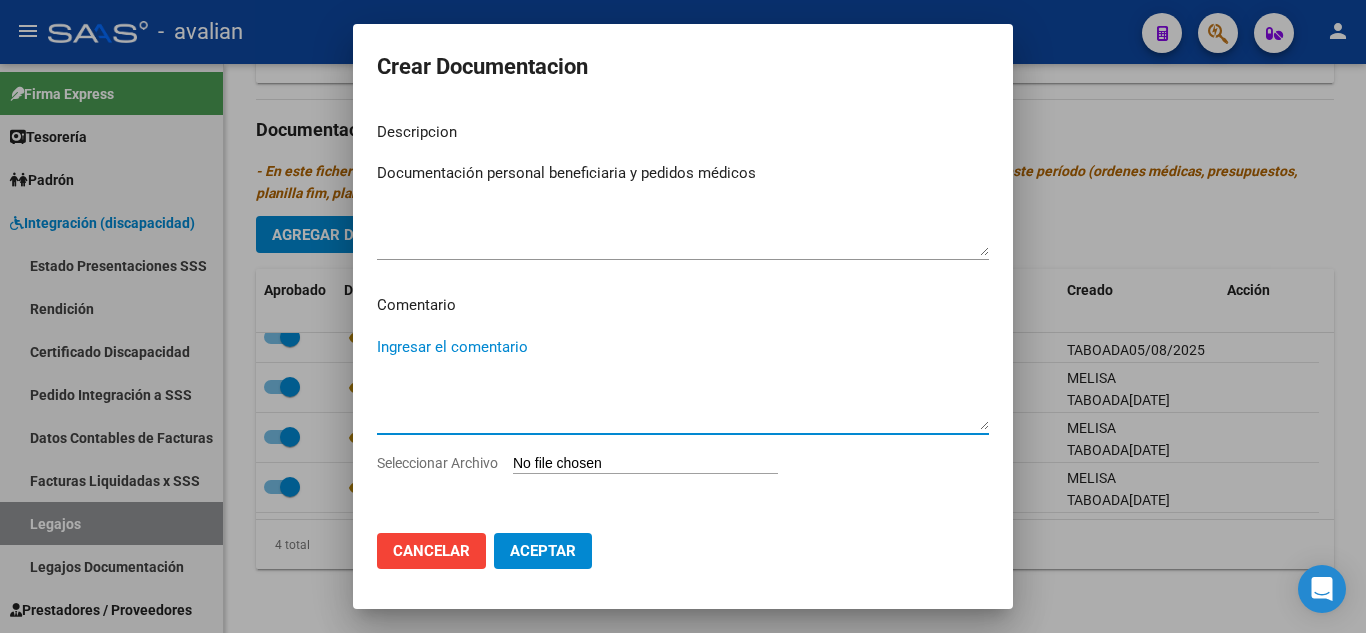 click on "Ingresar el comentario" at bounding box center [683, 383] 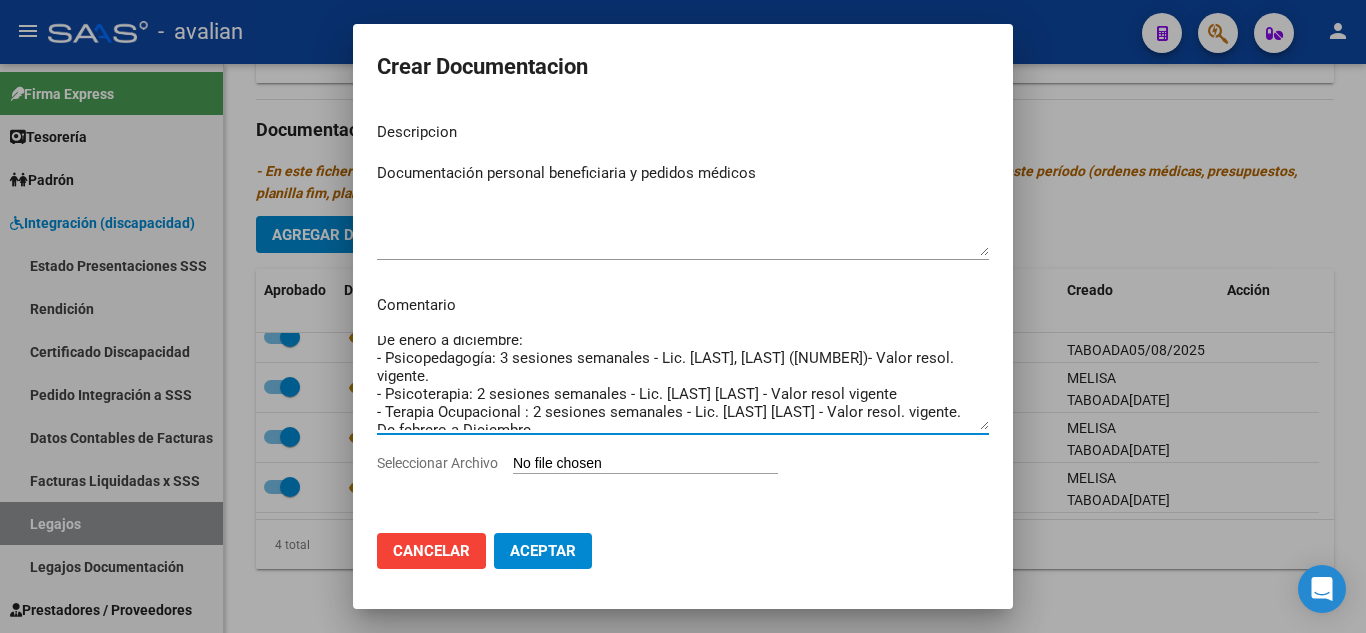 scroll, scrollTop: 0, scrollLeft: 0, axis: both 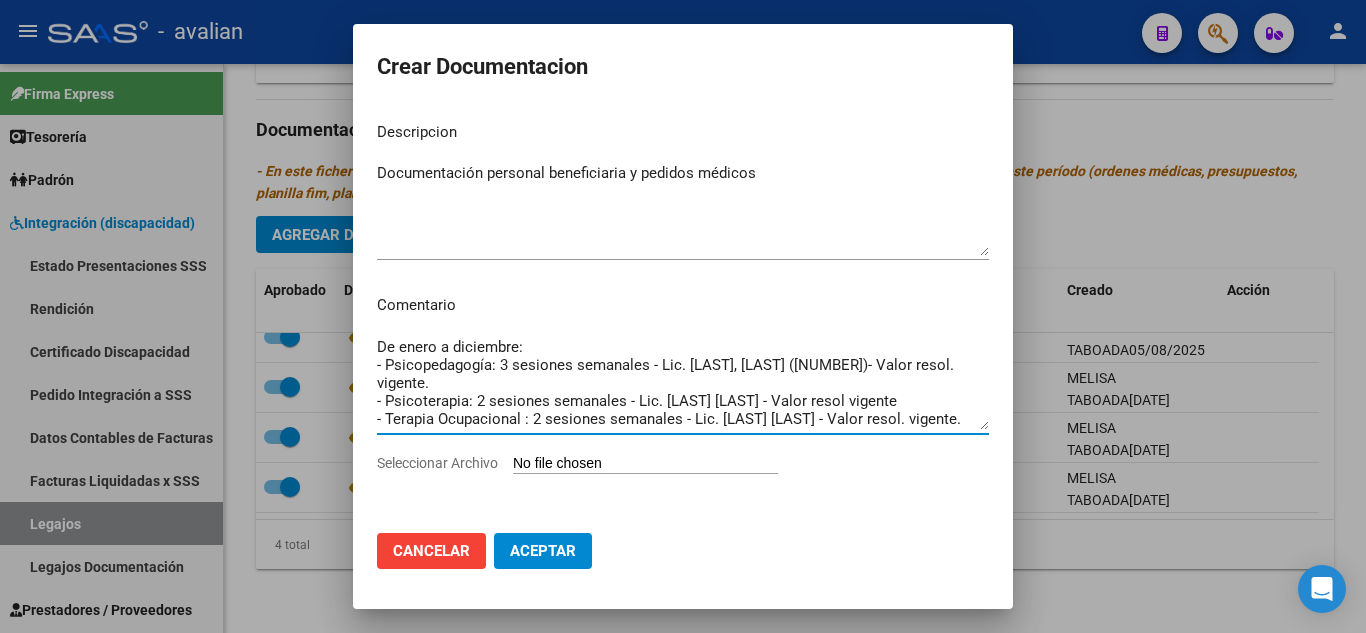 type on "De enero a diciembre:
- Psicopedagogía: 3 sesiones semanales - Lic. [LAST], [LAST] ([NUMBER])- Valor resol. vigente.
- Psicoterapia: 2 sesiones semanales - Lic. [LAST] [LAST] - Valor resol vigente
- Terapia Ocupacional : 2 sesiones semanales - Lic. [LAST] [LAST] - Valor resol. vigente.
De febrero a Diciembre
- Mód. de apoyo a la integración escolar (saie ) - Etei ([NUMBER])" 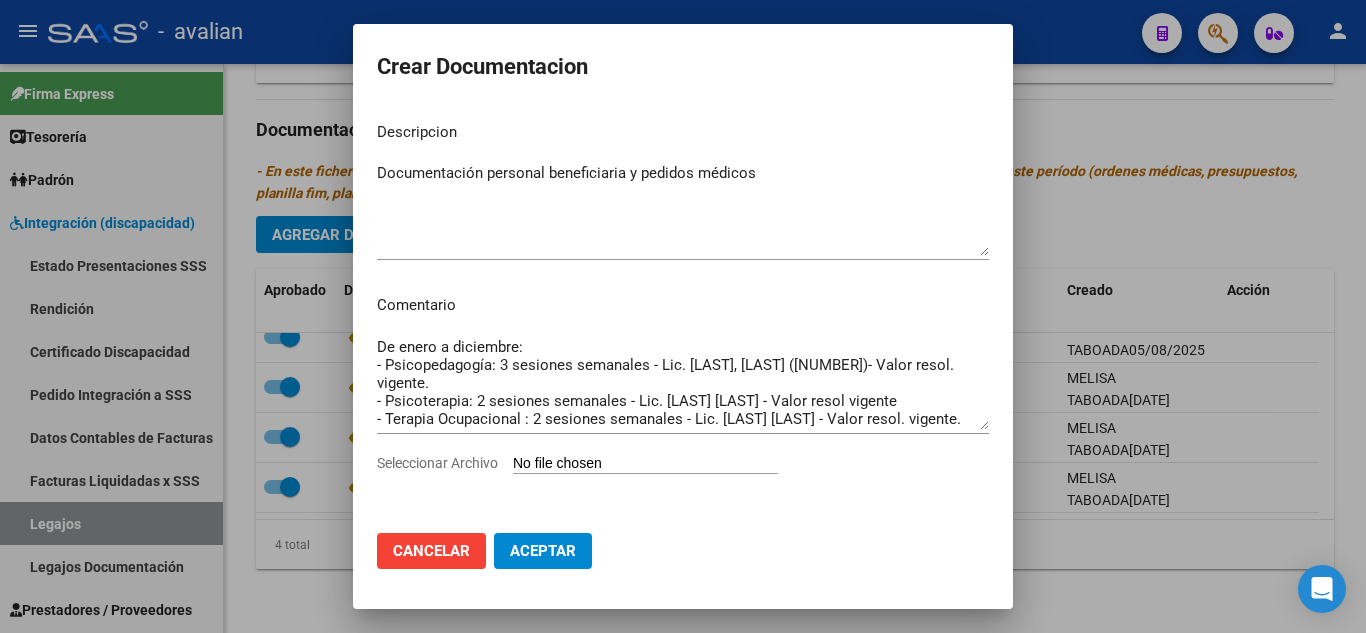 click on "Seleccionar Archivo" at bounding box center (645, 464) 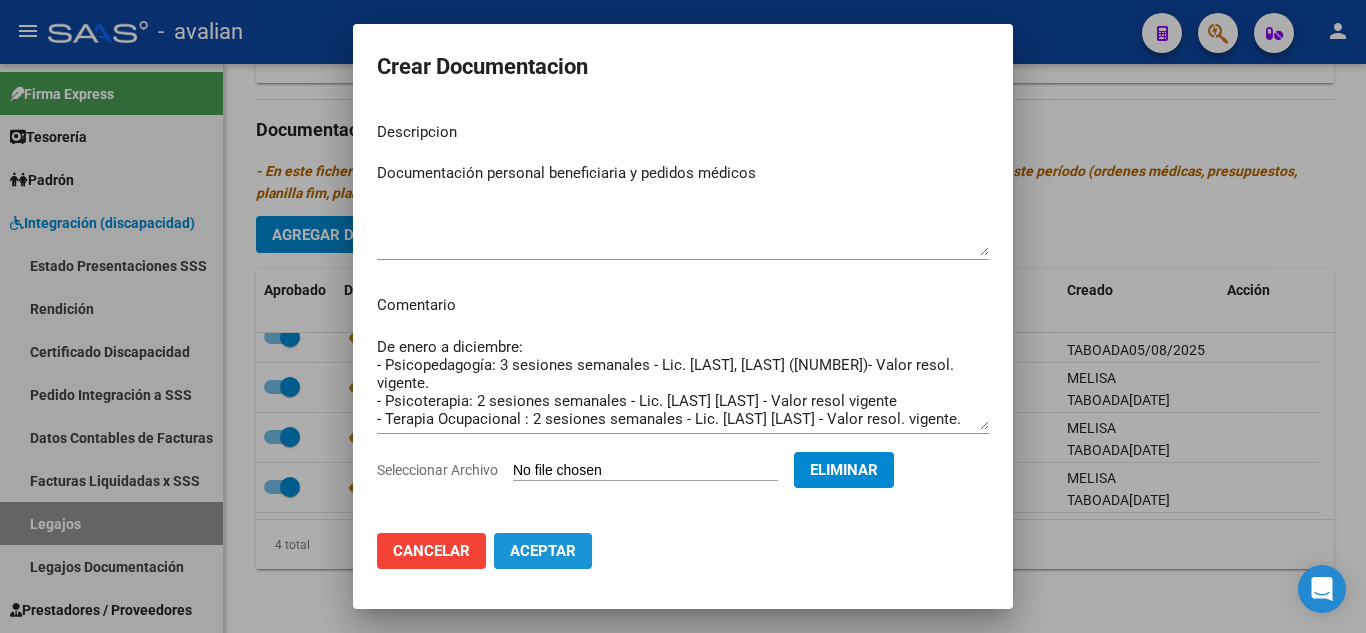 click on "Aceptar" 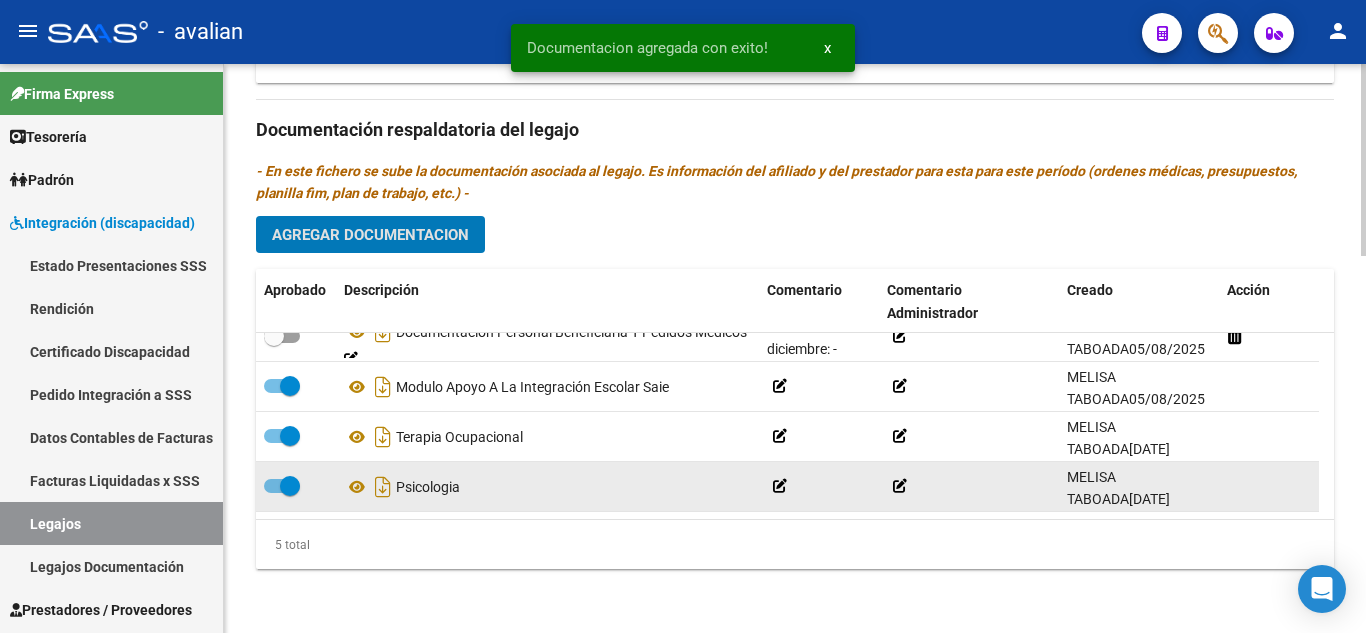scroll, scrollTop: 0, scrollLeft: 0, axis: both 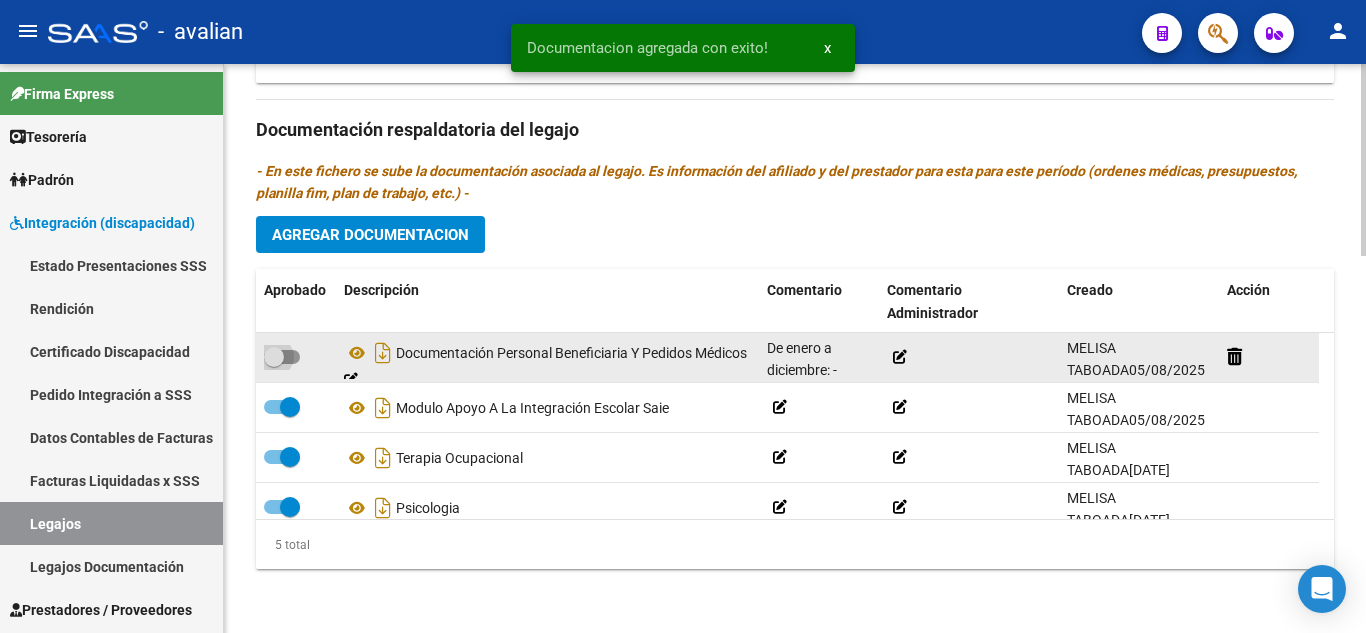 drag, startPoint x: 293, startPoint y: 360, endPoint x: 323, endPoint y: 363, distance: 30.149628 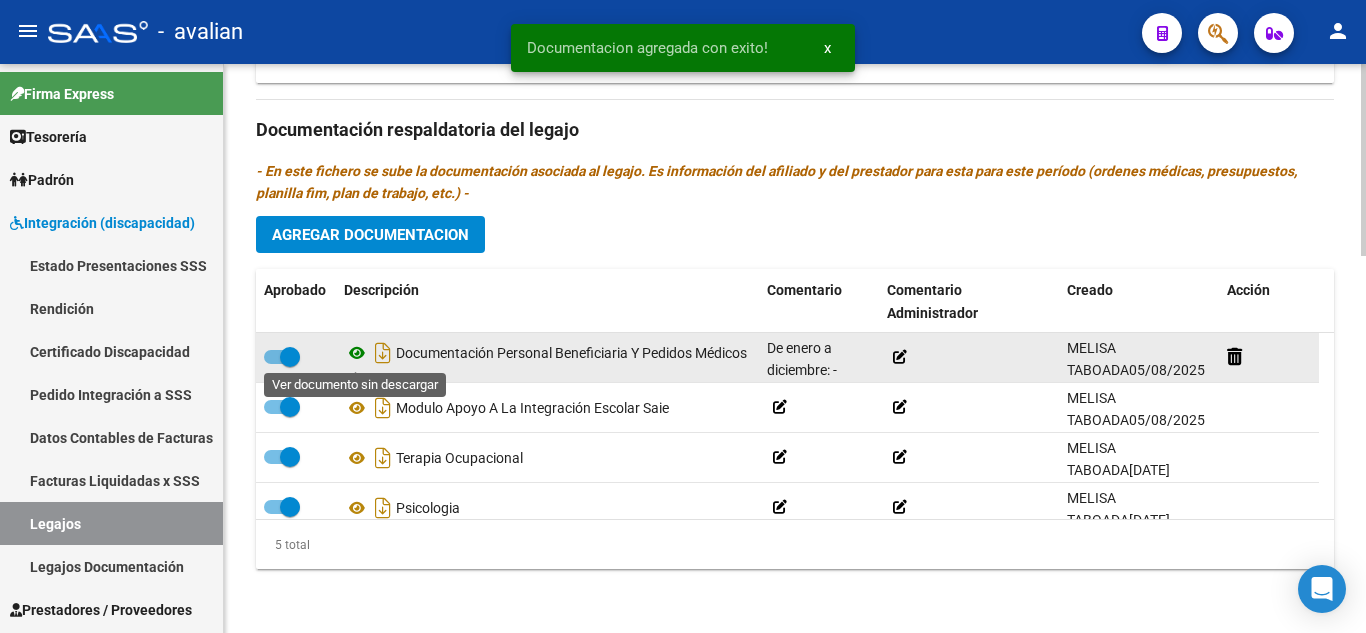 click 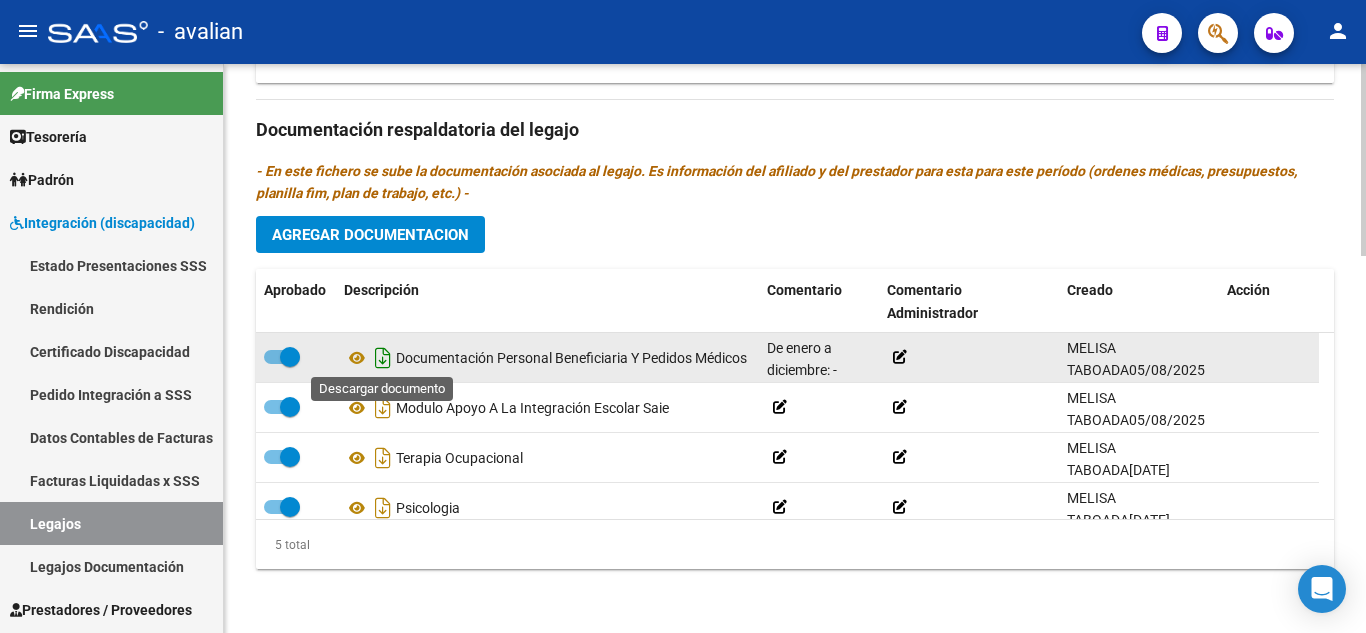 click 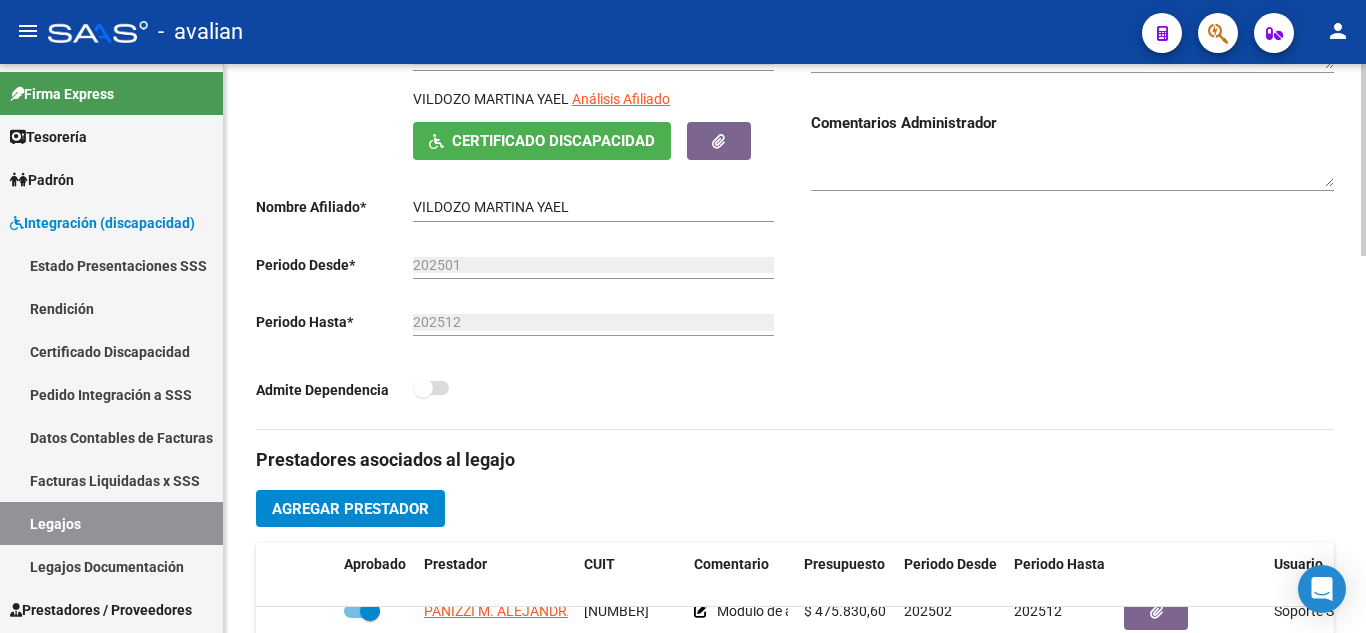 scroll, scrollTop: 0, scrollLeft: 0, axis: both 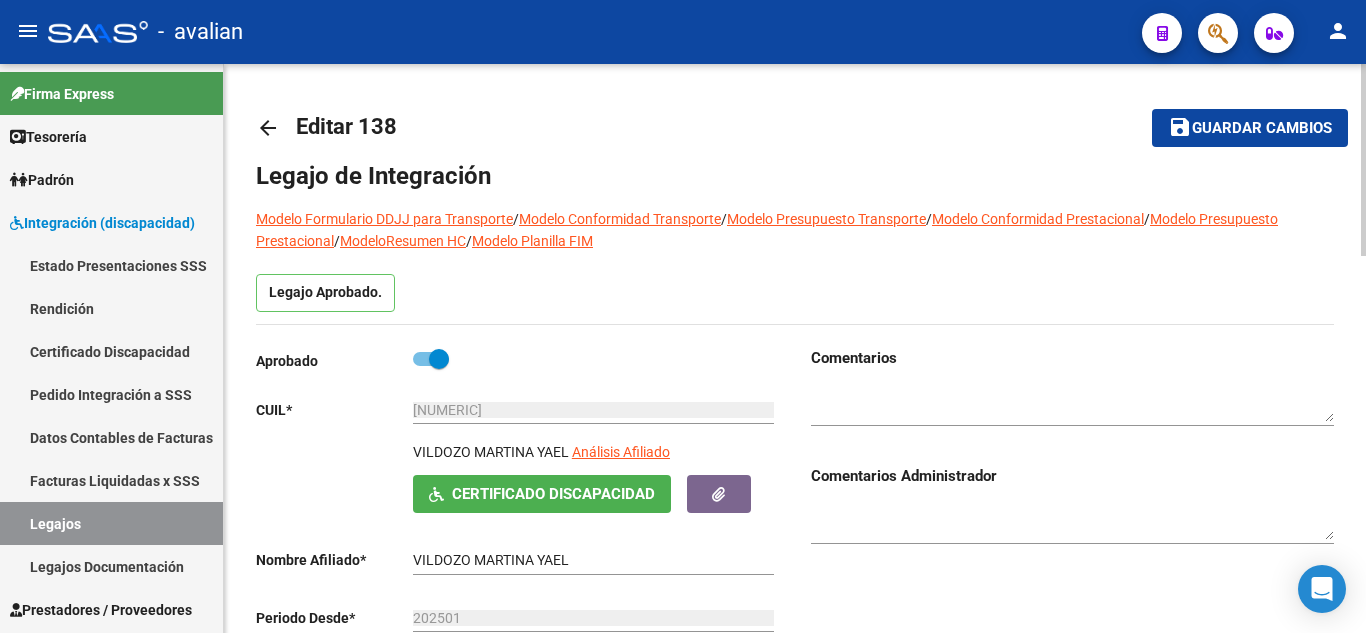 click on "save Guardar cambios" 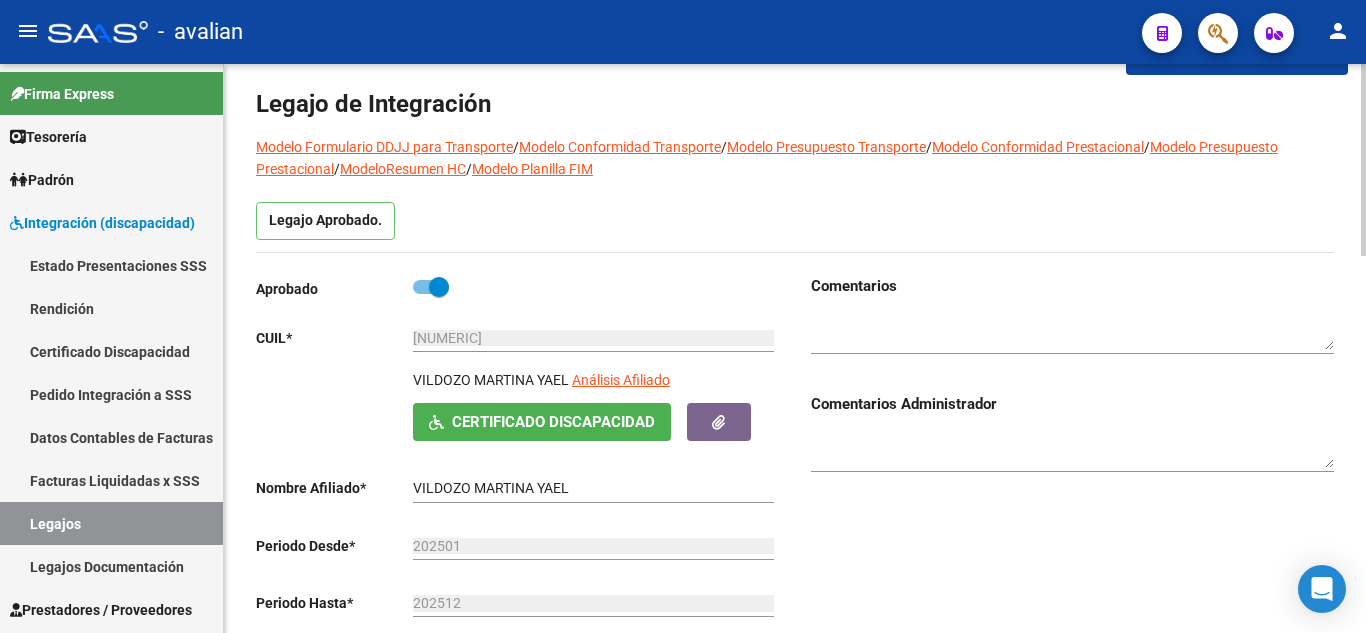 scroll, scrollTop: 100, scrollLeft: 0, axis: vertical 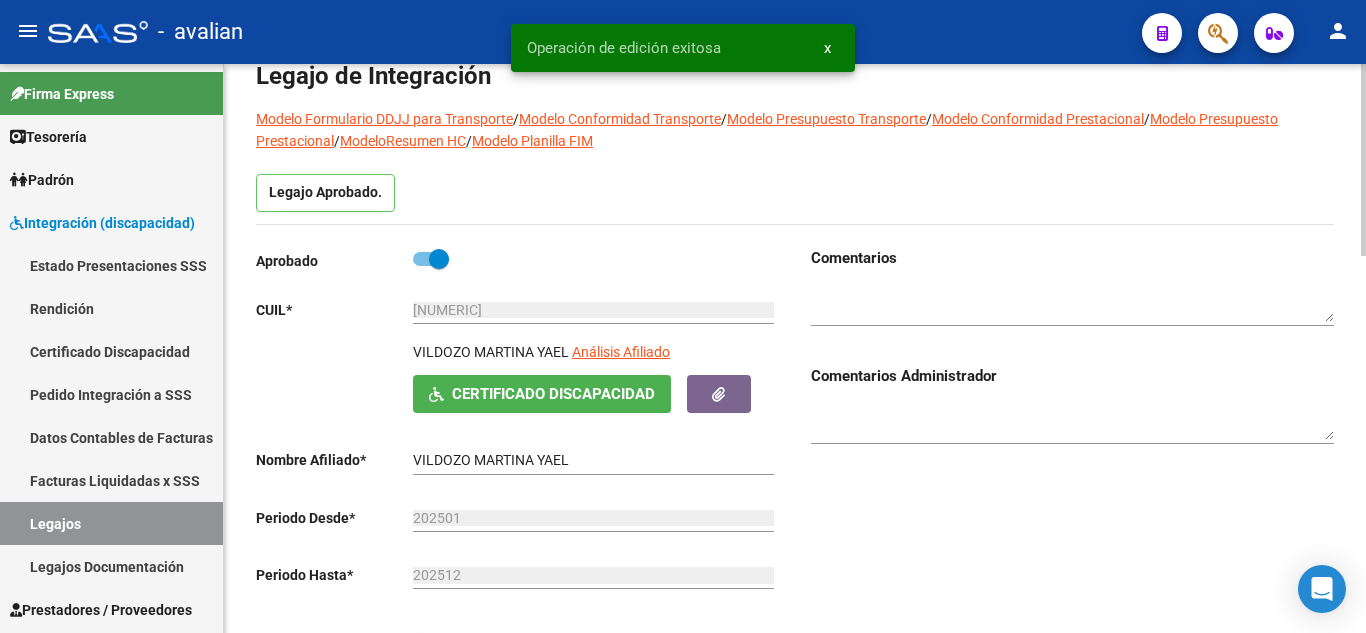 click 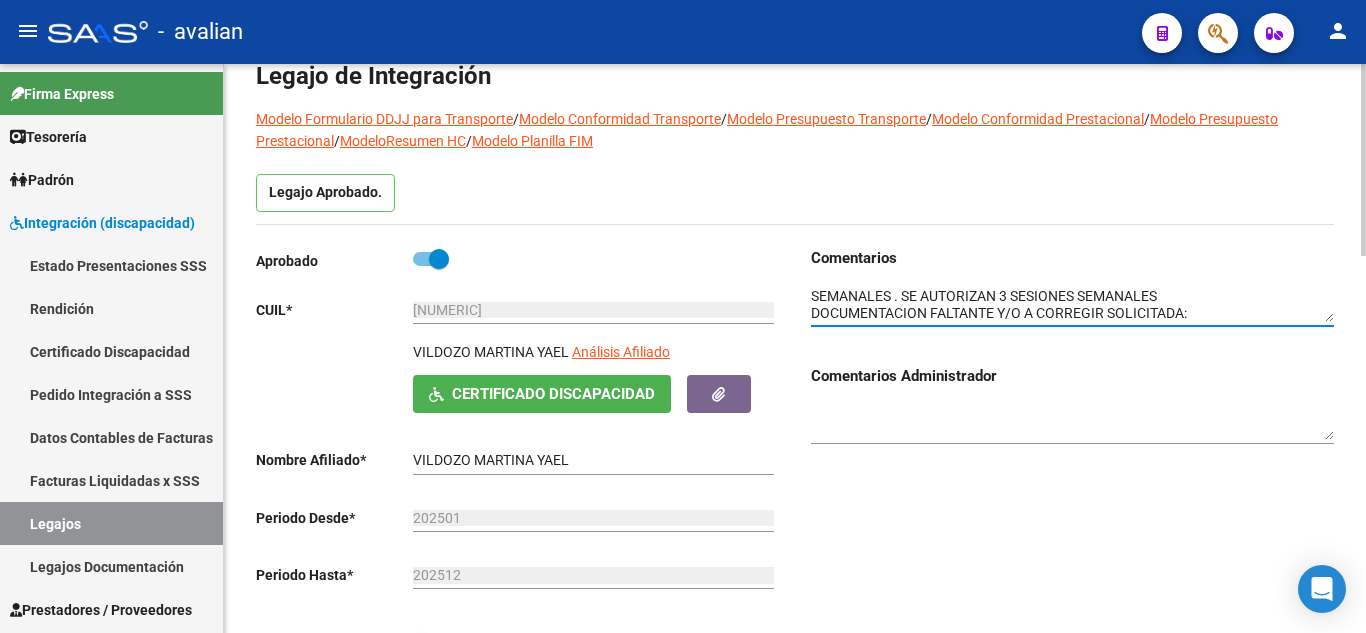 scroll, scrollTop: 31, scrollLeft: 0, axis: vertical 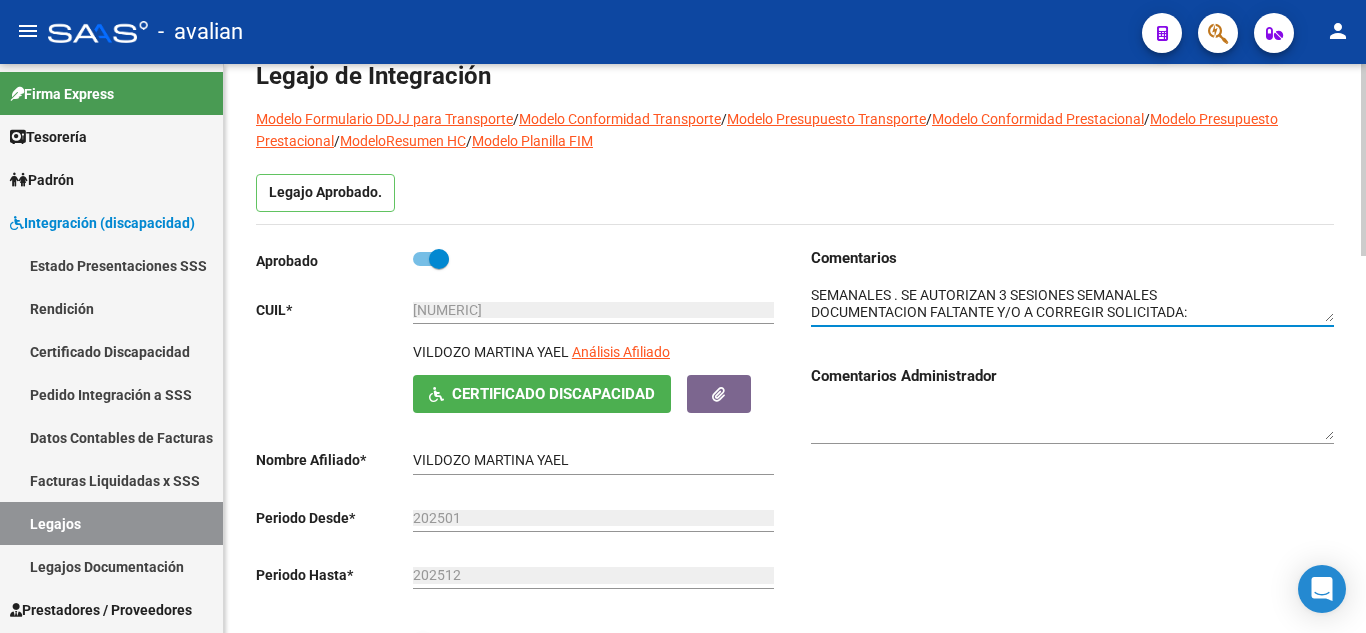 paste on "AA 2025
CAR 2025
Conformidad corregir periodo de integración escolar ( es desde febrero)" 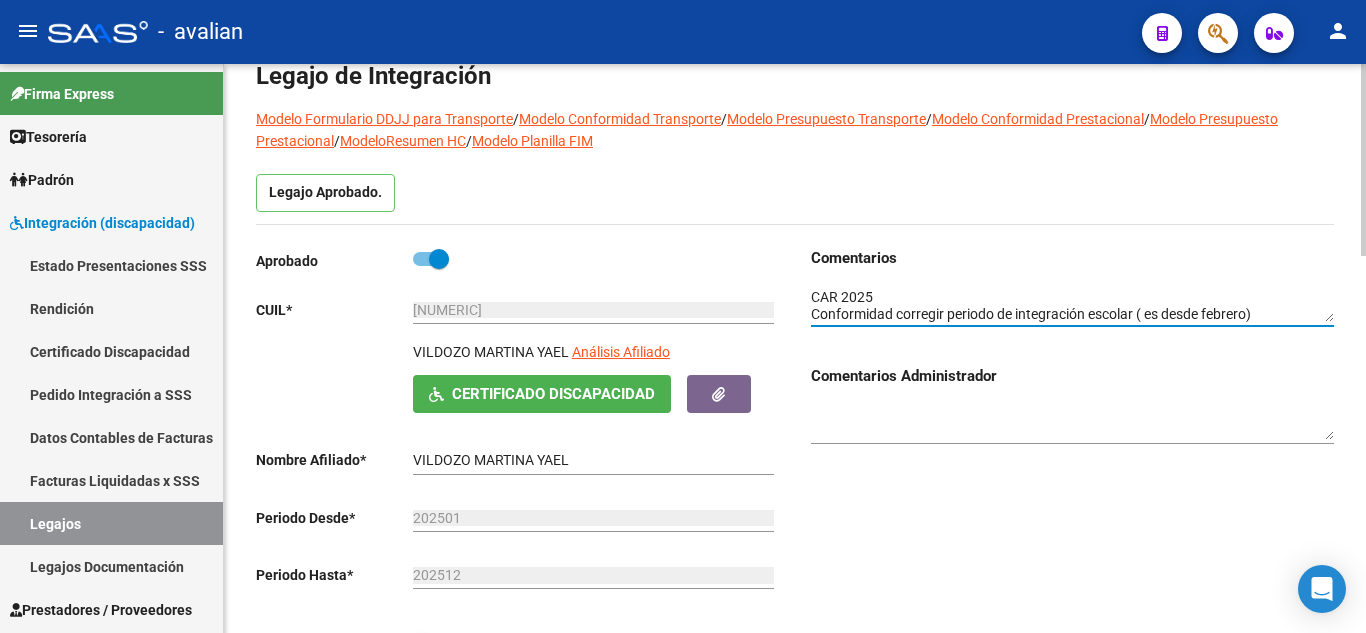 scroll, scrollTop: 67, scrollLeft: 0, axis: vertical 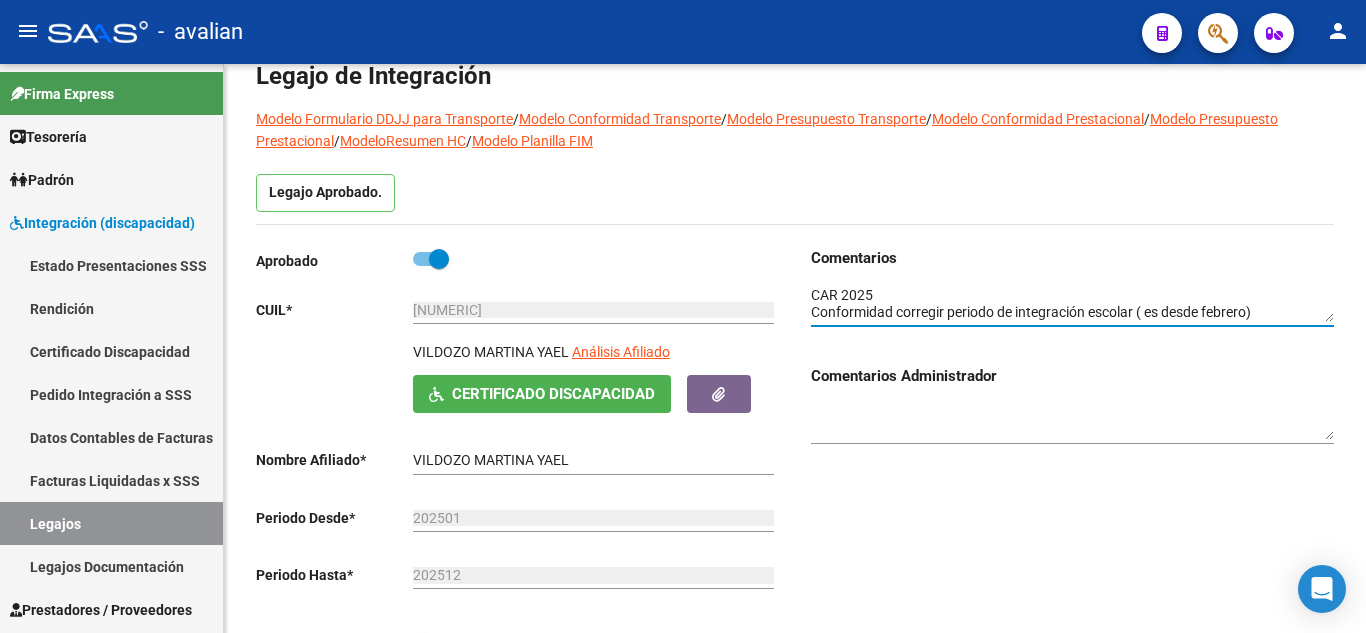 type on "ACLARACION IMPORTANTE : PSICOPEDAGOGIA SOLICITAN 4 SESIONES SEMANALES . SE AUTORIZAN 3 SESIONES SEMANALES
DOCUMENTACION FALTANTE Y/O A CORREGIR SOLICITADA:
AA 2025
CAR 2025
Conformidad corregir periodo de integración escolar ( es desde febrero)" 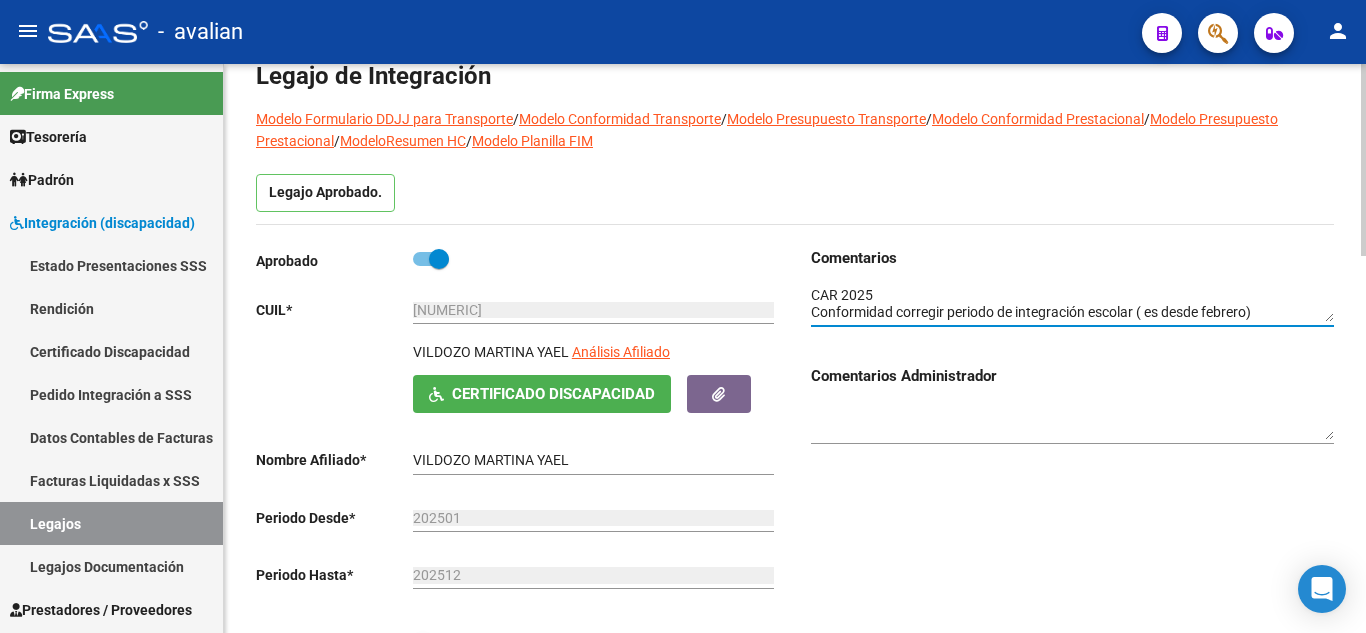 scroll, scrollTop: 0, scrollLeft: 0, axis: both 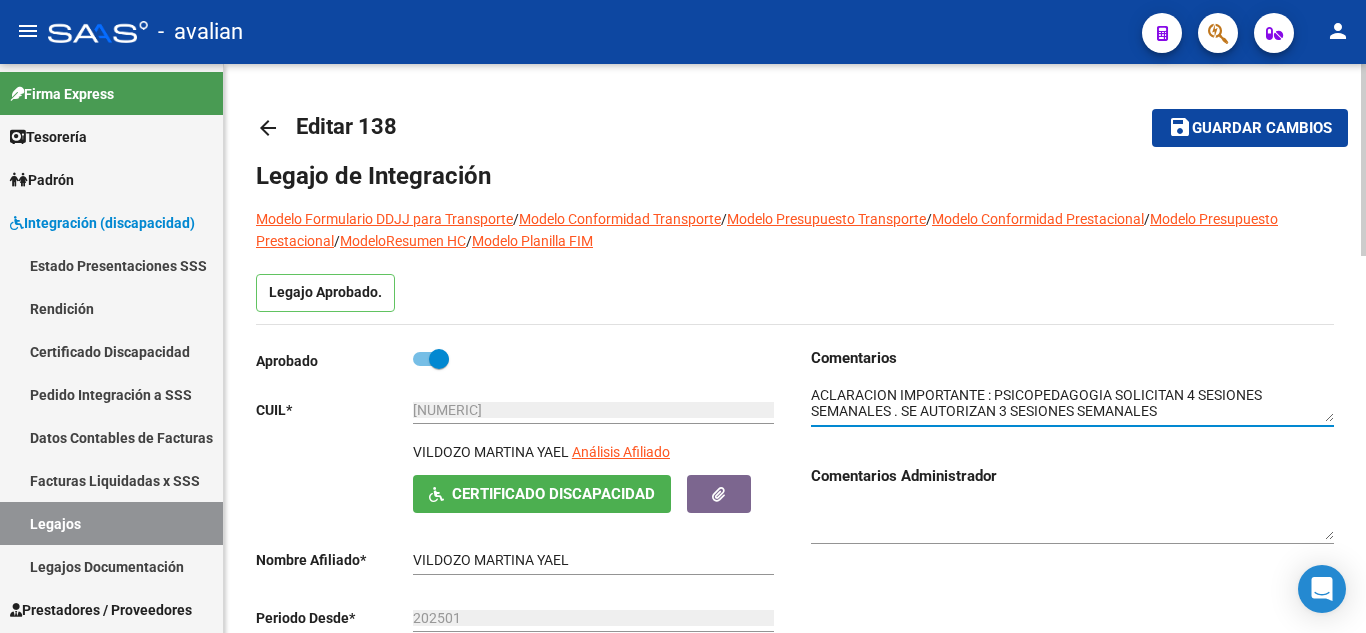 click on "Guardar cambios" 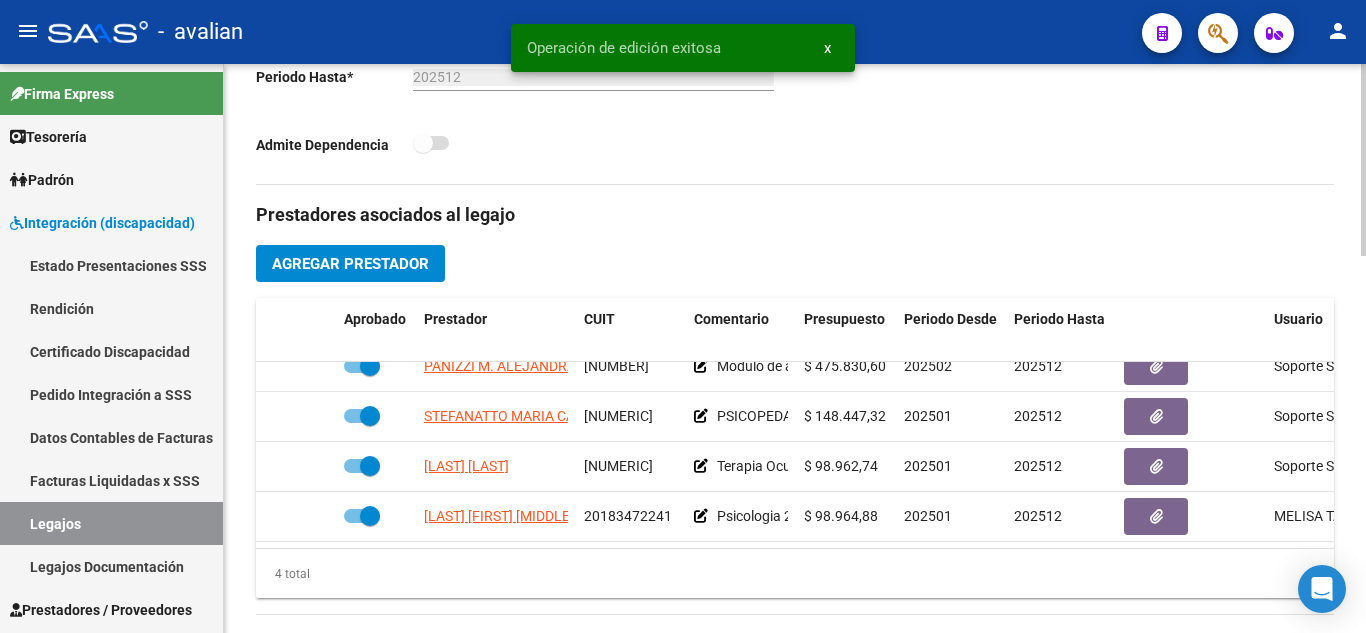 scroll, scrollTop: 600, scrollLeft: 0, axis: vertical 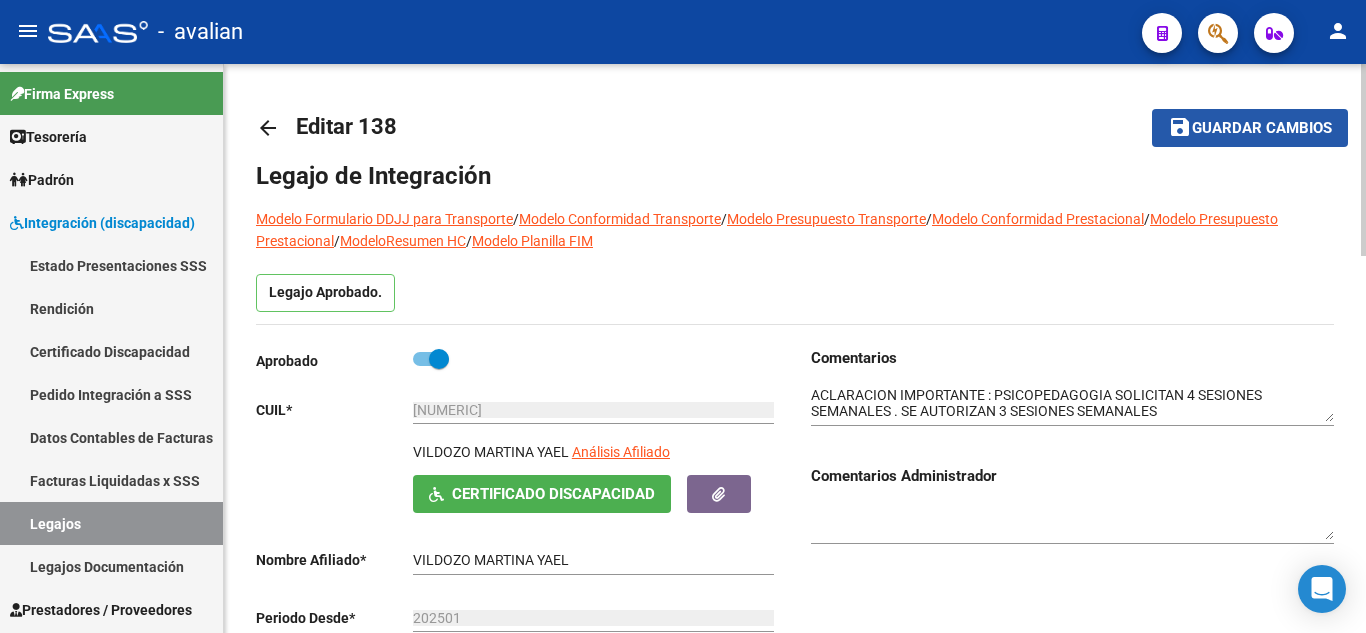 click on "save Guardar cambios" 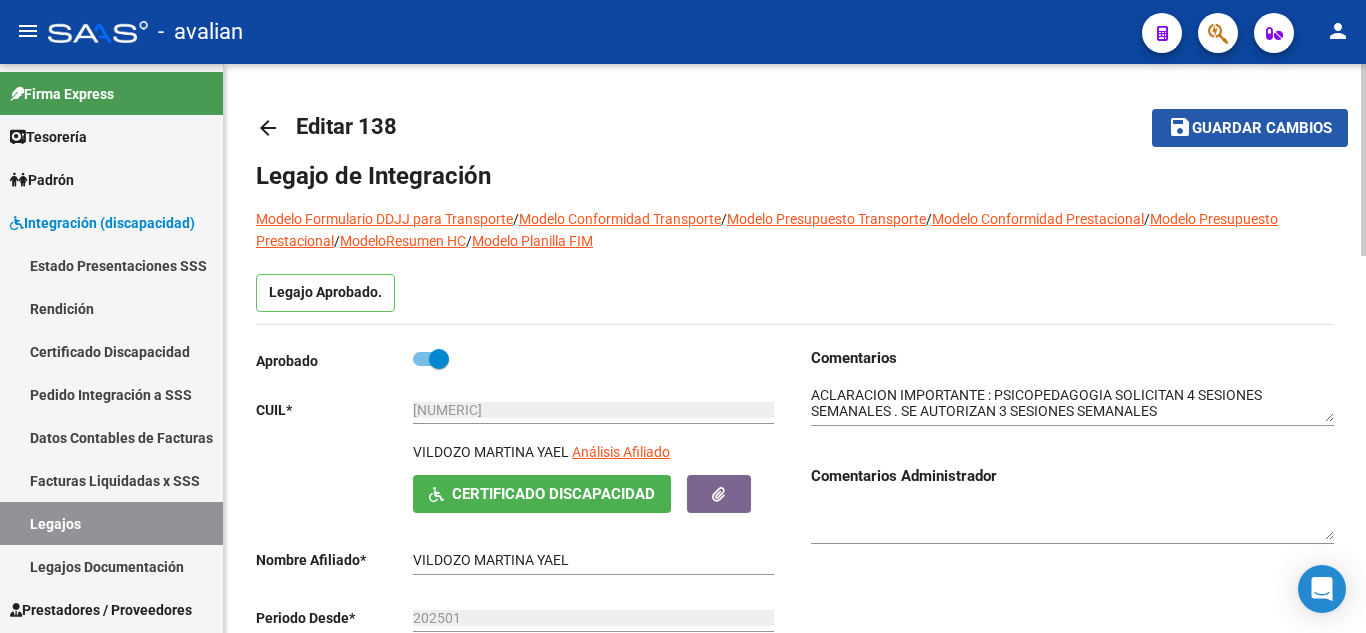 click on "Guardar cambios" 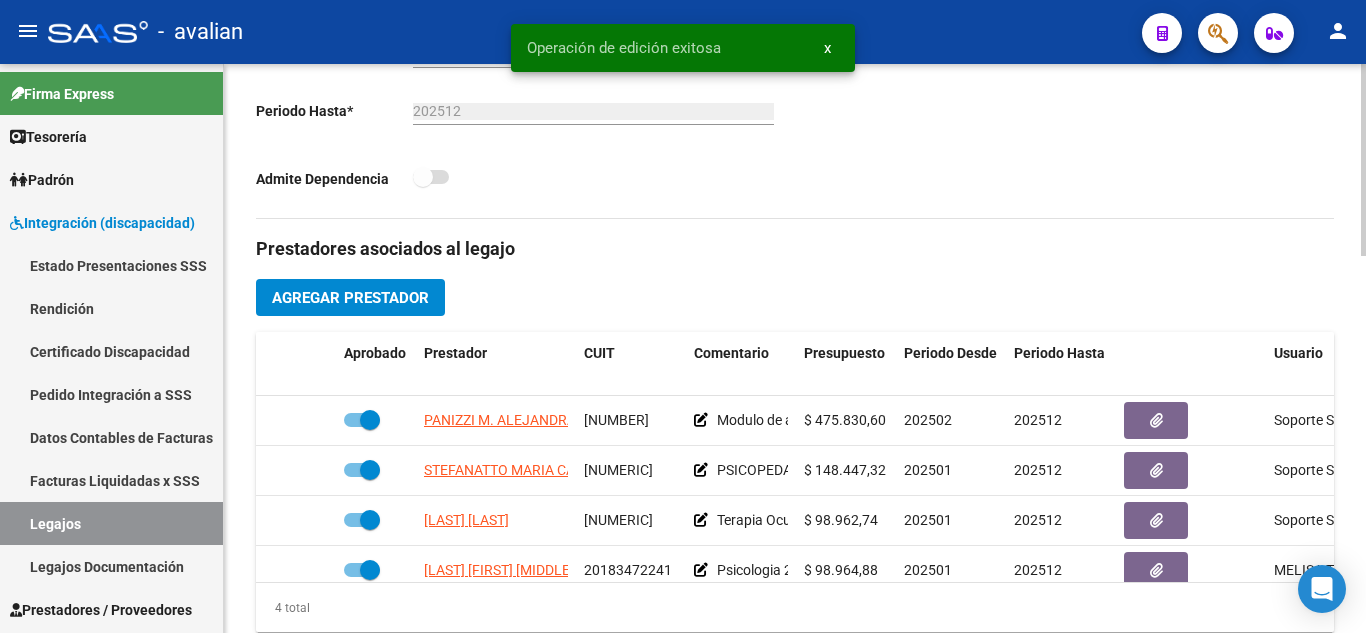 scroll, scrollTop: 600, scrollLeft: 0, axis: vertical 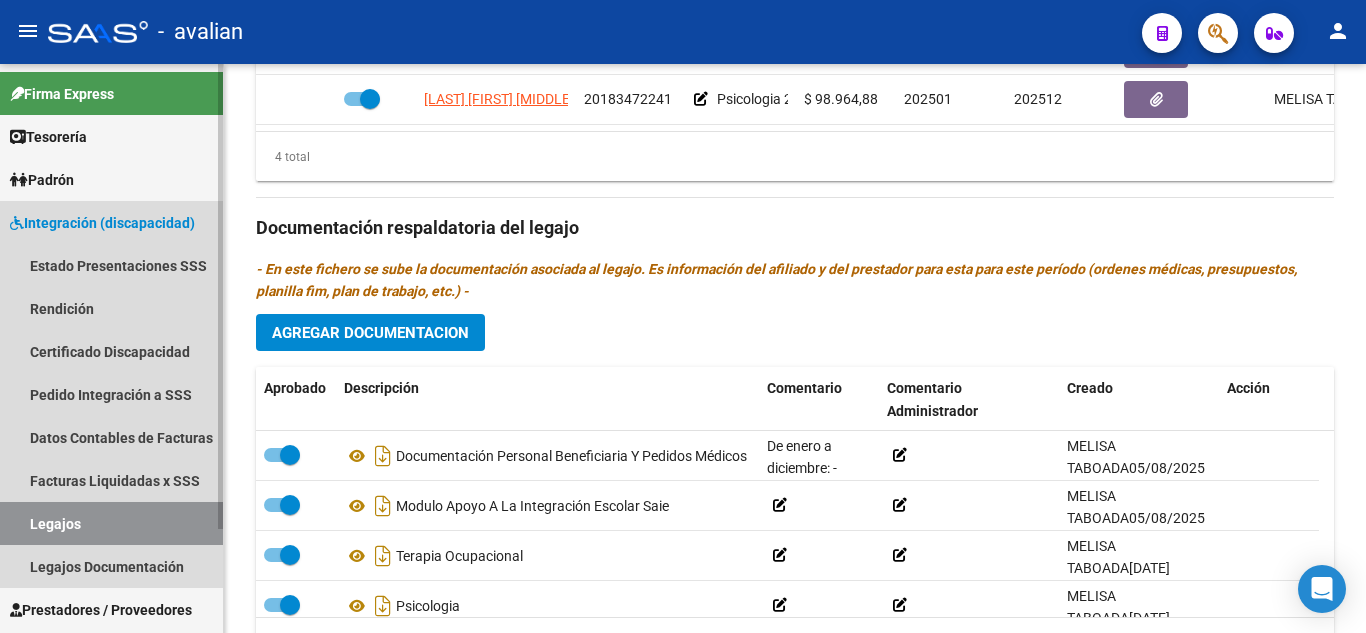 click on "Legajos" at bounding box center (111, 523) 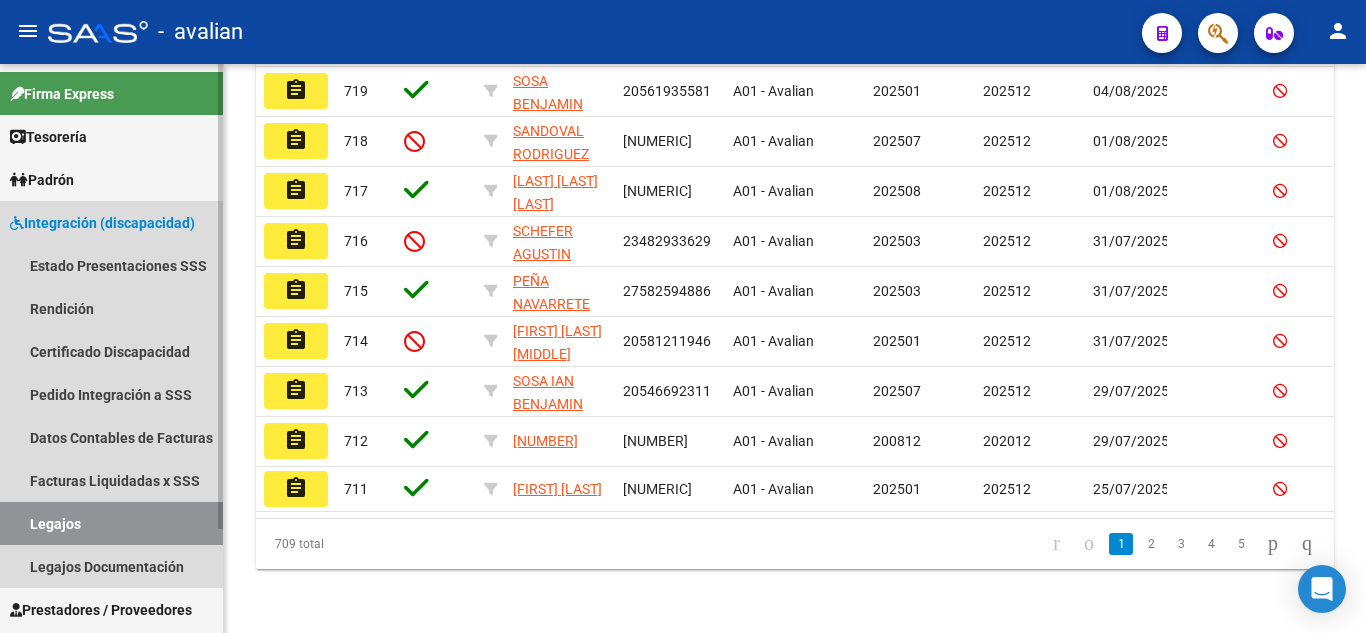 drag, startPoint x: 152, startPoint y: 219, endPoint x: 215, endPoint y: 254, distance: 72.06941 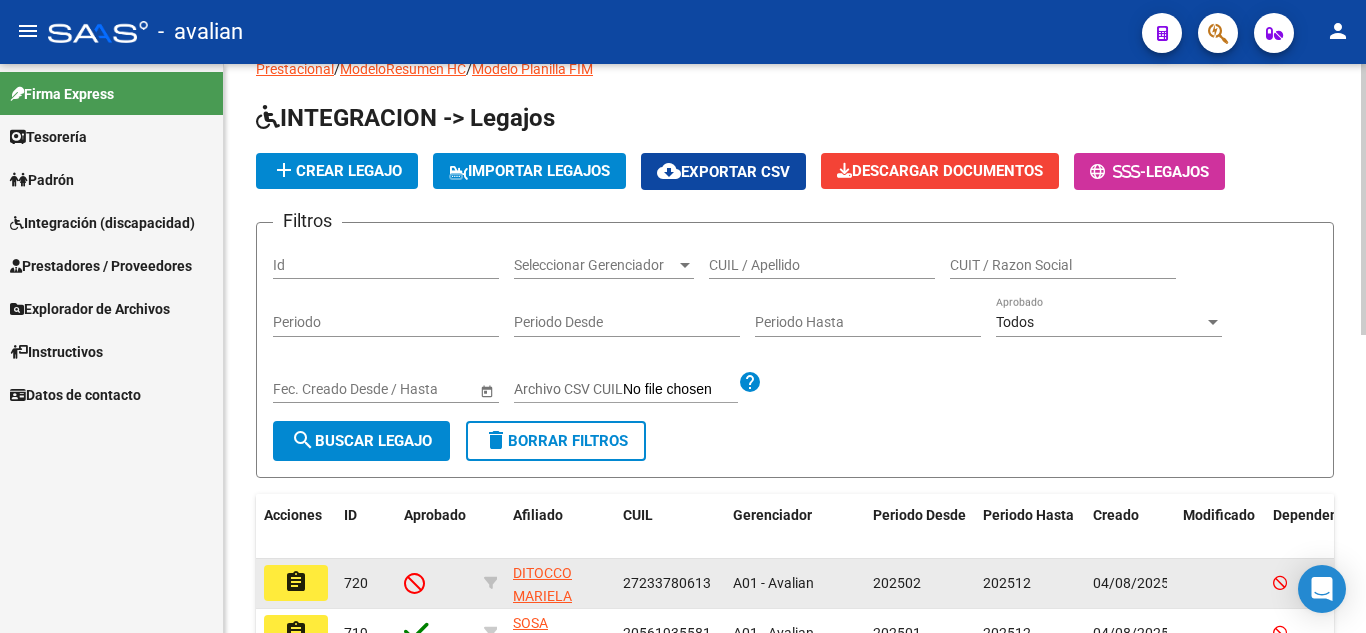 scroll, scrollTop: 0, scrollLeft: 0, axis: both 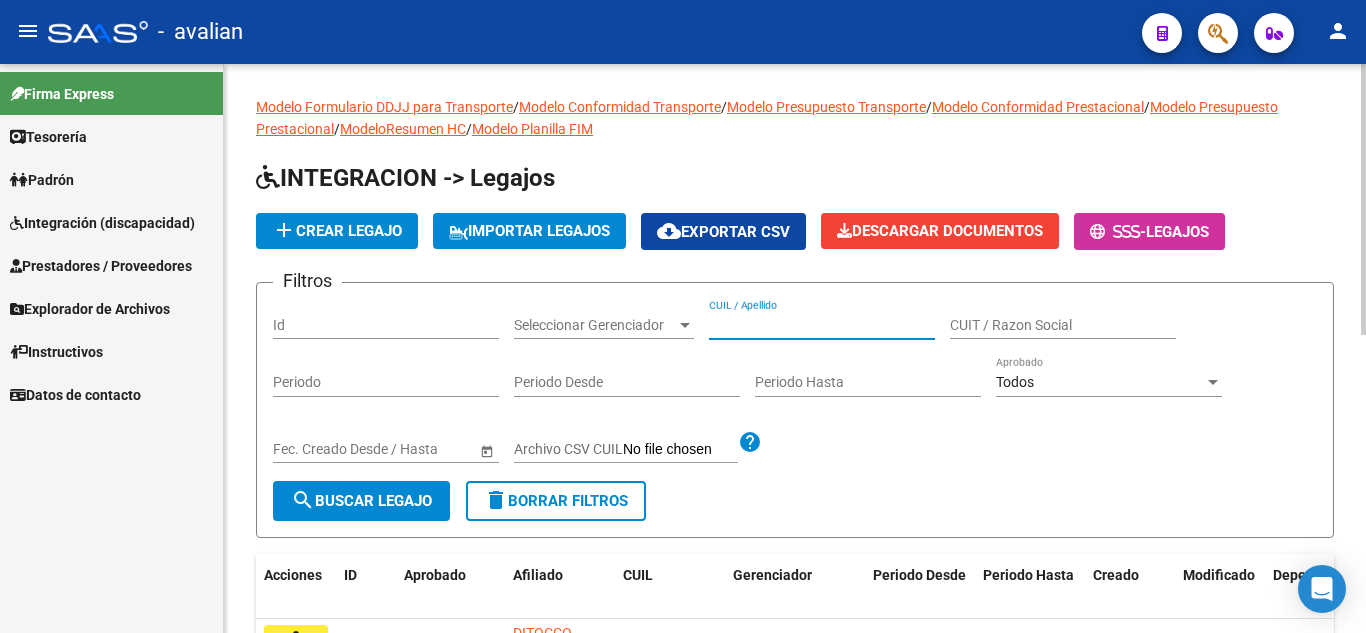 click on "CUIL / Apellido" at bounding box center [822, 325] 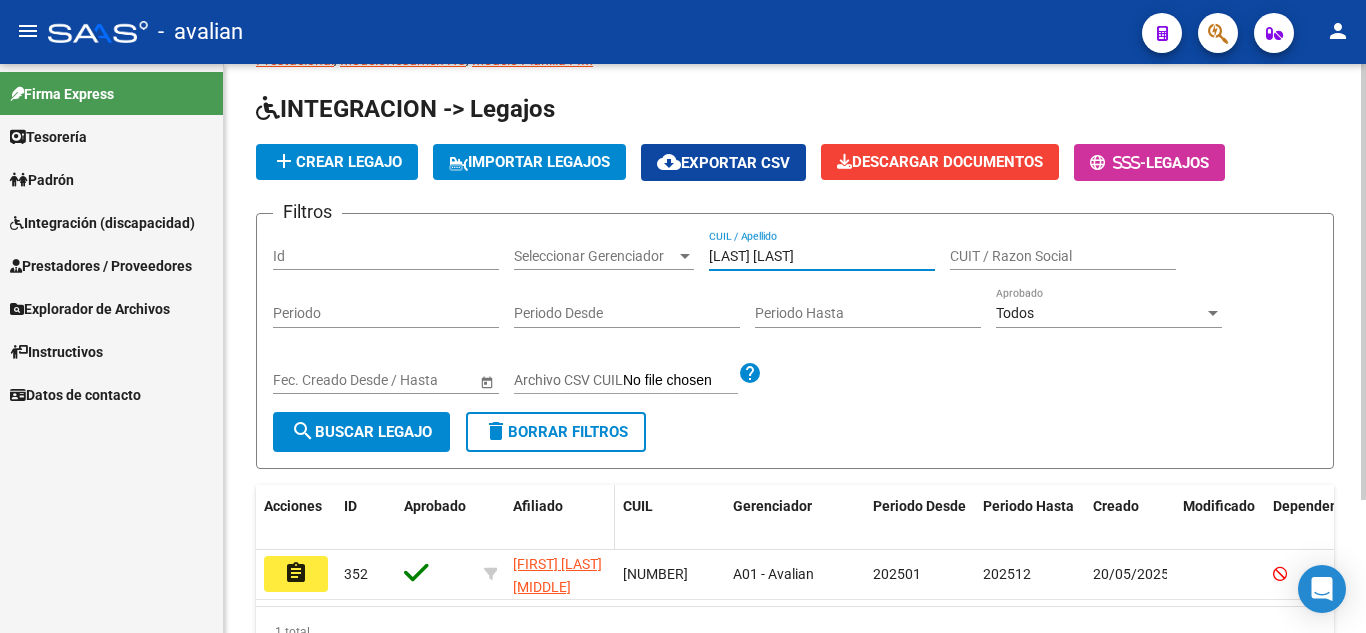 scroll, scrollTop: 174, scrollLeft: 0, axis: vertical 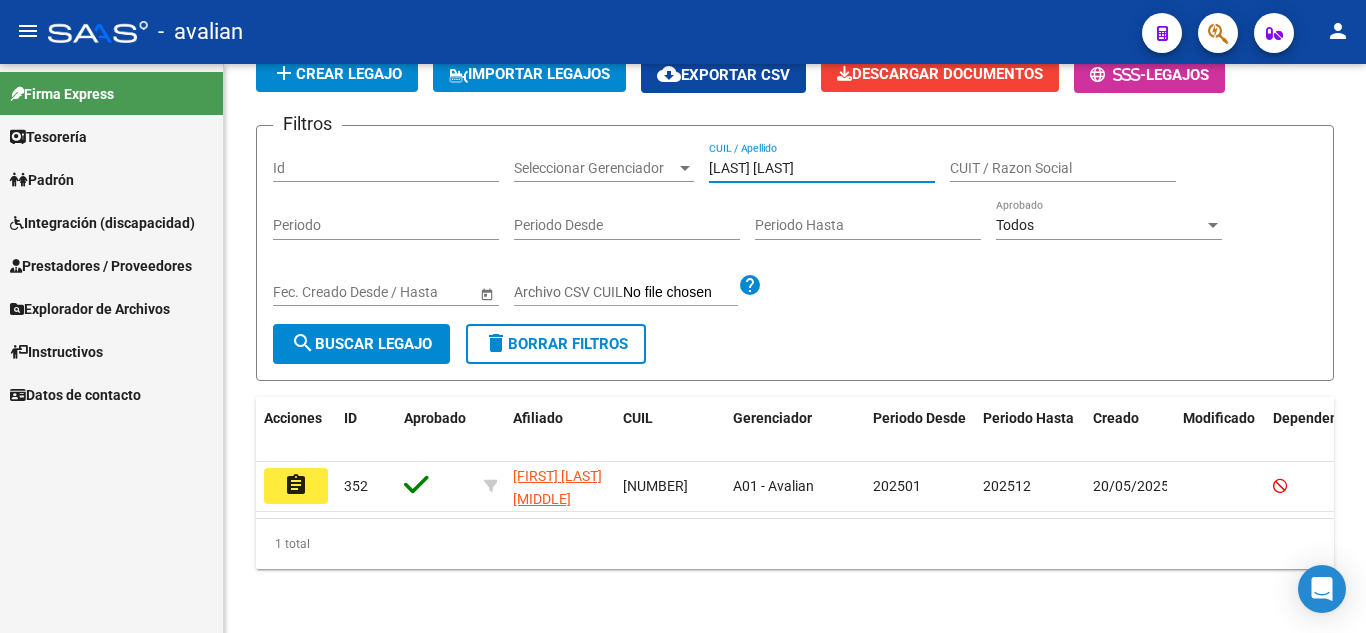 type on "[LAST] [LAST]" 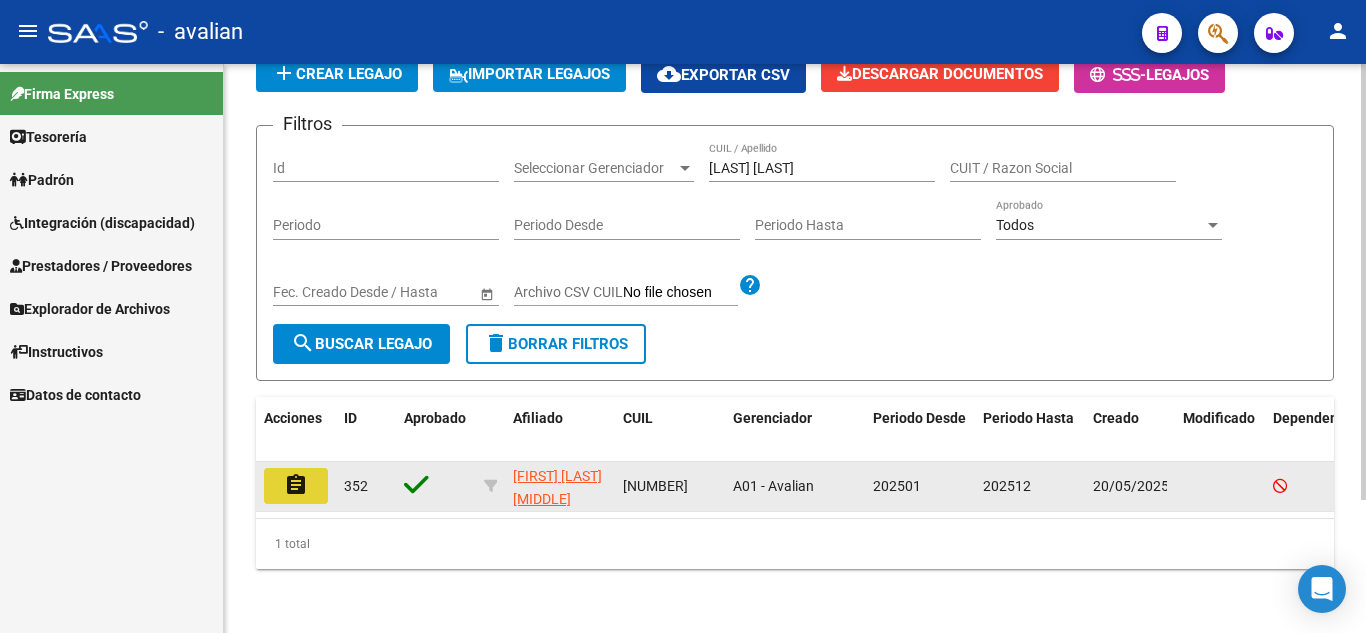 click on "assignment" 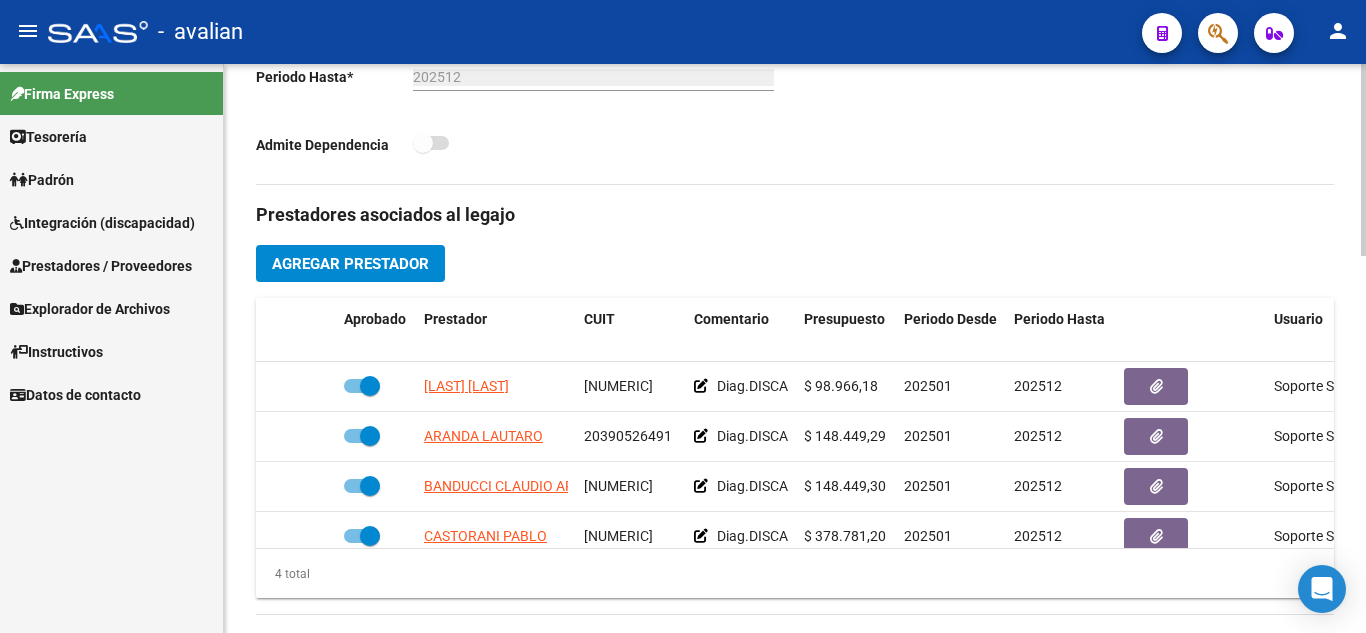 scroll, scrollTop: 600, scrollLeft: 0, axis: vertical 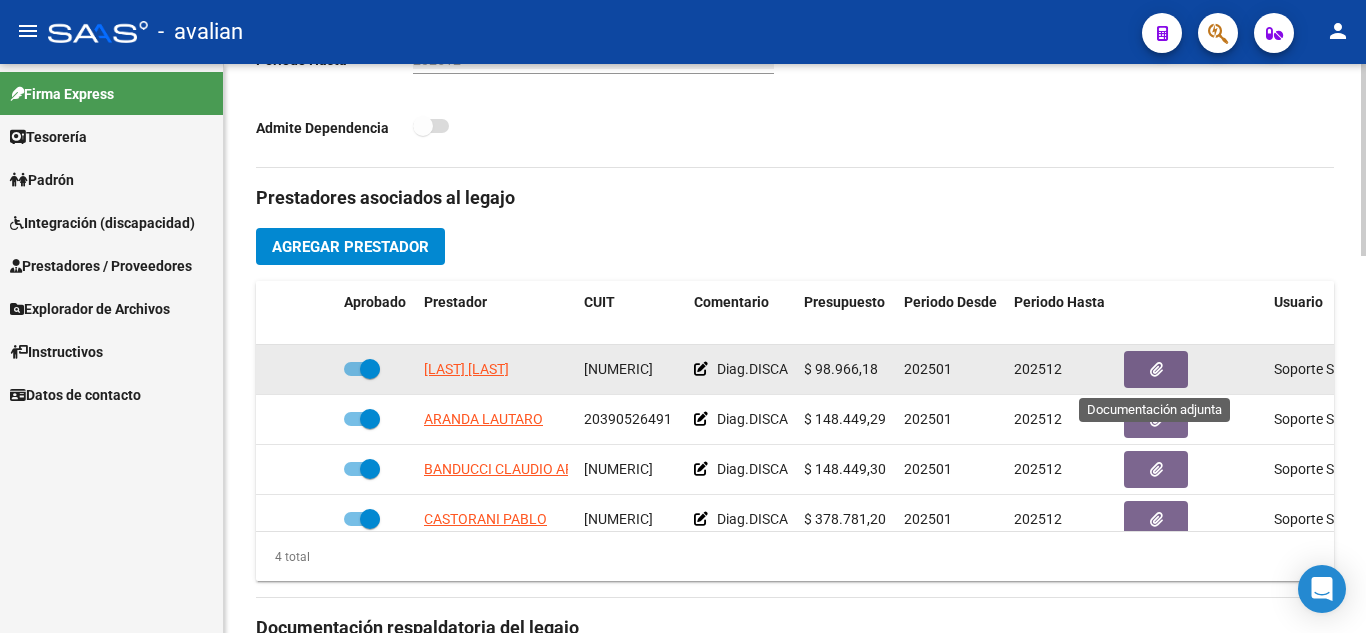 click 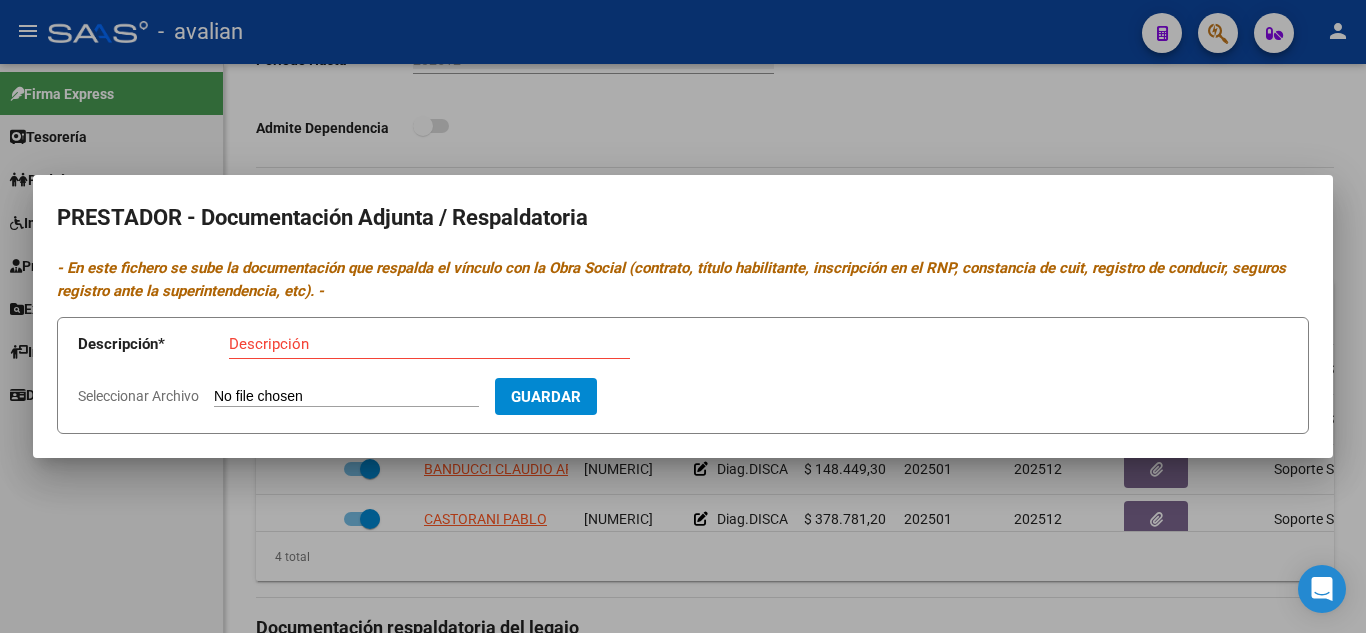 click at bounding box center (683, 316) 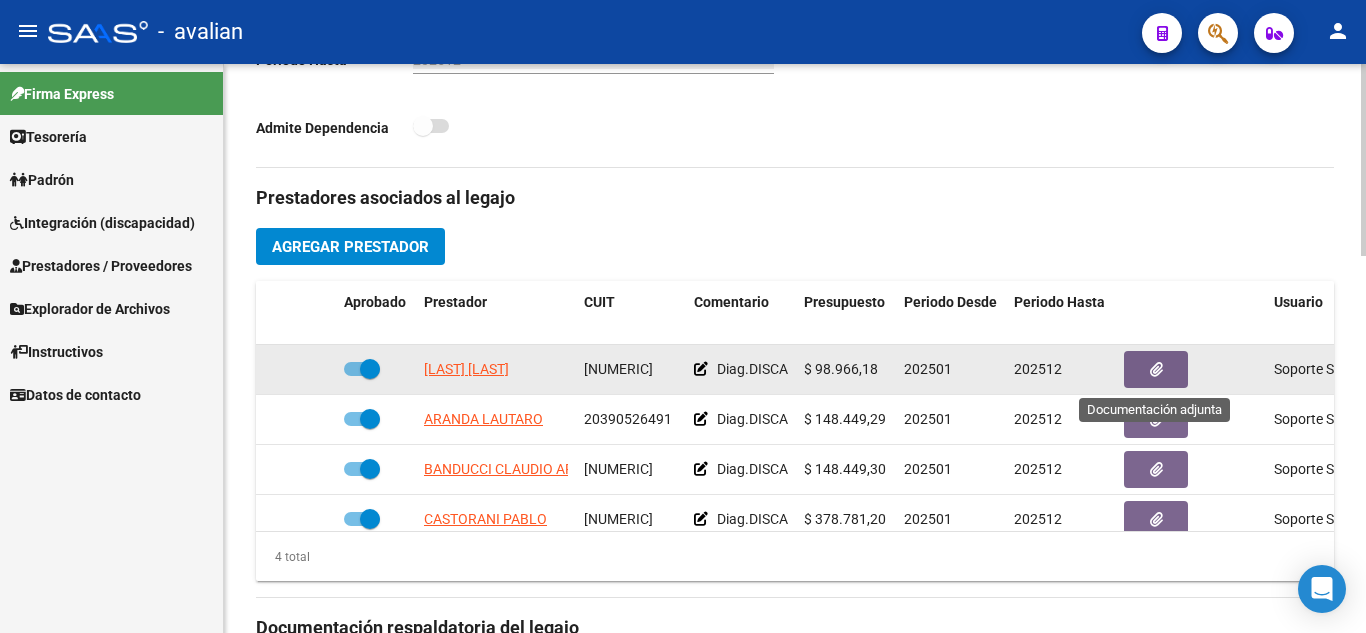 click 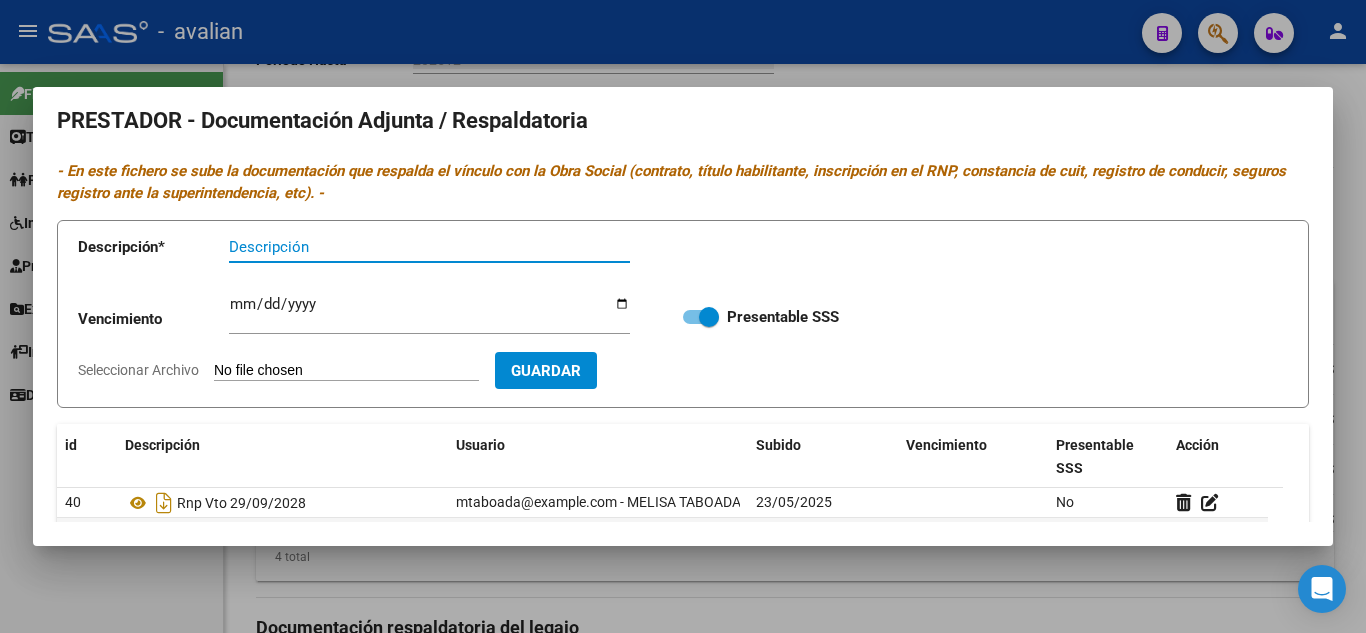 scroll, scrollTop: 0, scrollLeft: 0, axis: both 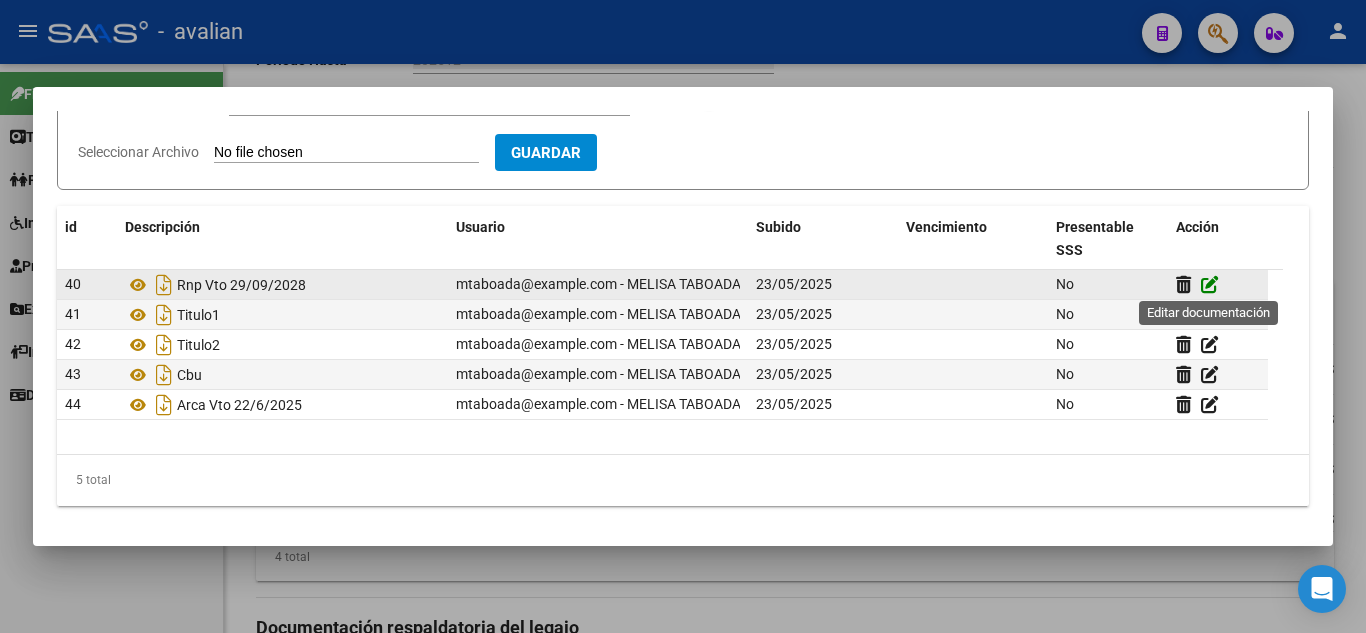 click 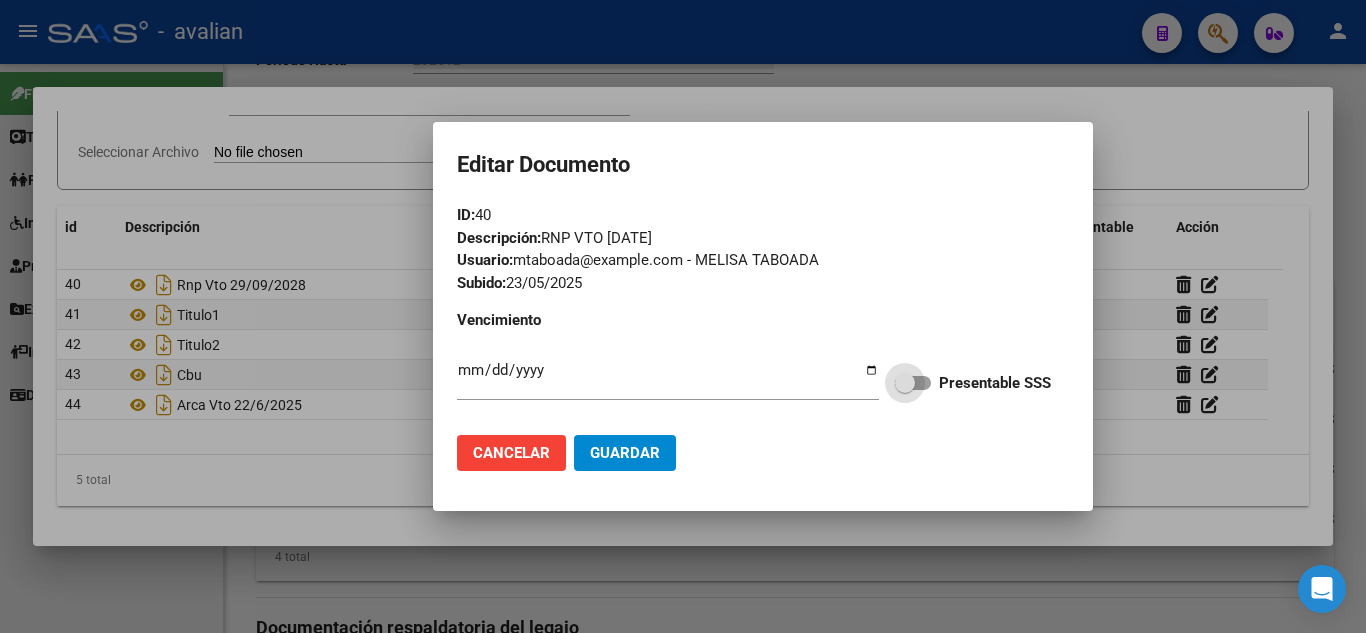 click at bounding box center [913, 383] 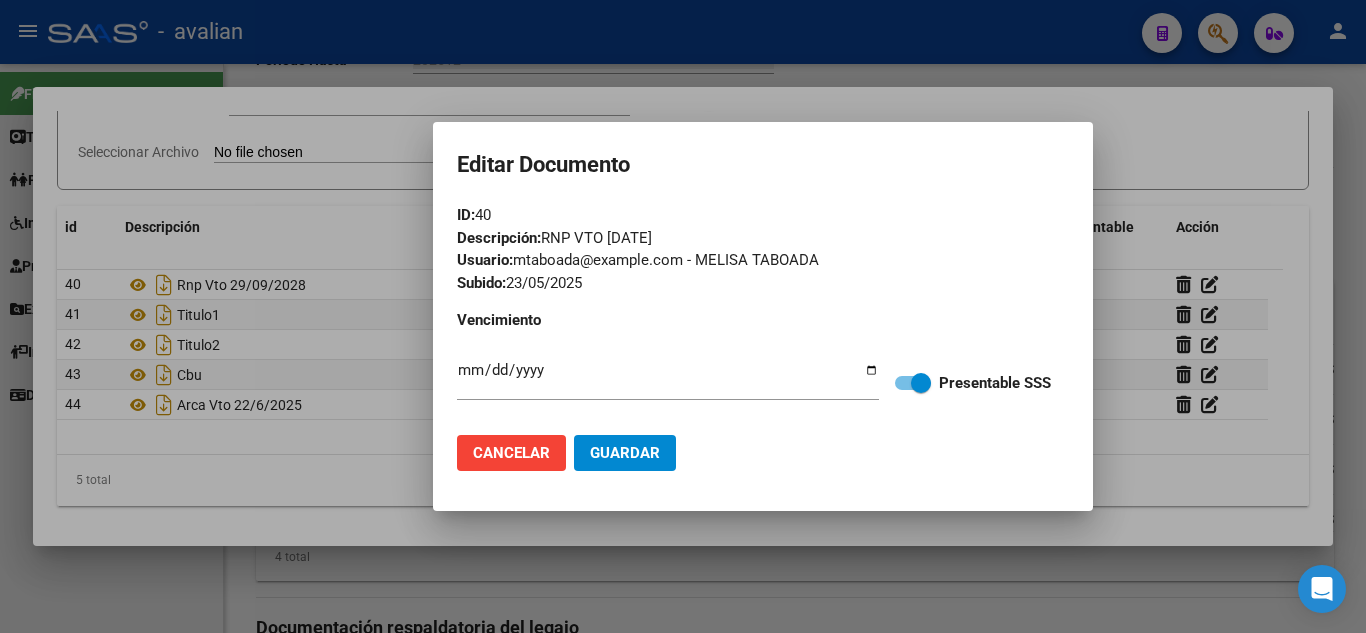 click on "Guardar" 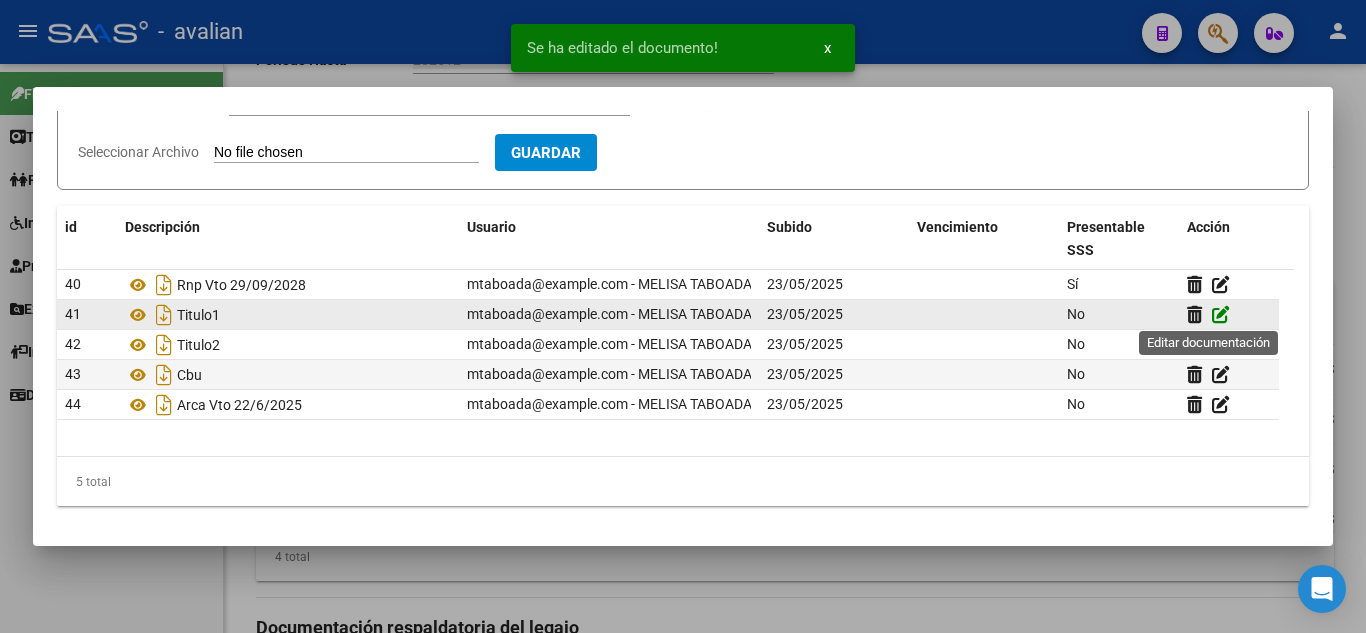 click 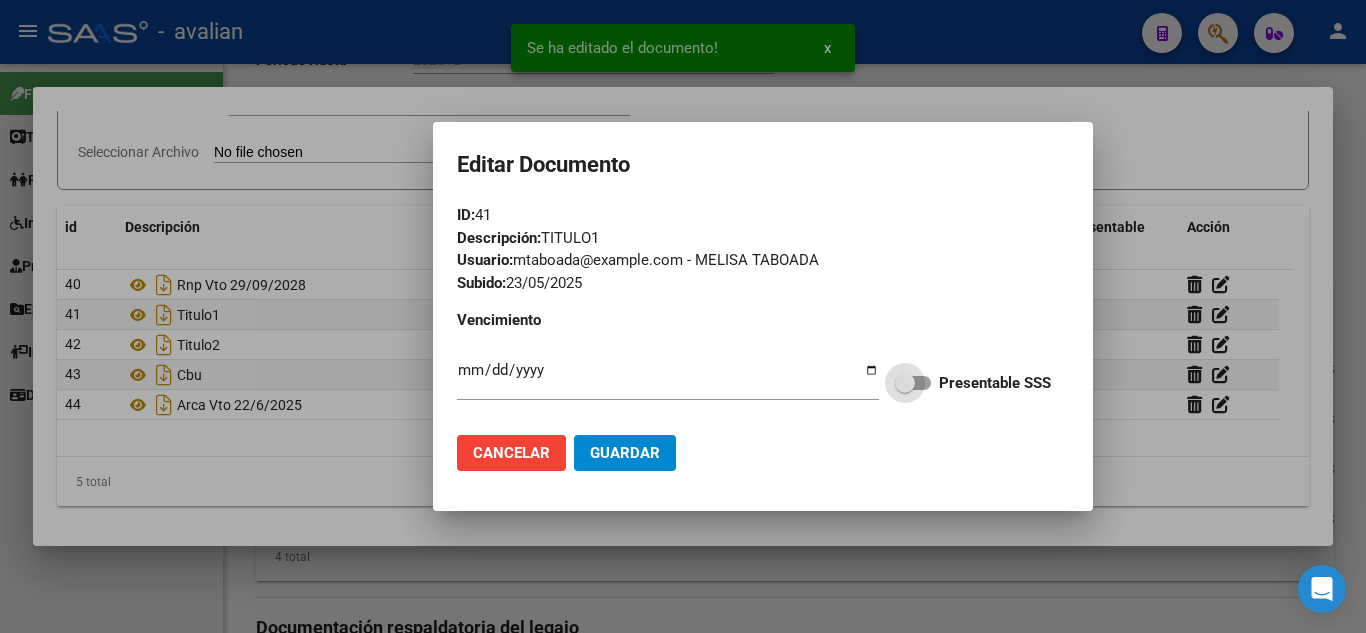 click at bounding box center (913, 383) 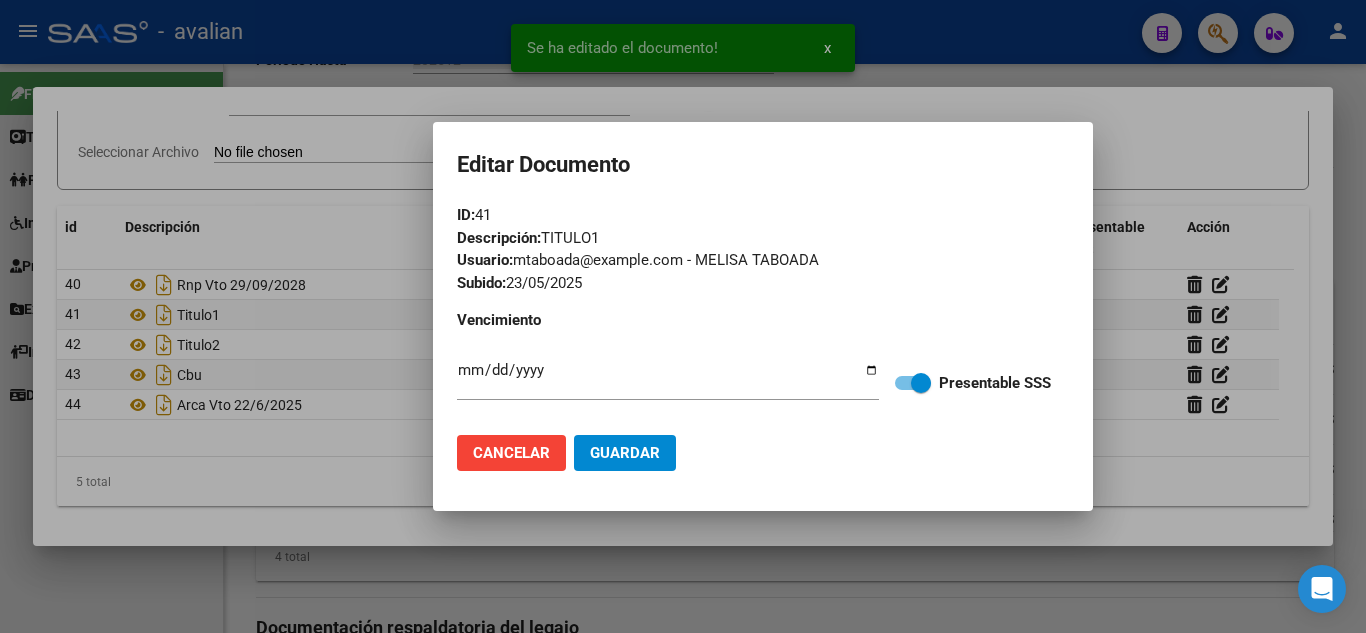 click on "Guardar" 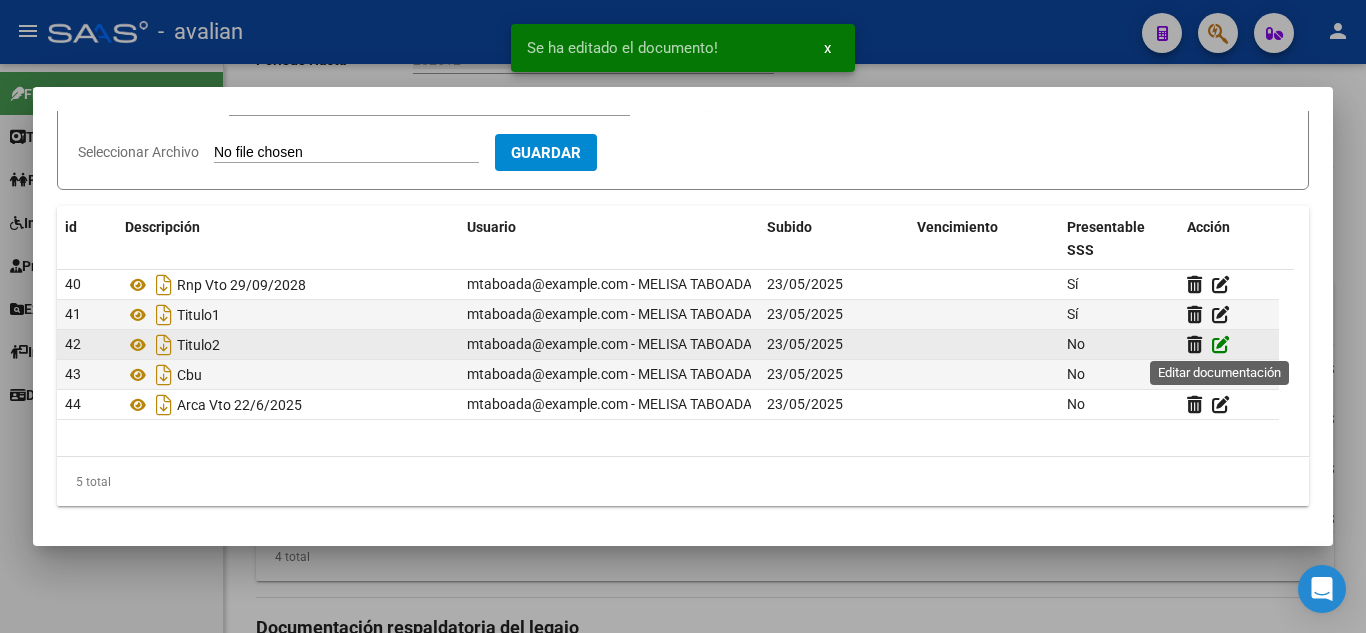 click 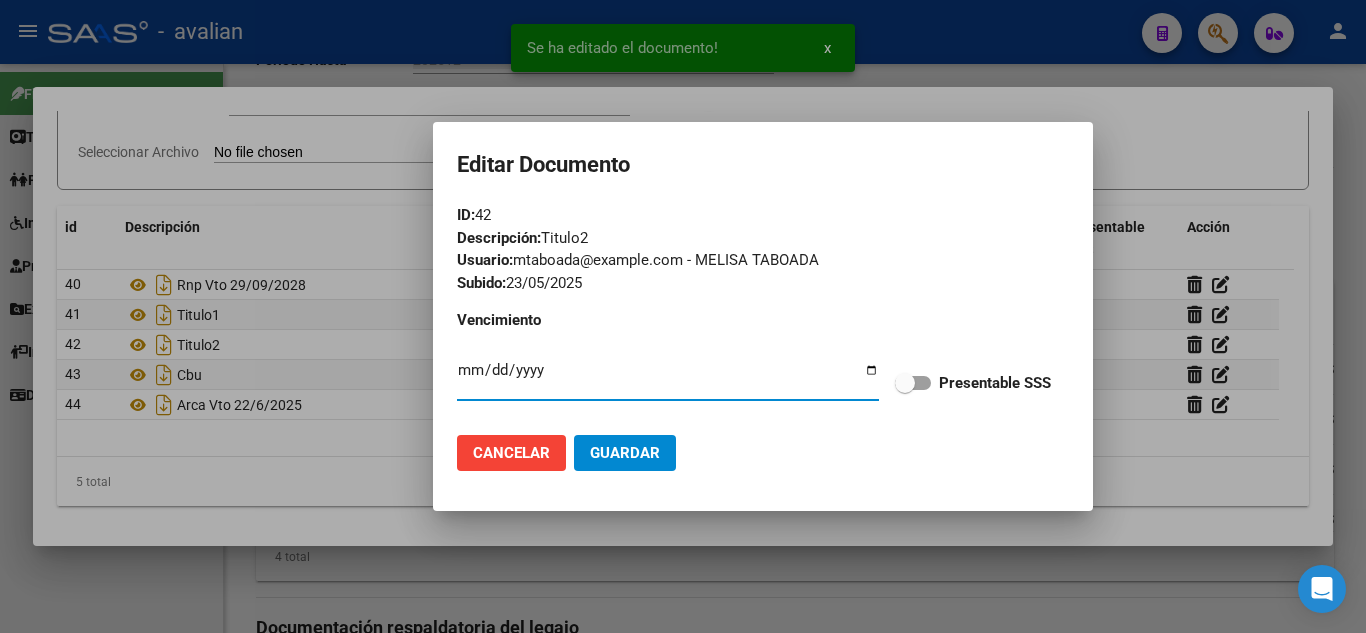 click at bounding box center (913, 383) 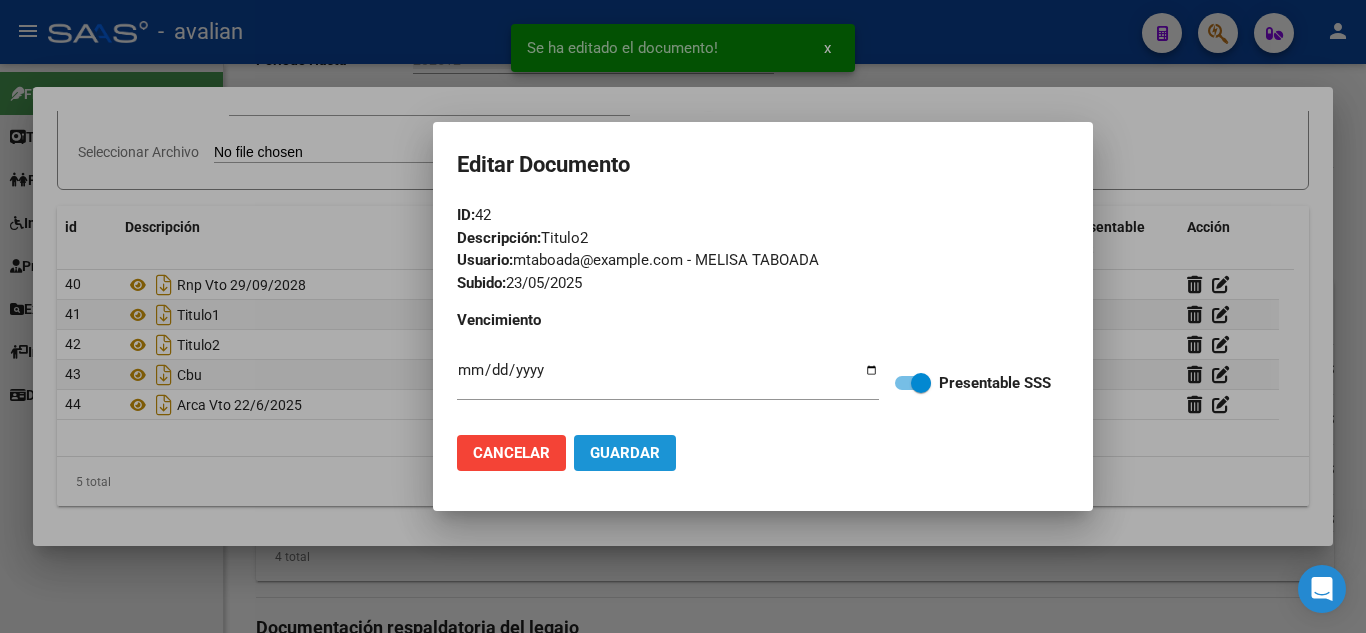 click on "Guardar" 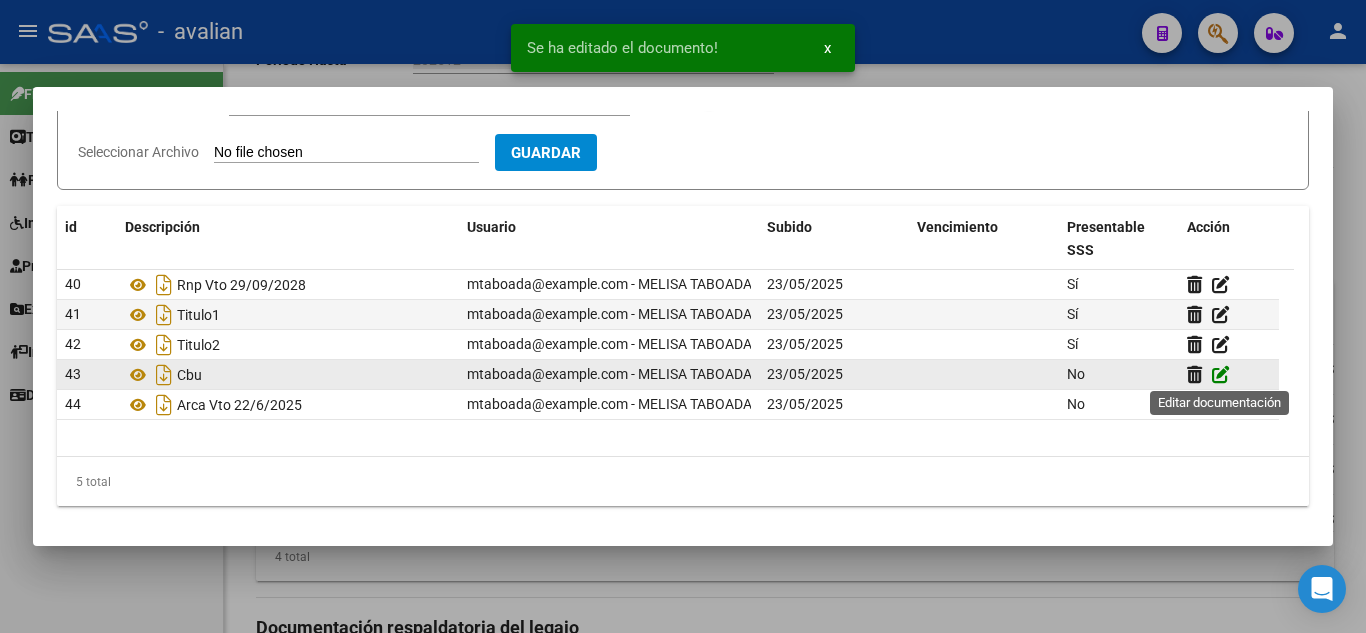 click 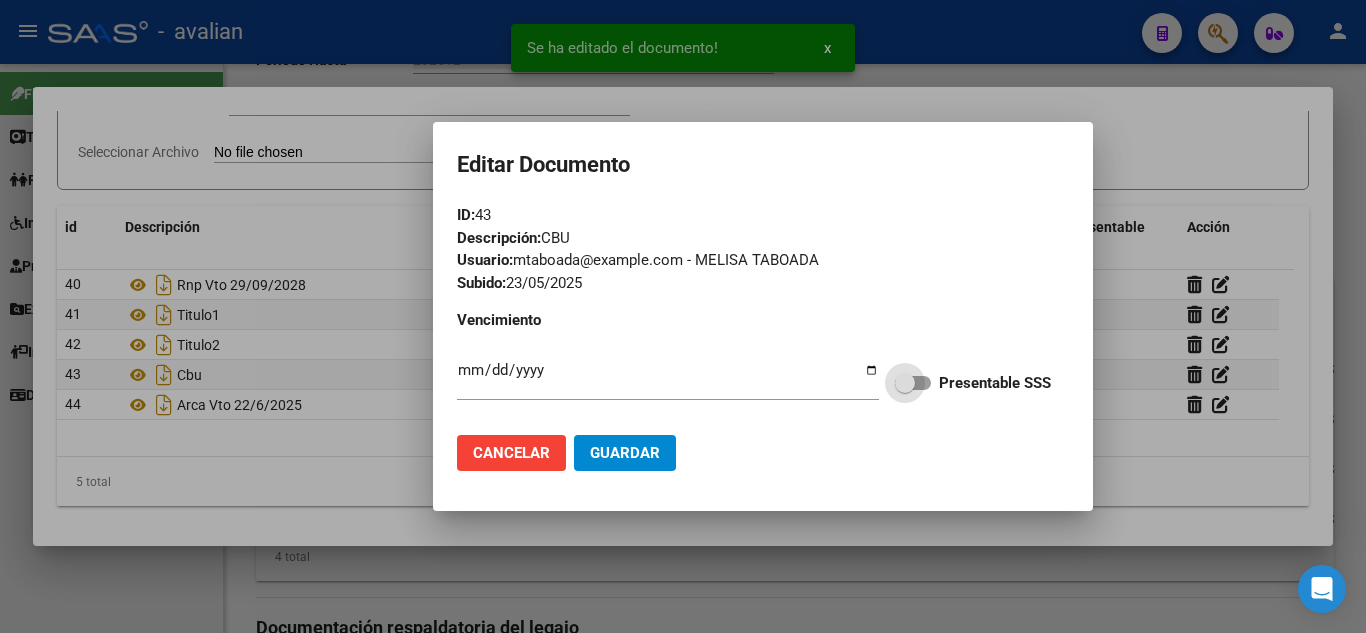 click at bounding box center (913, 383) 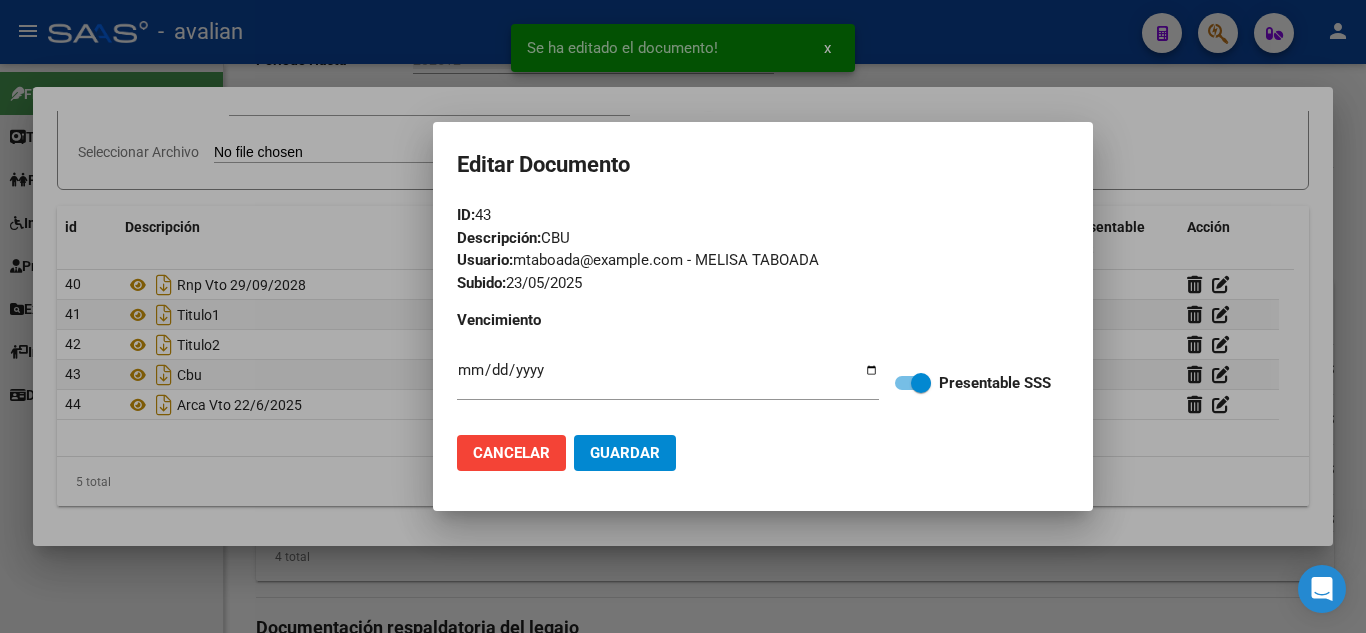 click on "Guardar" 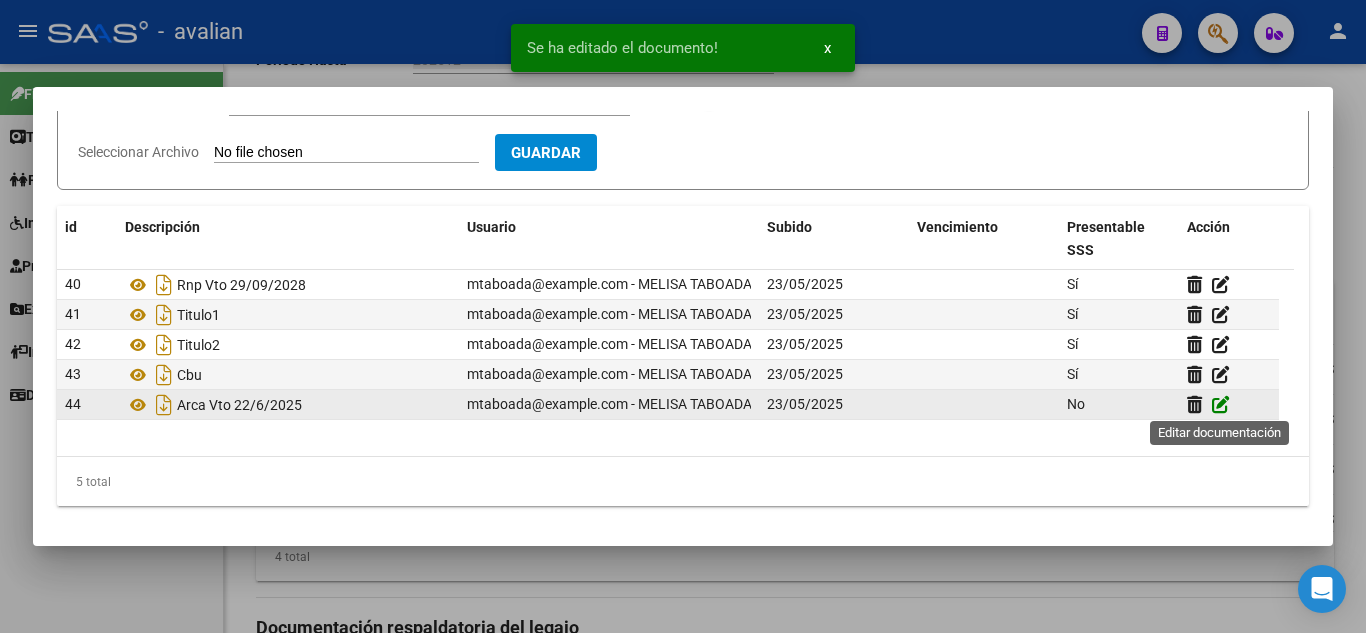 click 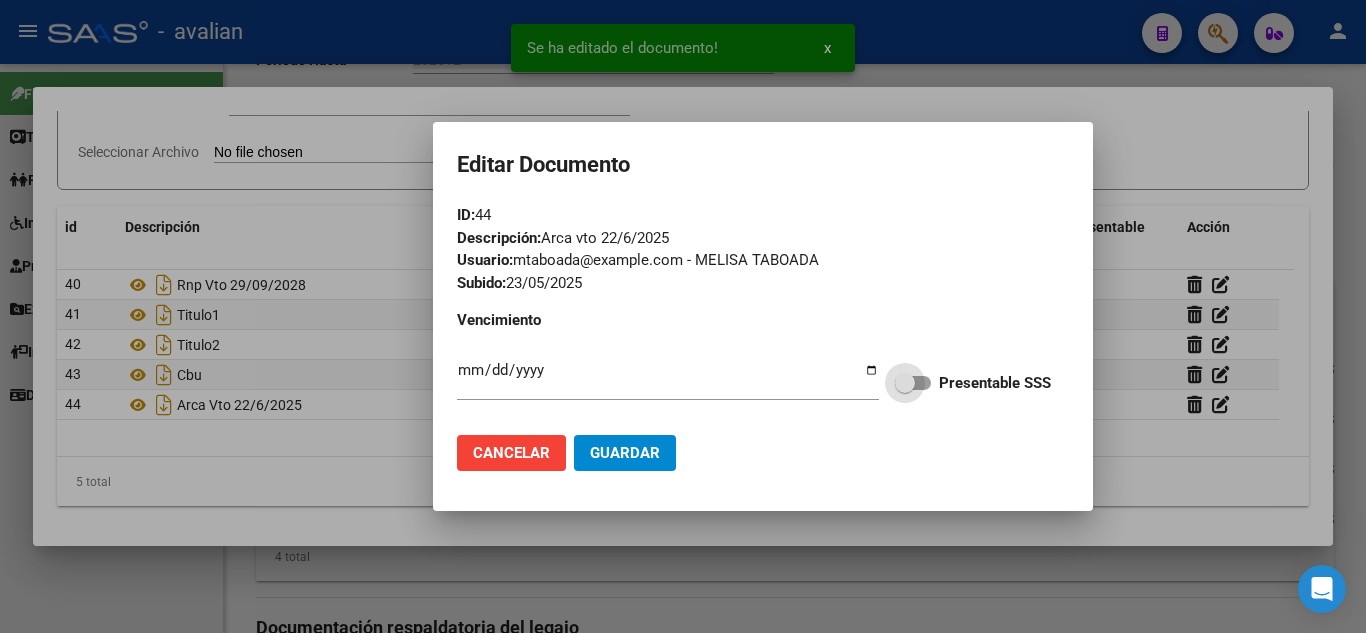 click at bounding box center (913, 383) 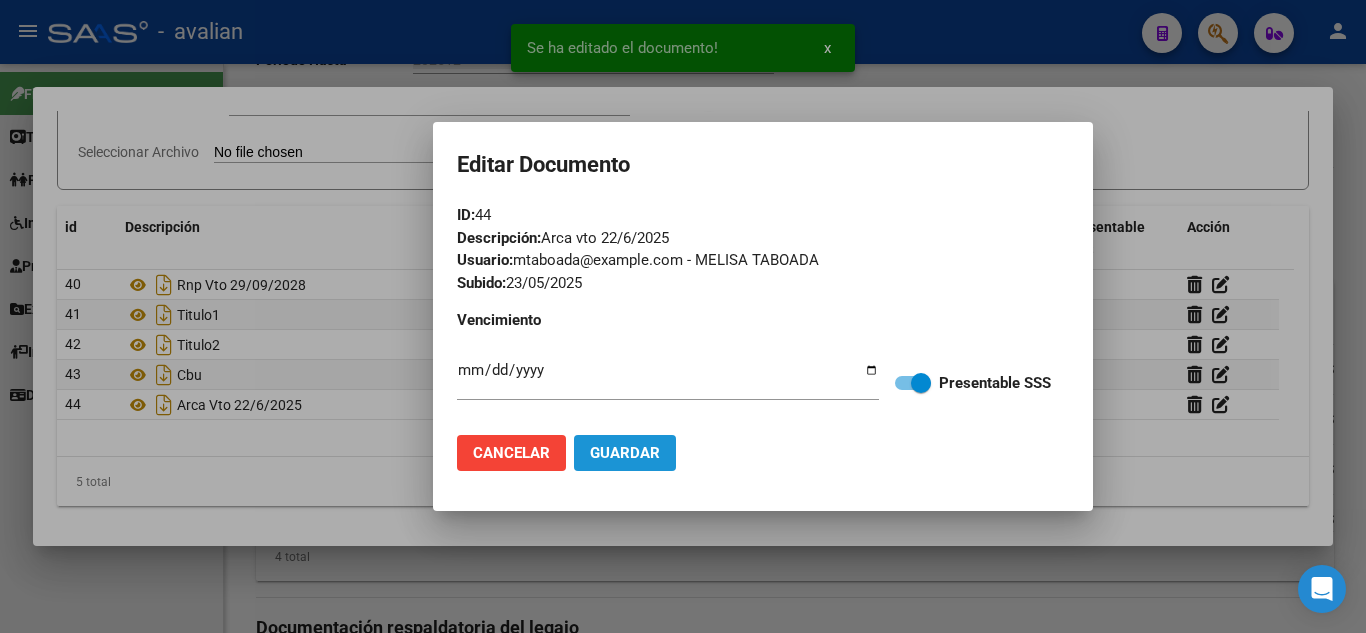 click on "Guardar" 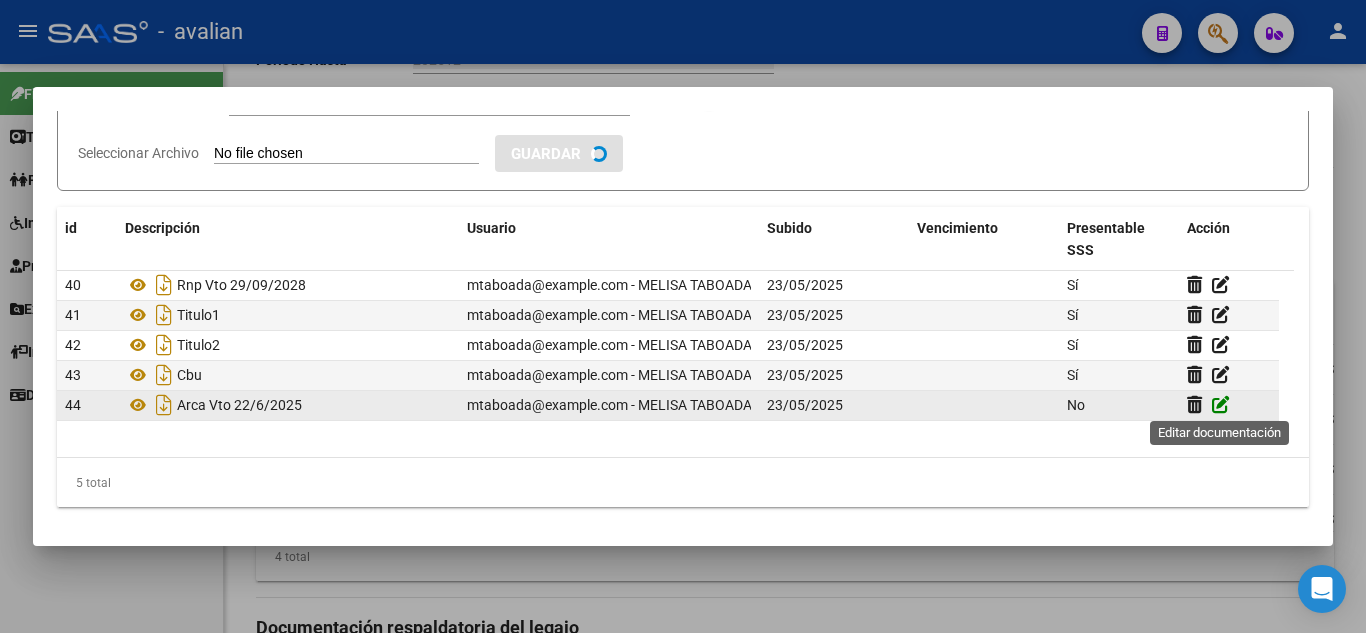 click 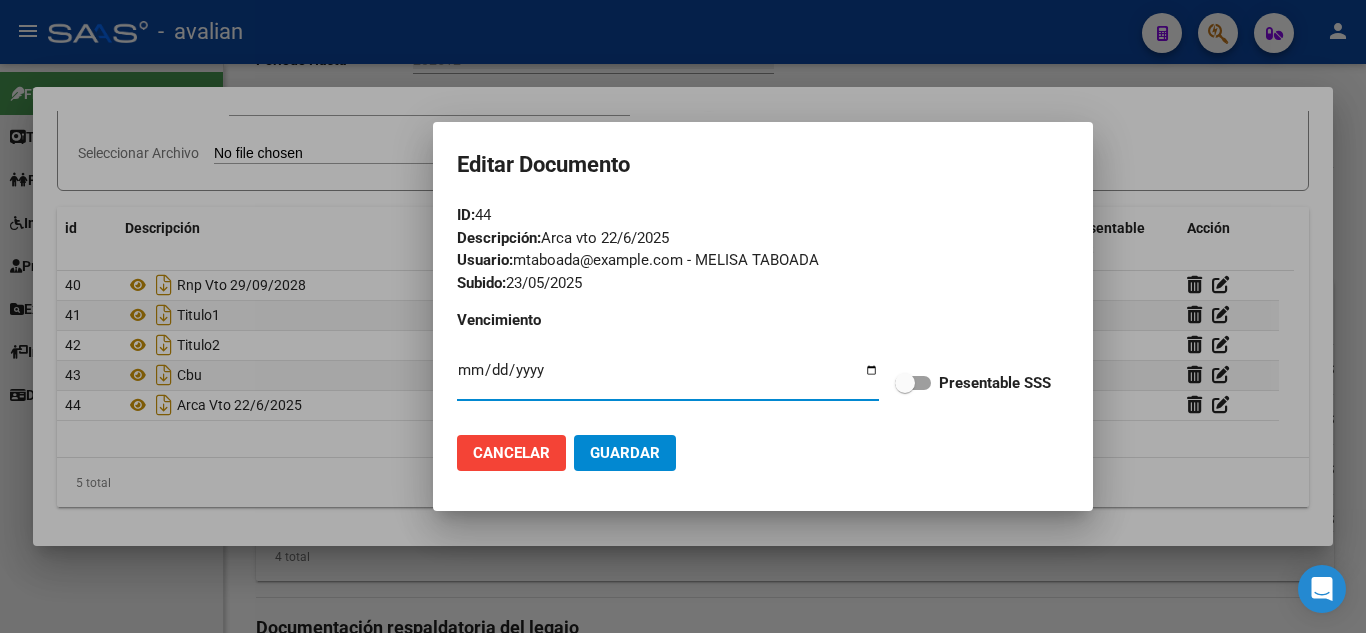 click at bounding box center [913, 383] 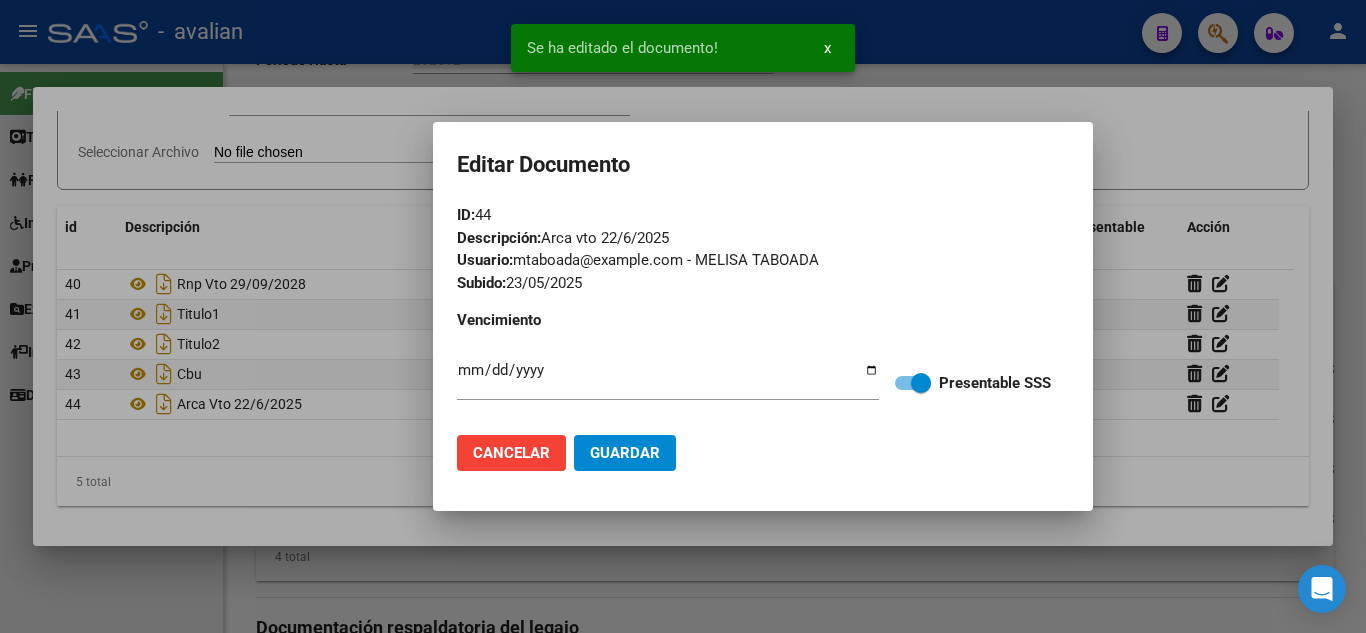 click on "Guardar" 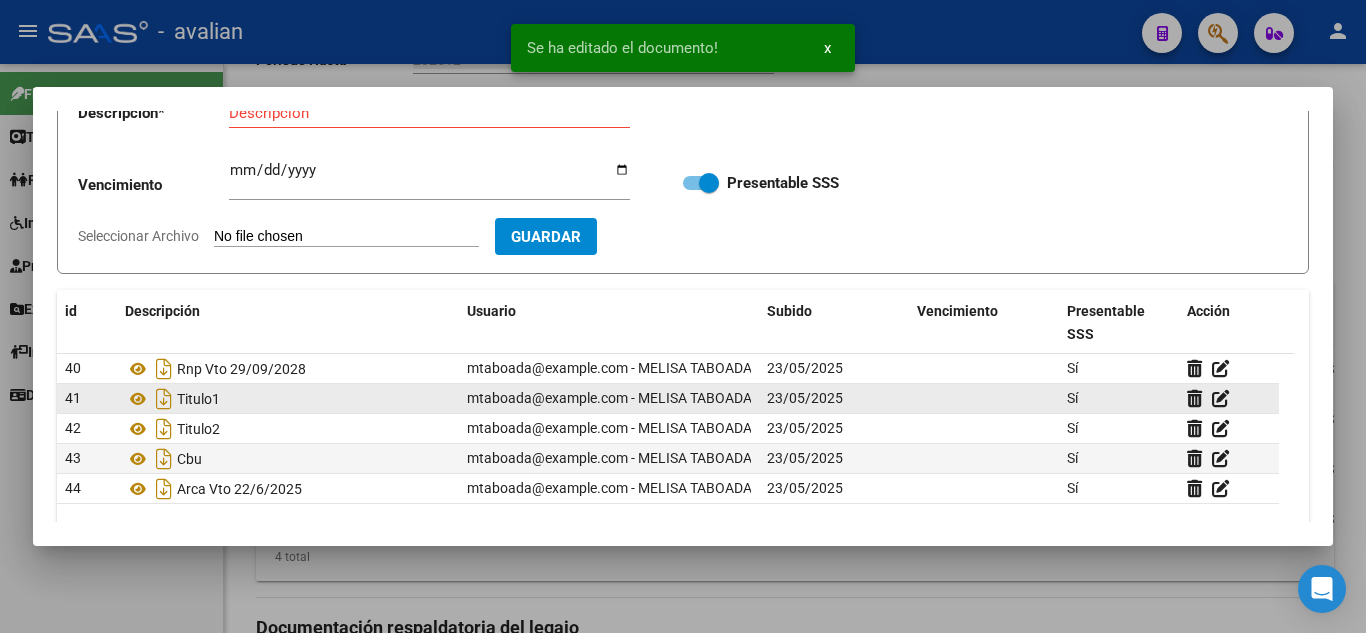 scroll, scrollTop: 0, scrollLeft: 0, axis: both 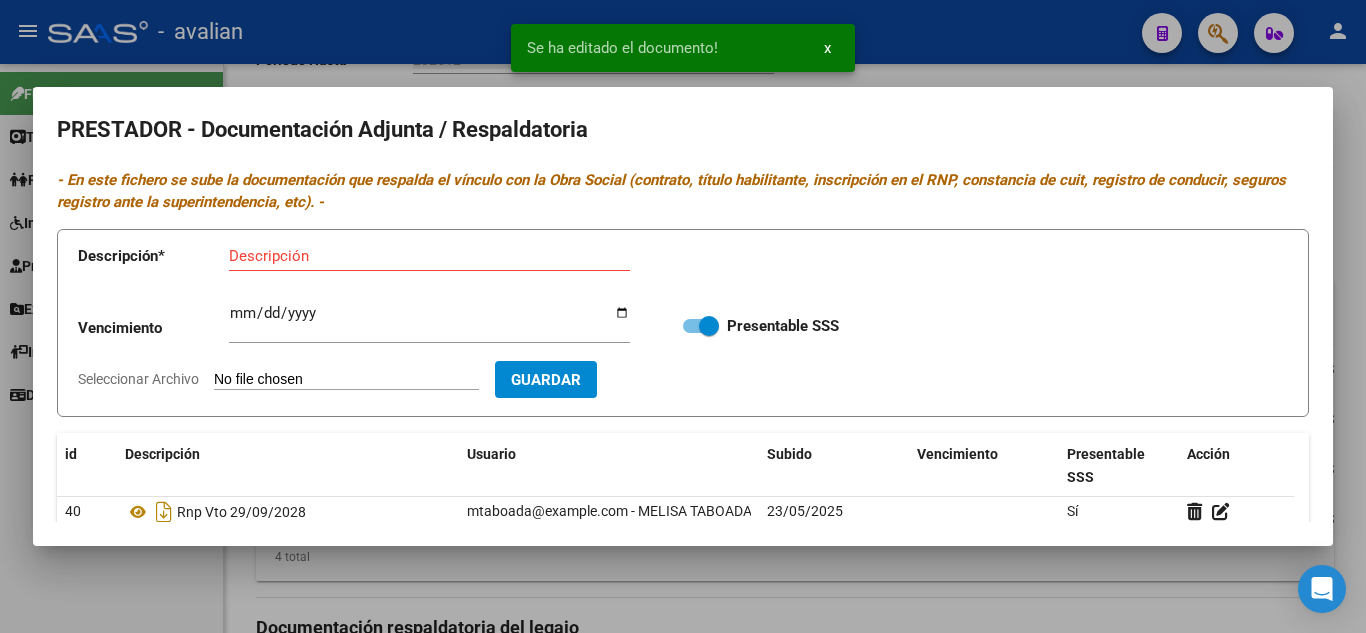 click at bounding box center (683, 316) 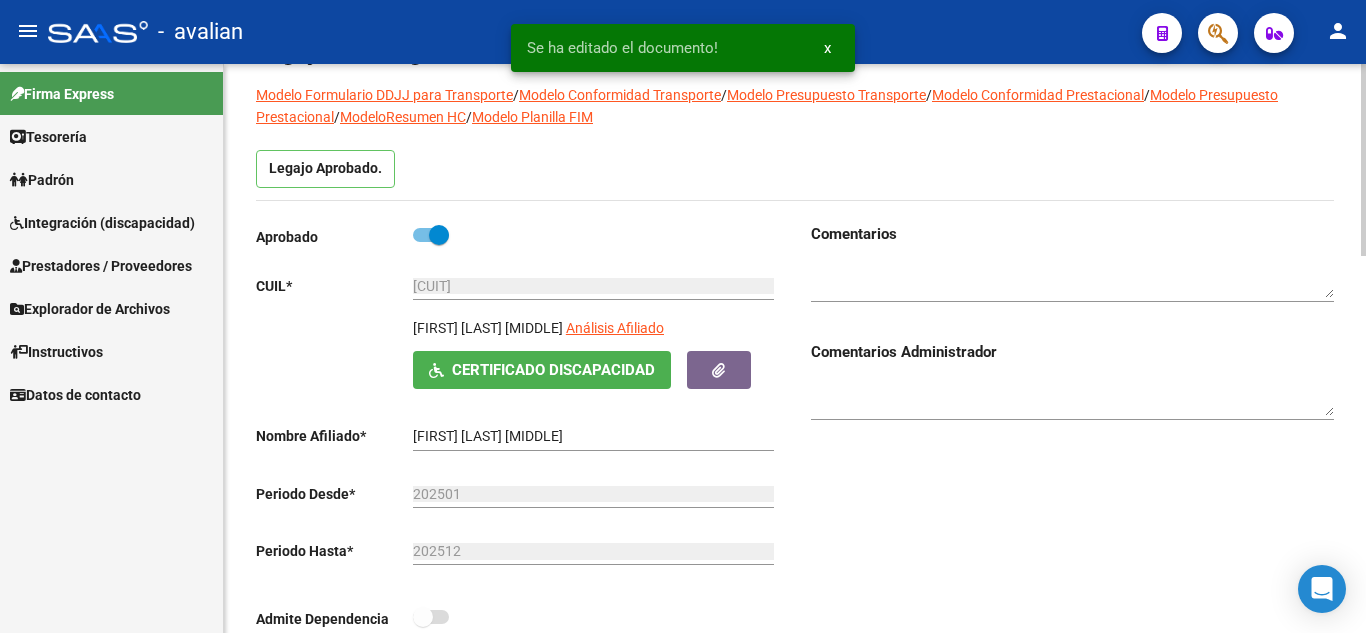scroll, scrollTop: 0, scrollLeft: 0, axis: both 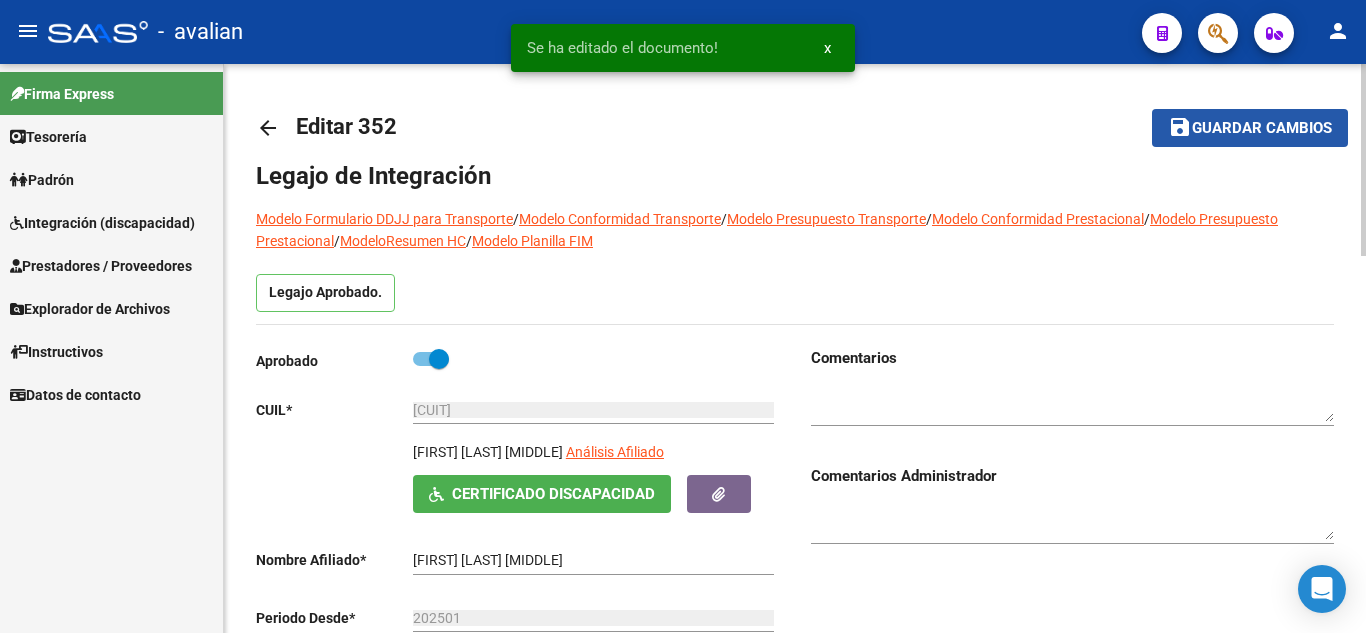 click on "save" 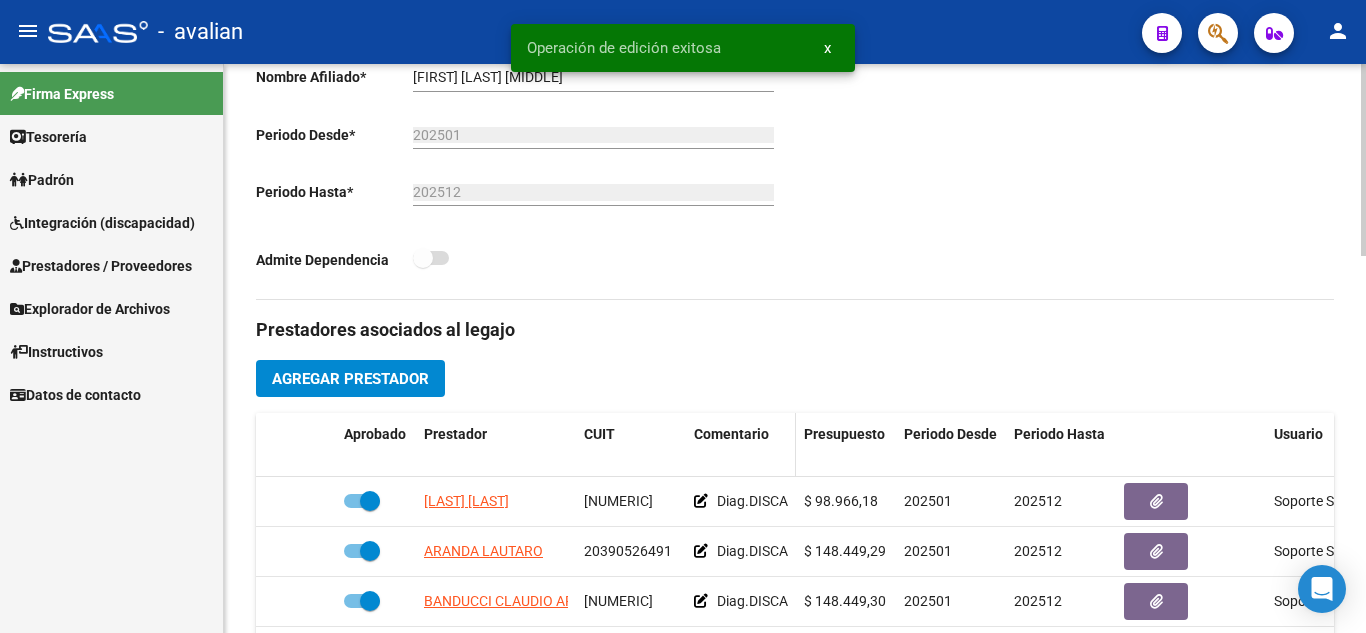 scroll, scrollTop: 600, scrollLeft: 0, axis: vertical 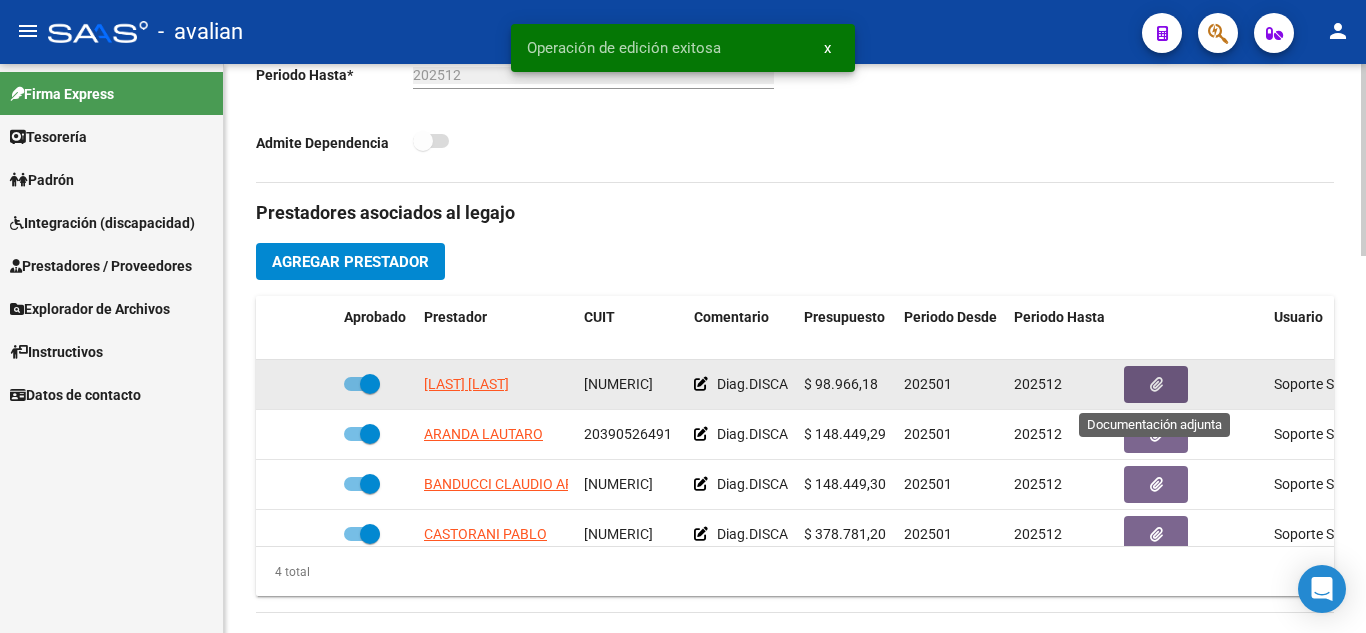 click 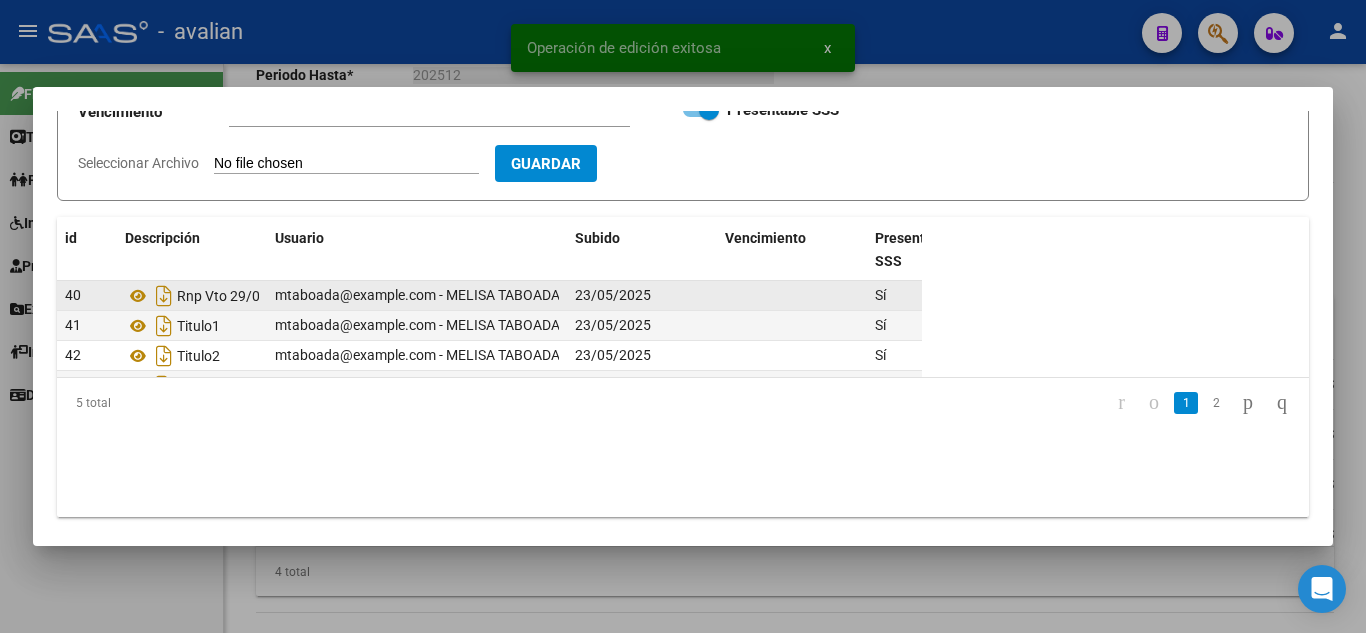 scroll, scrollTop: 227, scrollLeft: 0, axis: vertical 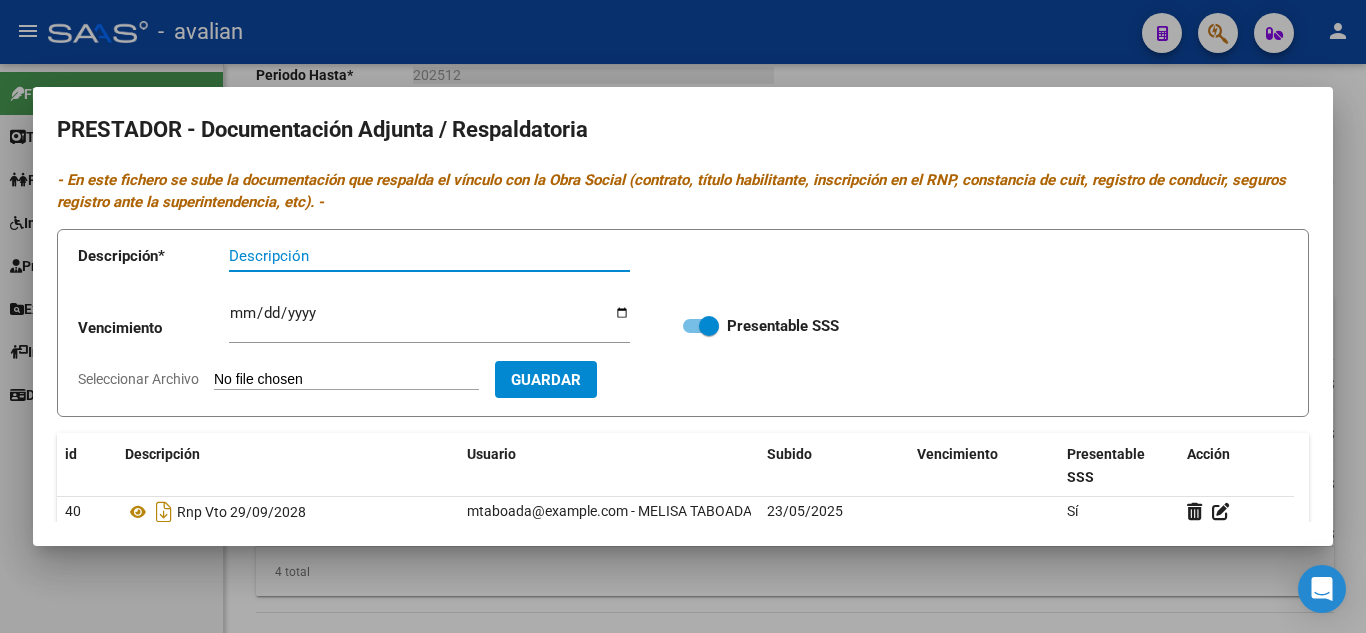 click at bounding box center (683, 316) 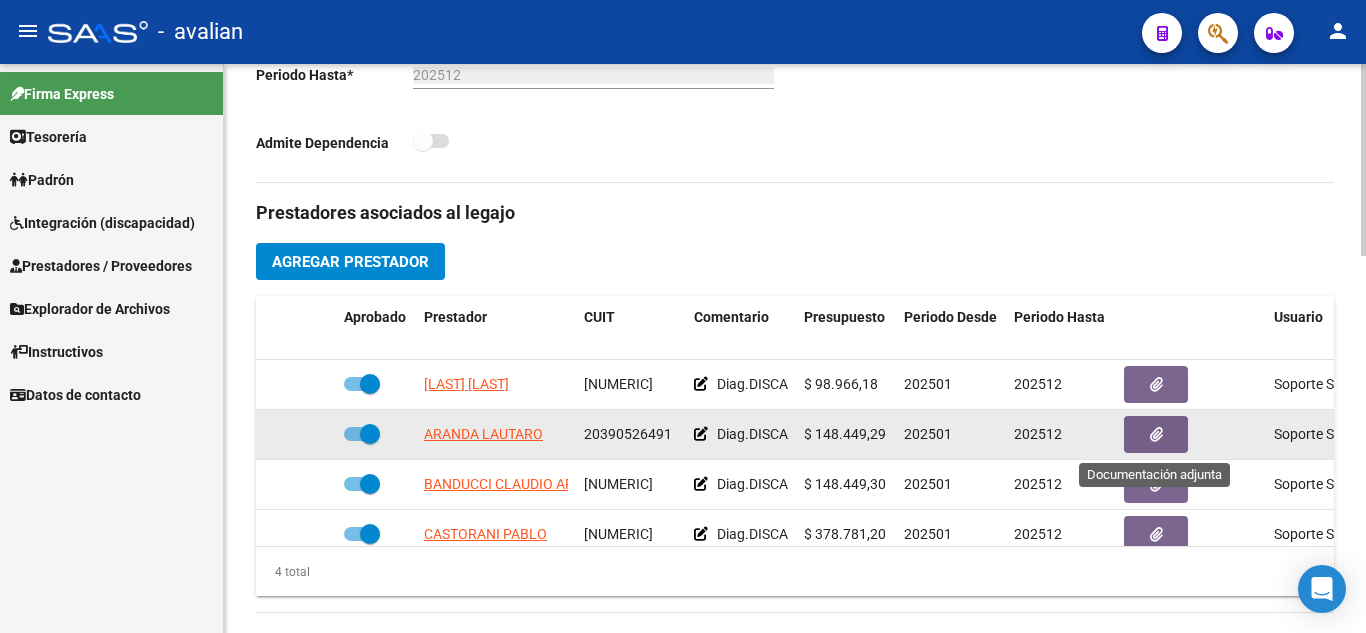 click 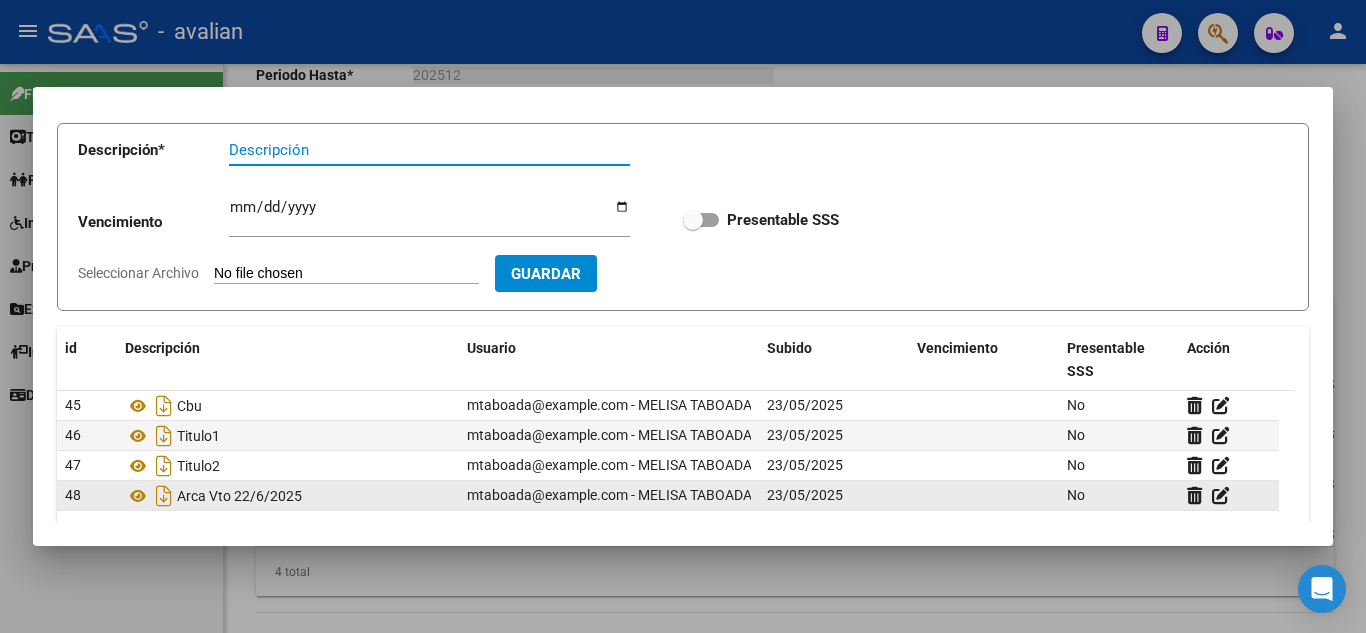 scroll, scrollTop: 200, scrollLeft: 0, axis: vertical 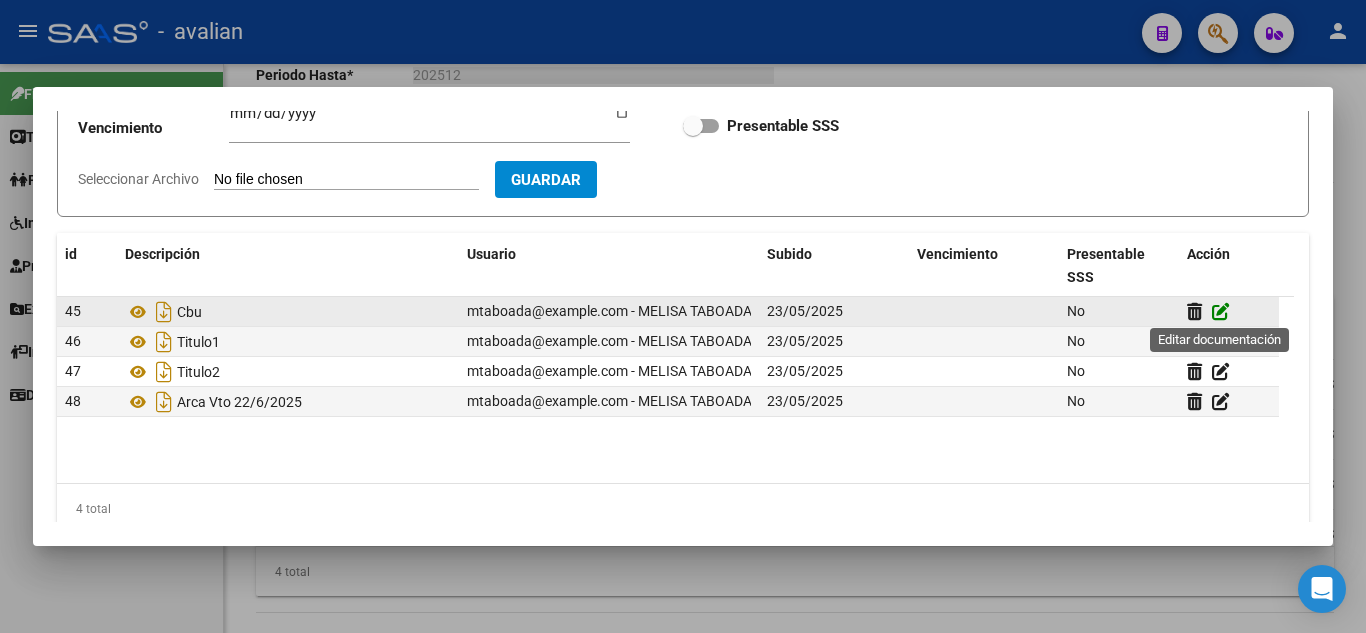 click 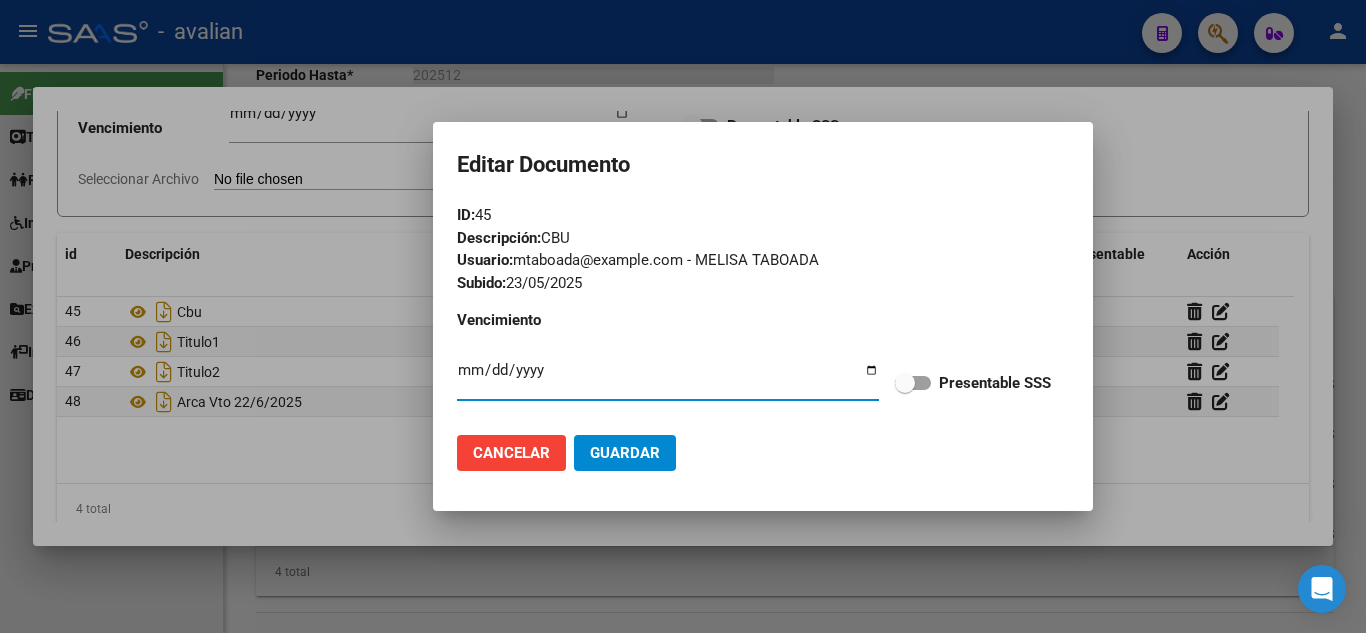 click at bounding box center (913, 383) 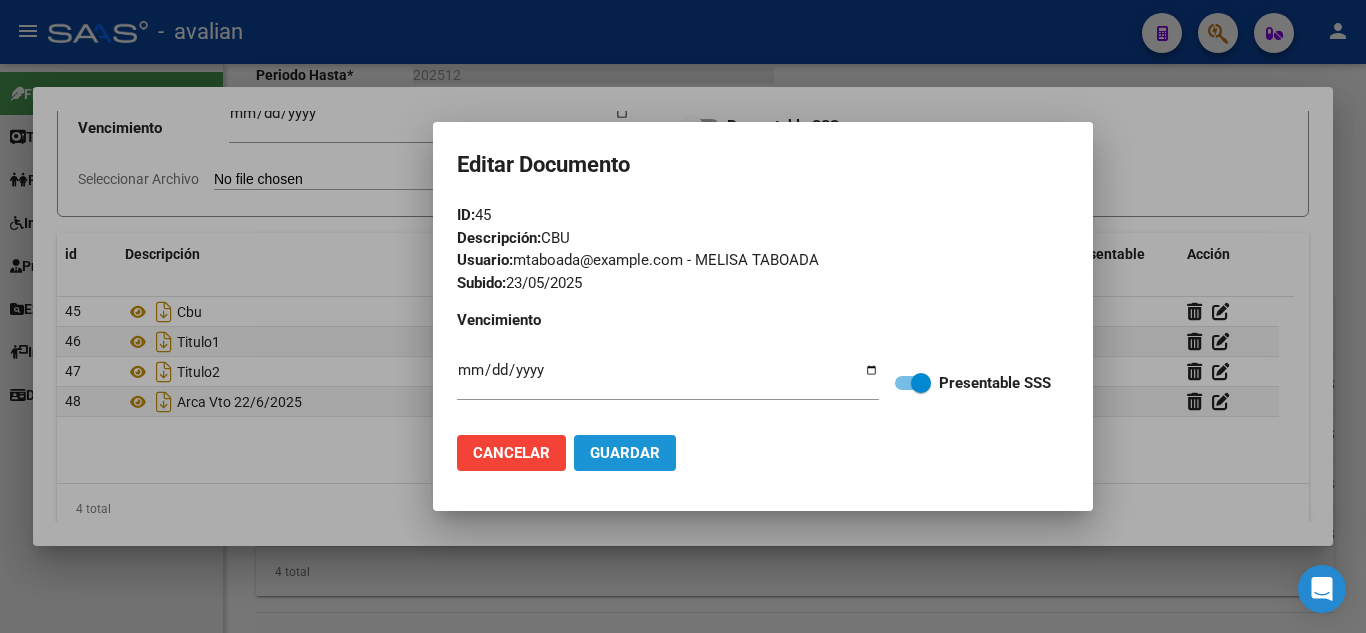 drag, startPoint x: 665, startPoint y: 449, endPoint x: 718, endPoint y: 454, distance: 53.235325 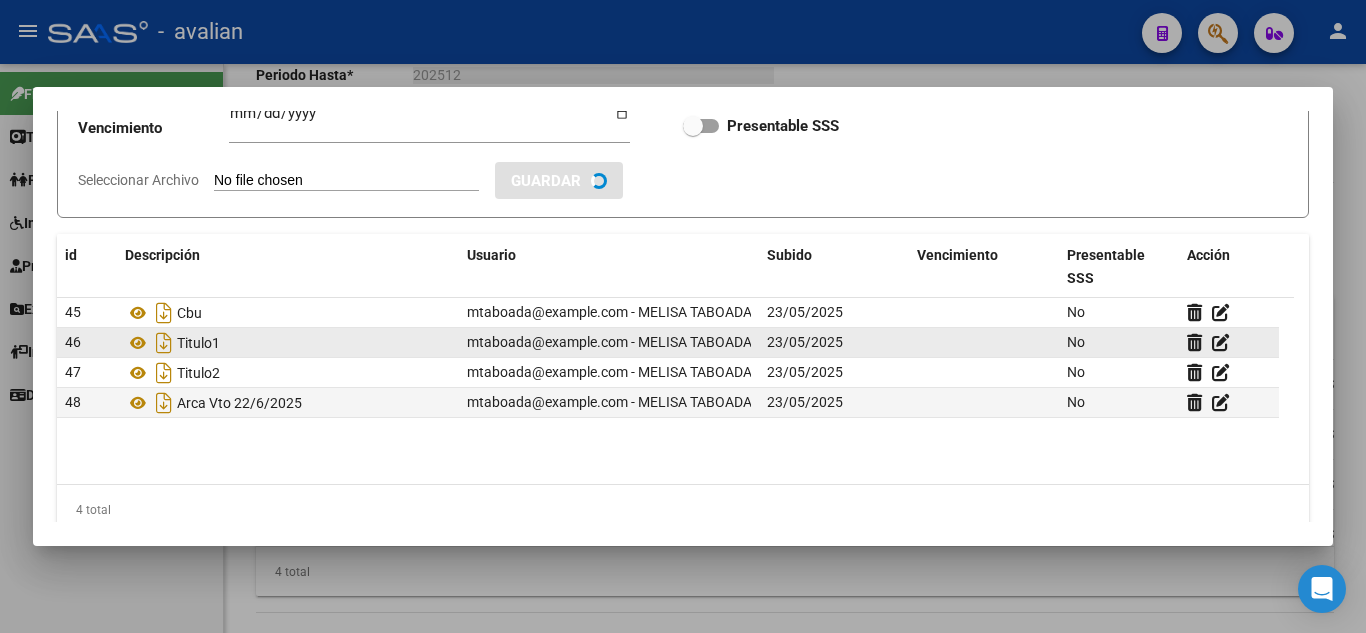 checkbox on "true" 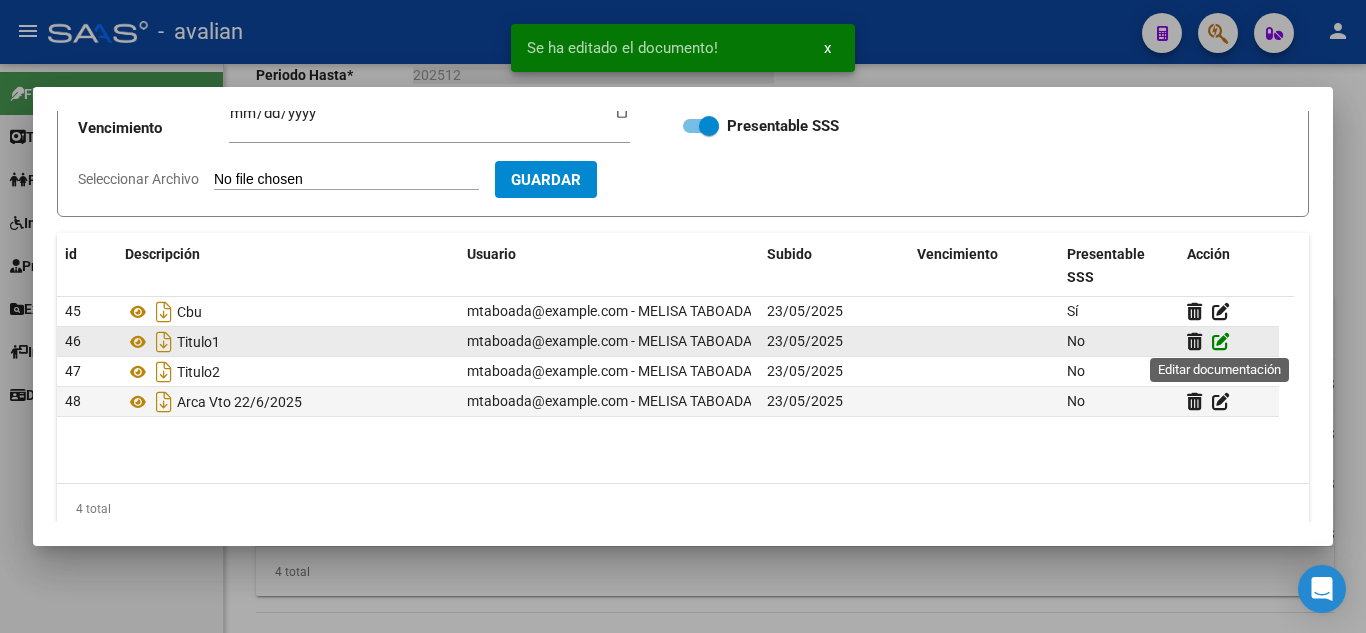 click 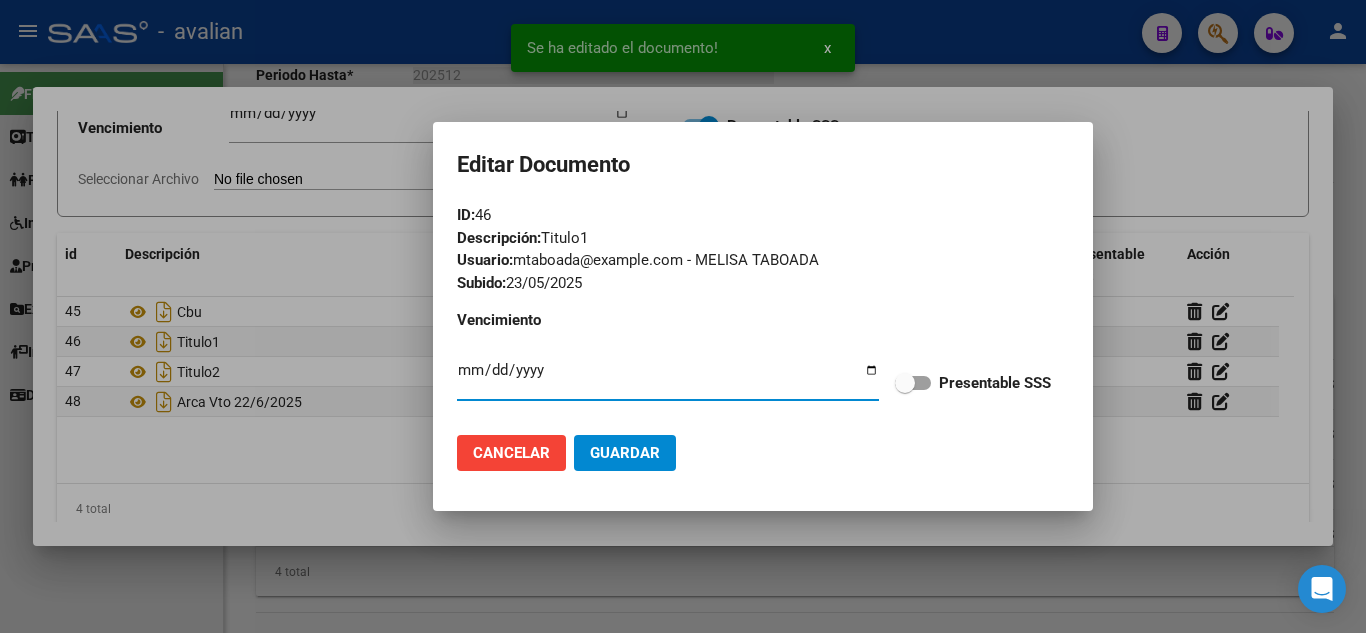 click at bounding box center [913, 383] 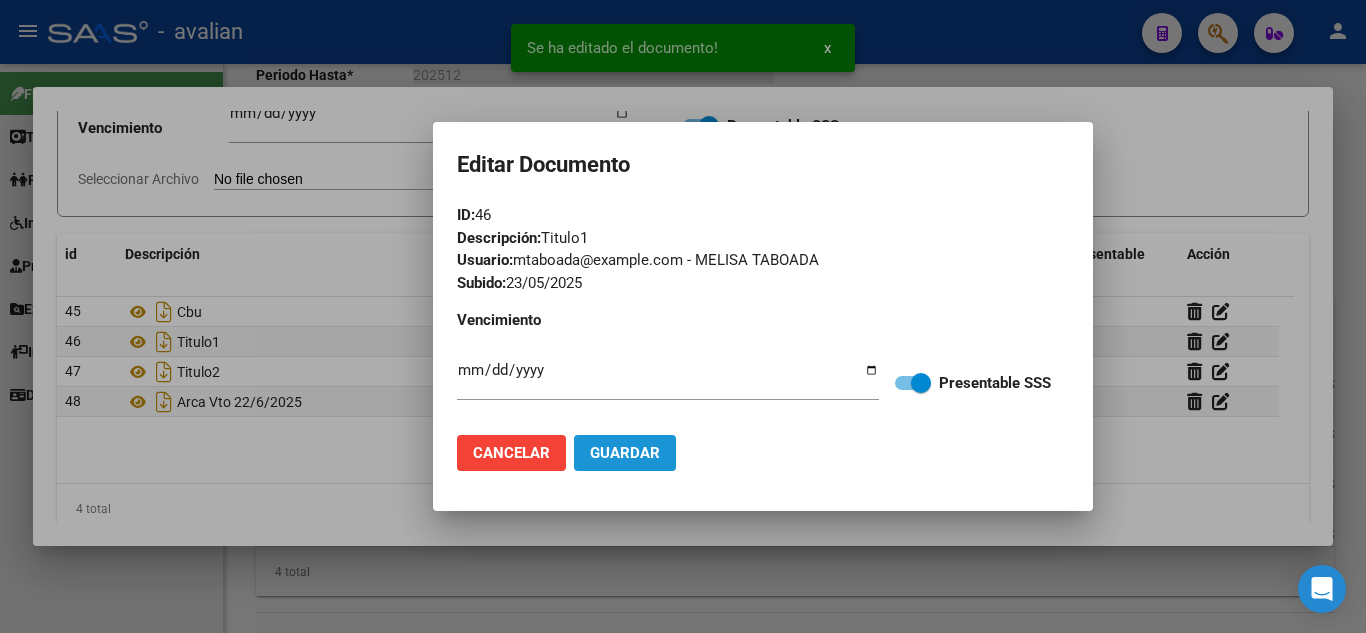 click on "Guardar" 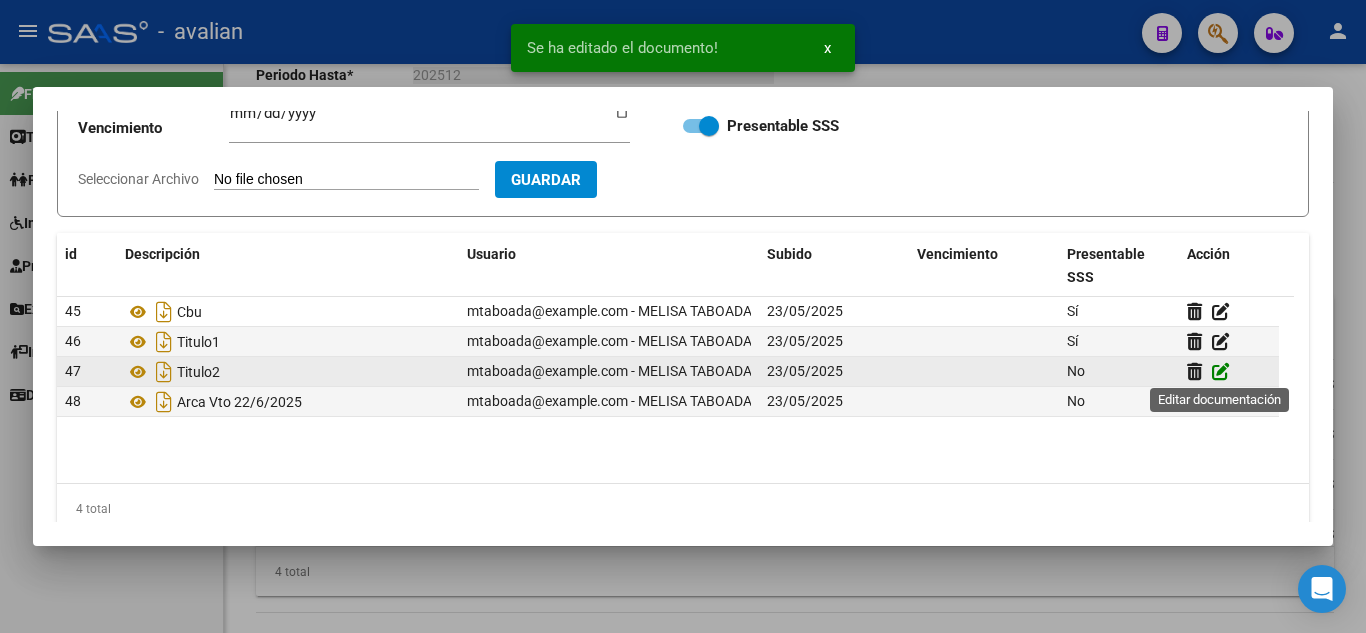 click 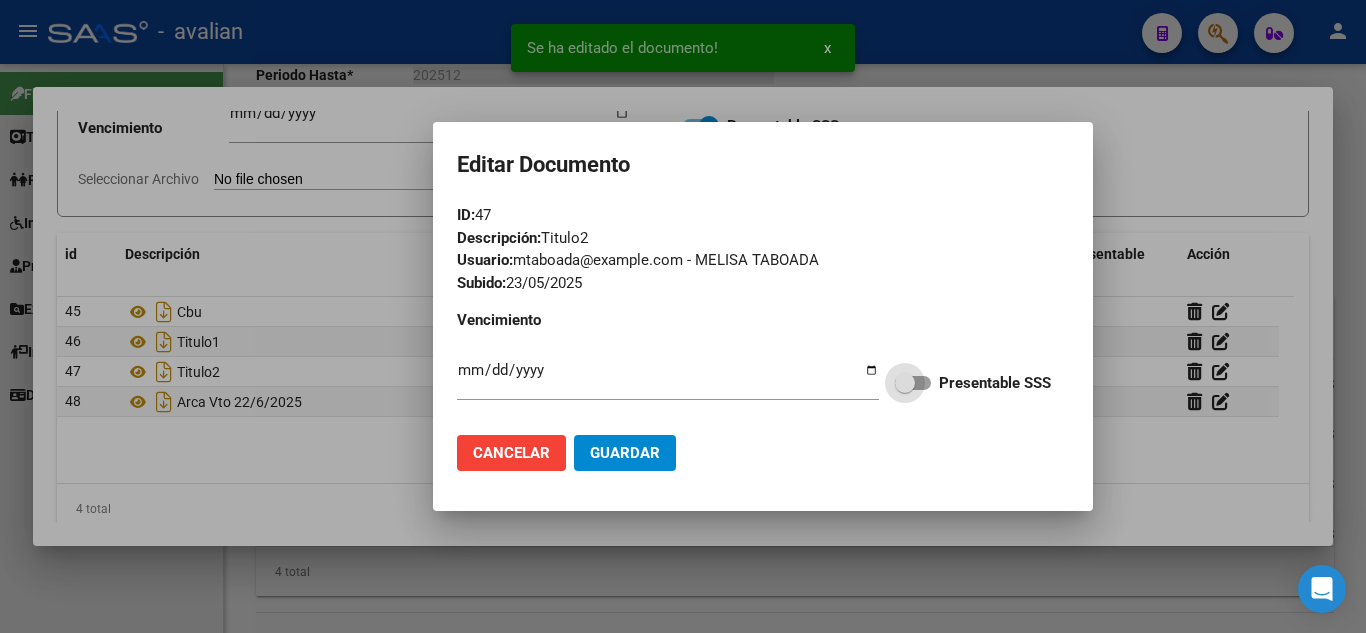 click at bounding box center [905, 383] 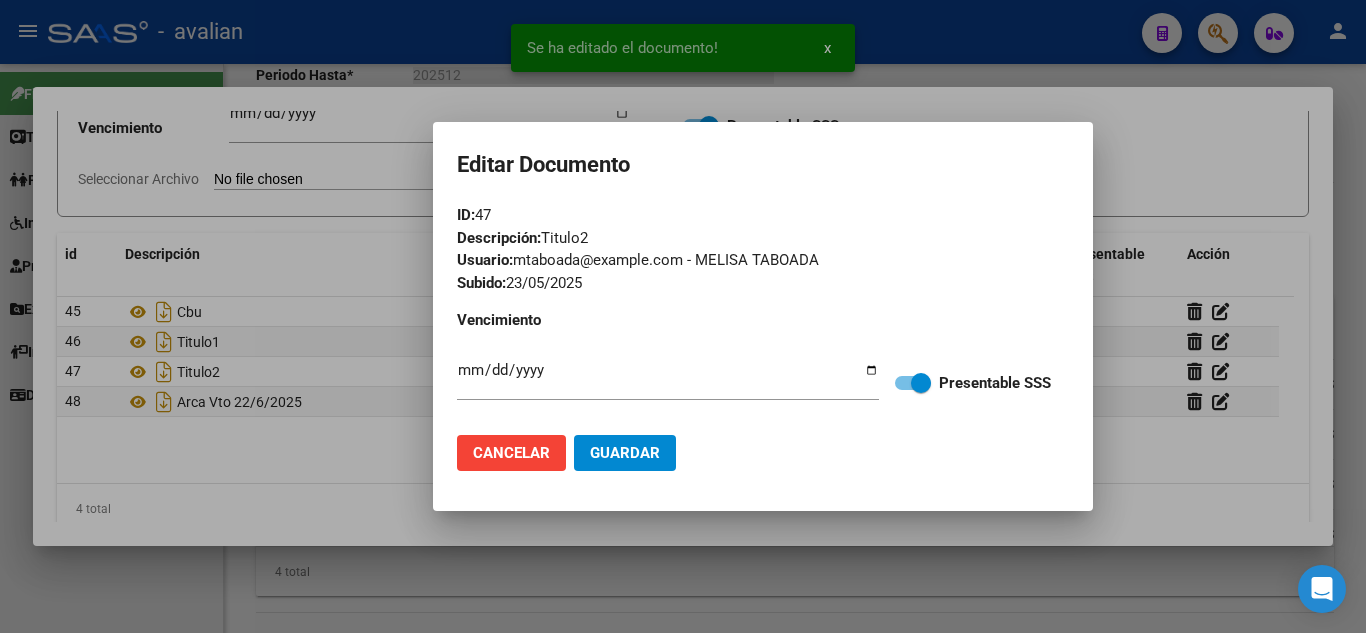 click on "Guardar" 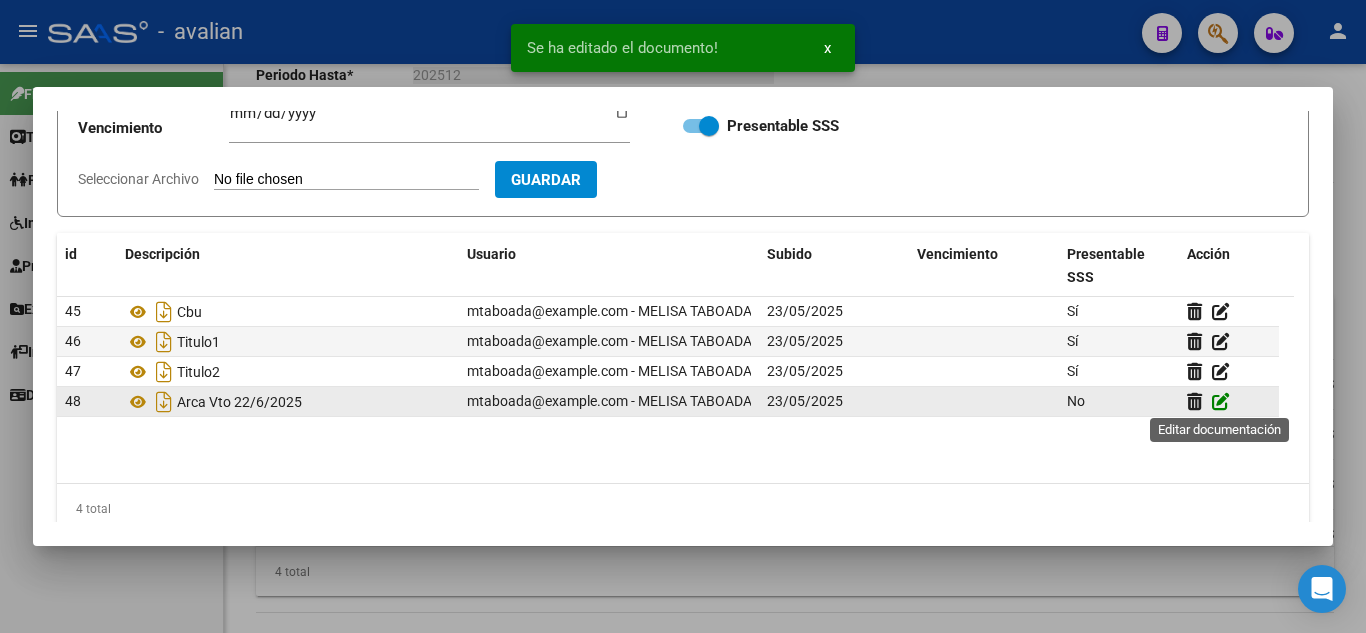 click 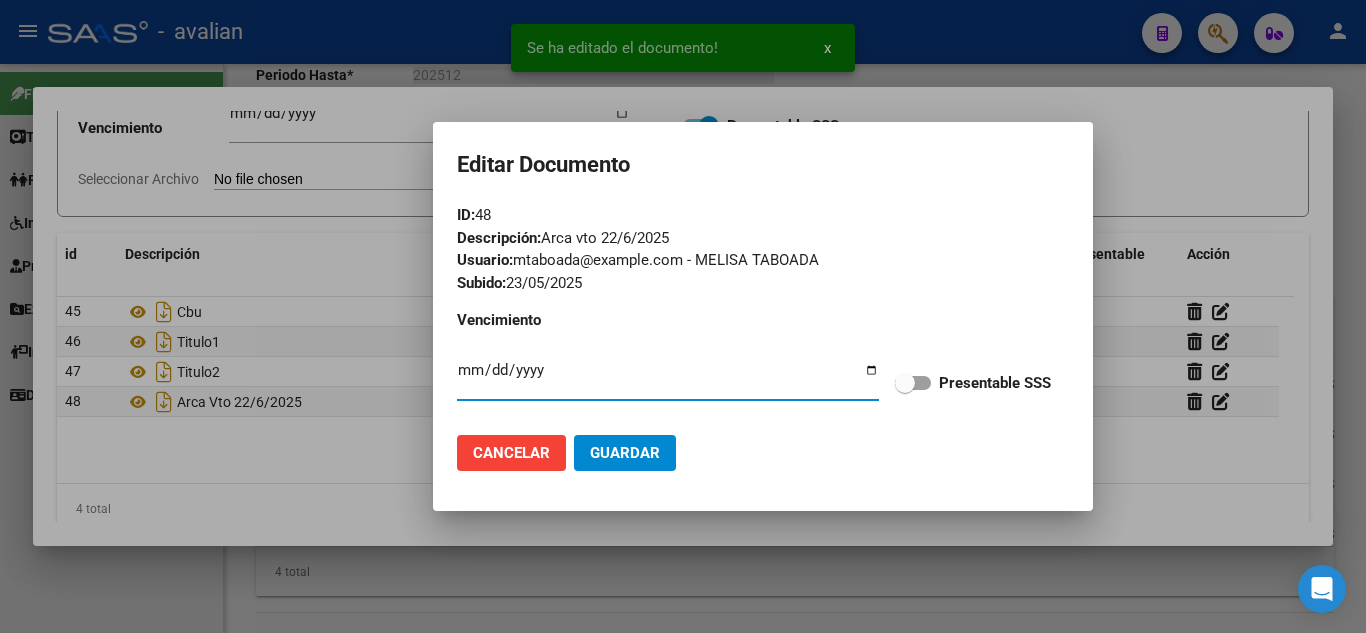 click at bounding box center [913, 383] 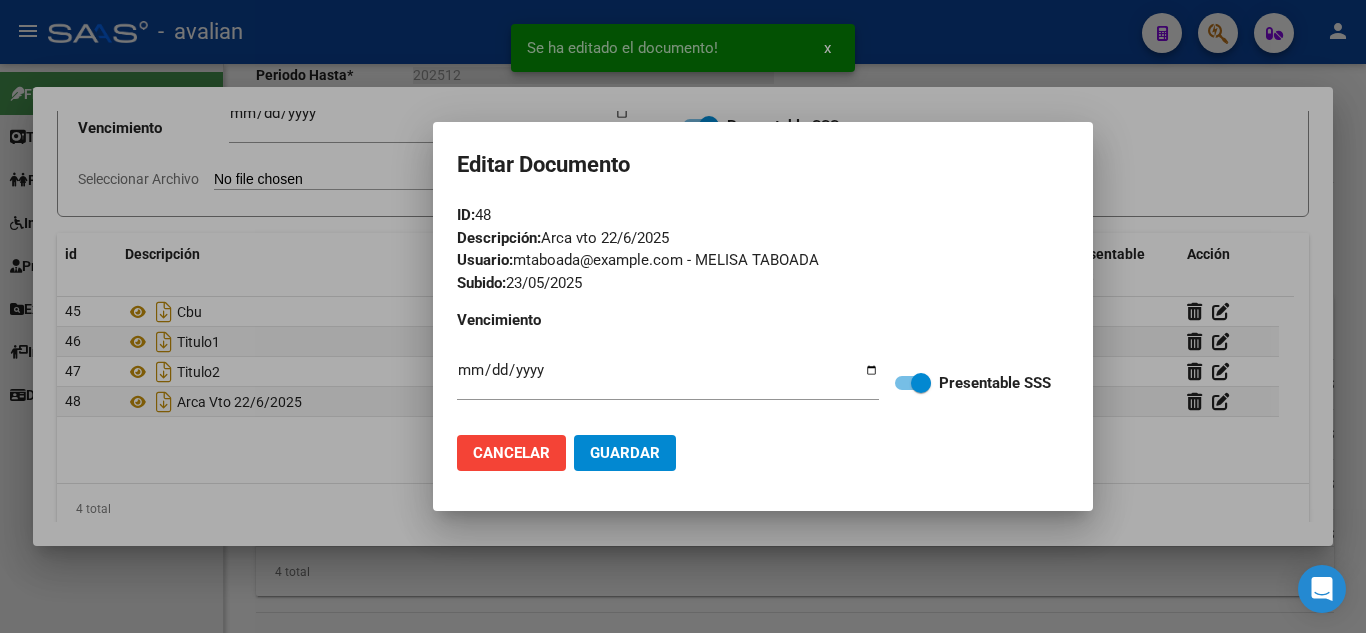 click on "Guardar" 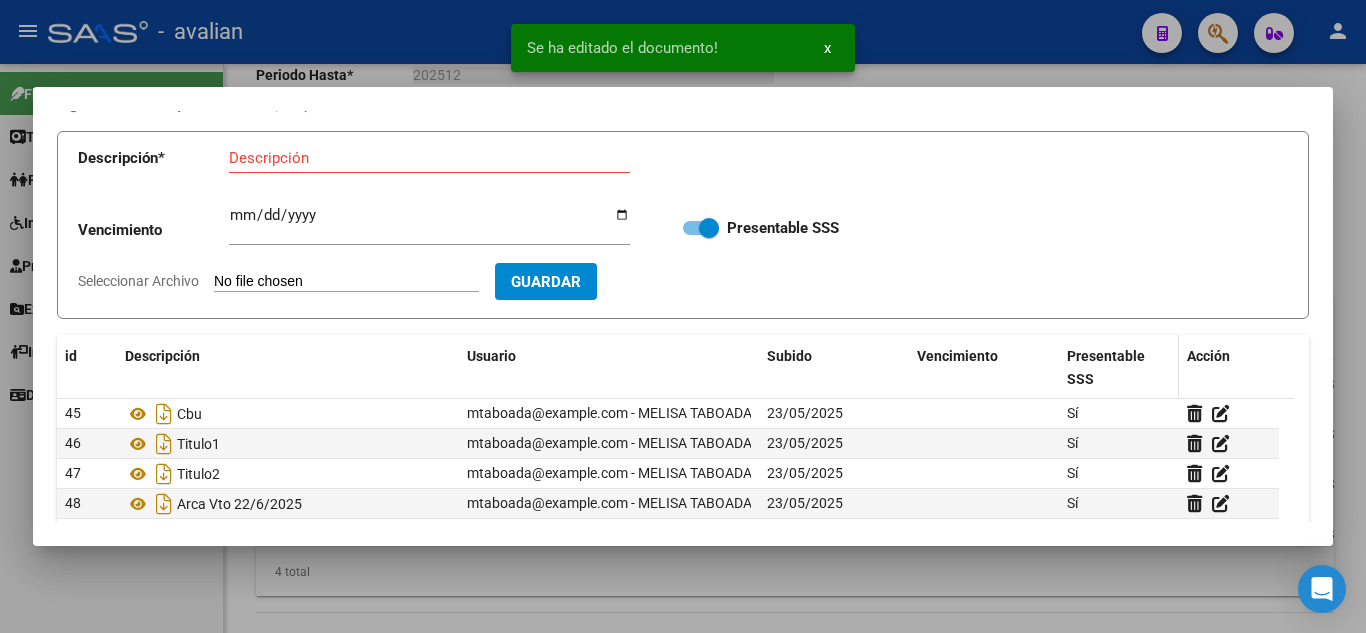 scroll, scrollTop: 0, scrollLeft: 0, axis: both 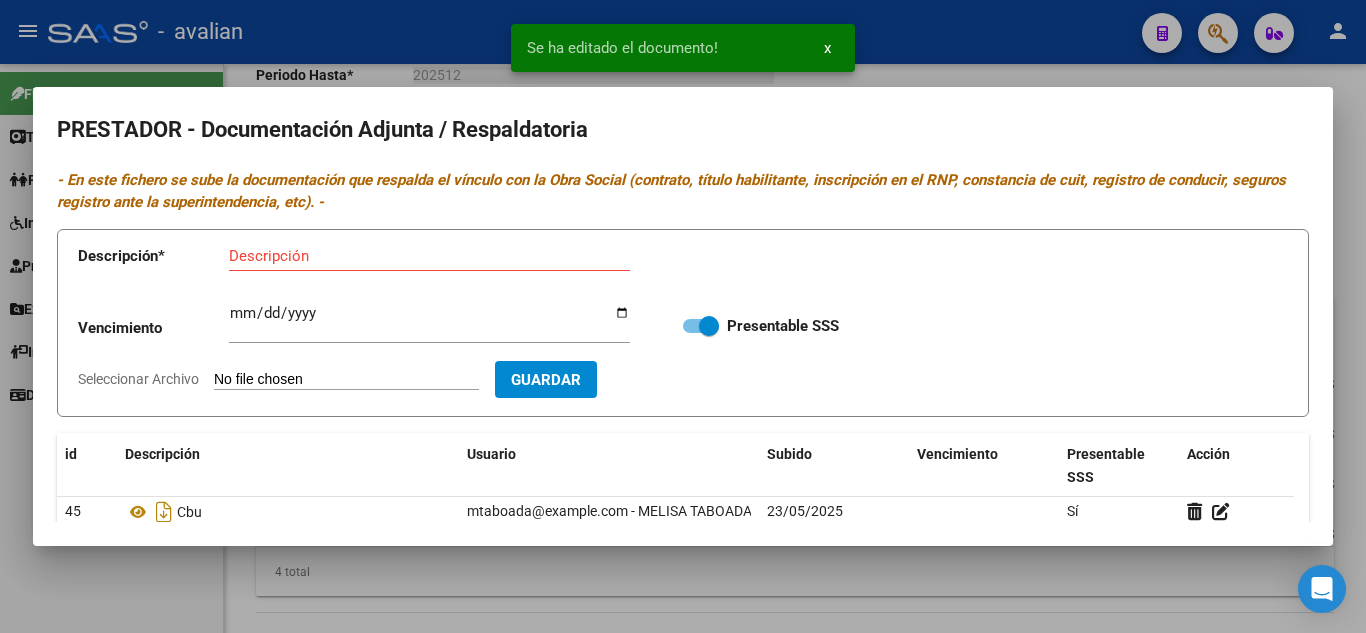 click at bounding box center [683, 316] 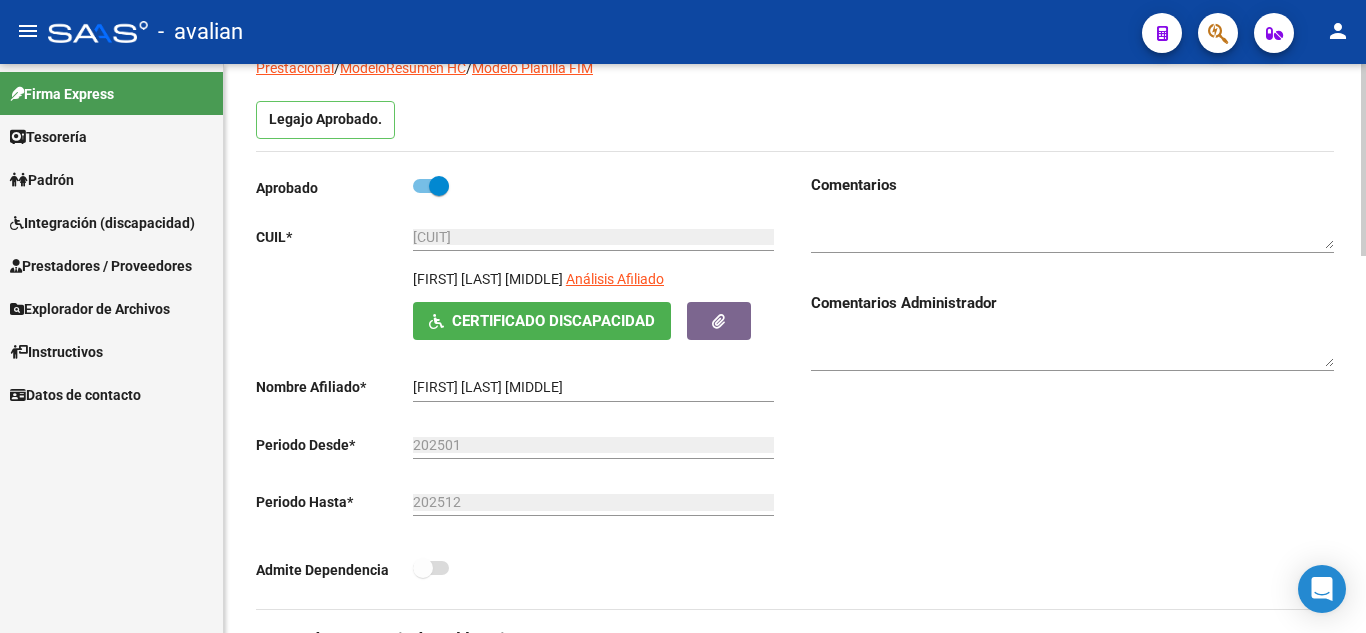 scroll, scrollTop: 0, scrollLeft: 0, axis: both 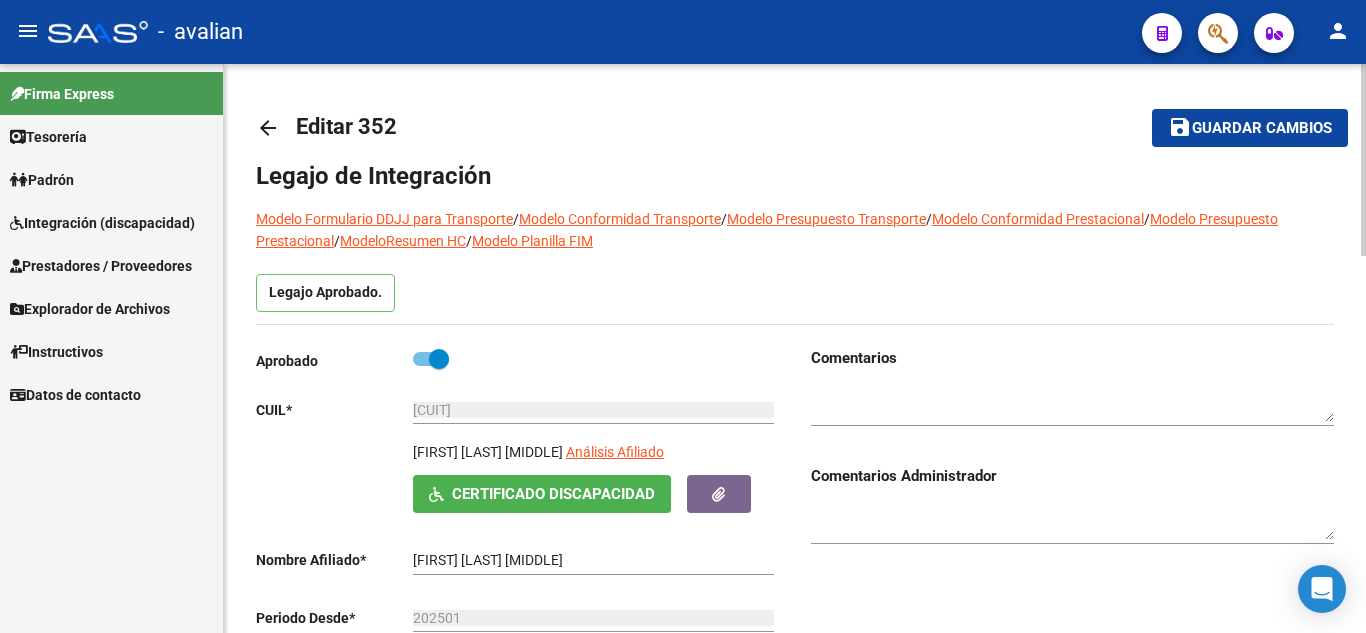 click on "save Guardar cambios" 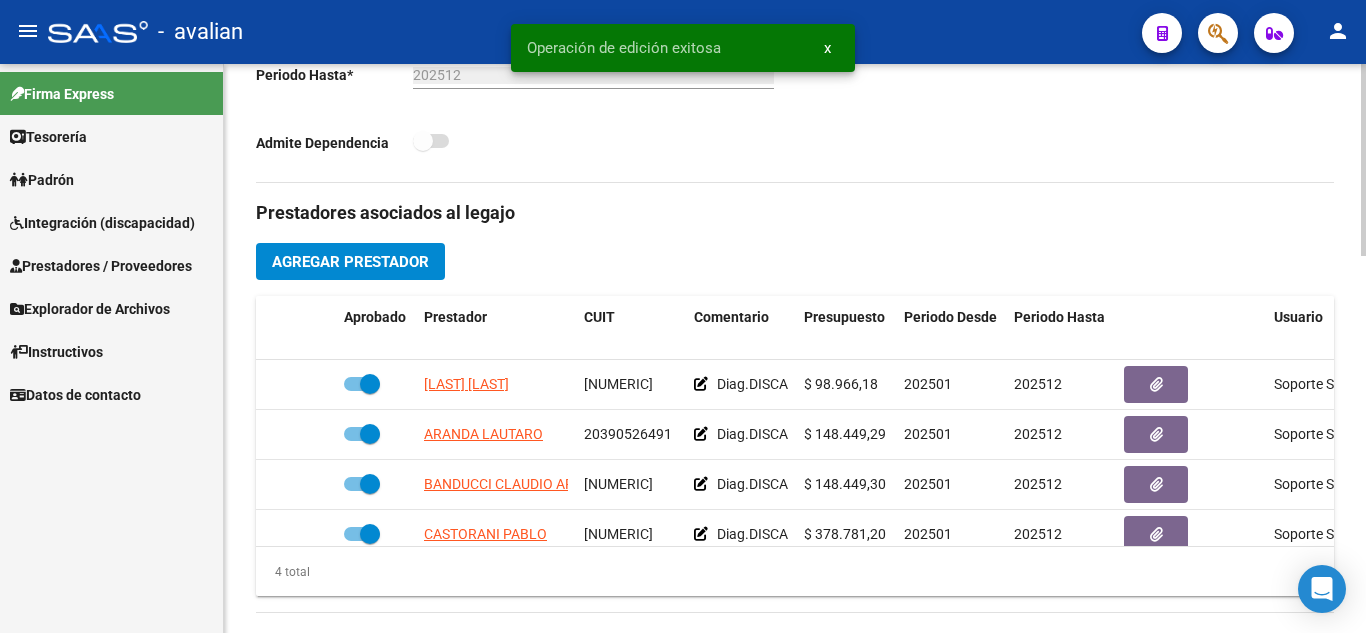 scroll, scrollTop: 700, scrollLeft: 0, axis: vertical 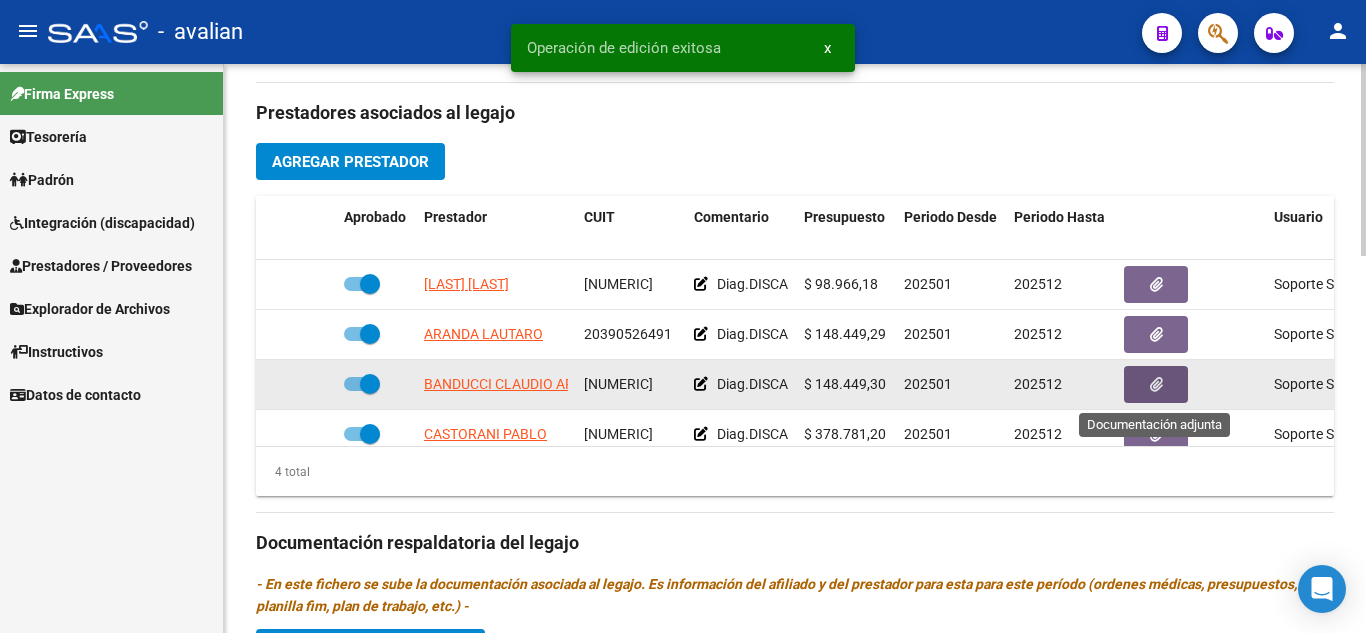 click 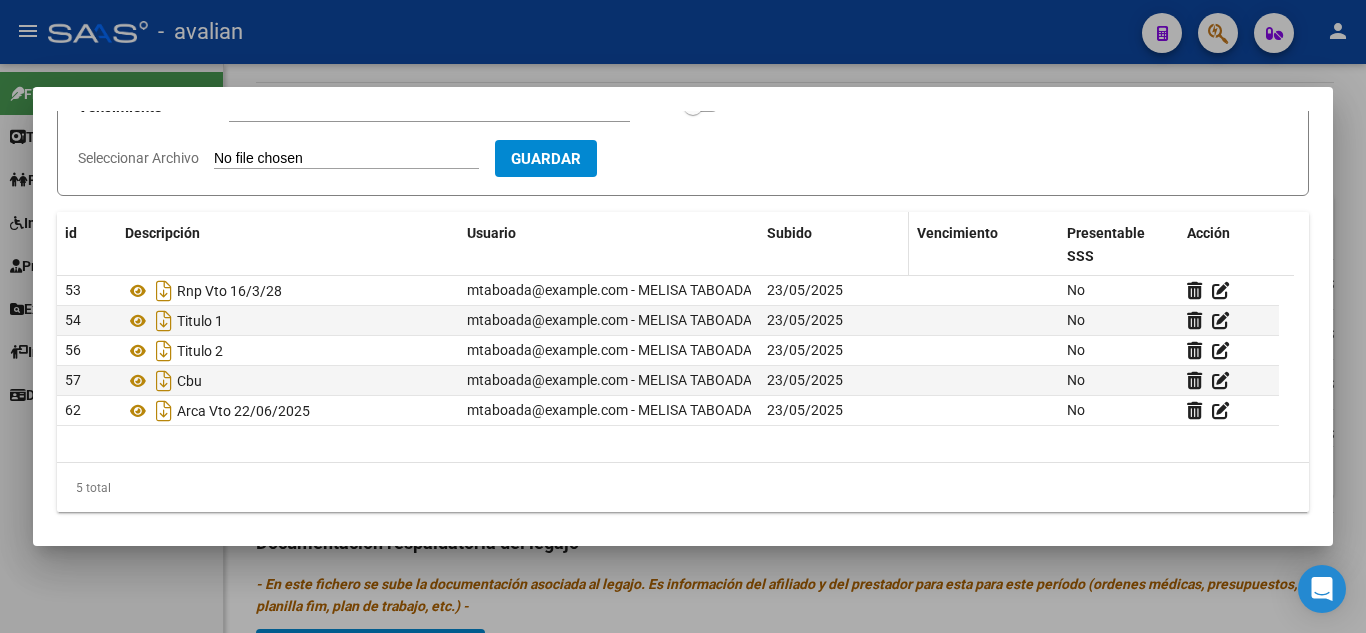 scroll, scrollTop: 227, scrollLeft: 0, axis: vertical 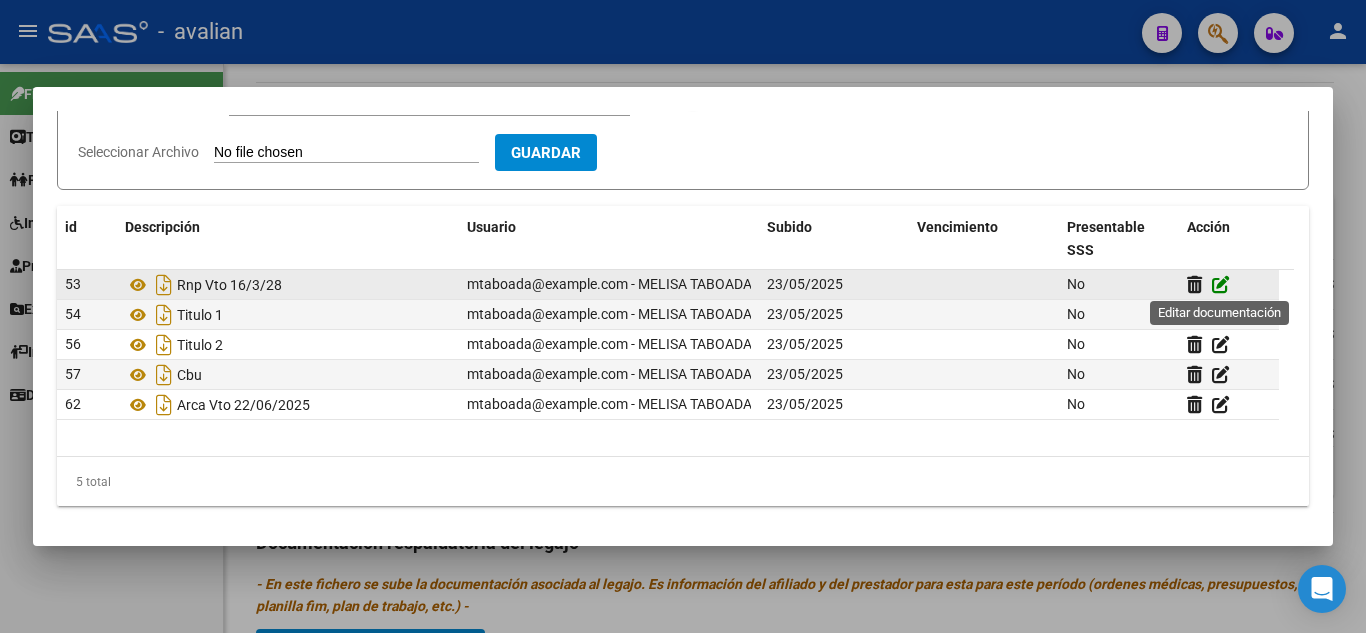 click 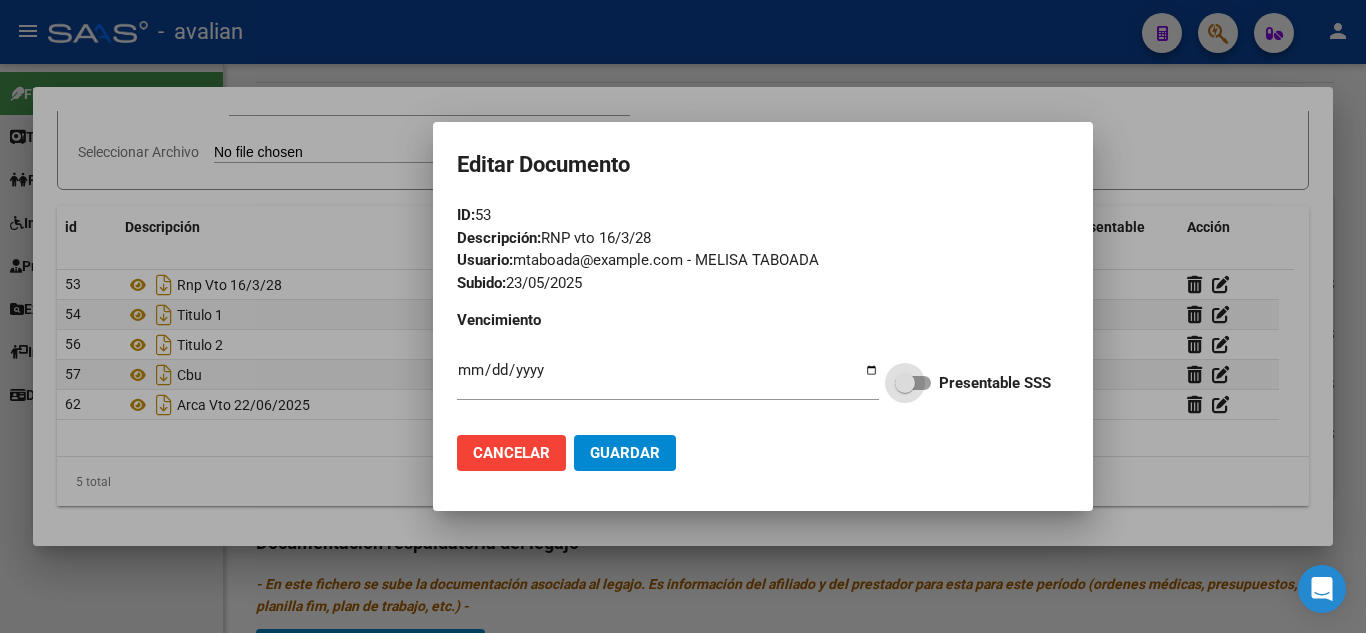 click at bounding box center [913, 383] 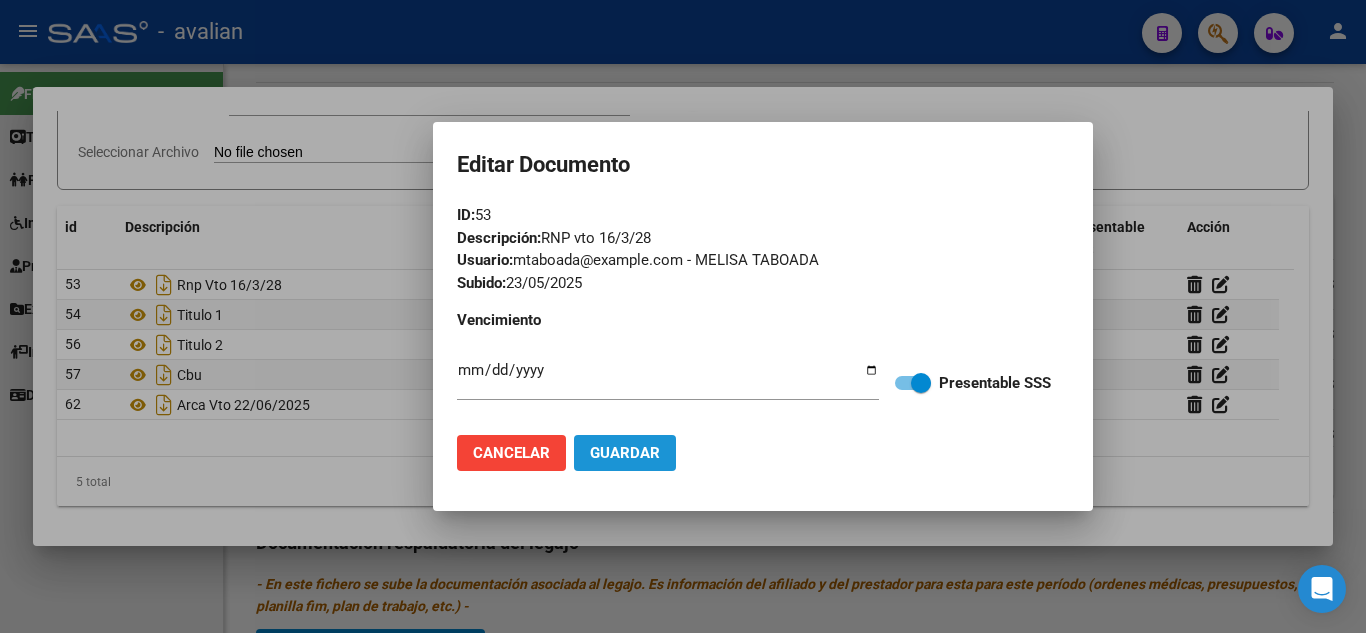 click on "Guardar" 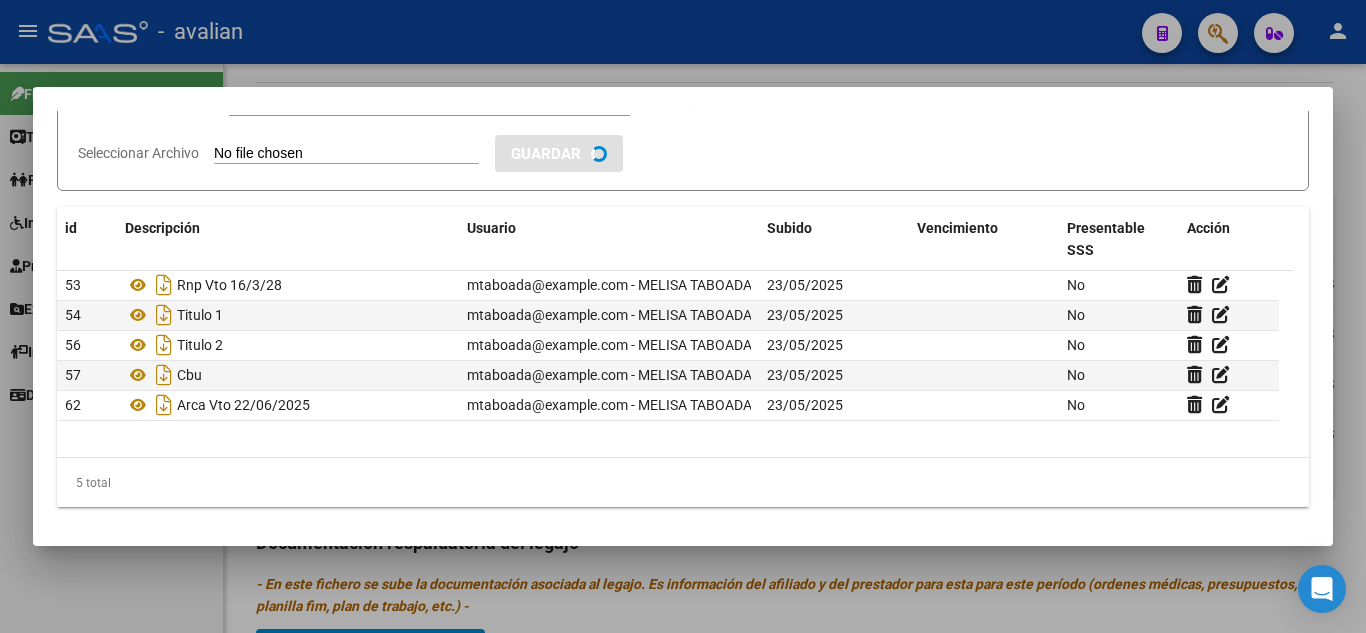 checkbox on "true" 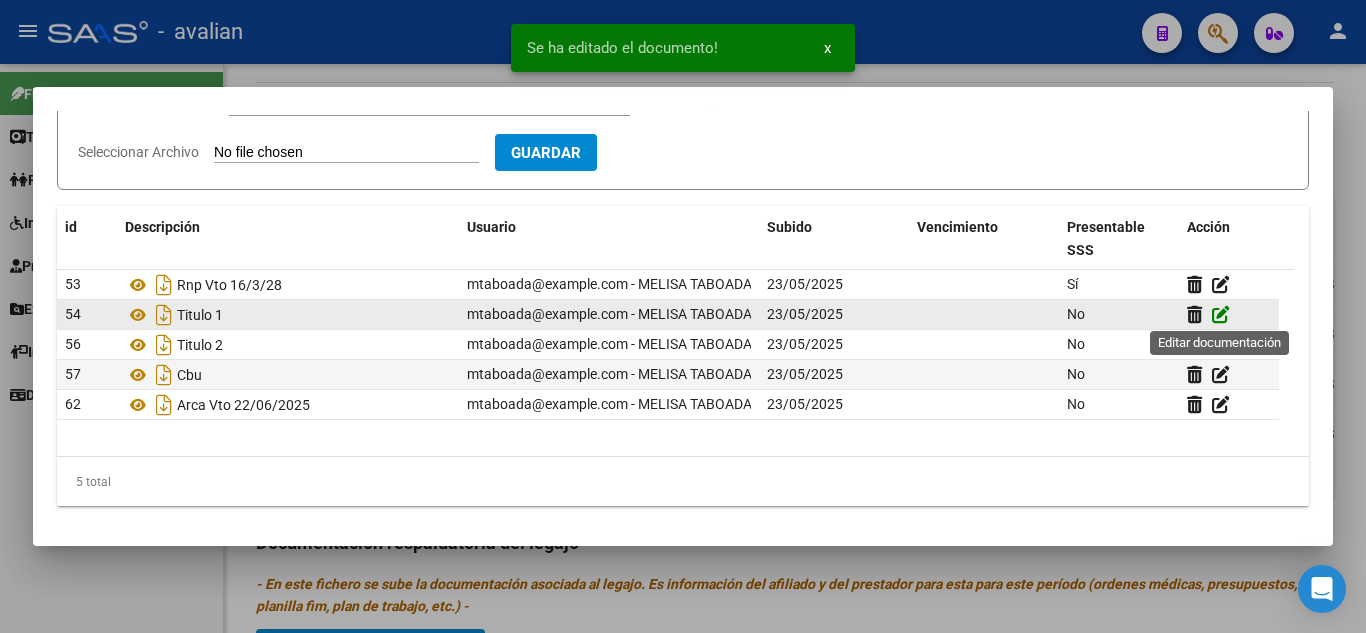 click 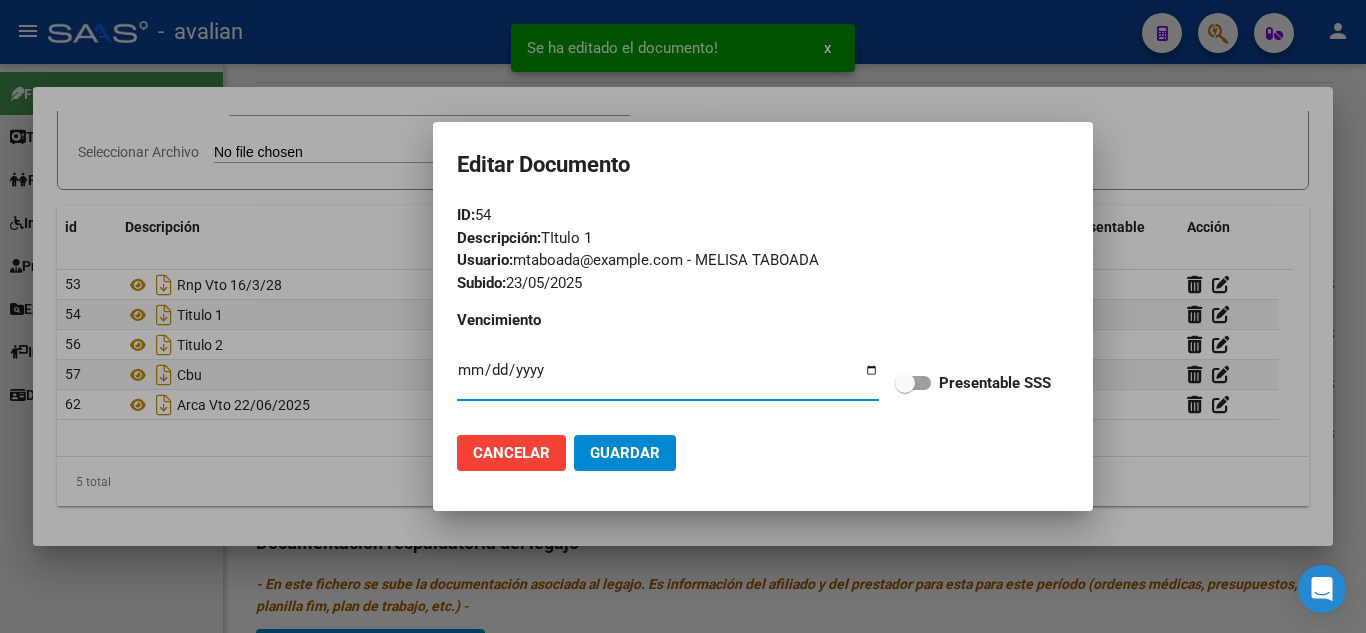 click at bounding box center (913, 383) 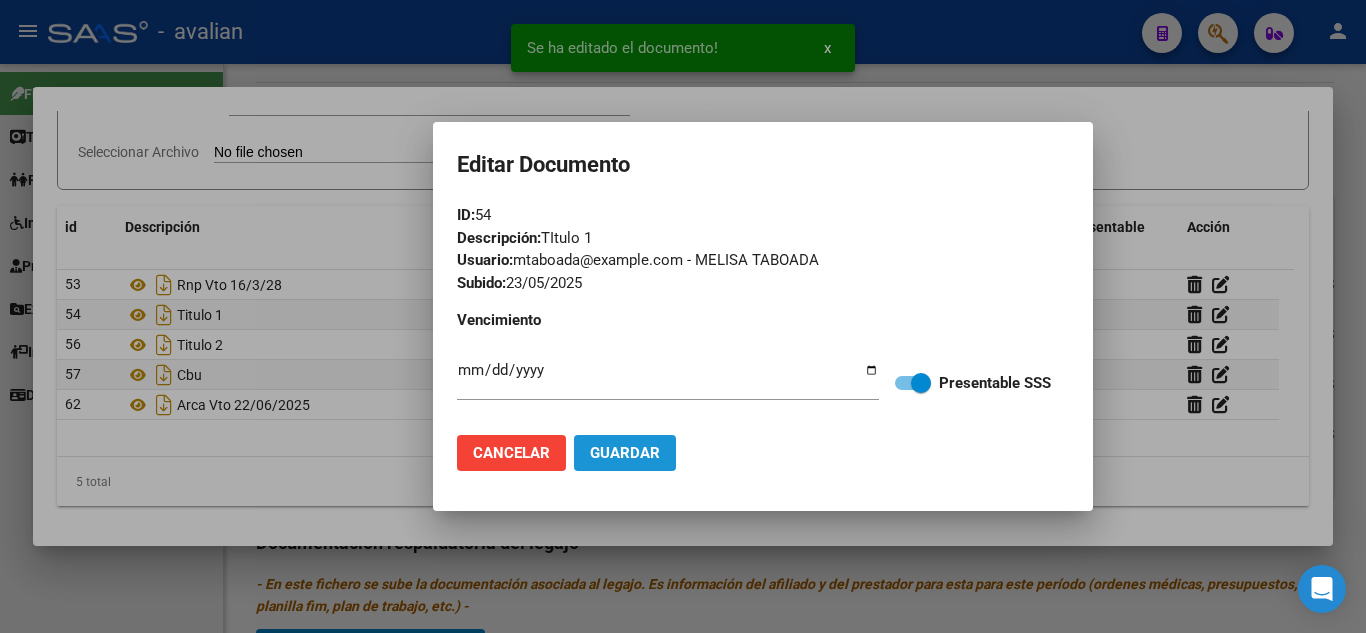 click on "Guardar" 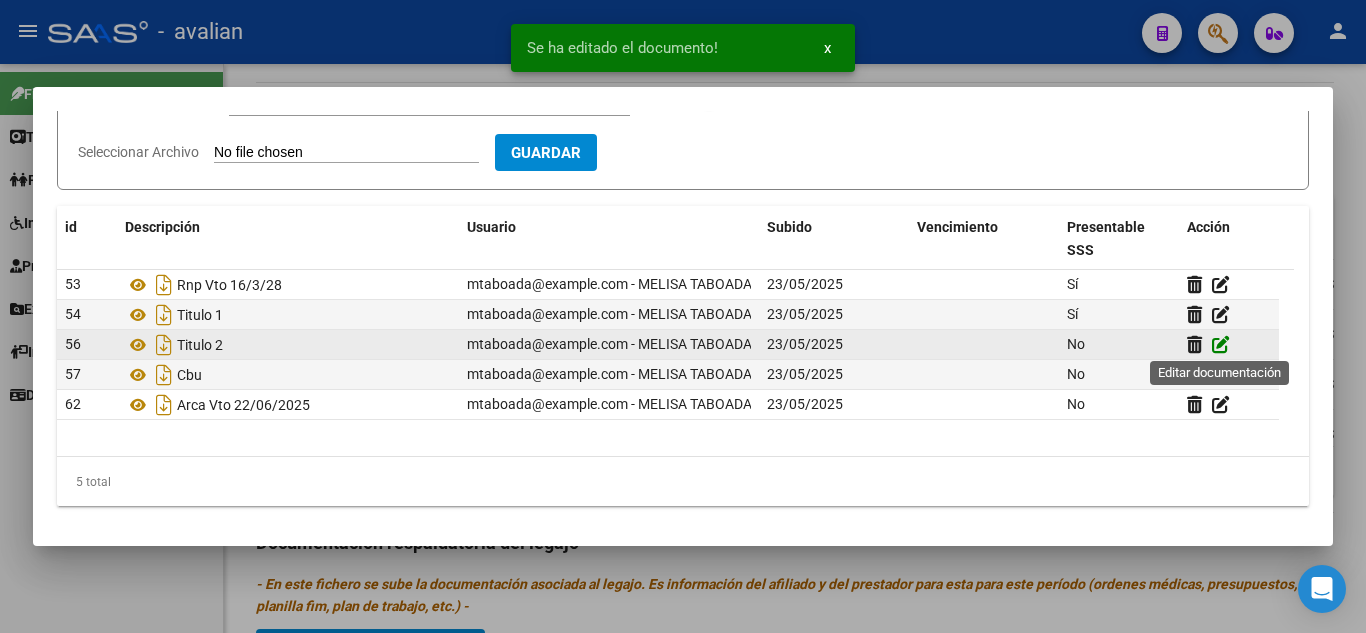 click 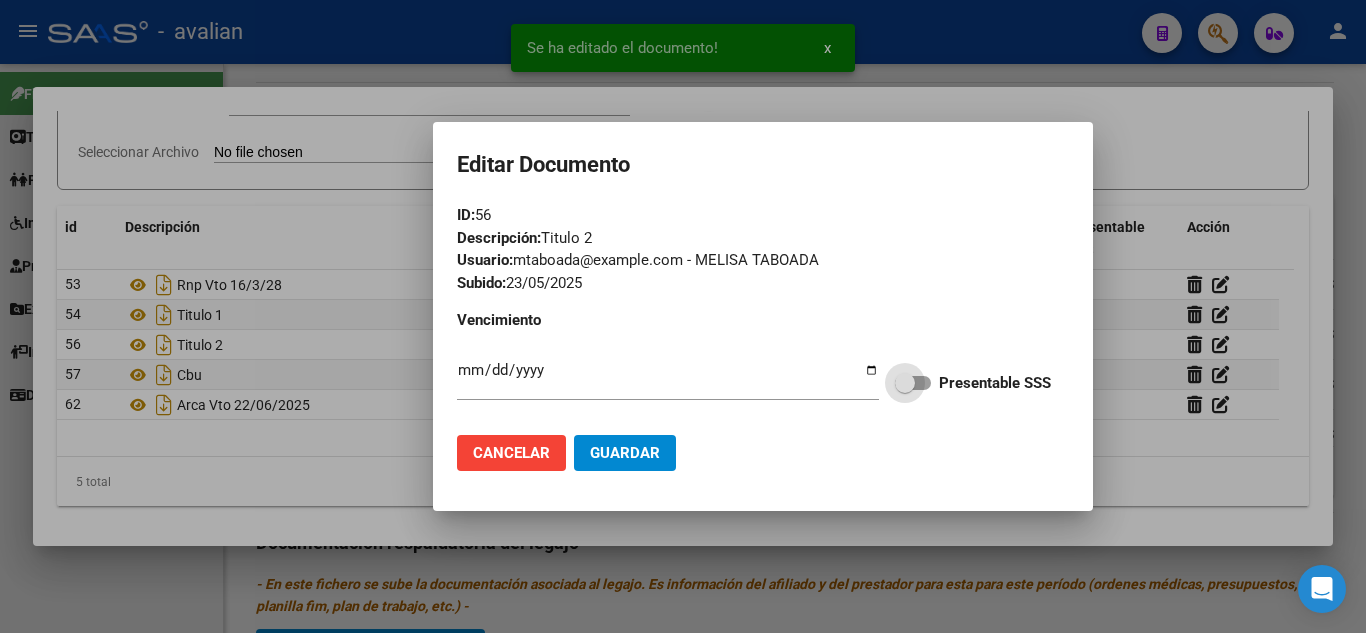 click at bounding box center (913, 383) 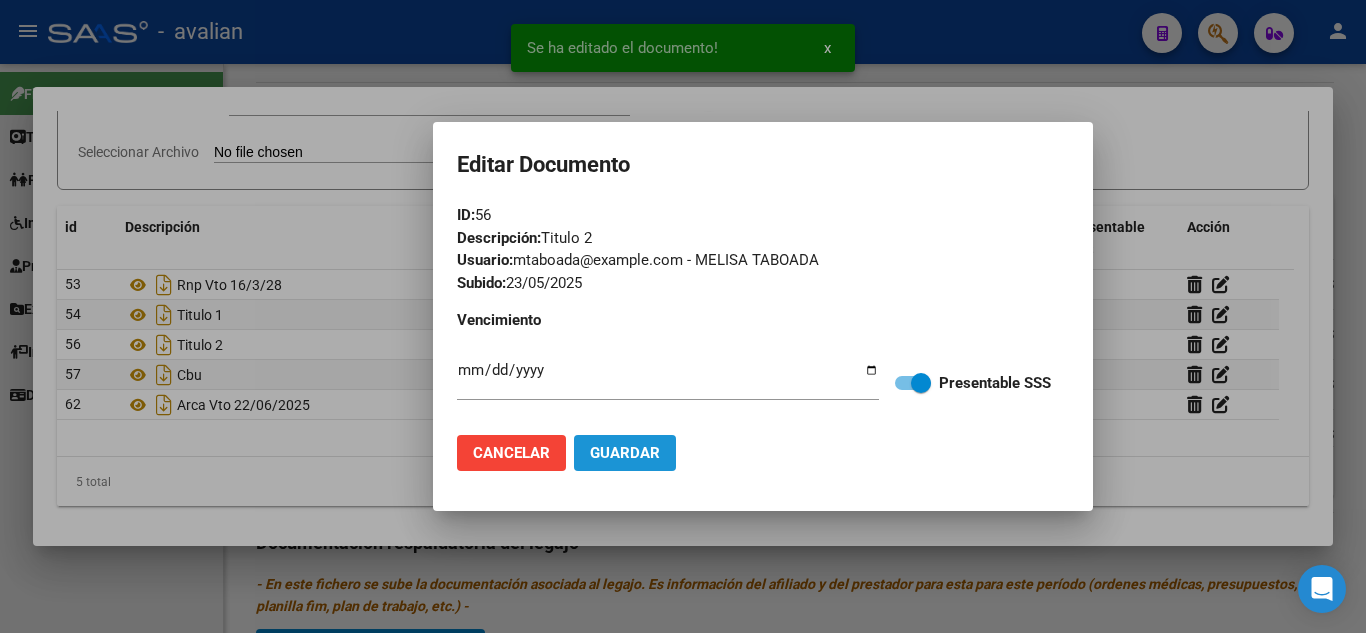 click on "Guardar" 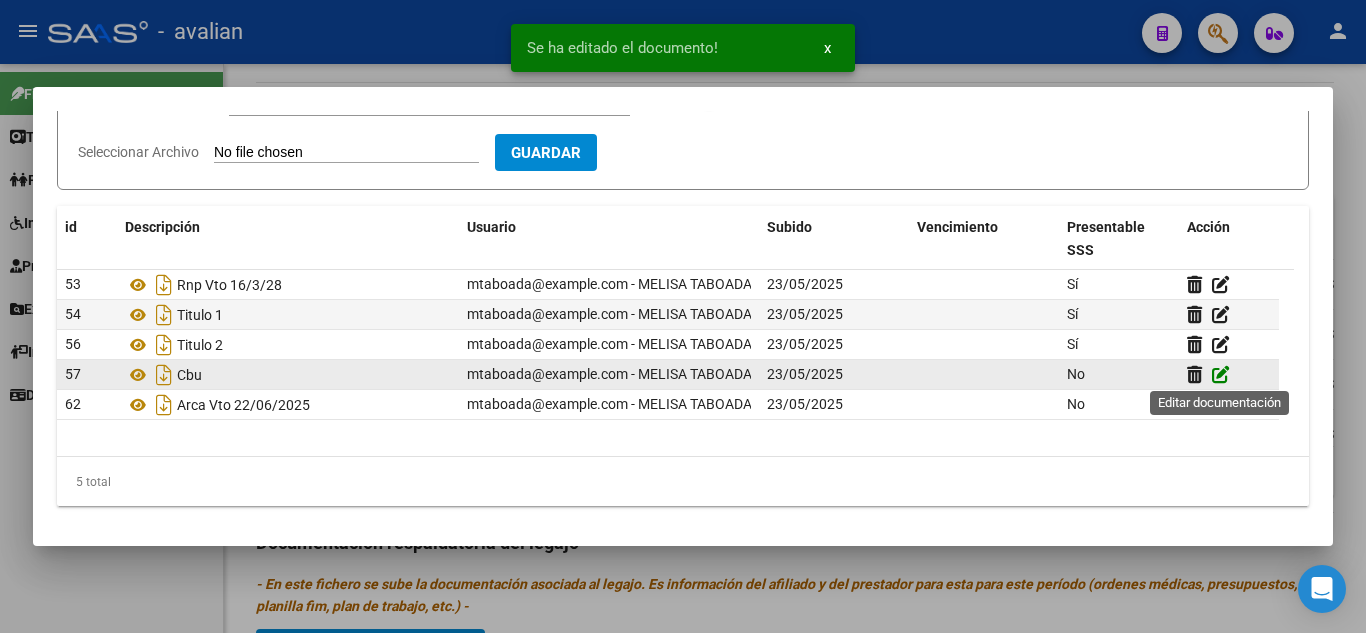 click 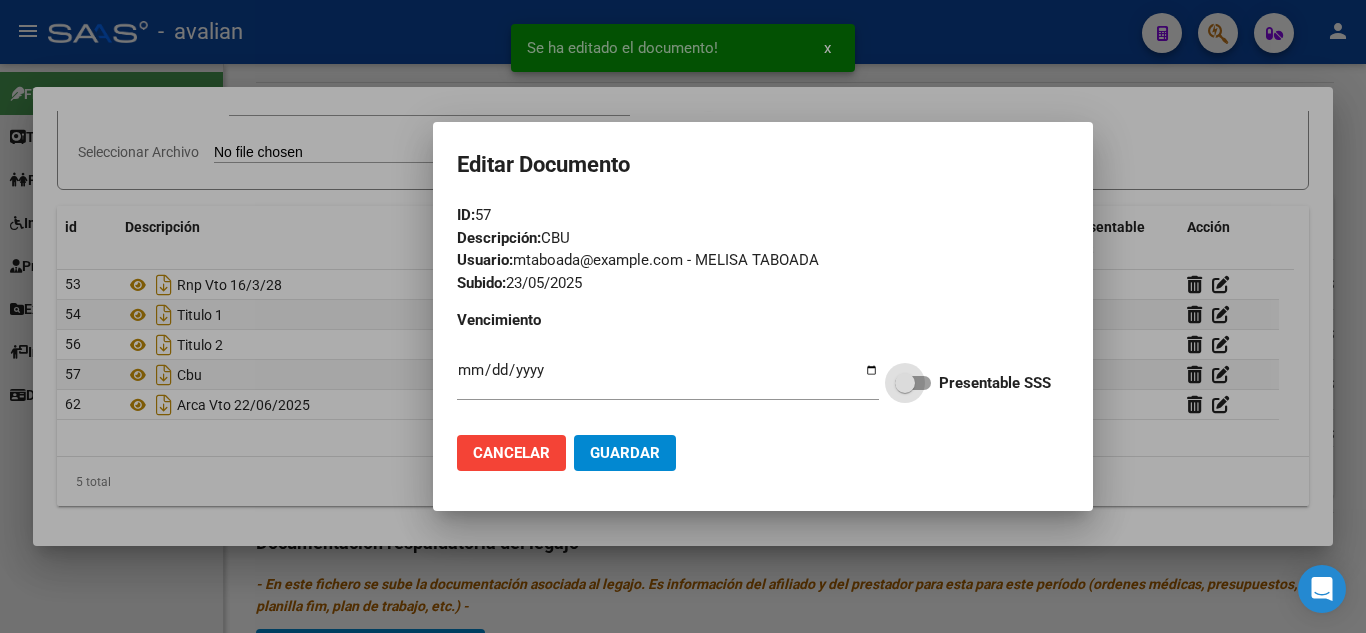 click at bounding box center (913, 383) 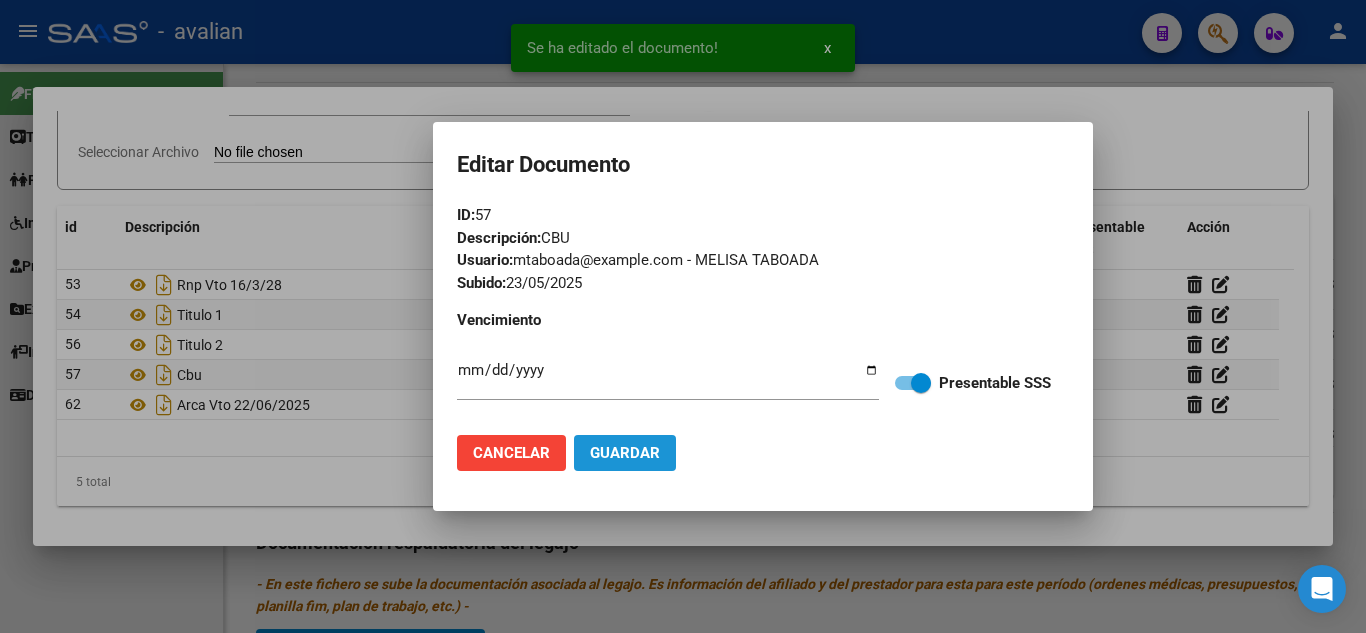 click on "Guardar" 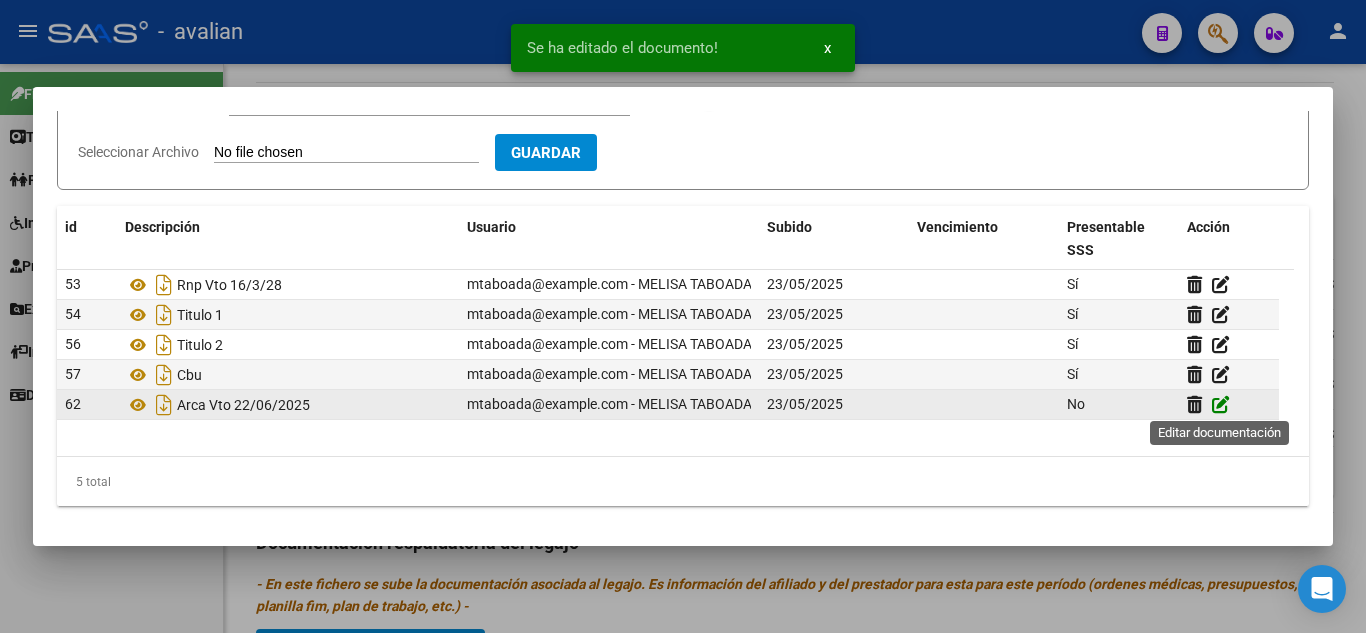 click 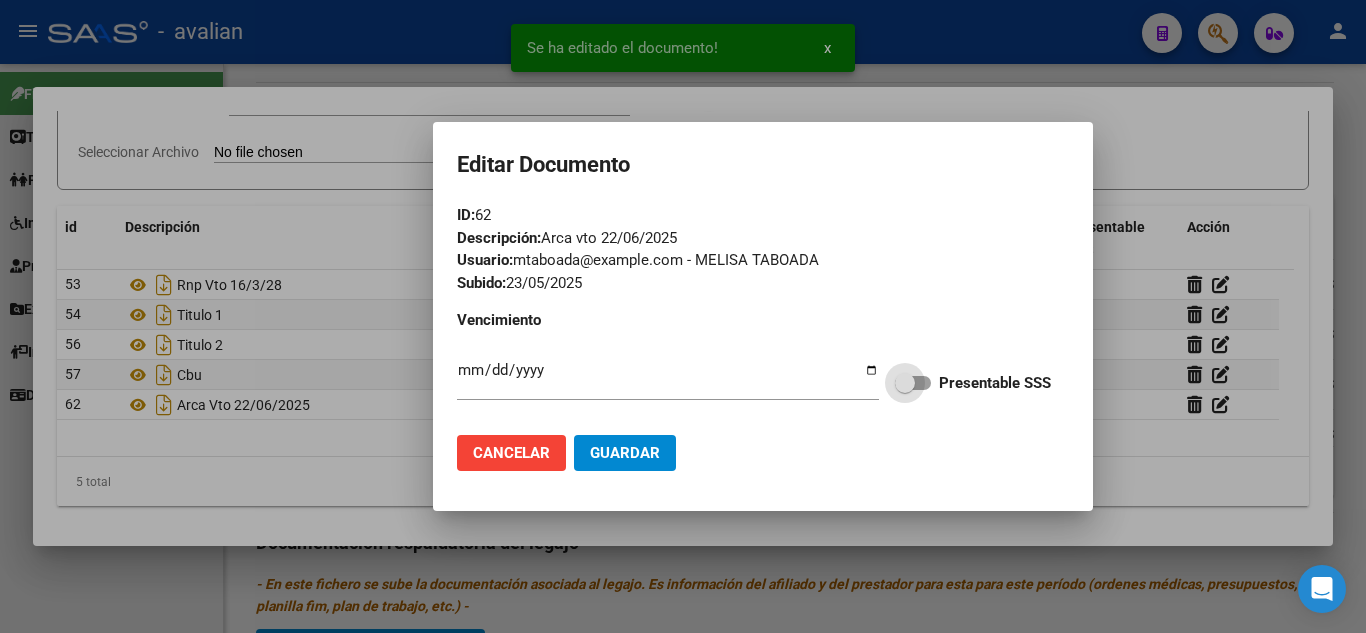 drag, startPoint x: 924, startPoint y: 381, endPoint x: 828, endPoint y: 429, distance: 107.33126 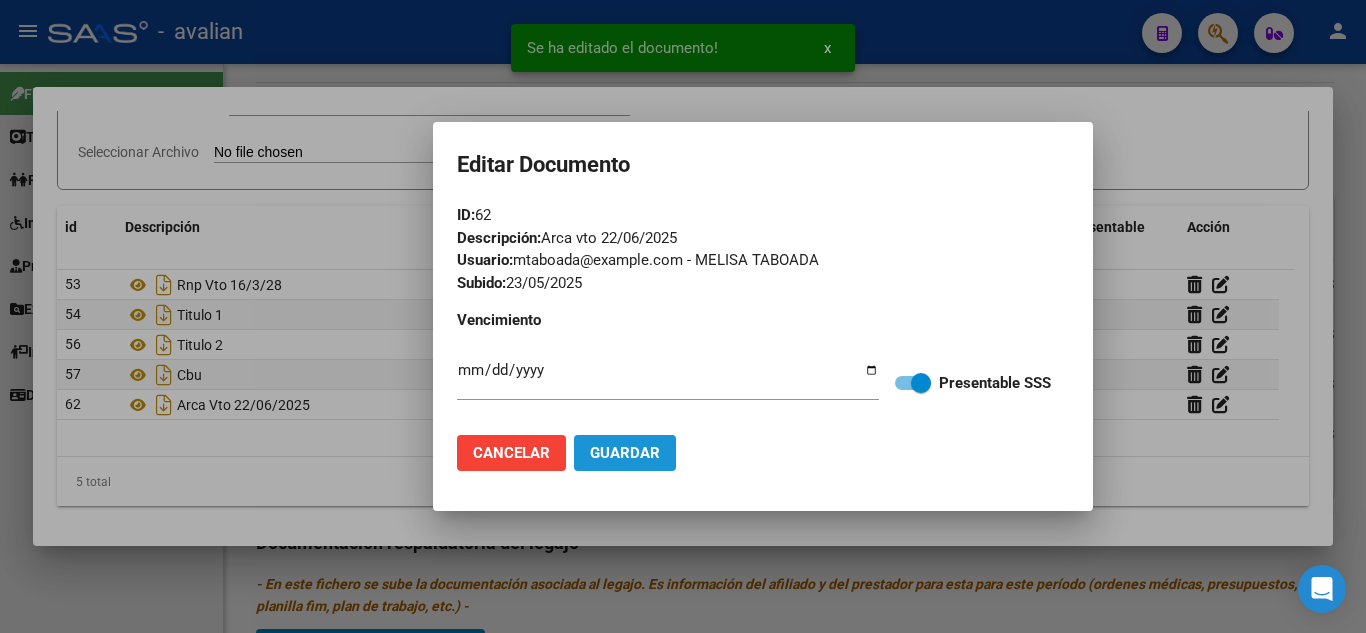 drag, startPoint x: 655, startPoint y: 459, endPoint x: 670, endPoint y: 470, distance: 18.601076 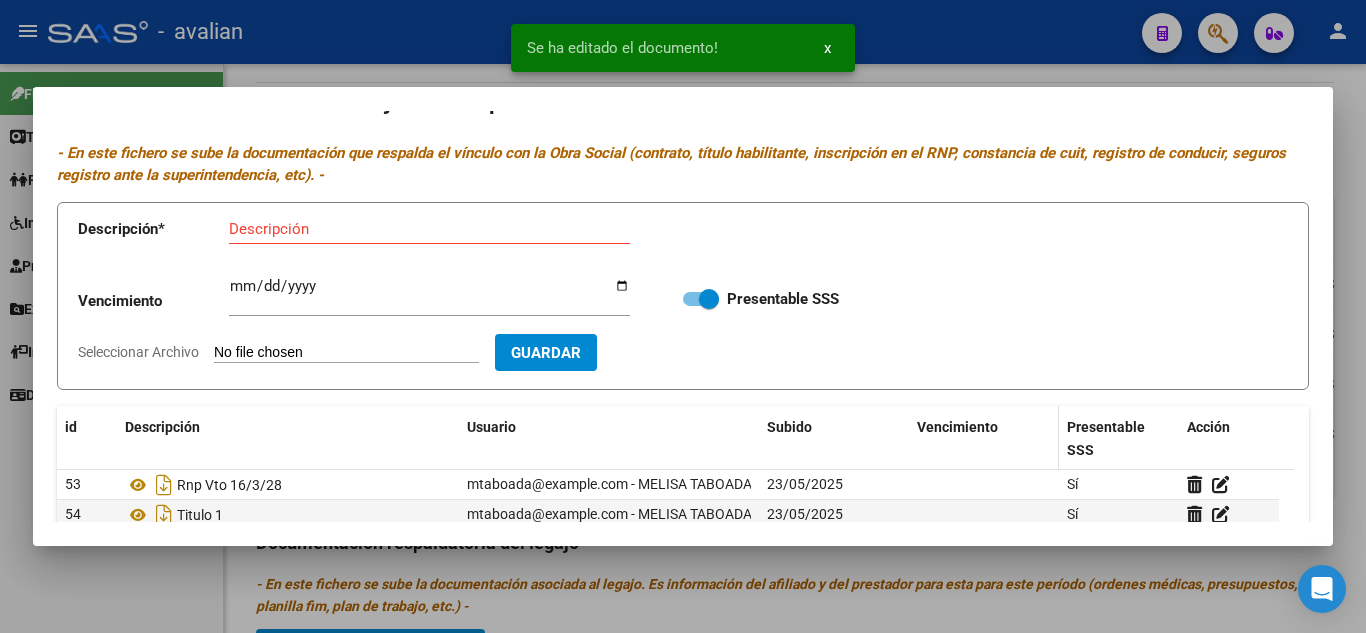 scroll, scrollTop: 0, scrollLeft: 0, axis: both 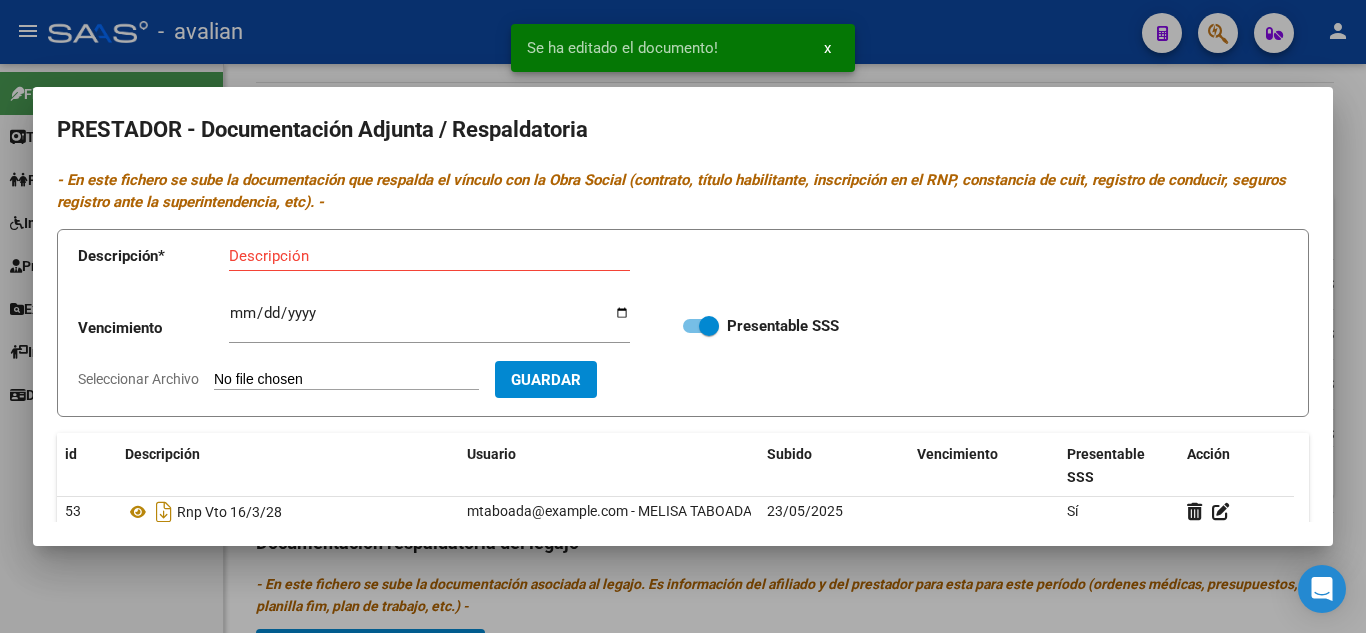 click at bounding box center [683, 316] 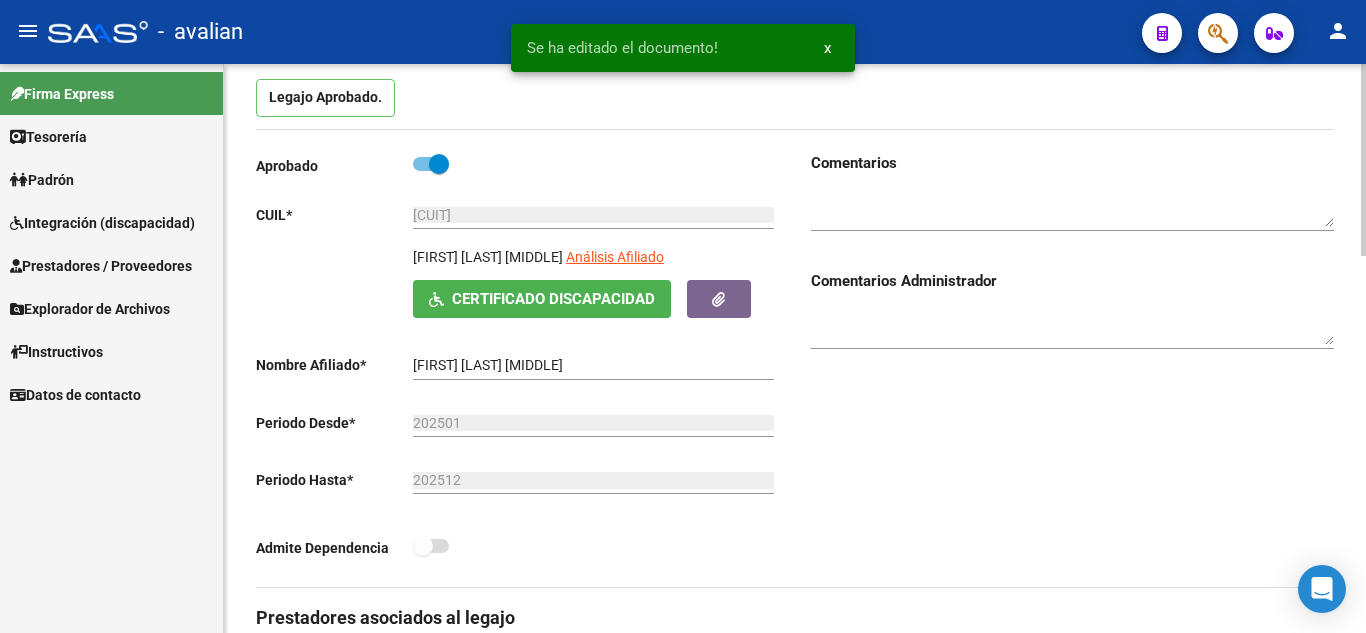 scroll, scrollTop: 0, scrollLeft: 0, axis: both 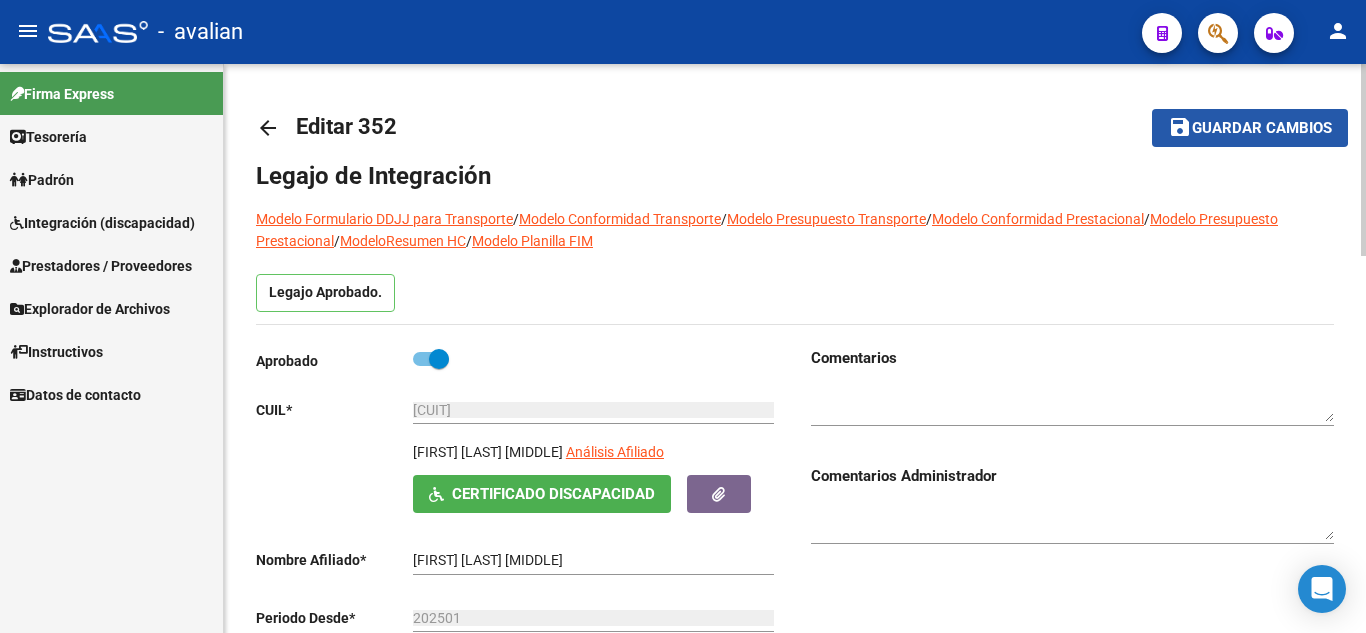 click on "save Guardar cambios" 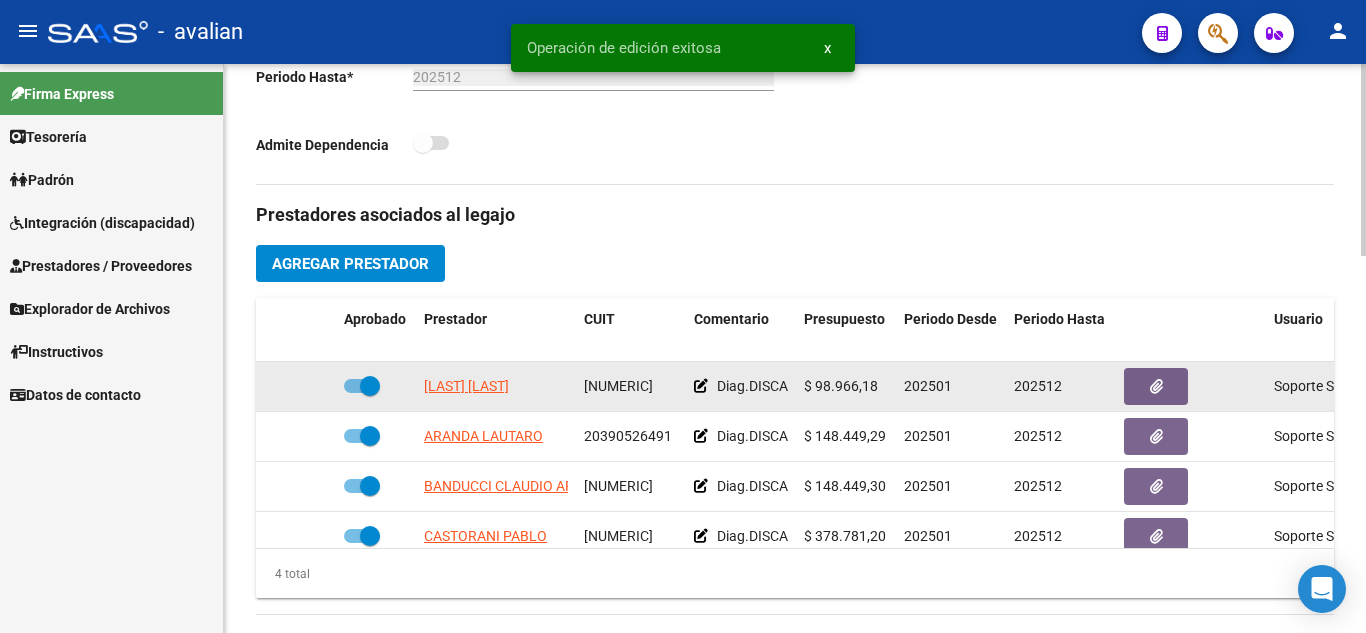 scroll, scrollTop: 600, scrollLeft: 0, axis: vertical 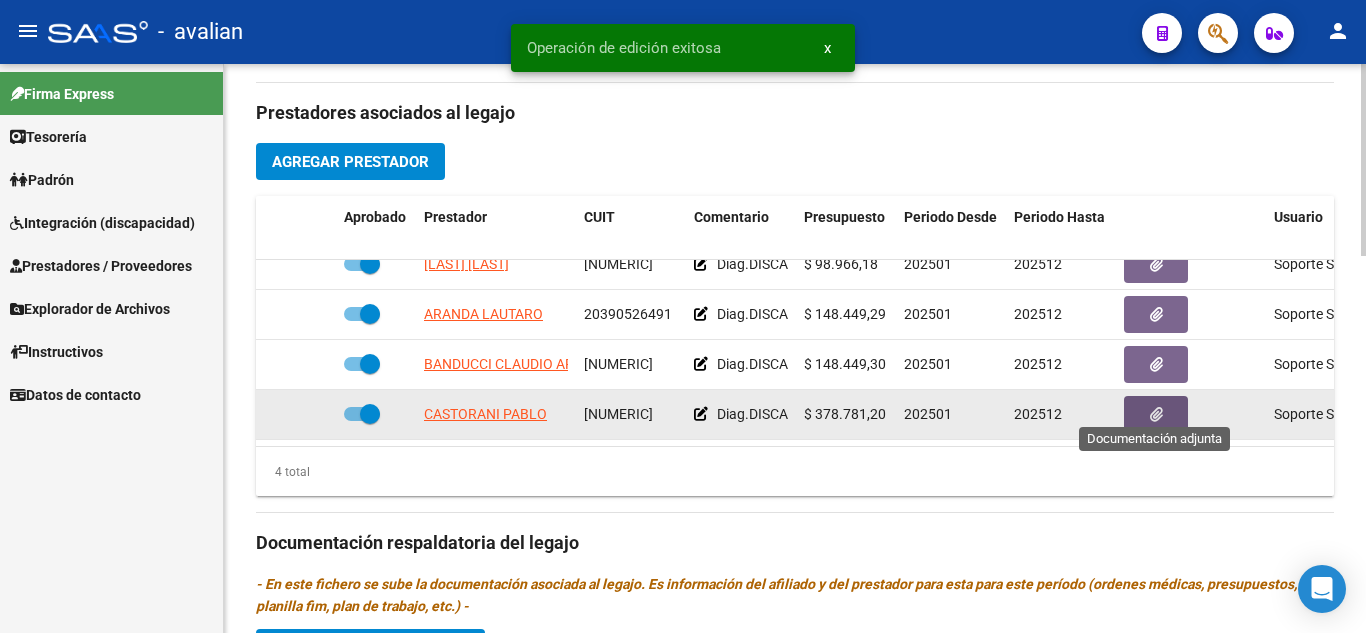 click 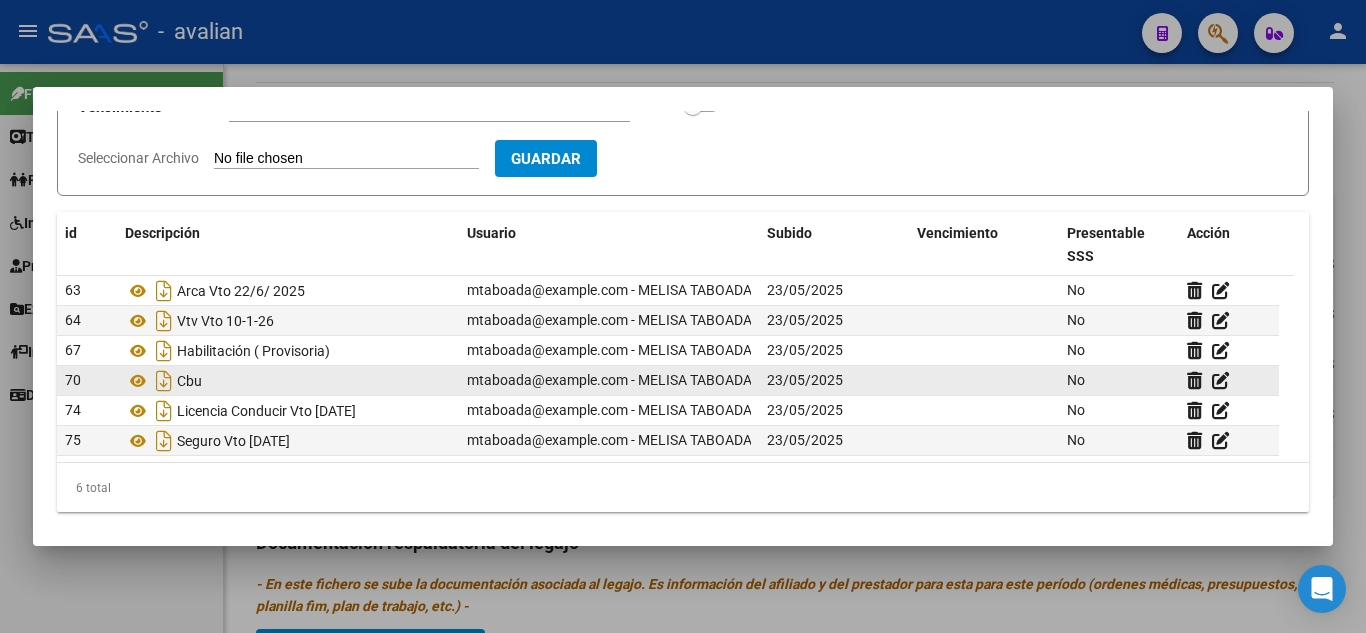 scroll, scrollTop: 227, scrollLeft: 0, axis: vertical 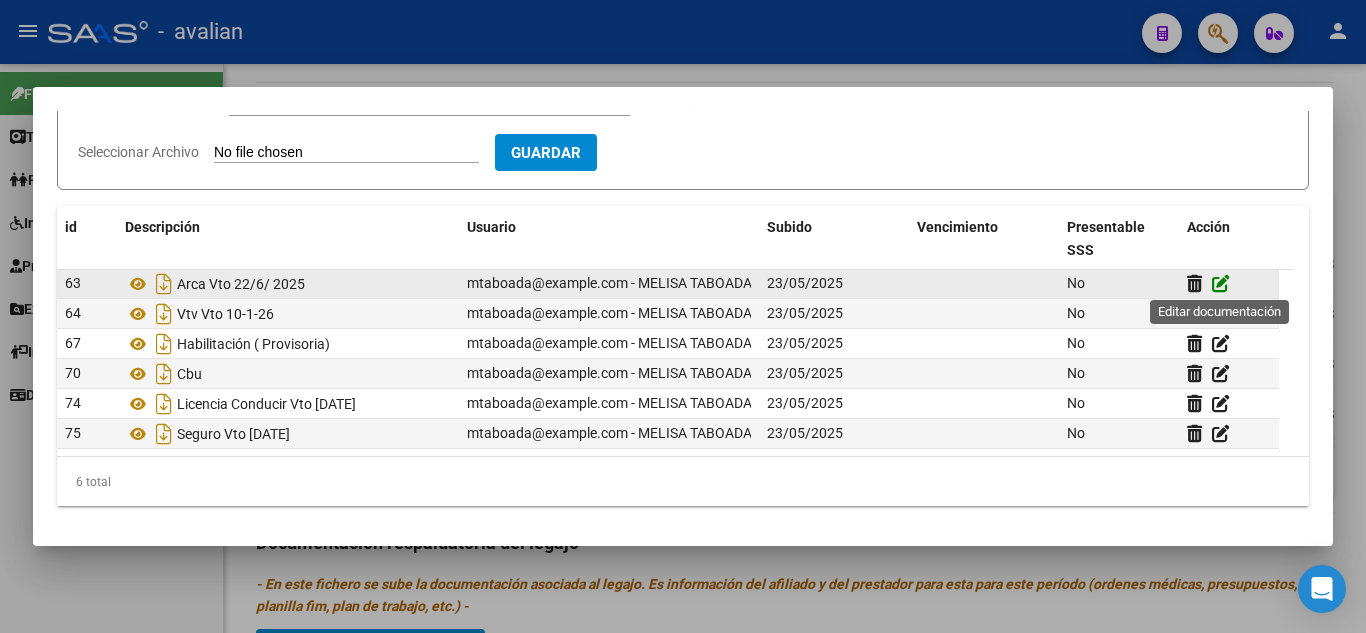 click 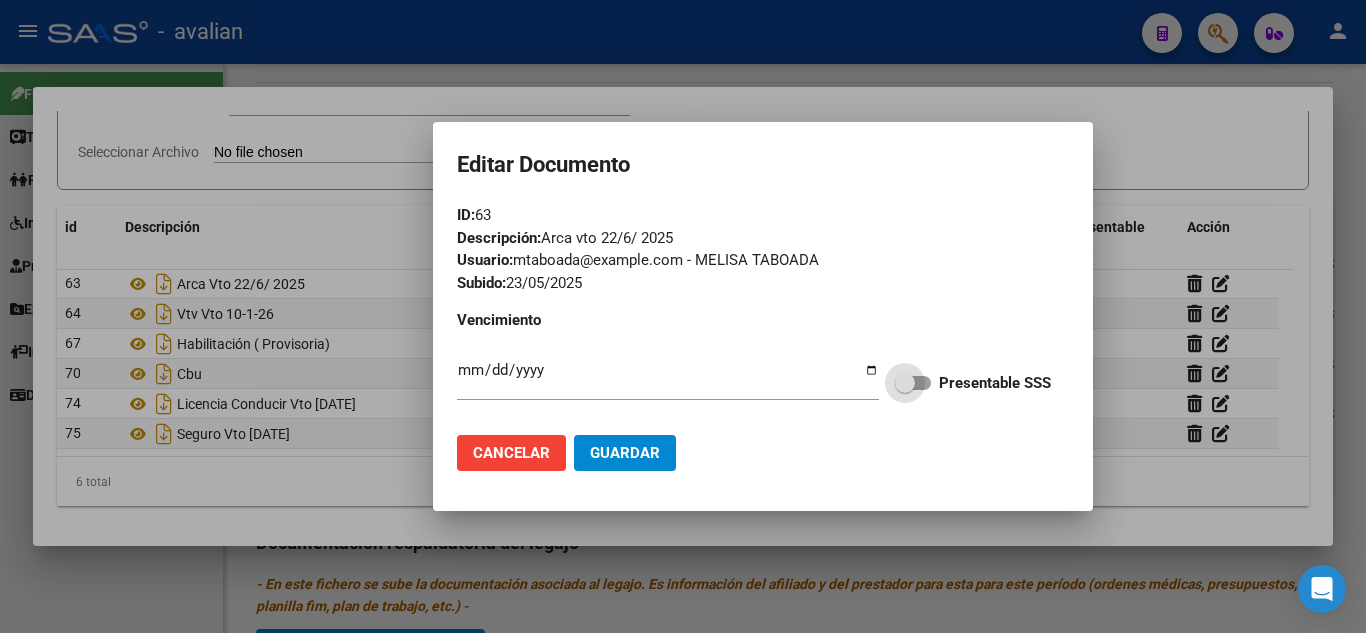 click at bounding box center [913, 383] 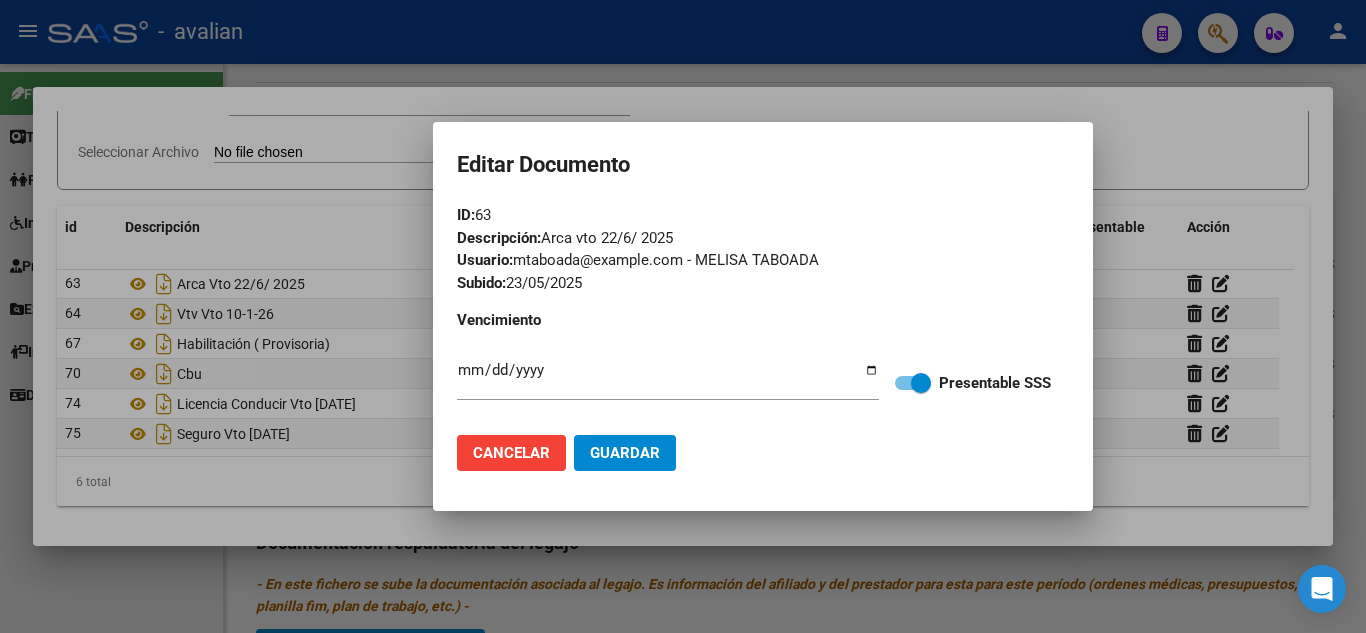 click on "Guardar" 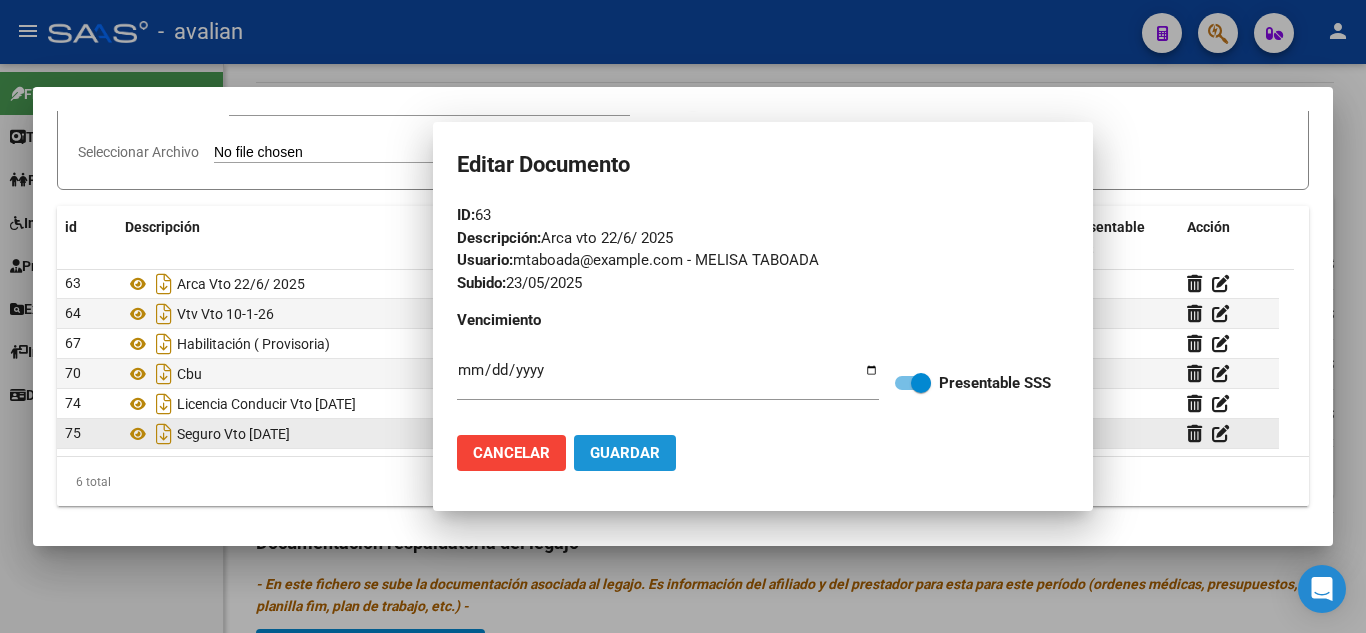 scroll, scrollTop: 0, scrollLeft: 0, axis: both 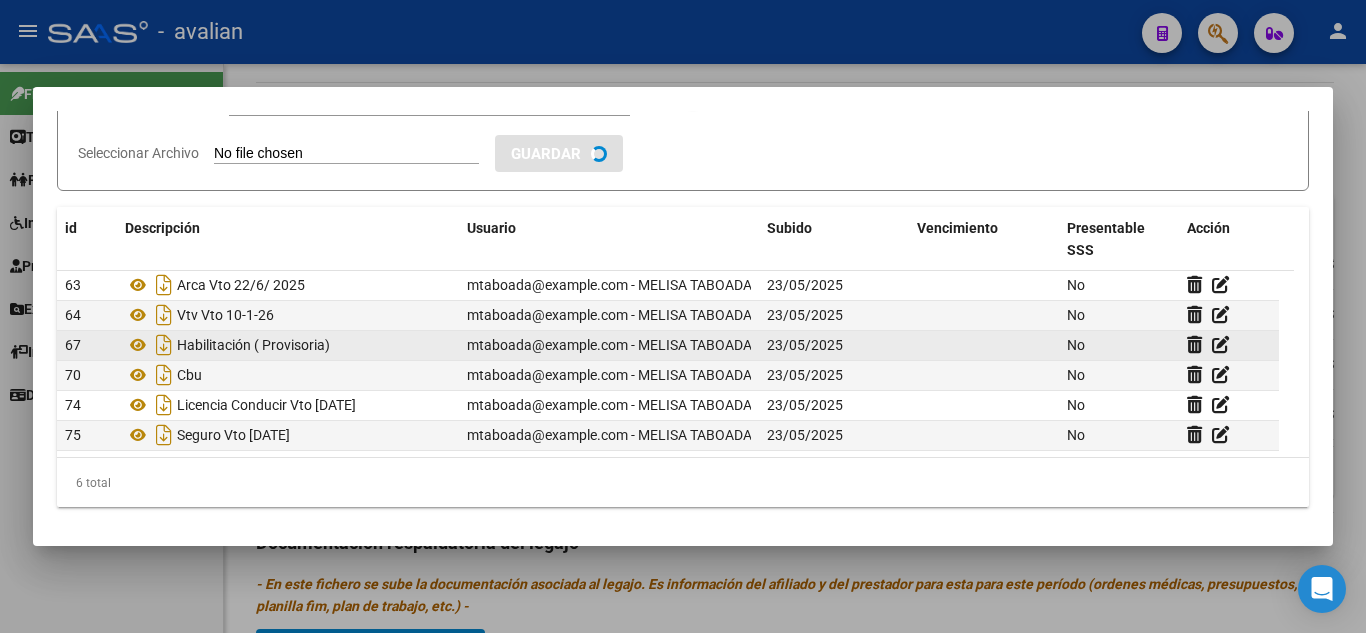checkbox on "true" 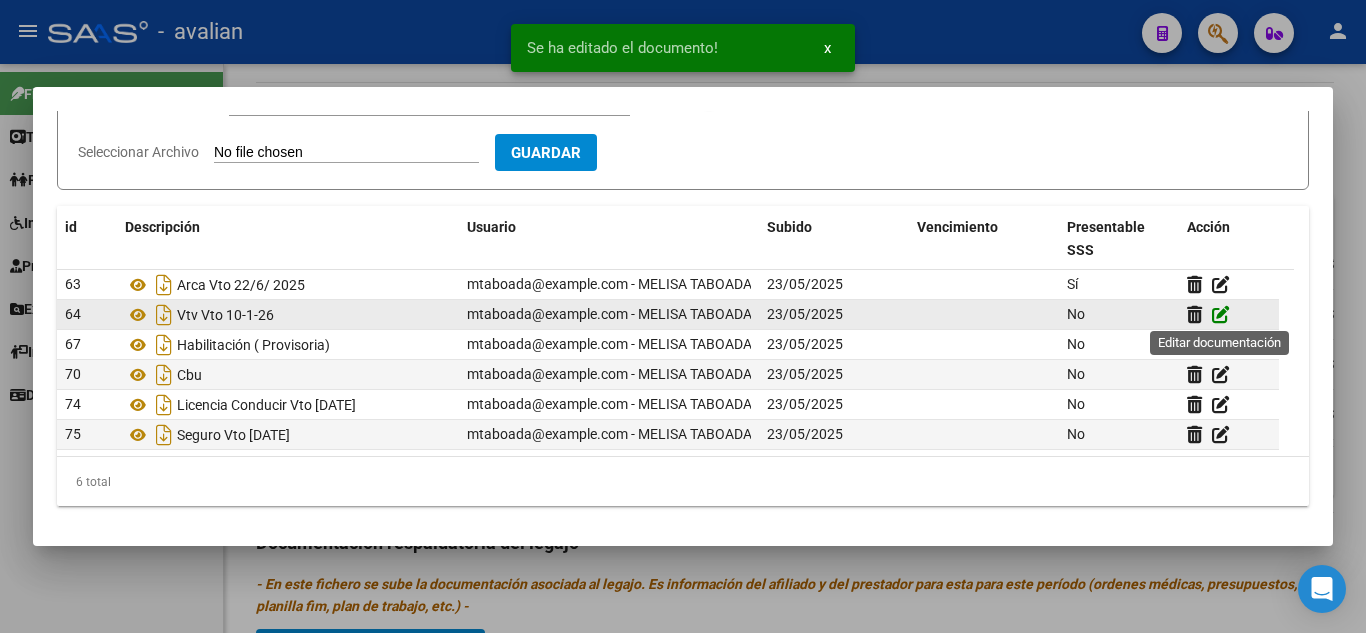 click 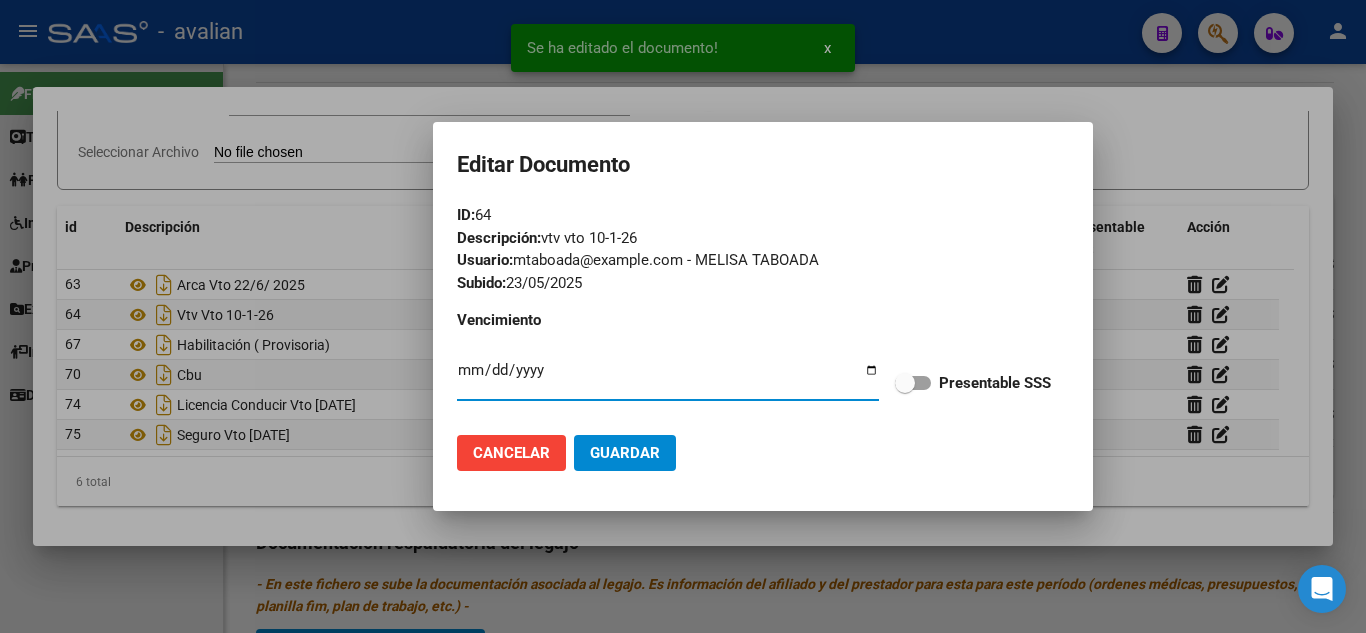 click at bounding box center (913, 383) 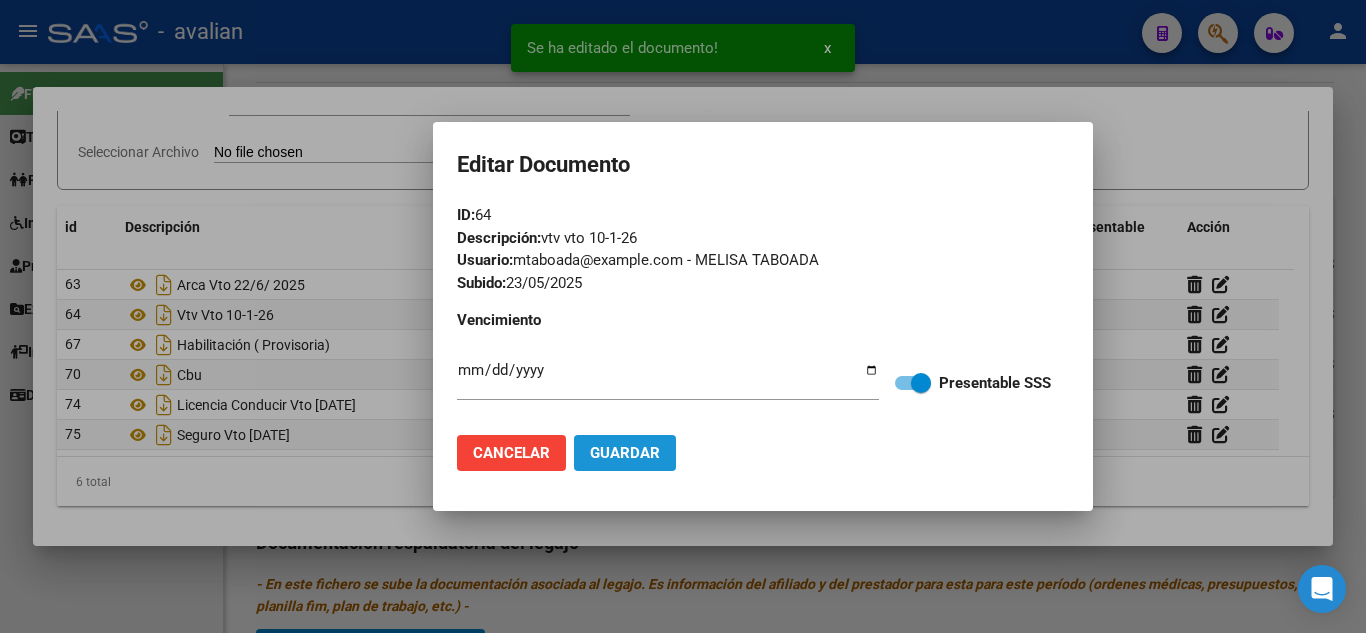 click on "Guardar" 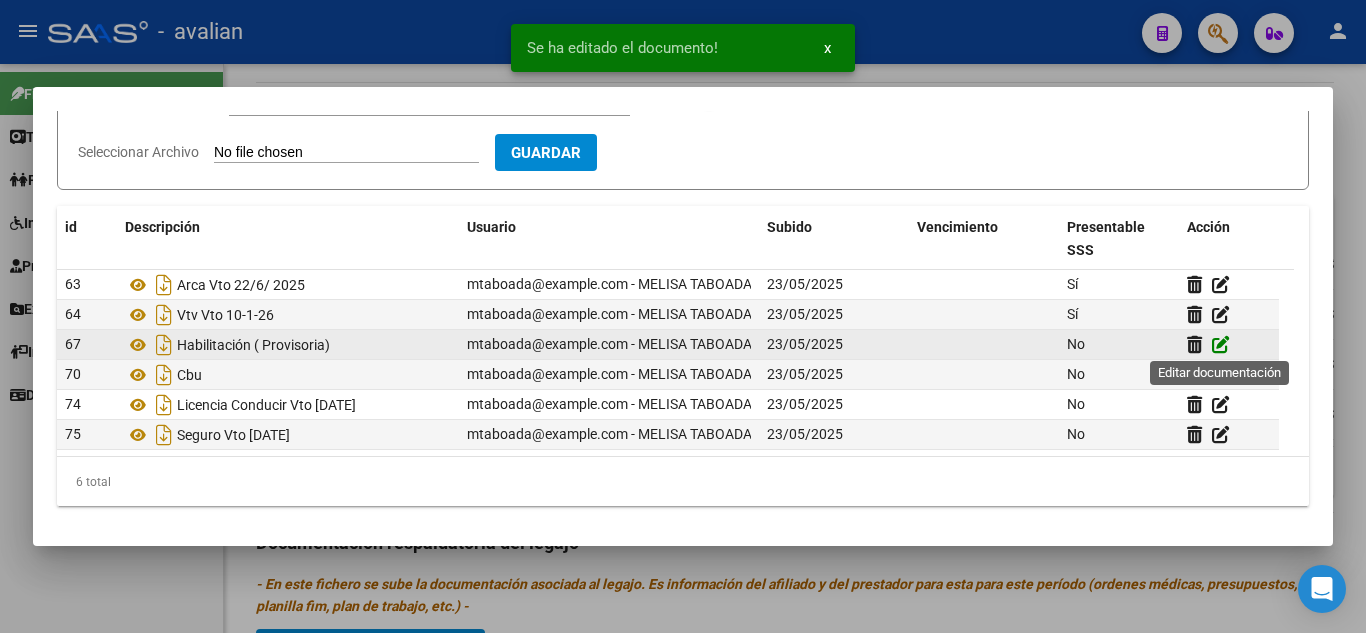 click 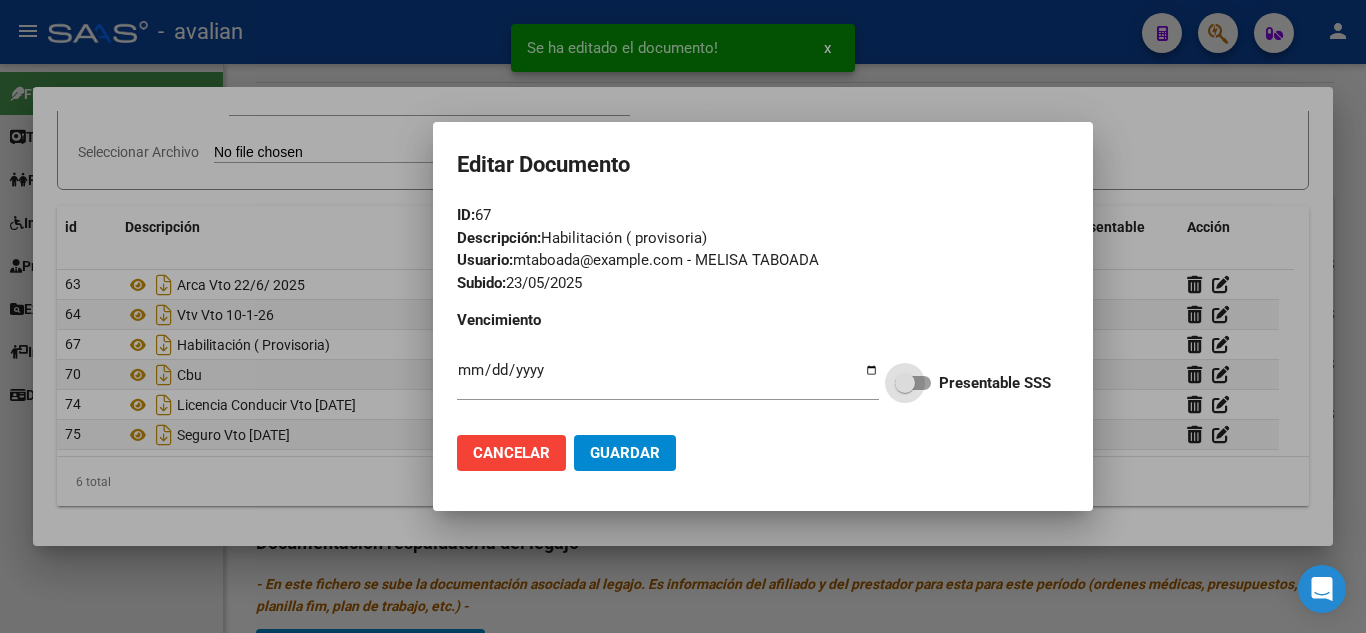click at bounding box center (913, 383) 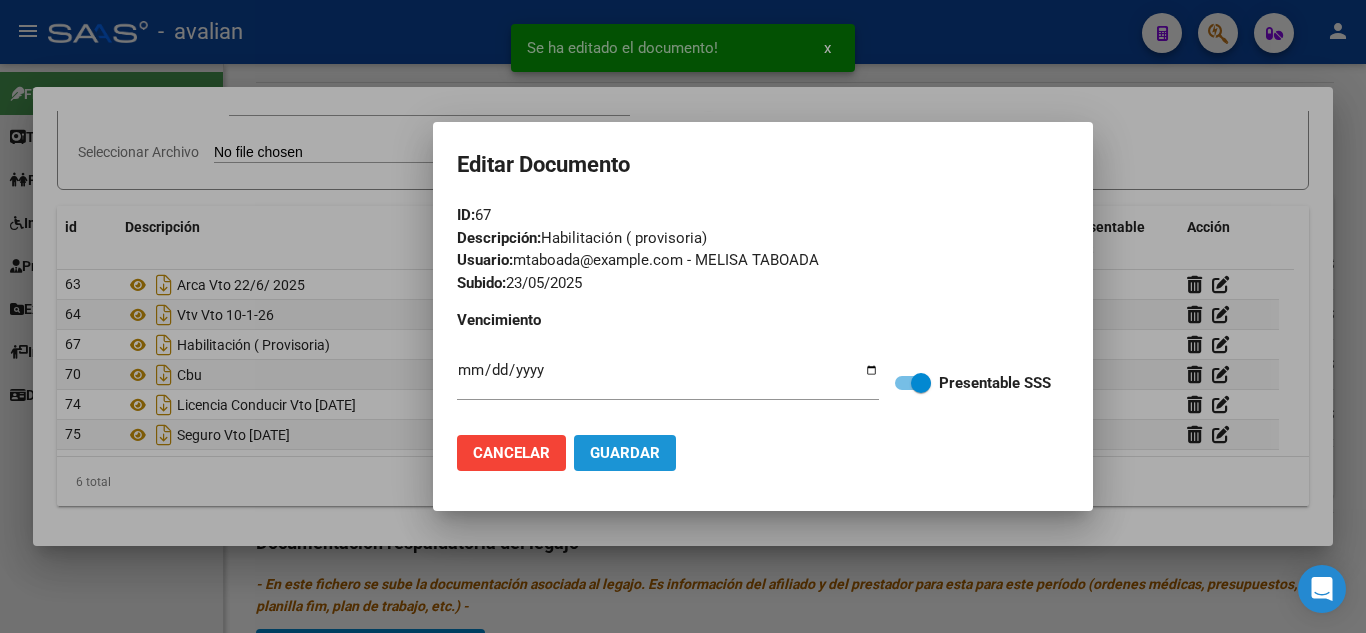click on "Guardar" 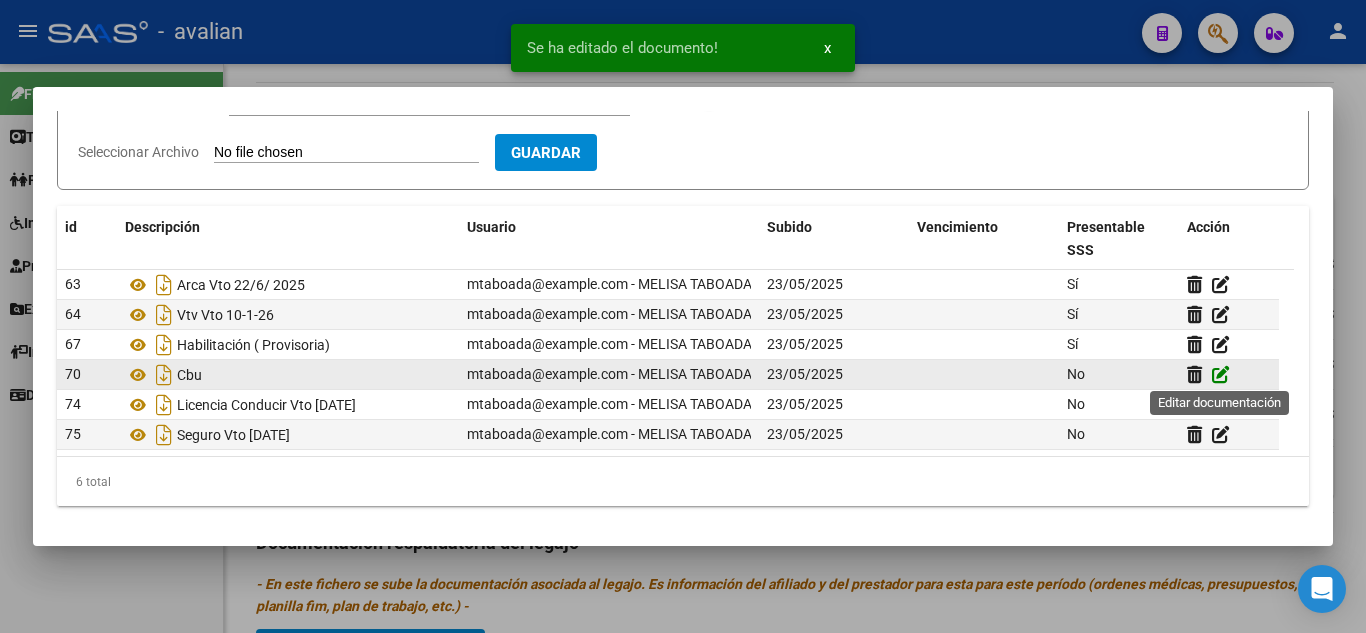 click 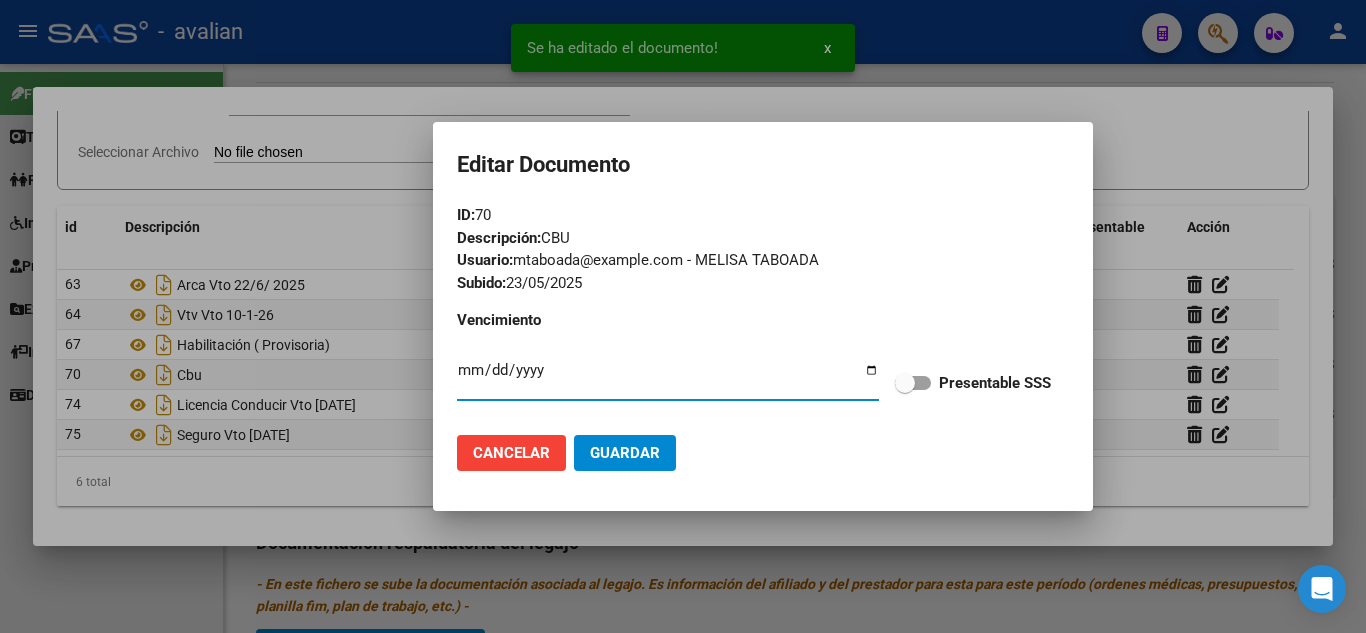 click at bounding box center [913, 383] 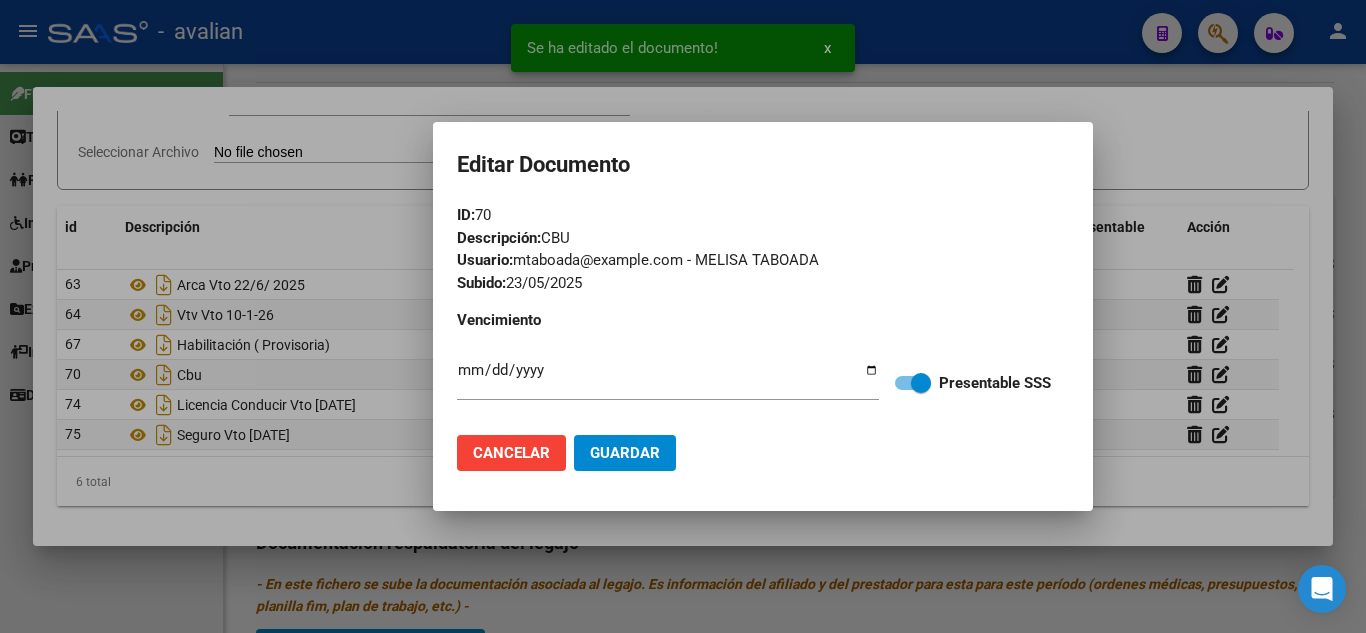 click on "Guardar" 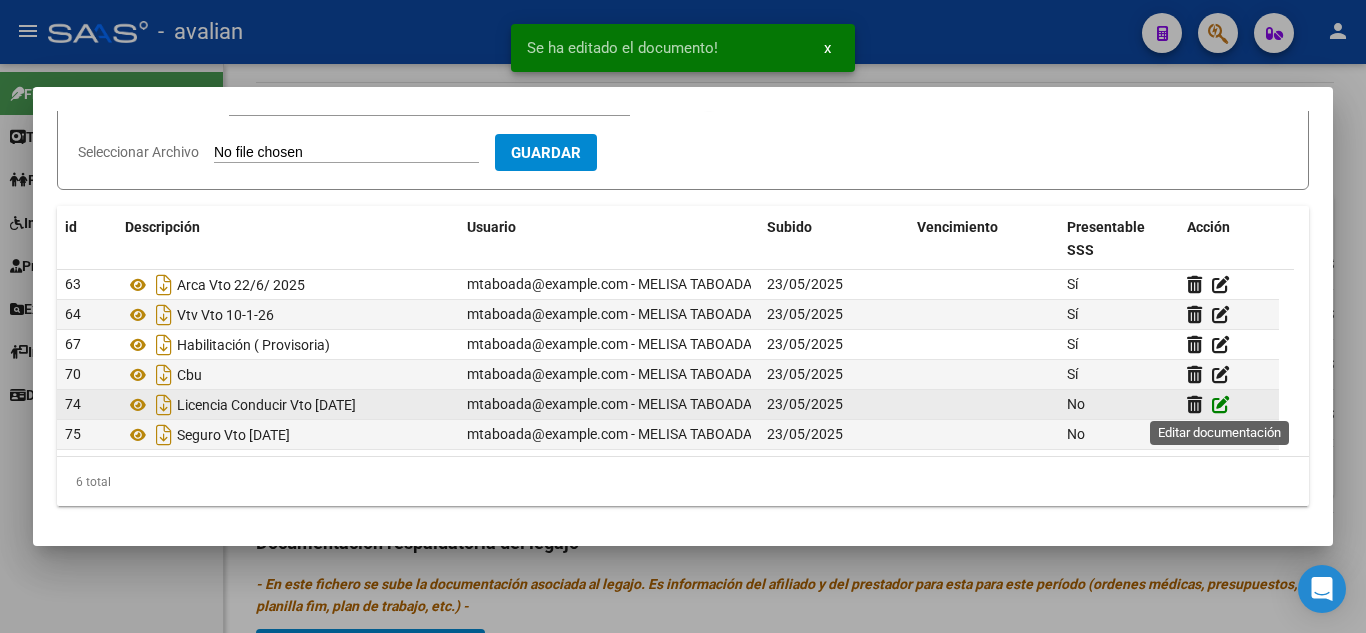 click 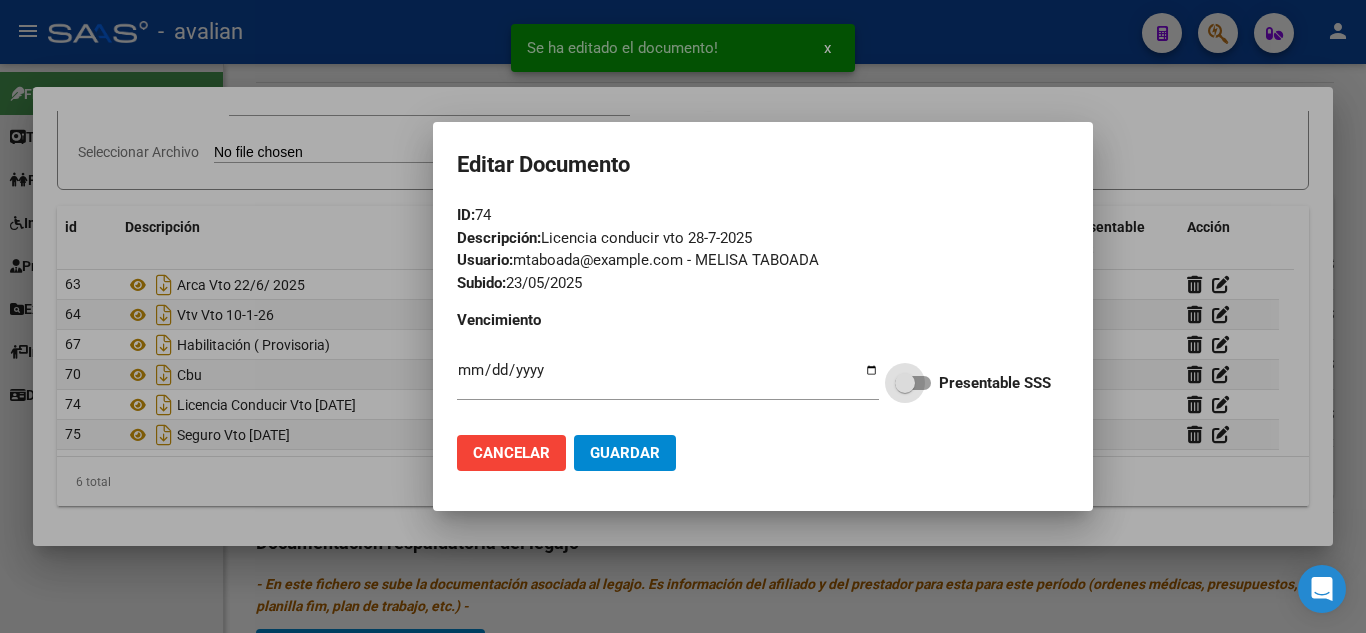click at bounding box center (913, 383) 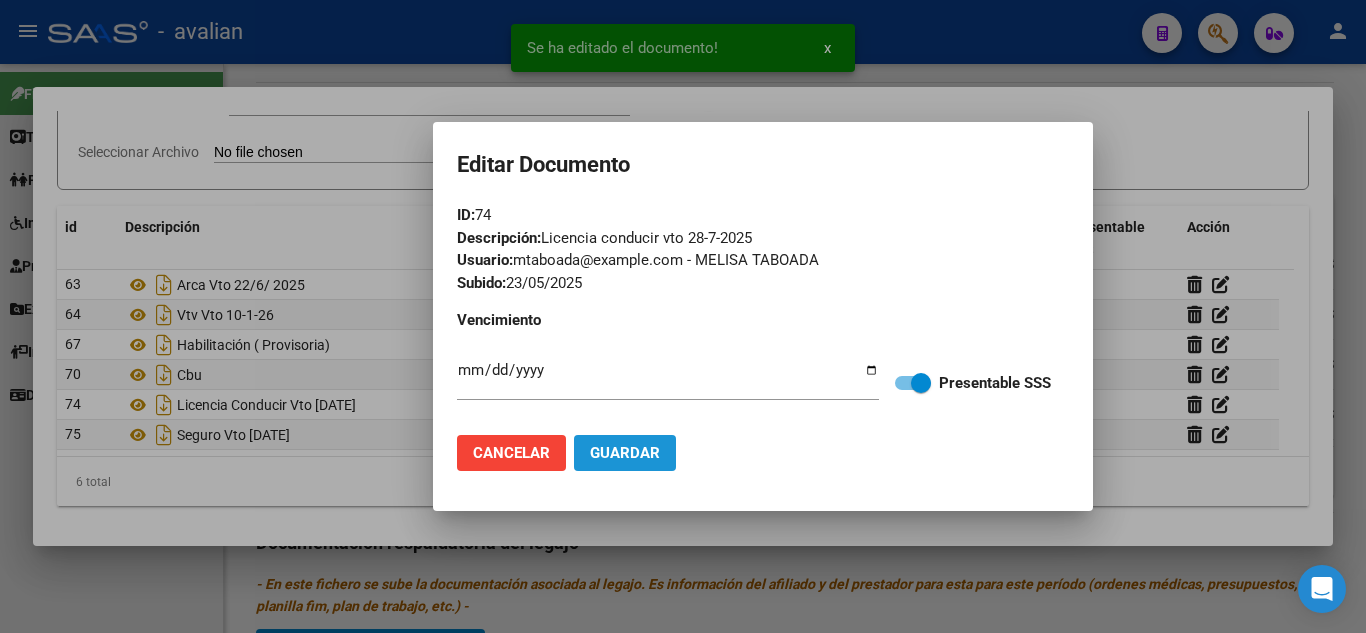 click on "Guardar" 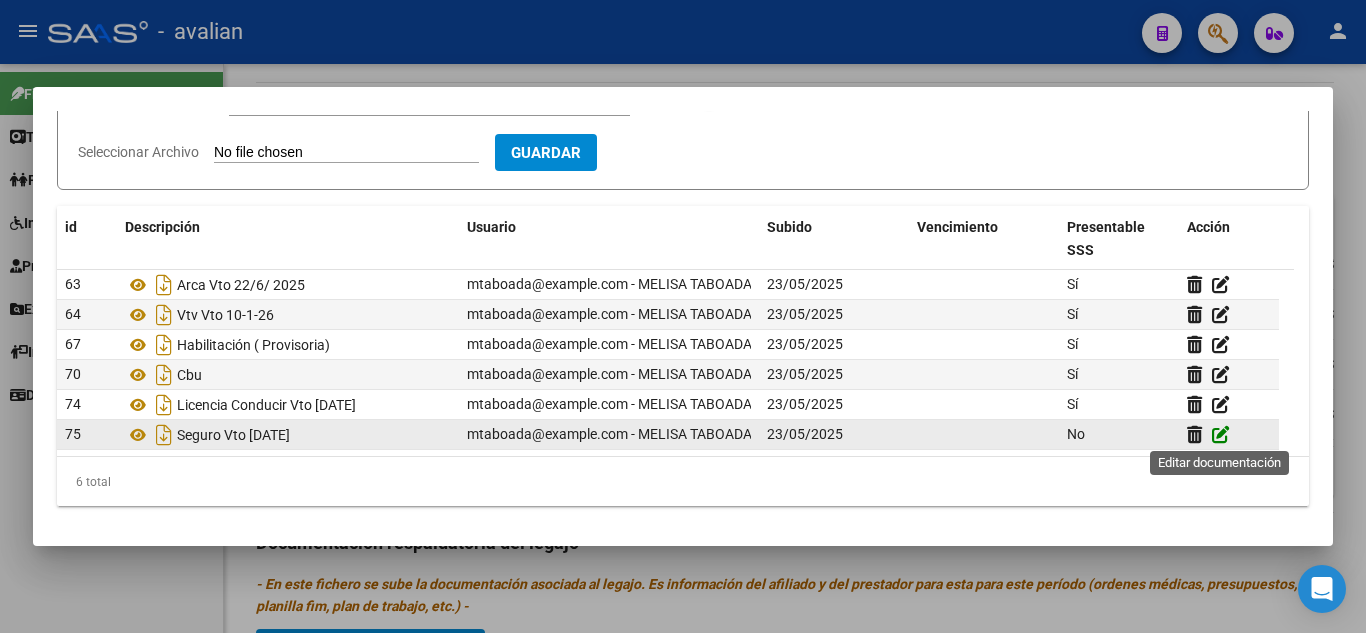 click 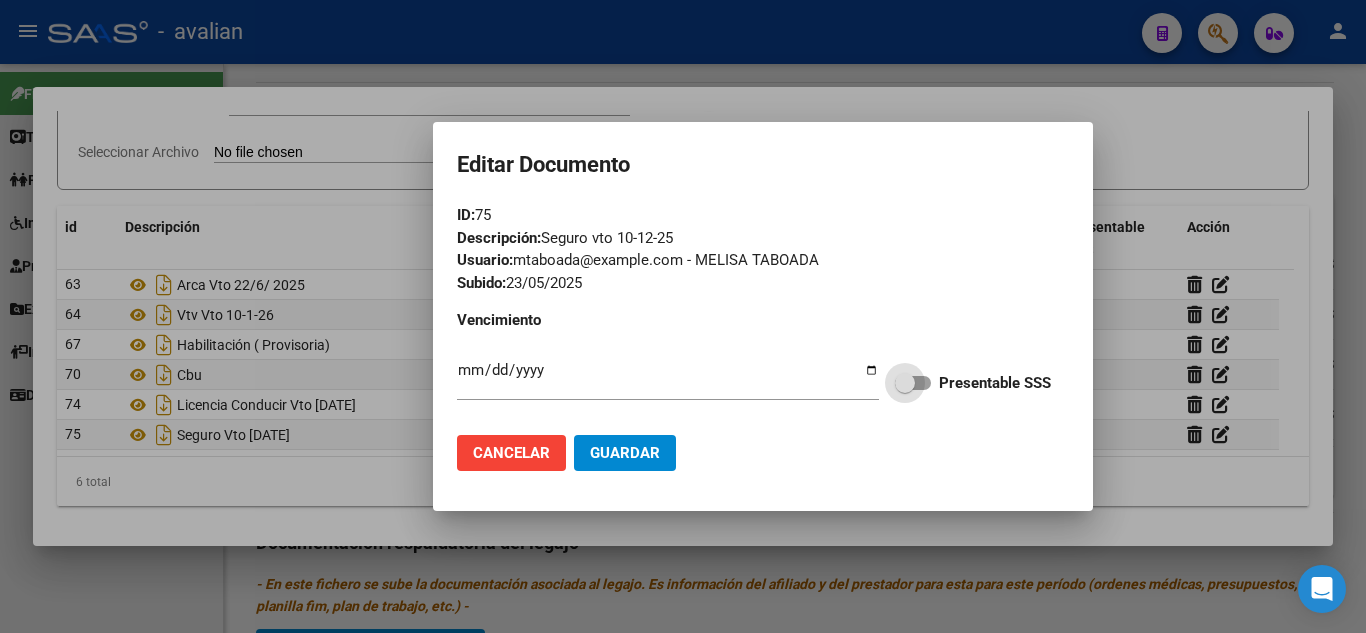 click at bounding box center (913, 383) 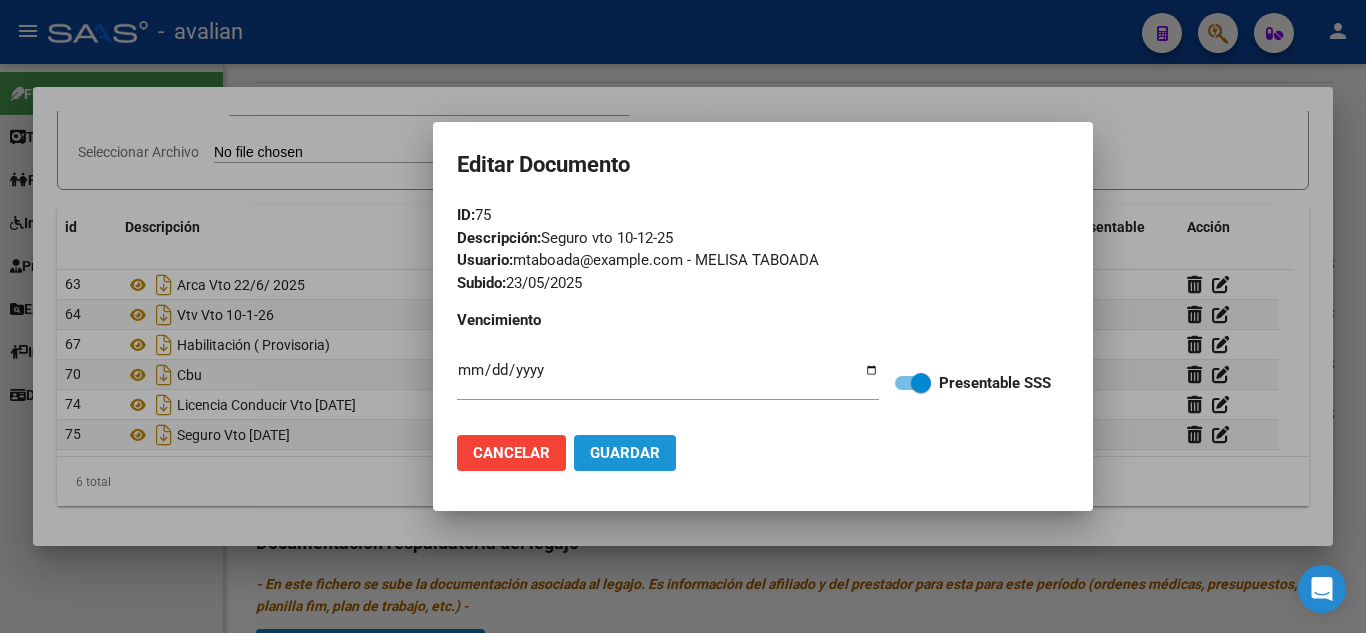 click on "Guardar" 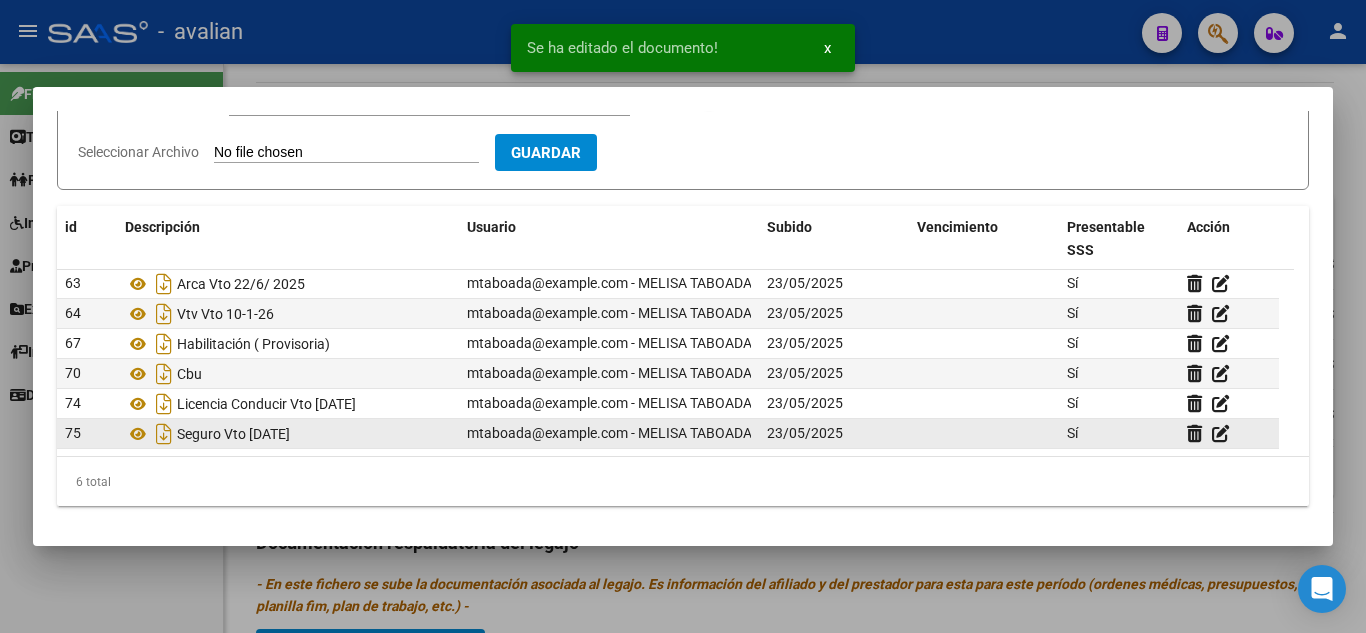 scroll, scrollTop: 0, scrollLeft: 0, axis: both 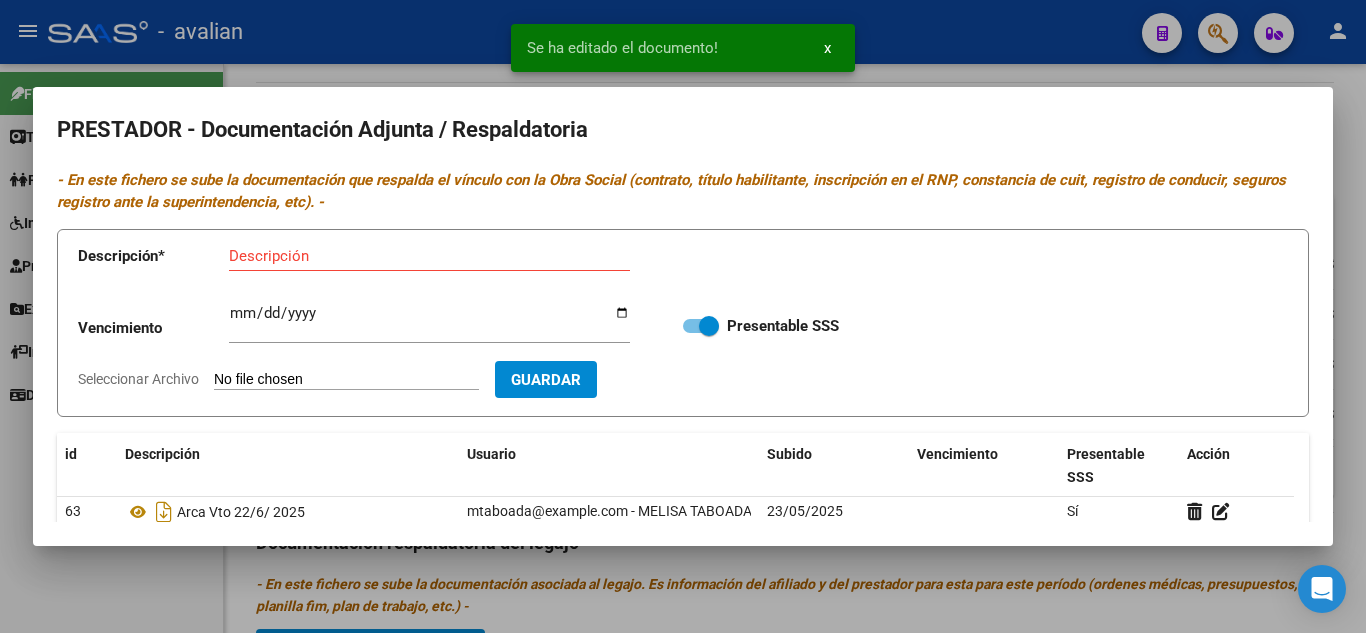 click at bounding box center (683, 316) 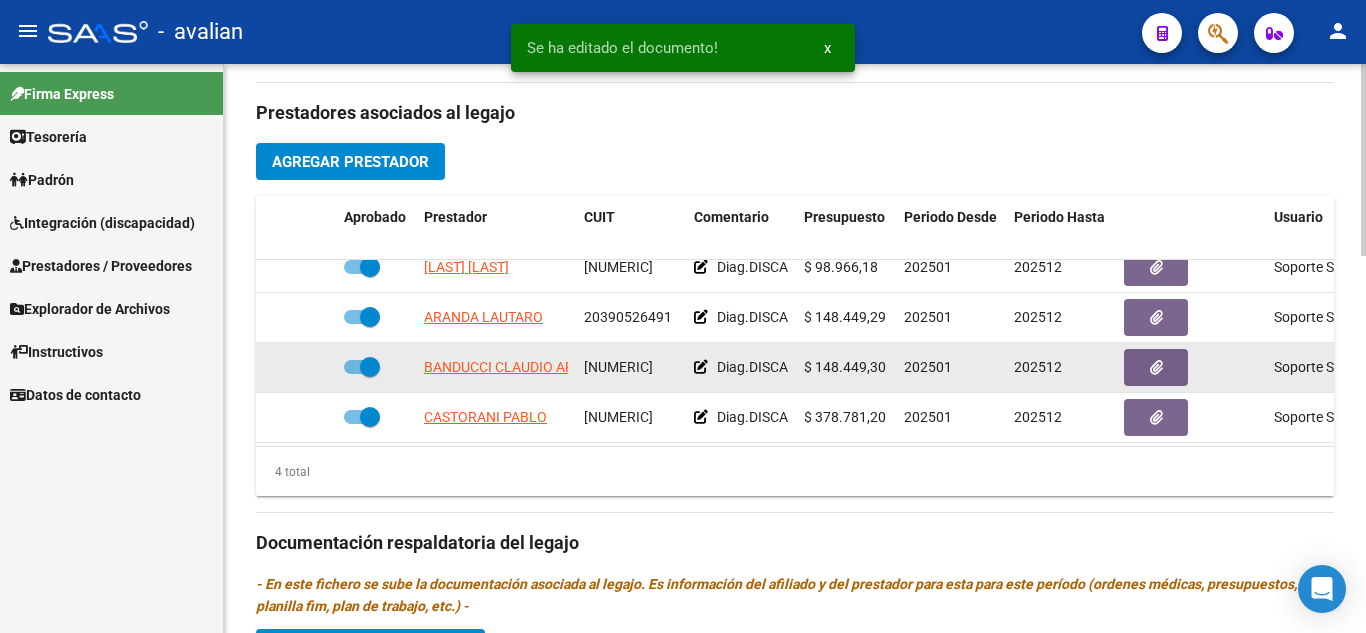 scroll, scrollTop: 0, scrollLeft: 0, axis: both 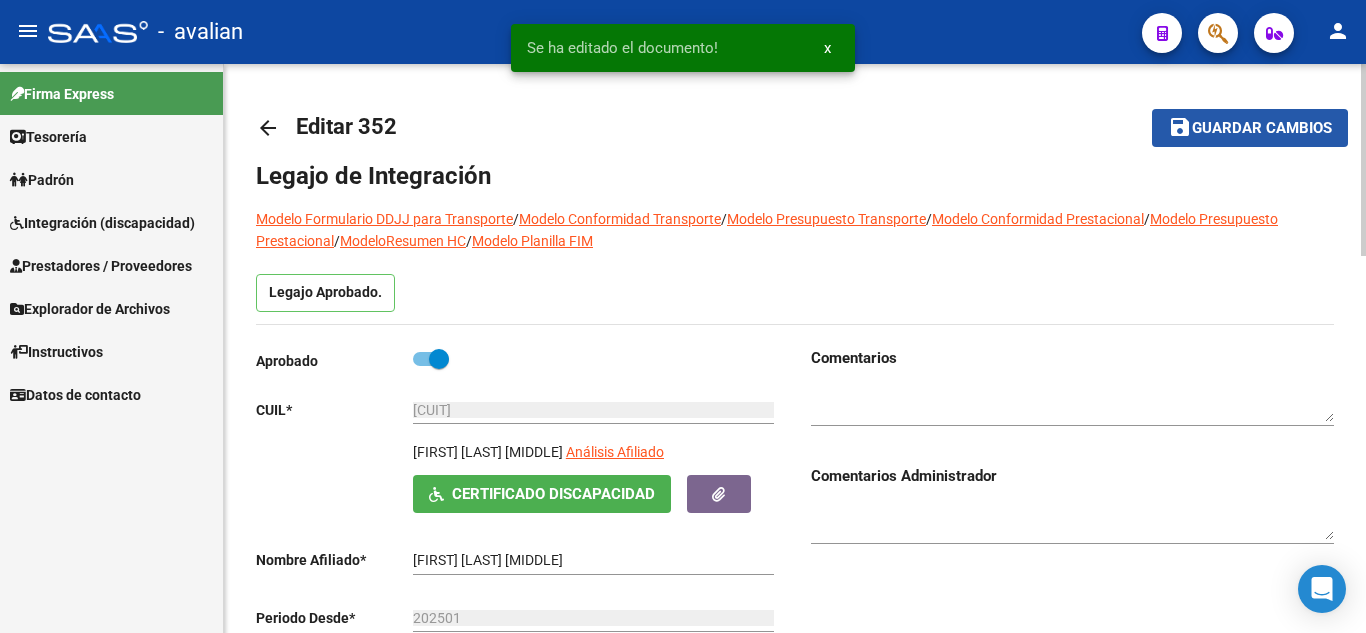click on "Guardar cambios" 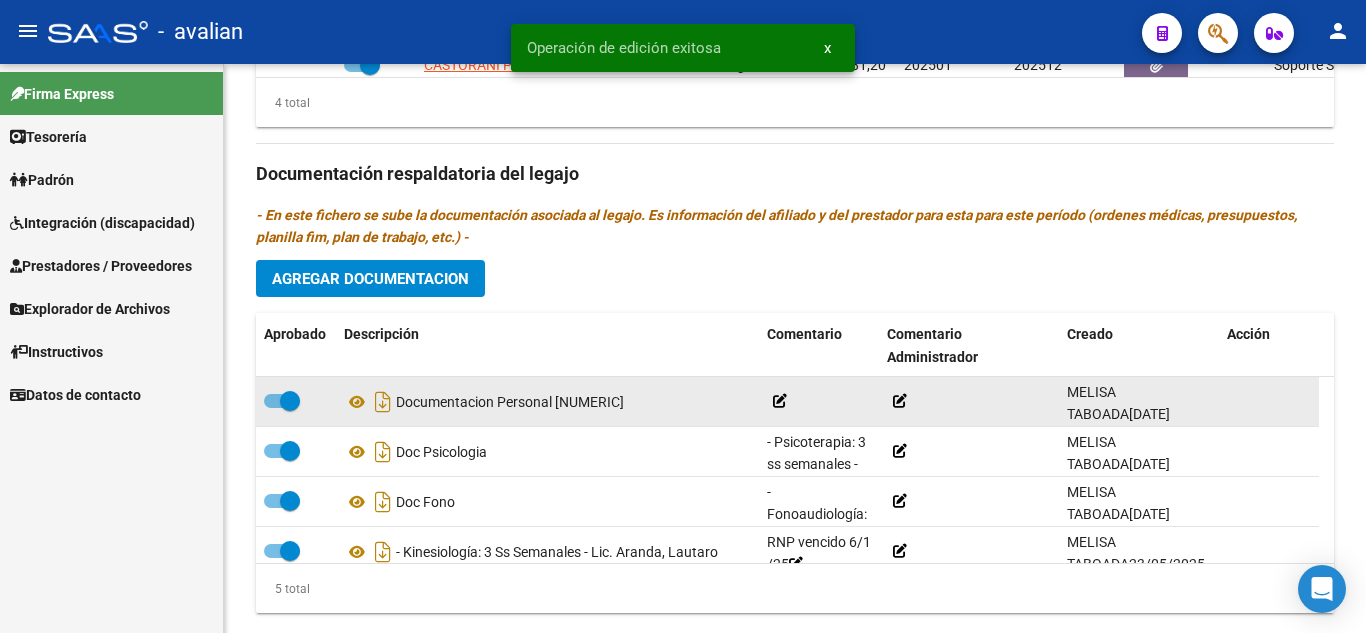 scroll, scrollTop: 1100, scrollLeft: 0, axis: vertical 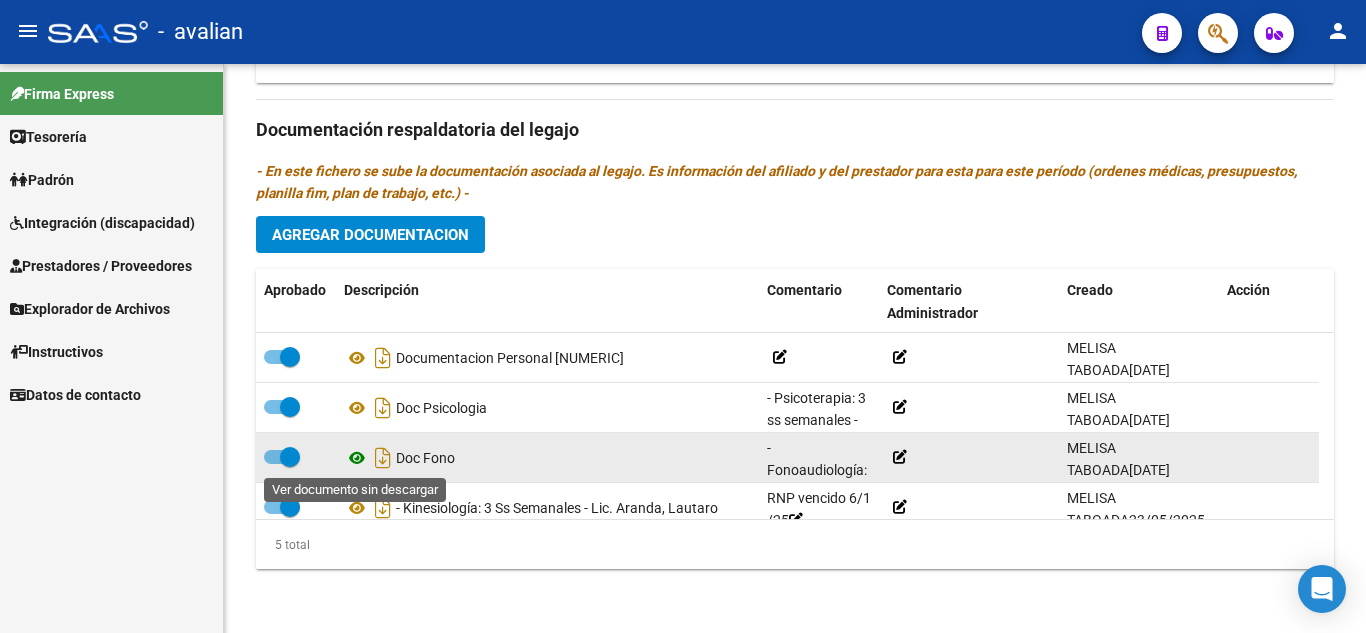 click 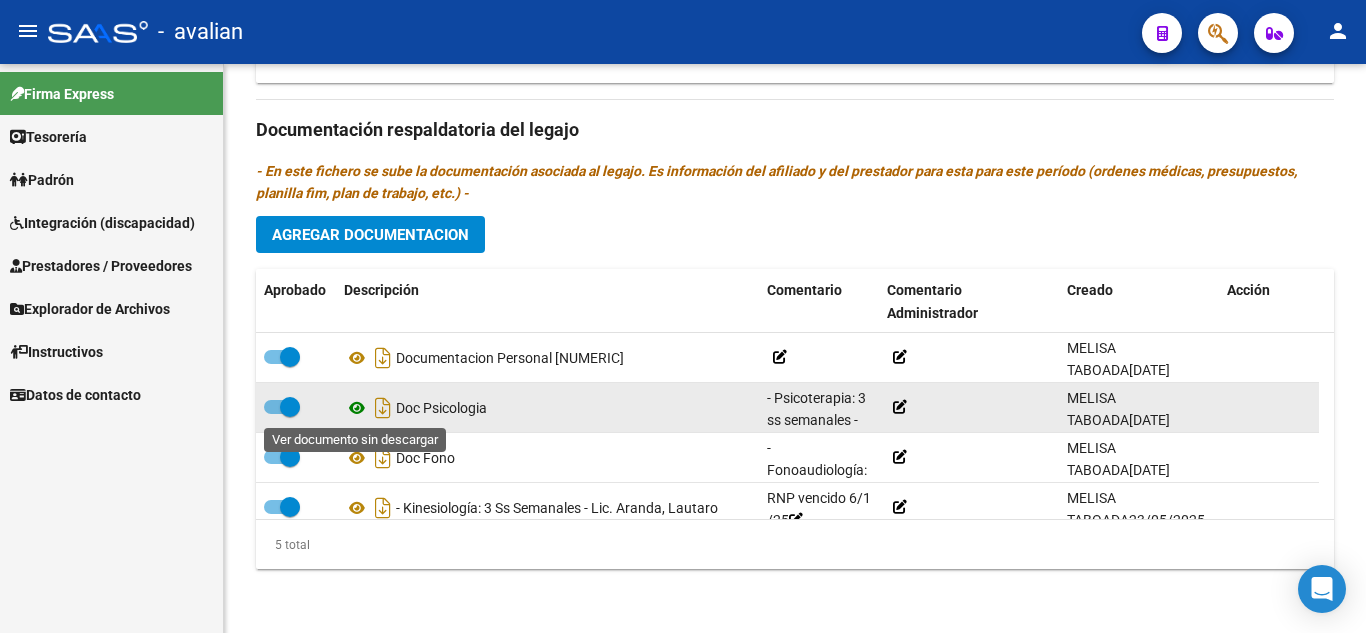click 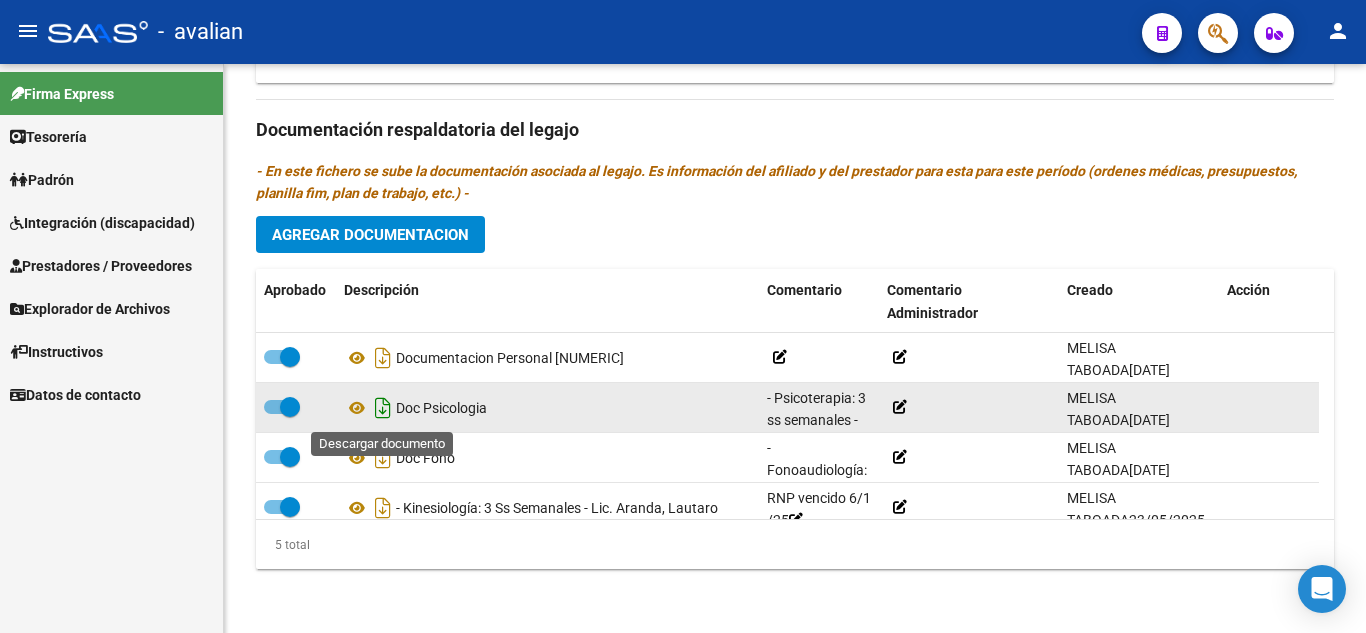 click 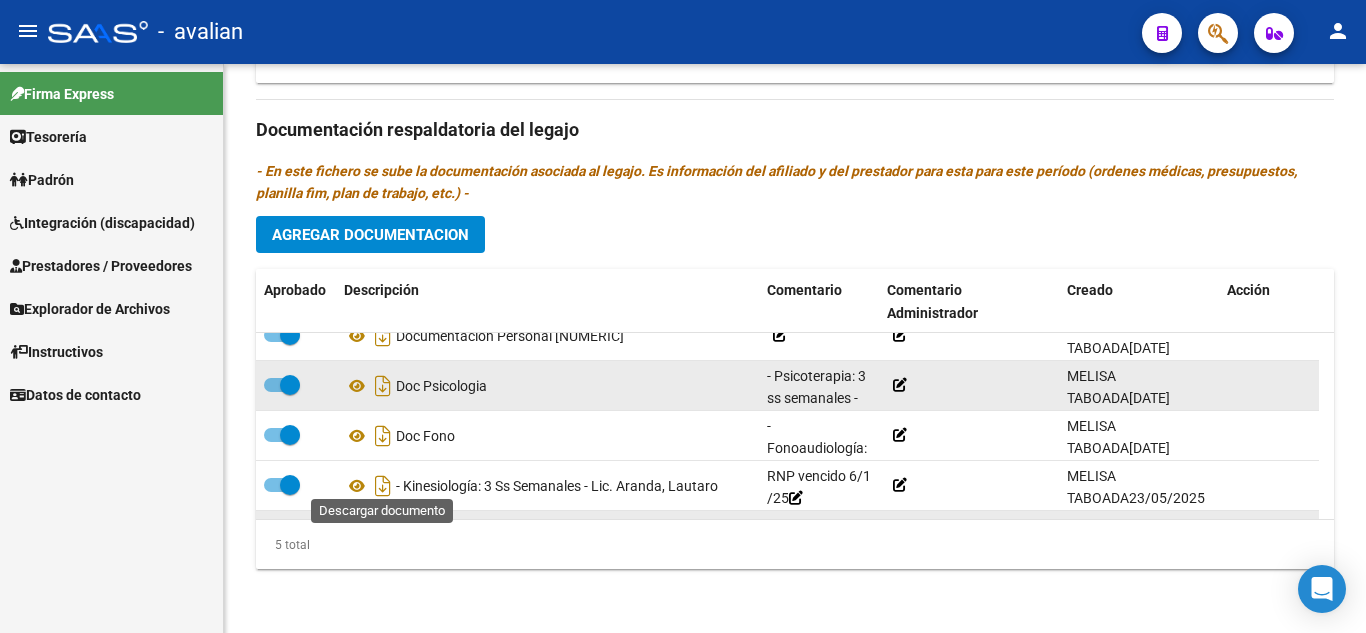 scroll, scrollTop: 0, scrollLeft: 0, axis: both 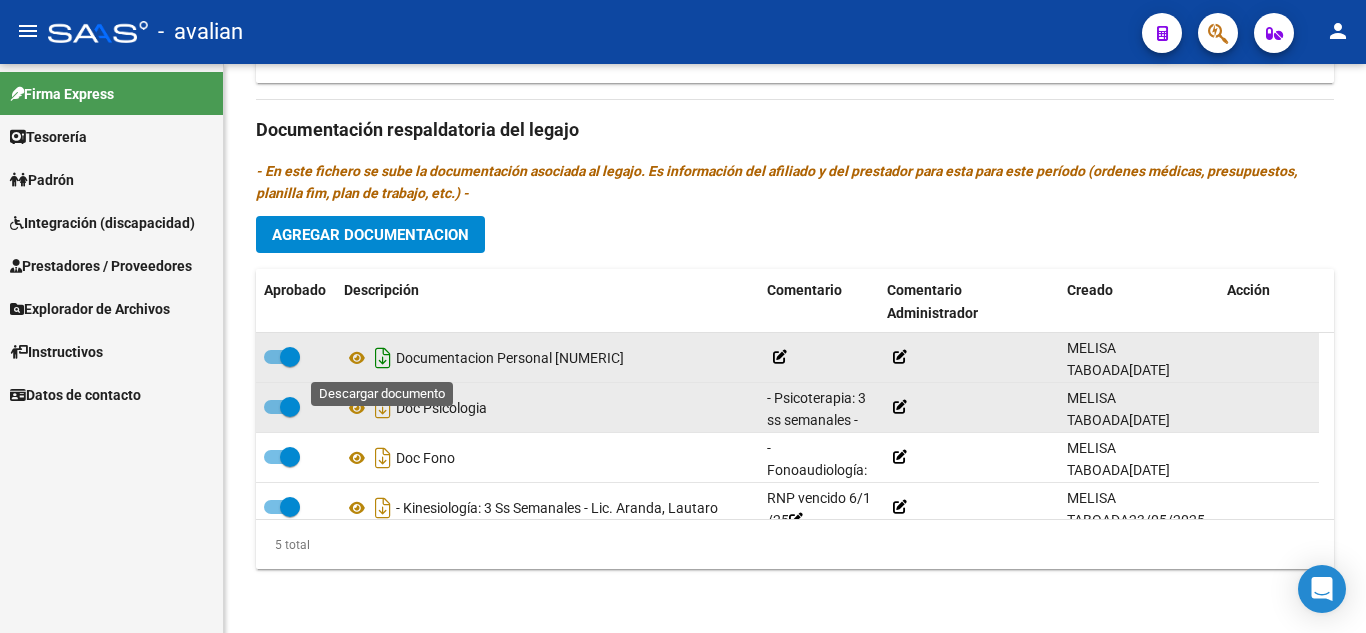 click 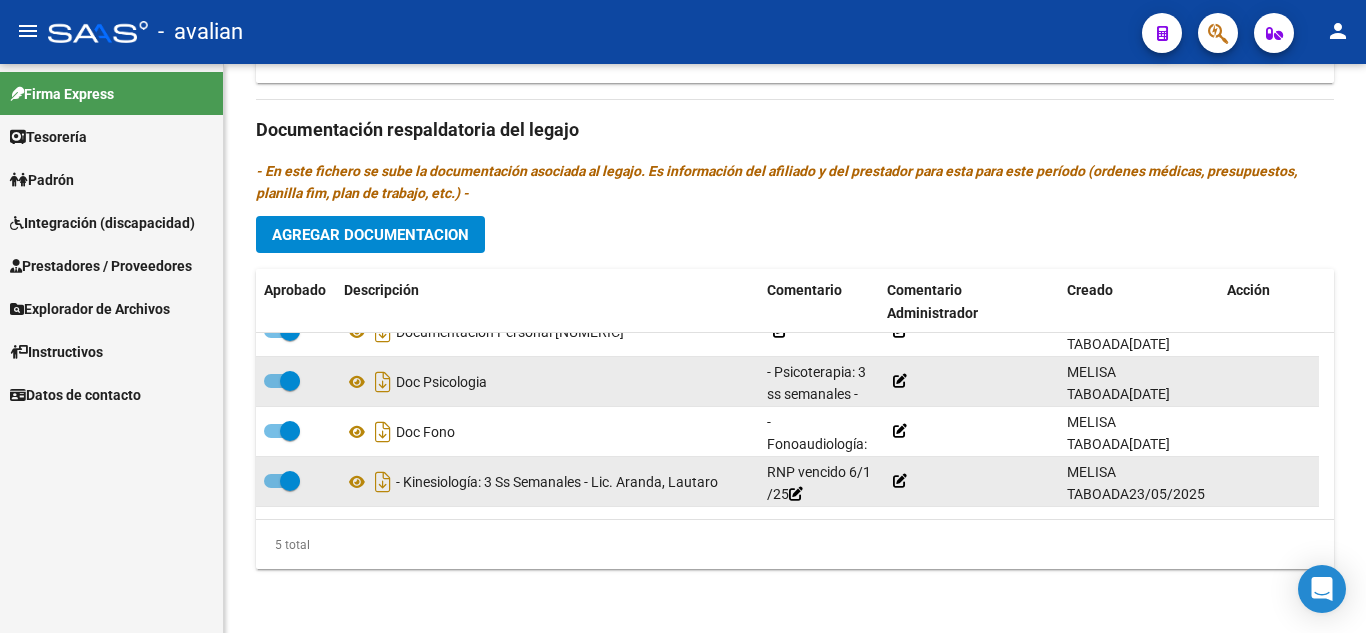 scroll, scrollTop: 71, scrollLeft: 0, axis: vertical 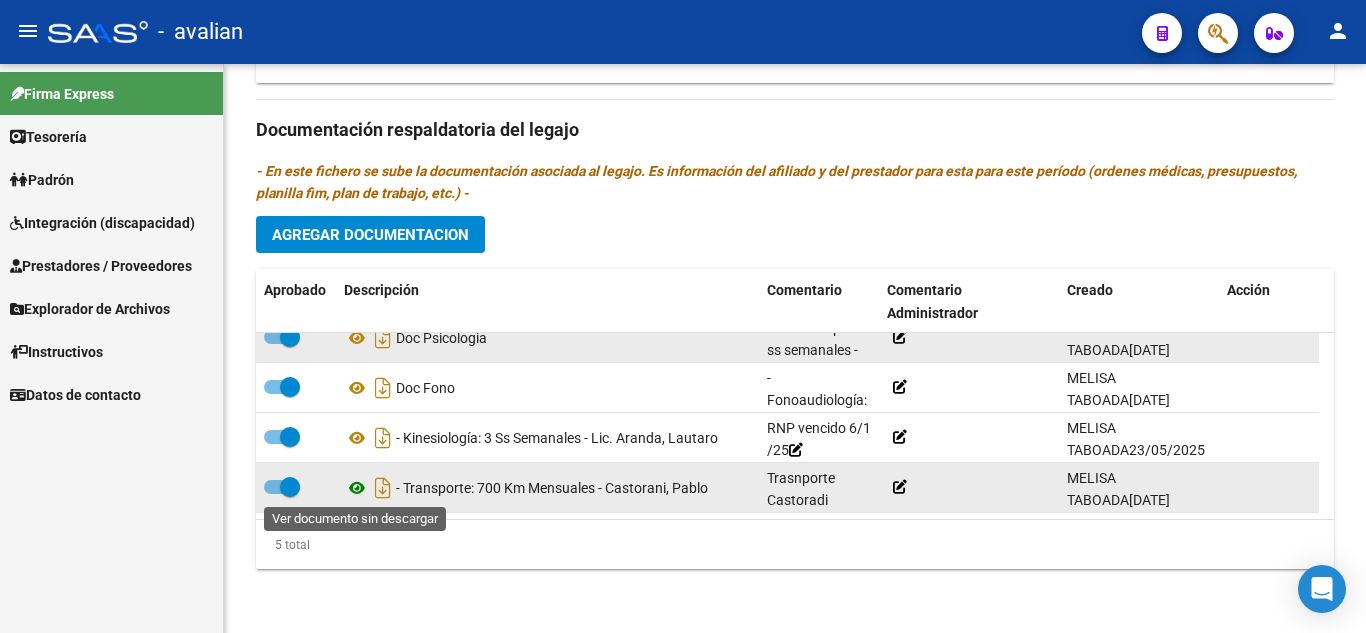 click 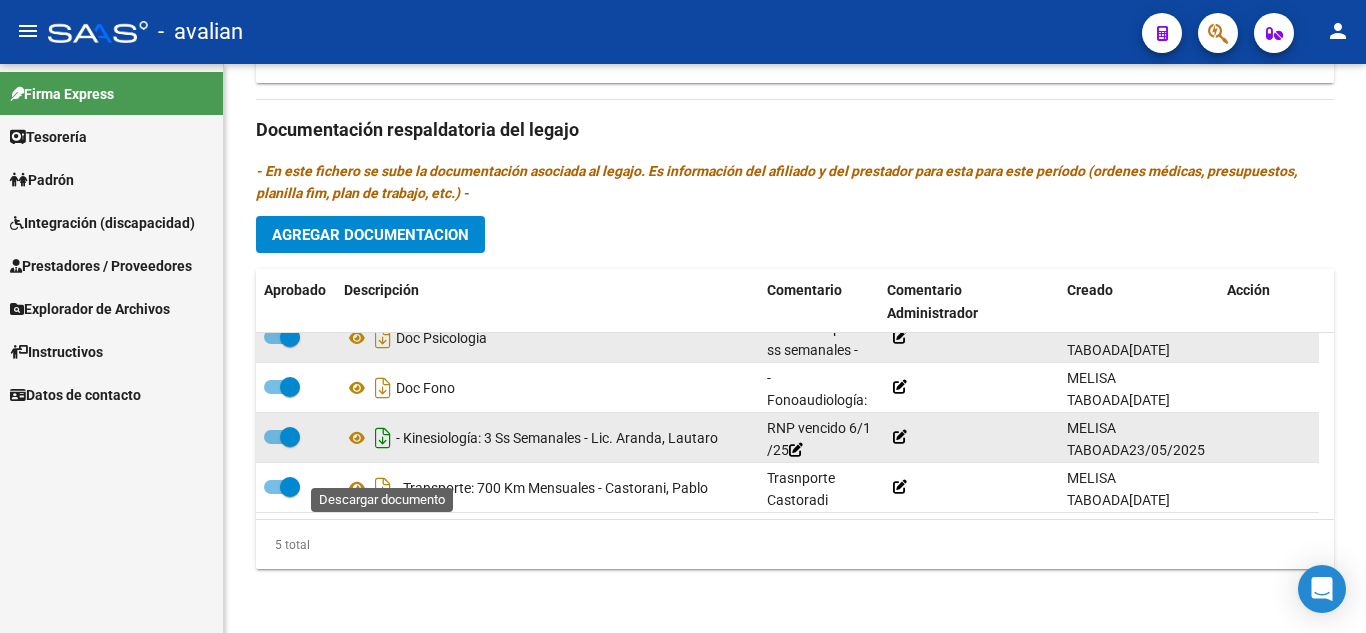 scroll, scrollTop: 0, scrollLeft: 0, axis: both 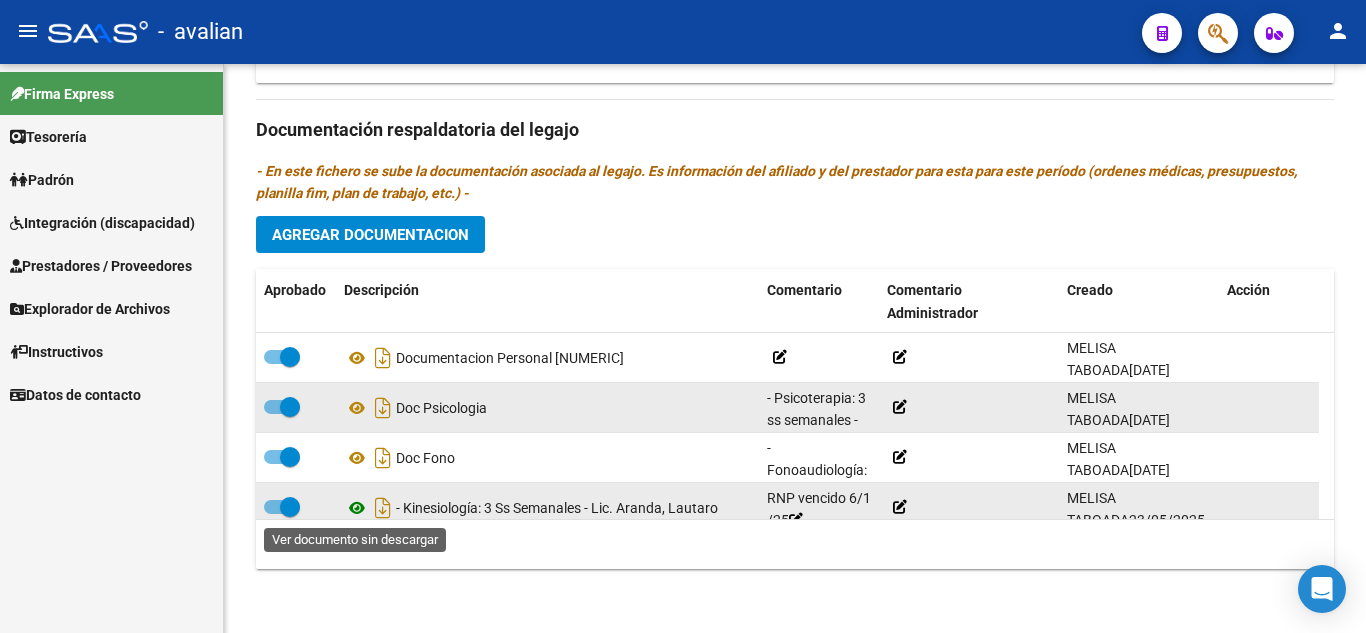 click 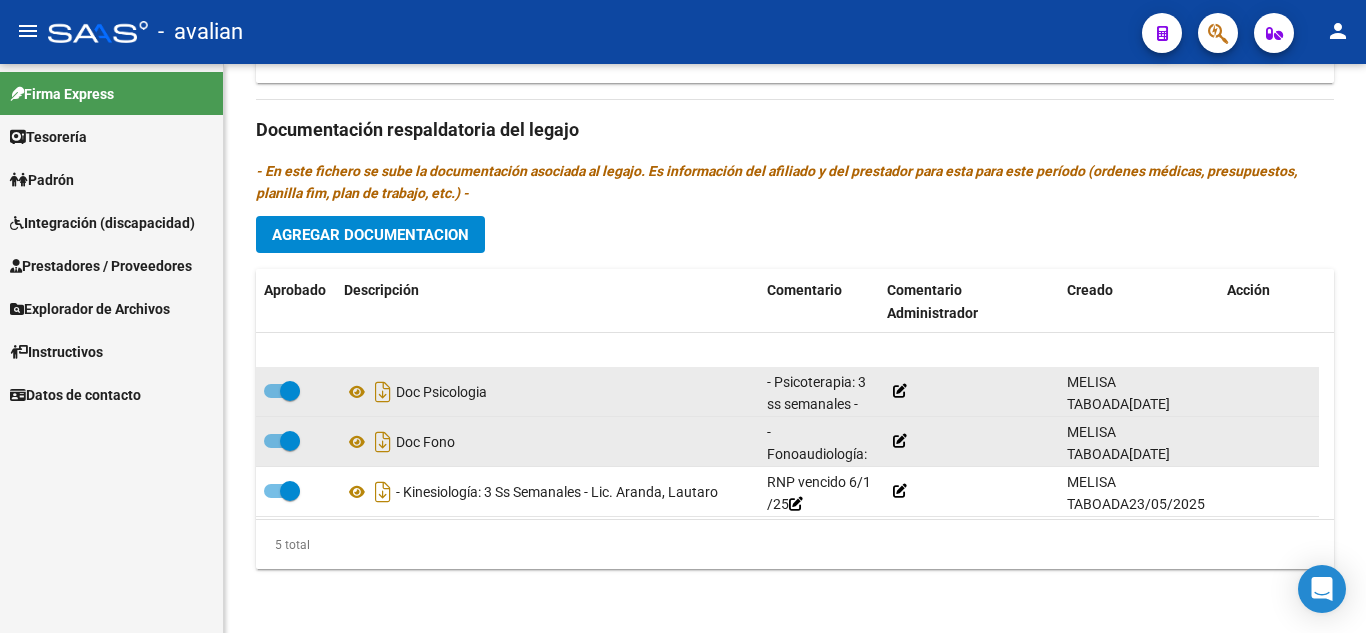 scroll, scrollTop: 0, scrollLeft: 0, axis: both 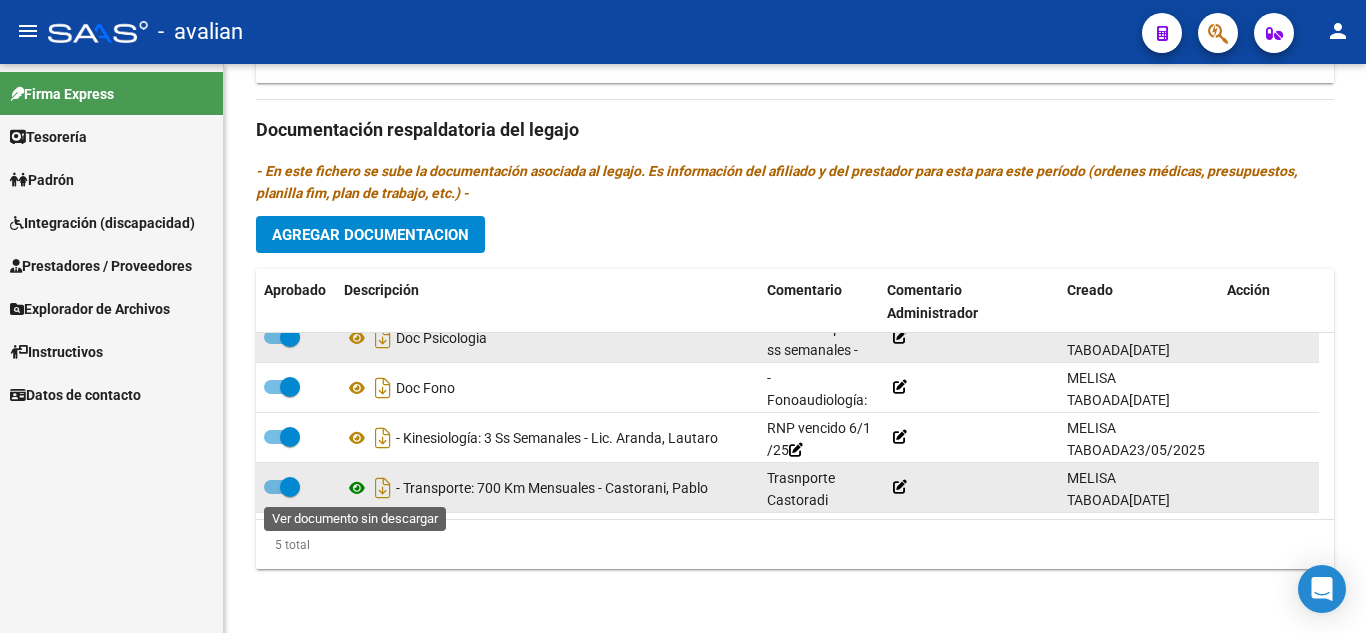 click 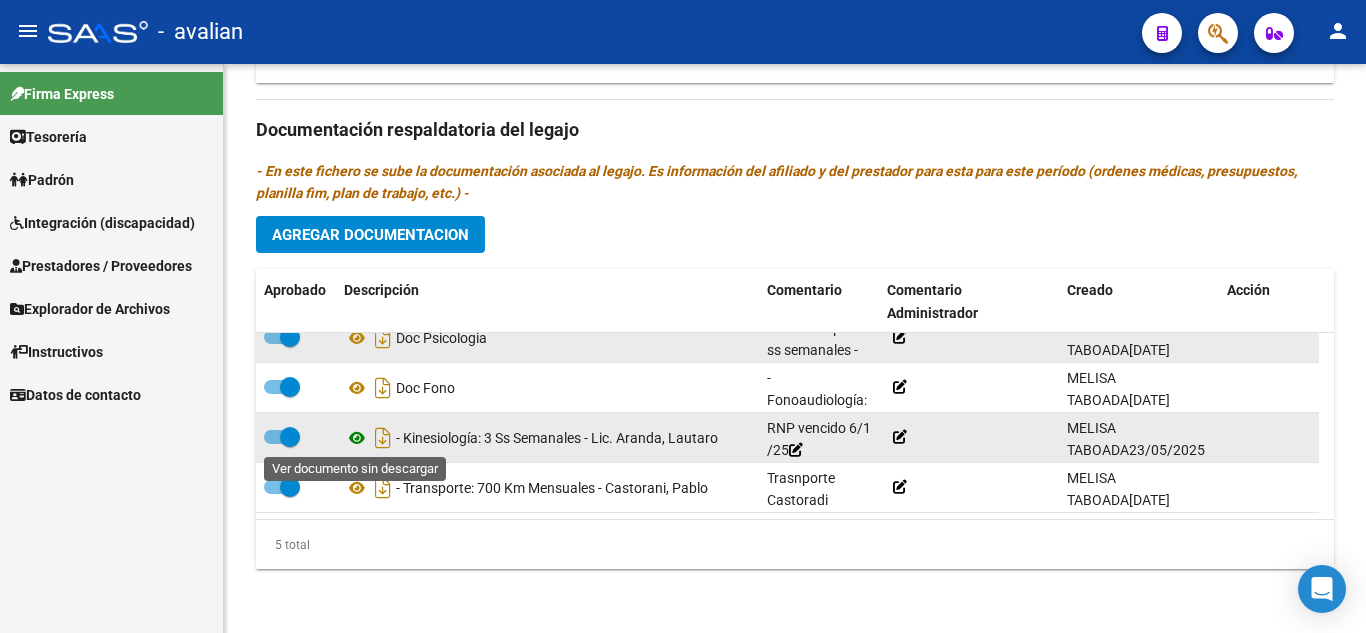 click 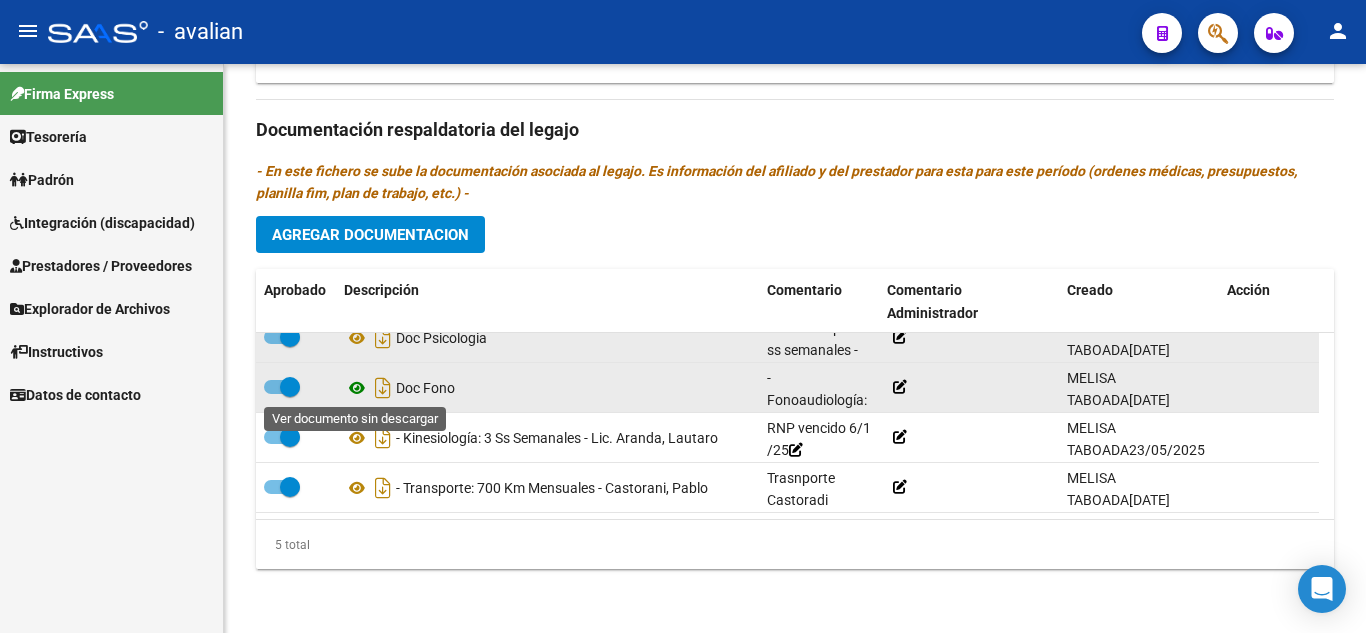 click 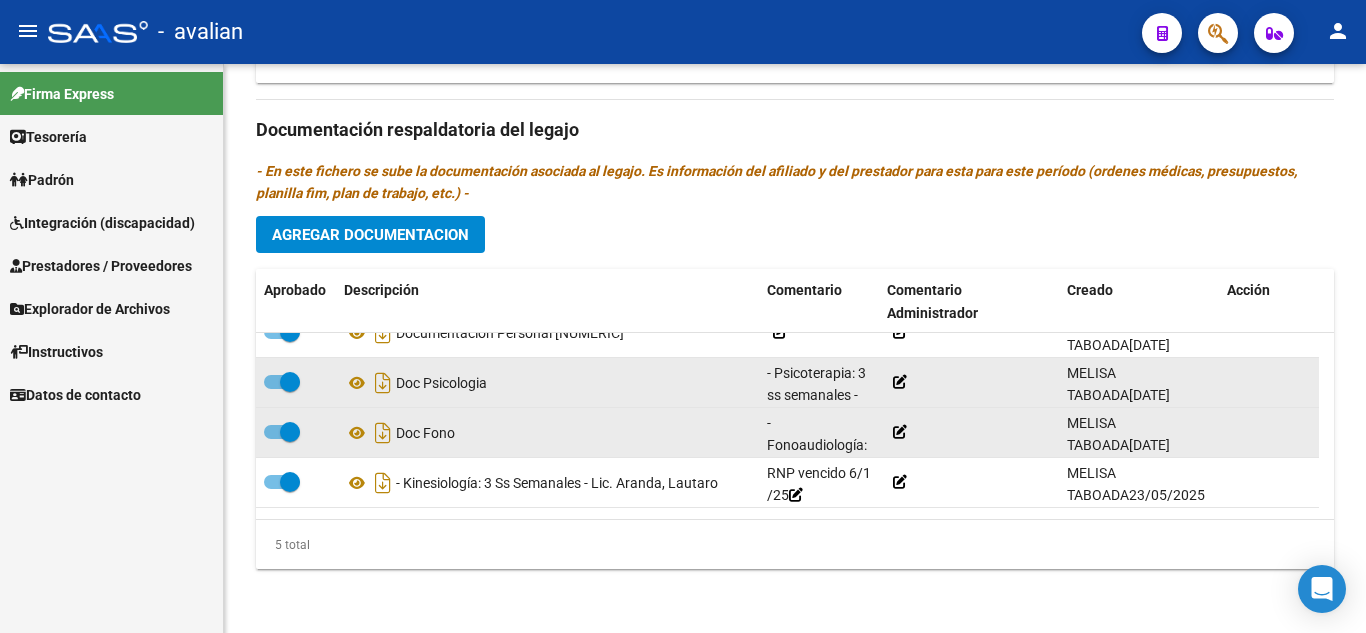 scroll, scrollTop: 0, scrollLeft: 0, axis: both 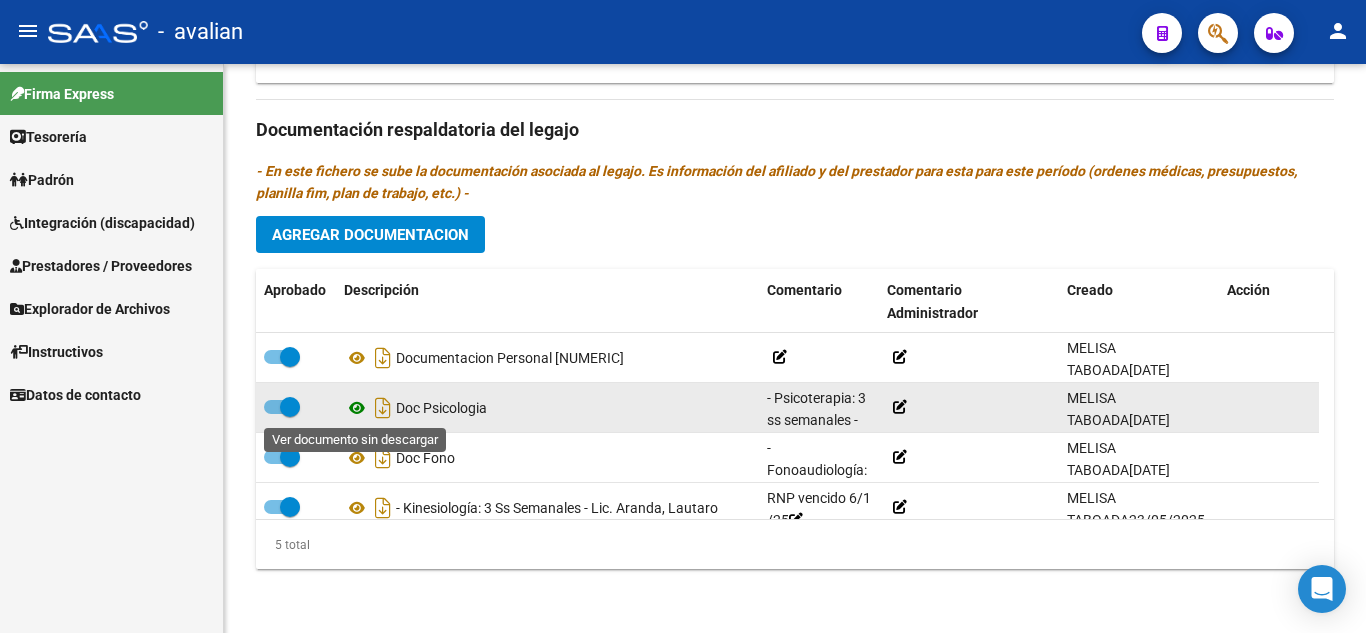 click 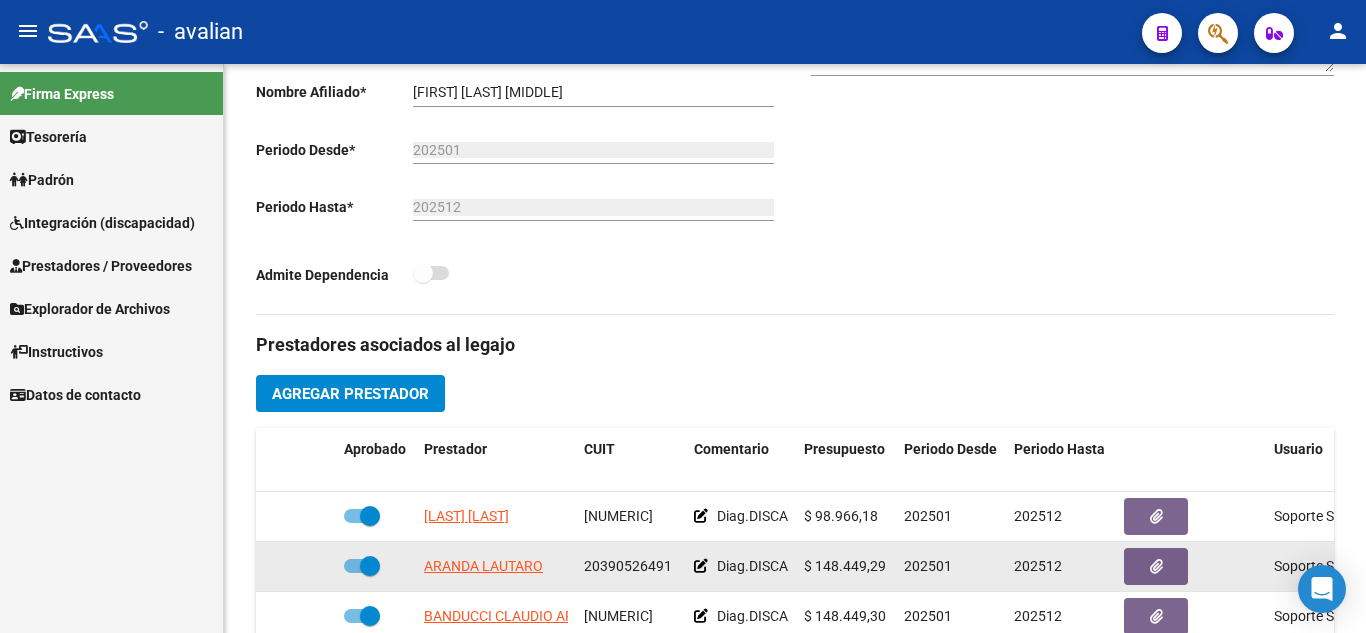 scroll, scrollTop: 515, scrollLeft: 0, axis: vertical 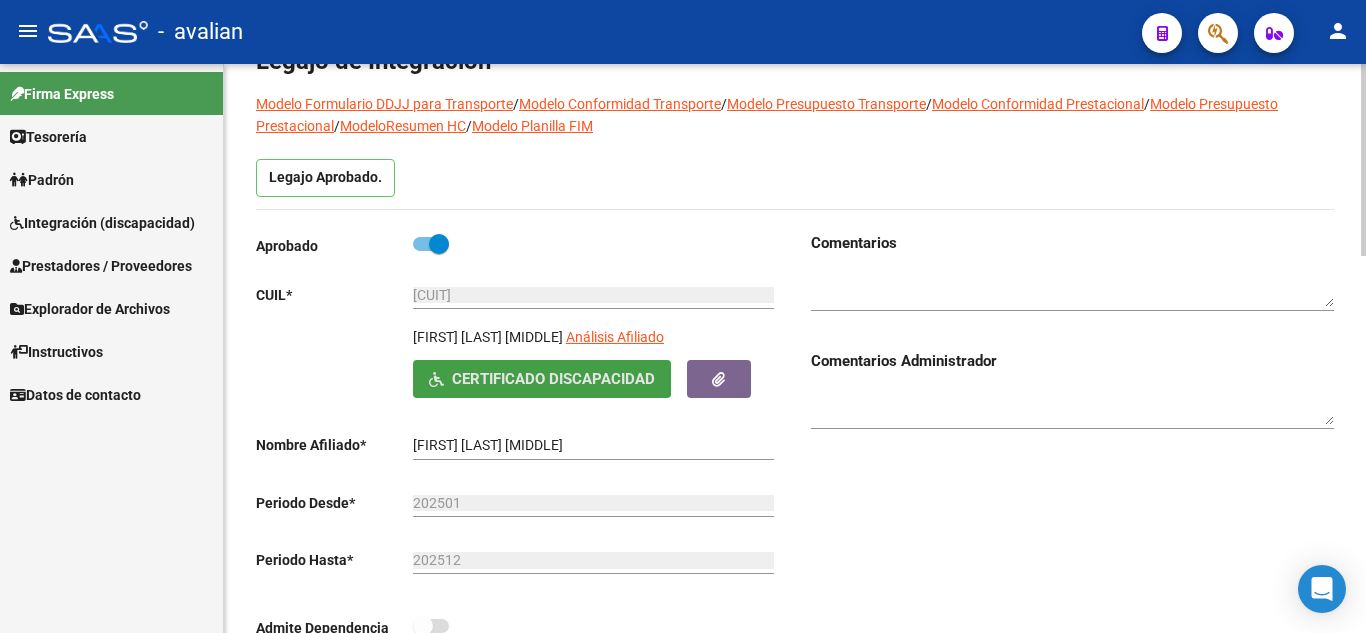 click on "Certificado Discapacidad" 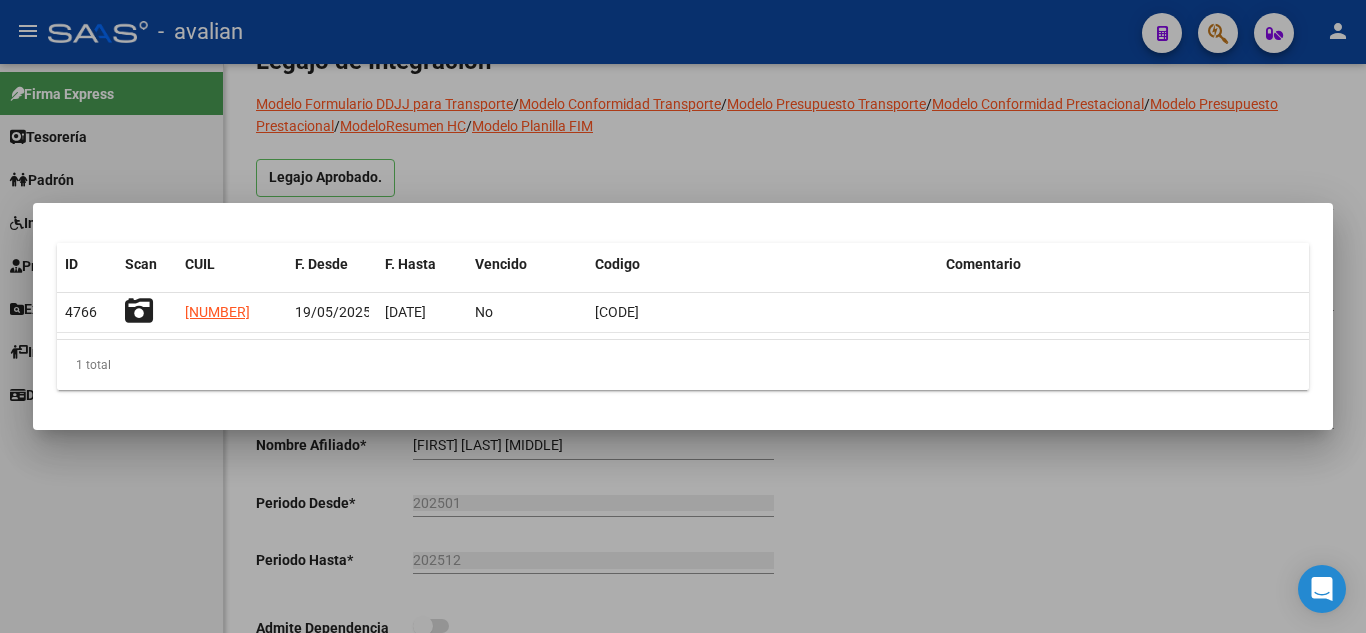 click at bounding box center [683, 316] 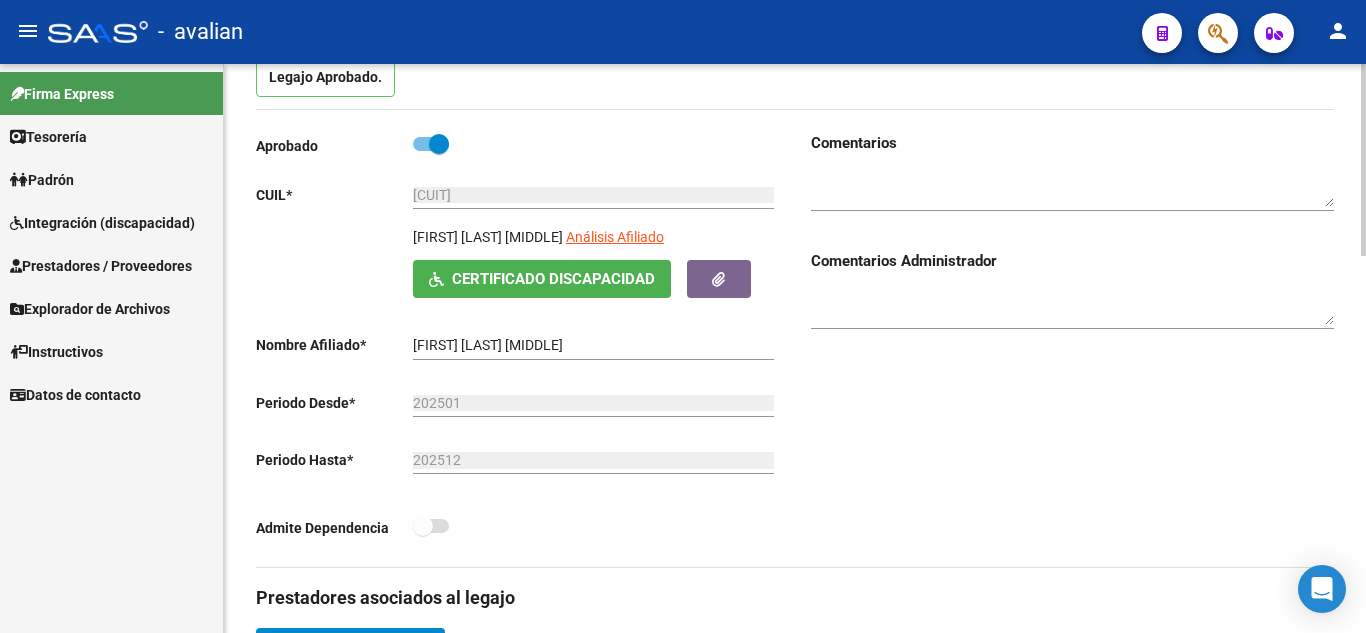 scroll, scrollTop: 115, scrollLeft: 0, axis: vertical 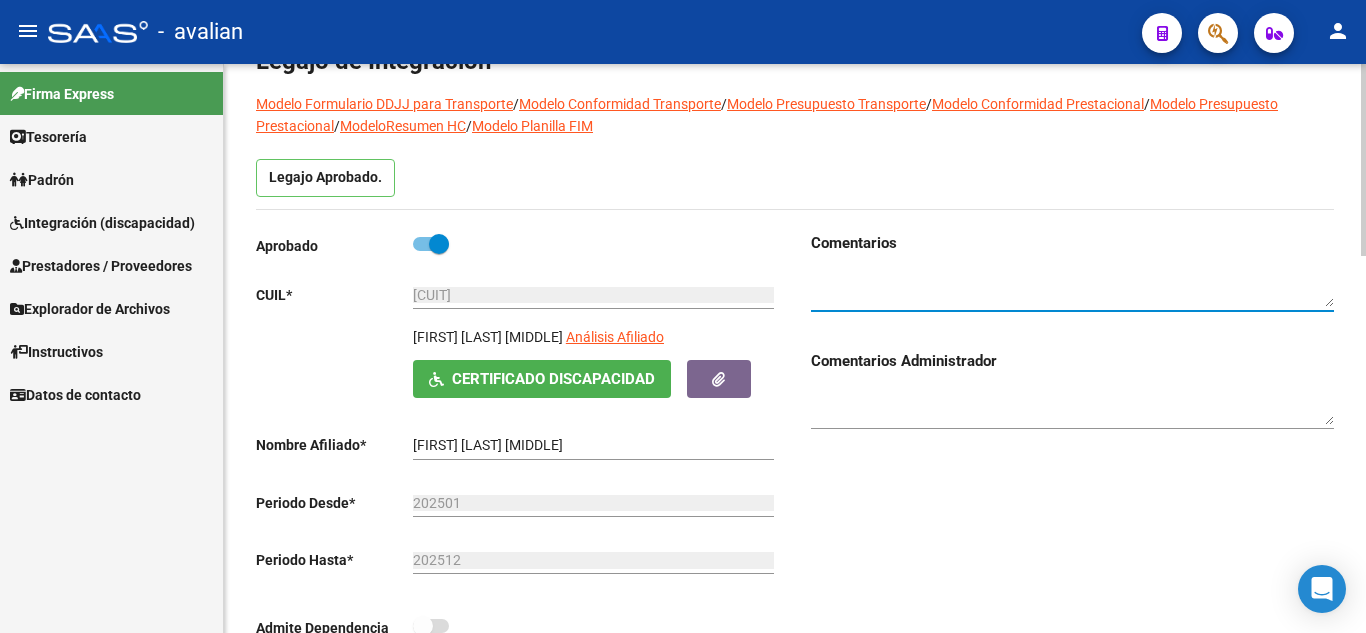 click at bounding box center (1072, 289) 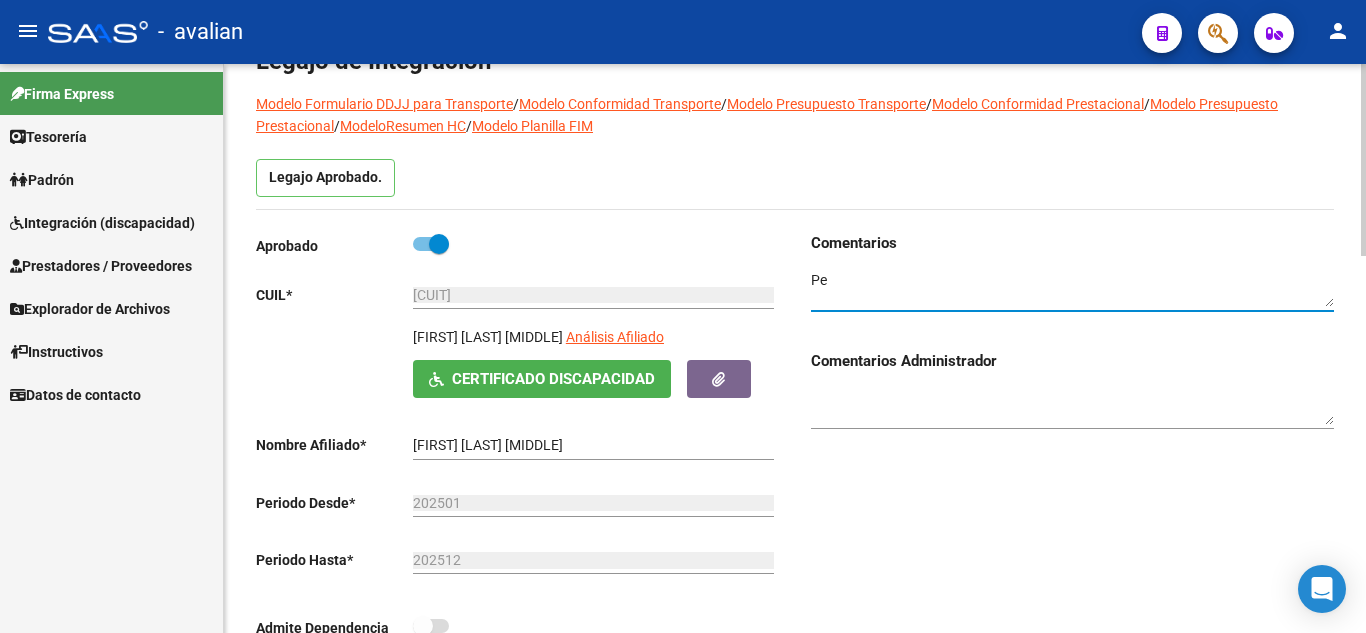 type on "P" 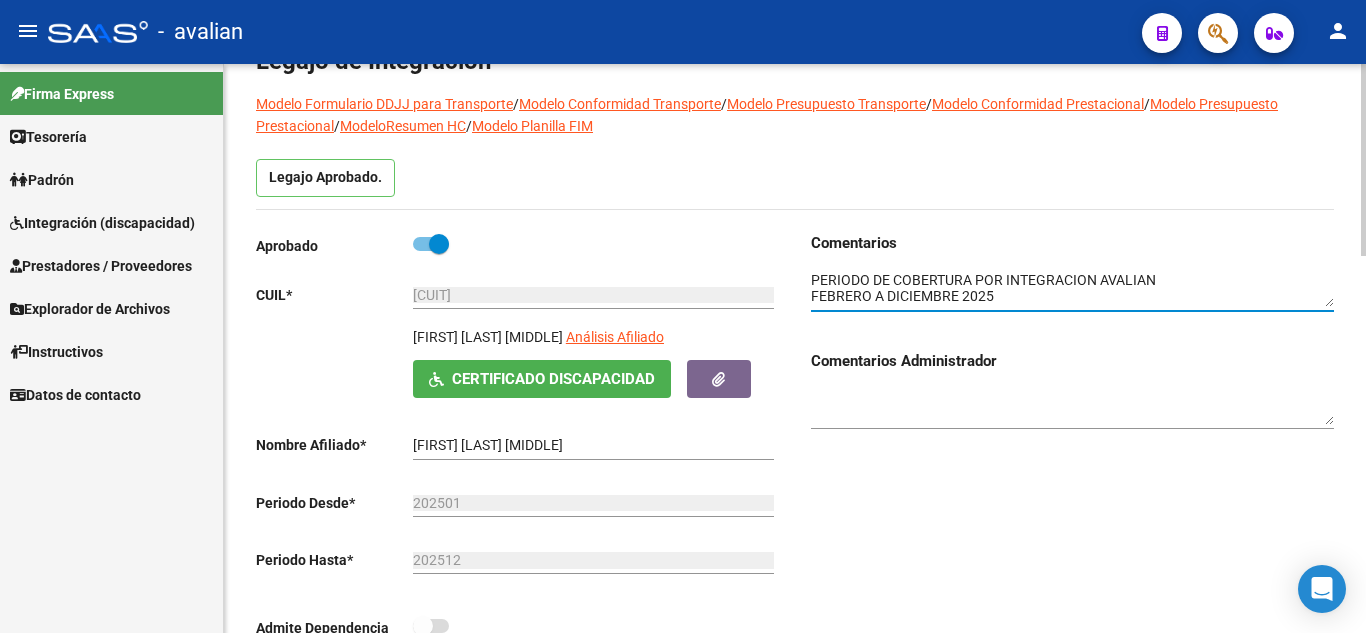 type on "PERIODO DE COBERTURA POR INTEGRACION AVALIAN
FEBRERO A DICIEMBRE 2025" 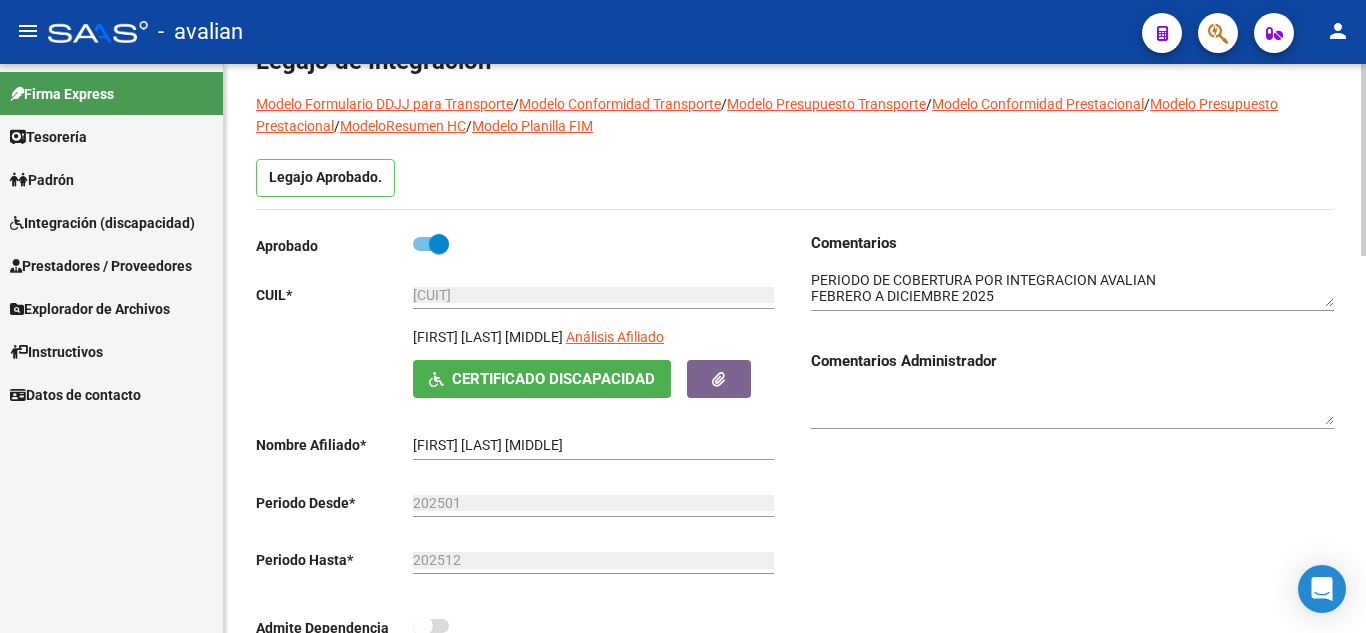 click on "Comentarios                                  Comentarios Administrador" 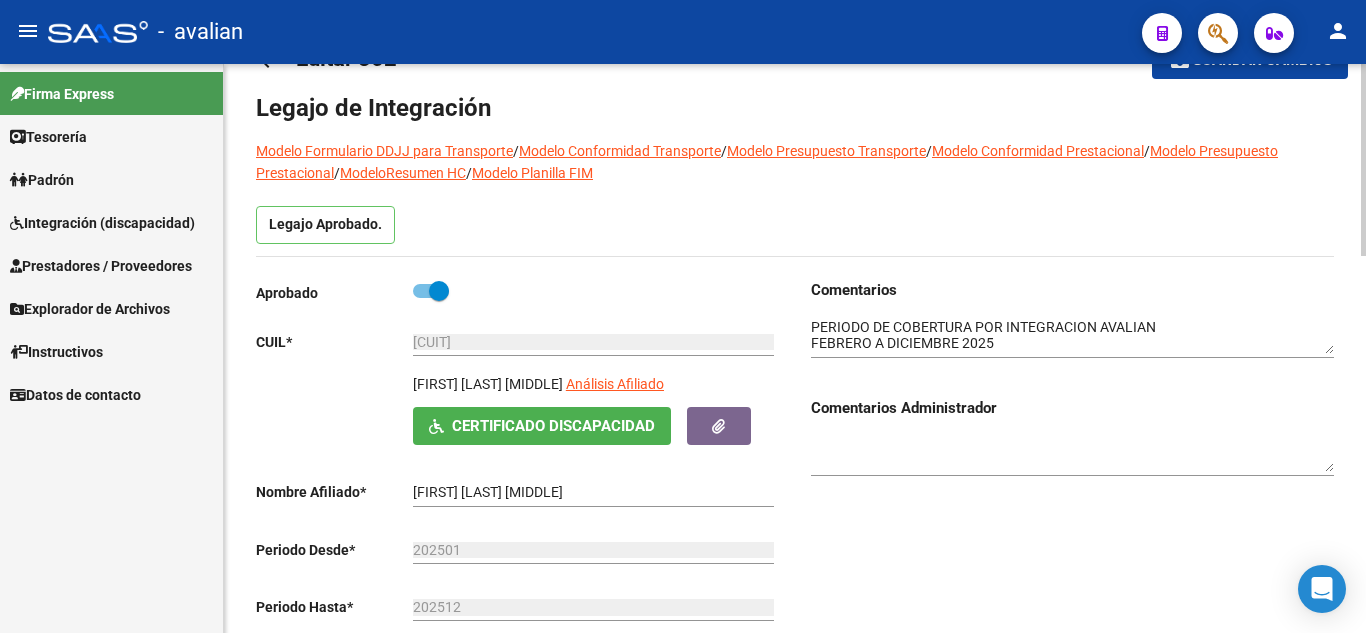 scroll, scrollTop: 0, scrollLeft: 0, axis: both 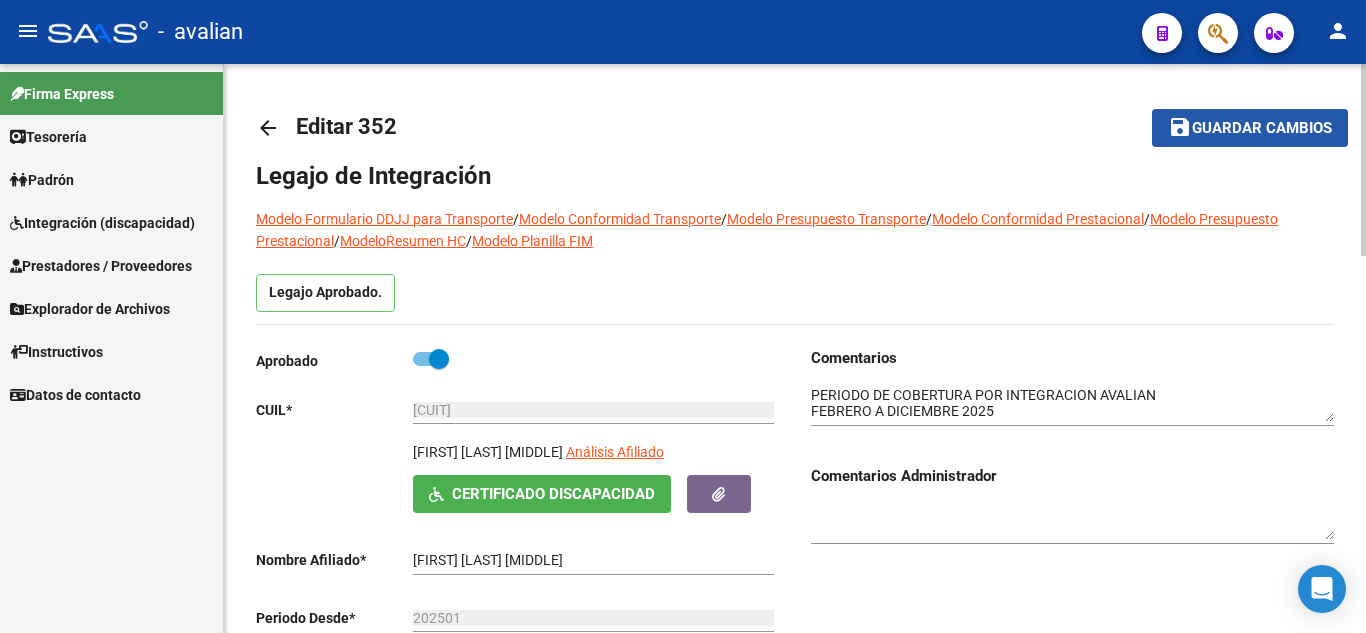 click on "Guardar cambios" 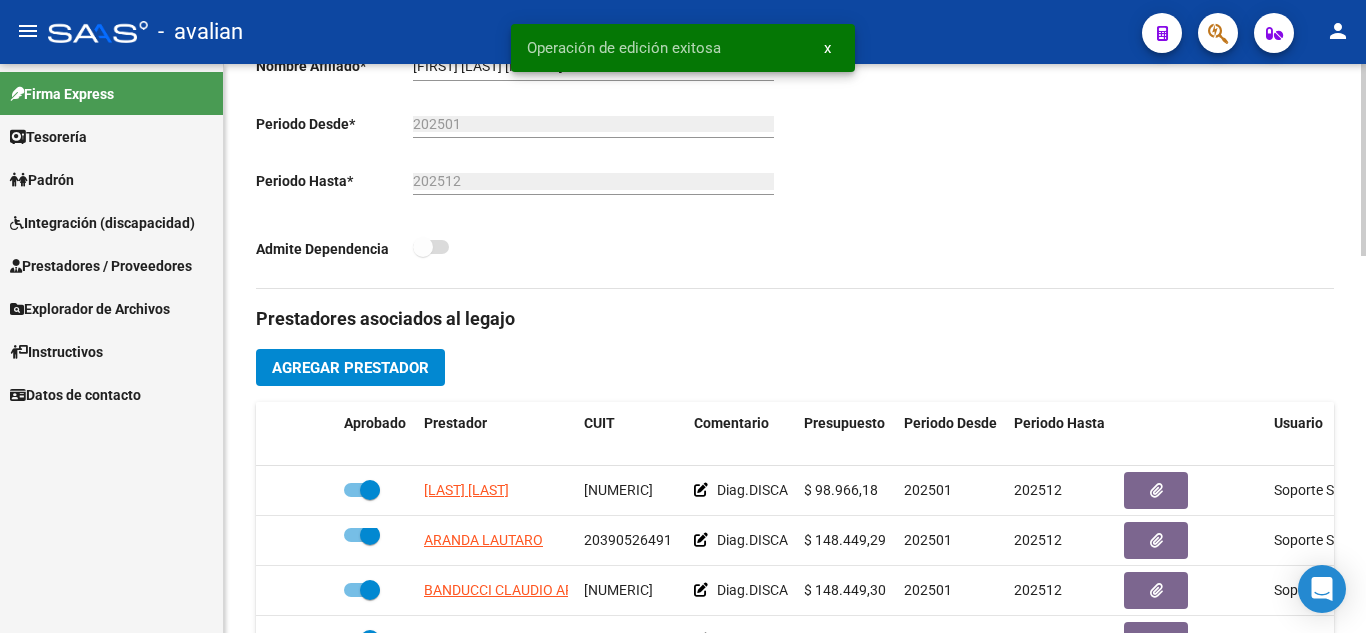 scroll, scrollTop: 500, scrollLeft: 0, axis: vertical 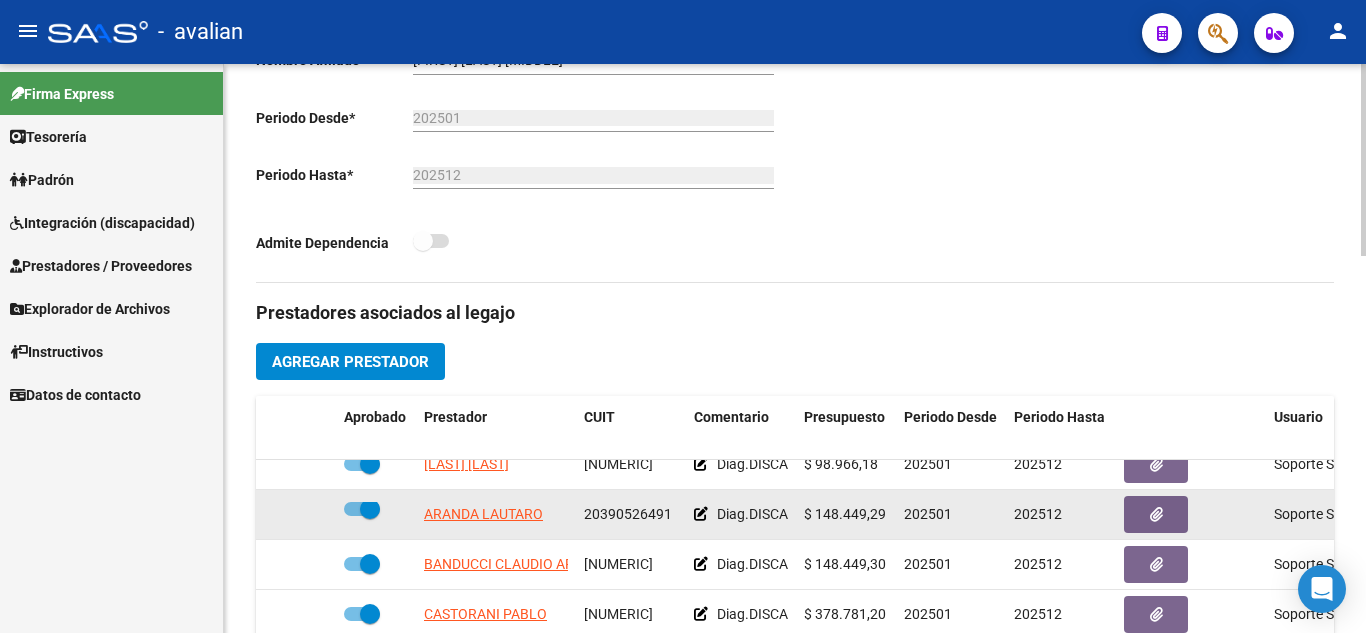 click on "Diag.DISCAPACIDAD - Prestación autorizada: 60006007- FISIOKINESIOTERAPIA / Cant semanal: 3 / Tope mensual: 12 / Tope anual: 144" 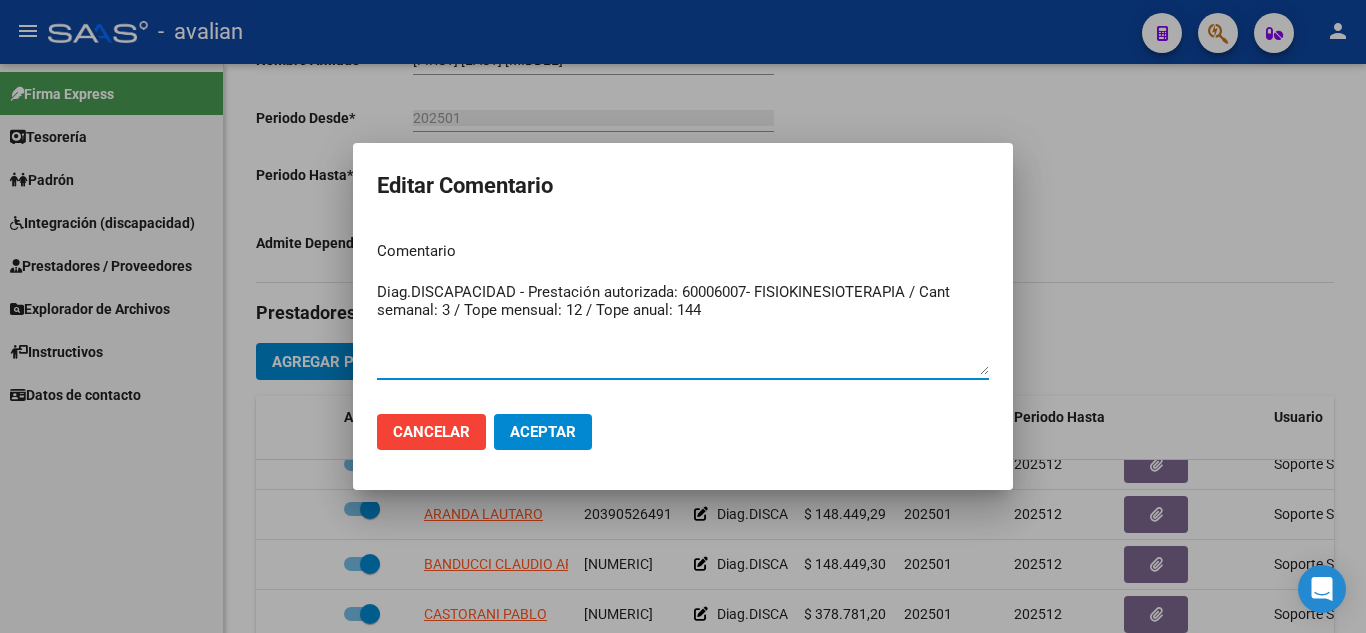 drag, startPoint x: 742, startPoint y: 321, endPoint x: 334, endPoint y: 272, distance: 410.93185 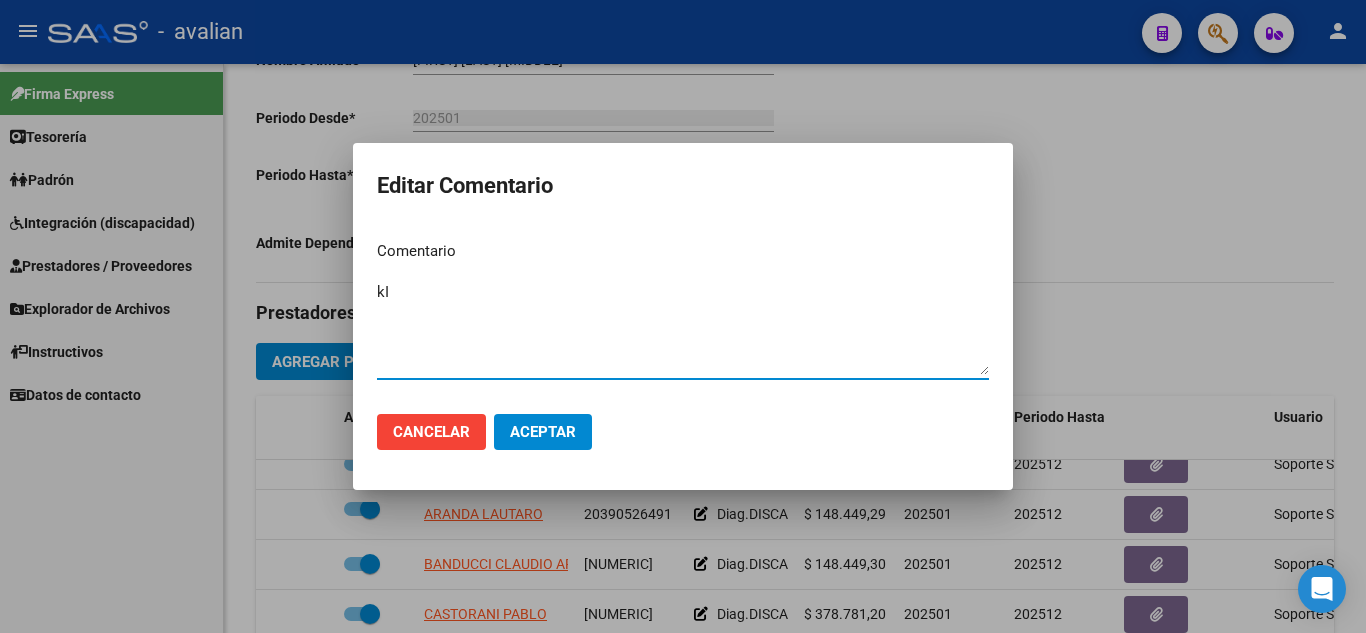 type on "k" 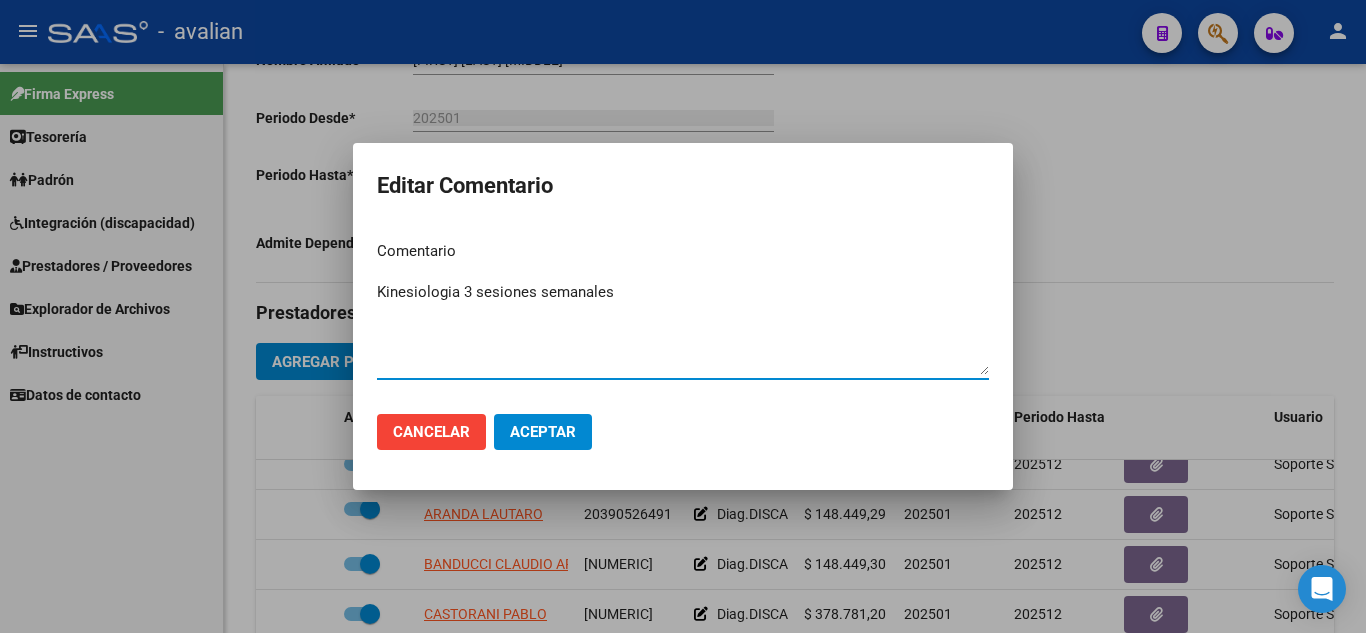 type on "Kinesiologia 3 sesiones semanales" 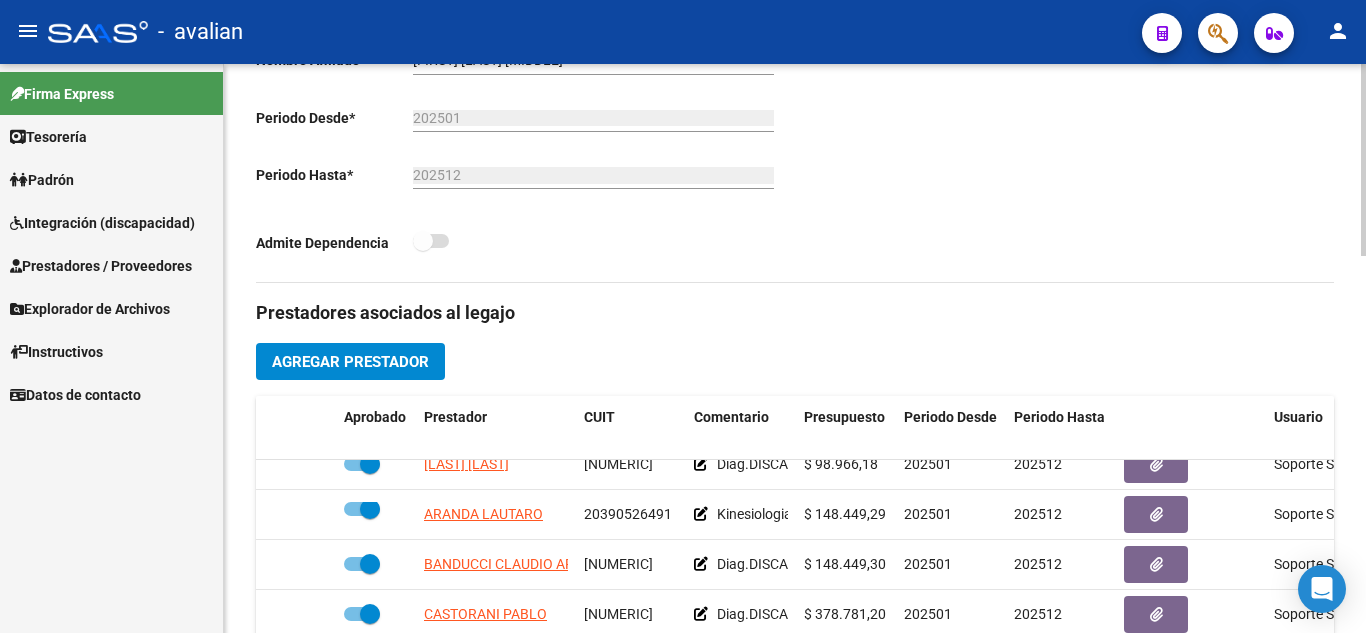 click on "Prestadores asociados al legajo Agregar Prestador Aprobado Prestador CUIT Comentario Presupuesto Periodo Desde Periodo Hasta Usuario Admite Dependencia   [LAST] [LAST] [NUMBER]     Diag.DISCAPACIDAD - Prestación autorizada: 60006004- FONOAUDIOLOGIA / Cant semanal: 2 / Tope mensual: 8 / Tope anual: 96  $ 98.966,18  202501 202512 Soporte SAAS   [DATE]      [LAST] [LAST] [NUMBER]     Kinesiologia 3 sesiones semanales   $ 148.449,29  202501 202512 Soporte SAAS   [DATE]      [LAST] [LAST] [NUMBER]     Diag.DISCAPACIDAD - Prestación autorizada: 60006005- PSICOTERAPIA / Cant semanal: 3 / Tope mensual: 12 / Tope anual: 144  $ 148.449,30  202501 202512 Soporte SAAS   [DATE]      [LAST] [LAST] [NUMBER]     Diag.DISCAPACIDAD - Prestación autorizada: 60000096- TRANSPORTE (KM) / Cant semanal: 175 / Tope mensual: 700 / Tope anual: 8400  $ 378.781,20  202501 202512 Soporte SAAS   [DATE]    4 total Documentación respaldatoria del legajo Aprobado Creado" 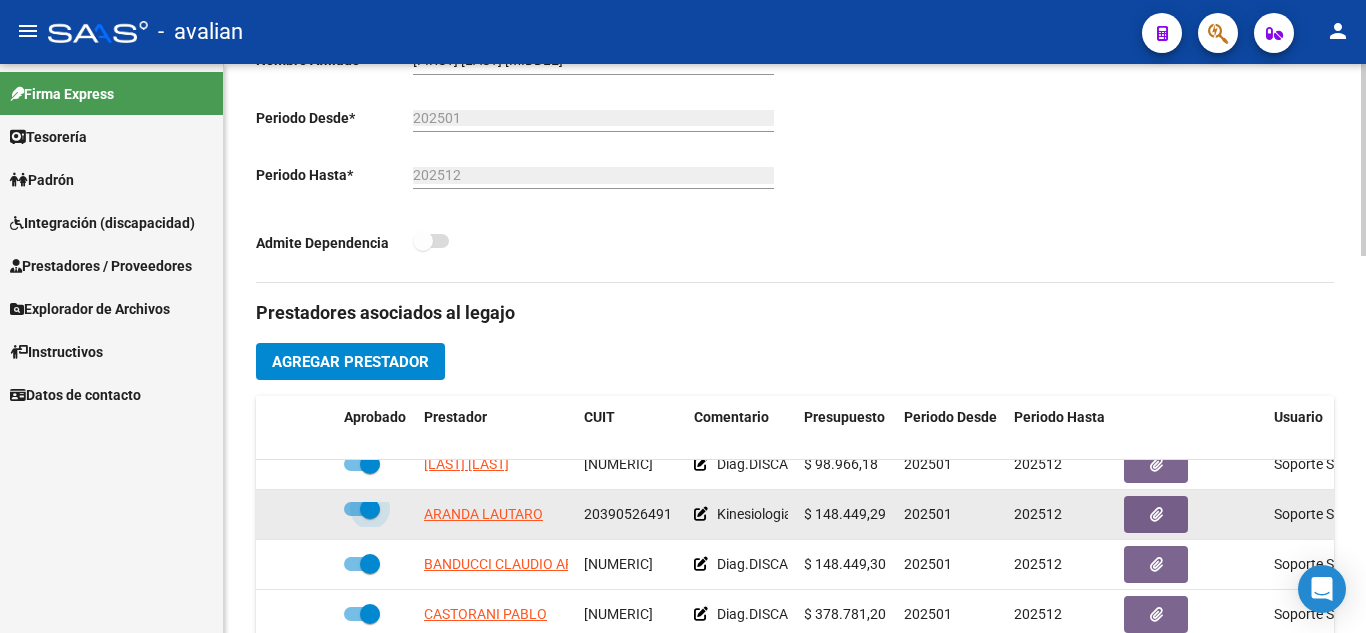 click at bounding box center (362, 509) 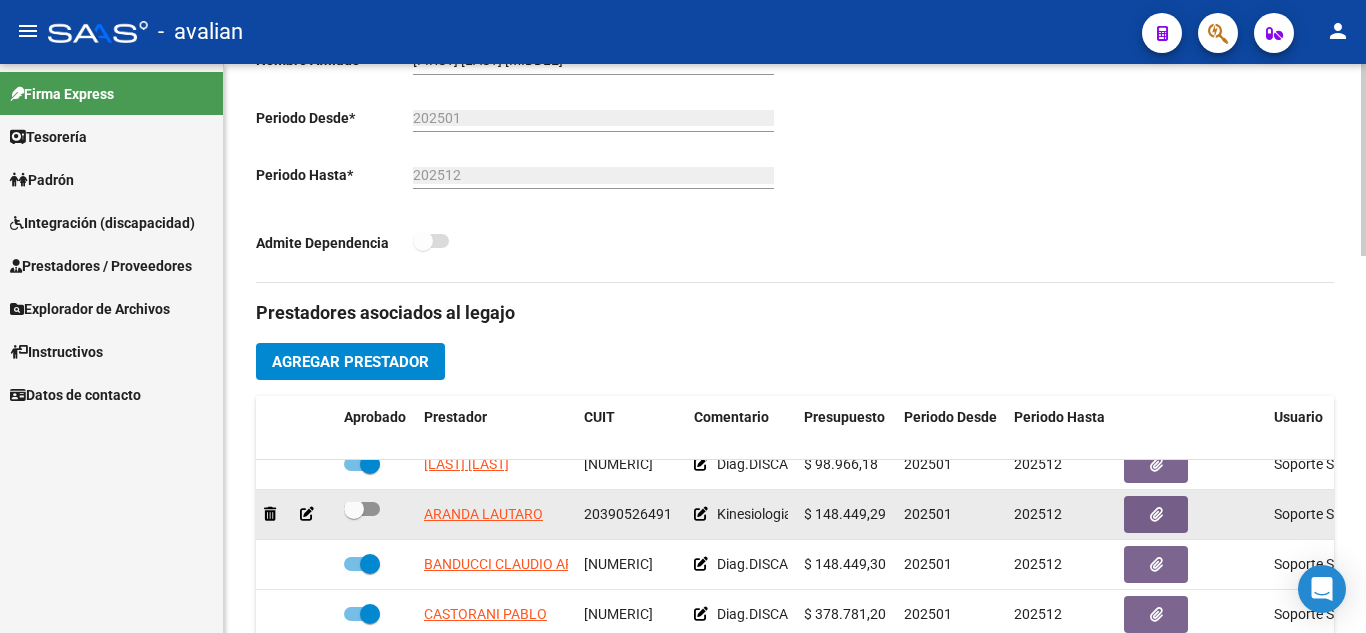 click 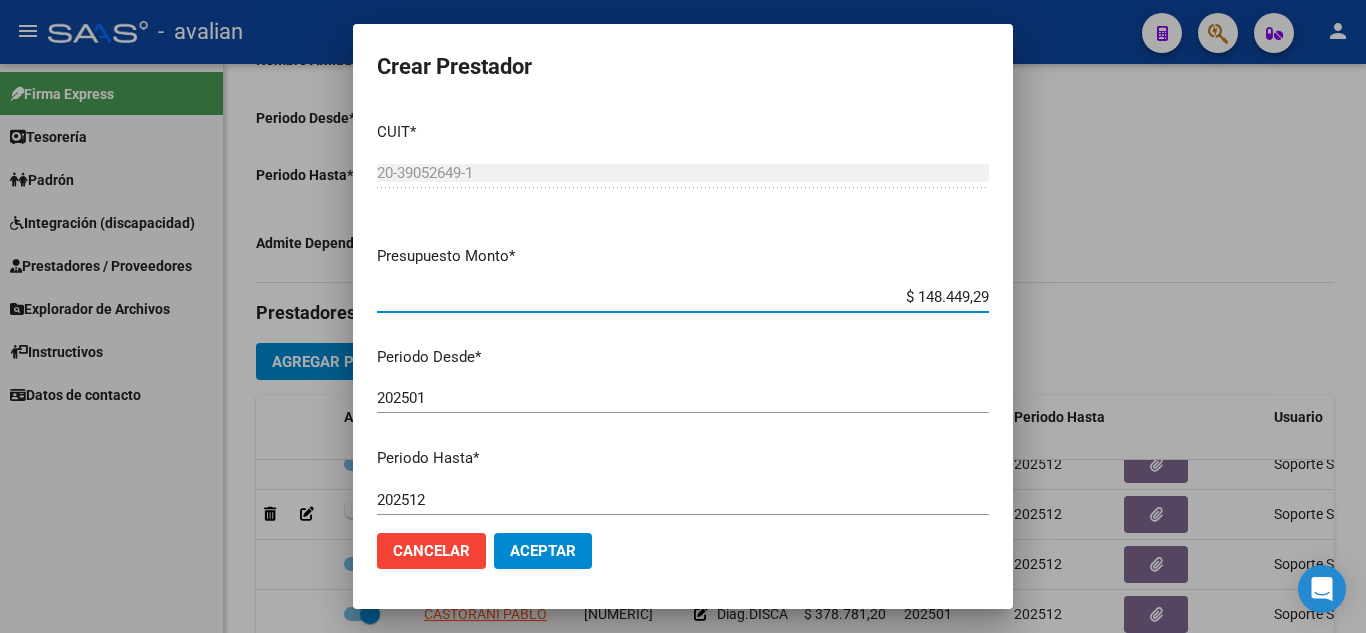 drag, startPoint x: 899, startPoint y: 297, endPoint x: 1031, endPoint y: 286, distance: 132.45753 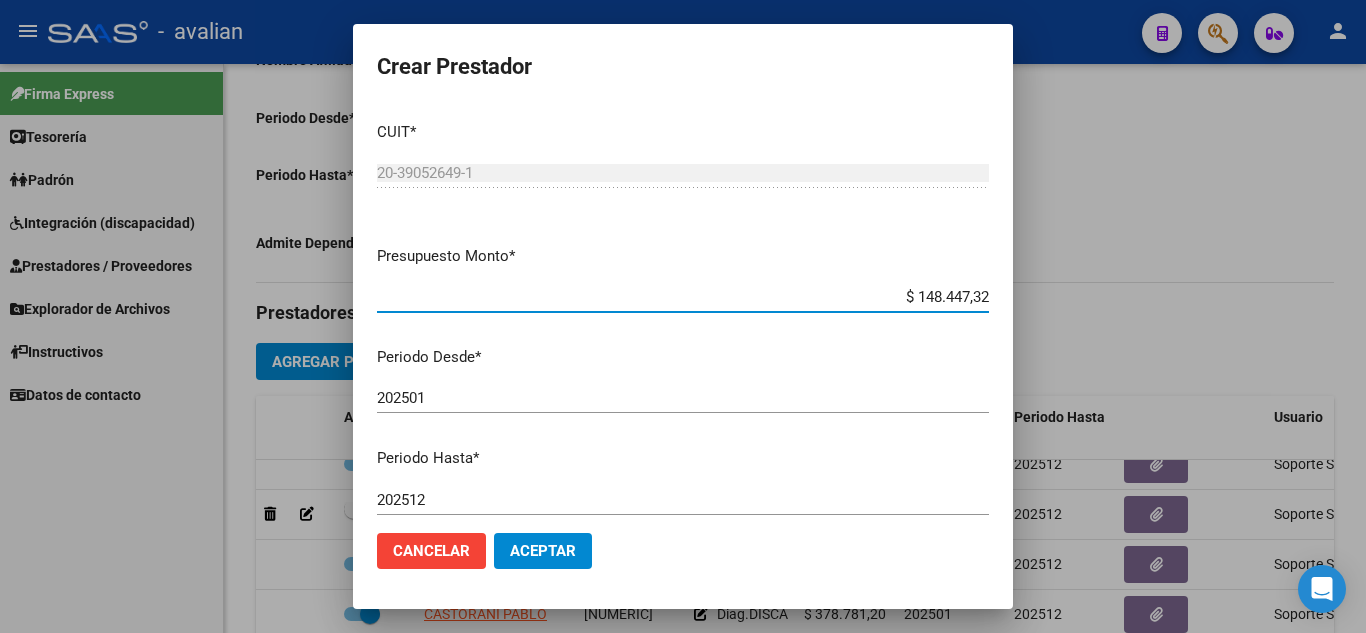 type on "$ 148.447,32" 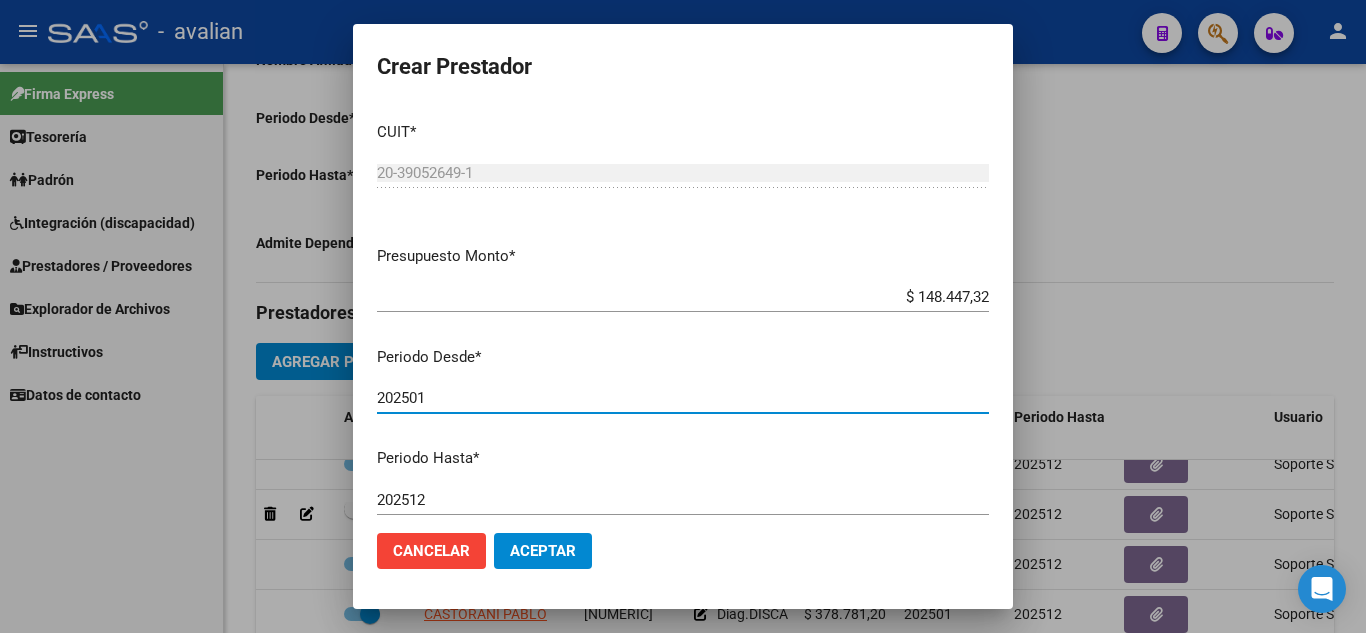 click on "202501" at bounding box center (683, 398) 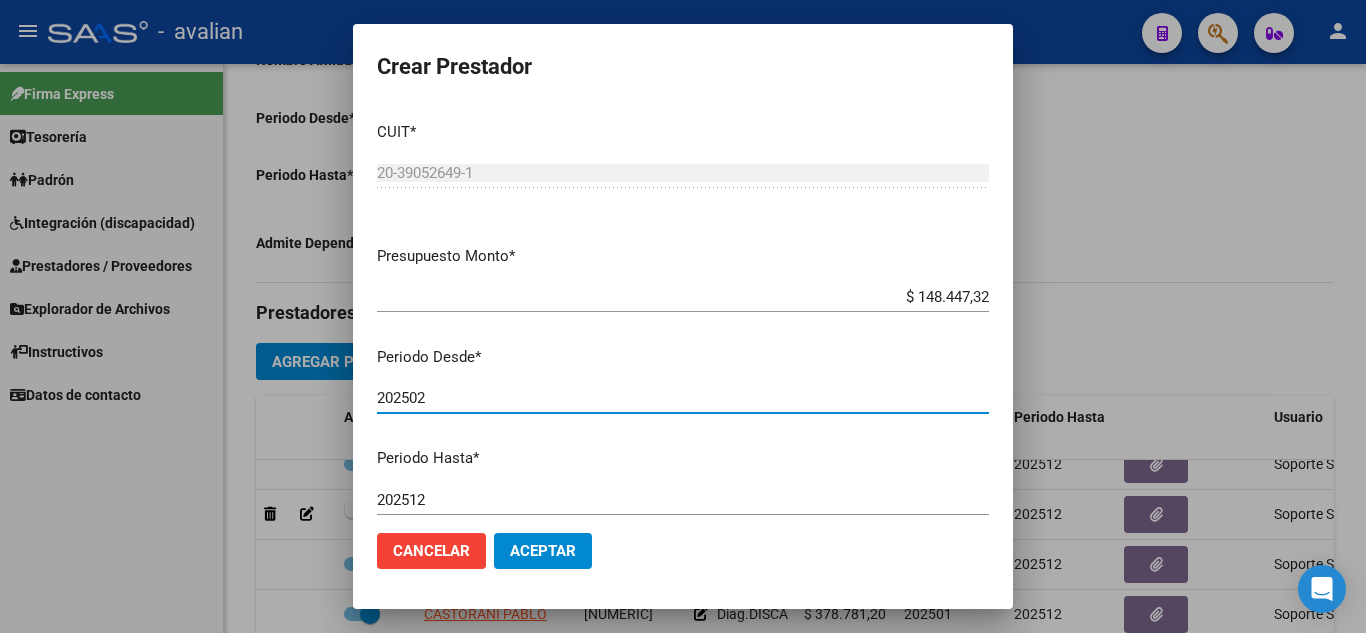 type on "202502" 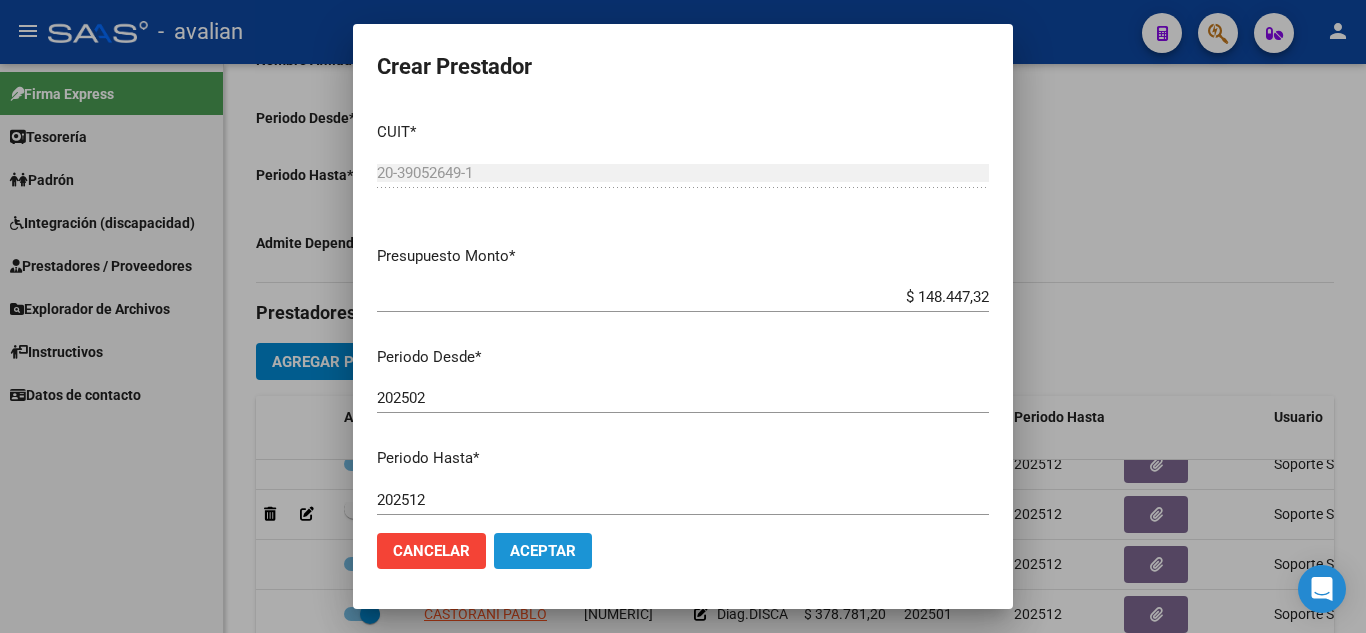 click on "Aceptar" 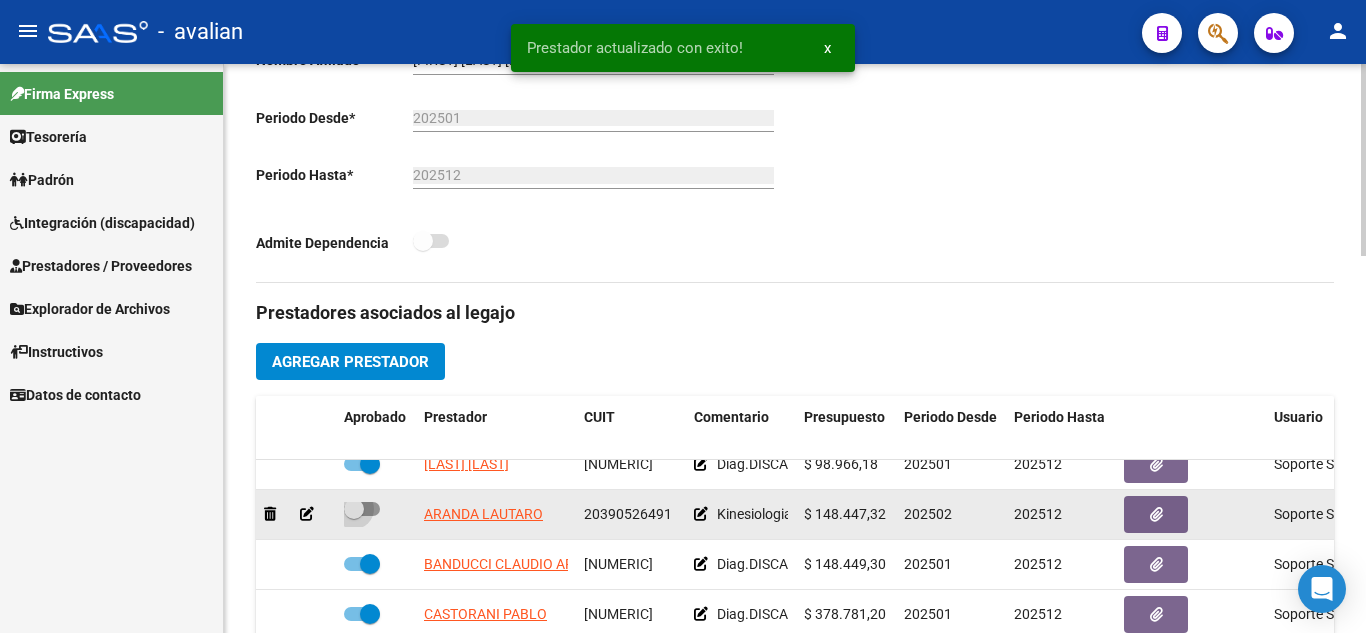 click at bounding box center (362, 509) 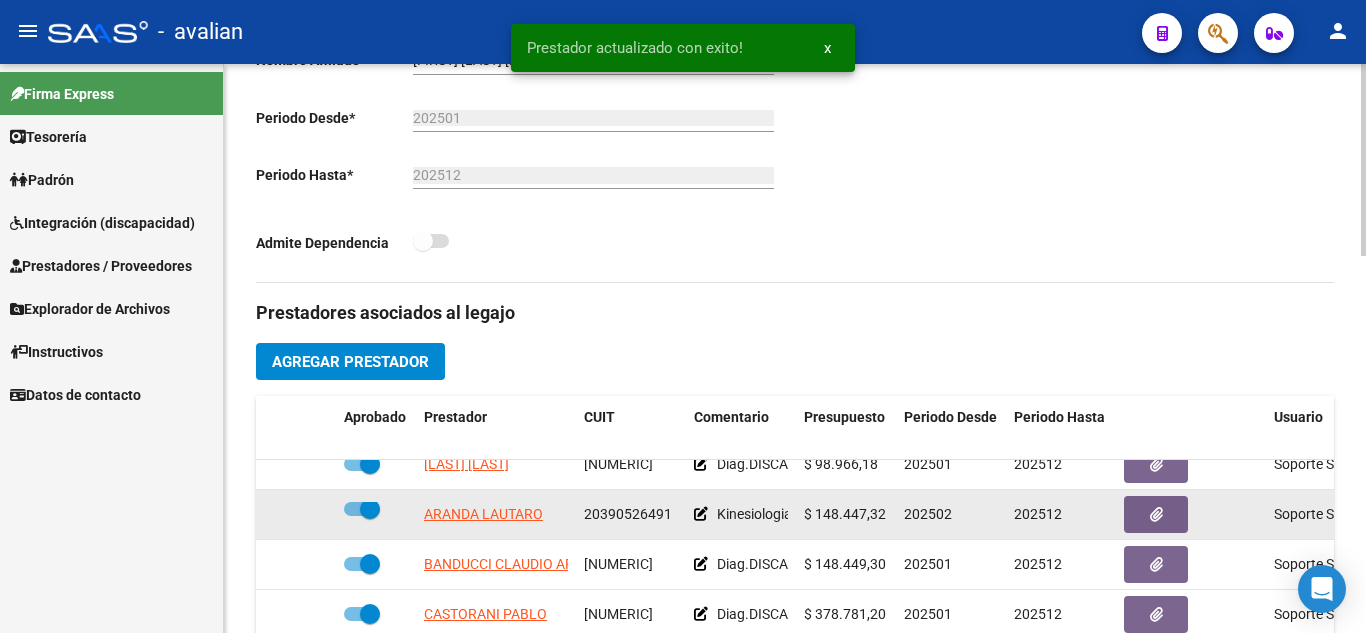 scroll, scrollTop: 0, scrollLeft: 0, axis: both 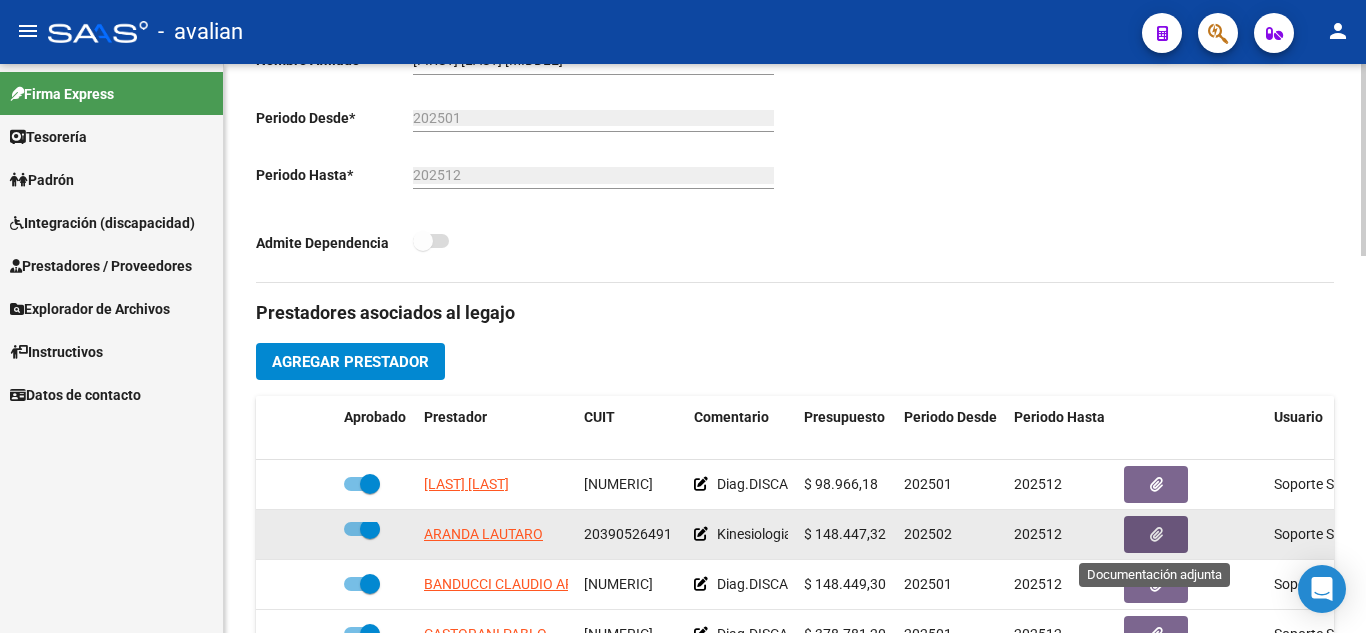 click 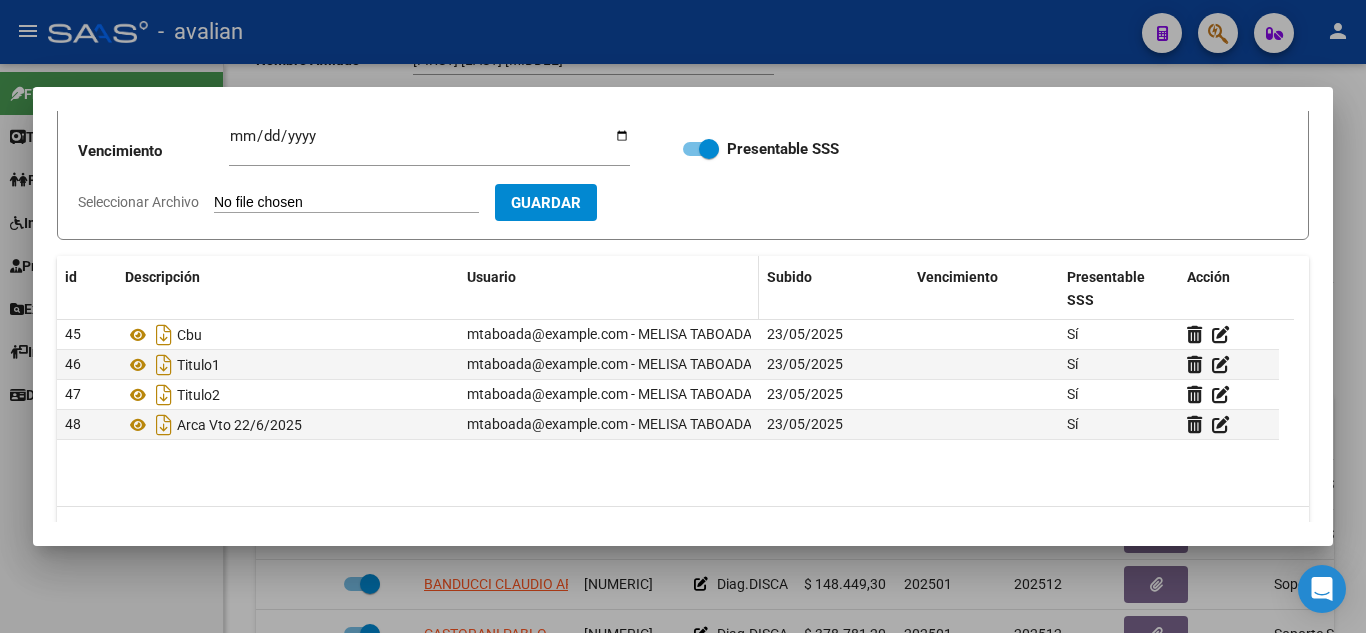 scroll, scrollTop: 200, scrollLeft: 0, axis: vertical 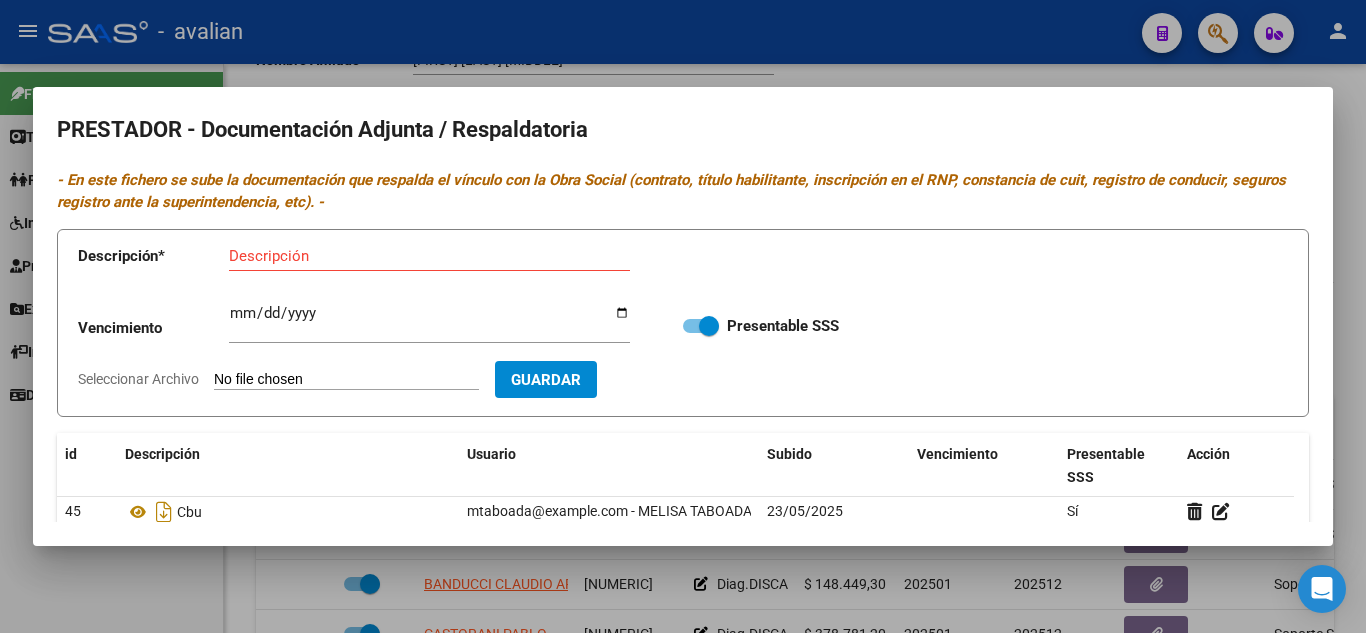 click at bounding box center [683, 316] 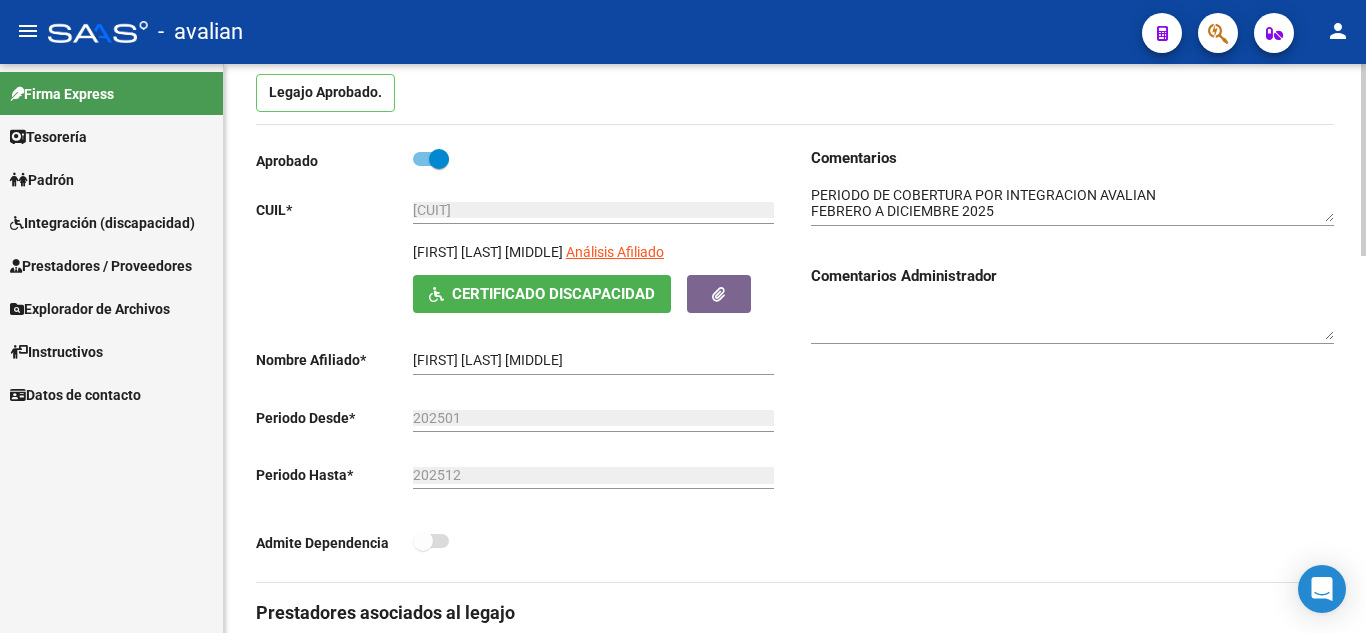 scroll, scrollTop: 0, scrollLeft: 0, axis: both 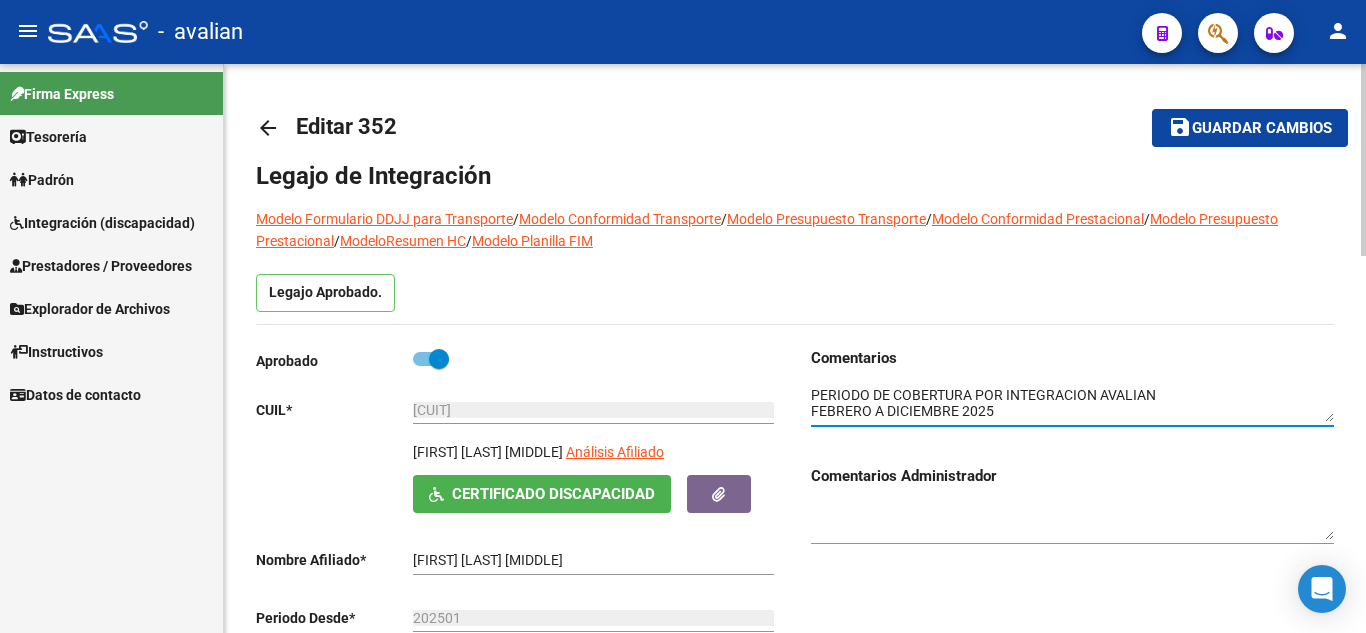 click at bounding box center (1072, 404) 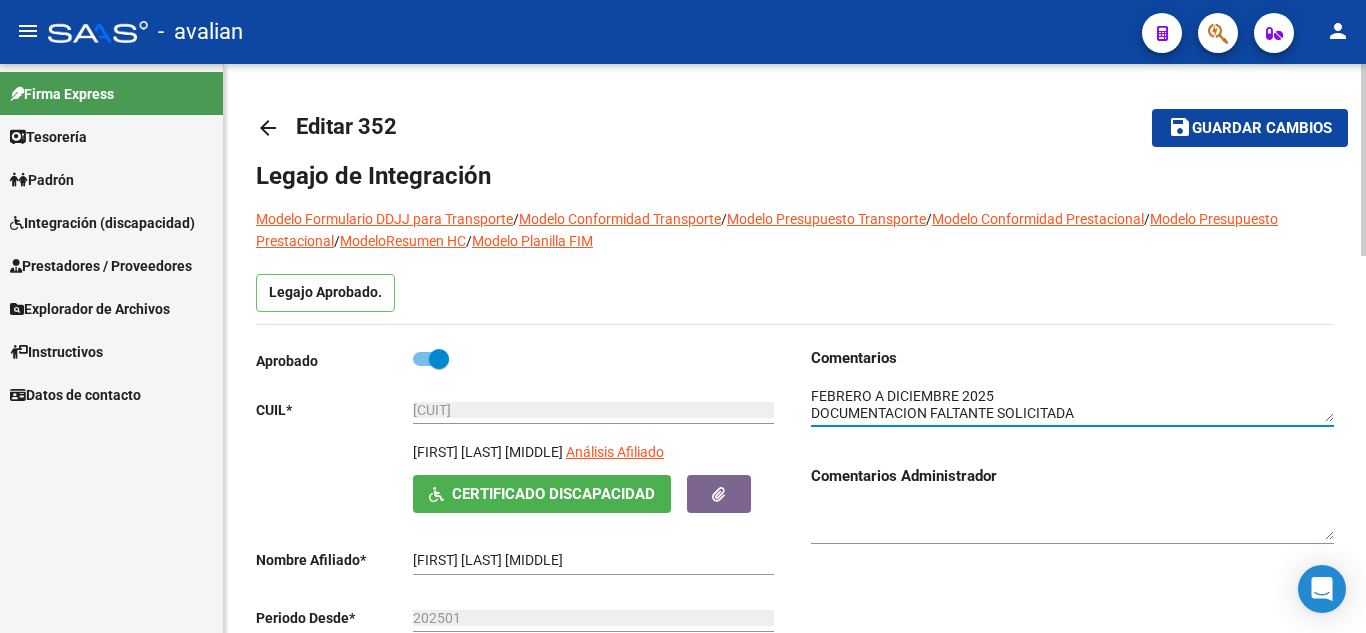 scroll, scrollTop: 31, scrollLeft: 0, axis: vertical 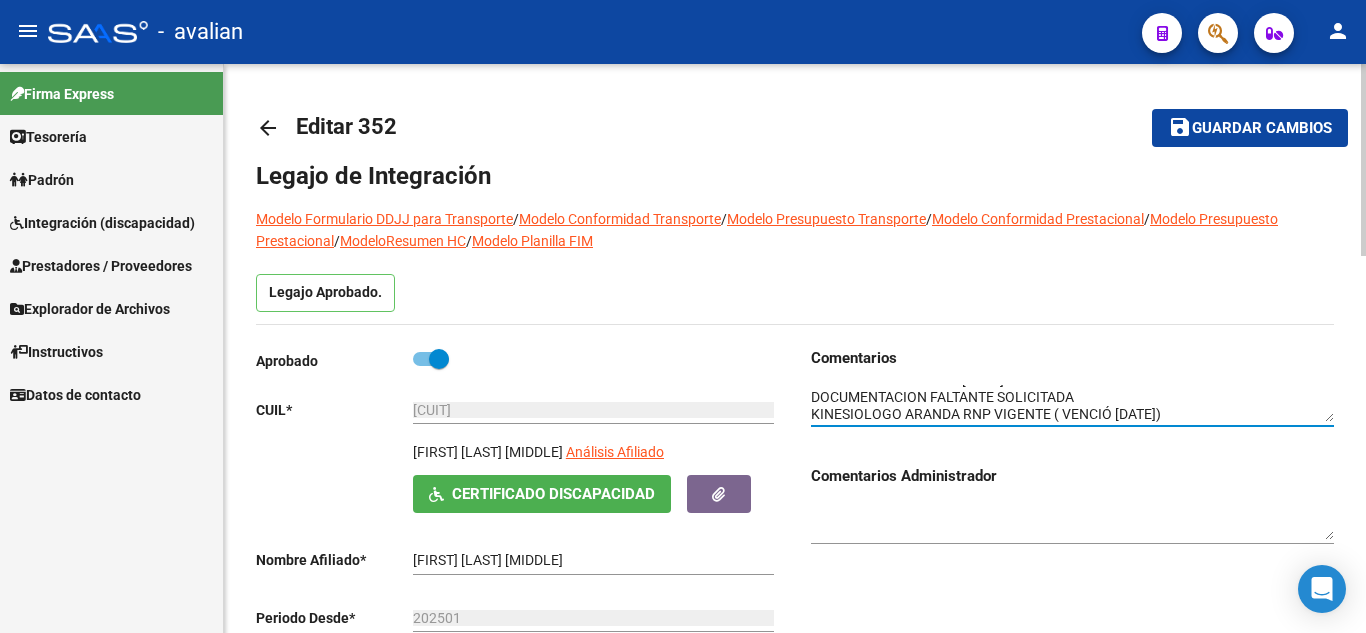 click on "save Guardar cambios" 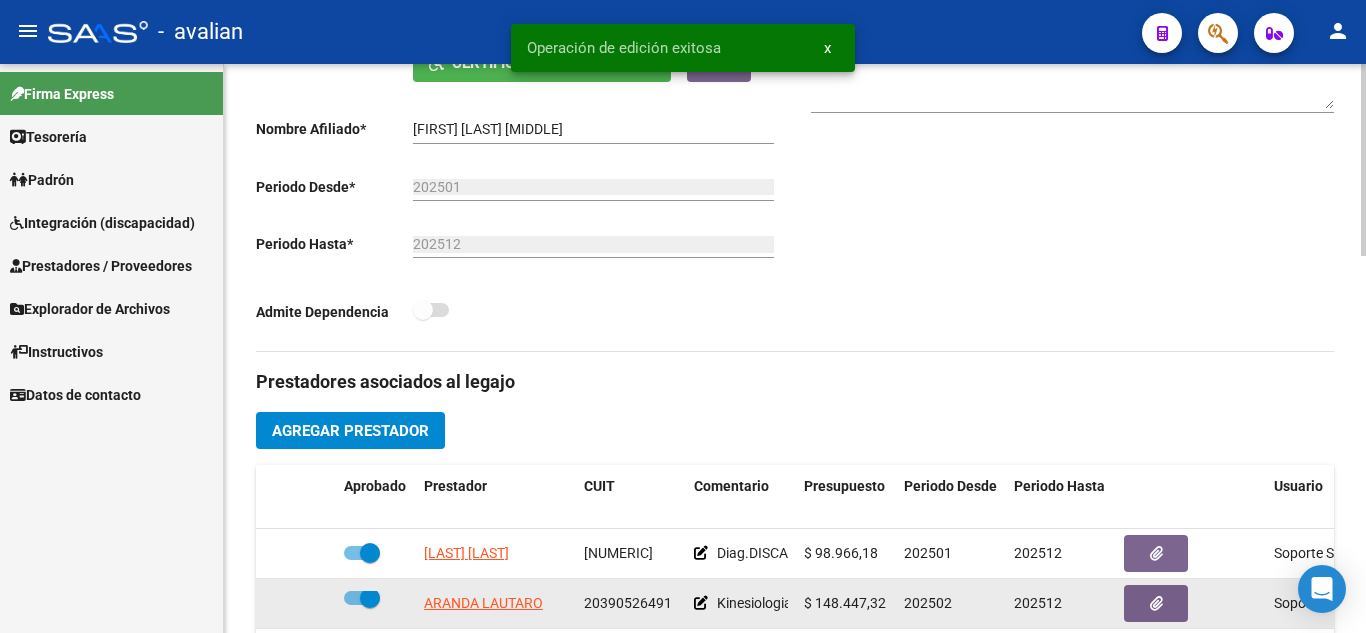 scroll, scrollTop: 600, scrollLeft: 0, axis: vertical 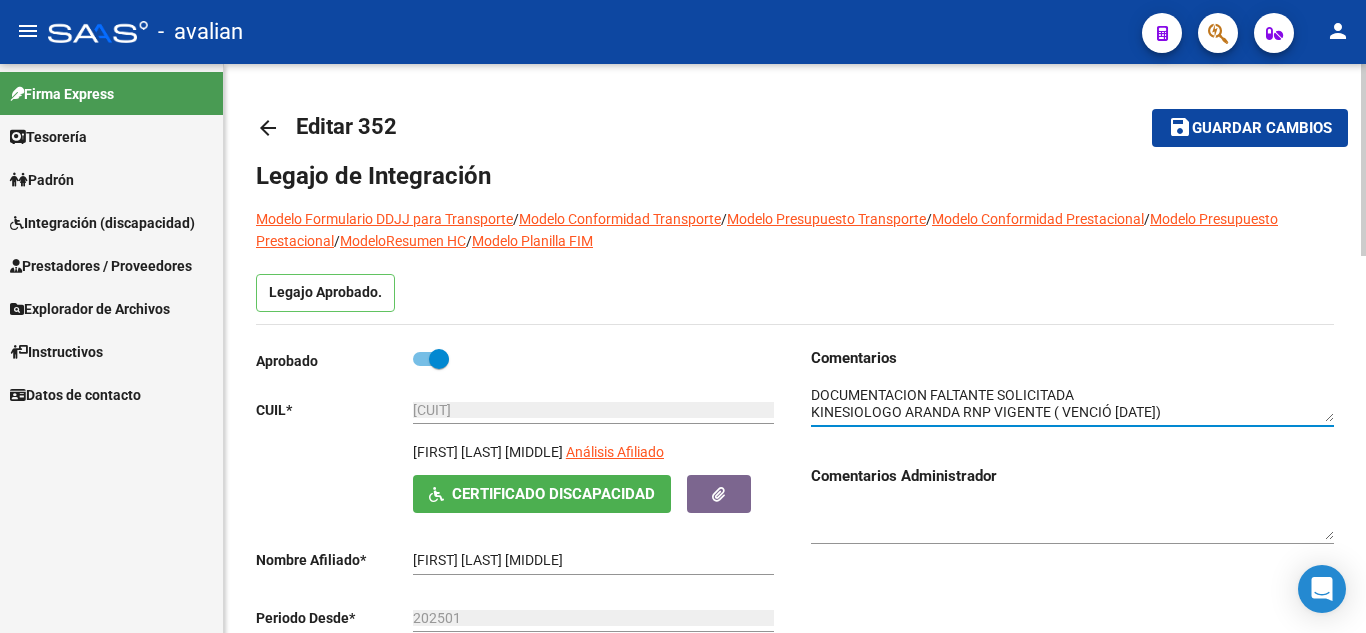 drag, startPoint x: 1136, startPoint y: 407, endPoint x: 1113, endPoint y: 406, distance: 23.021729 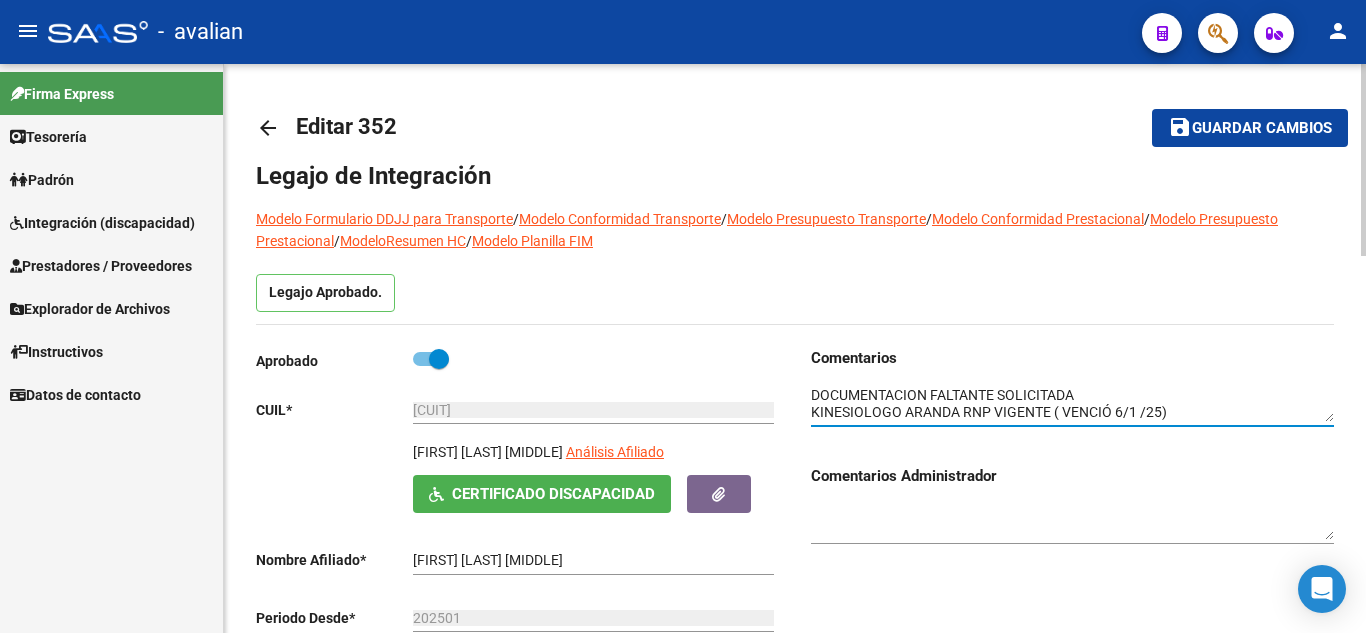 type on "PERIODO DE COBERTURA POR INTEGRACION AVALIAN
FEBRERO A DICIEMBRE 2025
DOCUMENTACION FALTANTE SOLICITADA
KINESIOLOGO ARANDA RNP VIGENTE ( VENCIÓ 6/1 /25)" 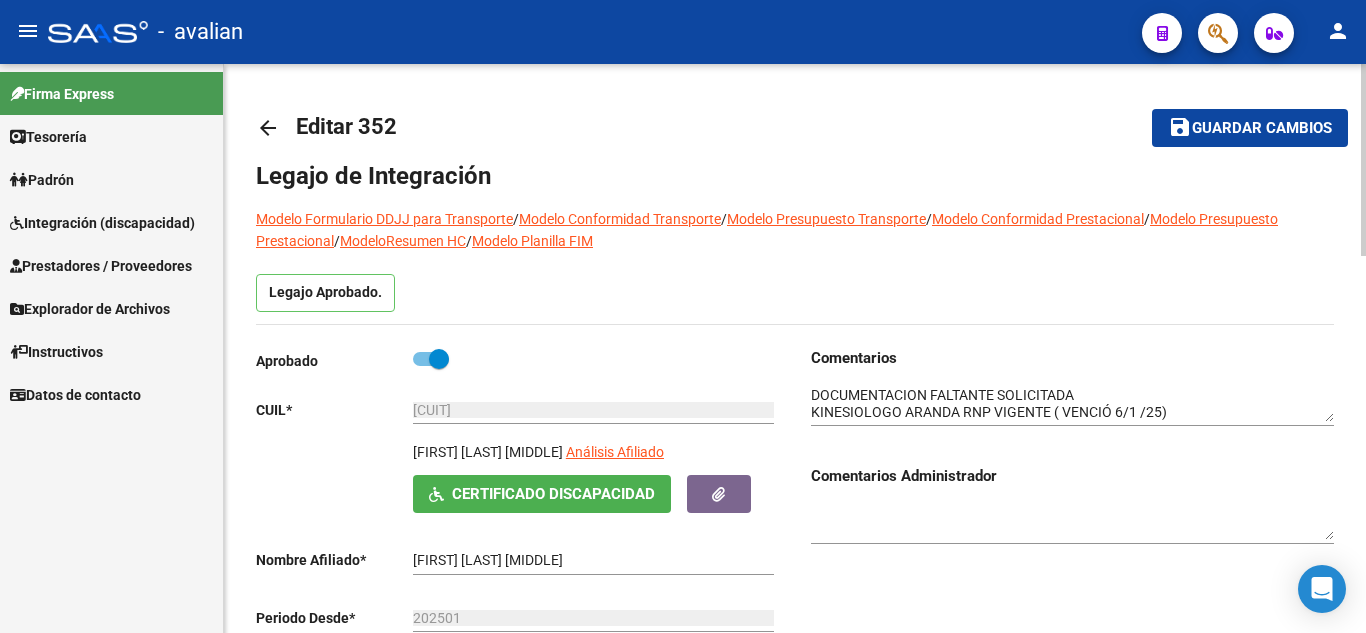 click on "Comentarios Administrador" 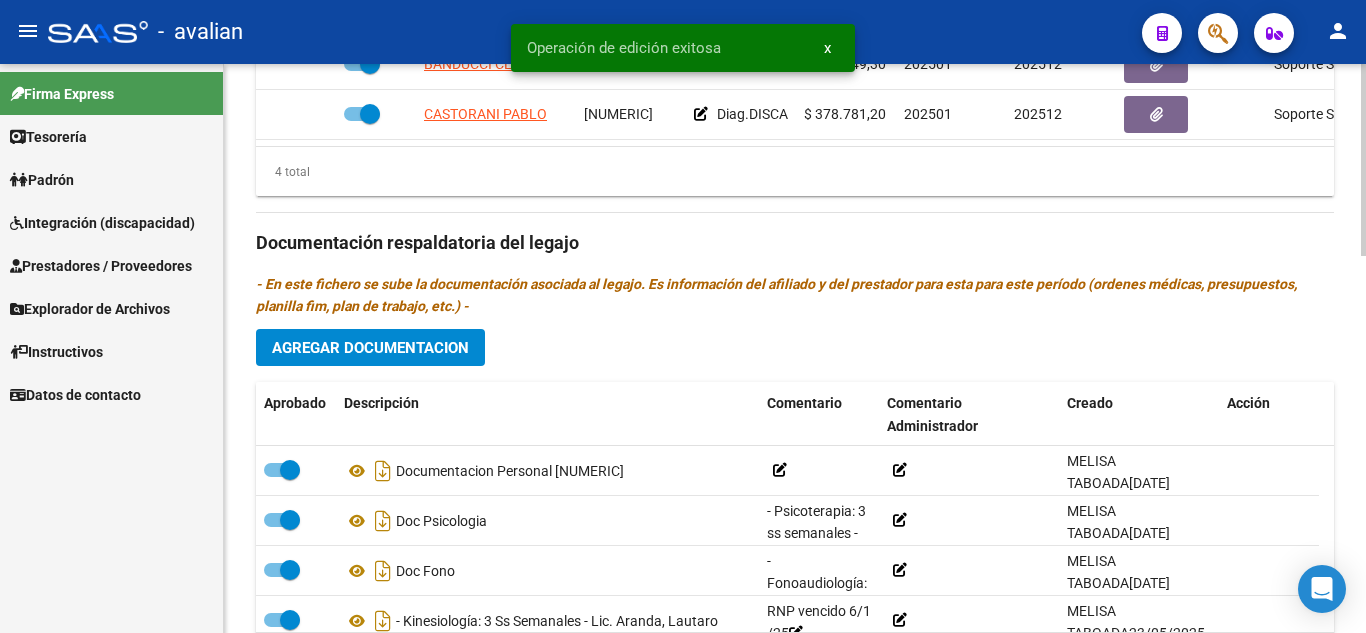 scroll, scrollTop: 1100, scrollLeft: 0, axis: vertical 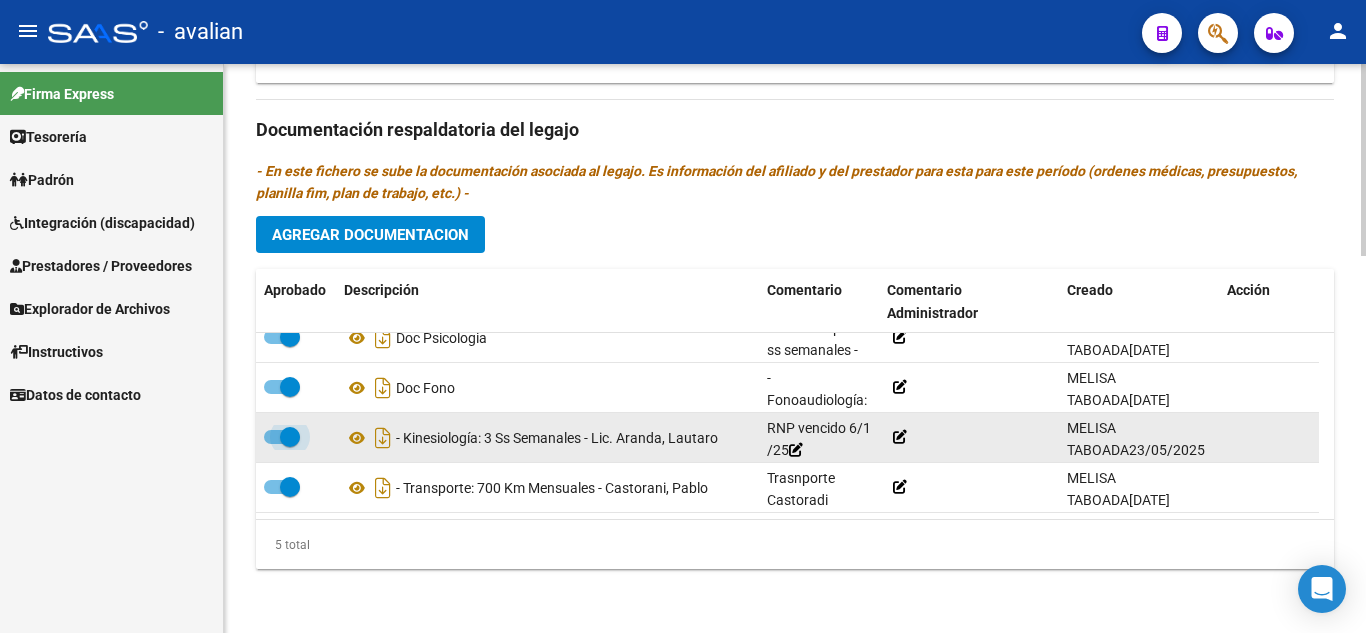 click at bounding box center [282, 437] 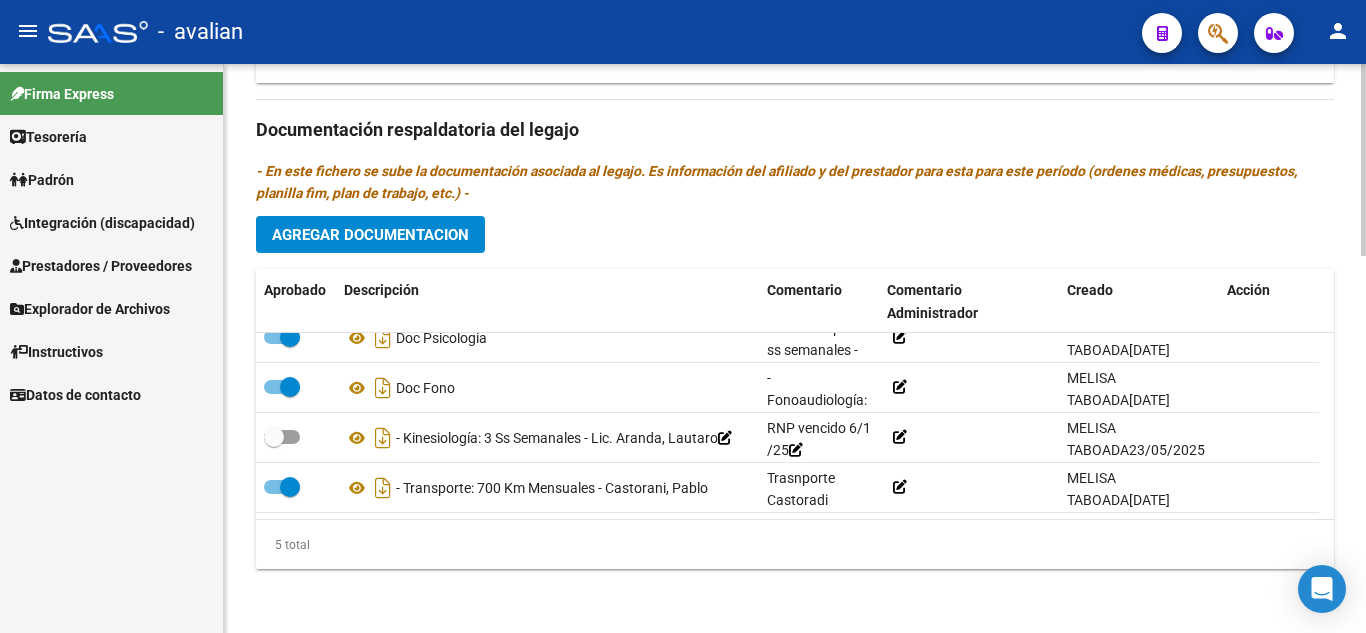 scroll, scrollTop: 4, scrollLeft: 0, axis: vertical 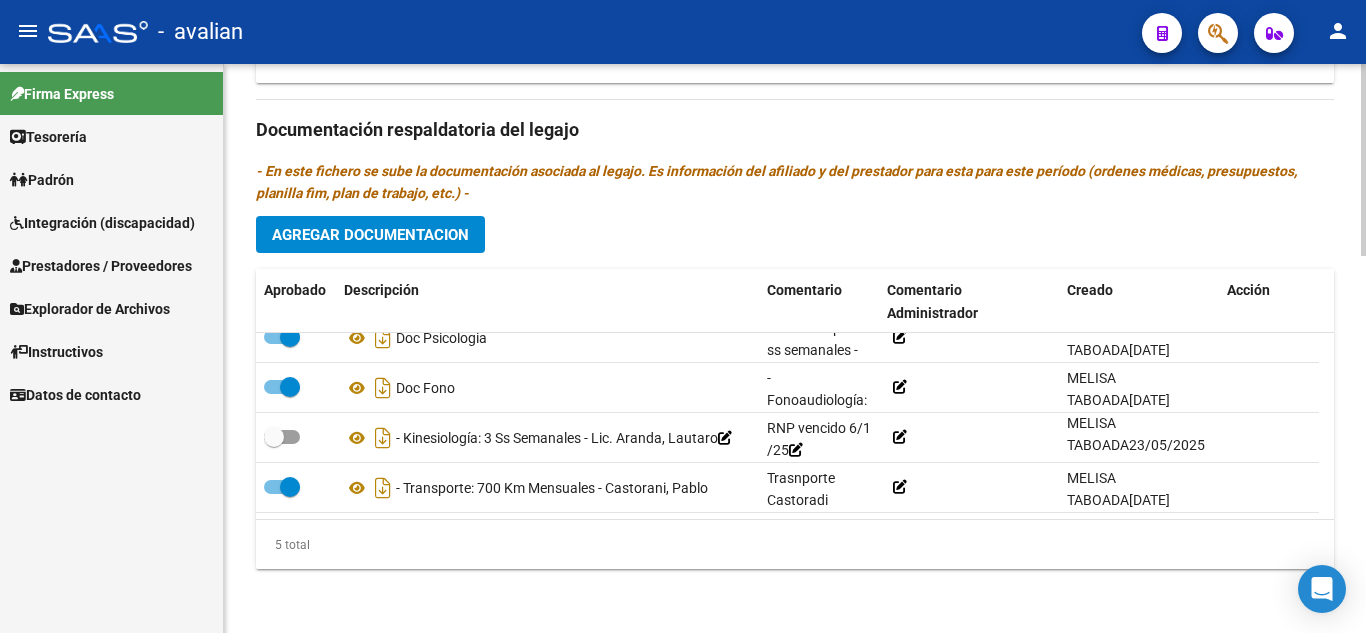 drag, startPoint x: 1187, startPoint y: 435, endPoint x: 1326, endPoint y: 451, distance: 139.91783 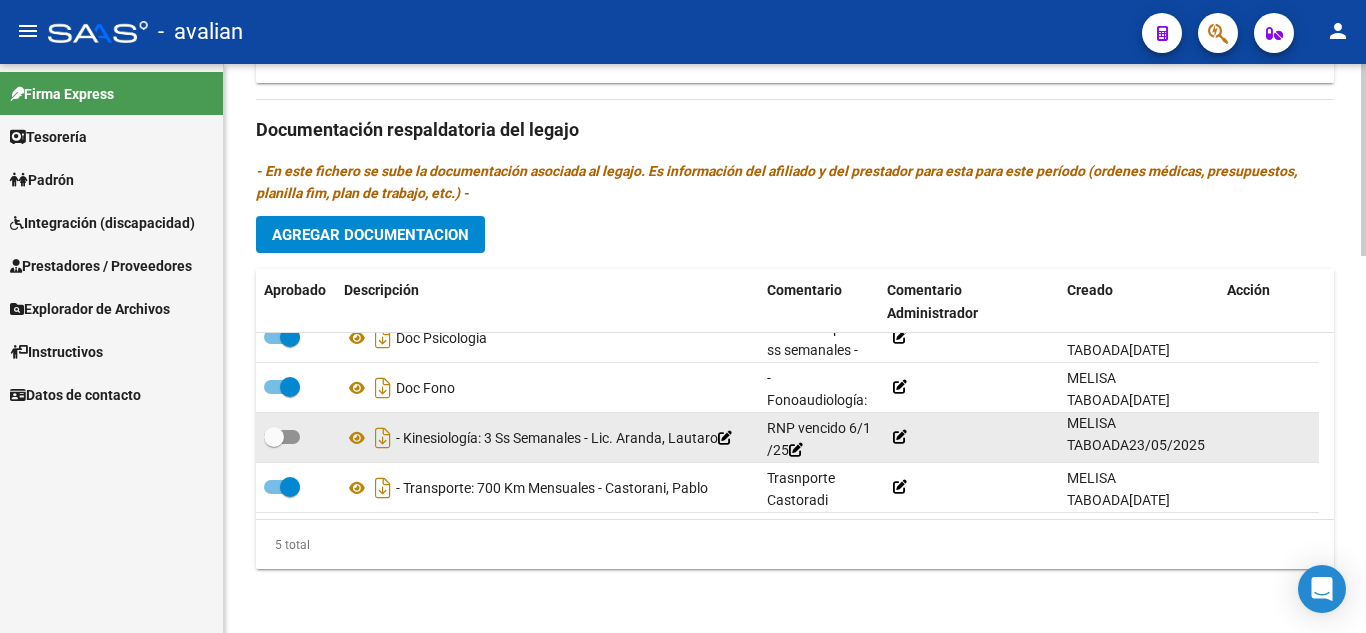 click 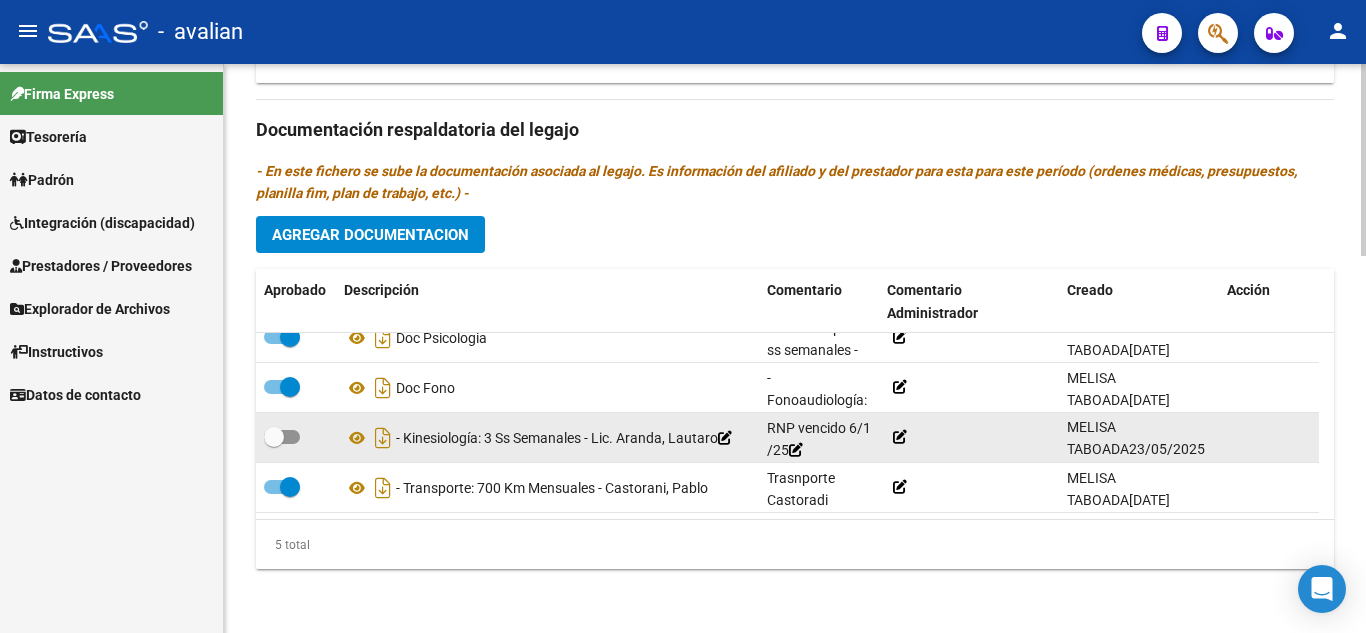 scroll, scrollTop: 3, scrollLeft: 0, axis: vertical 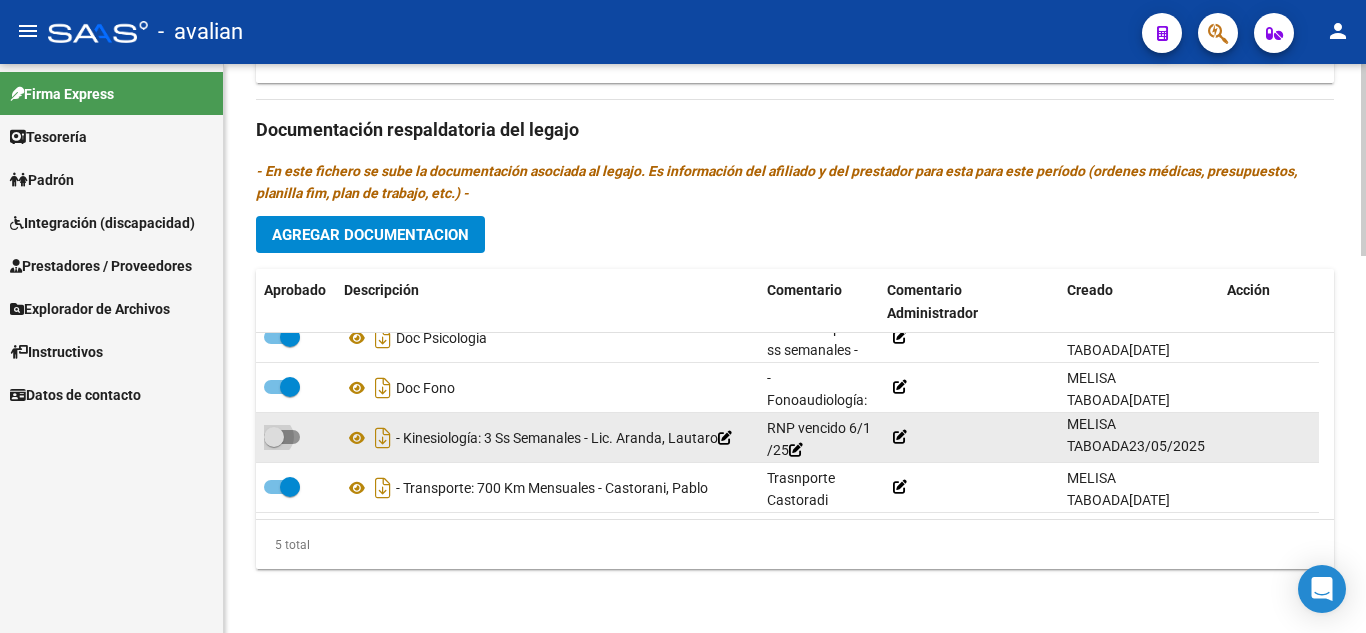 click at bounding box center (282, 437) 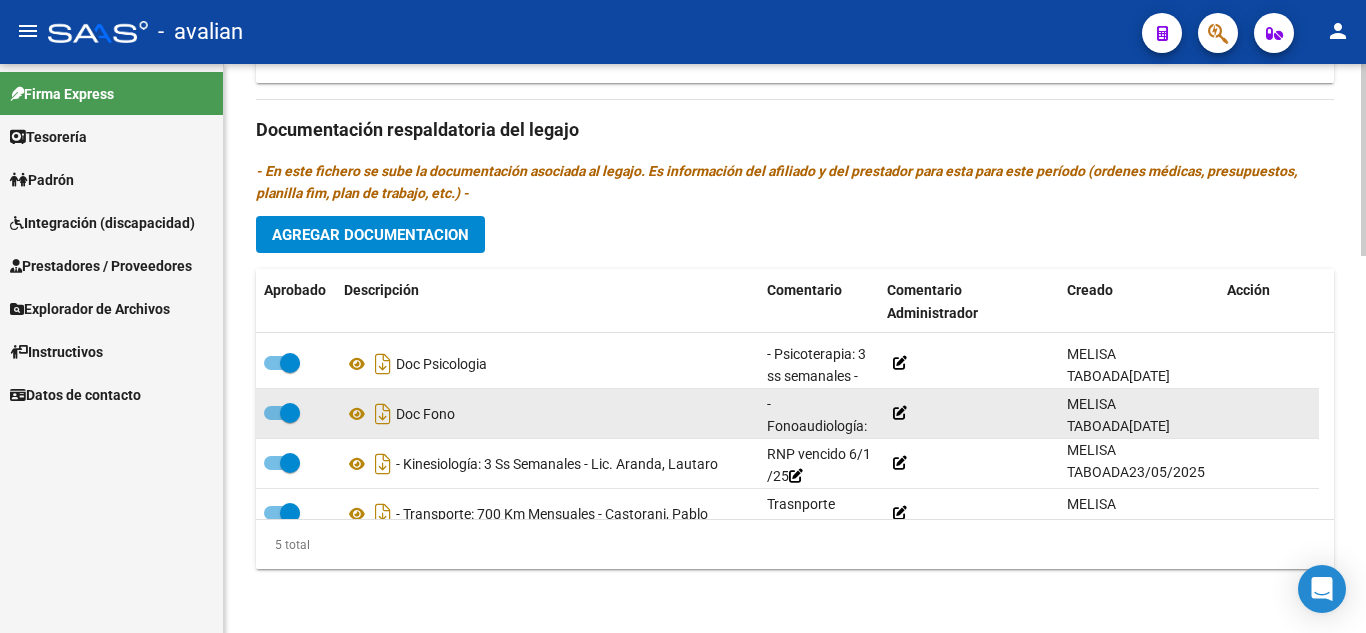 scroll, scrollTop: 0, scrollLeft: 0, axis: both 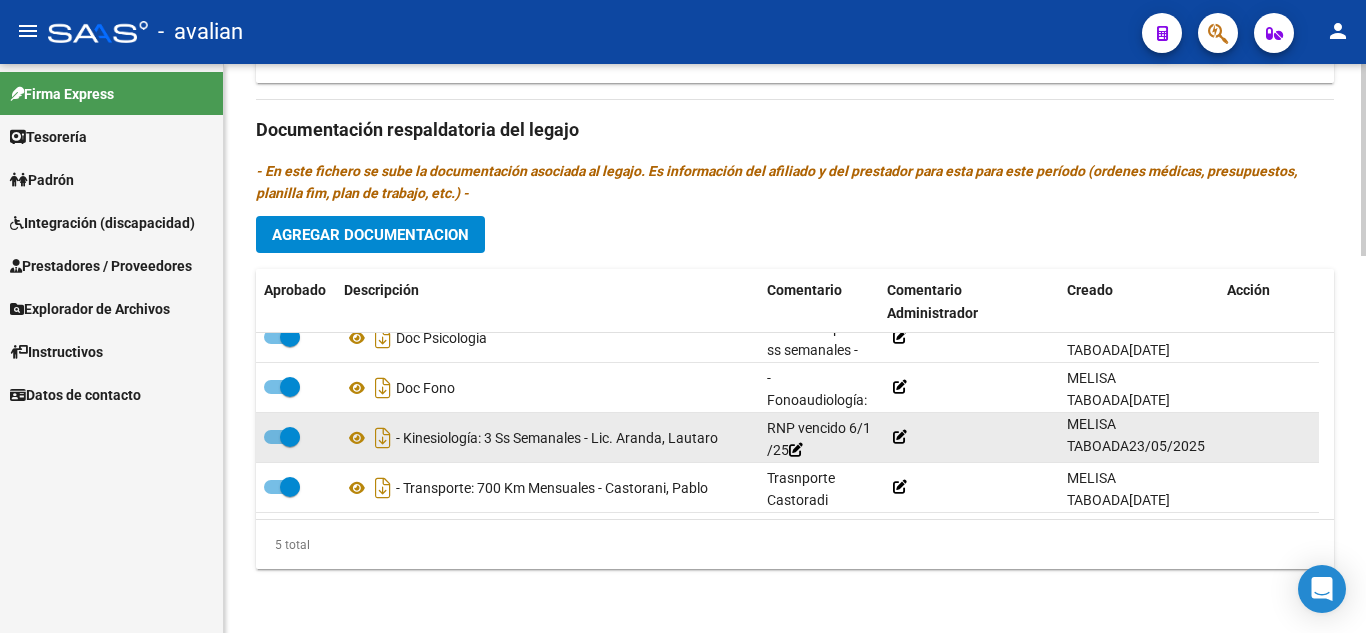 click at bounding box center [282, 437] 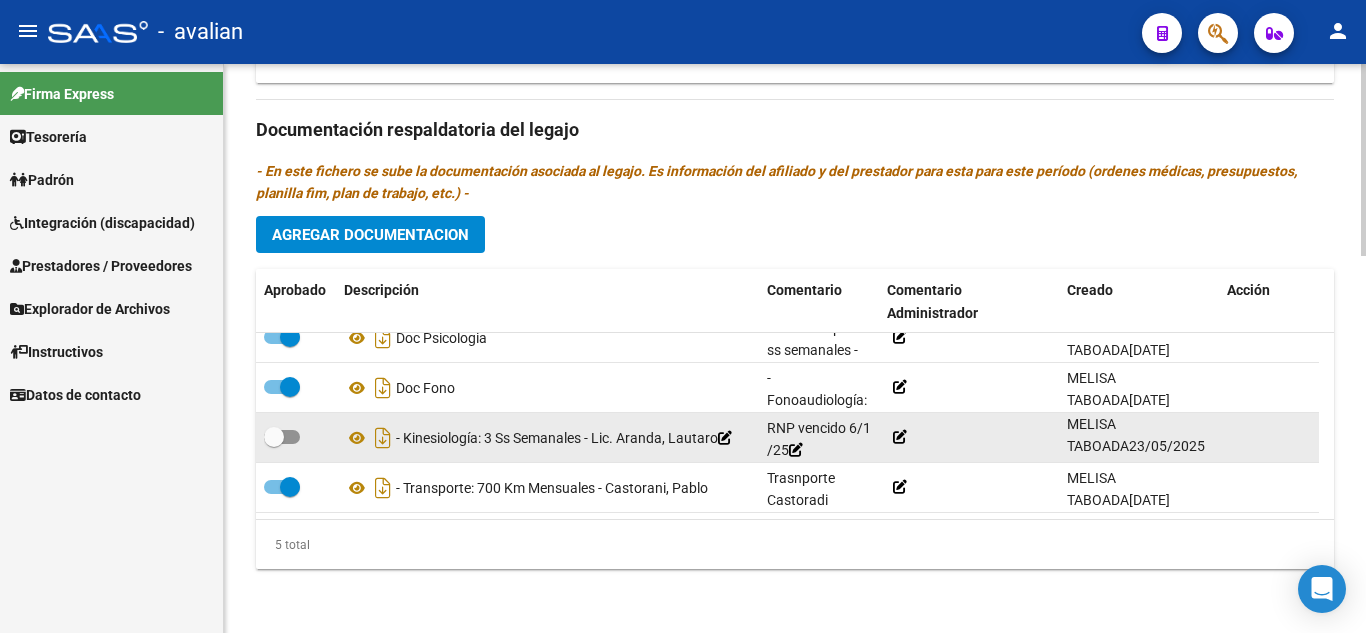 click 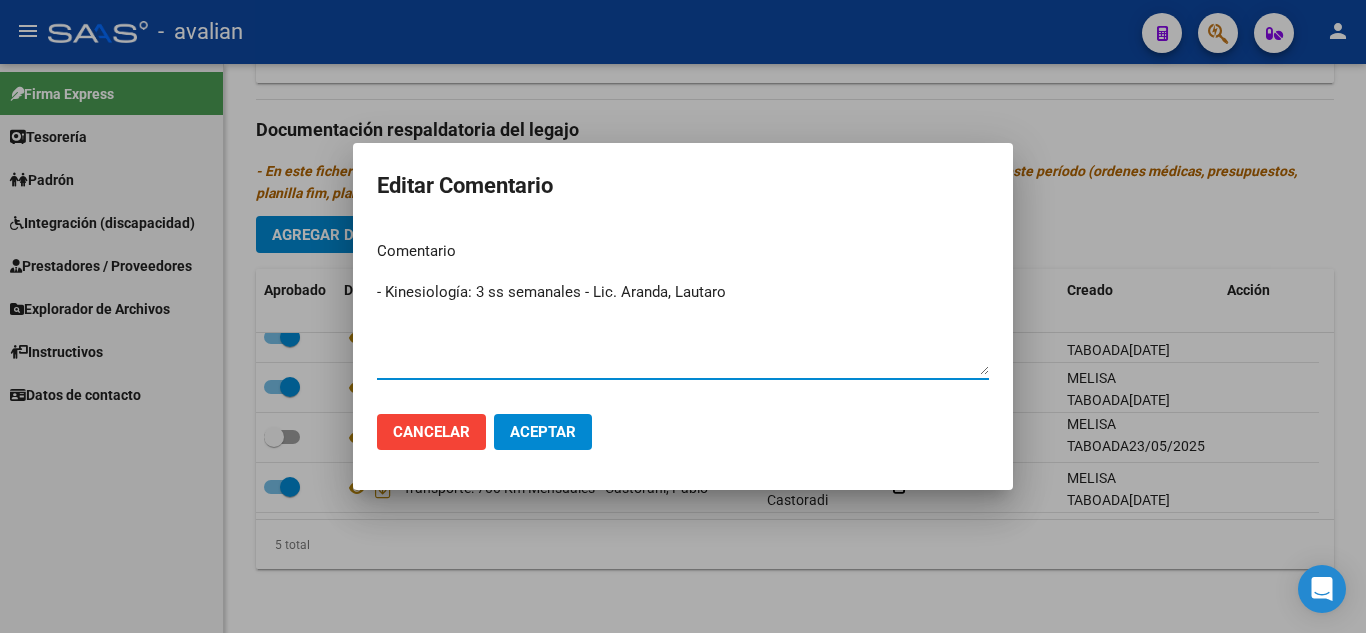drag, startPoint x: 479, startPoint y: 288, endPoint x: 794, endPoint y: 292, distance: 315.0254 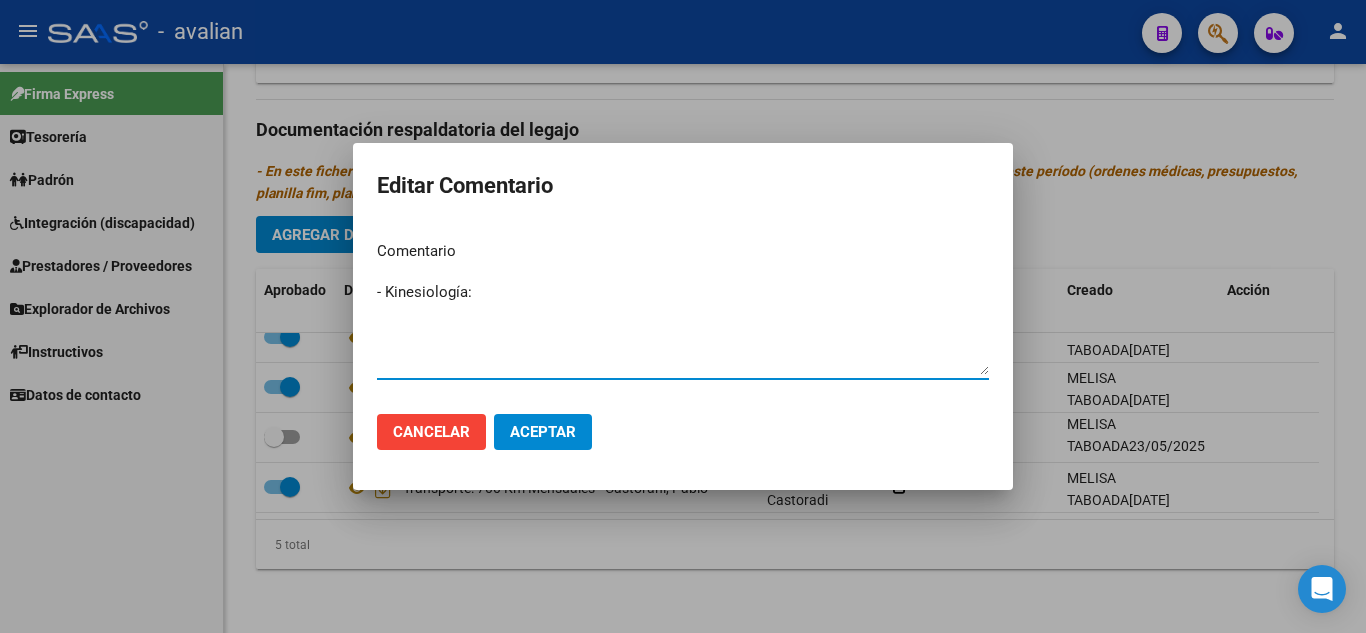 drag, startPoint x: 501, startPoint y: 300, endPoint x: 293, endPoint y: 272, distance: 209.87616 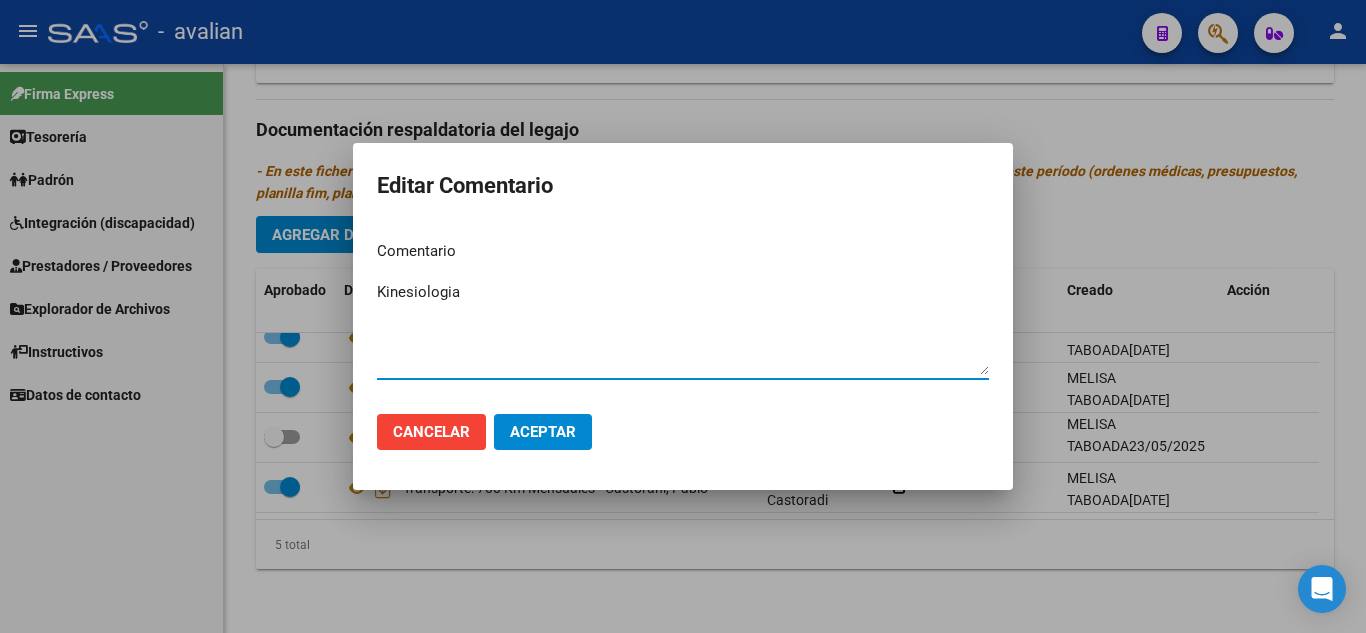type on "Kinesiologia" 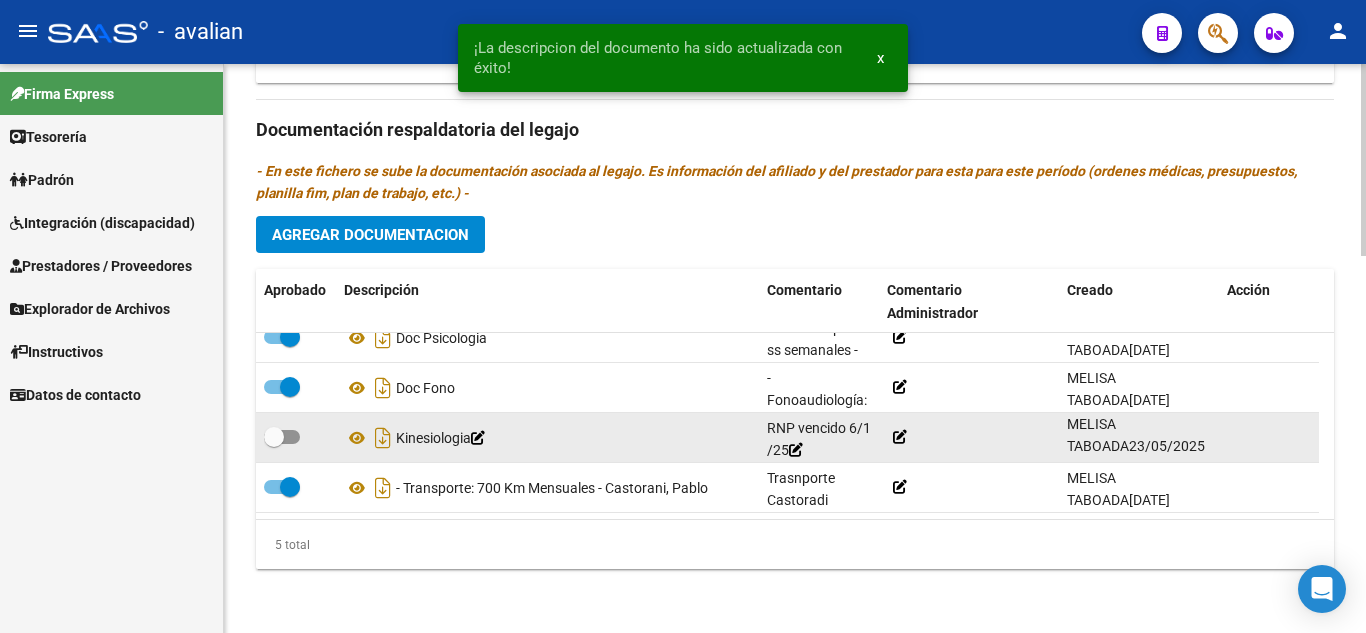click 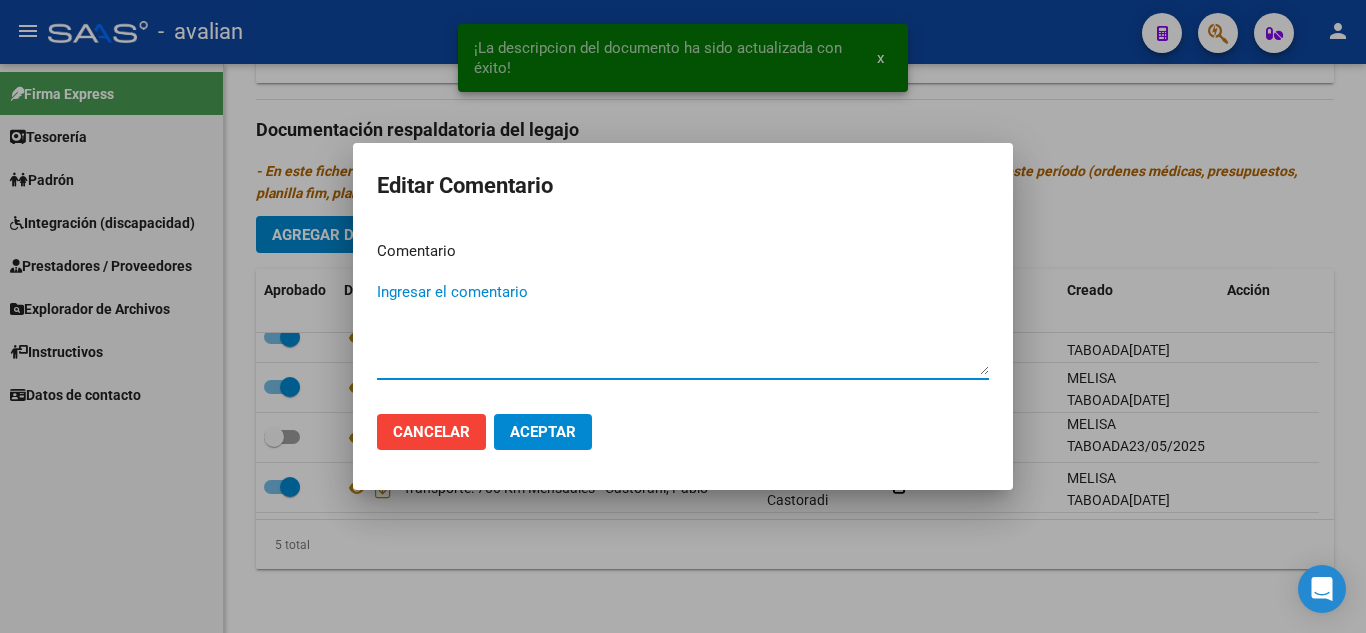 click on "Aceptar" 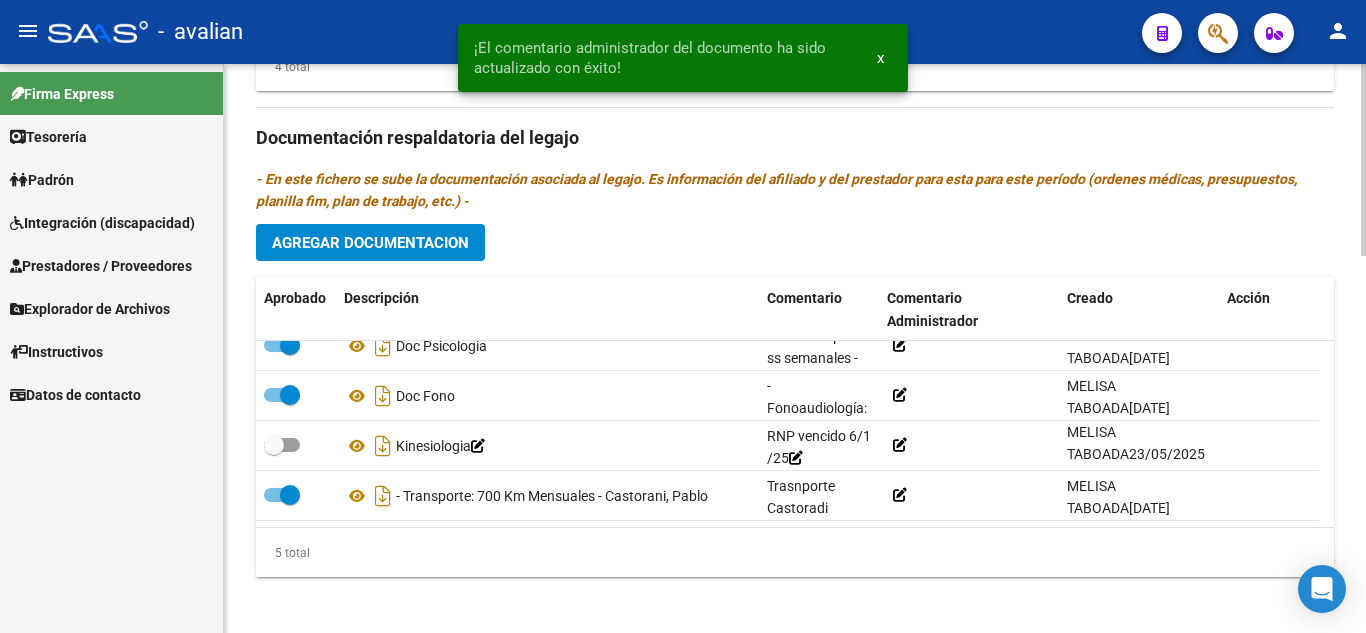 scroll, scrollTop: 1115, scrollLeft: 0, axis: vertical 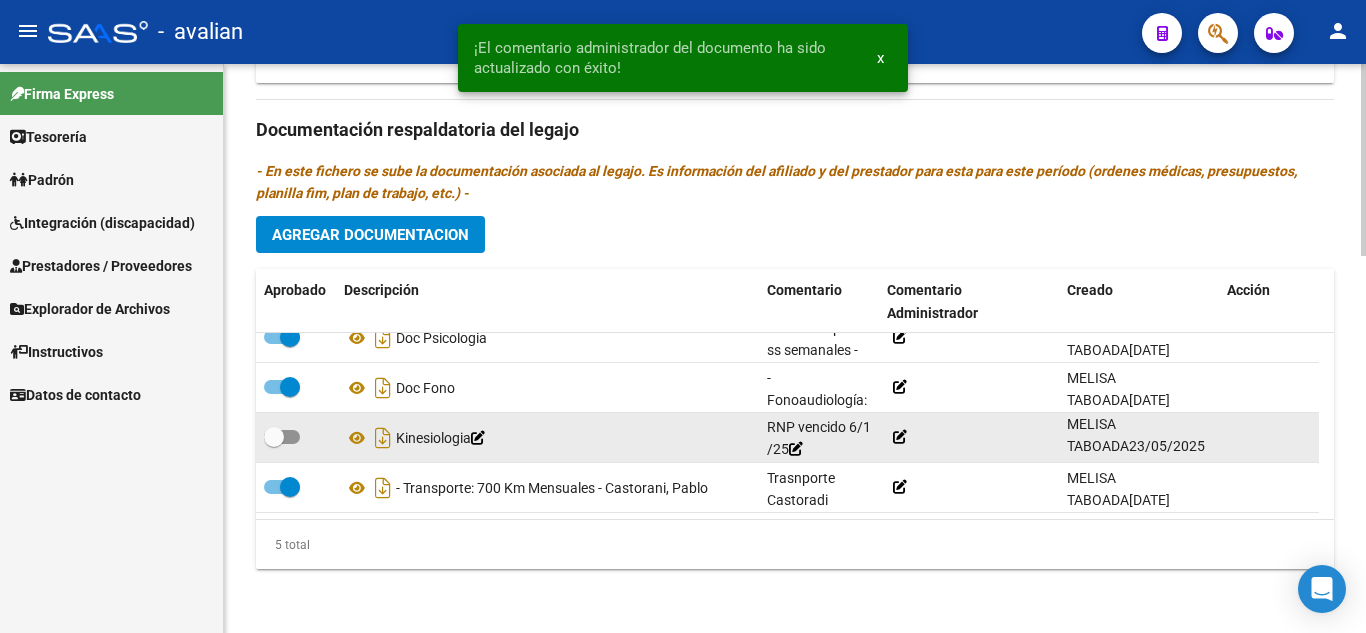 drag, startPoint x: 695, startPoint y: 430, endPoint x: 1300, endPoint y: 435, distance: 605.0207 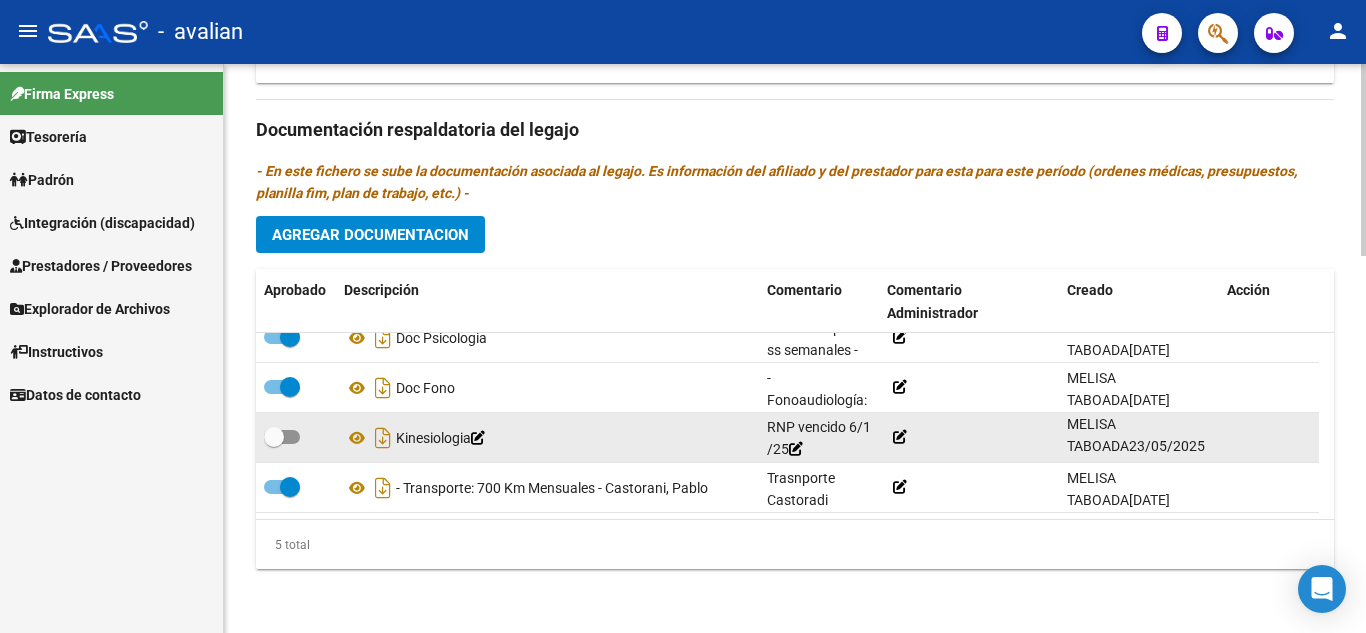 click 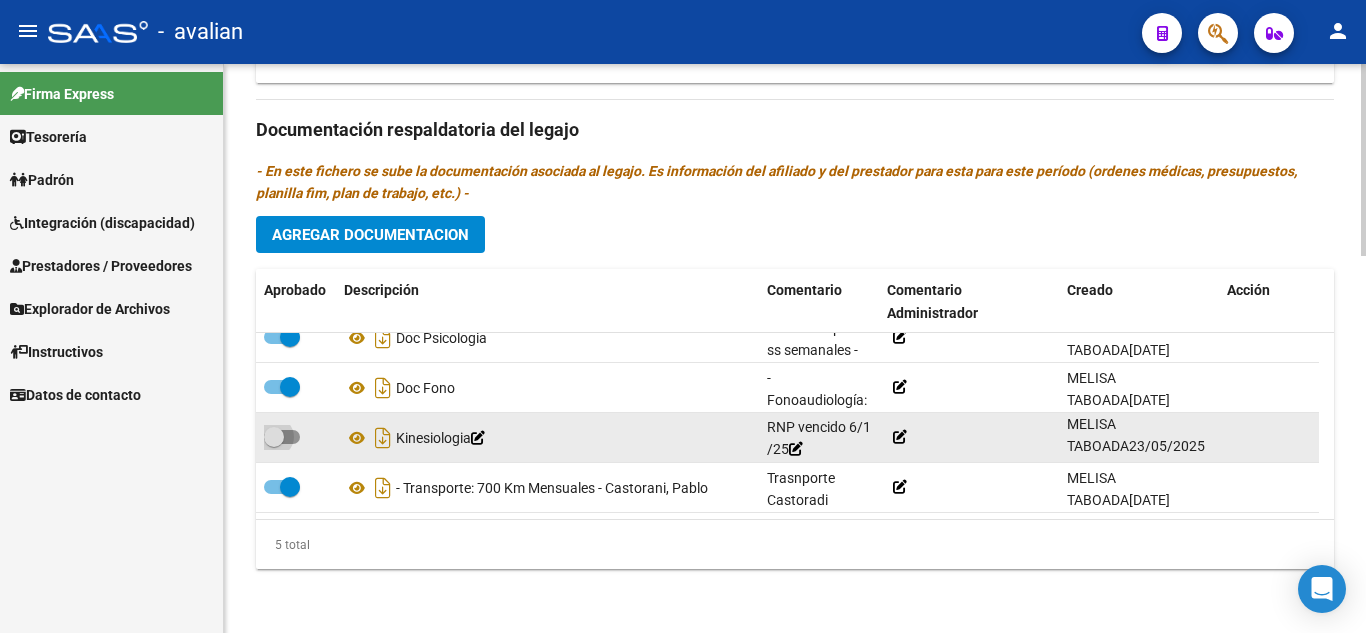 click at bounding box center [282, 437] 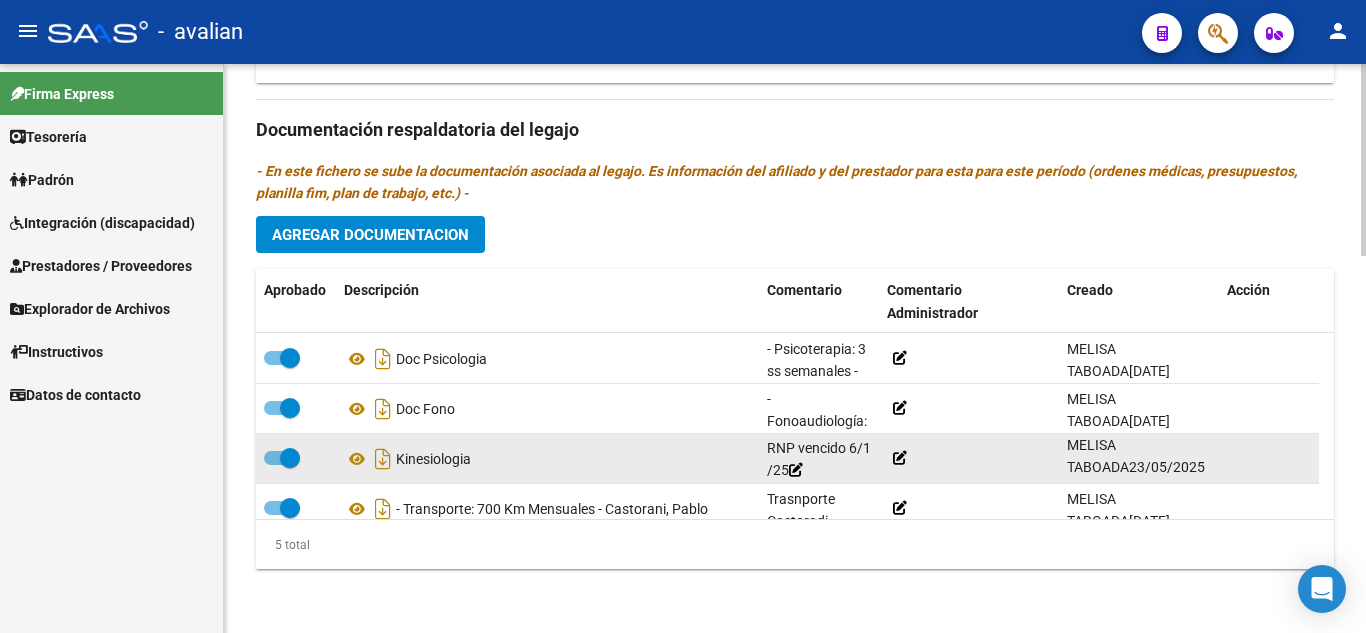 scroll, scrollTop: 71, scrollLeft: 0, axis: vertical 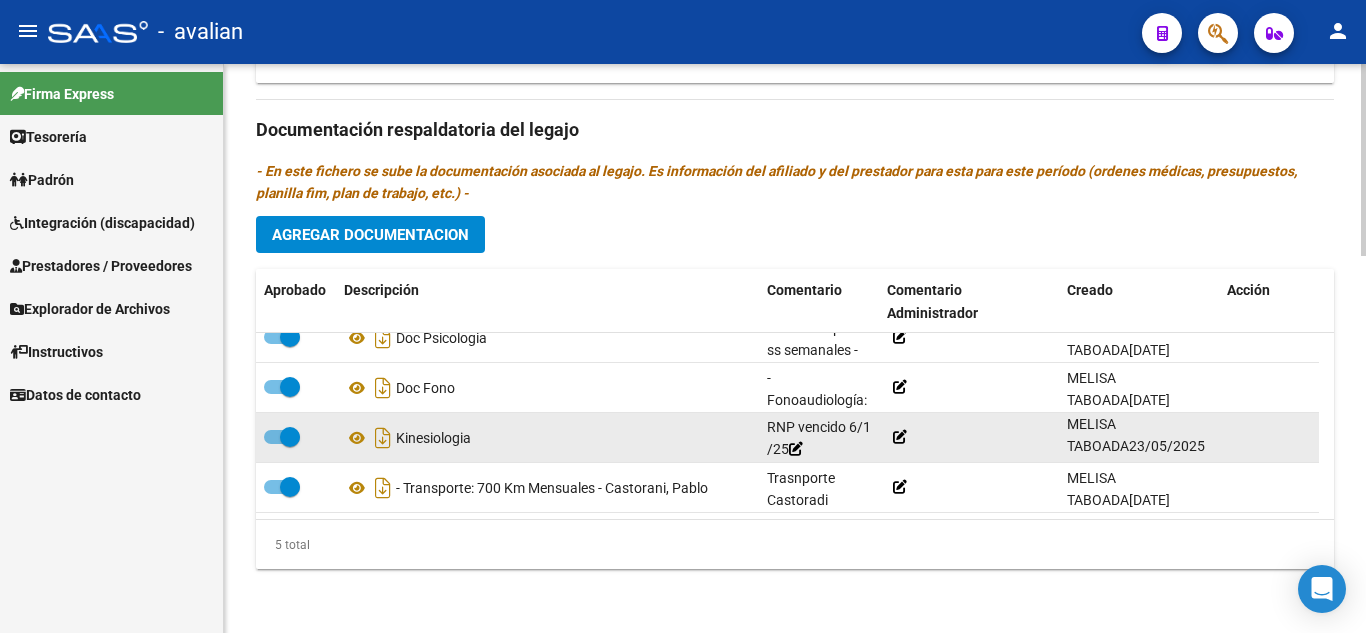 click 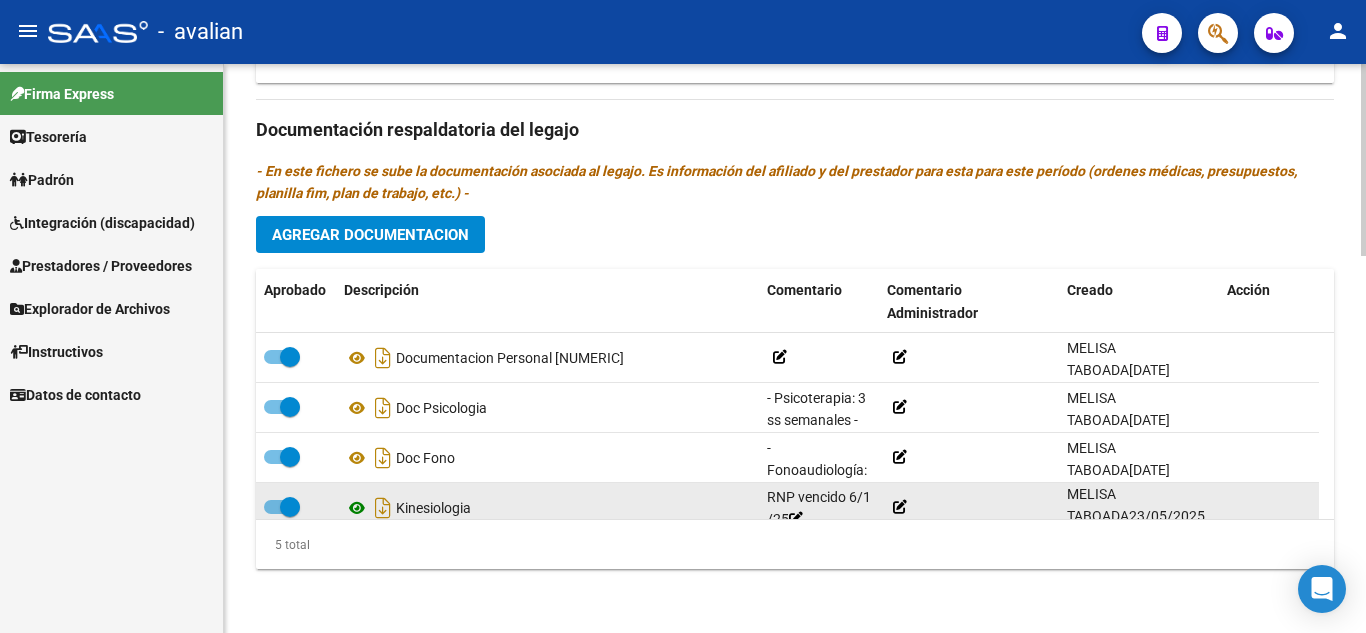 scroll, scrollTop: 71, scrollLeft: 0, axis: vertical 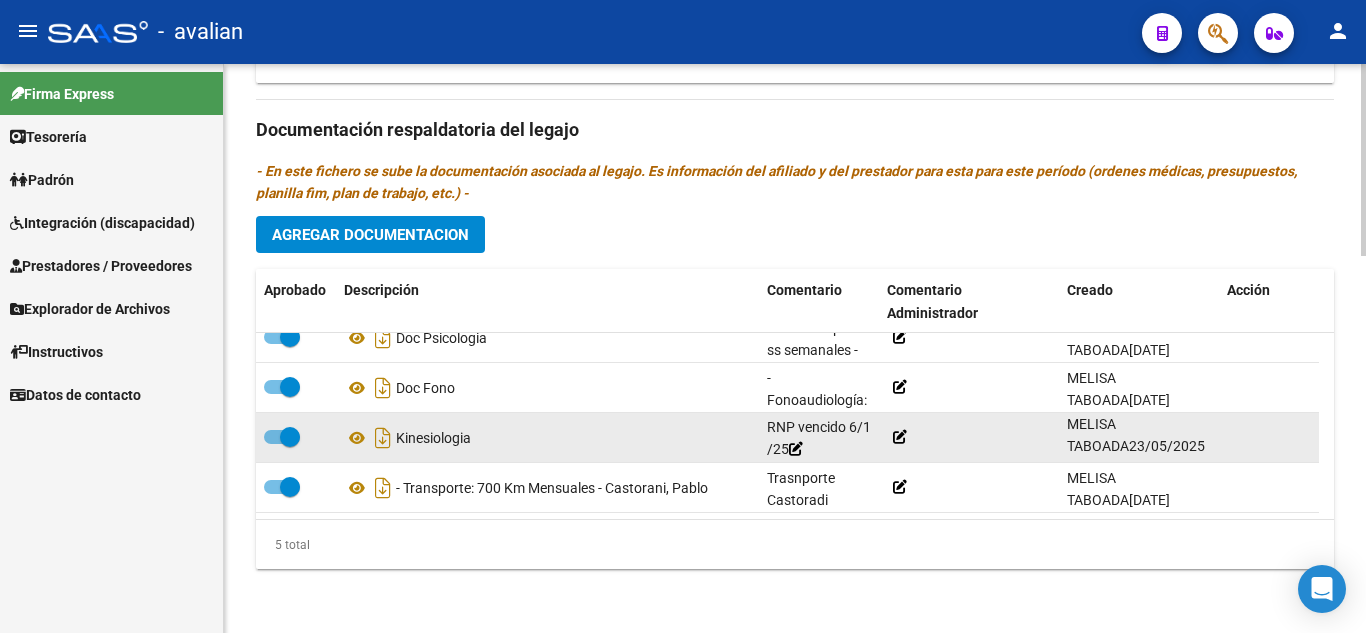 click 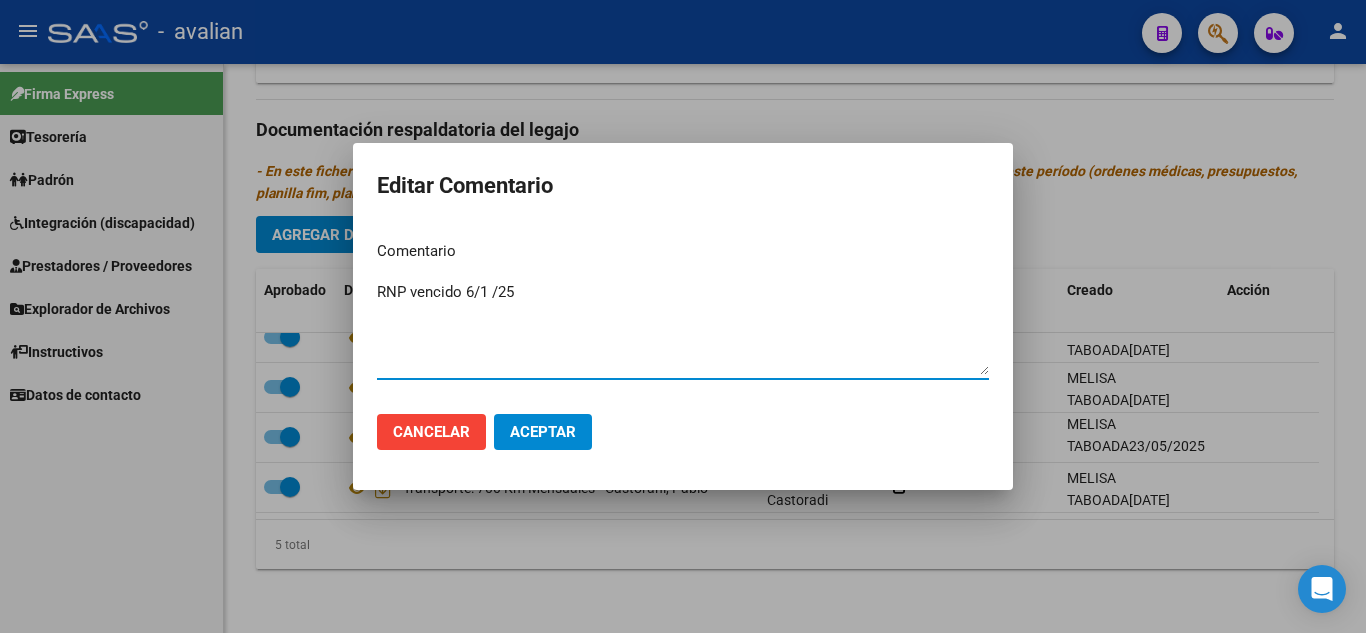 drag, startPoint x: 527, startPoint y: 297, endPoint x: 367, endPoint y: 283, distance: 160.61133 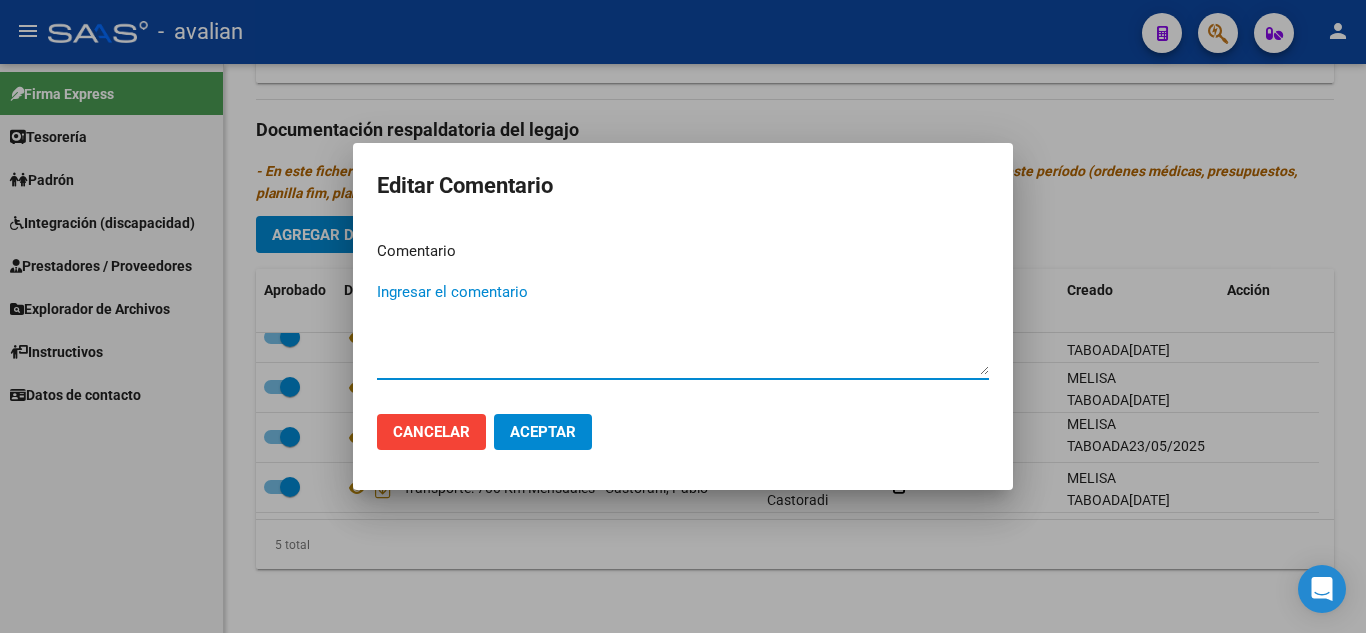 type 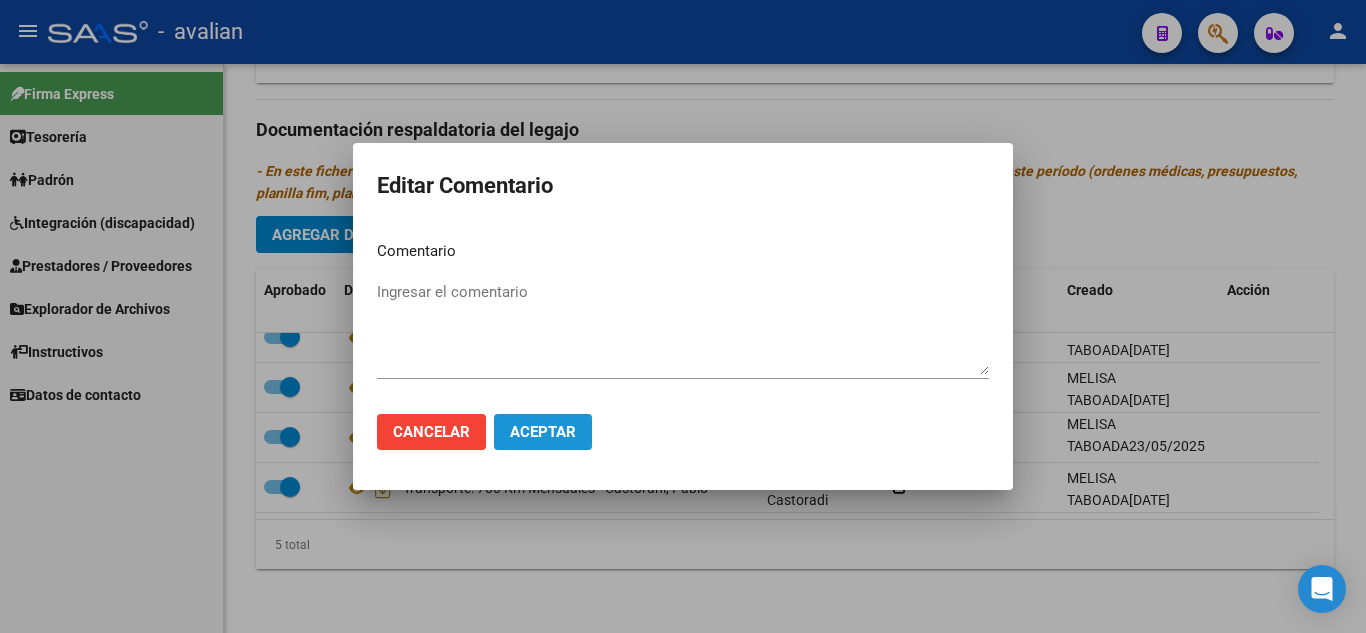 click on "Aceptar" 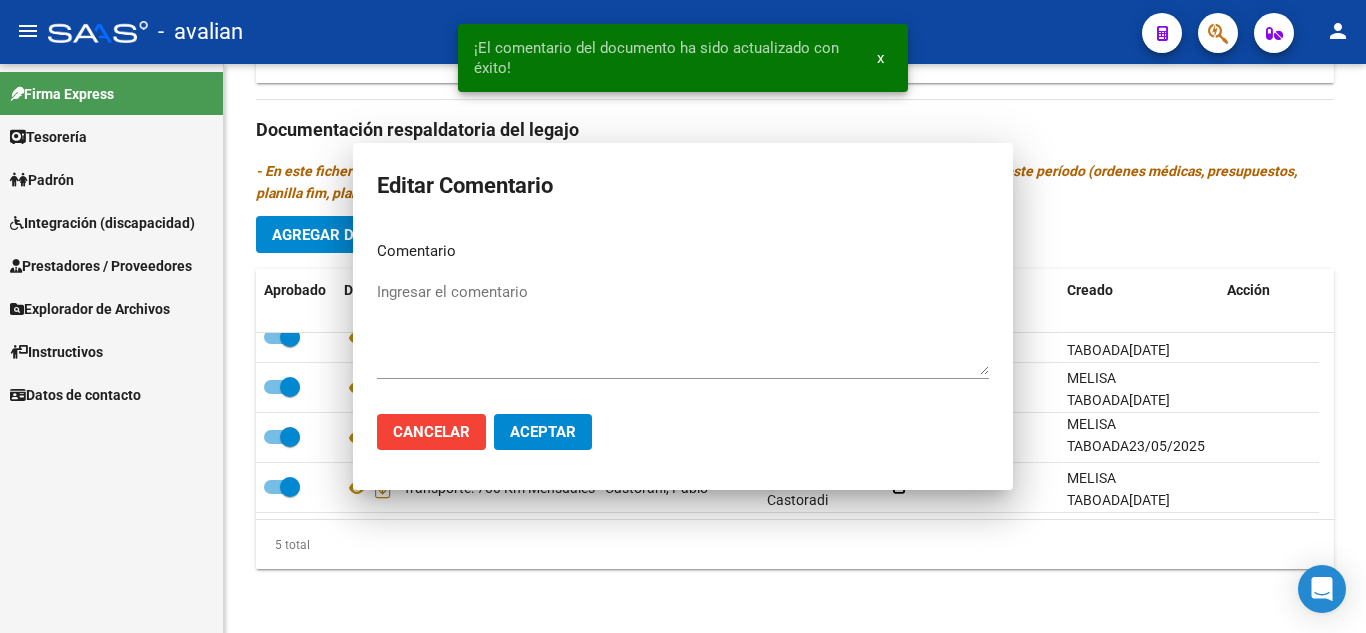 scroll, scrollTop: 0, scrollLeft: 0, axis: both 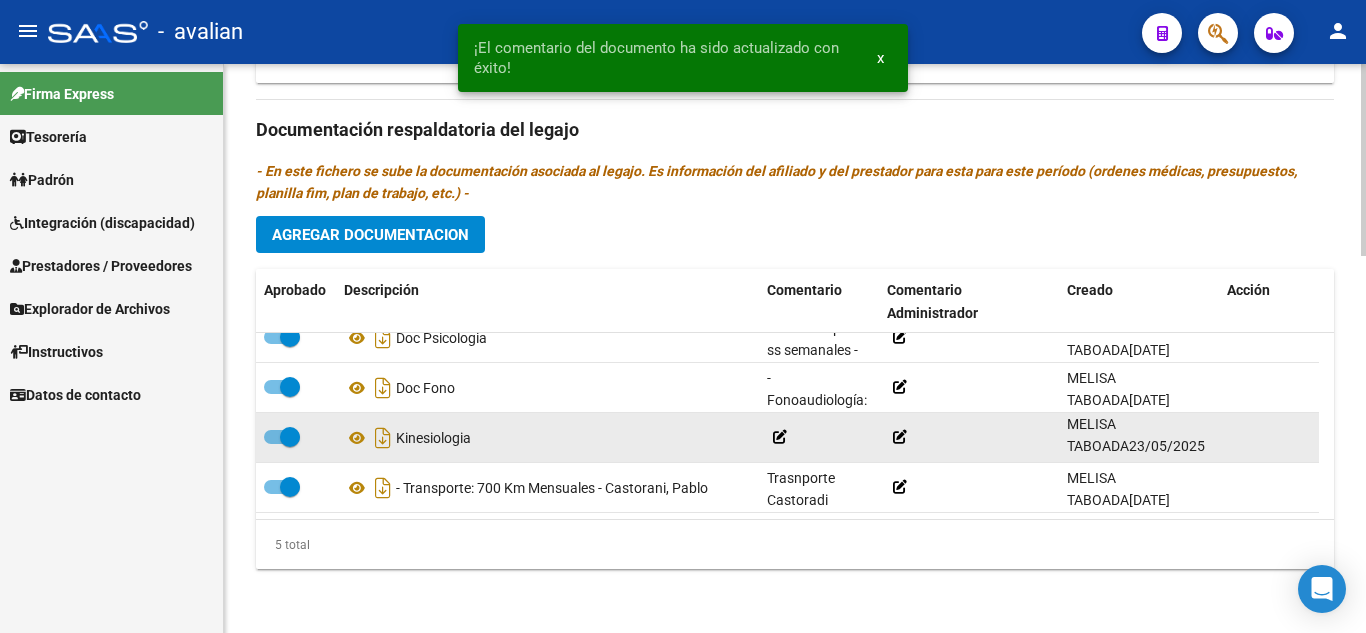 click 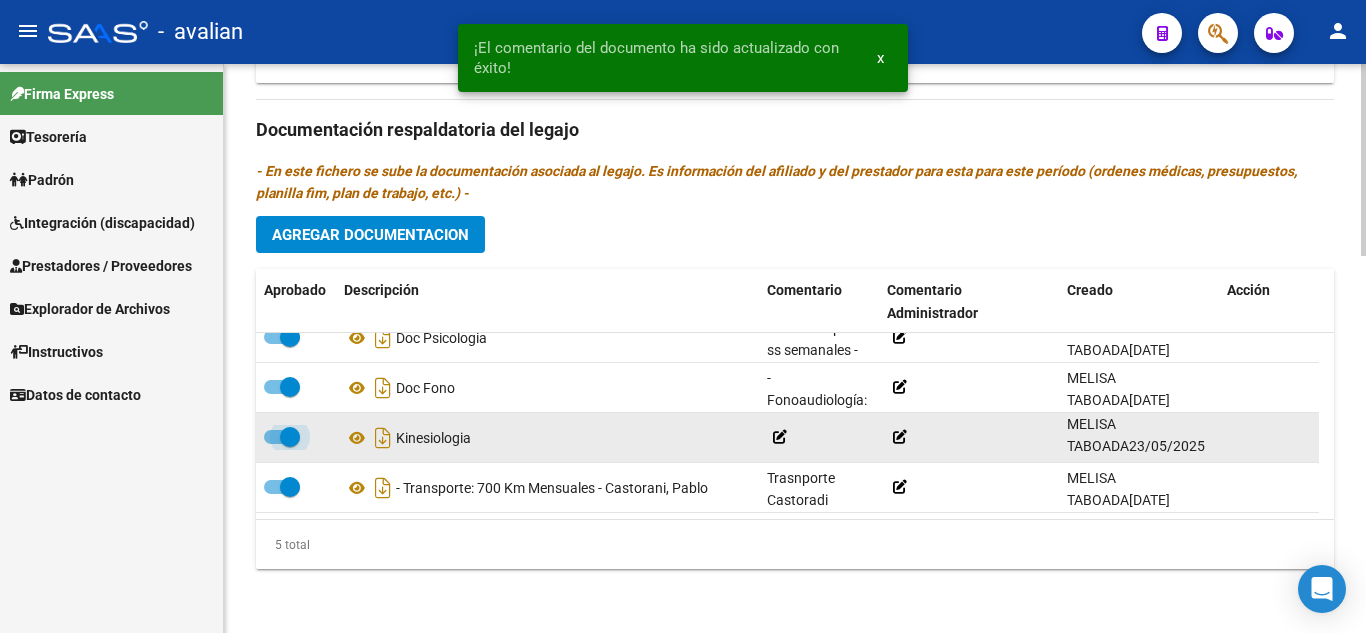 click at bounding box center (282, 437) 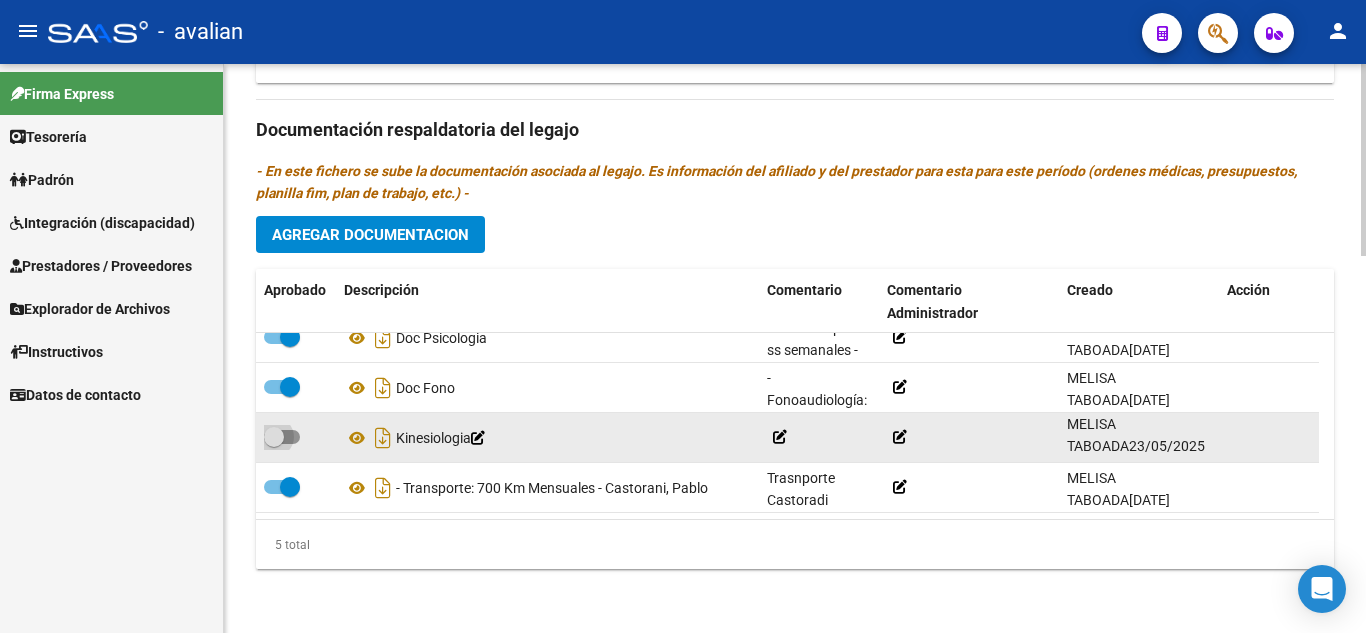 click at bounding box center [282, 437] 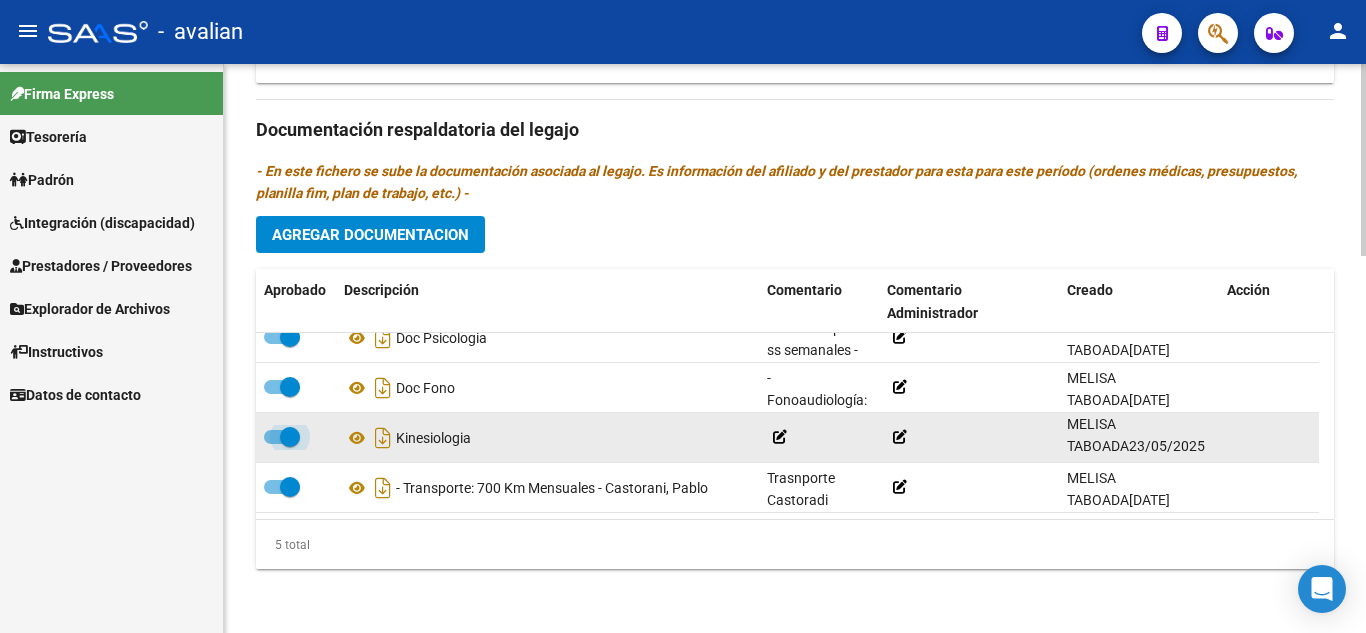 click at bounding box center [282, 437] 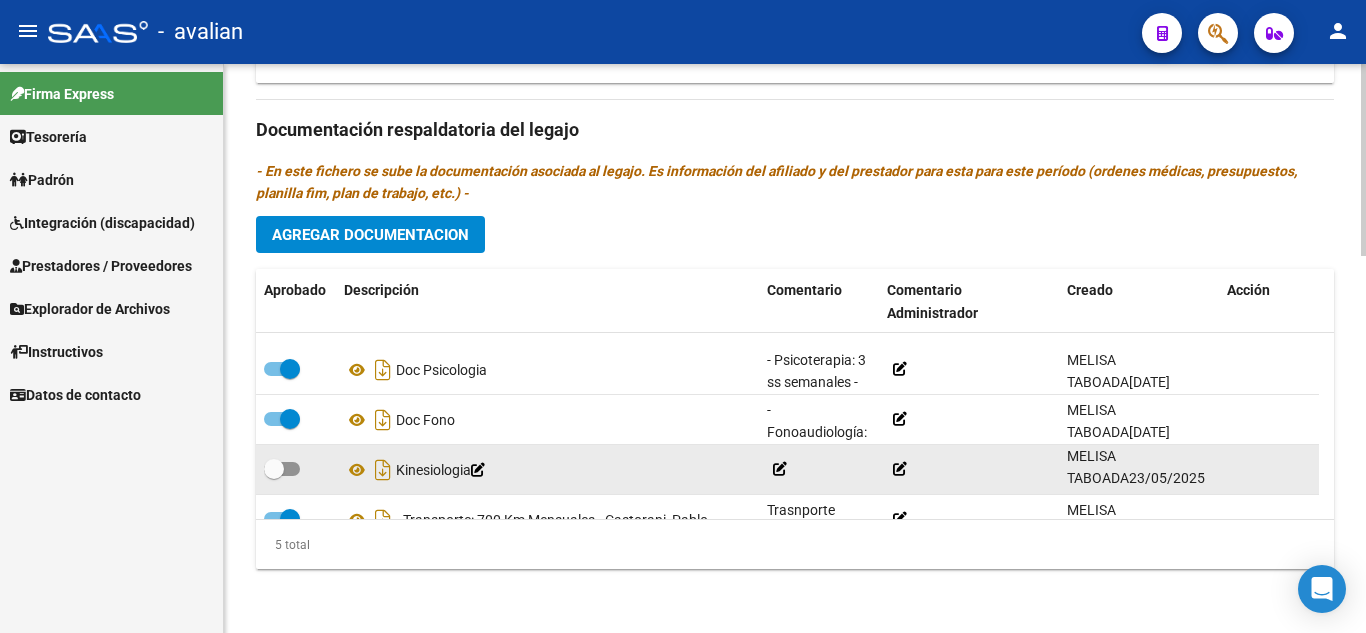 scroll, scrollTop: 71, scrollLeft: 0, axis: vertical 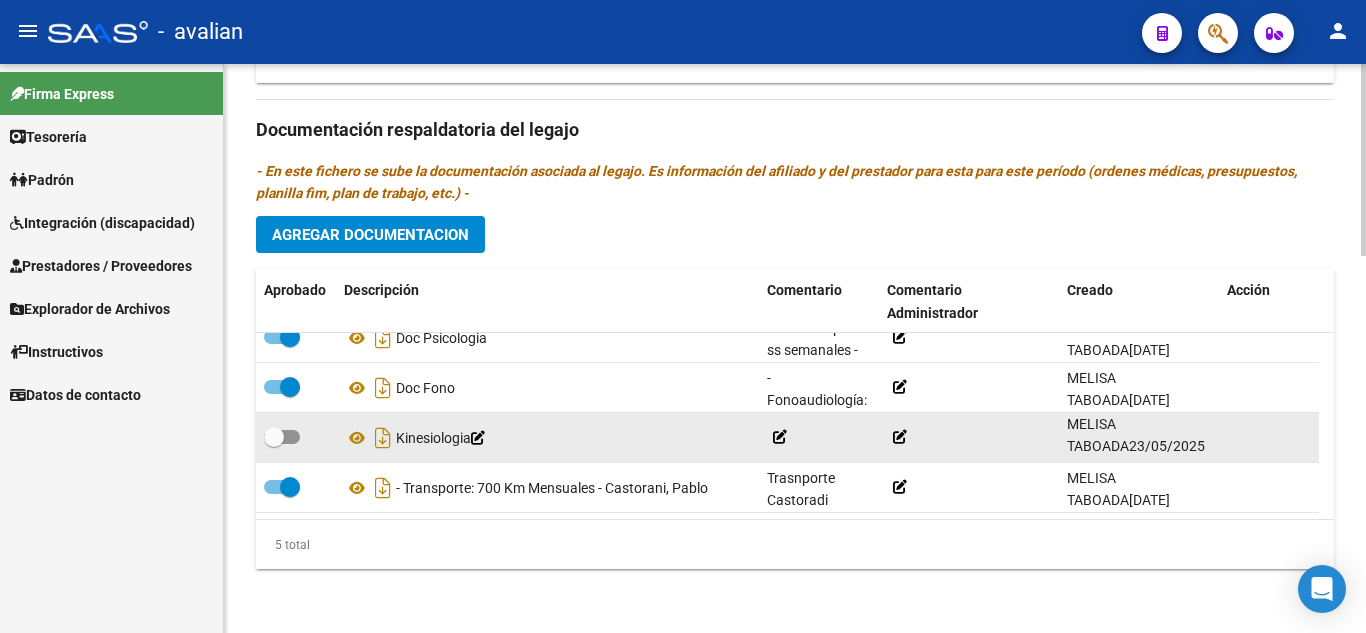 click 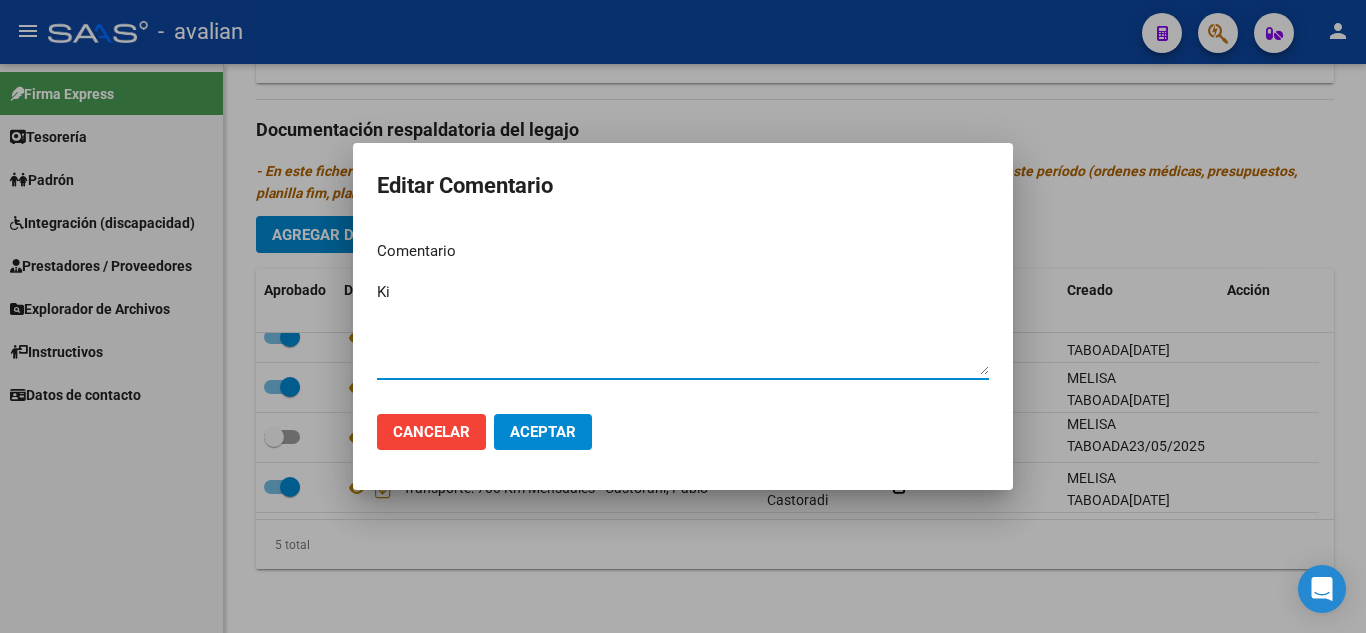type 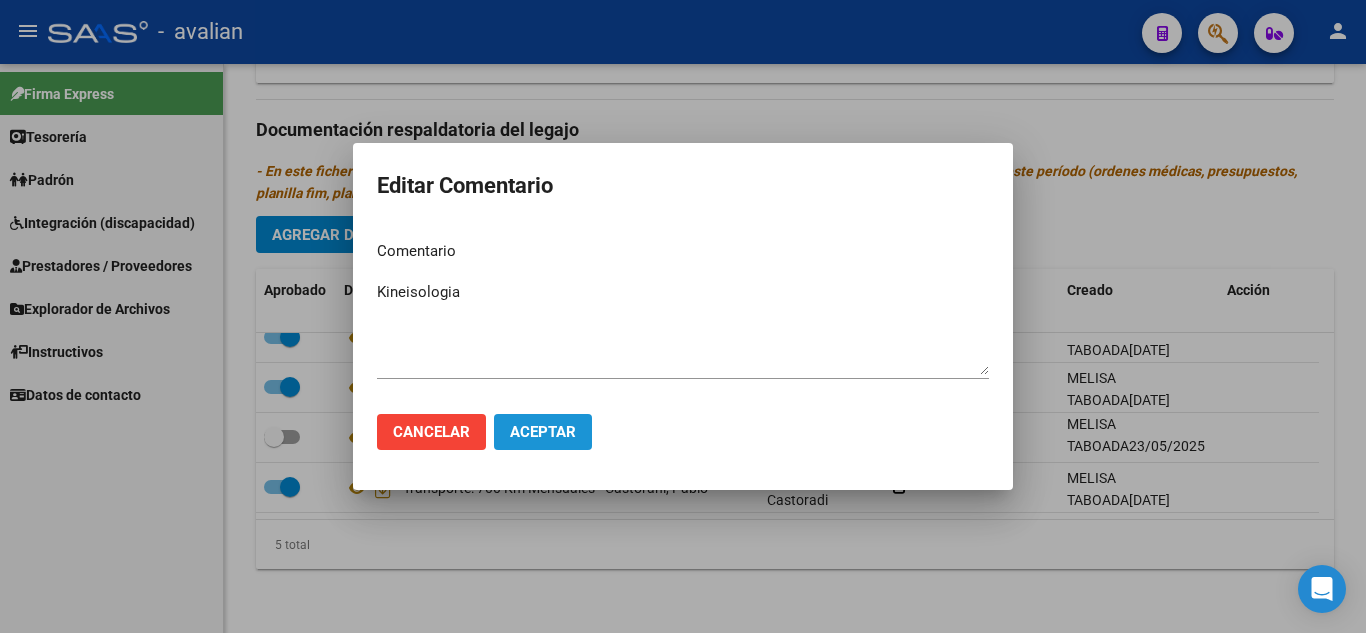 click on "Aceptar" 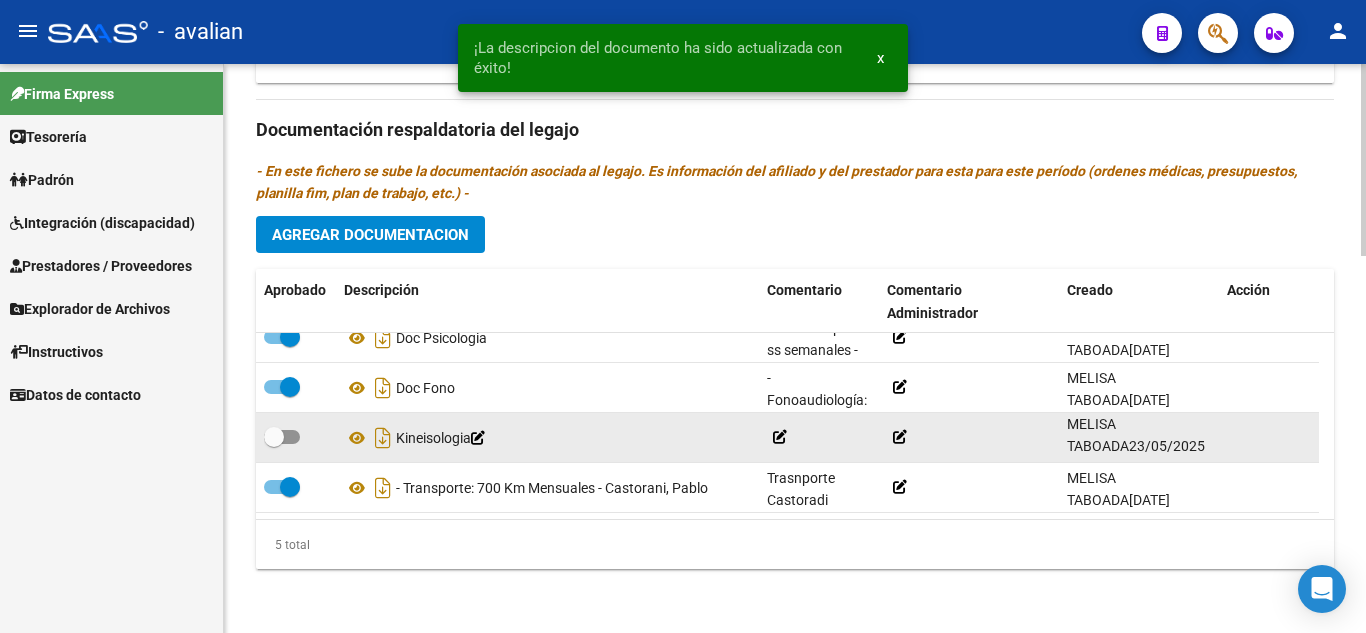 click at bounding box center (282, 437) 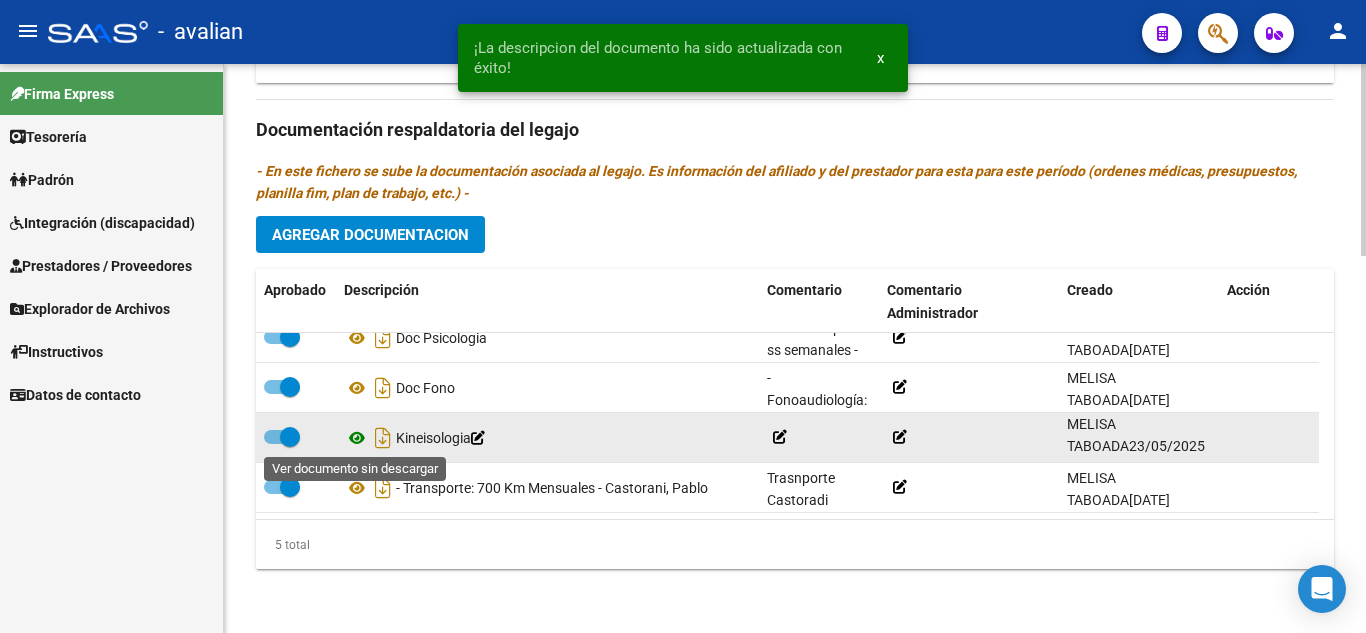click 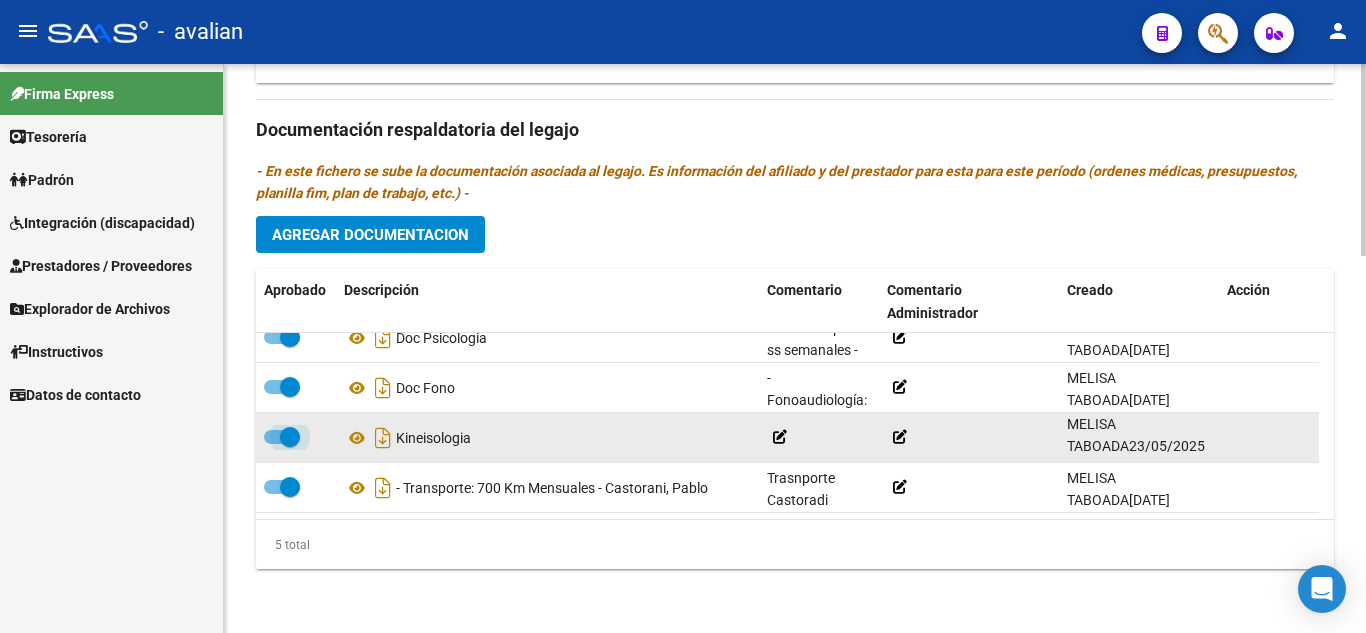 click at bounding box center [282, 437] 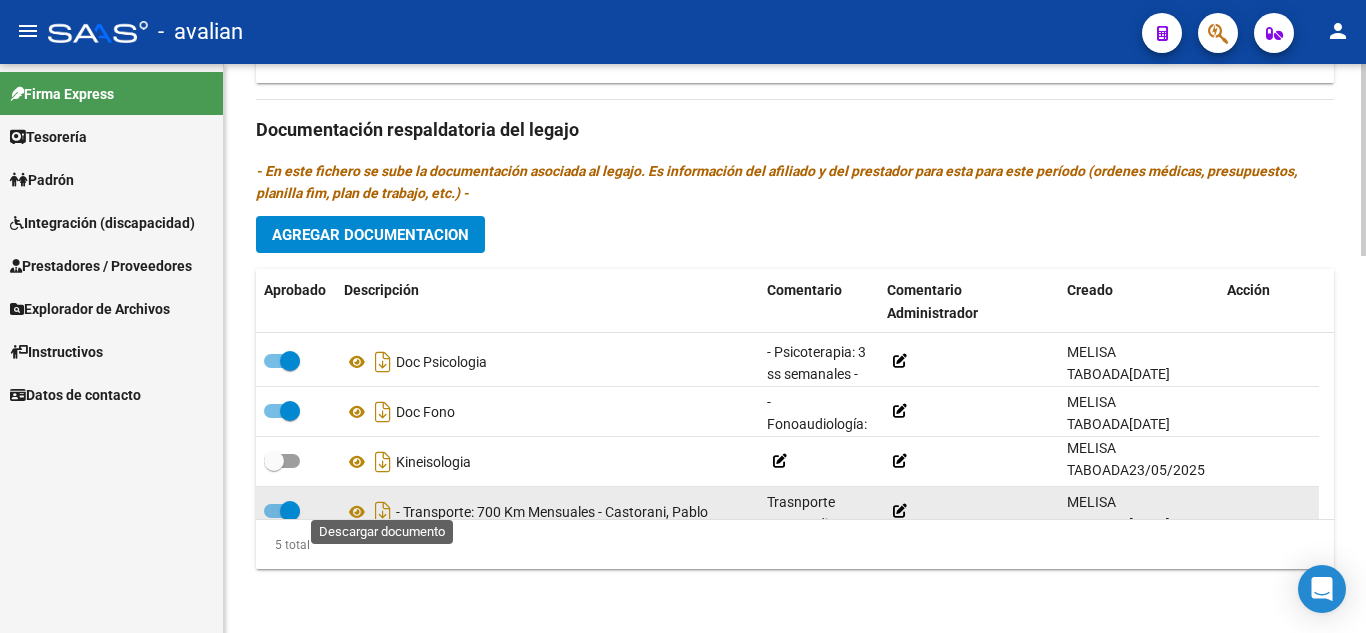 scroll, scrollTop: 71, scrollLeft: 0, axis: vertical 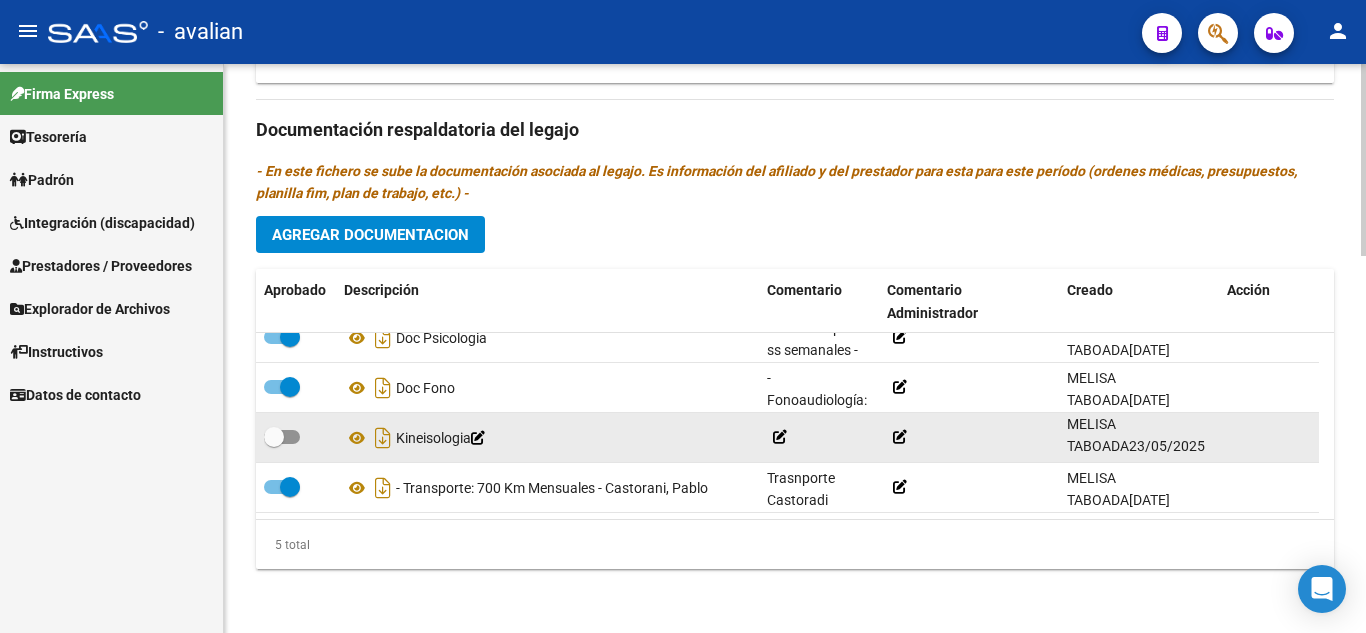 click 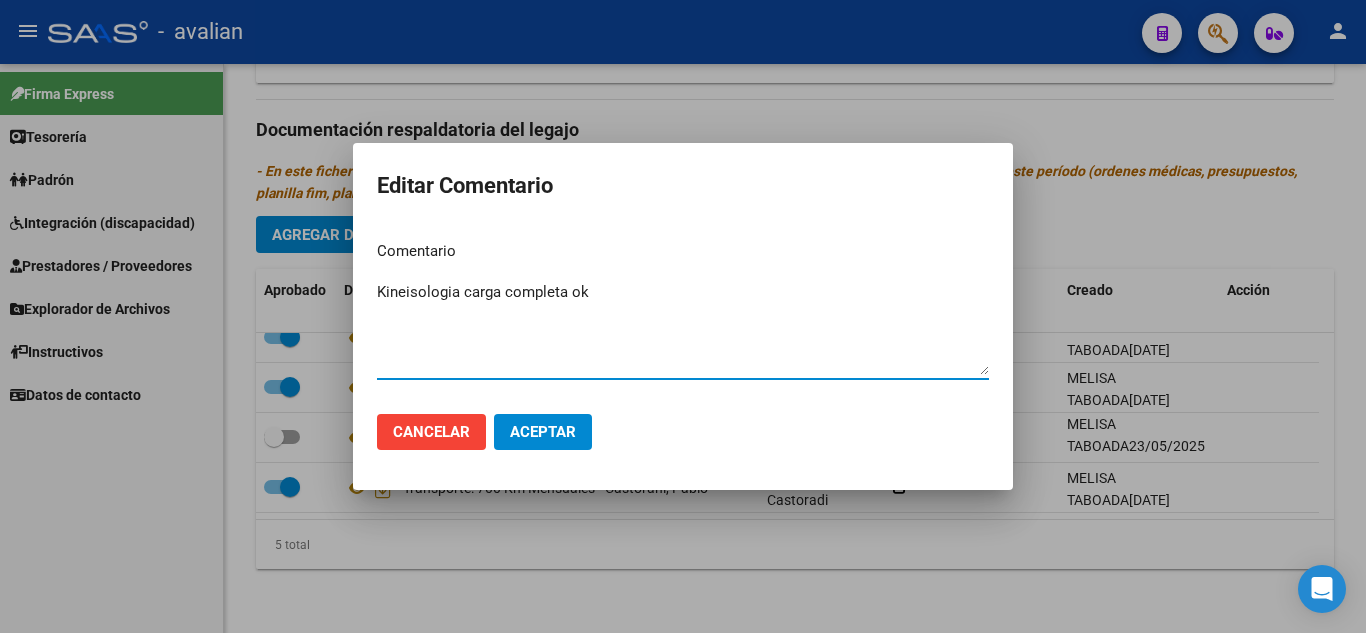 click on "Aceptar" 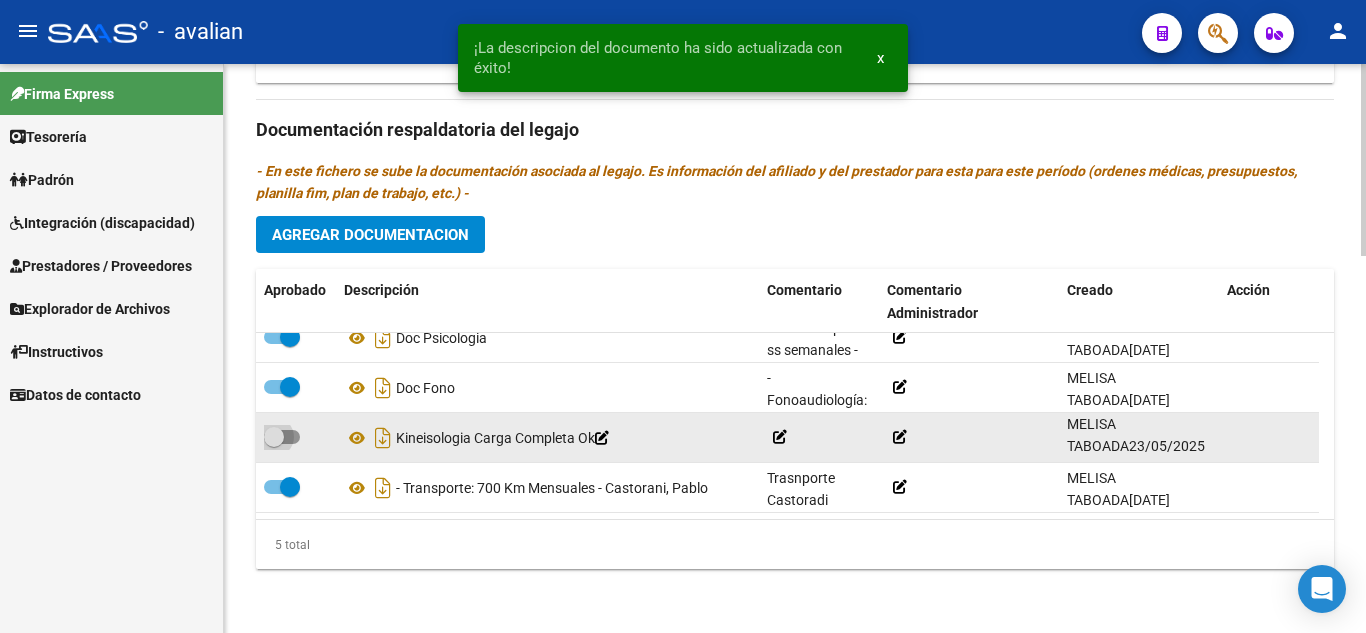 click at bounding box center (282, 437) 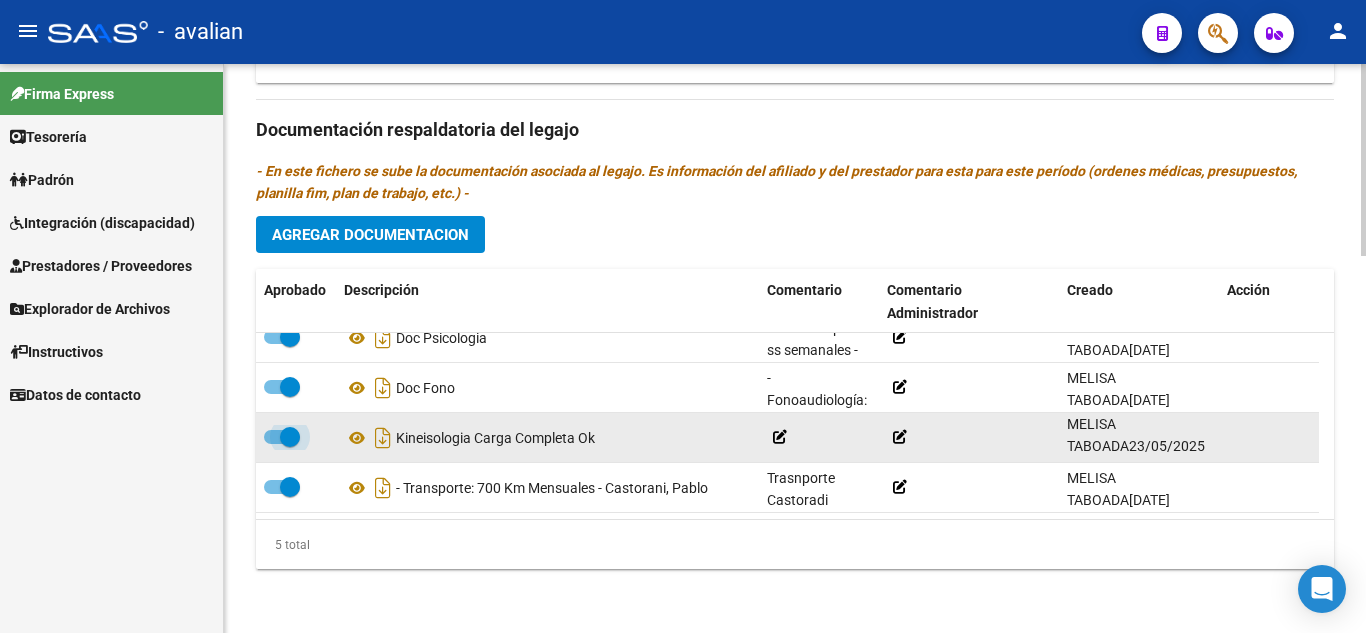 click at bounding box center [282, 437] 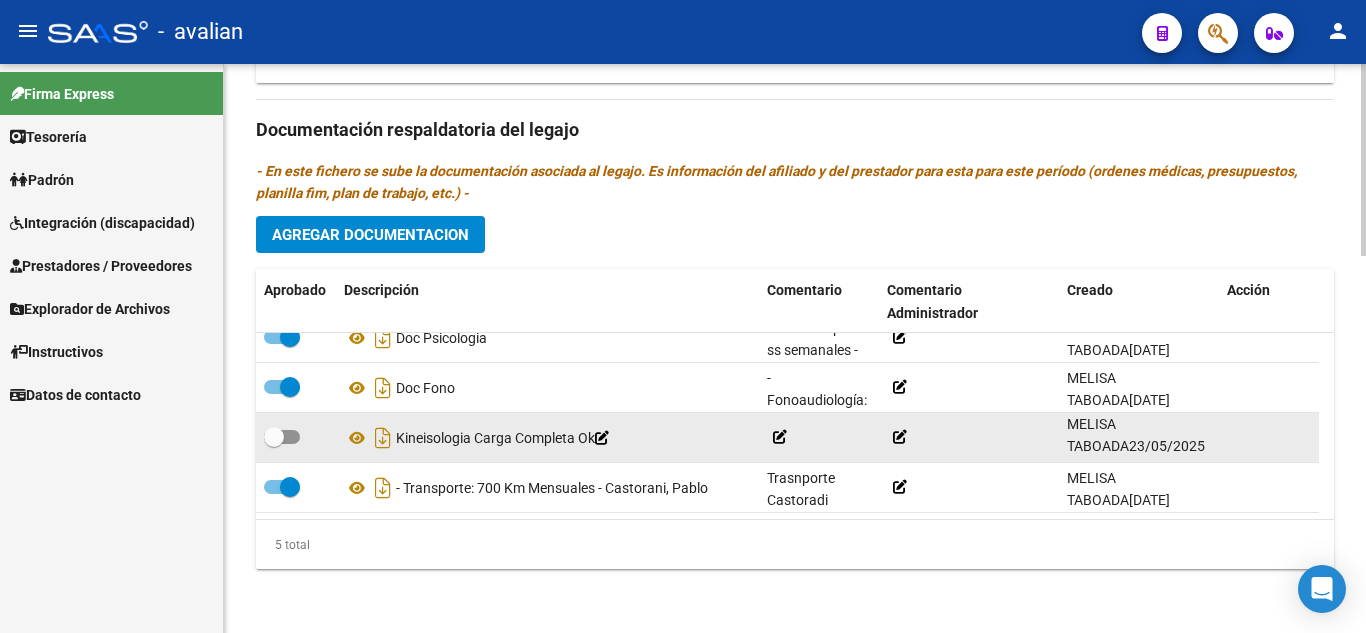 click 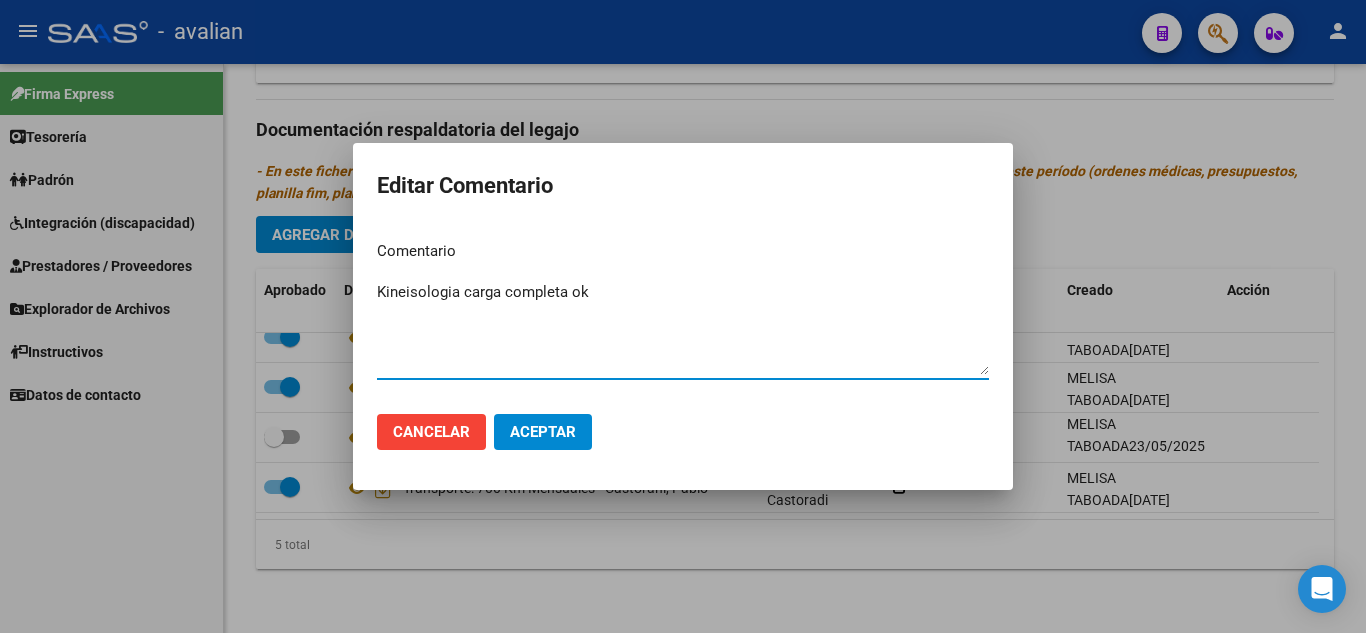drag, startPoint x: 468, startPoint y: 287, endPoint x: 651, endPoint y: 299, distance: 183.39302 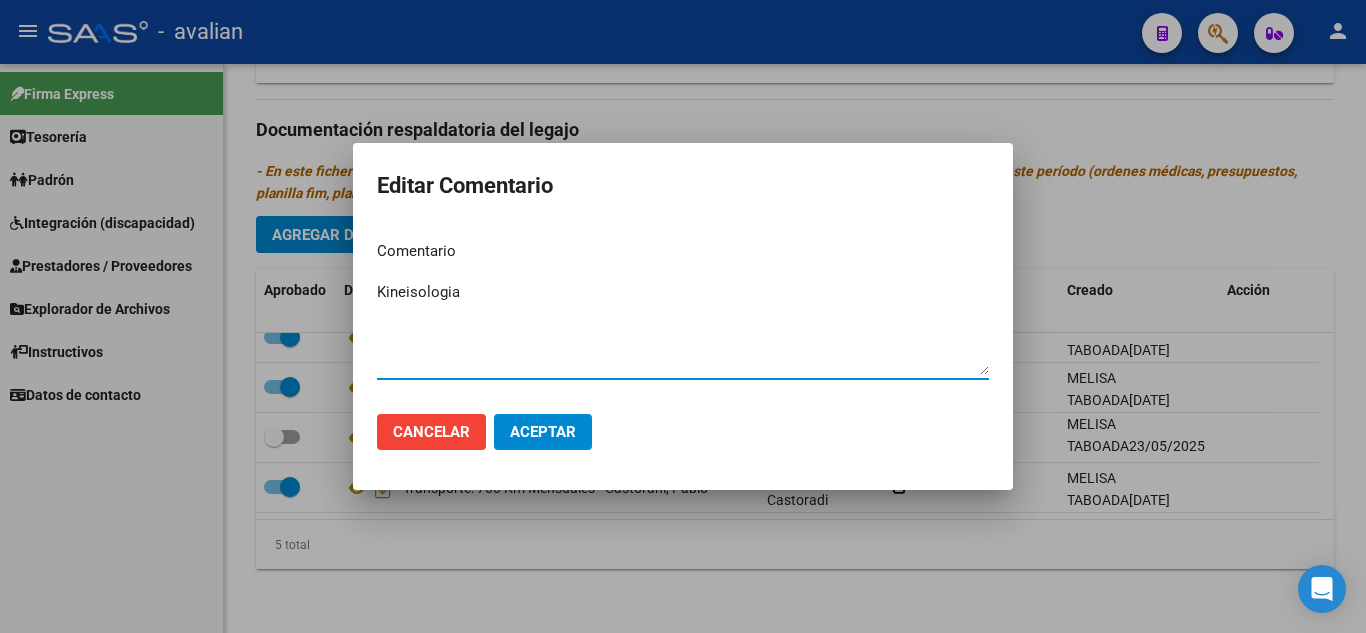 click on "Aceptar" 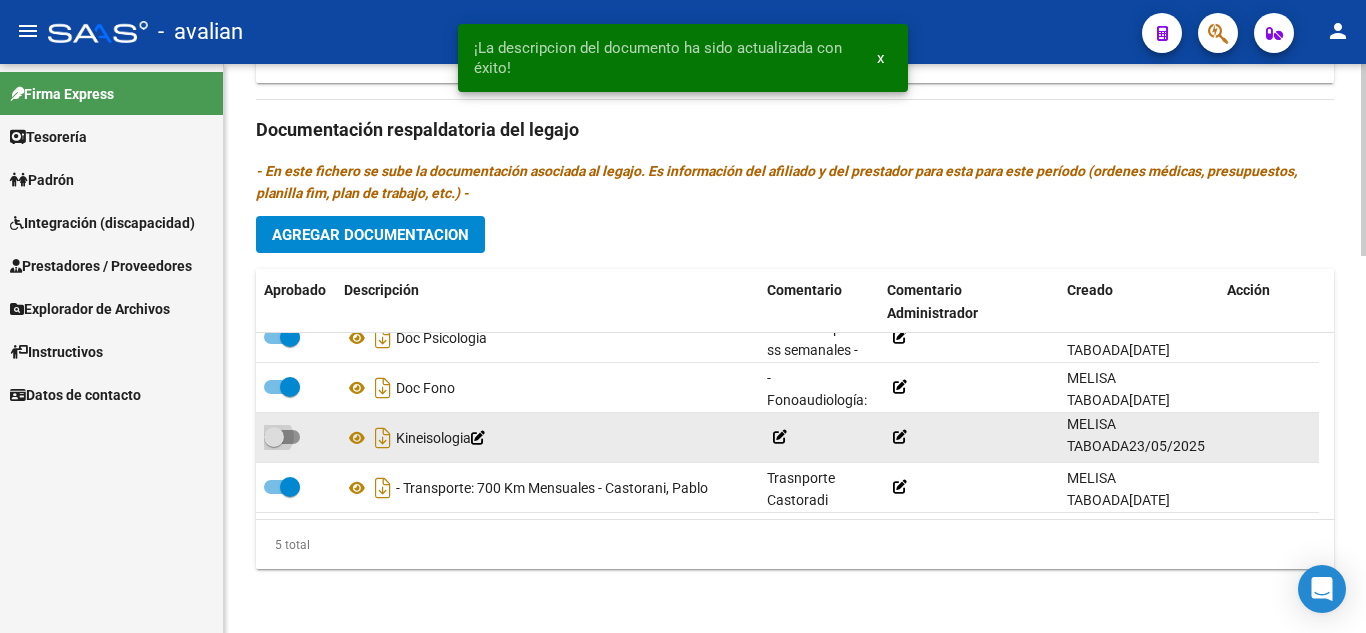 click at bounding box center [282, 437] 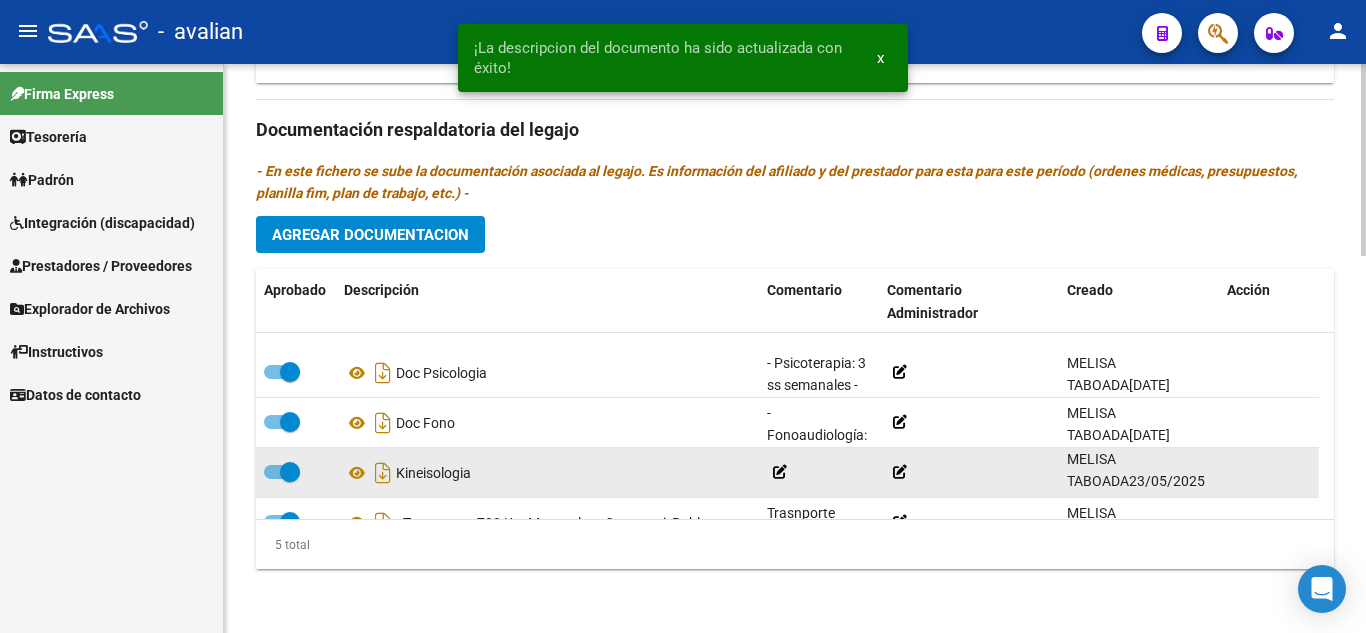 scroll, scrollTop: 0, scrollLeft: 0, axis: both 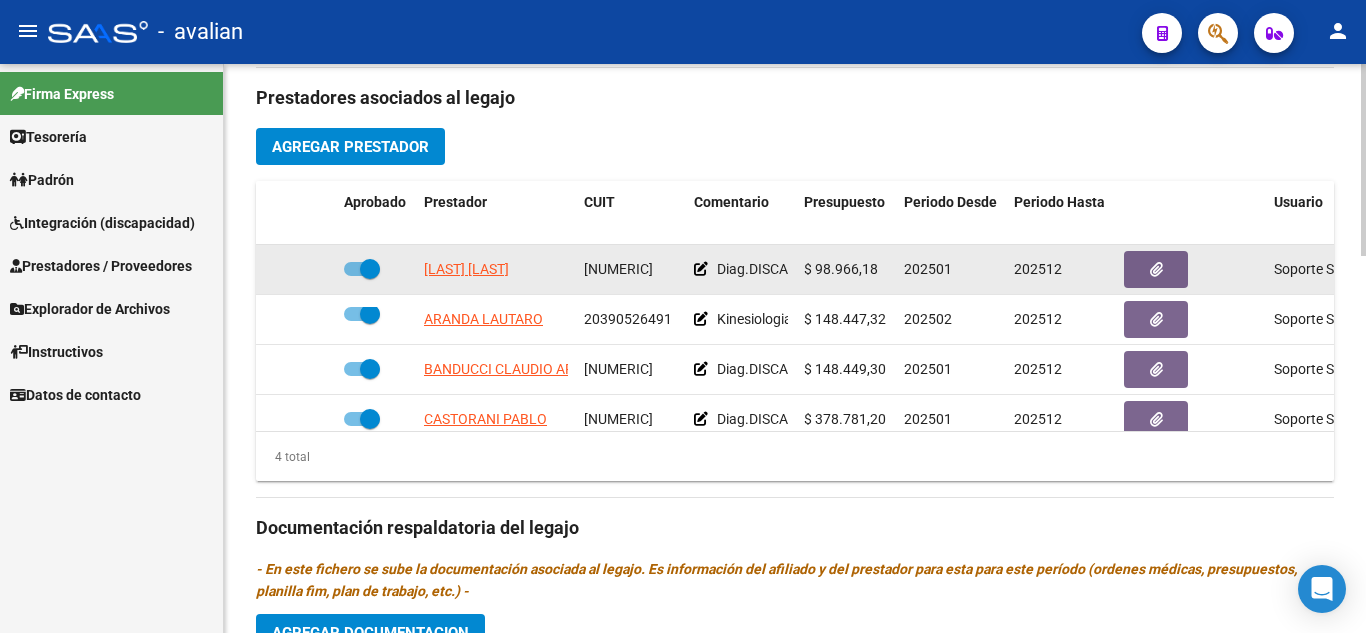 click 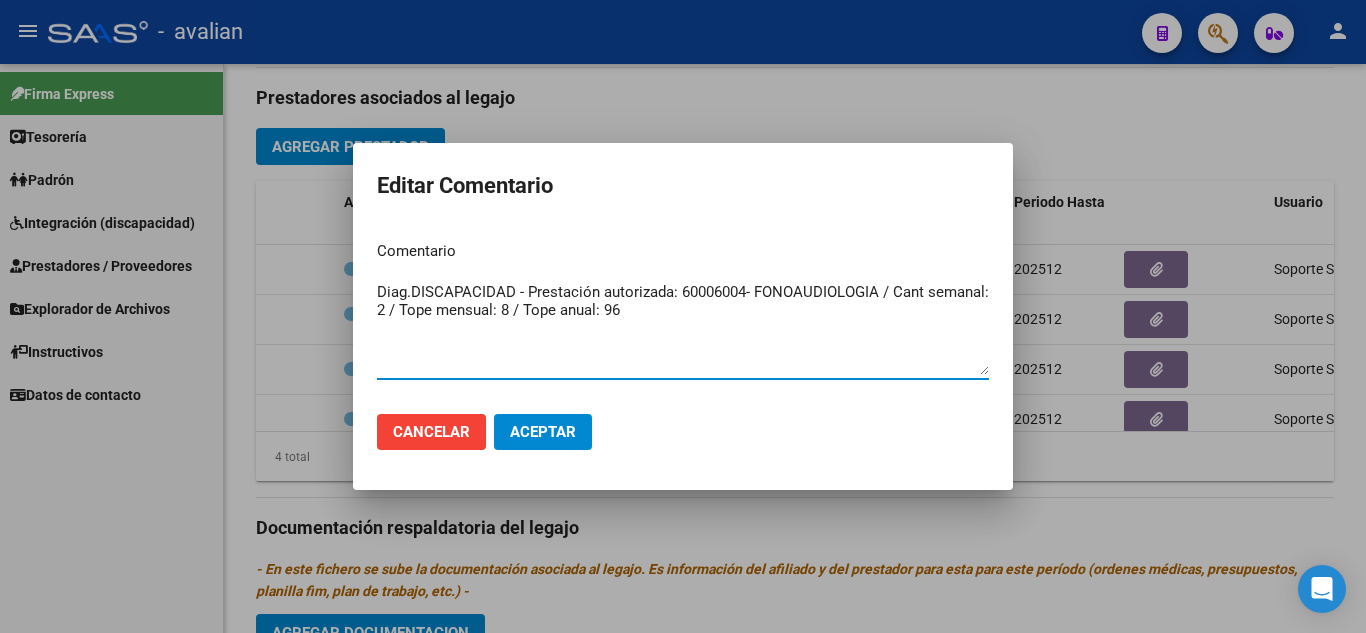 drag, startPoint x: 726, startPoint y: 318, endPoint x: 277, endPoint y: 258, distance: 452.99118 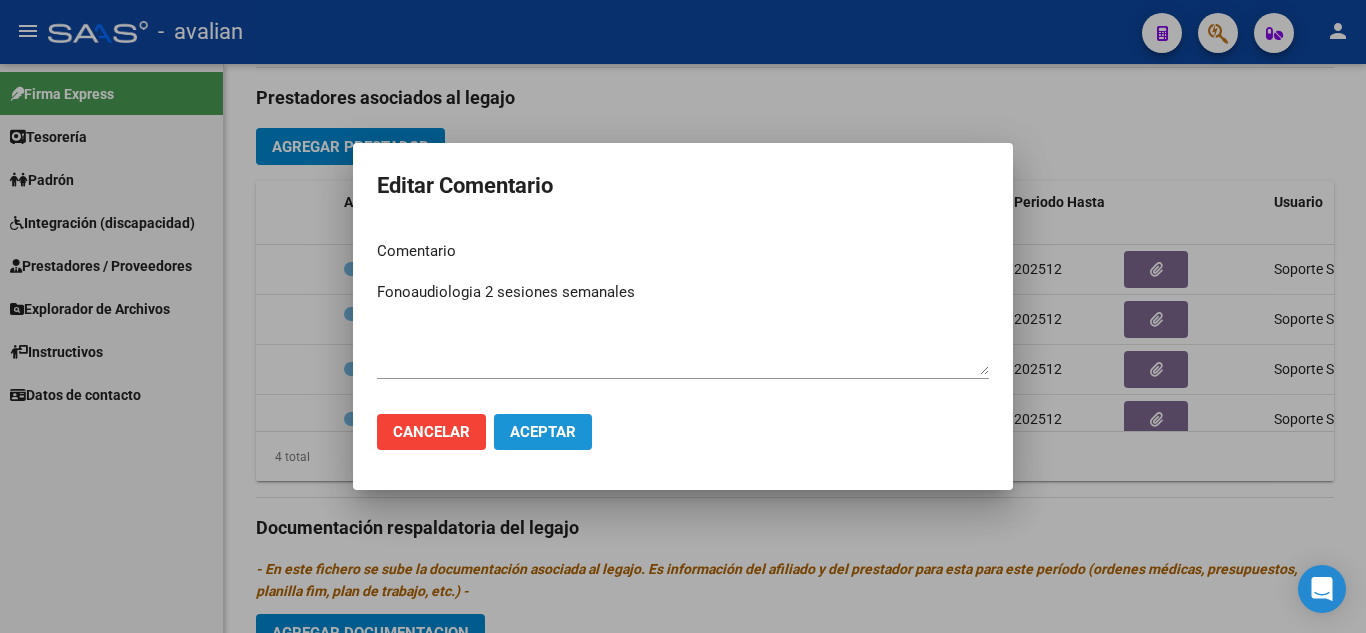 click on "Aceptar" 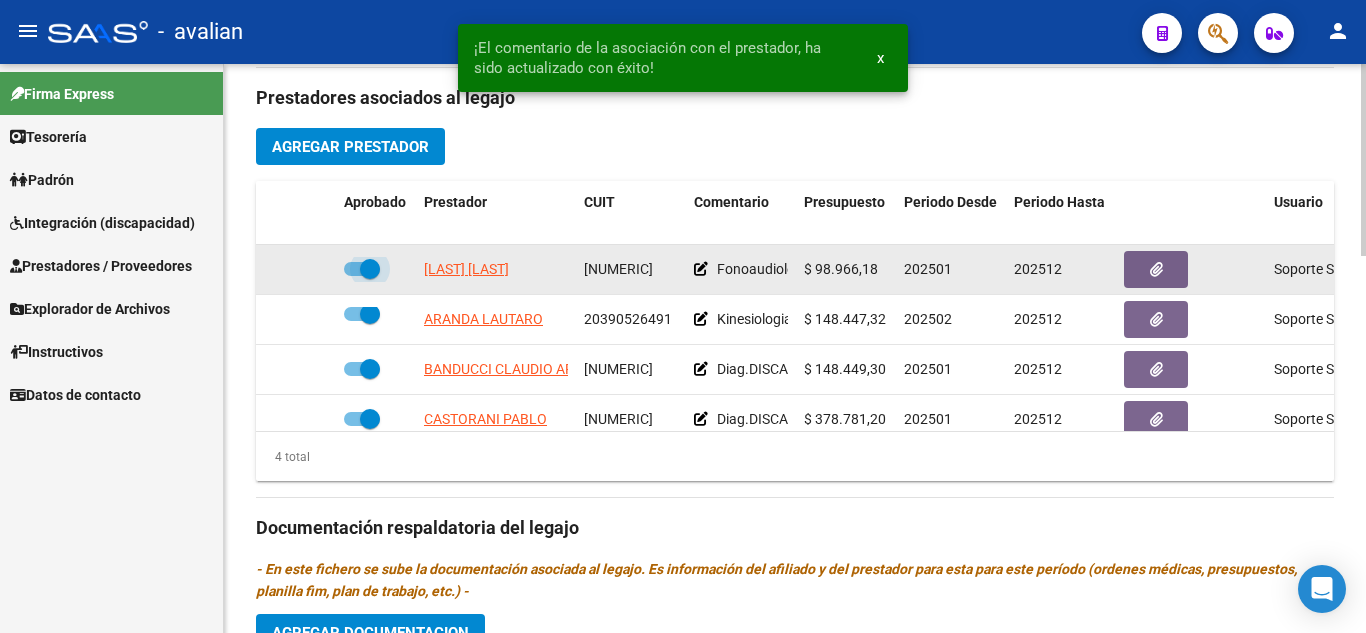 click at bounding box center (362, 269) 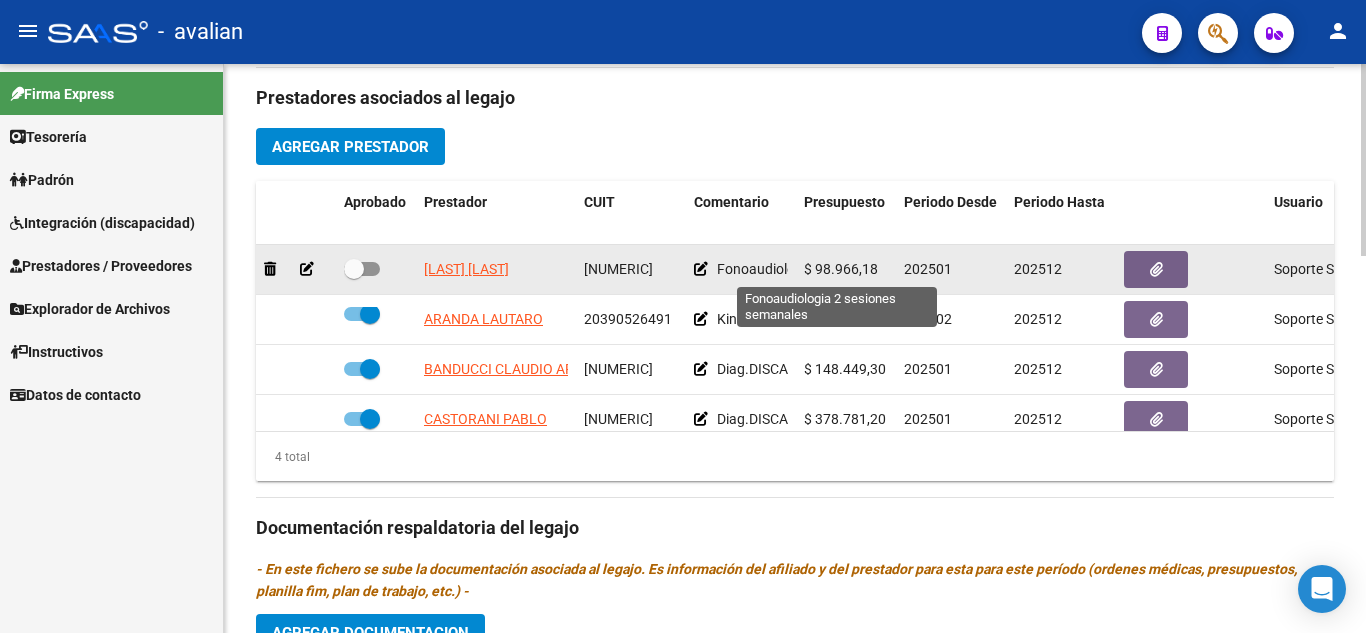 drag, startPoint x: 707, startPoint y: 265, endPoint x: 732, endPoint y: 267, distance: 25.079872 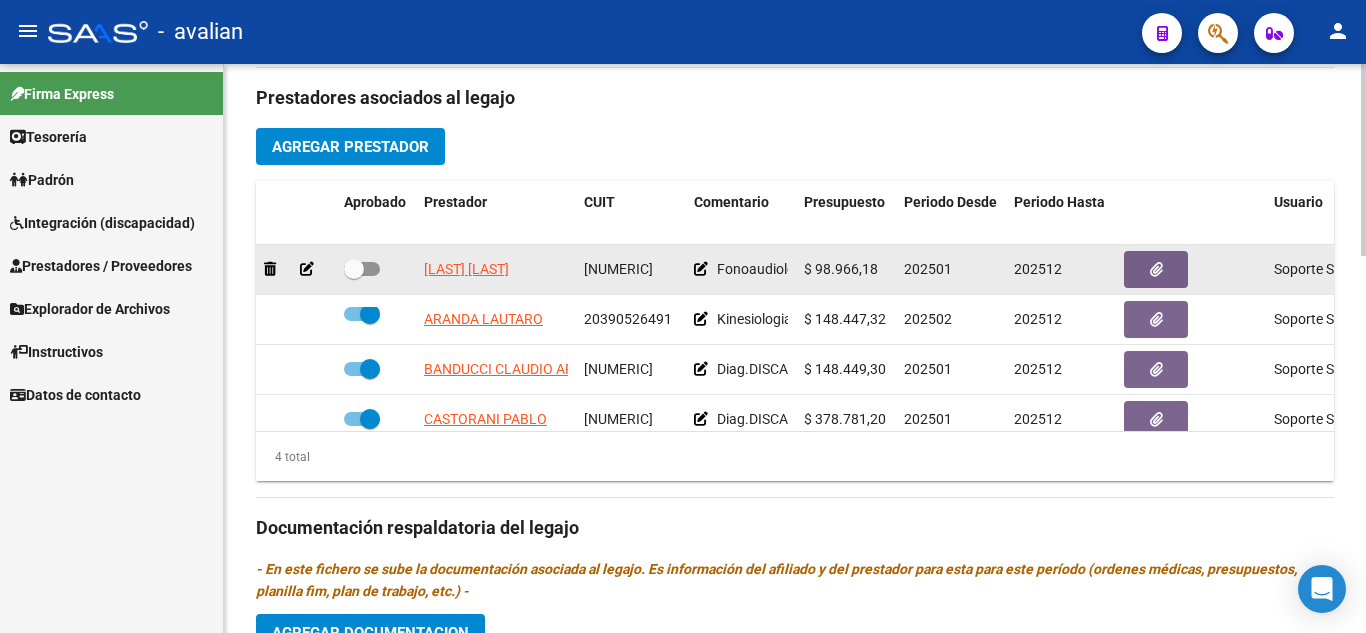 click 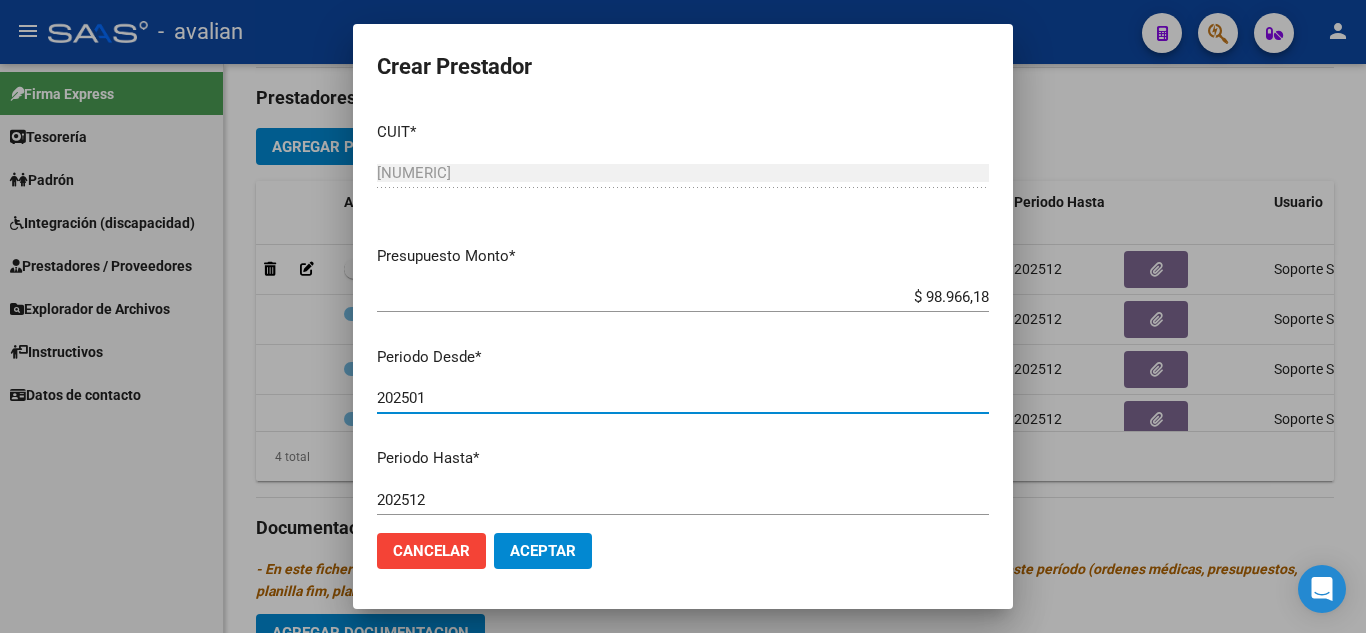 click on "202501" at bounding box center [683, 398] 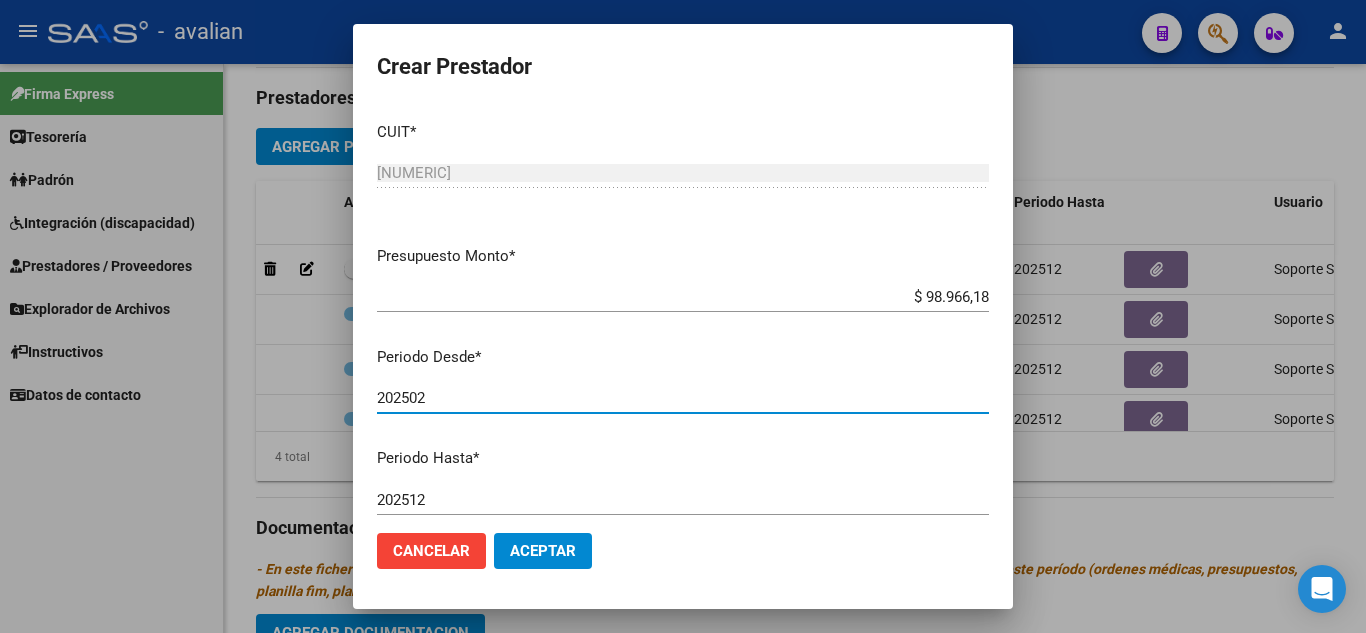 click on "Aceptar" 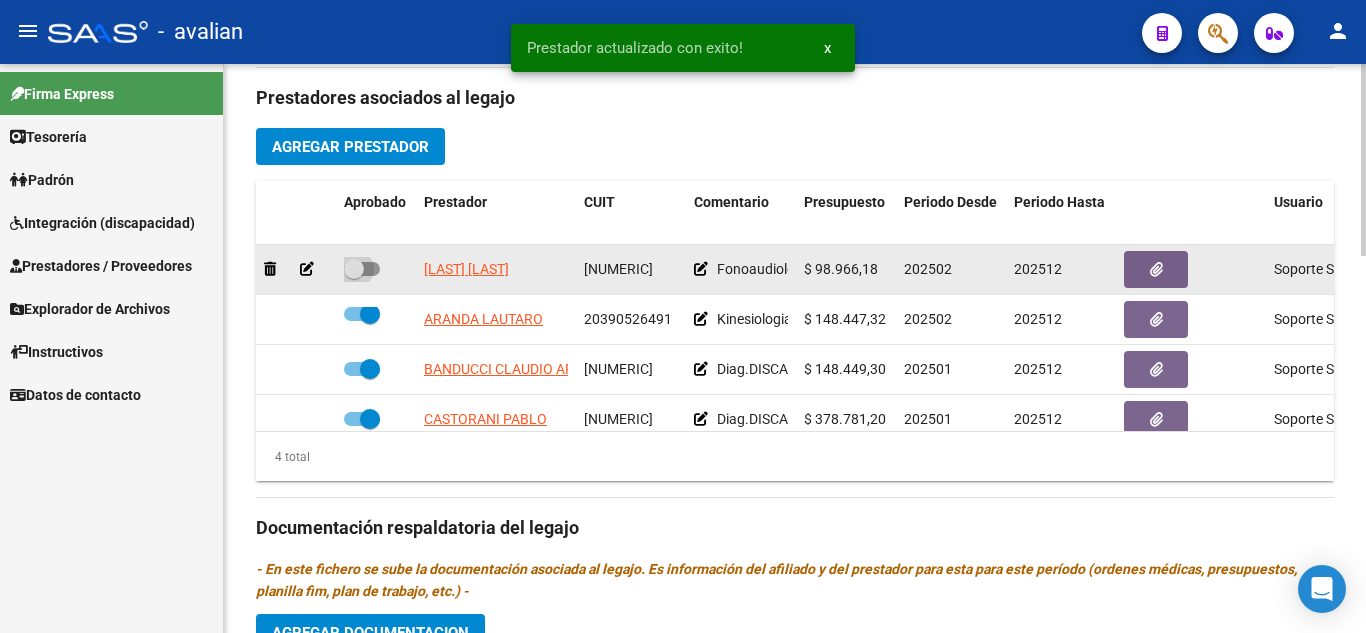 click at bounding box center [362, 269] 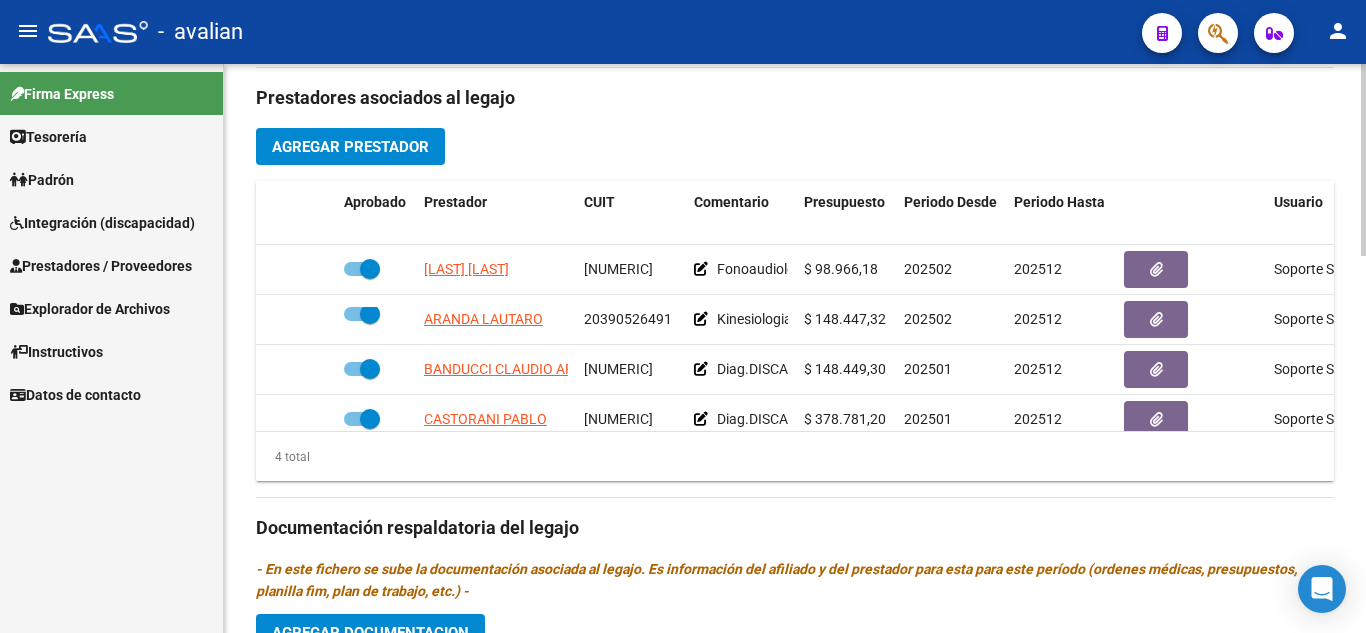 click on "Documentación respaldatoria del legajo" 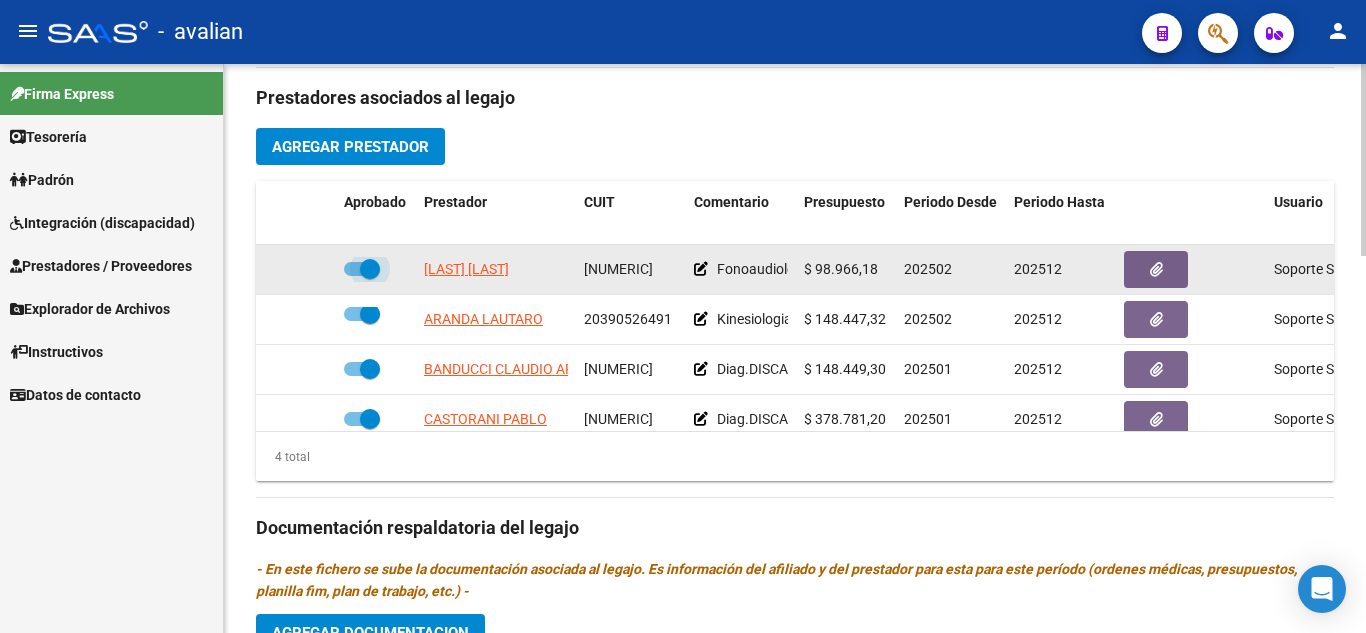 click at bounding box center [362, 269] 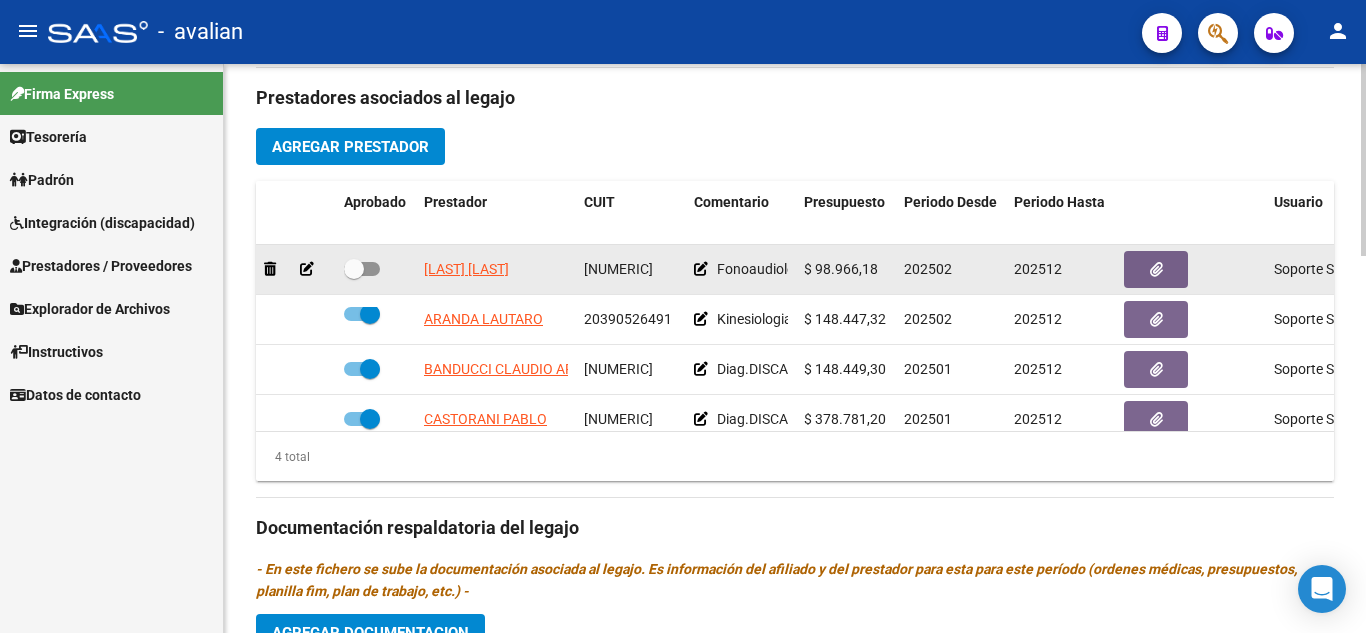click 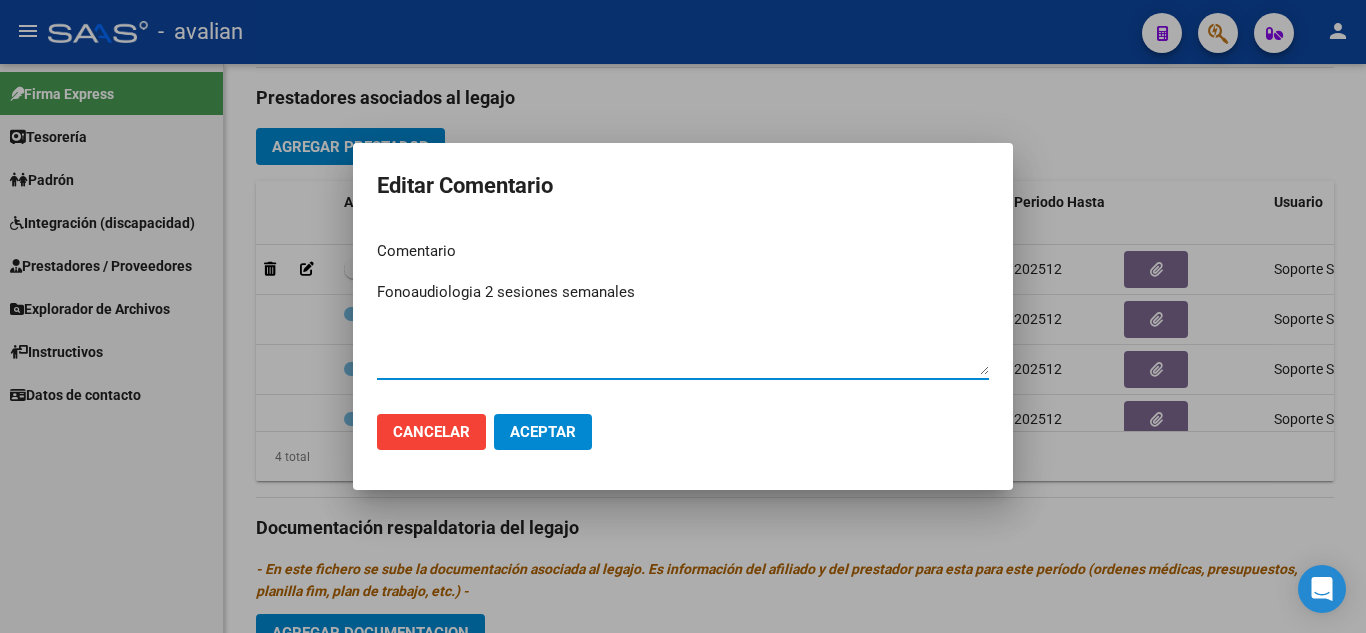 click on "Aceptar" 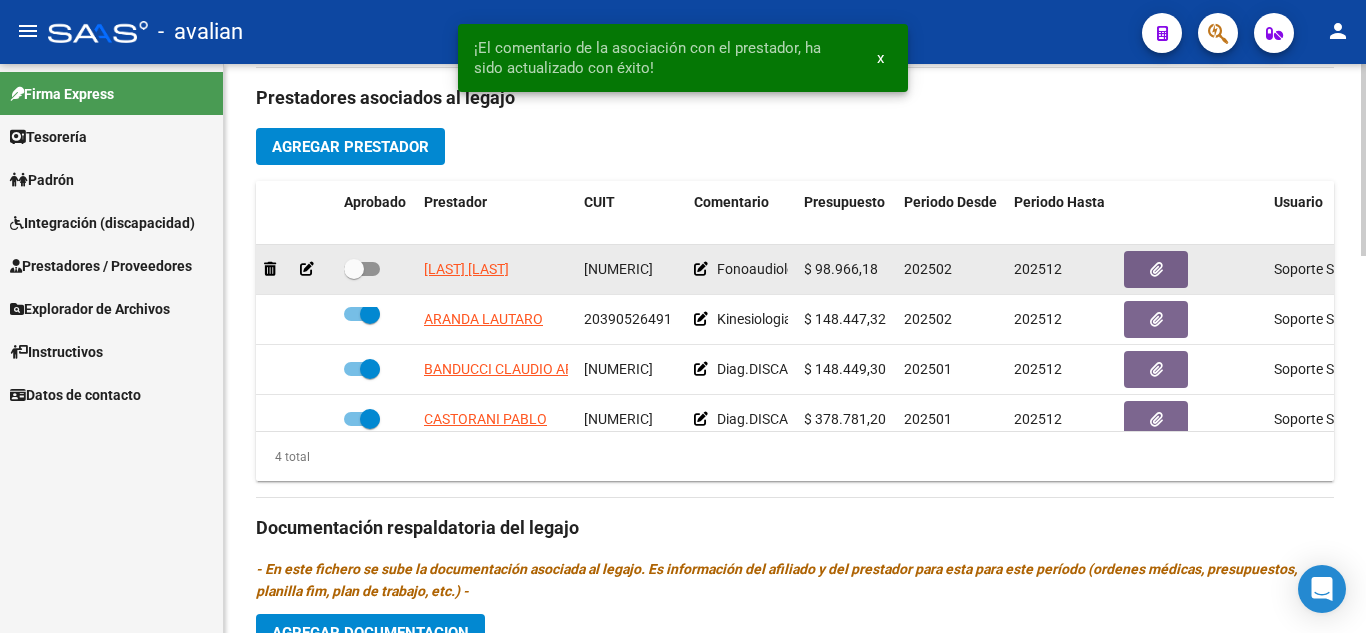 click 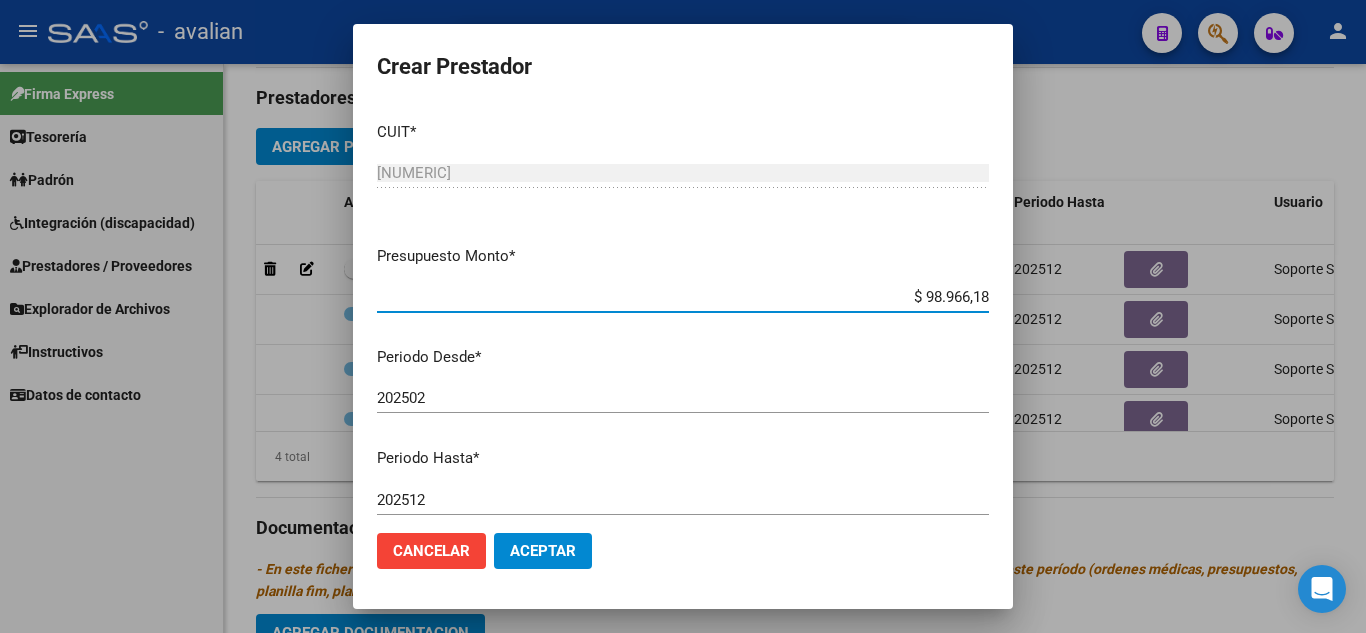 drag, startPoint x: 910, startPoint y: 290, endPoint x: 992, endPoint y: 303, distance: 83.02409 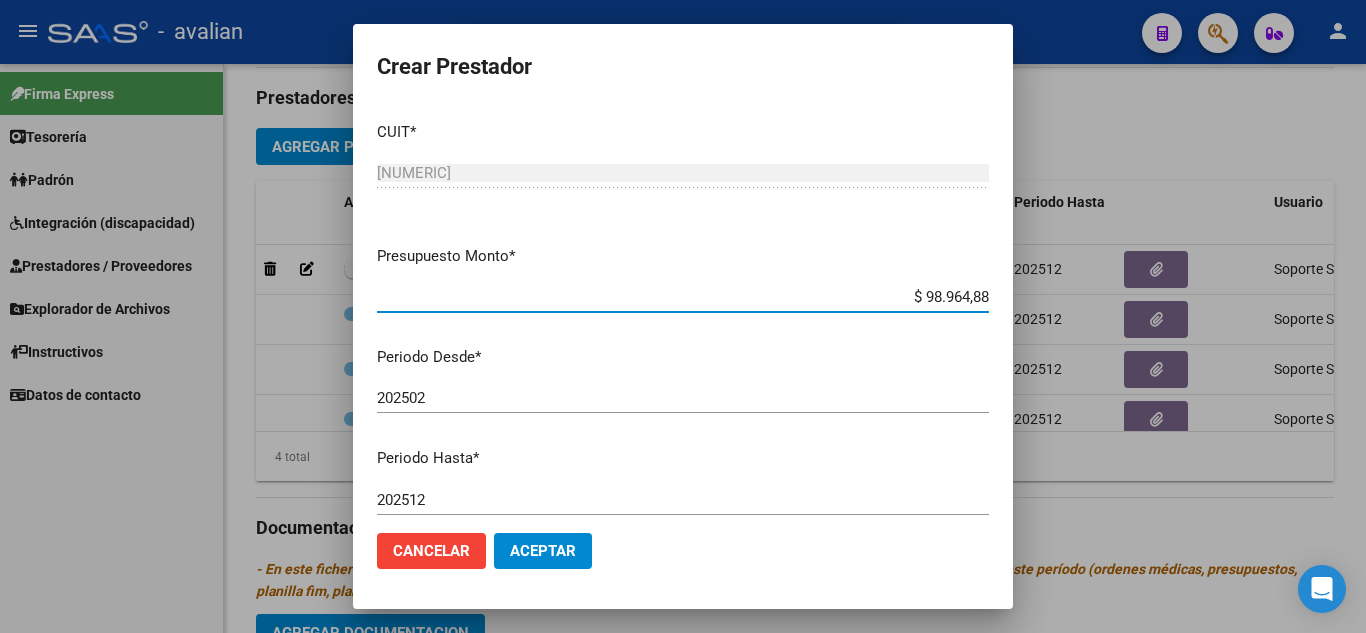 click on "202502" at bounding box center (683, 398) 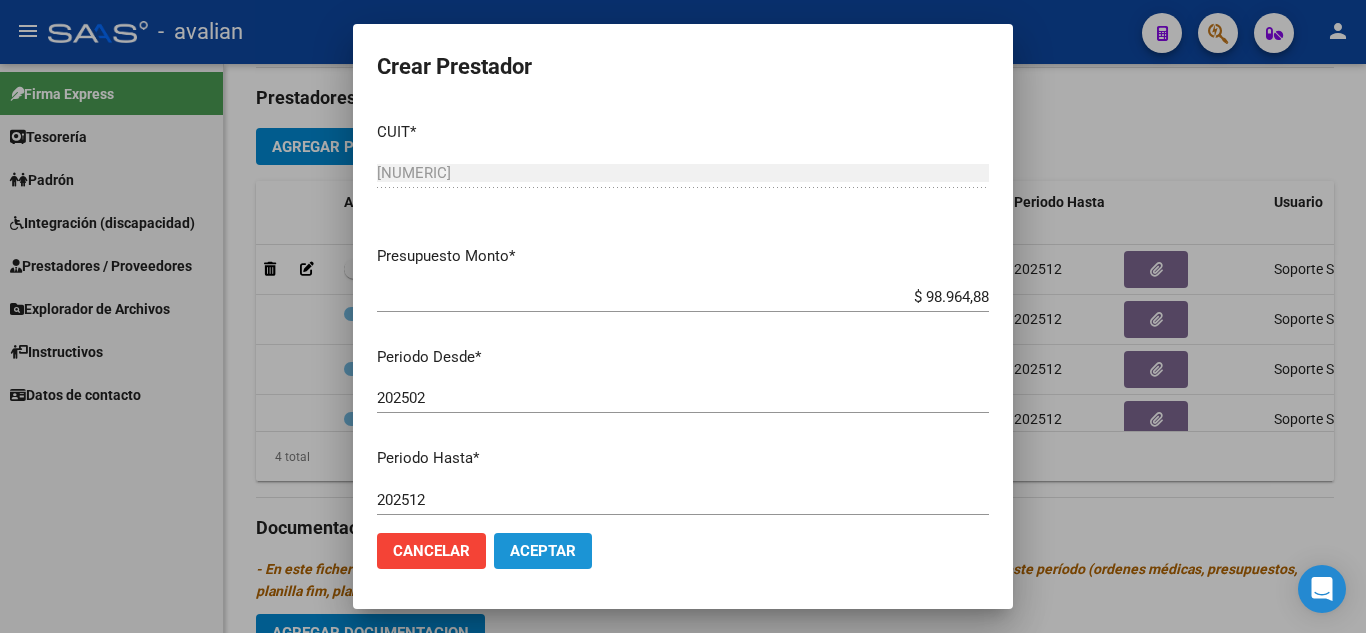 click on "Aceptar" 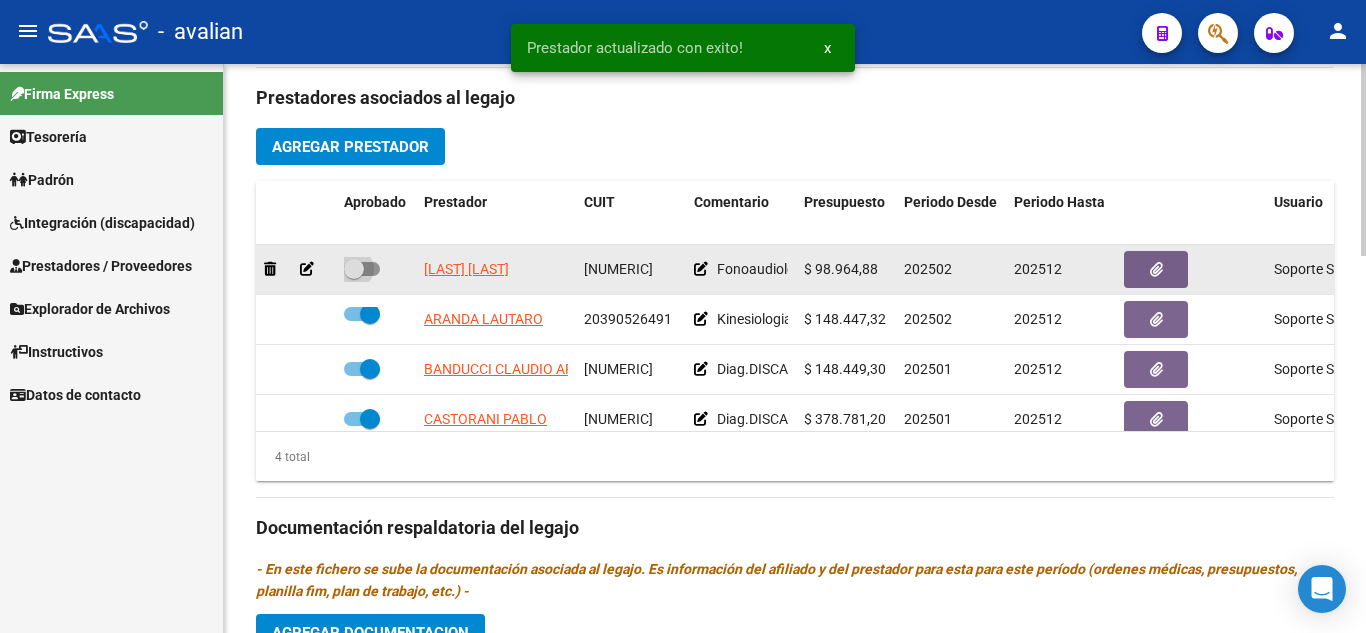 click at bounding box center (362, 269) 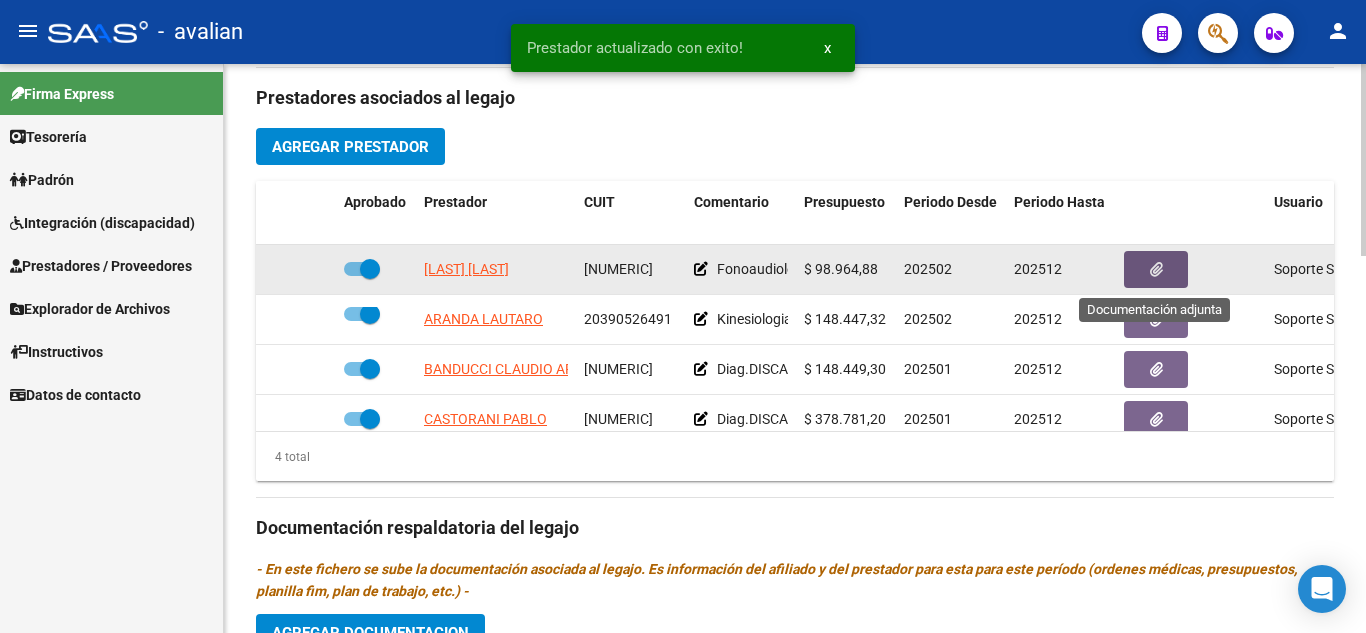 click 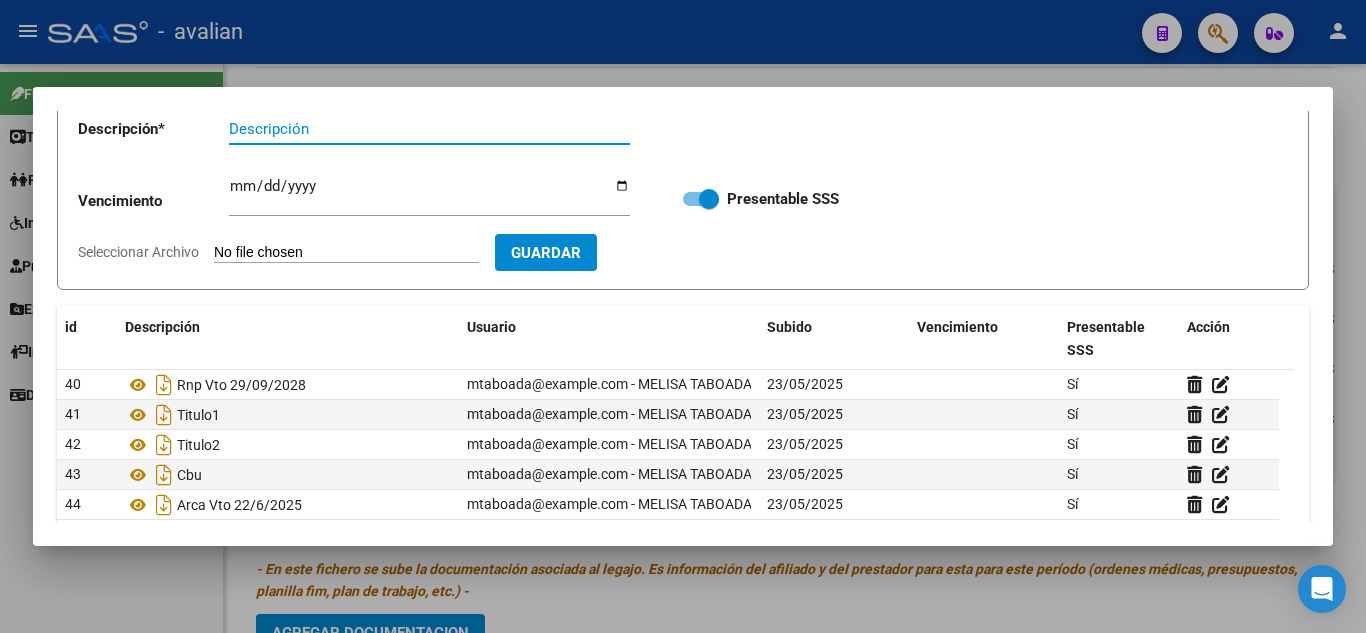 scroll, scrollTop: 227, scrollLeft: 0, axis: vertical 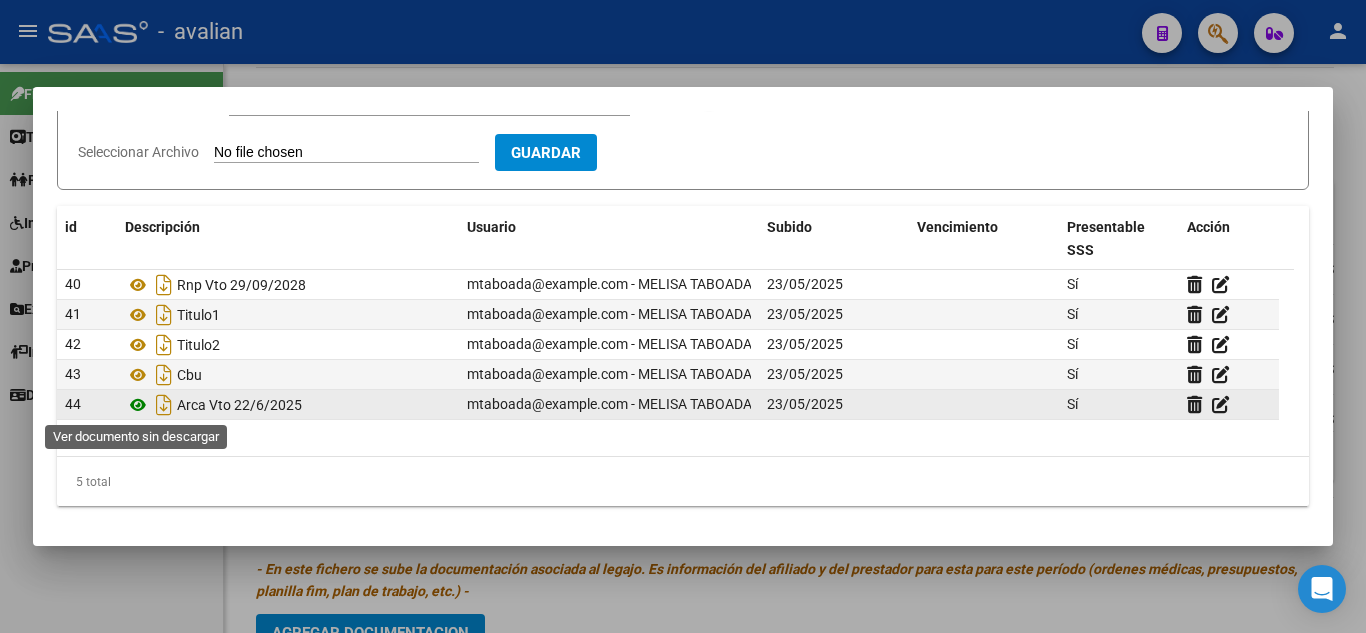 click 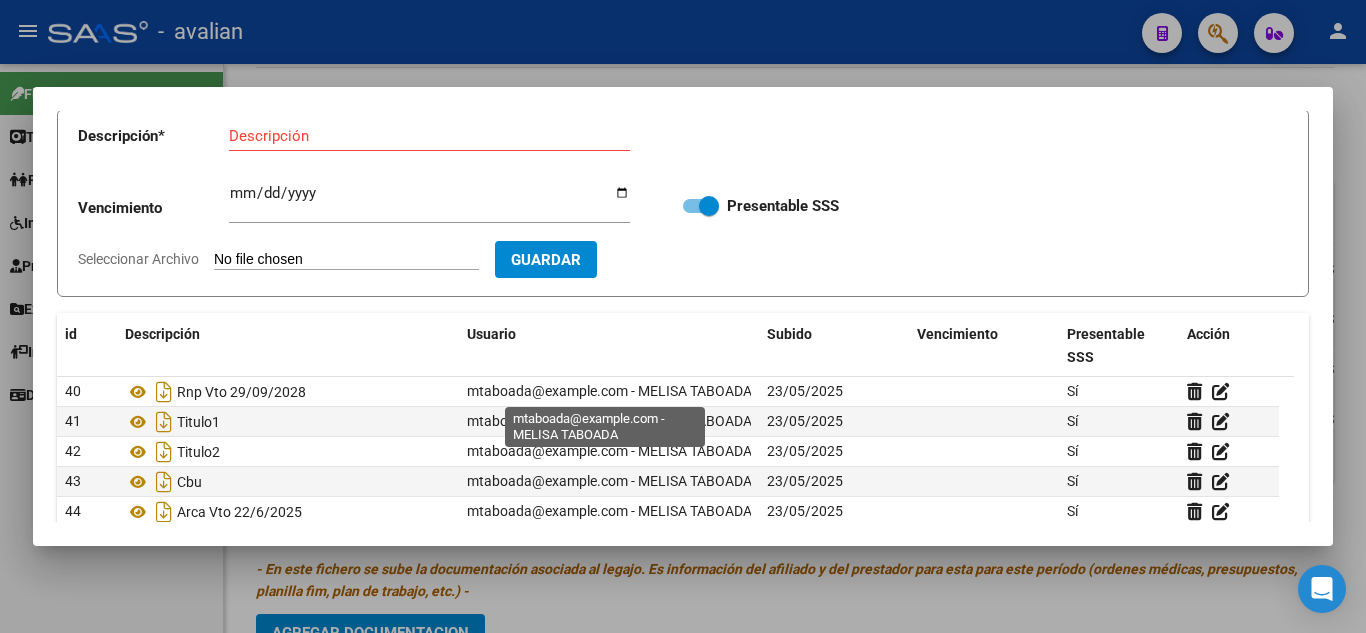 scroll, scrollTop: 0, scrollLeft: 0, axis: both 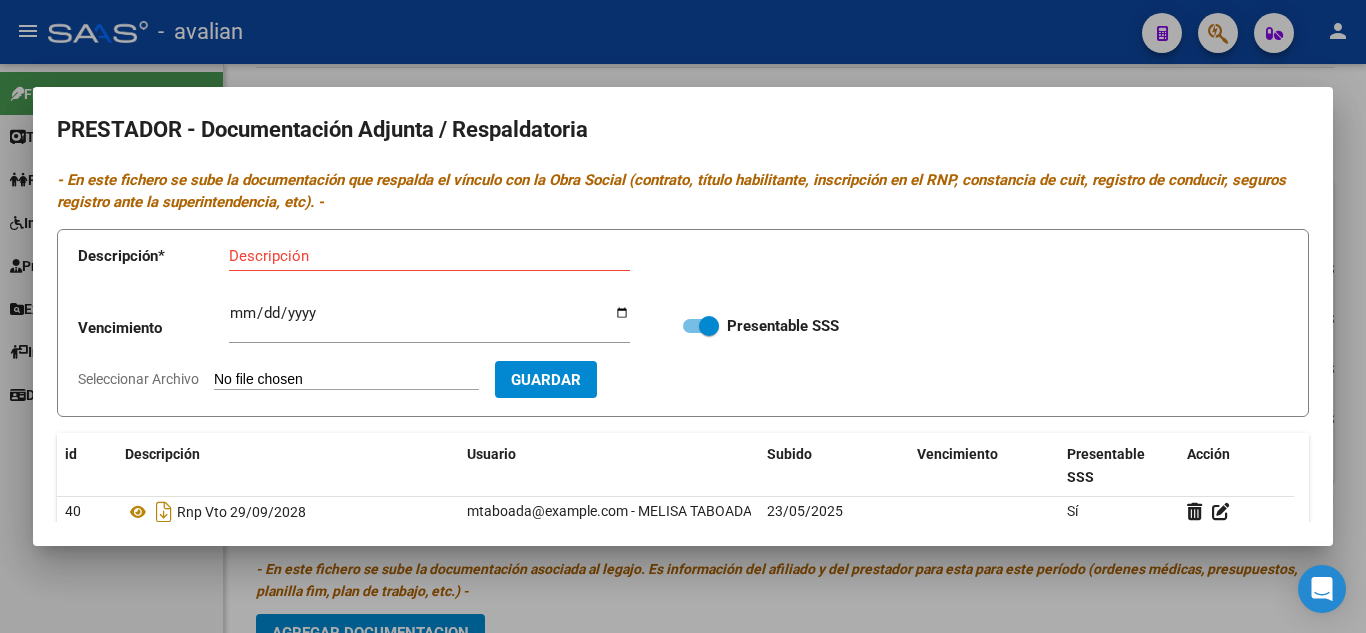 click at bounding box center [683, 316] 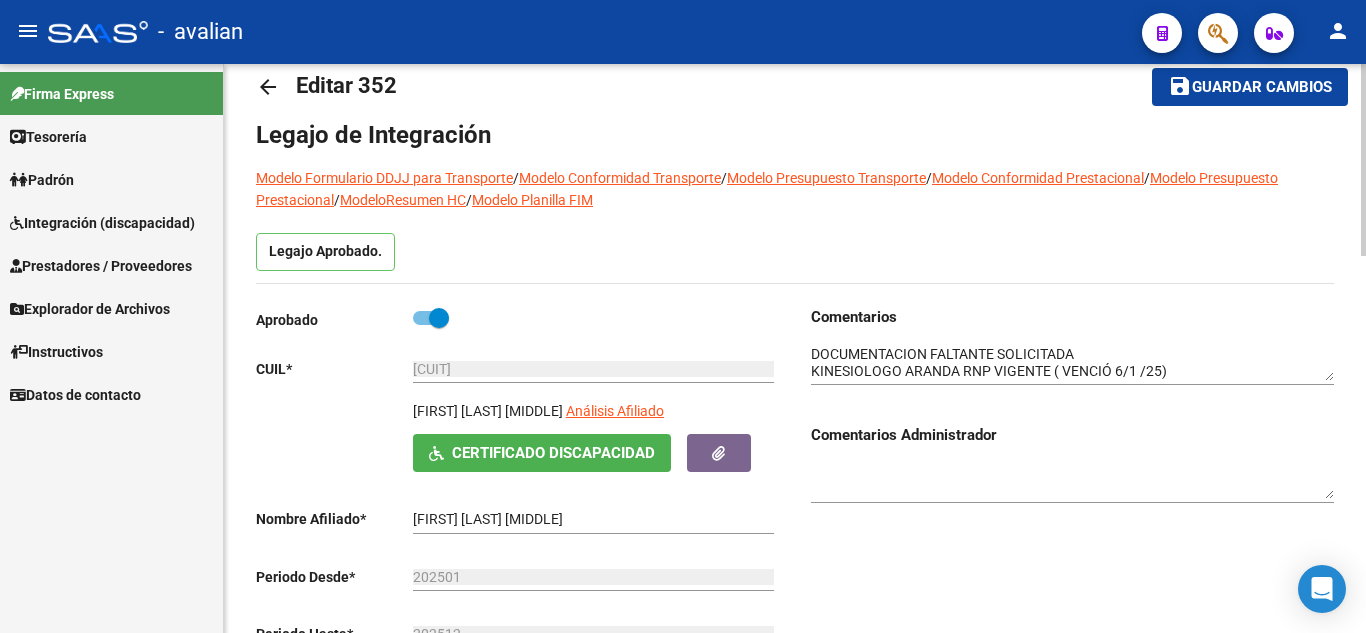 scroll, scrollTop: 0, scrollLeft: 0, axis: both 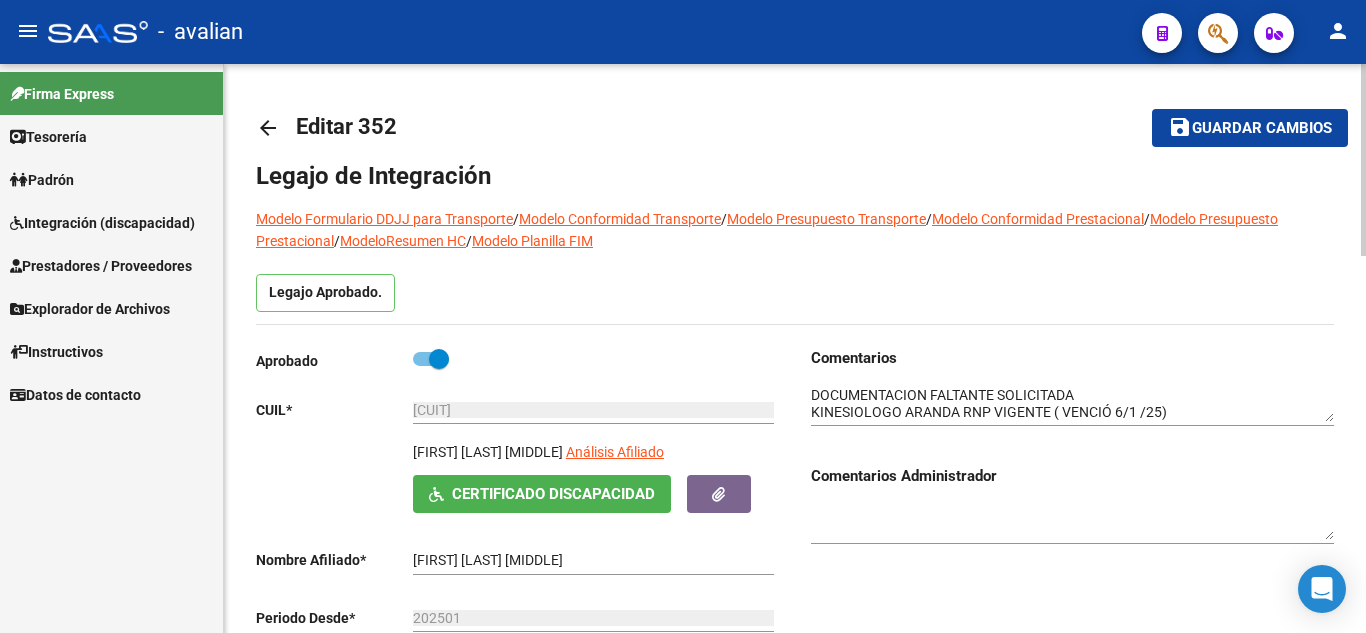 click on "Guardar cambios" 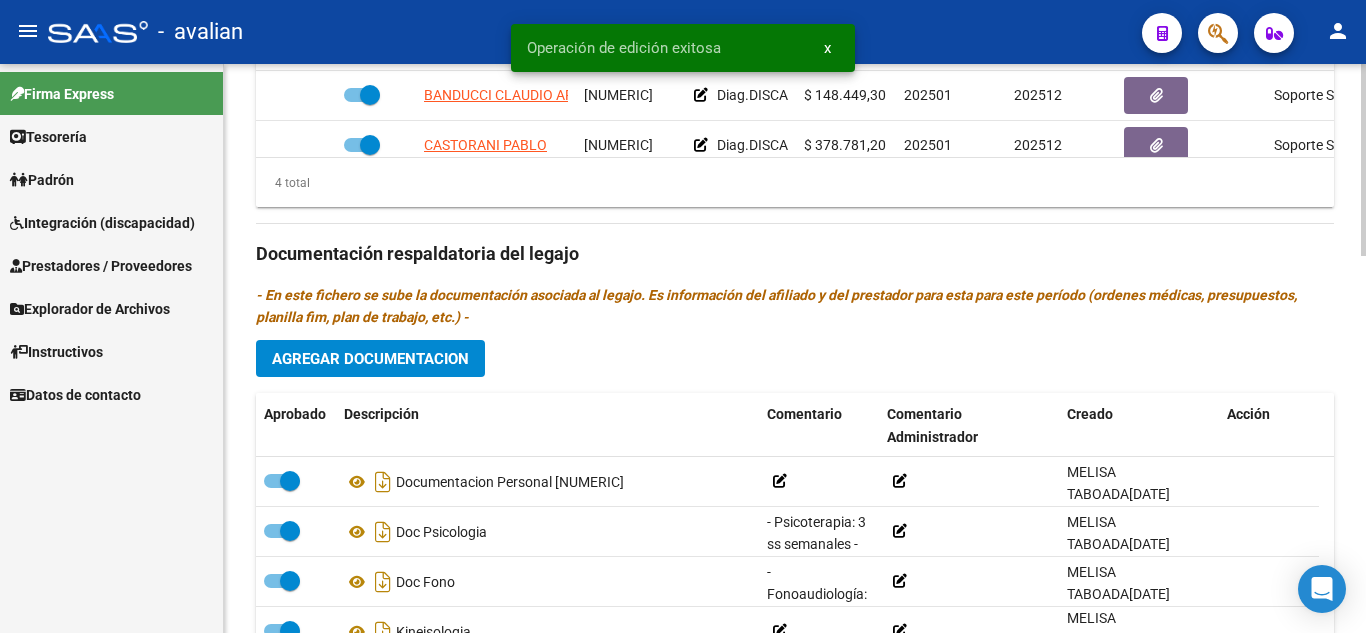 scroll, scrollTop: 1100, scrollLeft: 0, axis: vertical 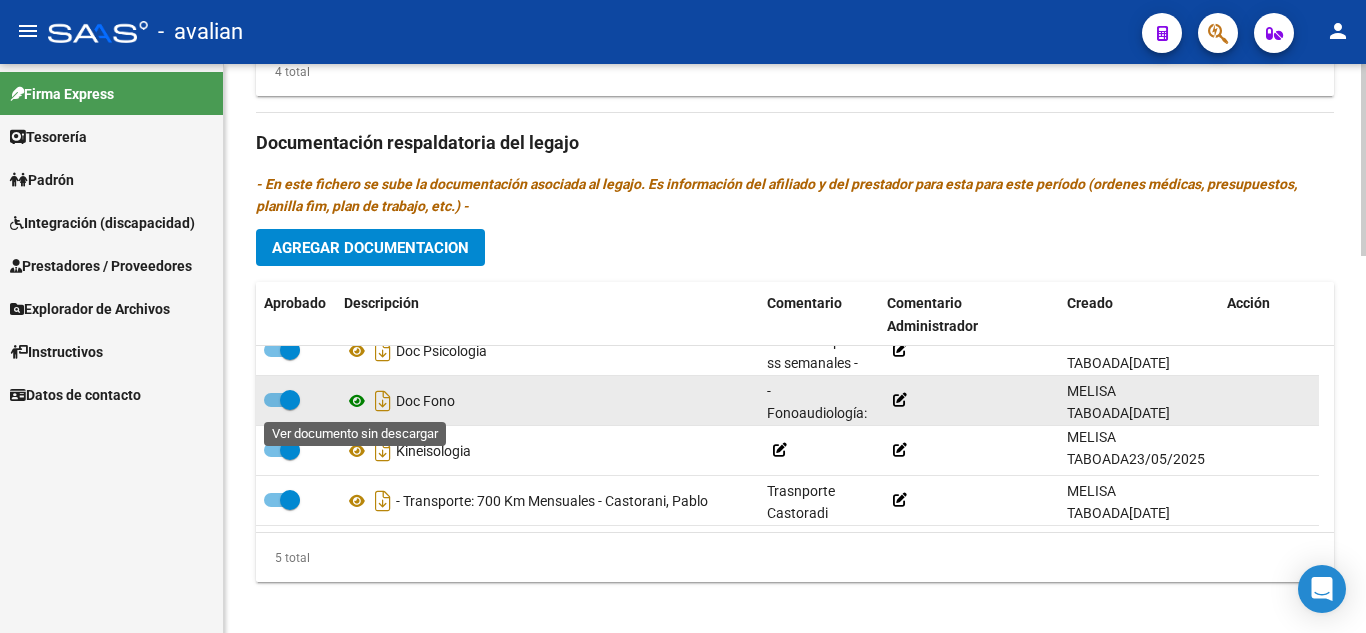 click 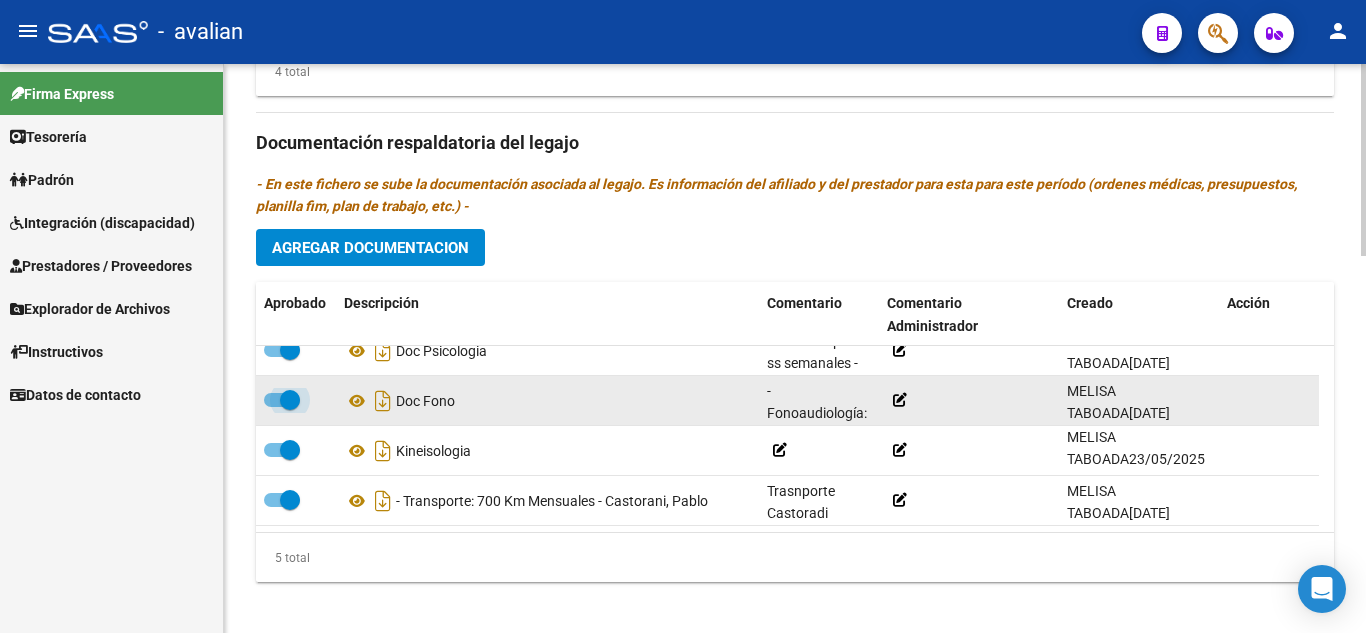 click at bounding box center [282, 400] 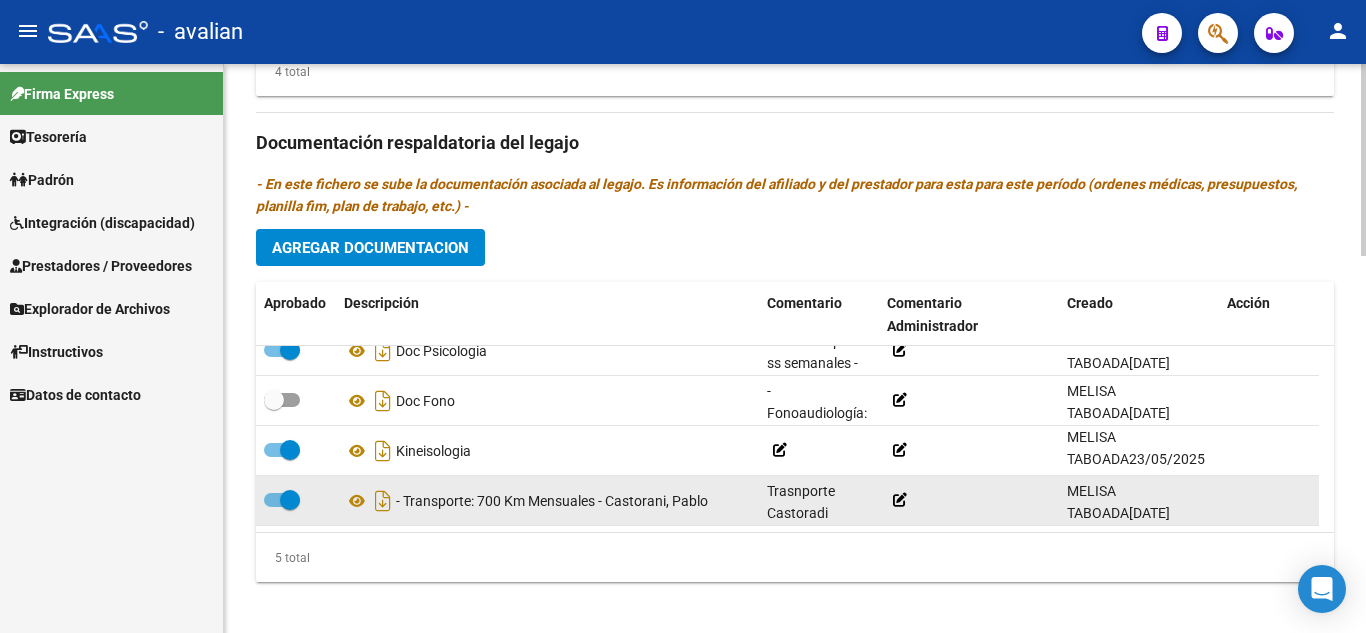 scroll, scrollTop: 0, scrollLeft: 0, axis: both 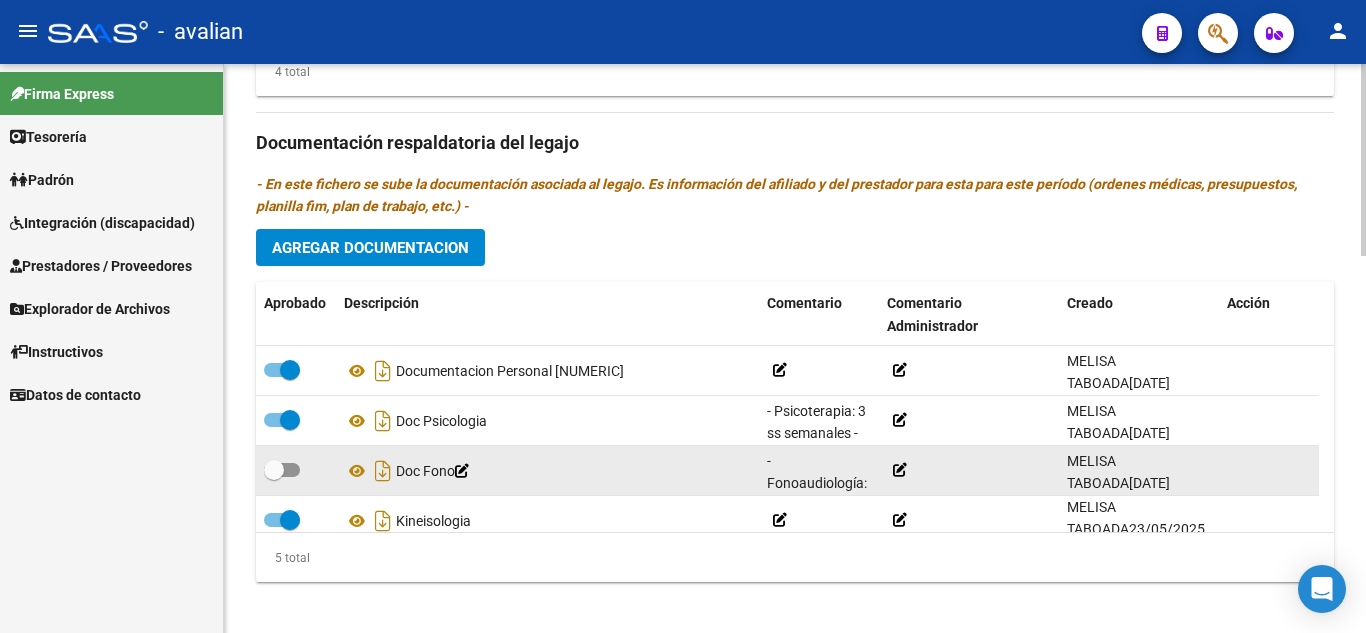 click 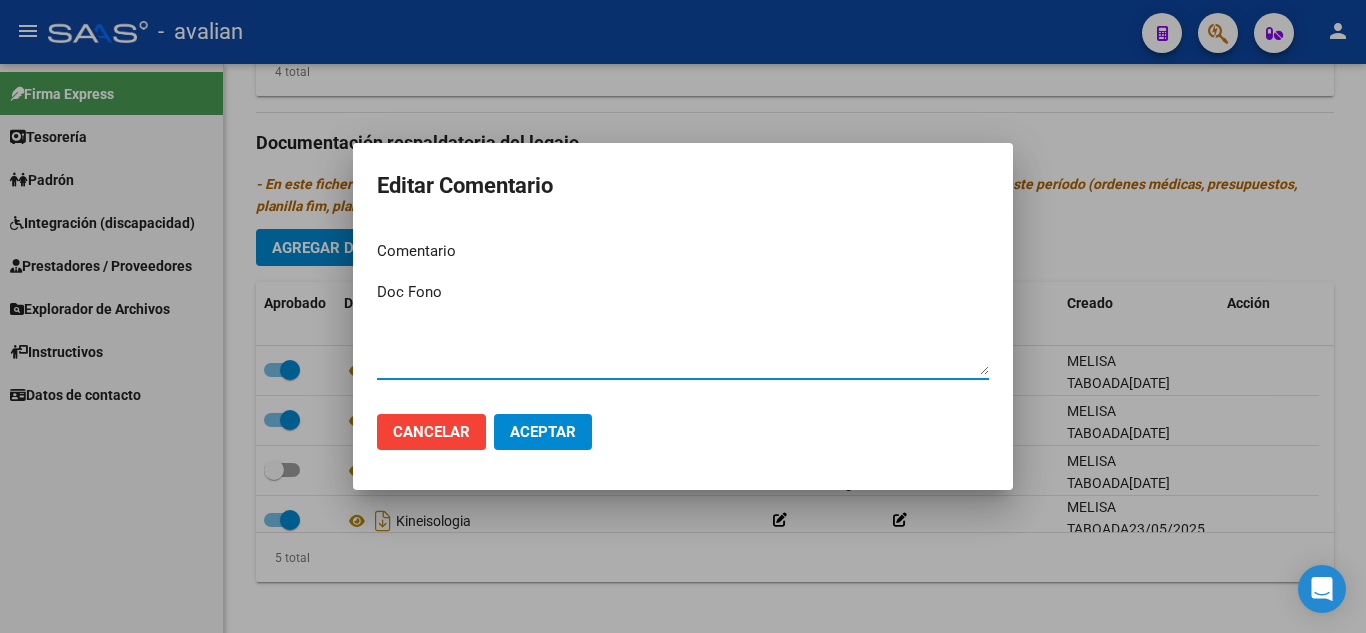 drag, startPoint x: 479, startPoint y: 290, endPoint x: 317, endPoint y: 295, distance: 162.07715 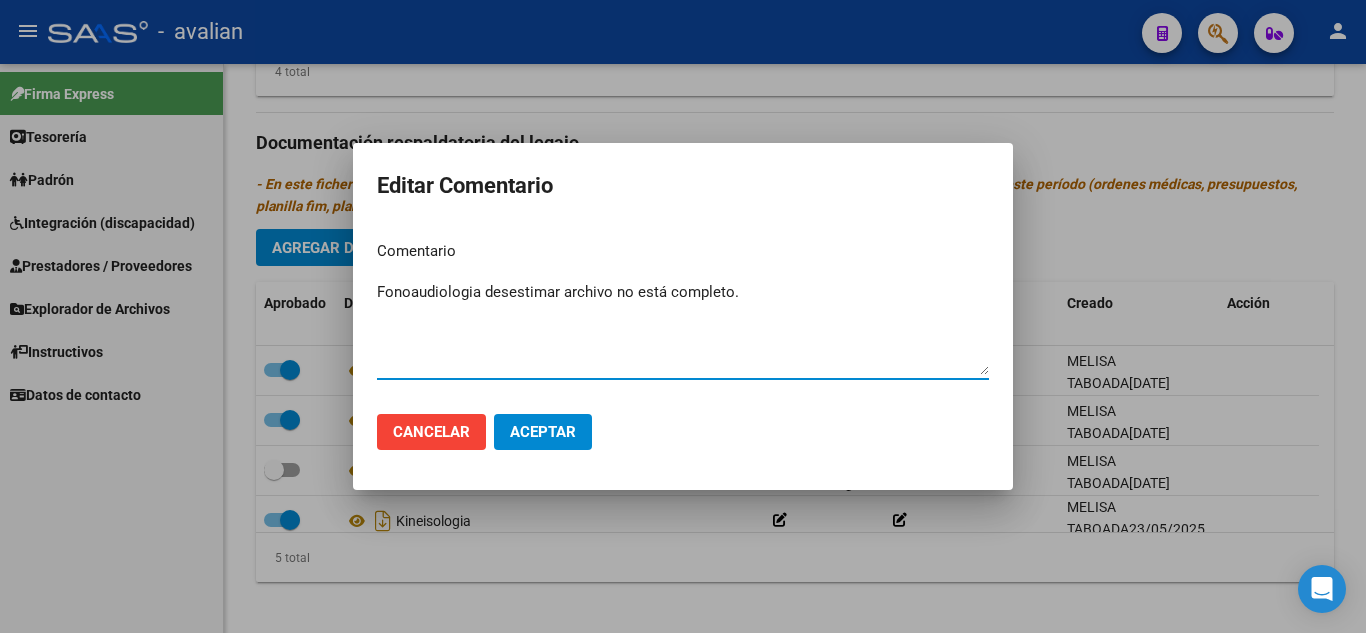 click on "Aceptar" 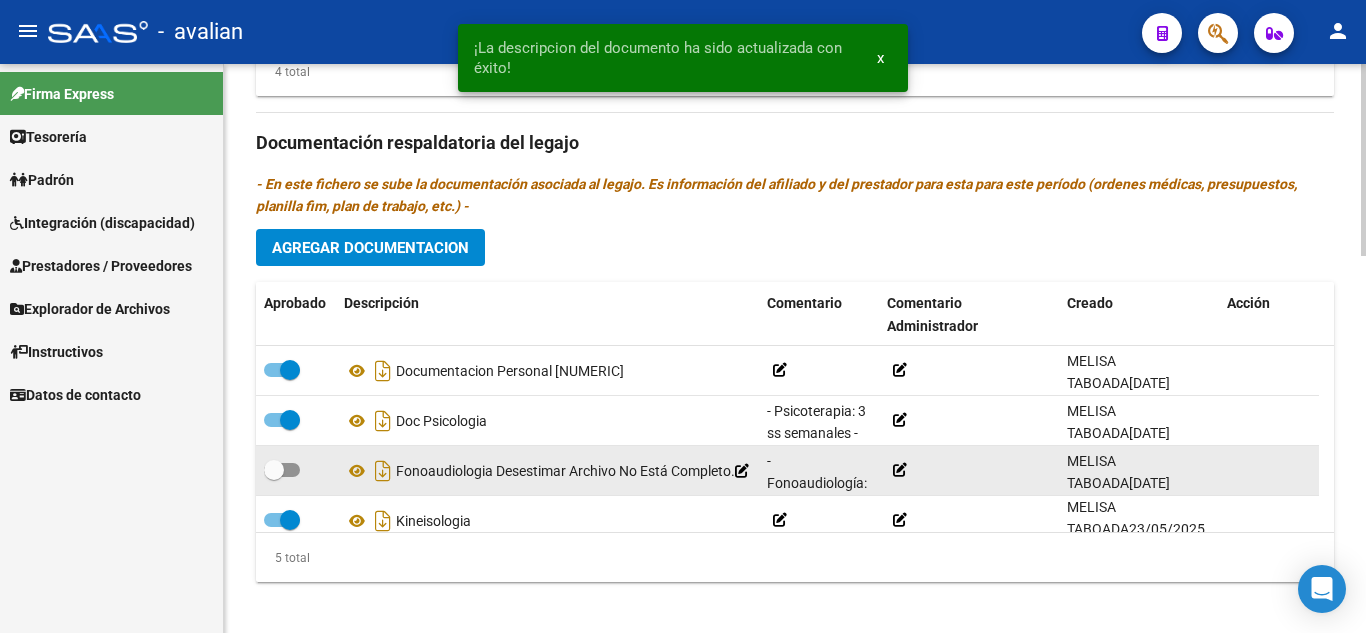 click 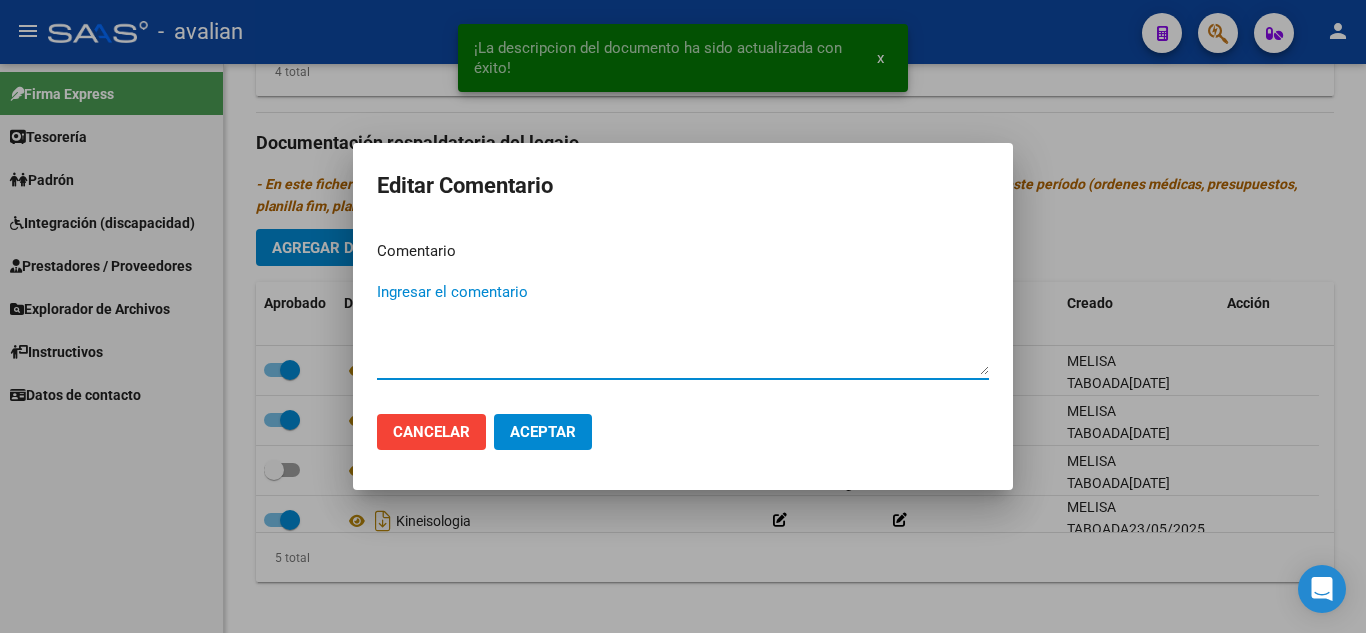 click on "Cancelar" 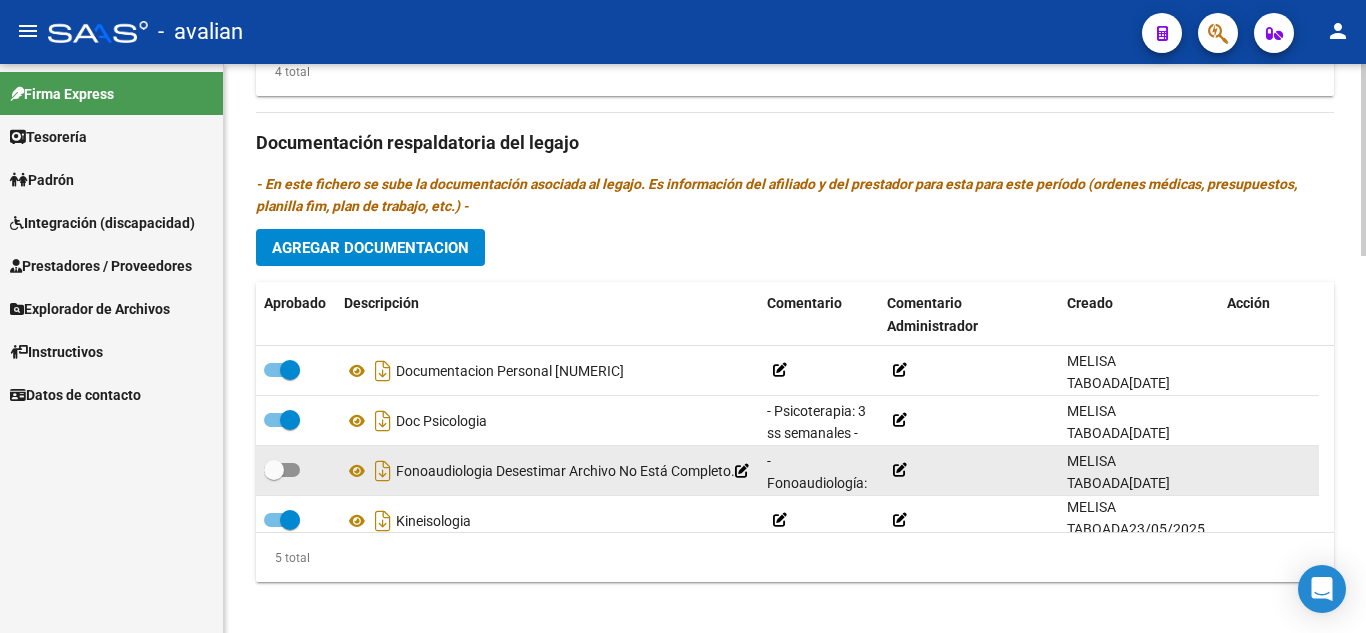 click on "- Fonoaudiología: 2 ss semanales - Lic. Herrera, Noelia Belén" 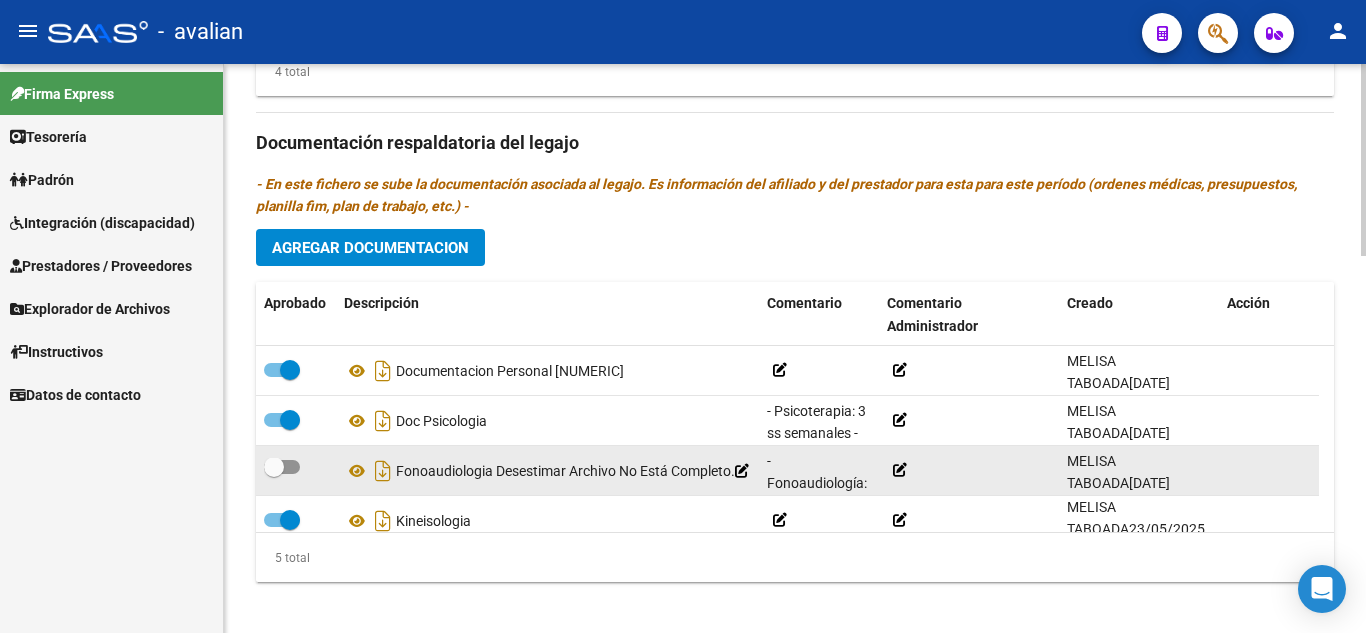 scroll, scrollTop: 5, scrollLeft: 0, axis: vertical 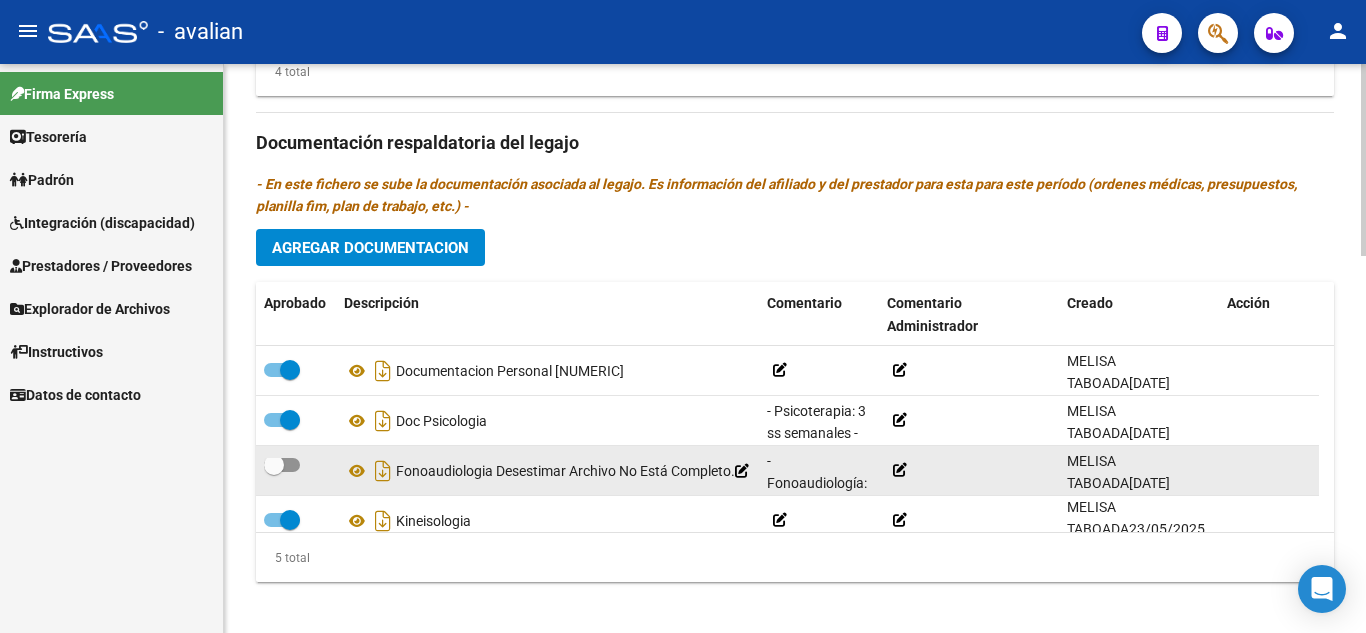 click 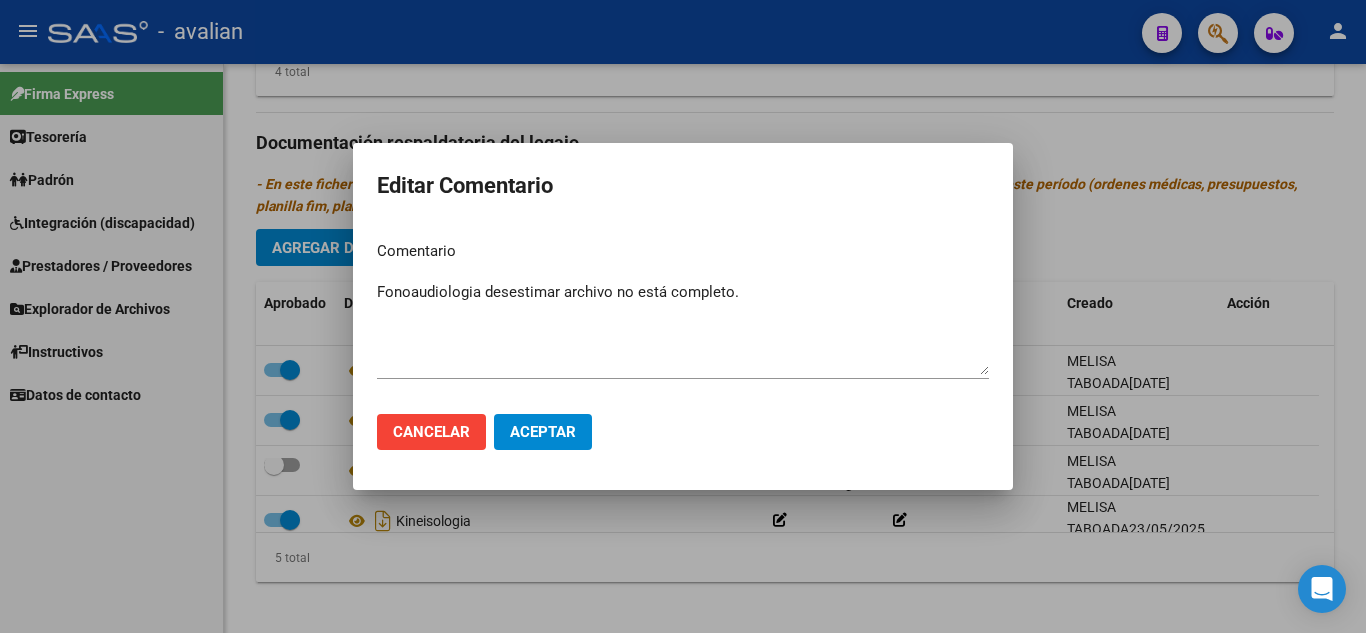 click on "Cancelar Aceptar" 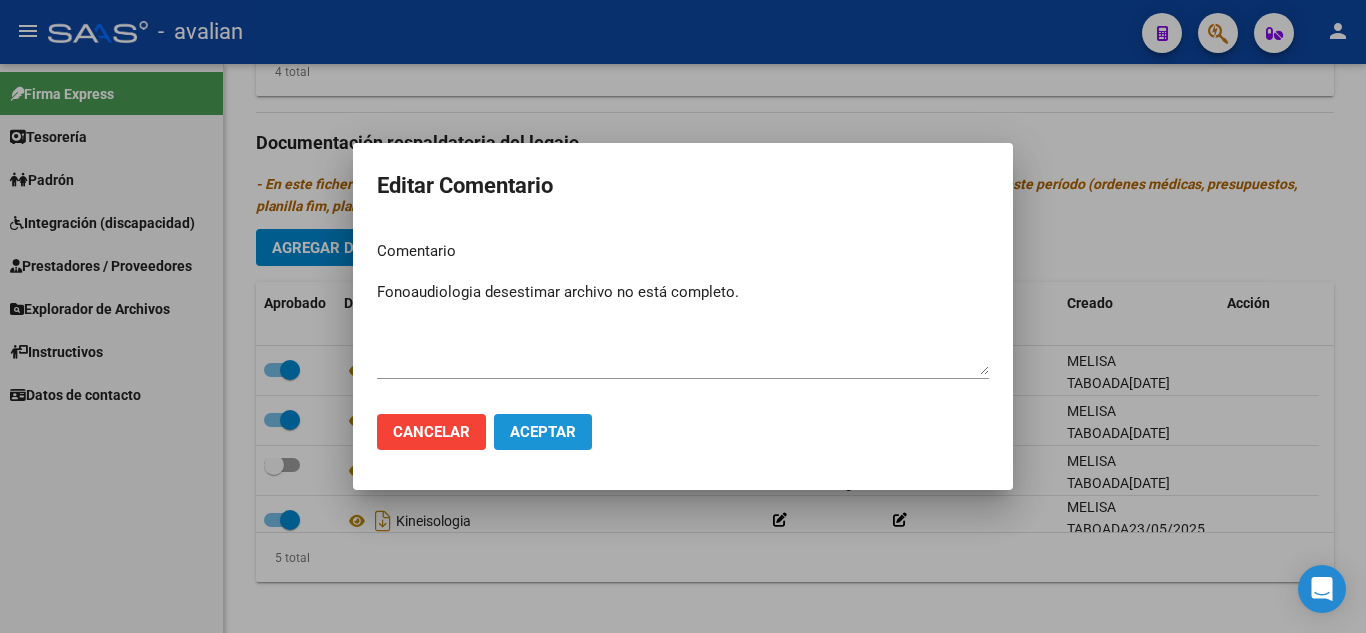click on "Aceptar" 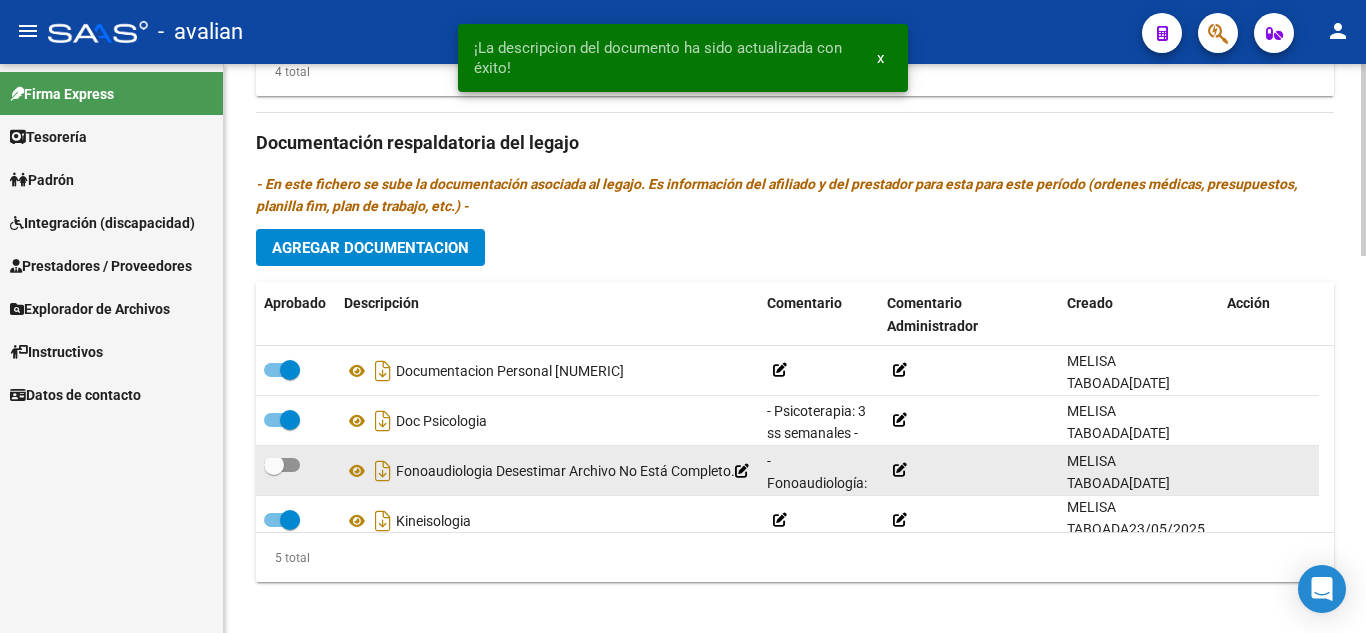scroll, scrollTop: 72, scrollLeft: 0, axis: vertical 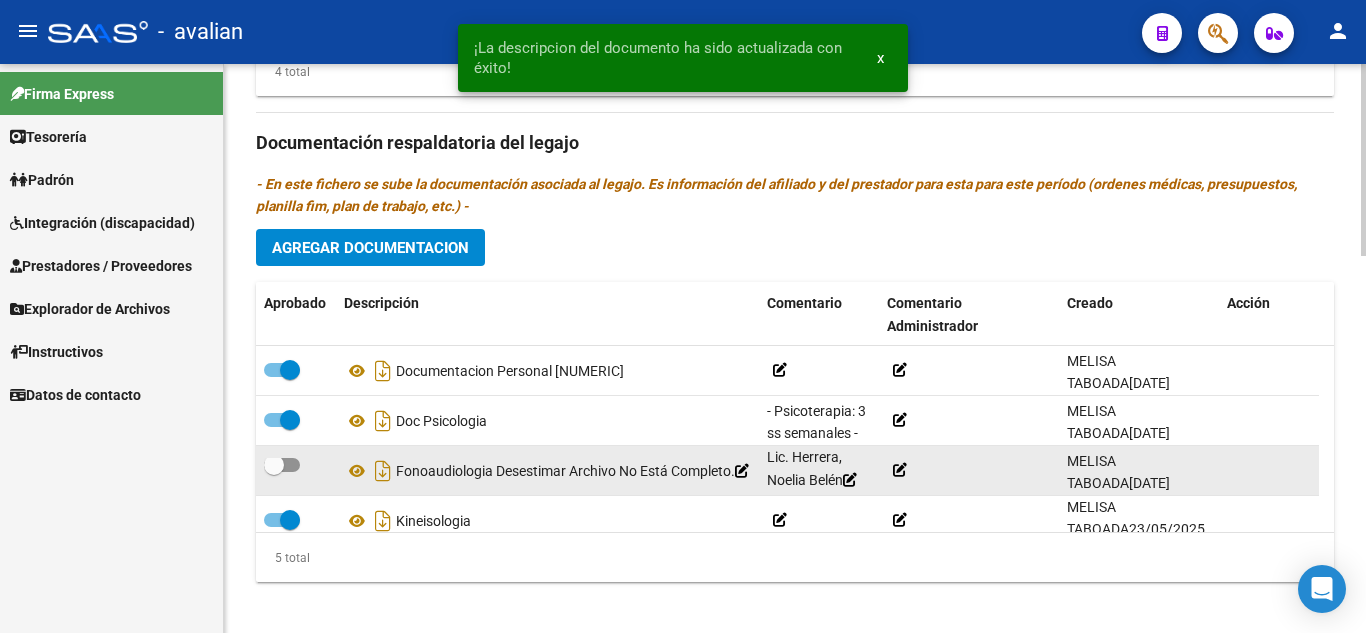 drag, startPoint x: 784, startPoint y: 475, endPoint x: 839, endPoint y: 484, distance: 55.7315 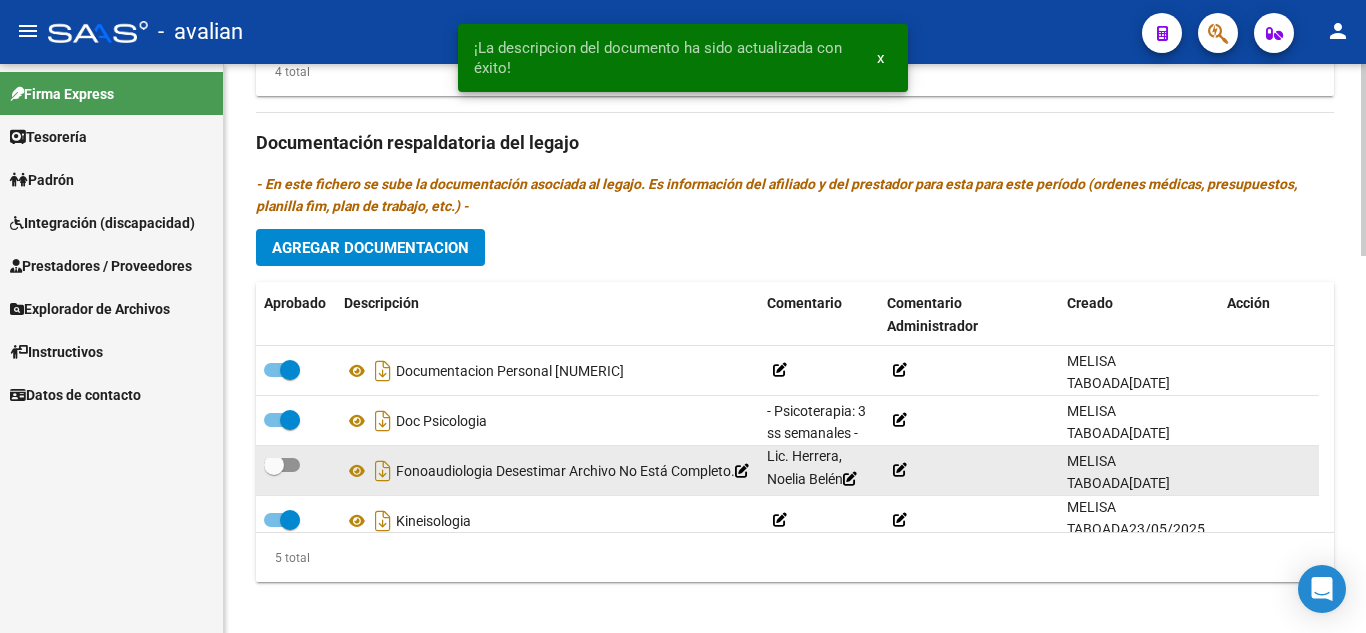 click 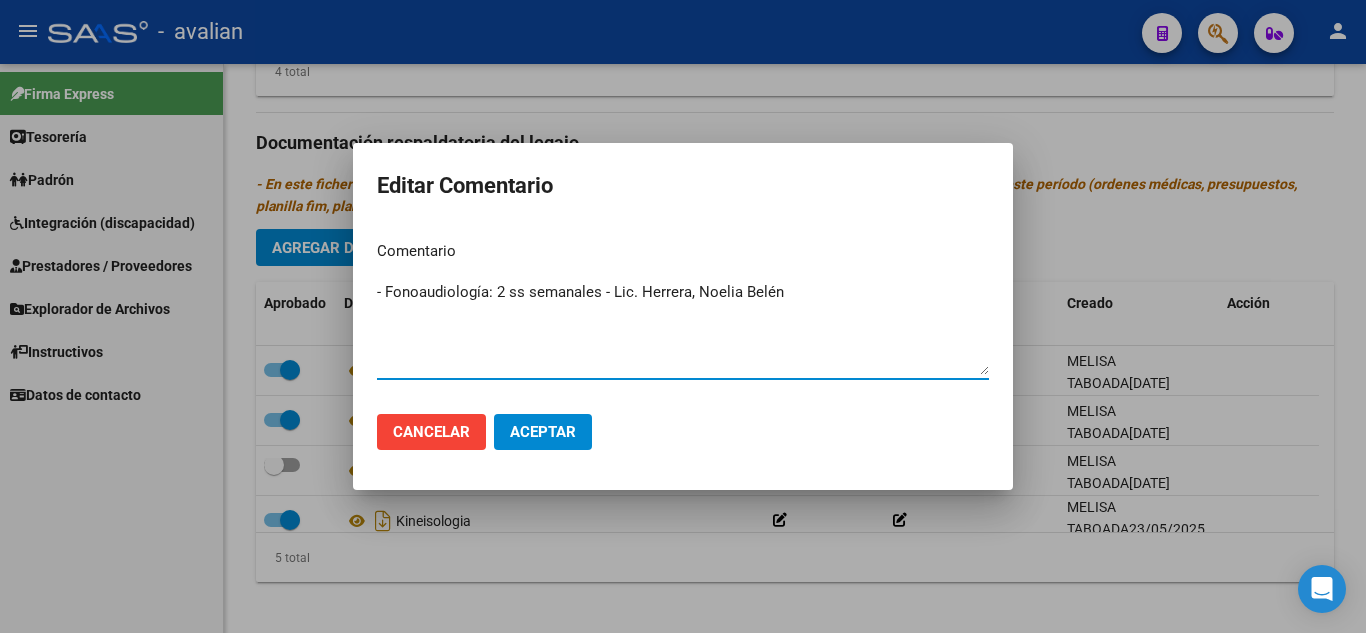 drag, startPoint x: 773, startPoint y: 288, endPoint x: 352, endPoint y: 262, distance: 421.8021 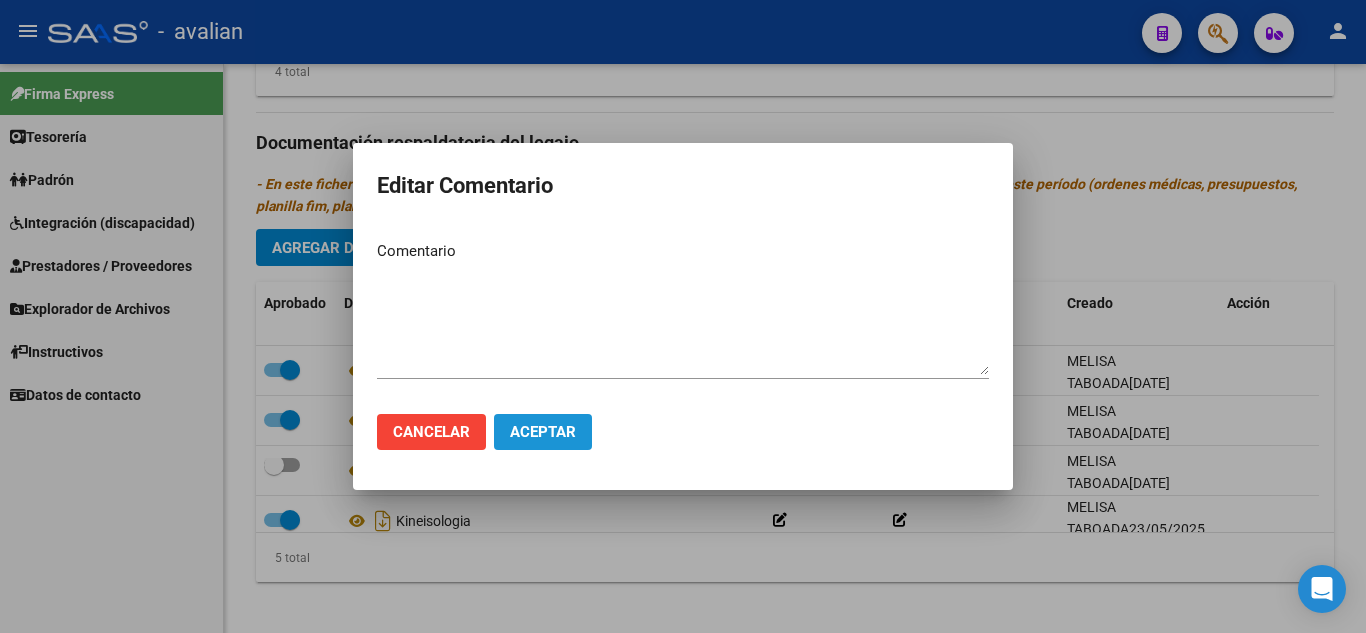 click on "Aceptar" 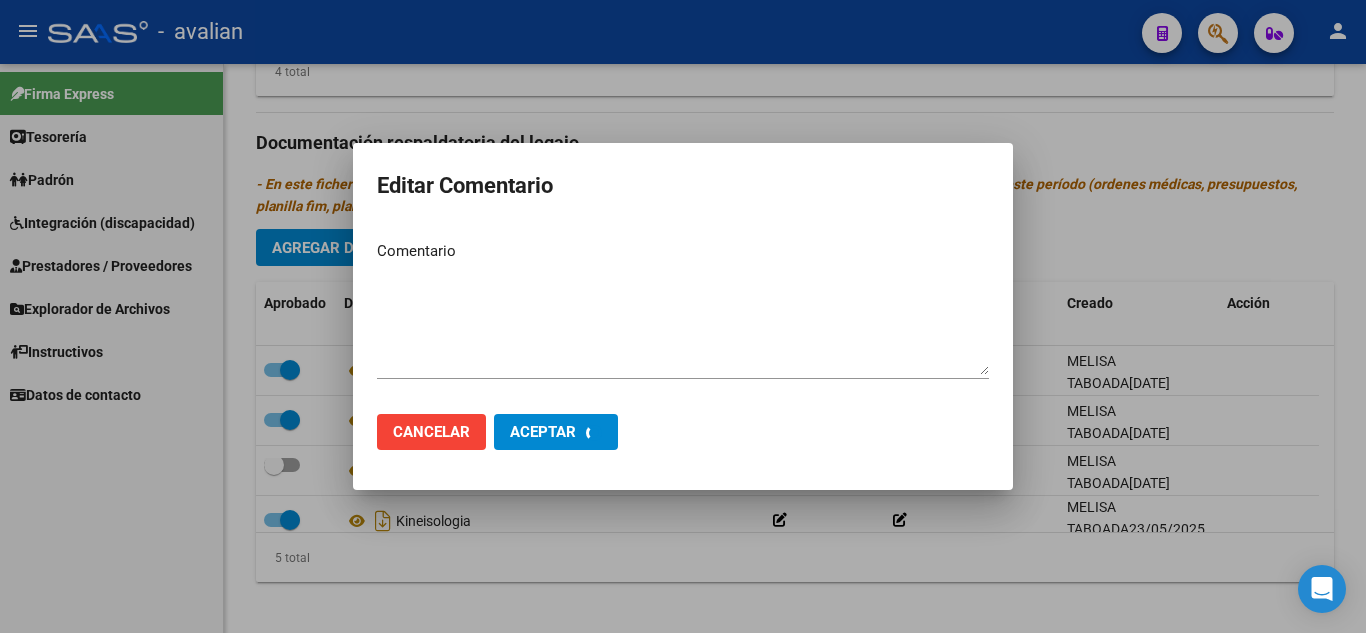 scroll, scrollTop: 0, scrollLeft: 0, axis: both 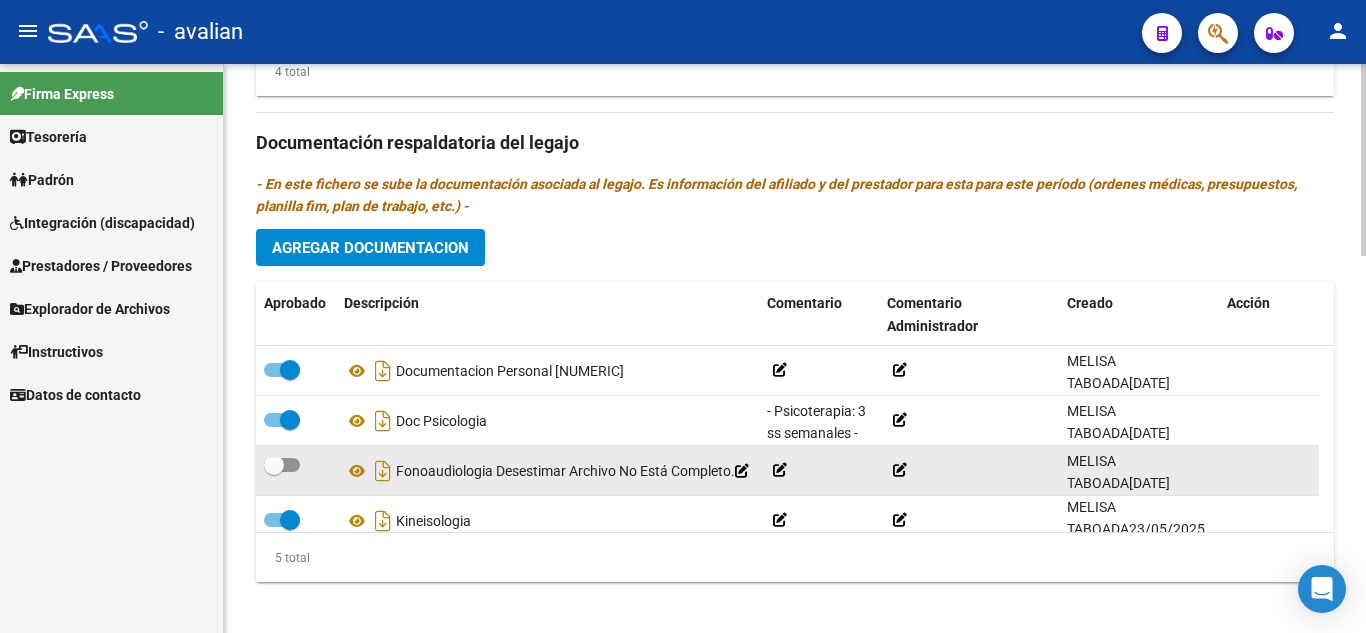 click at bounding box center [282, 465] 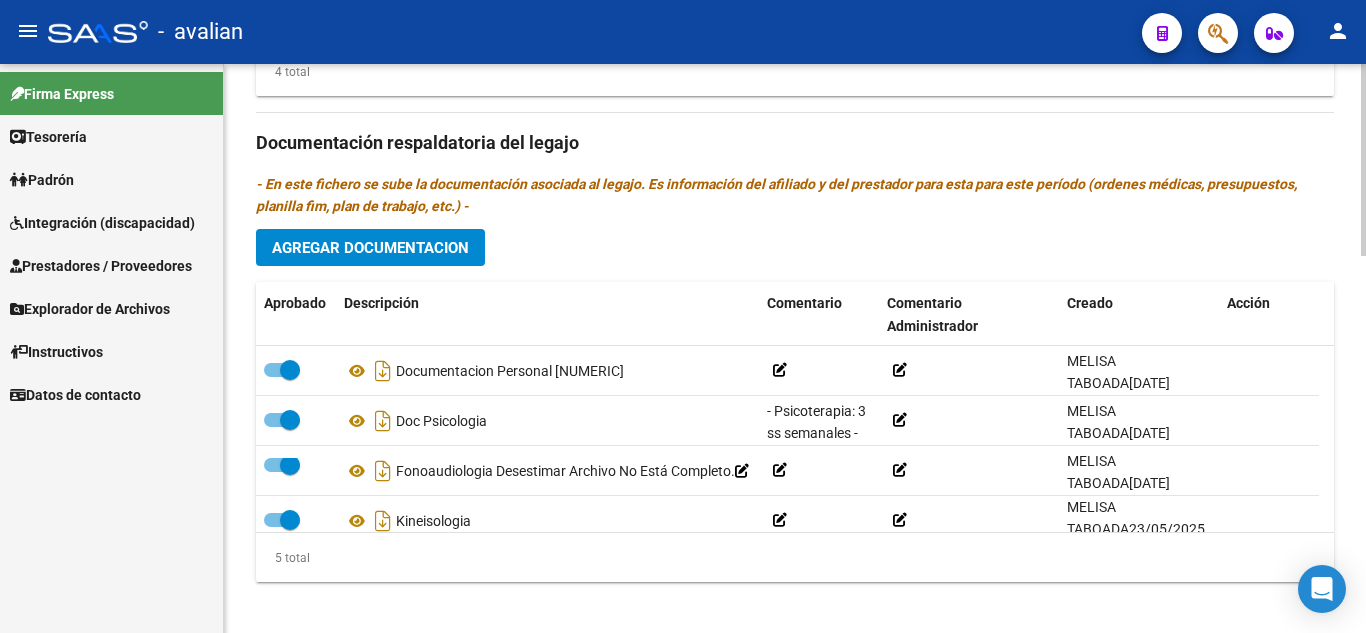 scroll, scrollTop: 0, scrollLeft: 0, axis: both 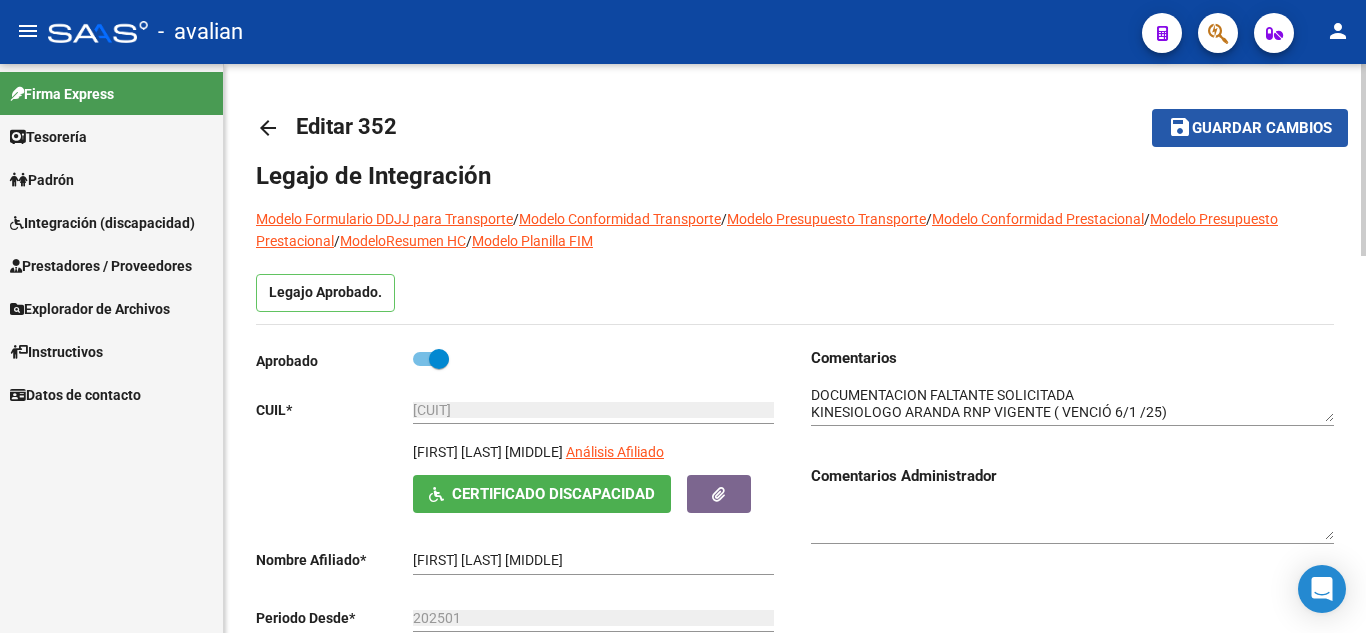 click on "save" 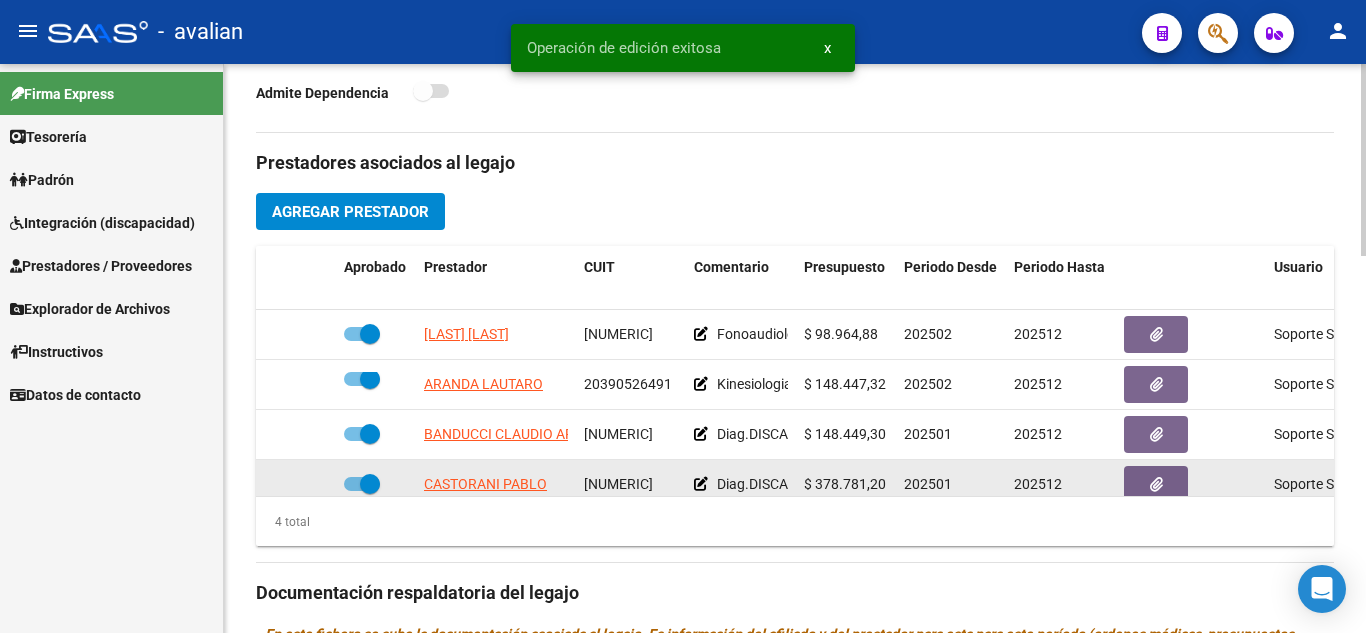 scroll, scrollTop: 1000, scrollLeft: 0, axis: vertical 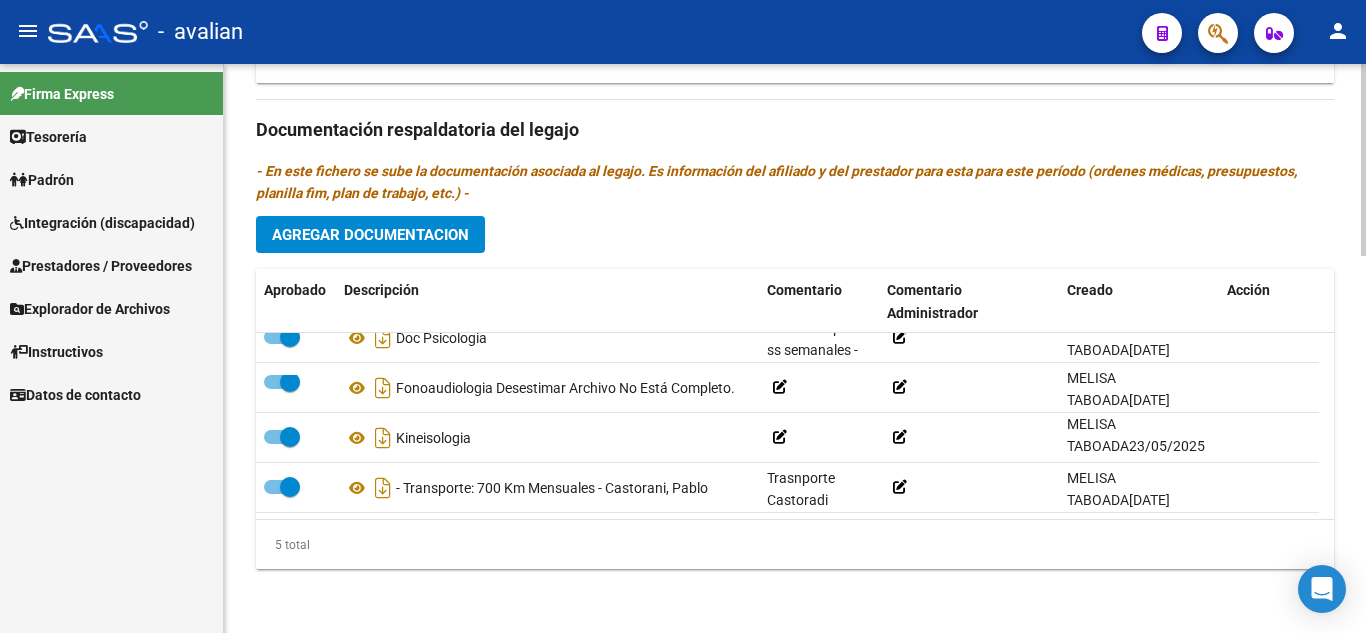 click on "Agregar Documentacion" 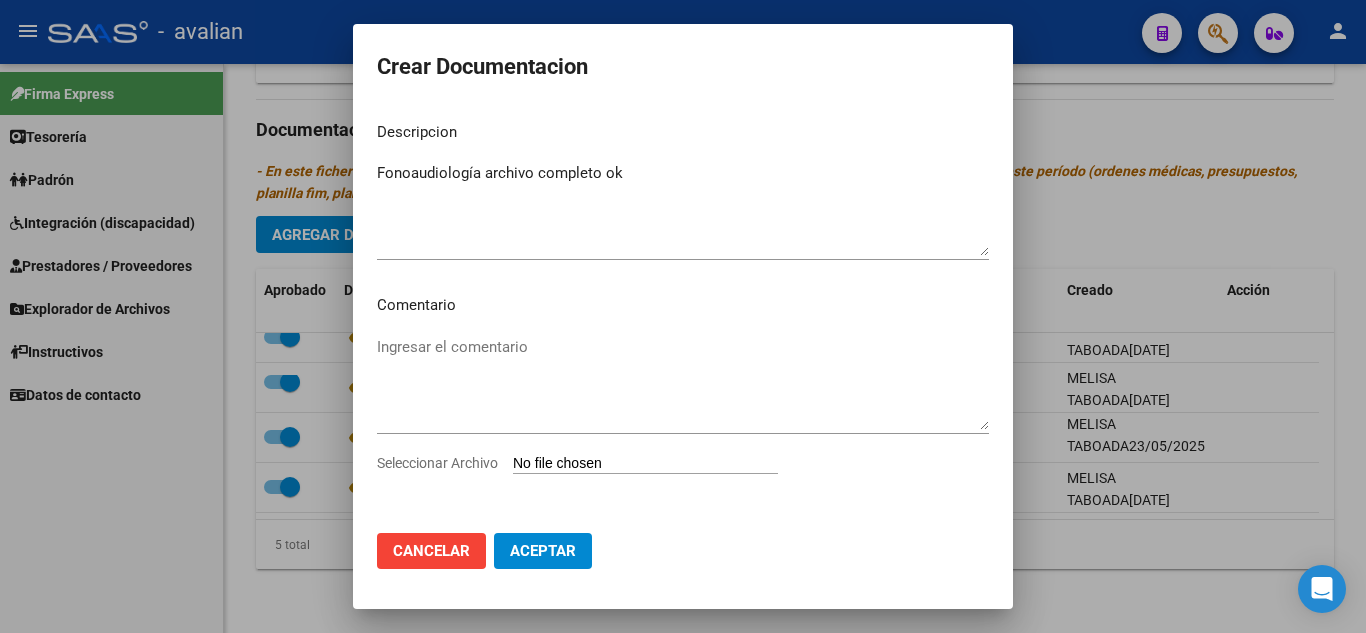 click on "Seleccionar Archivo" at bounding box center [645, 464] 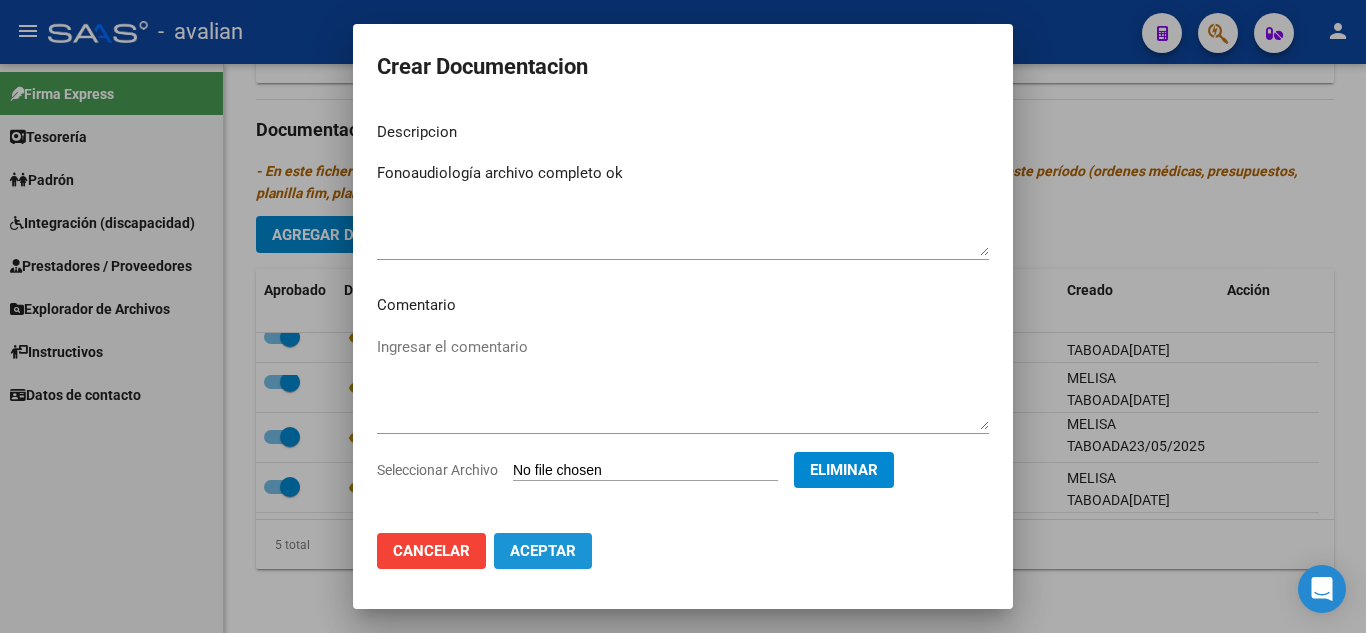 click on "Aceptar" 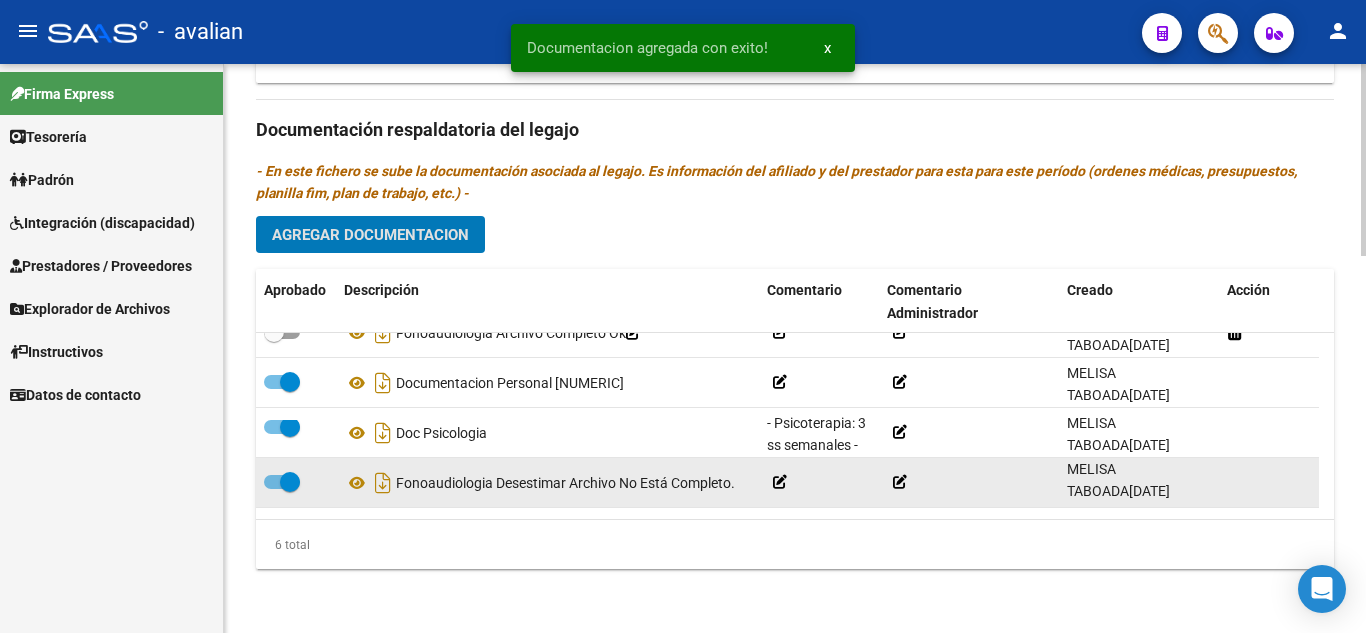scroll, scrollTop: 0, scrollLeft: 0, axis: both 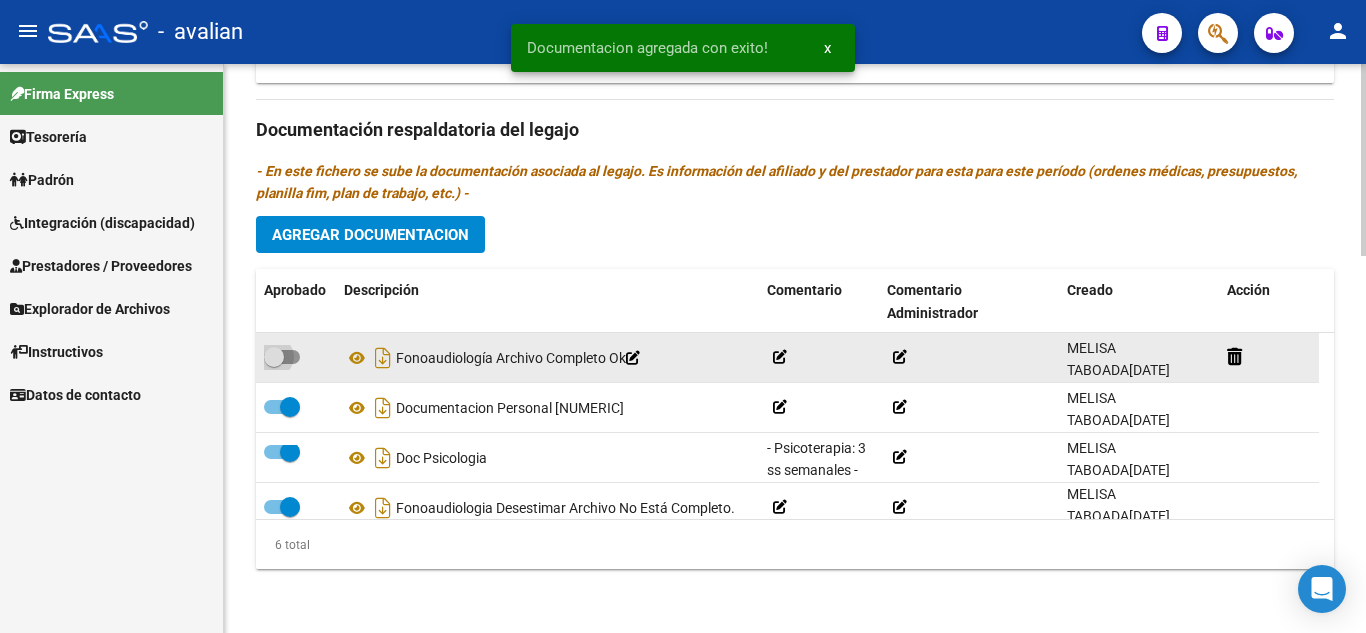 click at bounding box center [282, 357] 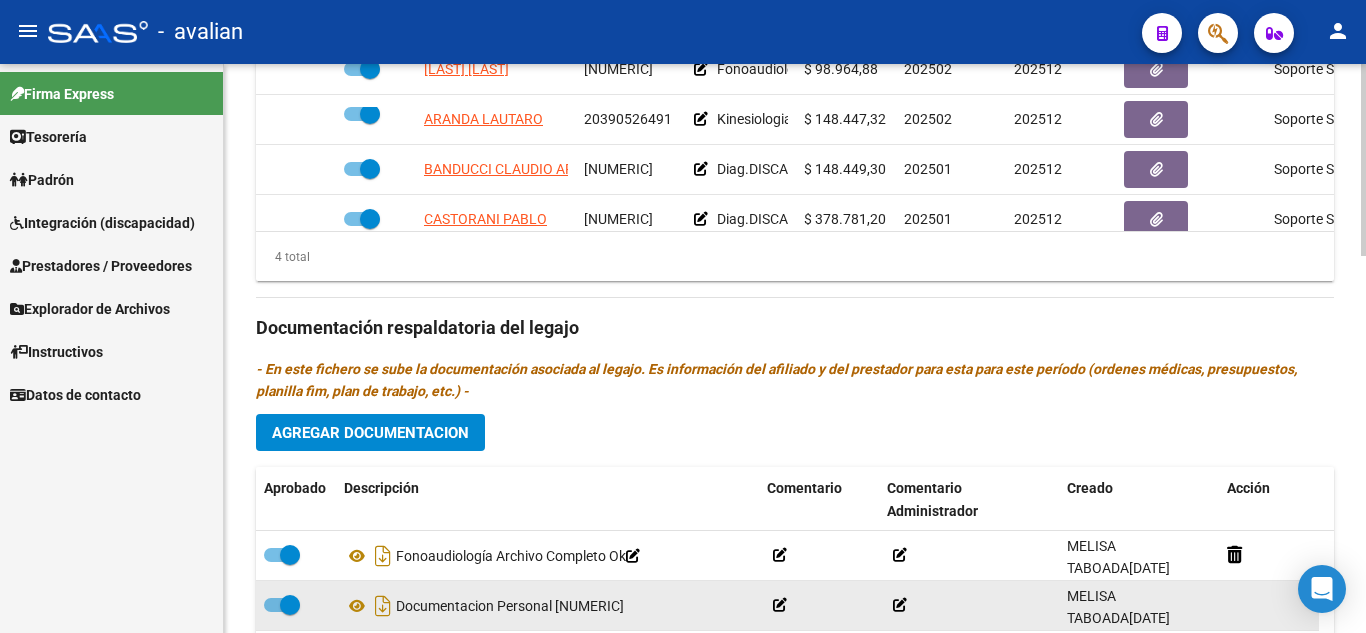 scroll, scrollTop: 1115, scrollLeft: 0, axis: vertical 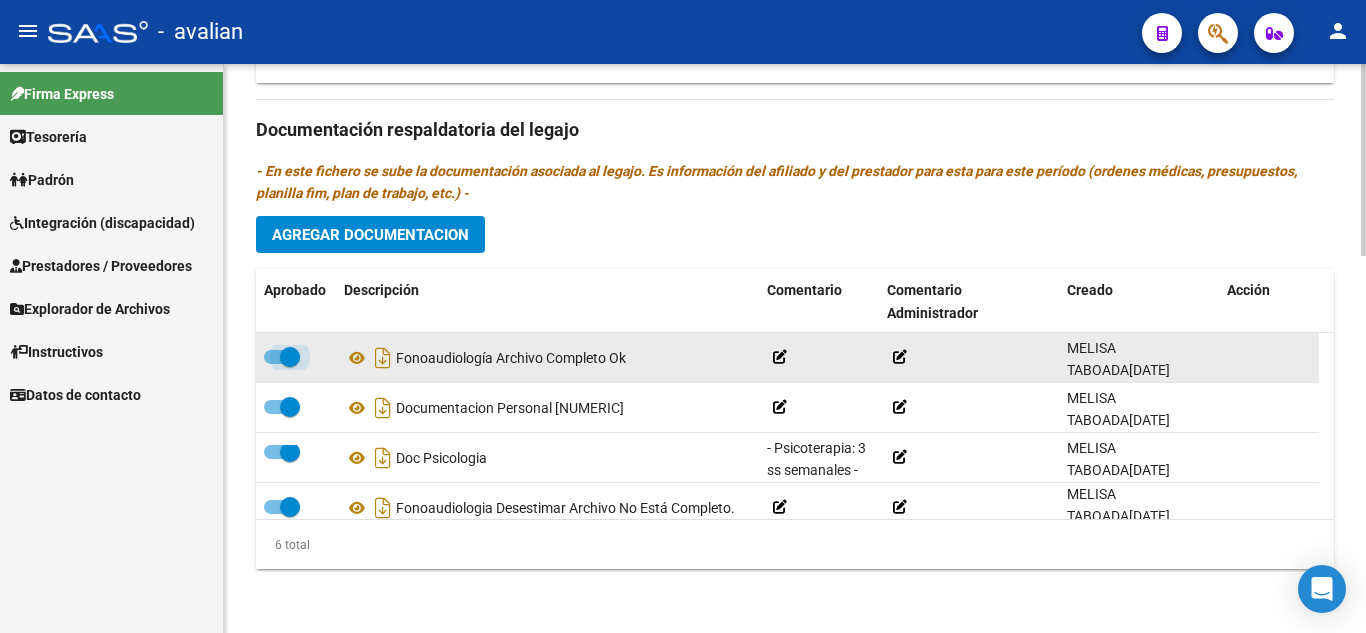 click at bounding box center (282, 357) 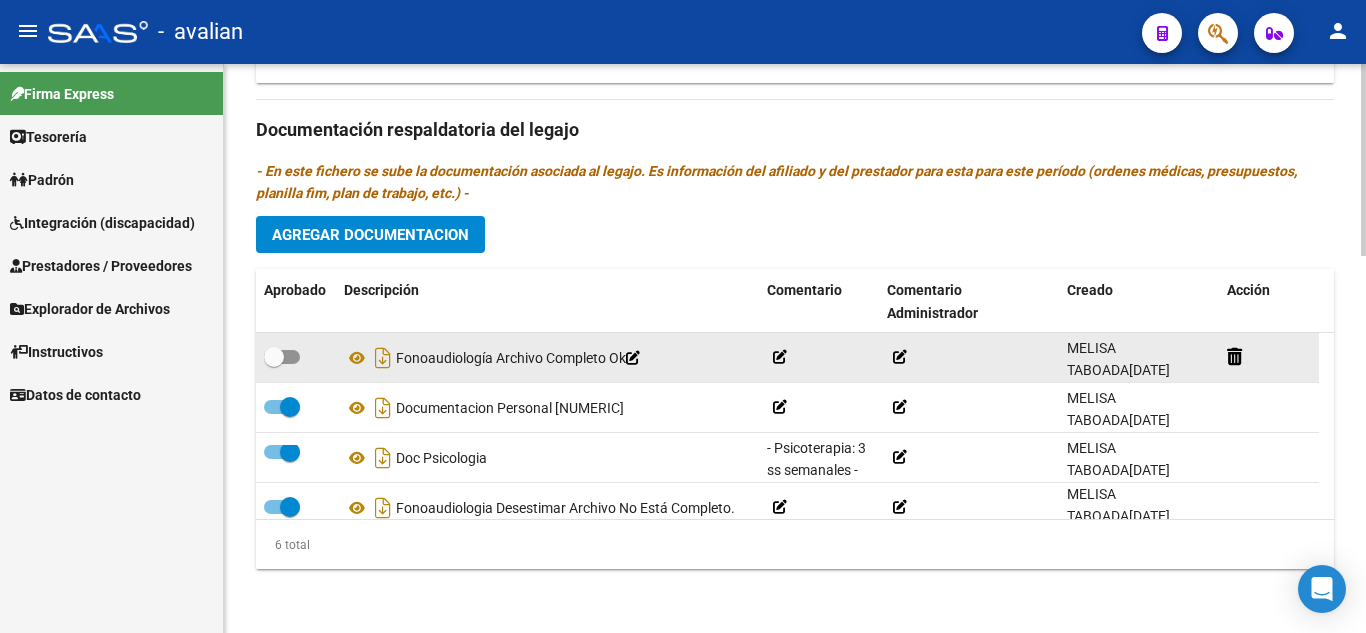 click at bounding box center (282, 357) 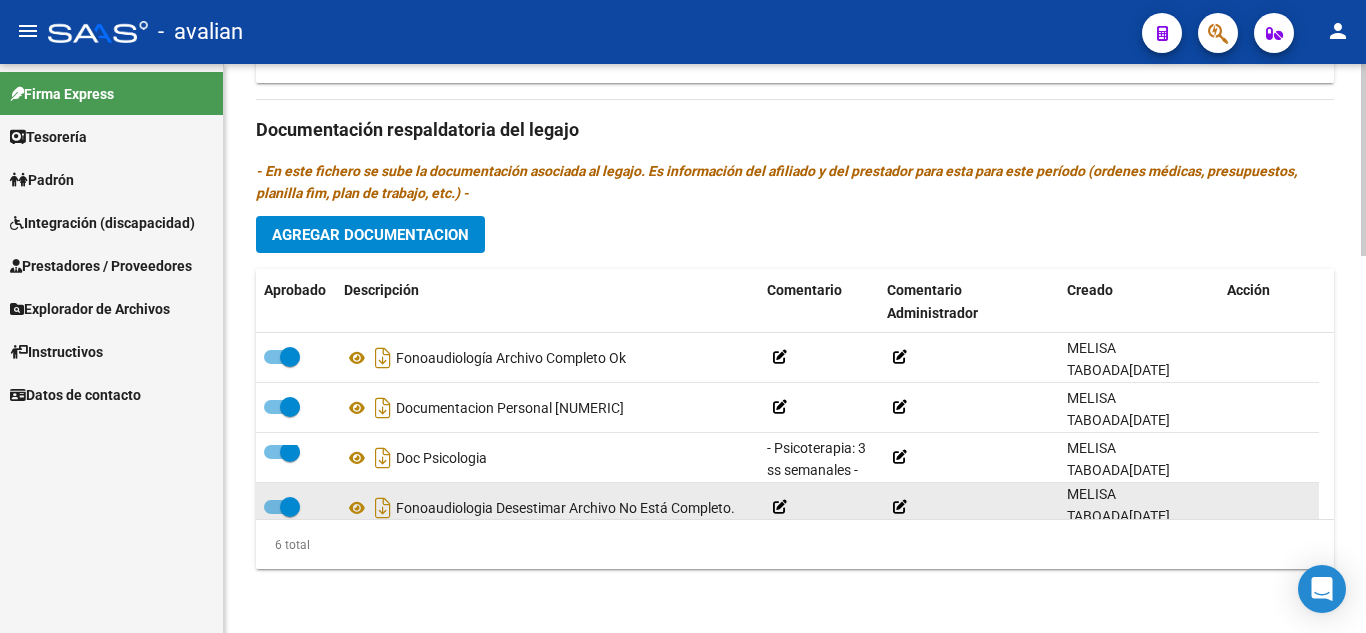 click at bounding box center (282, 507) 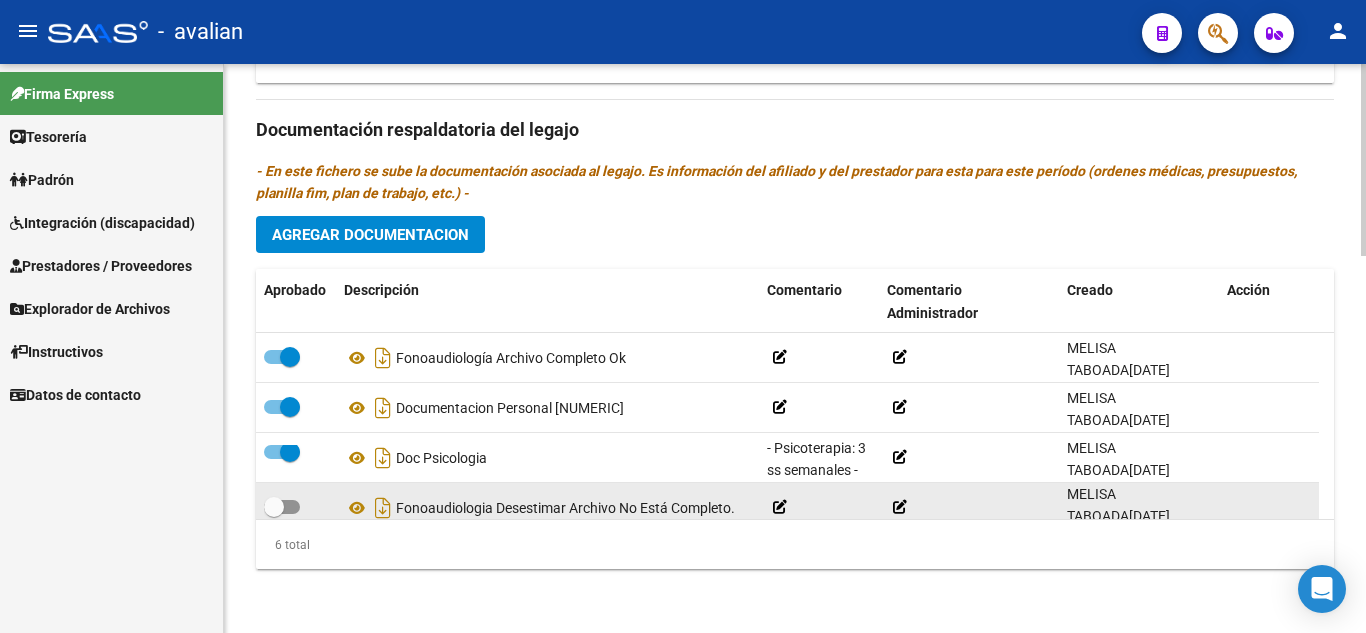 scroll, scrollTop: 100, scrollLeft: 0, axis: vertical 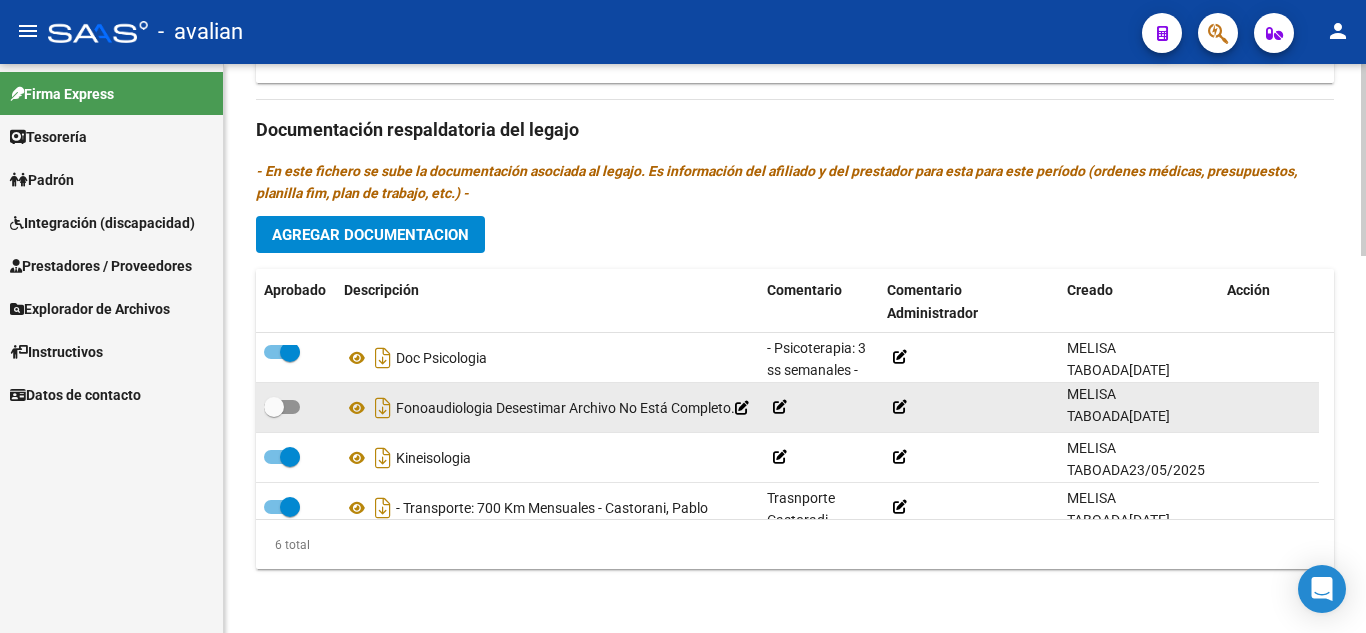 click 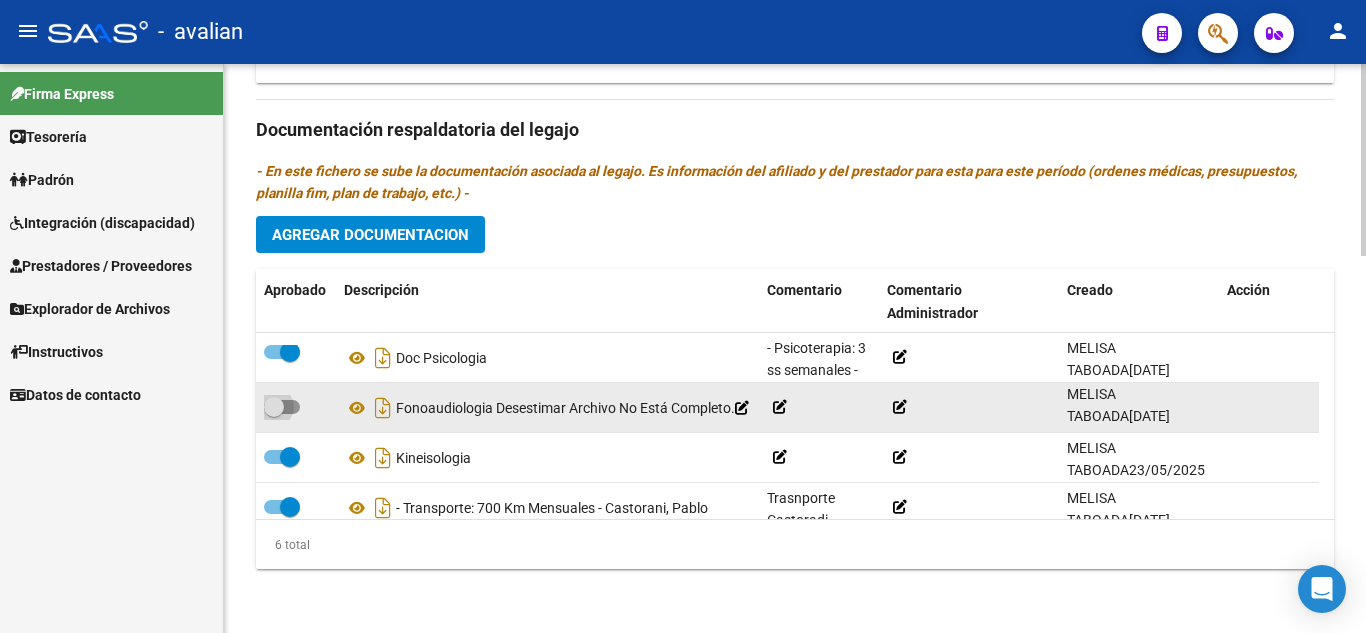click at bounding box center (282, 407) 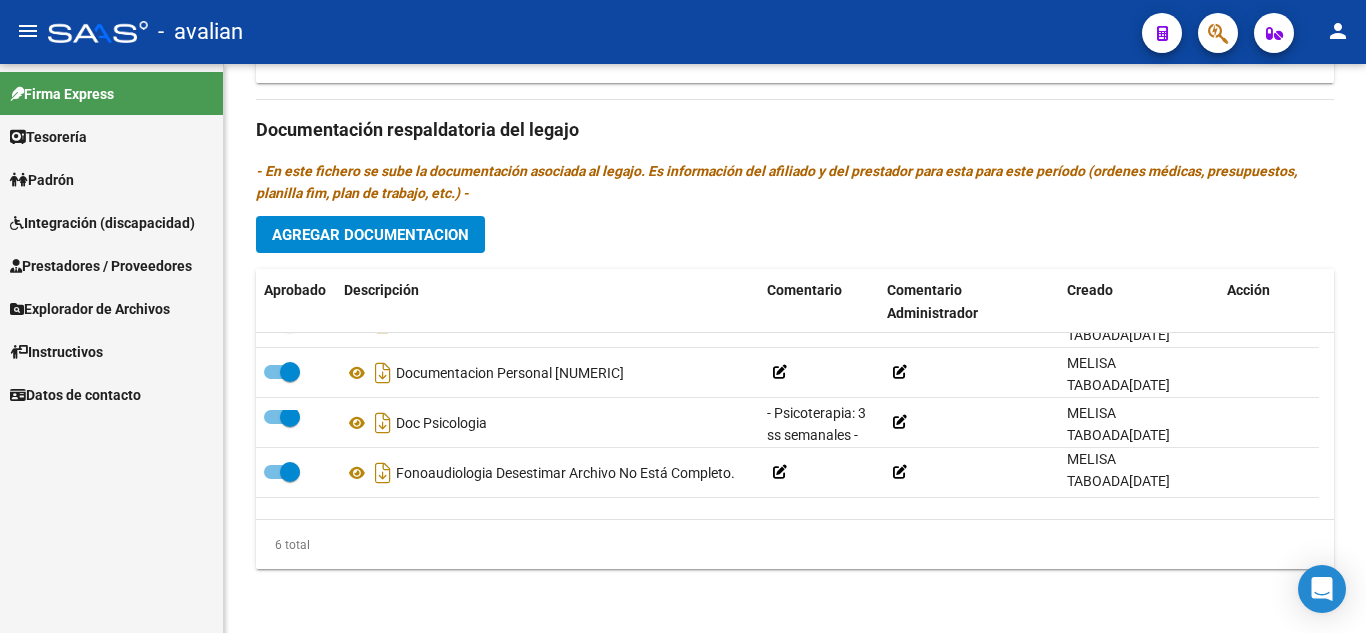 scroll, scrollTop: 0, scrollLeft: 0, axis: both 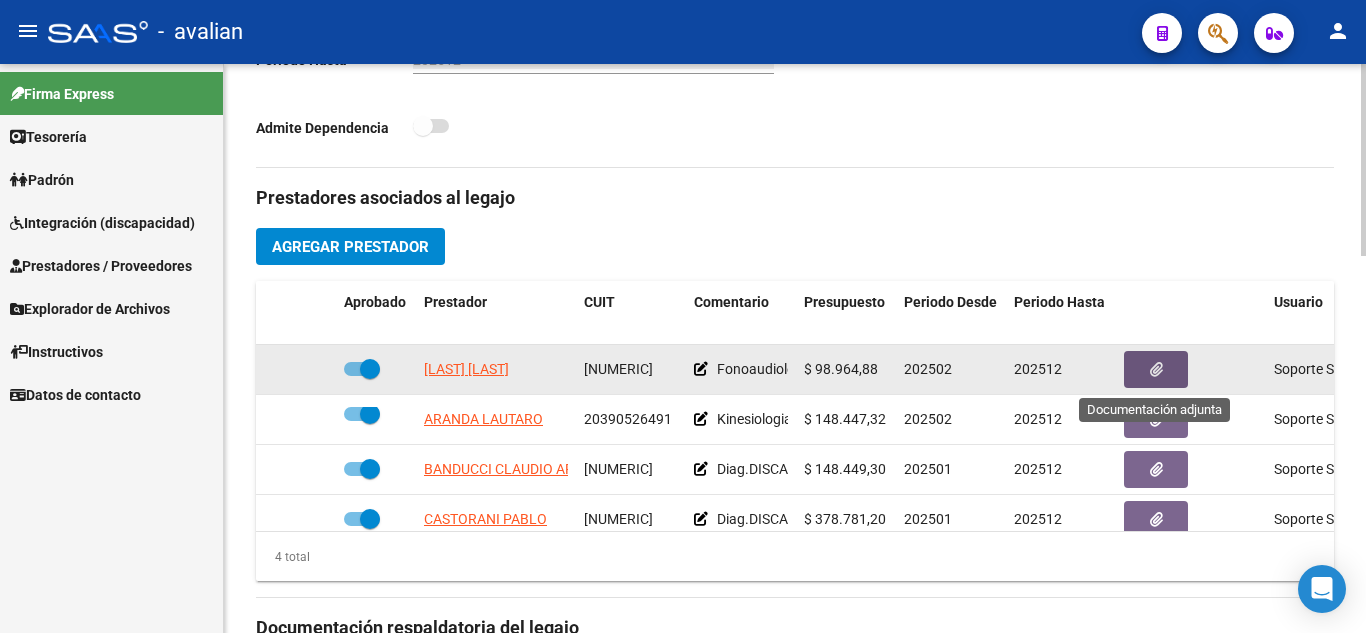 click 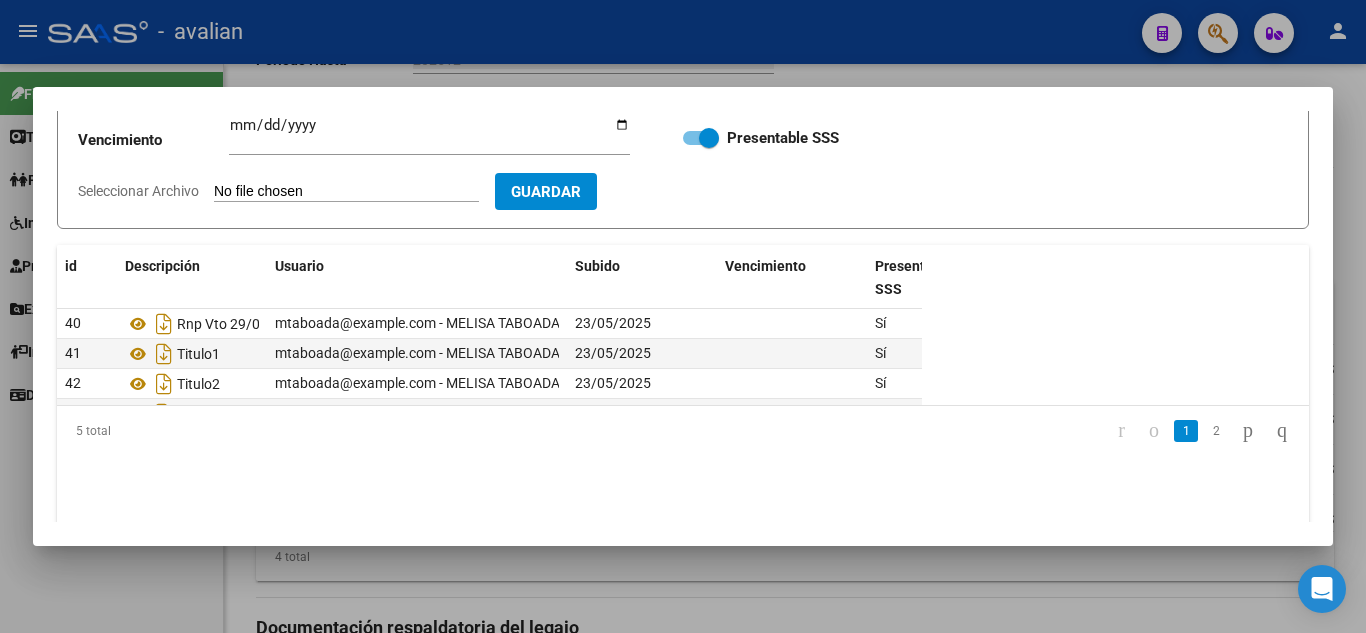 scroll, scrollTop: 200, scrollLeft: 0, axis: vertical 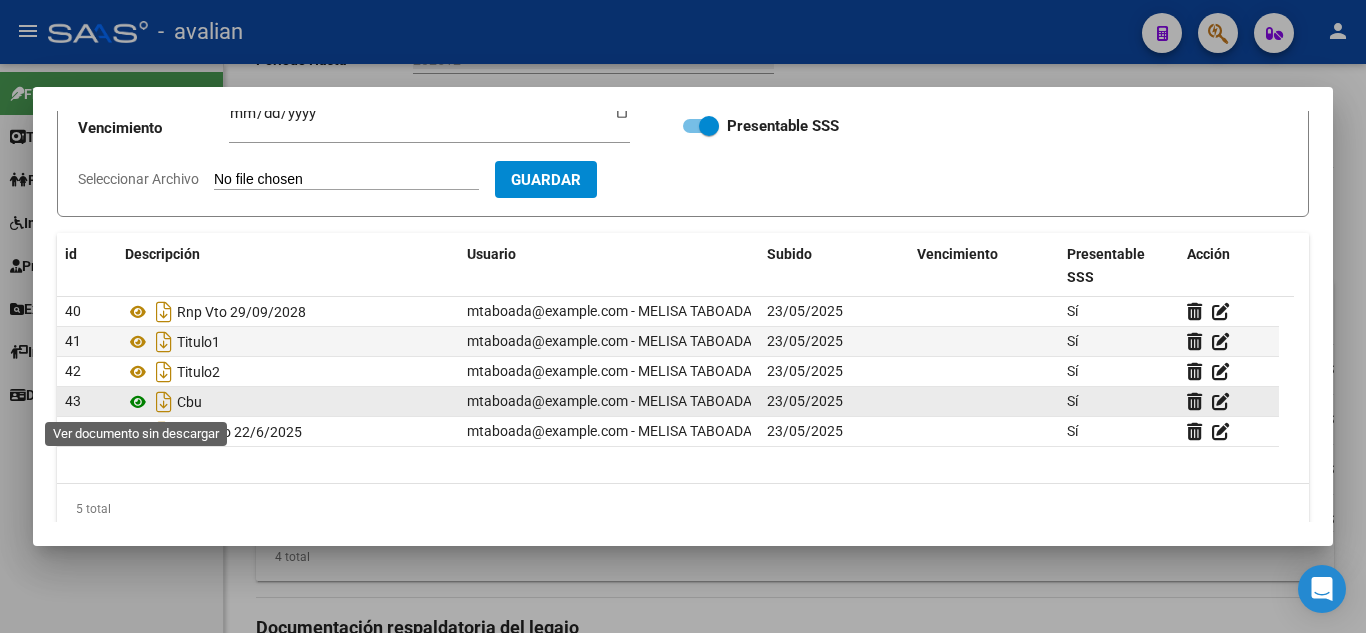 click 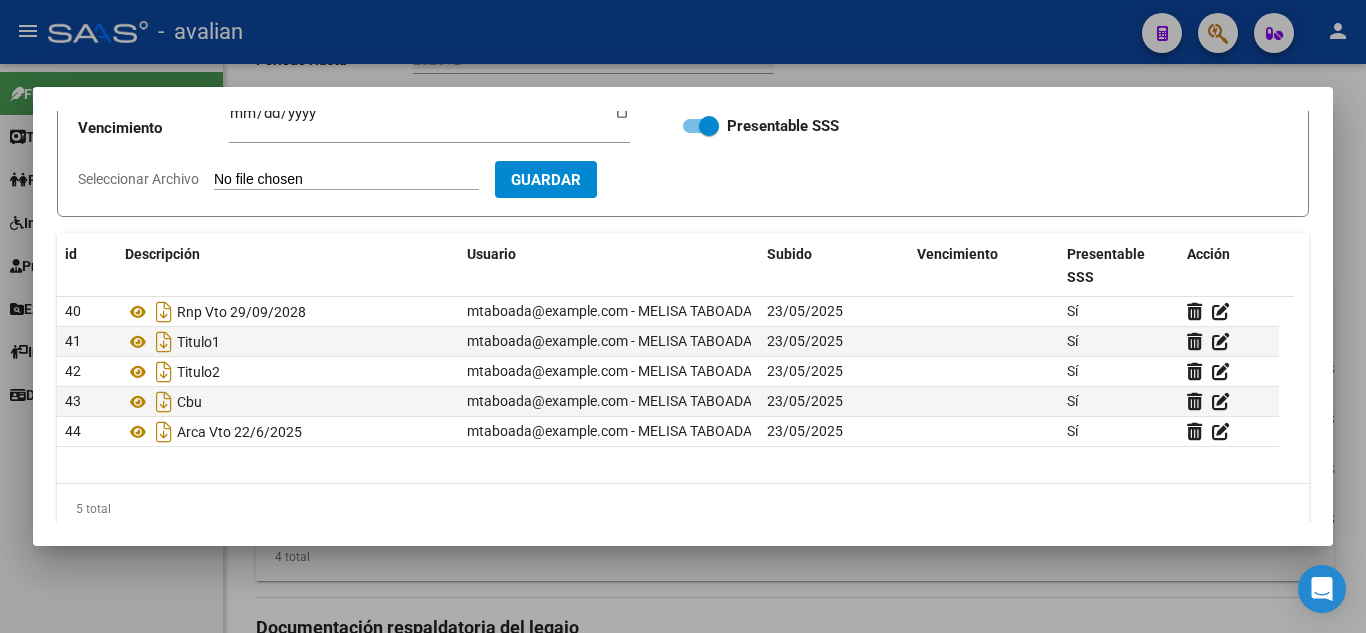 click at bounding box center (683, 316) 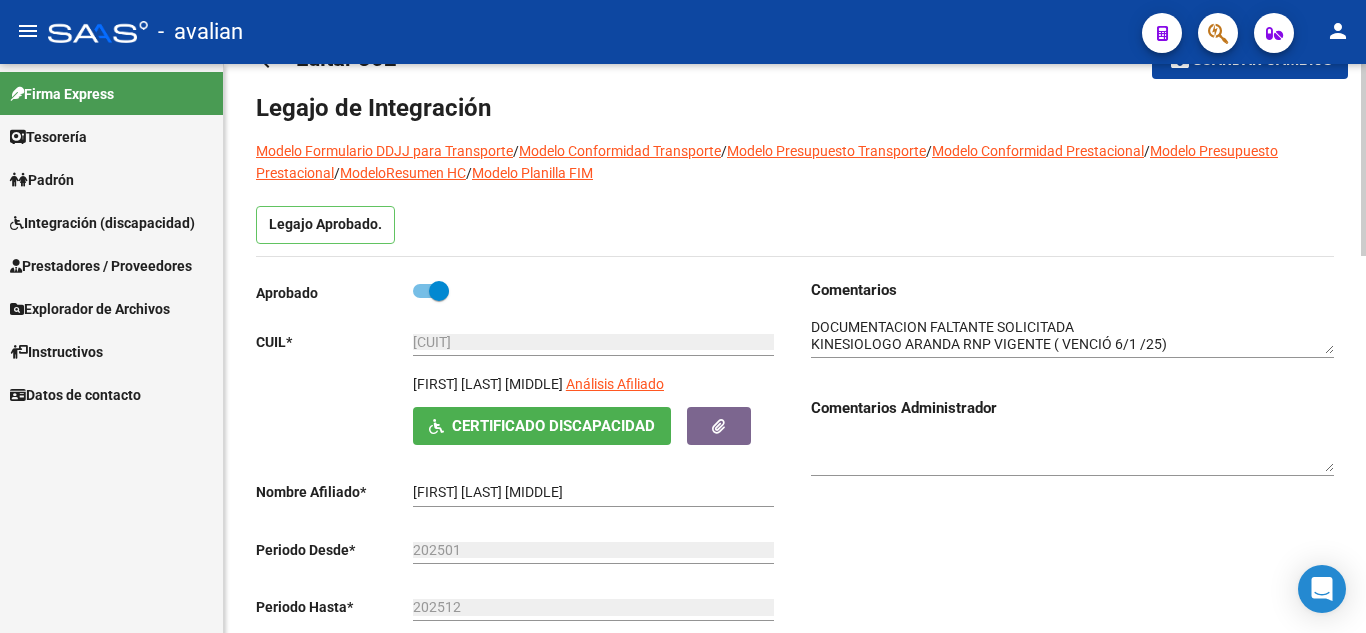 scroll, scrollTop: 0, scrollLeft: 0, axis: both 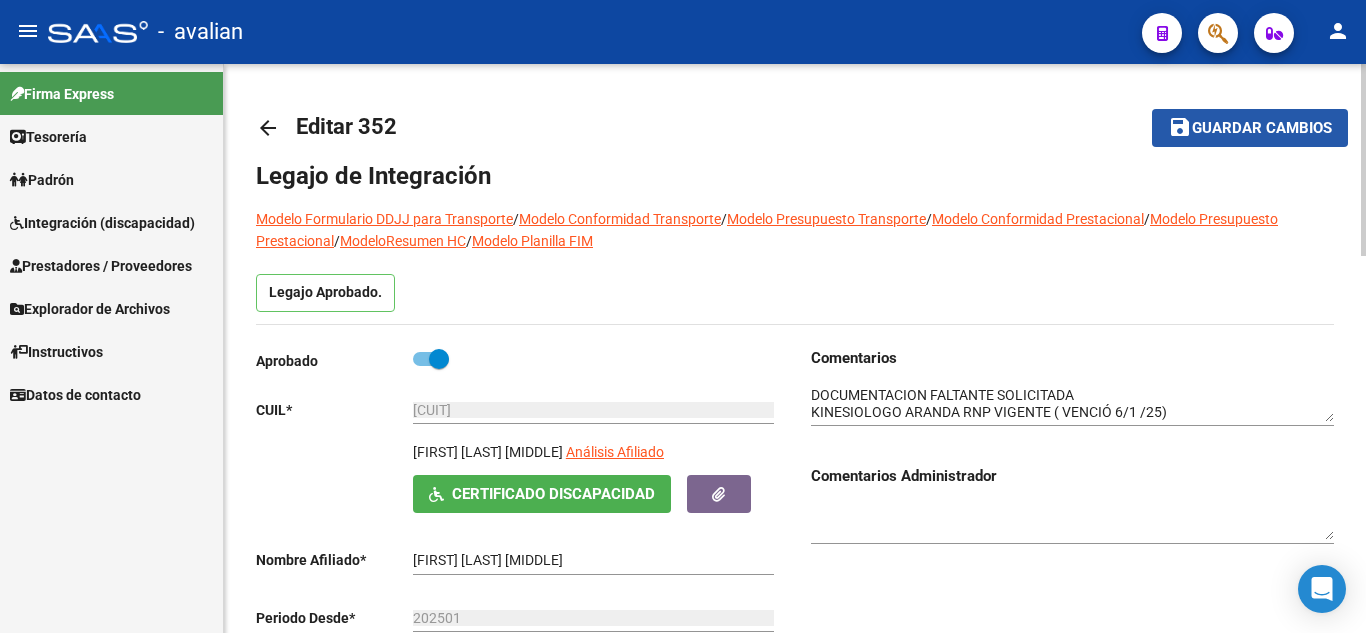 click on "save Guardar cambios" 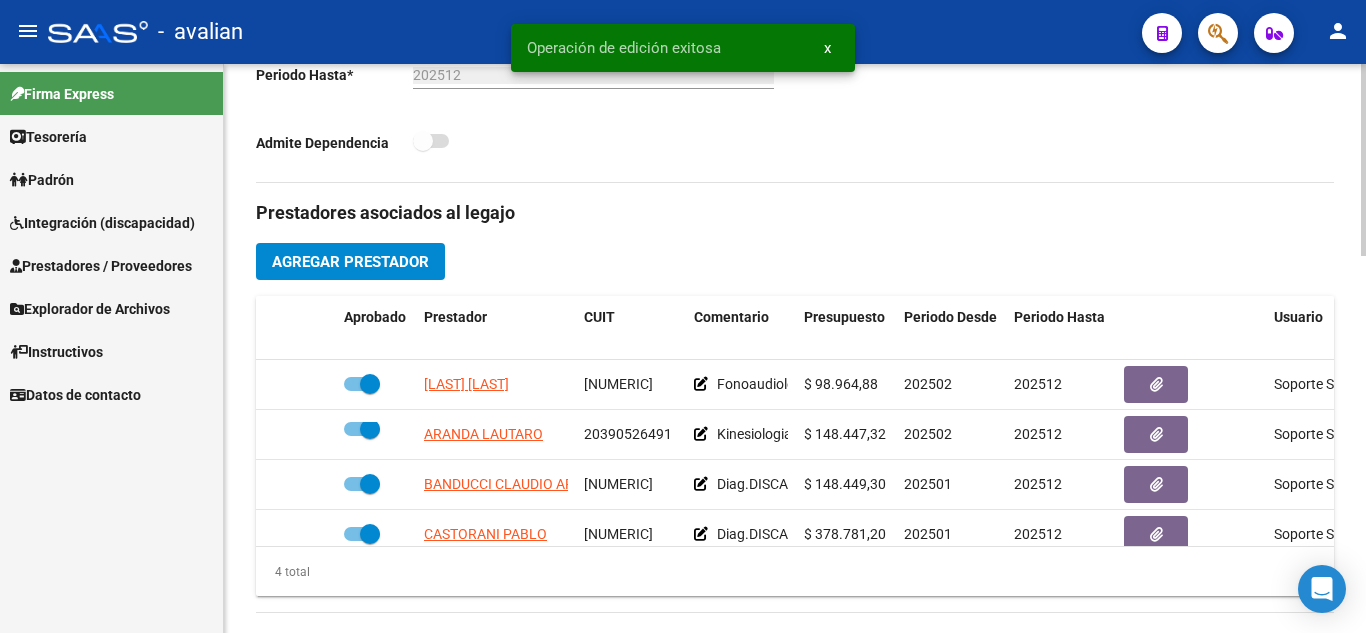 scroll, scrollTop: 700, scrollLeft: 0, axis: vertical 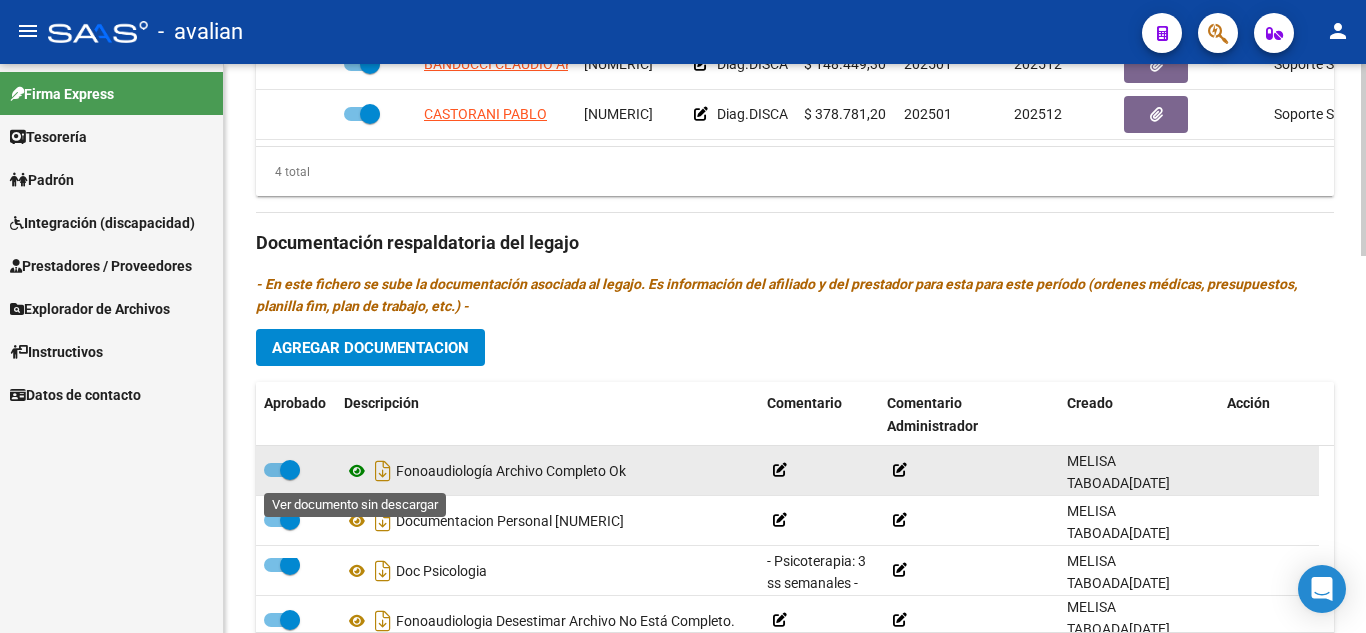 click 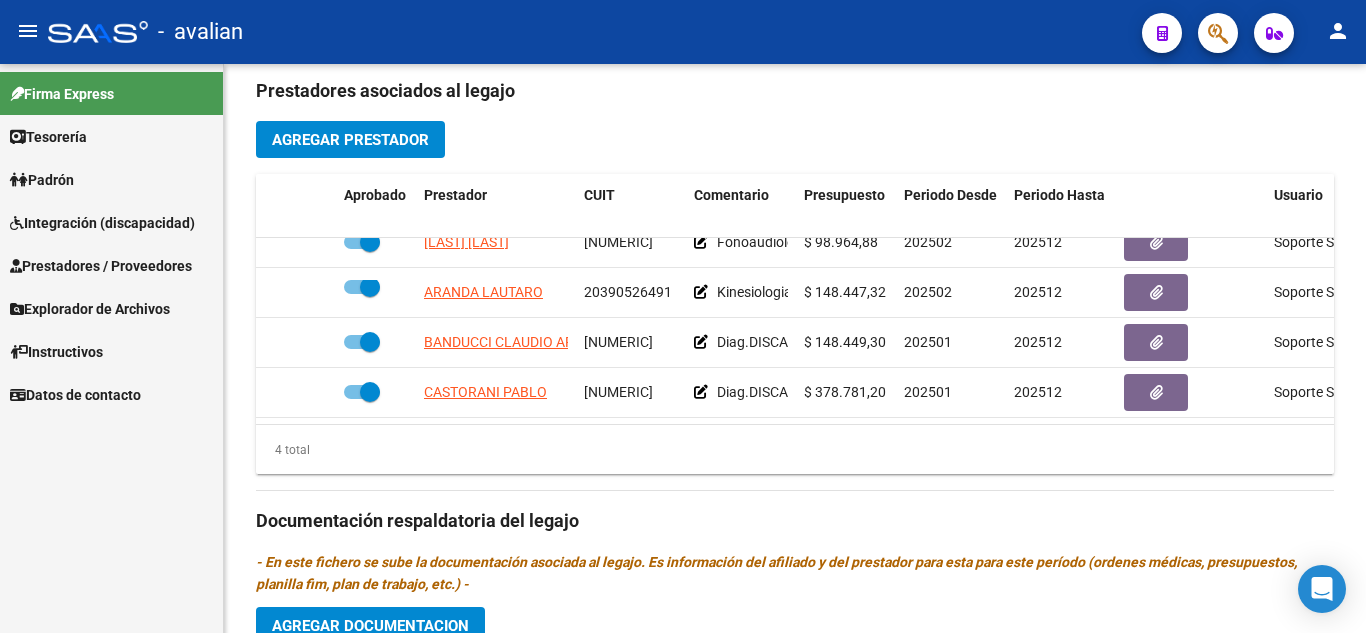 scroll, scrollTop: 700, scrollLeft: 0, axis: vertical 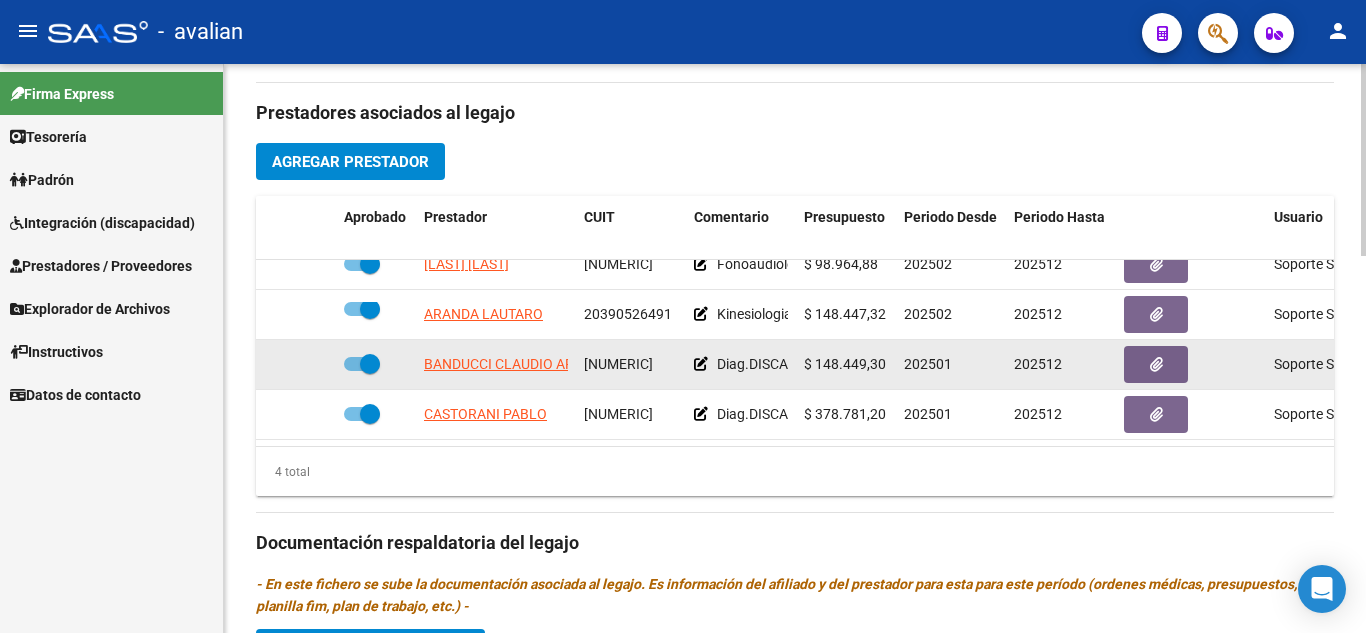 click 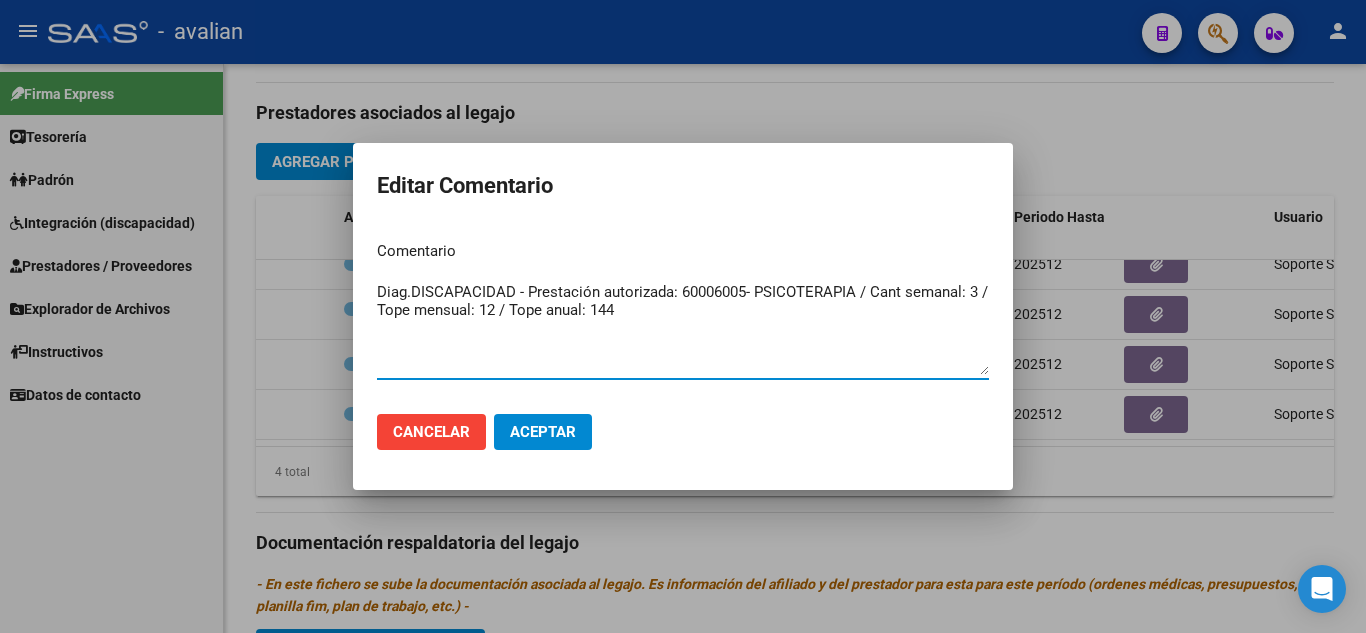 drag, startPoint x: 640, startPoint y: 309, endPoint x: 312, endPoint y: 290, distance: 328.54984 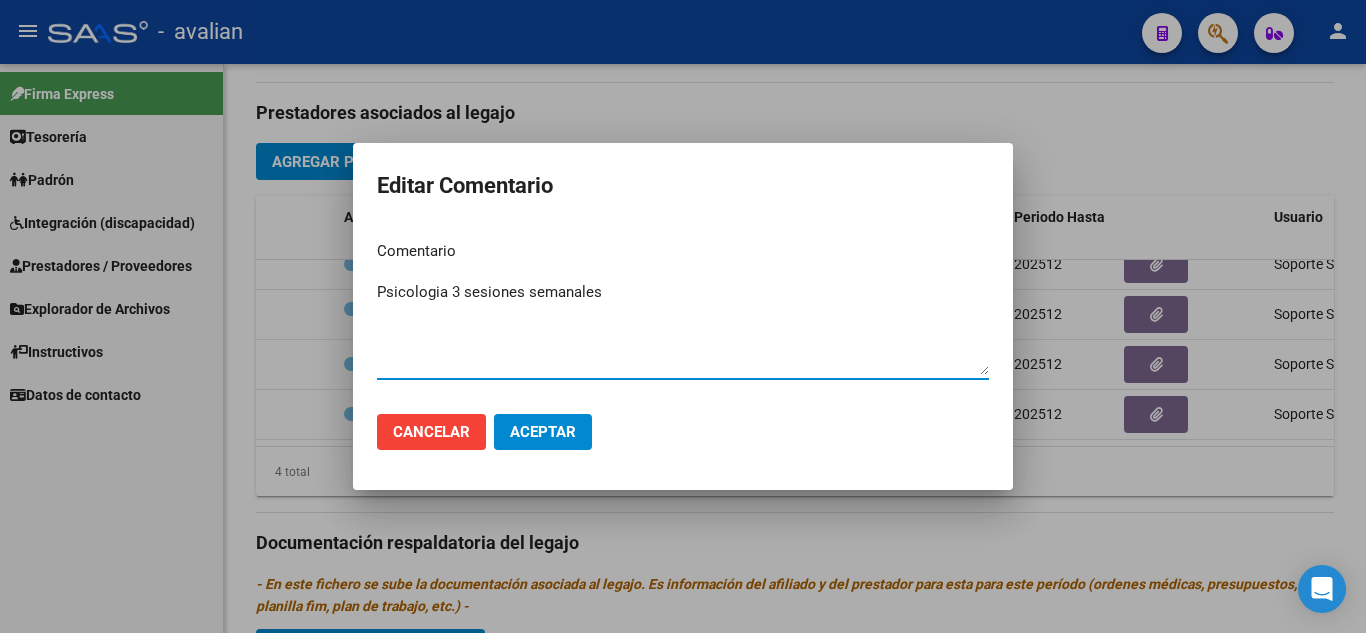 click on "Aceptar" 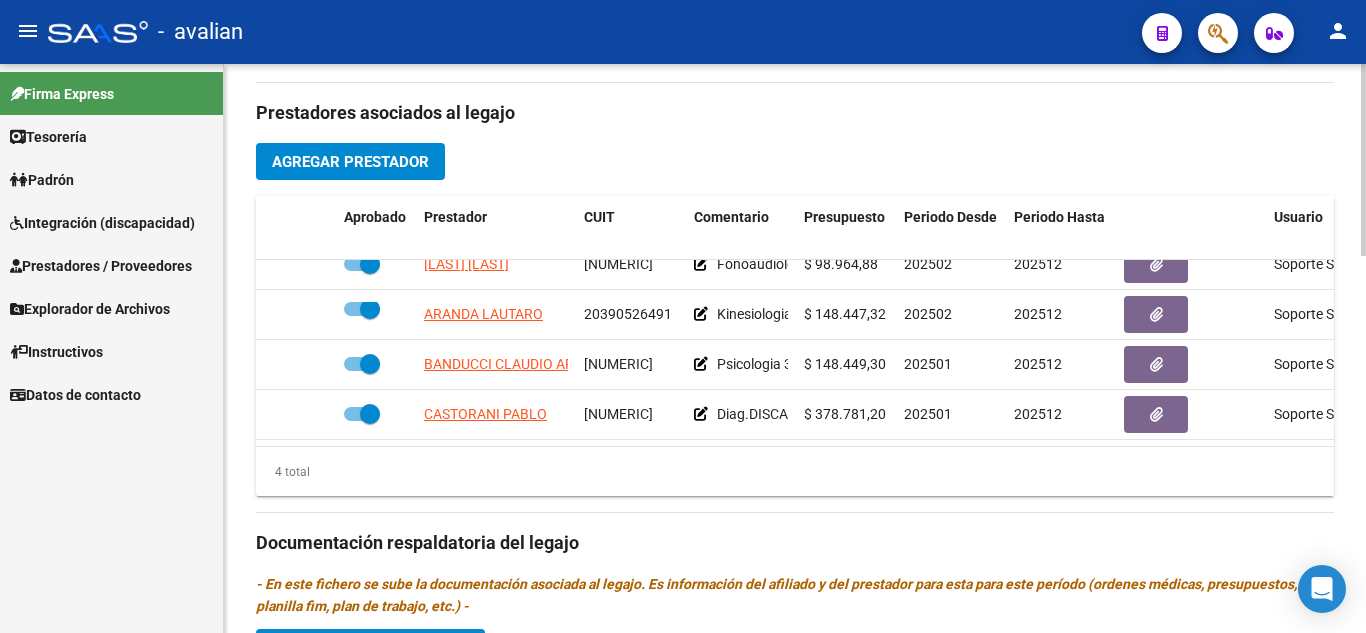 click on "Prestadores asociados al legajo Agregar Prestador CUIT Comentario Presupuesto Periodo Desde Periodo Hasta Usuario Admite Dependencia   HERRERA NOELIA BELEN [CUIT]    Fonoaudiologia 2 sesiones semanales   $ 98.964,88  202502 202512 Soporte SAAS   [DATE]      ARANDA LAUTARO [CUIT]     Kinesiologia 3 sesiones semanales   $ 148.447,32  202502 202512 Soporte SAAS   [DATE]      BANDUCCI CLAUDIO ARIEL [CUIT]     Psicologia 3 sesiones semanales   $ 148.449,30  202501 202512 Soporte SAAS   [DATE]      CASTORANI PABLO [CUIT]     Diag.DISCAPACIDAD - Prestación autorizada: 60000096- TRANSPORTE (KM) / Cant semanal: 175 / Tope mensual: 700 / Tope anual: 8400  $ 378.781,20  202501 202512 Soporte SAAS   [DATE]    4 total Documentación respaldatoria del legajo Agregar Documentacion Aprobado Descripción Comentario Comentario Administrador Creado Acción    Fonoaudiología Archivo Completo Ok               MELISA  TABOADA   [DATE] [TIME]" 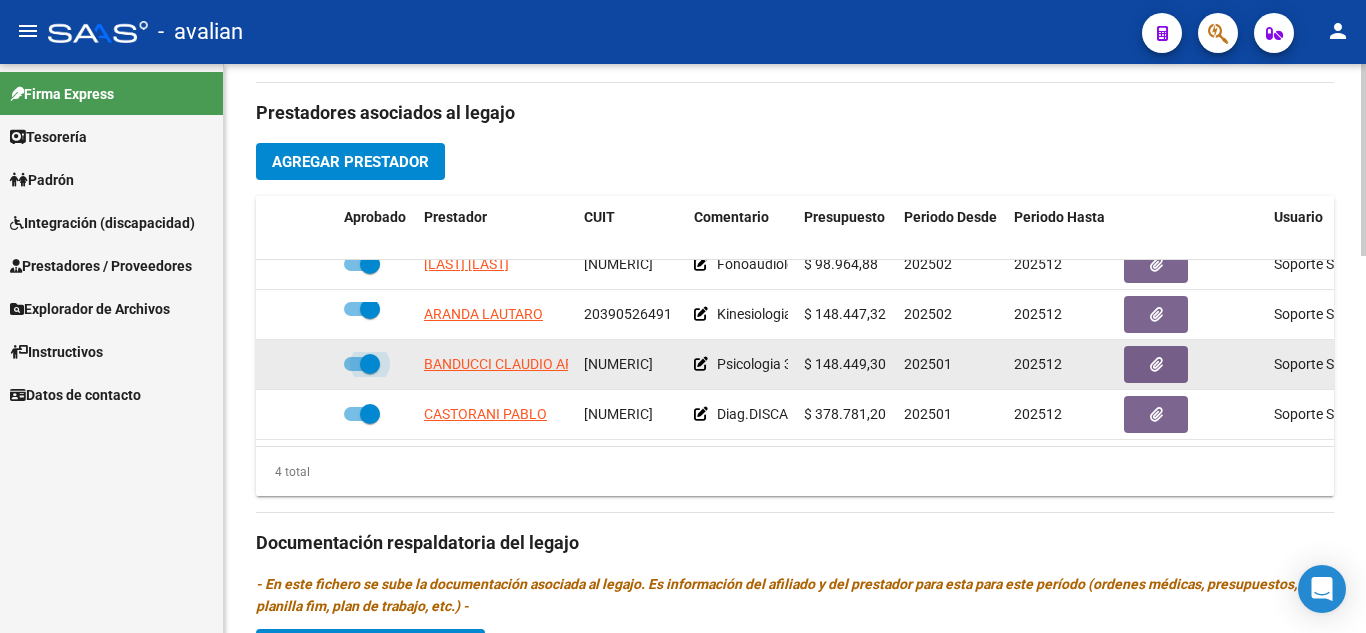 click at bounding box center [362, 364] 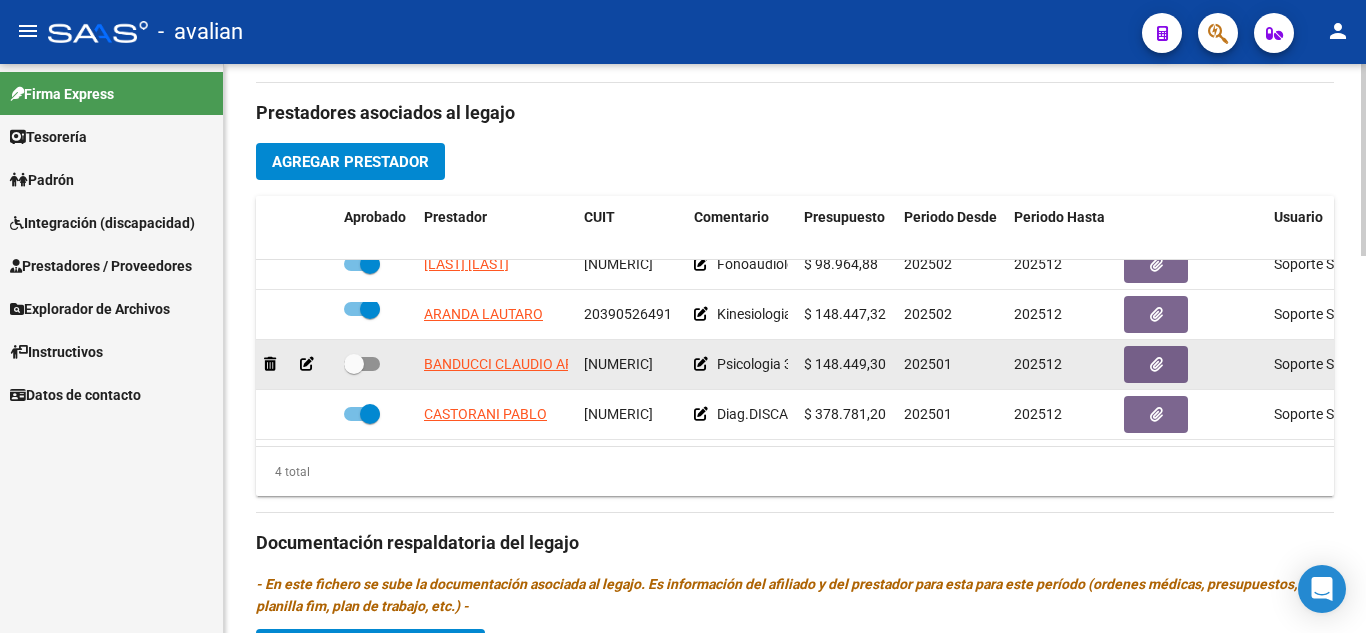 click 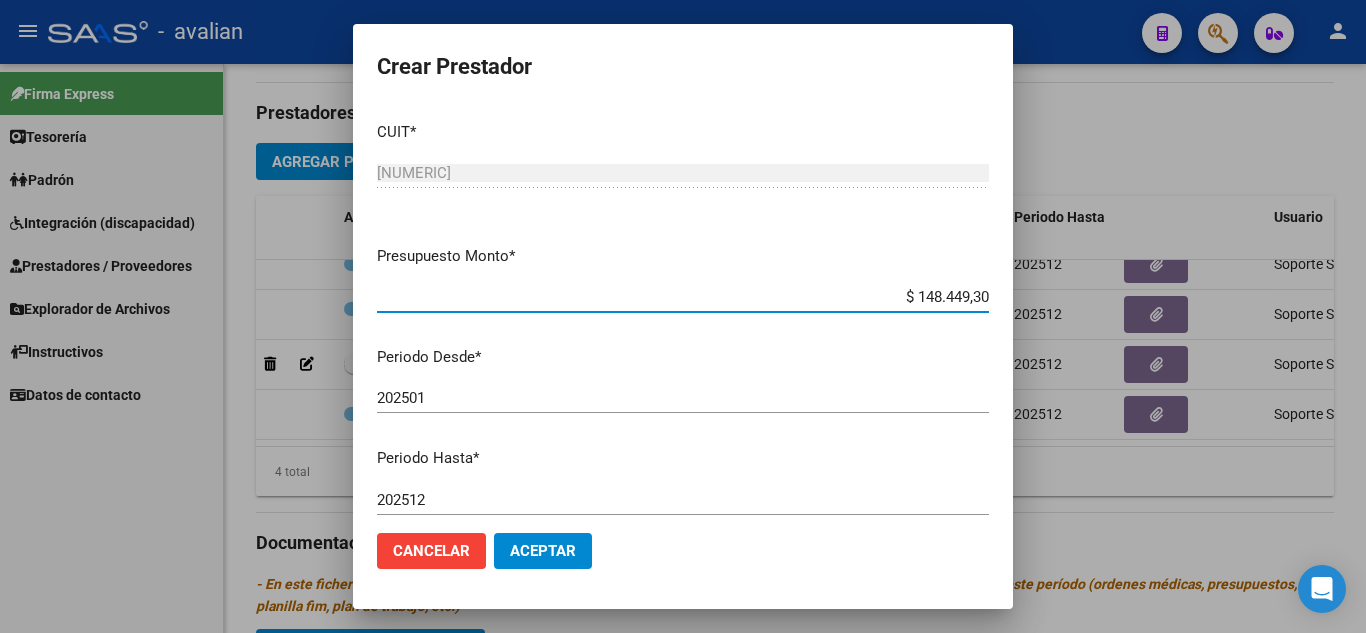 drag, startPoint x: 902, startPoint y: 289, endPoint x: 1008, endPoint y: 308, distance: 107.68937 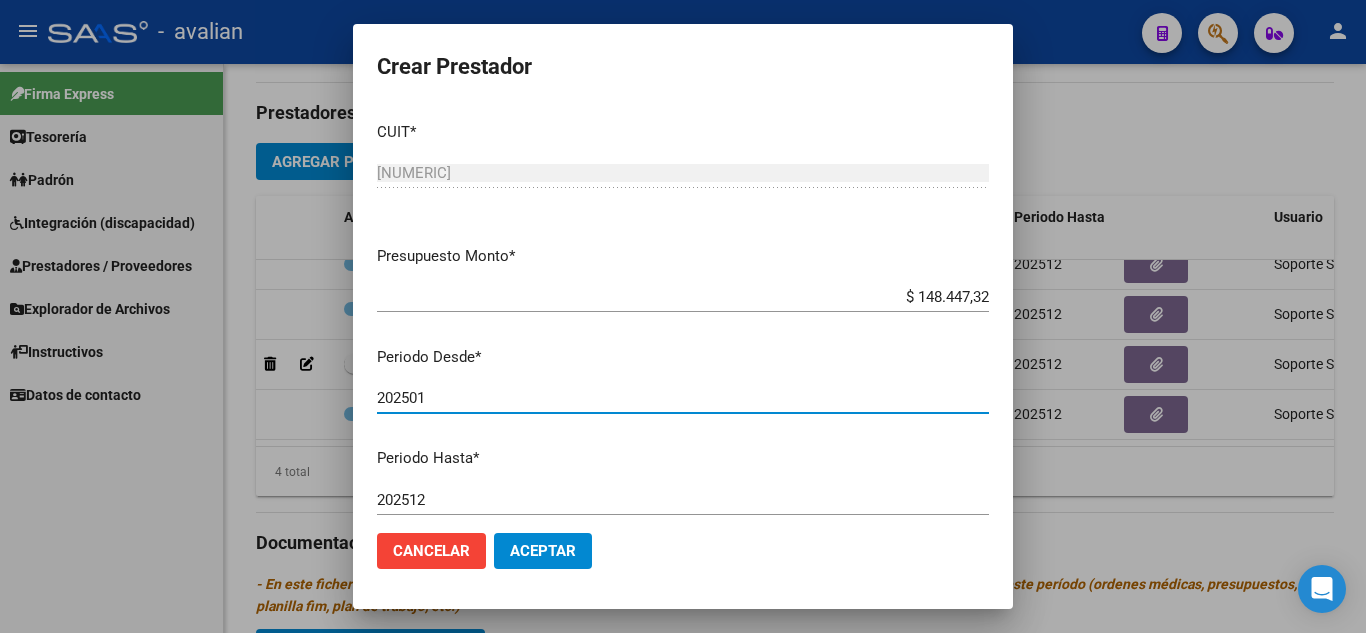 click on "202501" at bounding box center (683, 398) 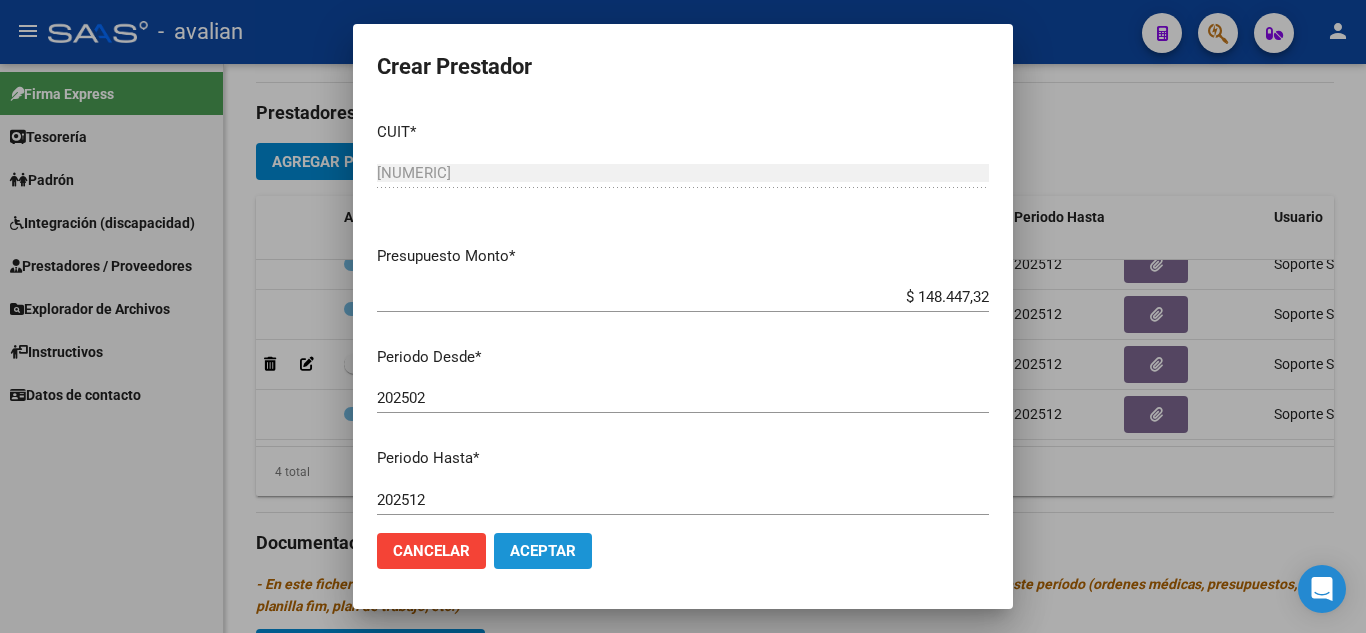 click on "Aceptar" 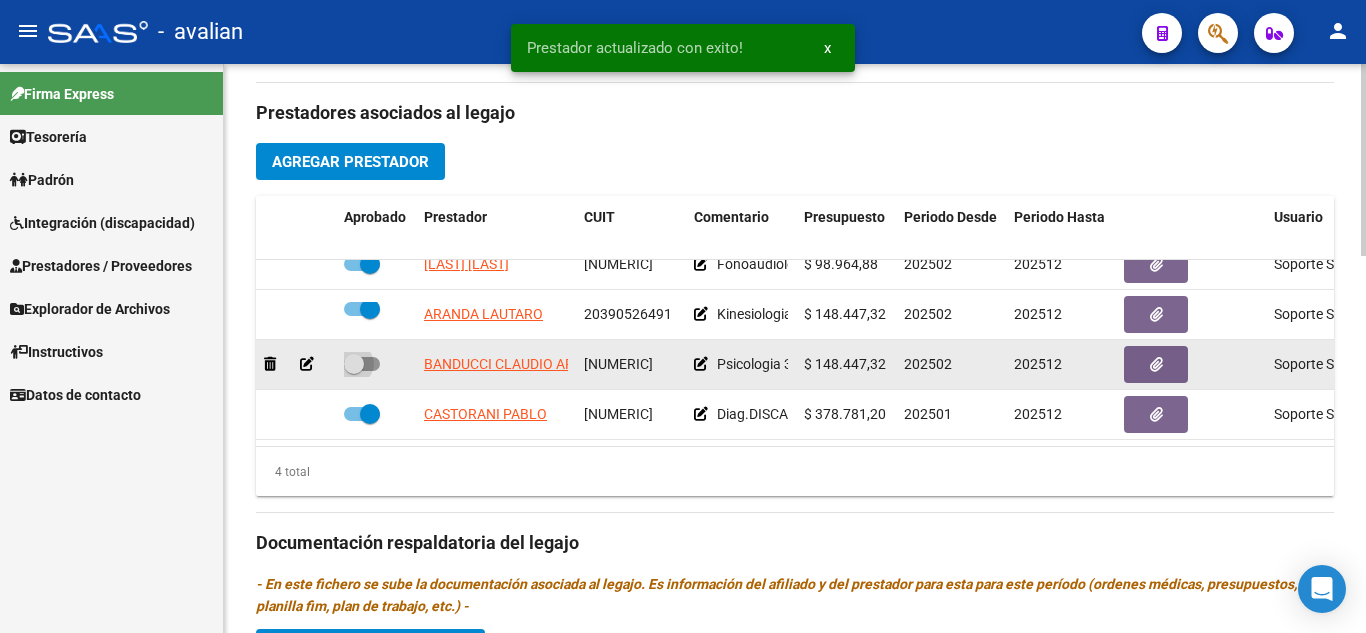 click at bounding box center [362, 364] 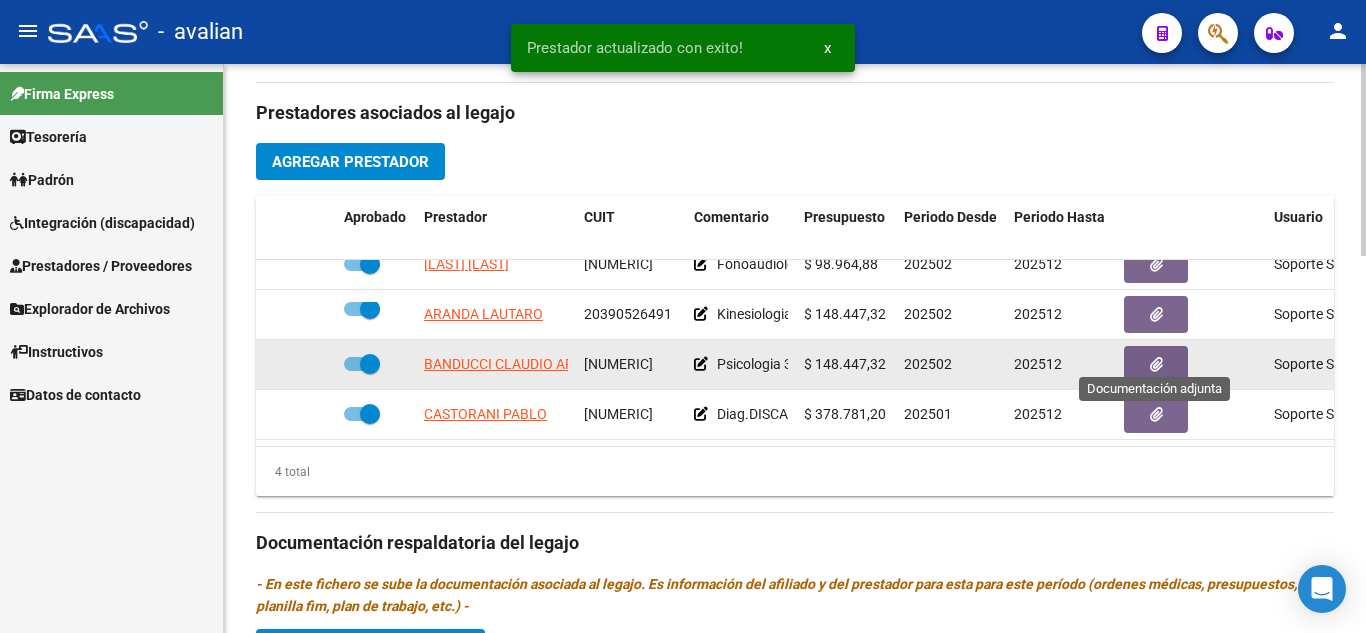 click 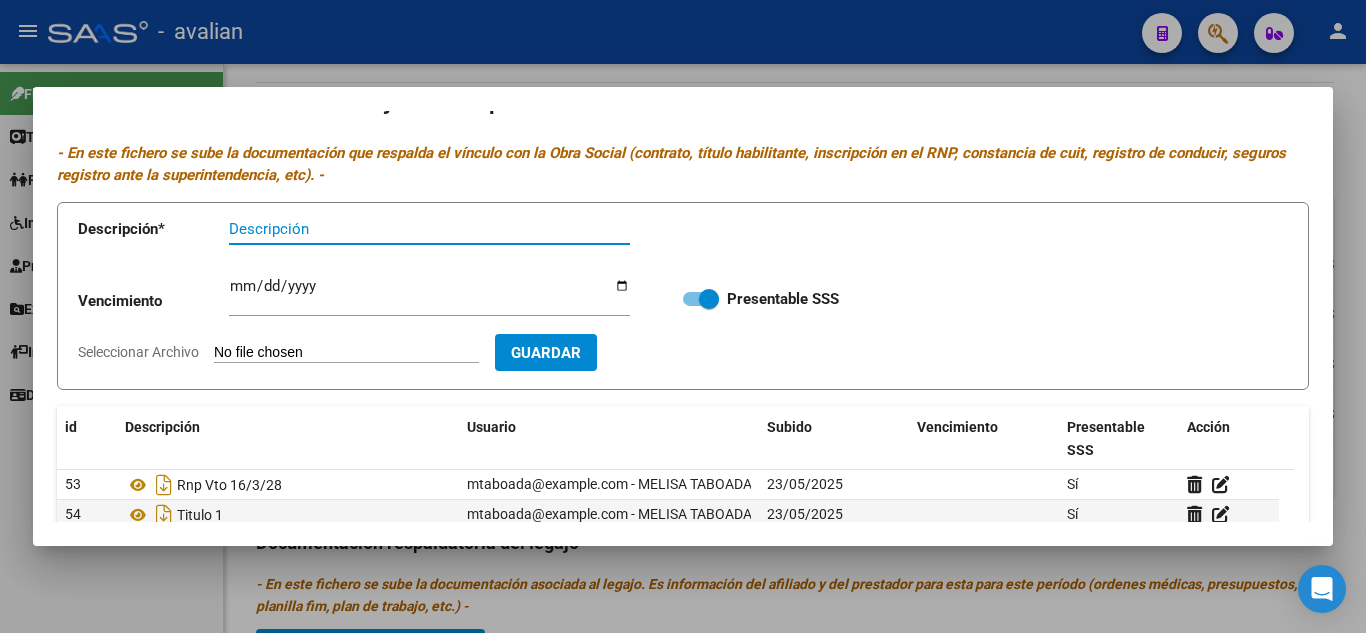 scroll, scrollTop: 0, scrollLeft: 0, axis: both 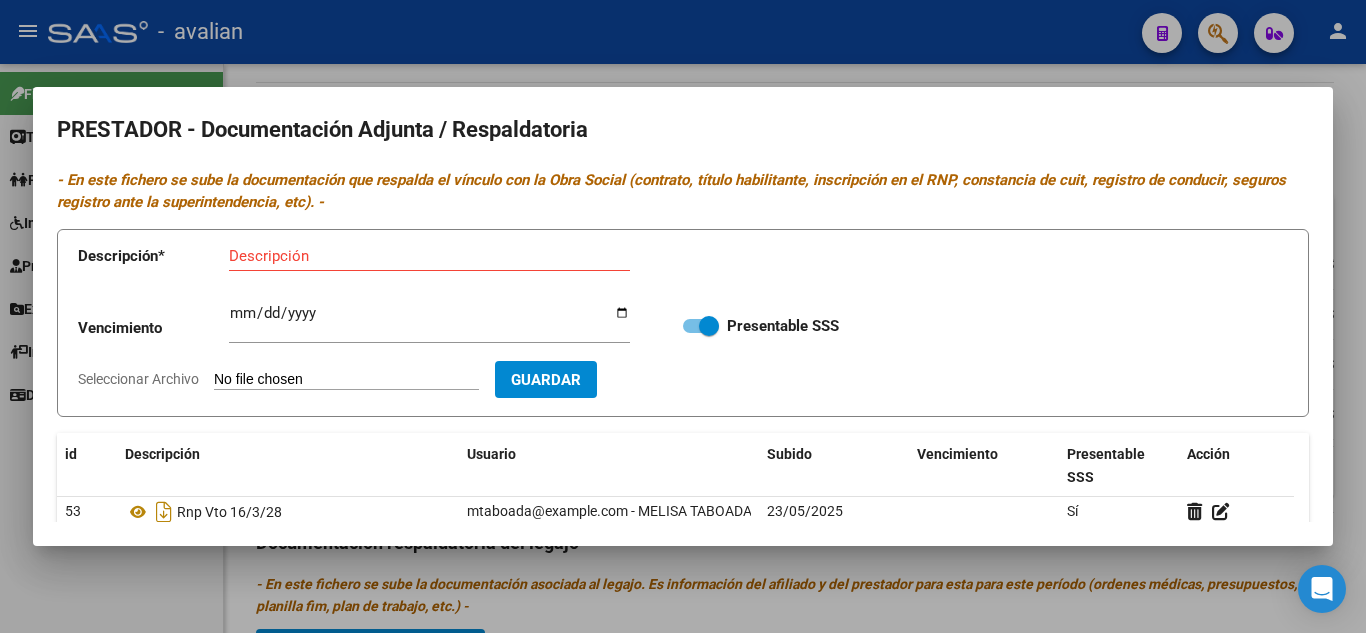 click at bounding box center [683, 316] 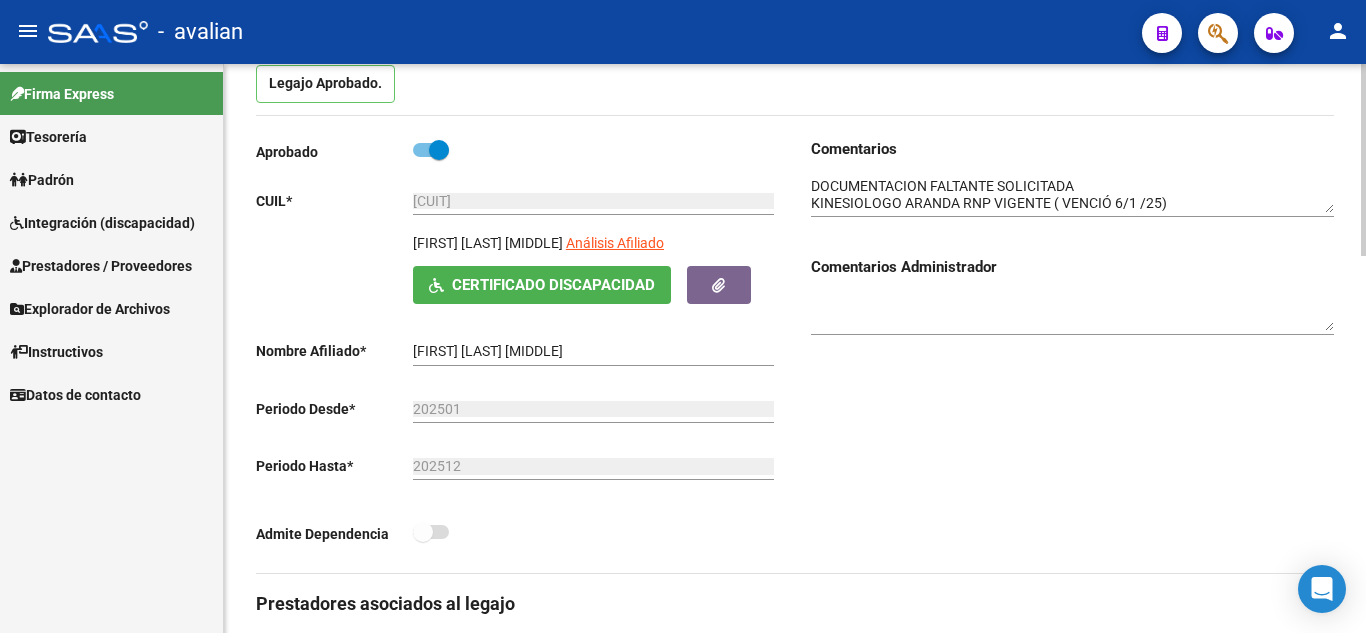 scroll, scrollTop: 0, scrollLeft: 0, axis: both 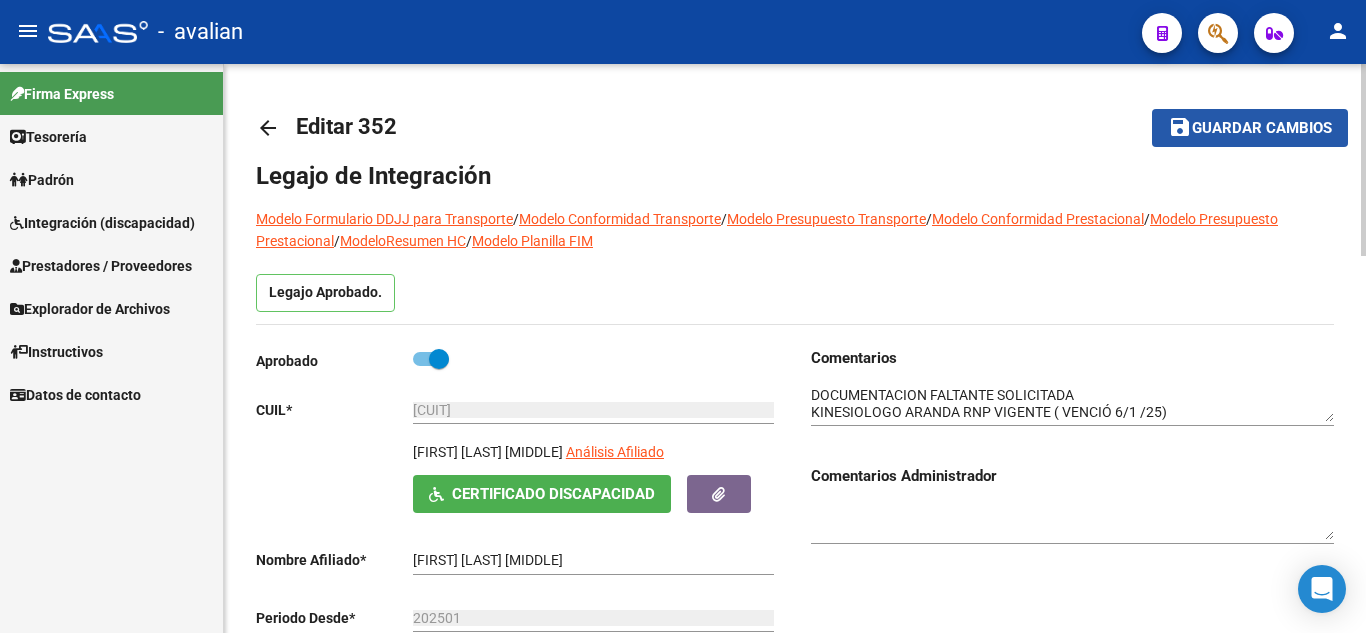 click on "Guardar cambios" 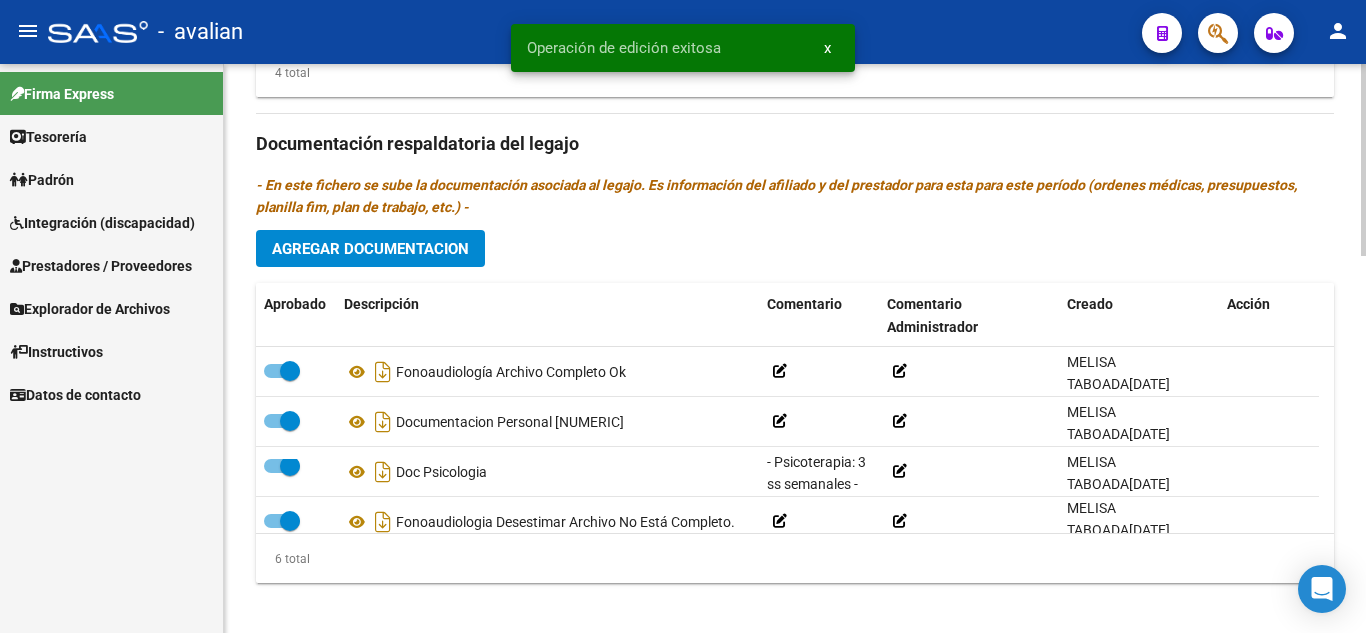 scroll, scrollTop: 1100, scrollLeft: 0, axis: vertical 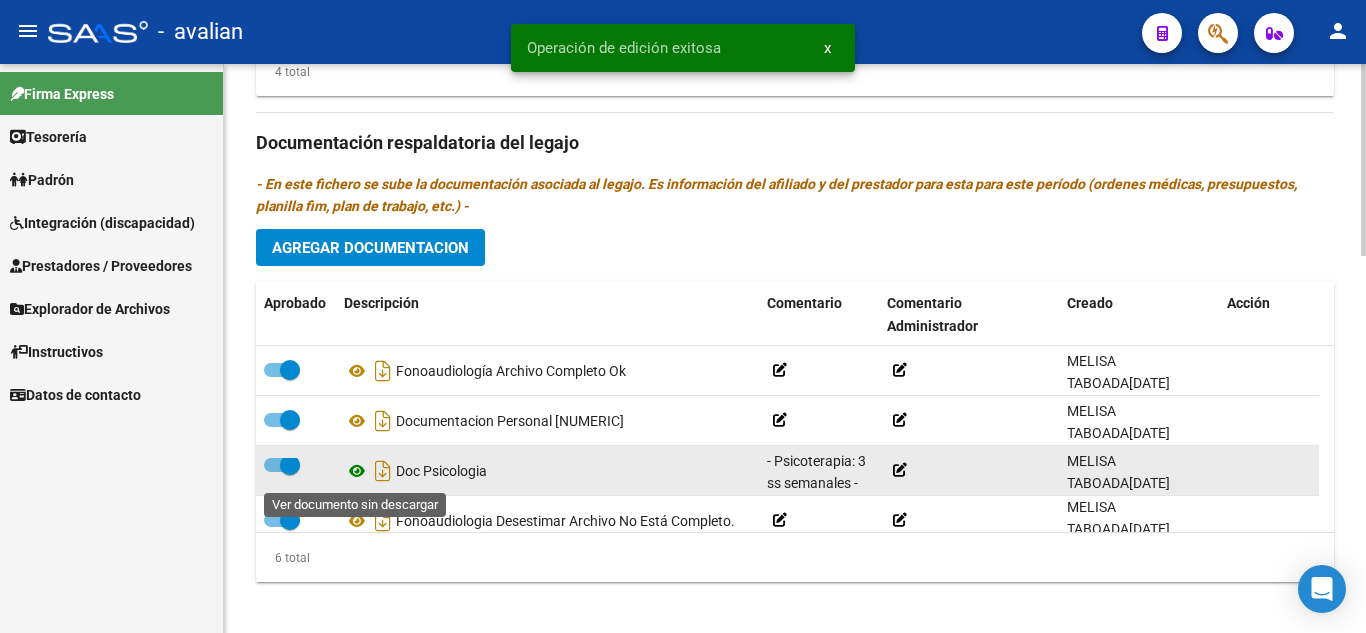 click 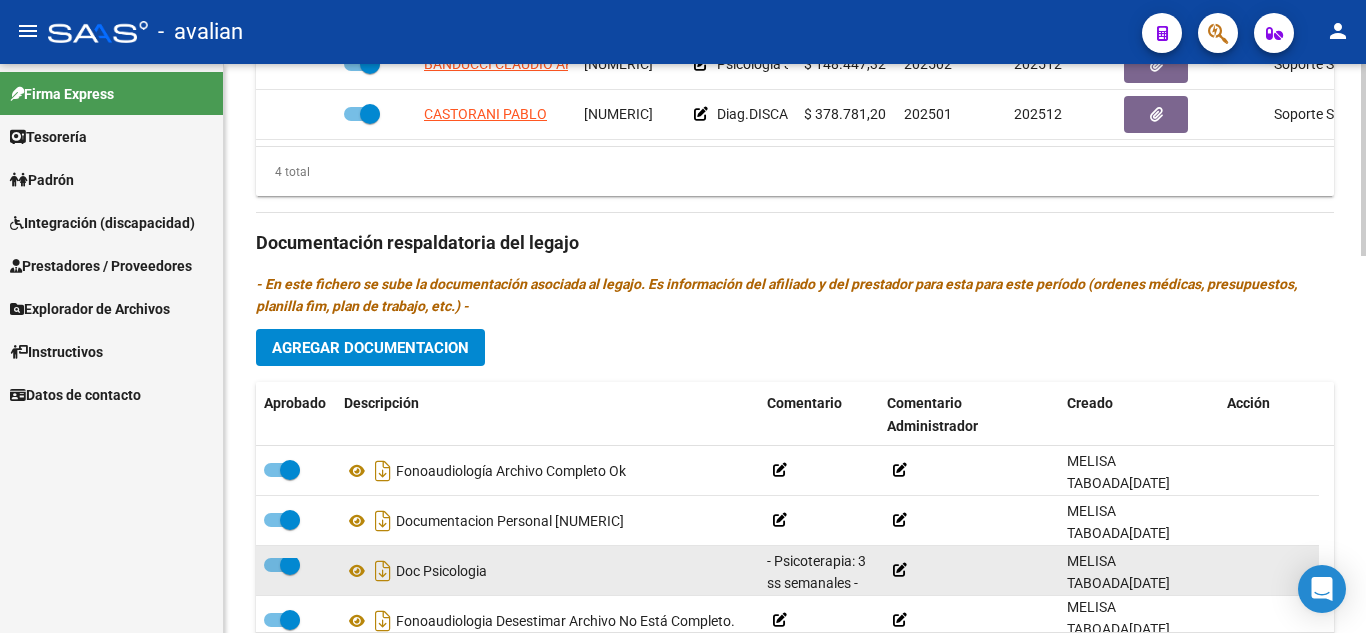 scroll, scrollTop: 1100, scrollLeft: 0, axis: vertical 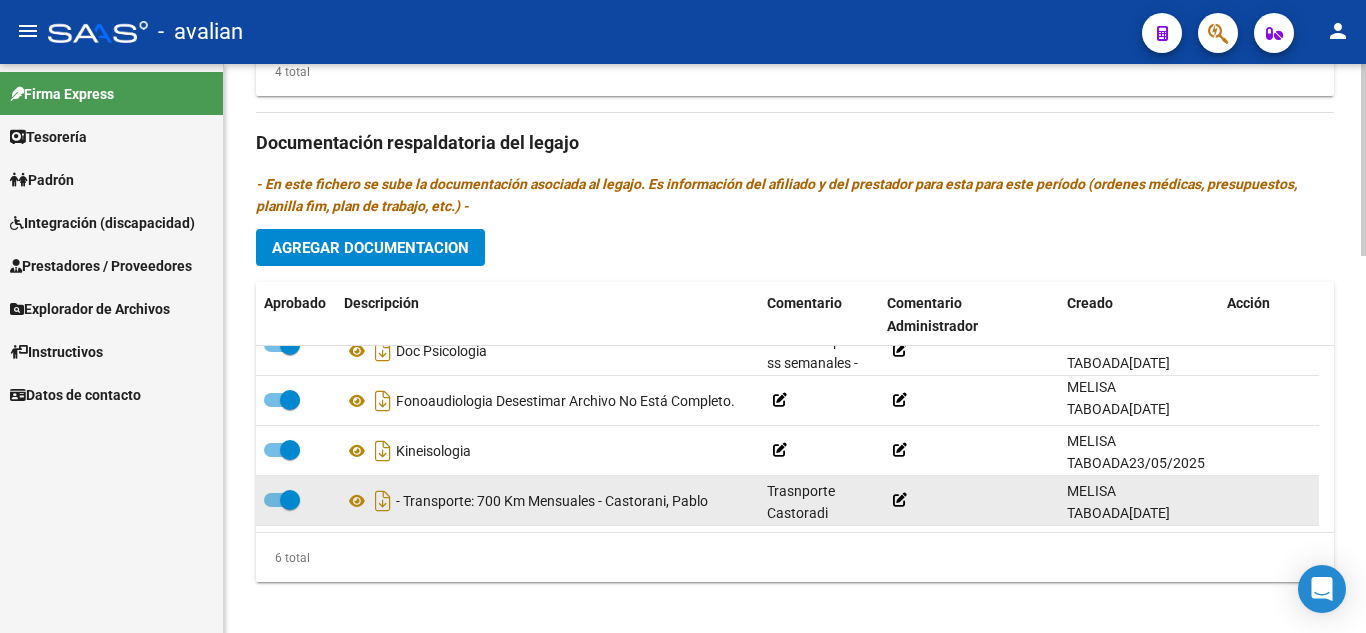 drag, startPoint x: 500, startPoint y: 523, endPoint x: 547, endPoint y: 521, distance: 47.042534 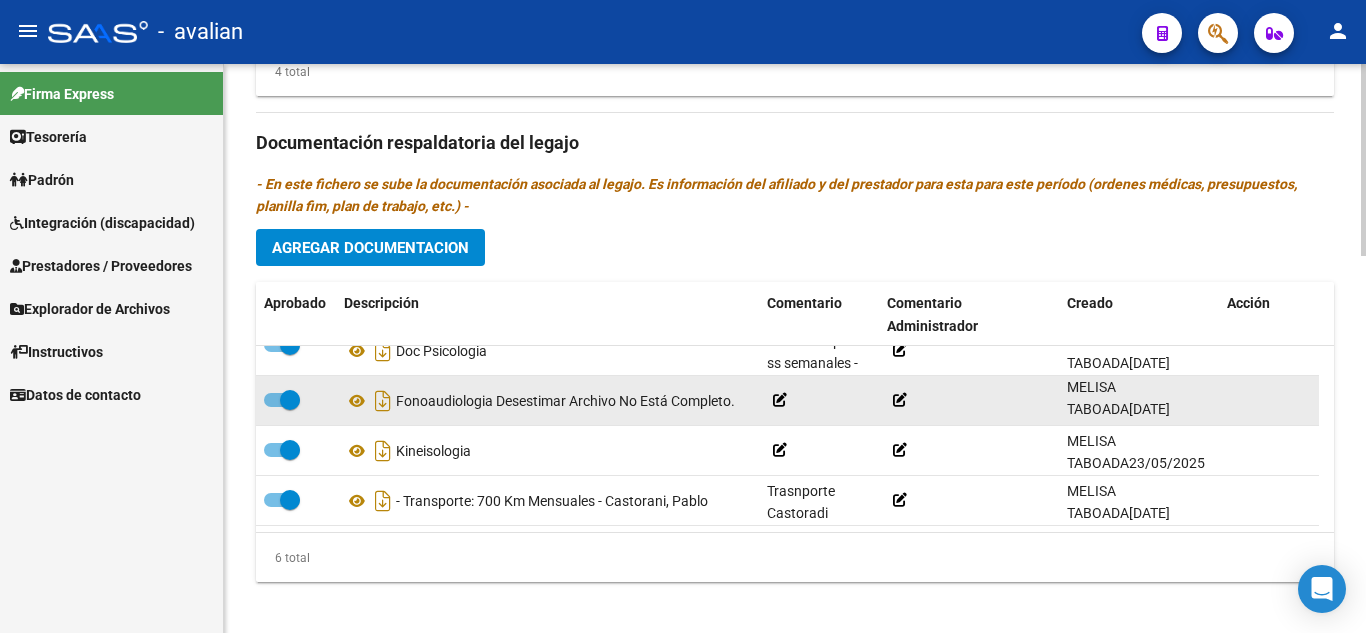 click on "Fonoaudiologia Desestimar Archivo No Está Completo." 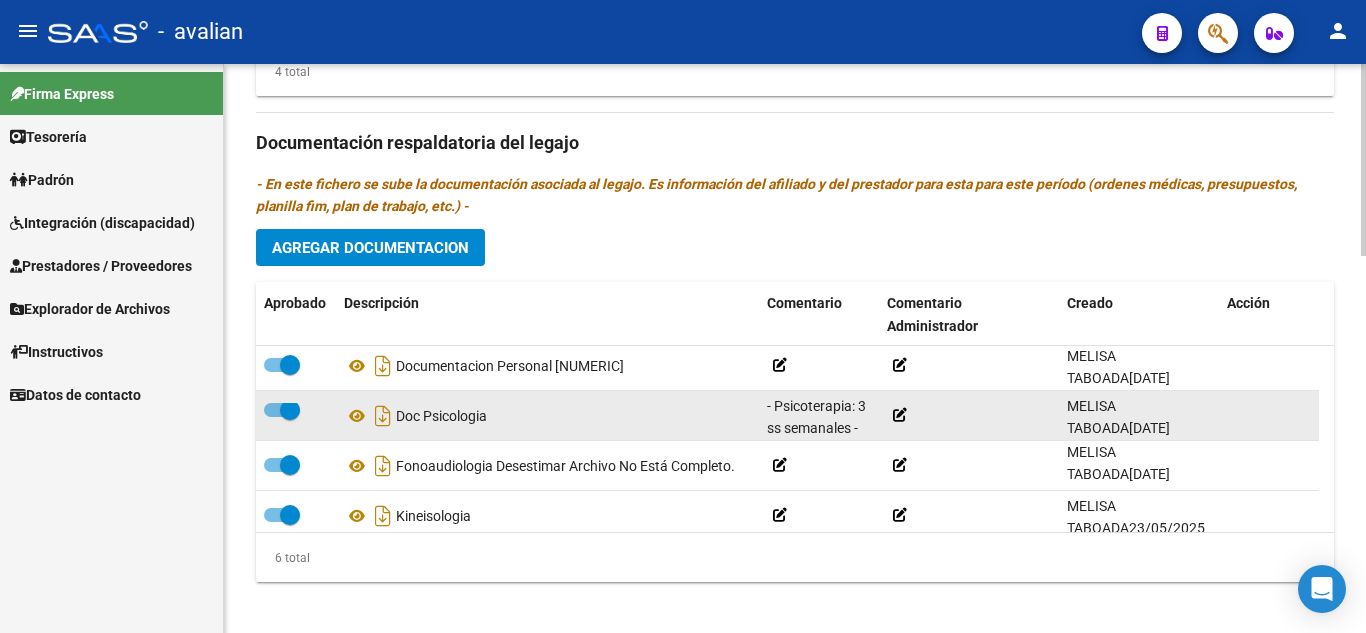 scroll, scrollTop: 21, scrollLeft: 0, axis: vertical 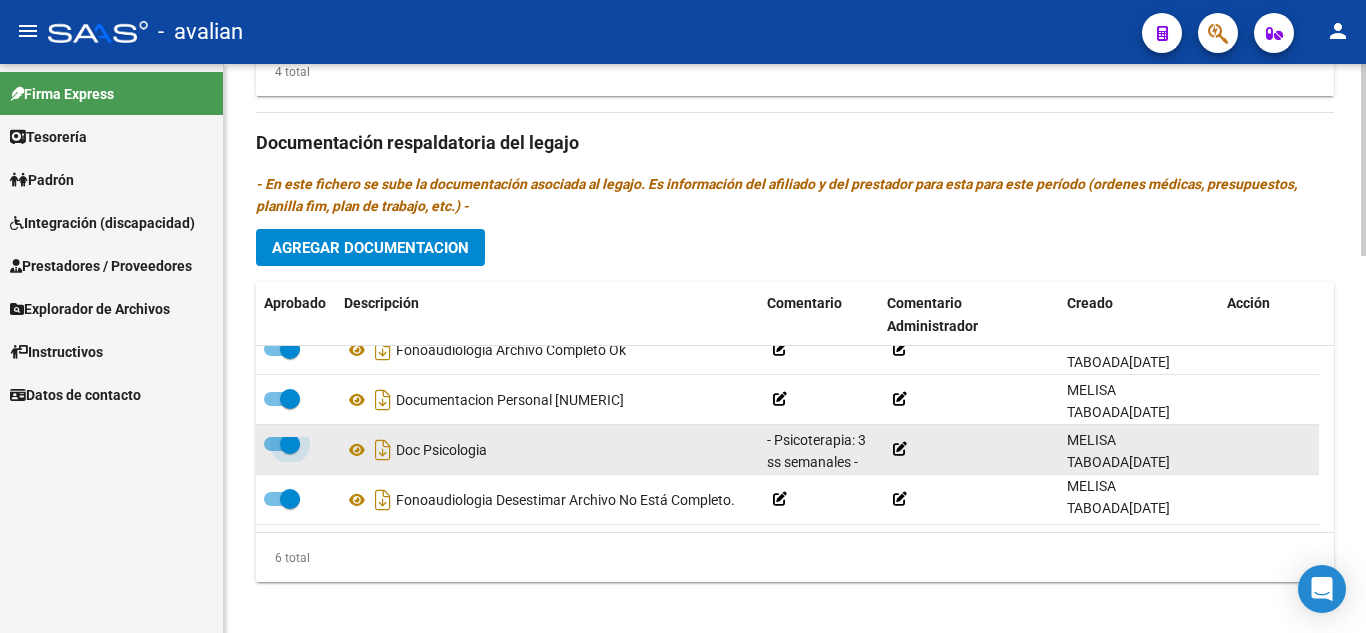 click at bounding box center [282, 444] 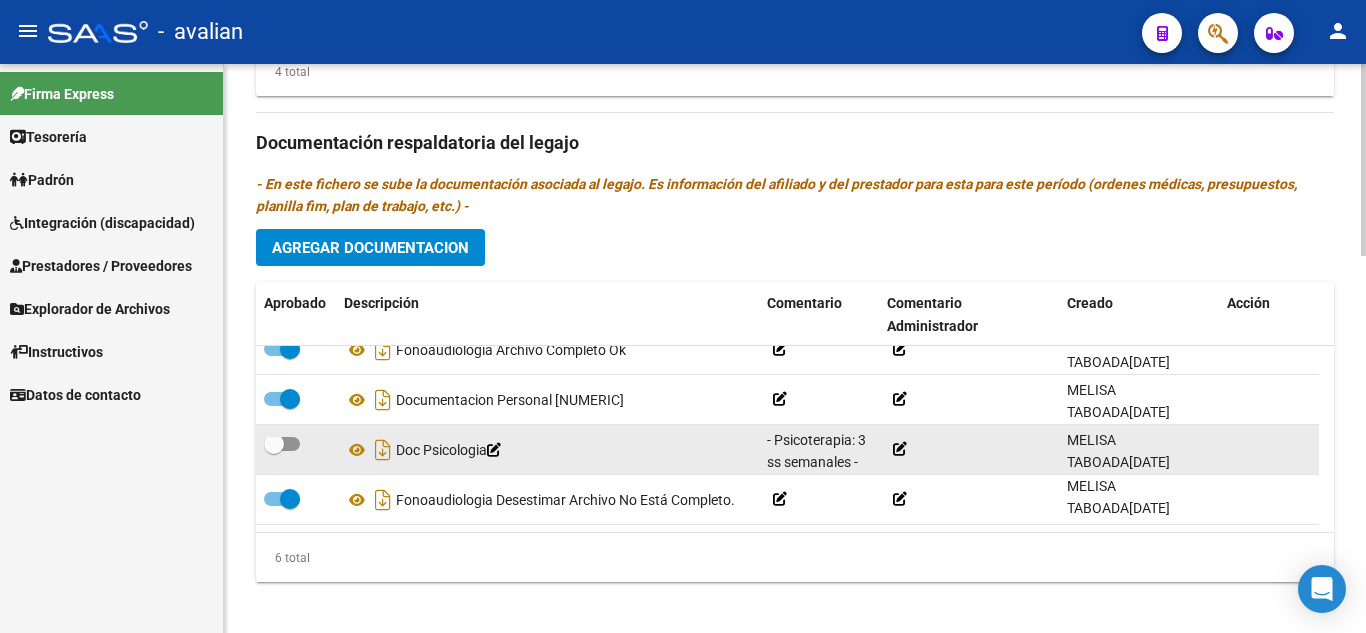 click 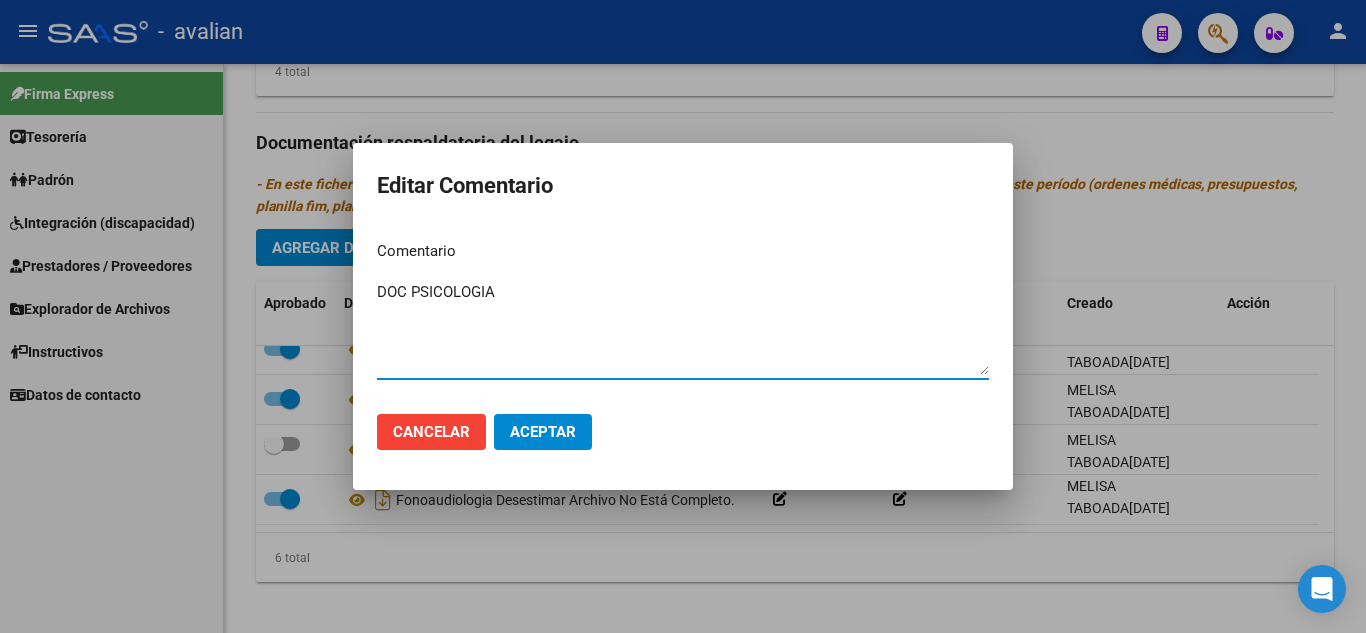 drag, startPoint x: 520, startPoint y: 285, endPoint x: 316, endPoint y: 275, distance: 204.24495 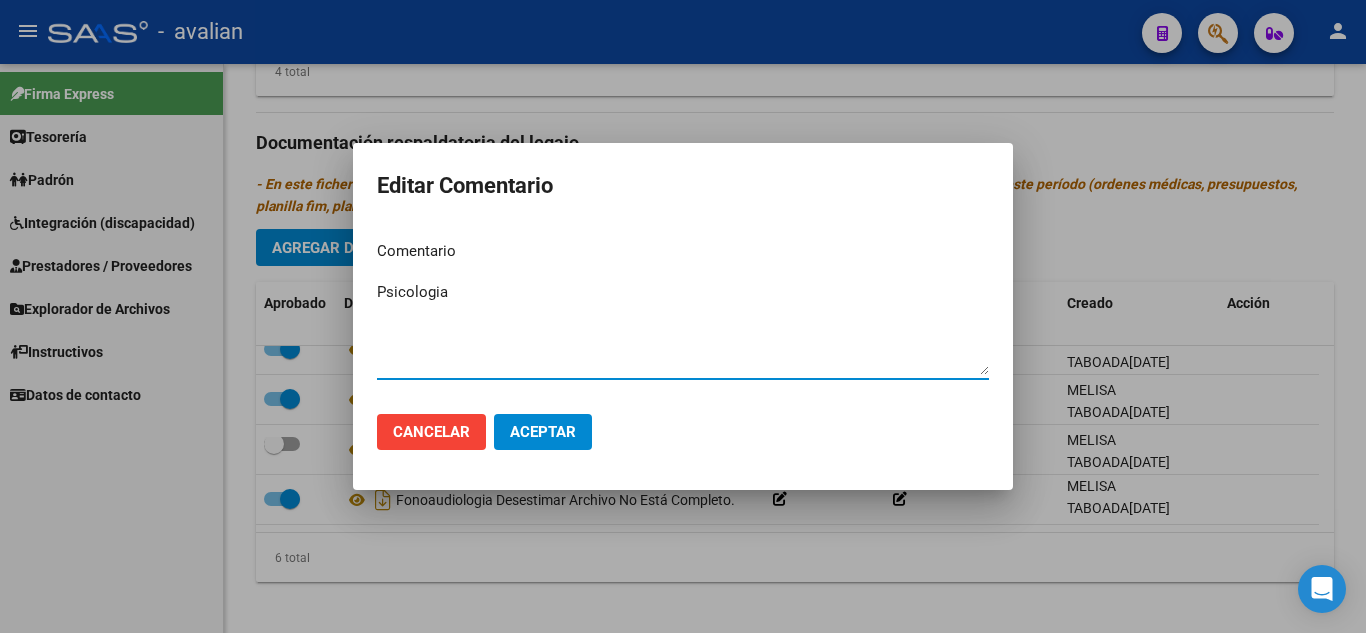 paste on "Desestimar Archivo No Está Completo." 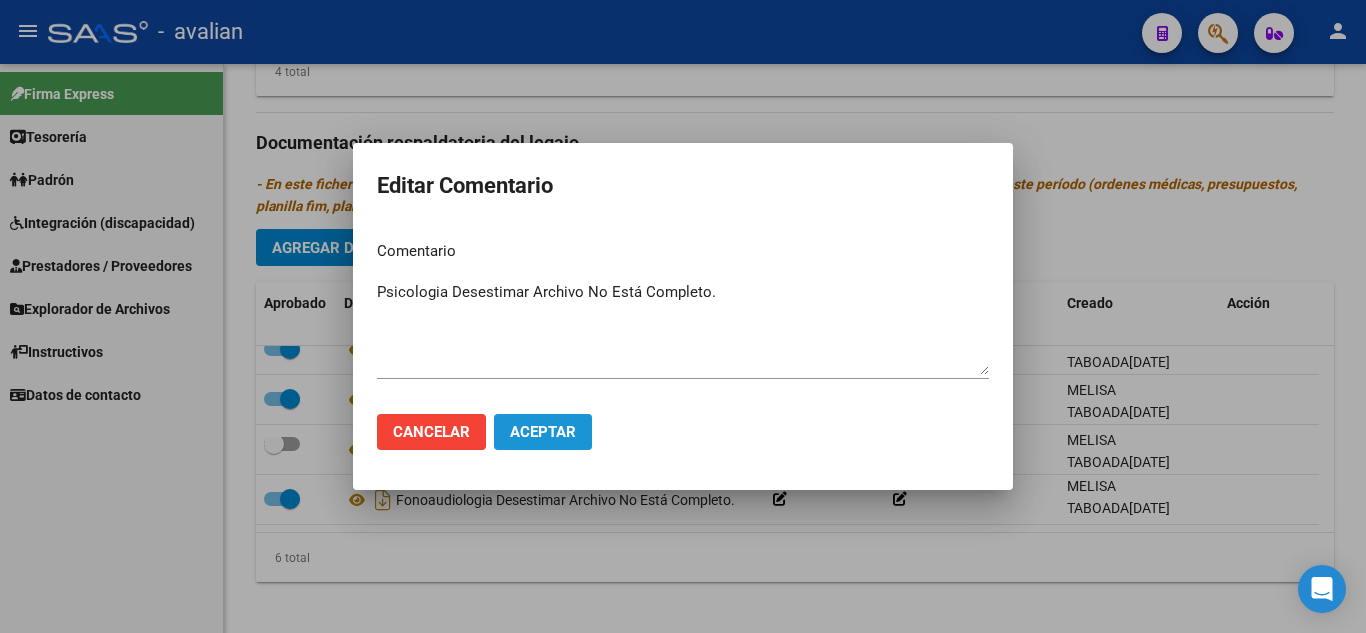 click on "Aceptar" 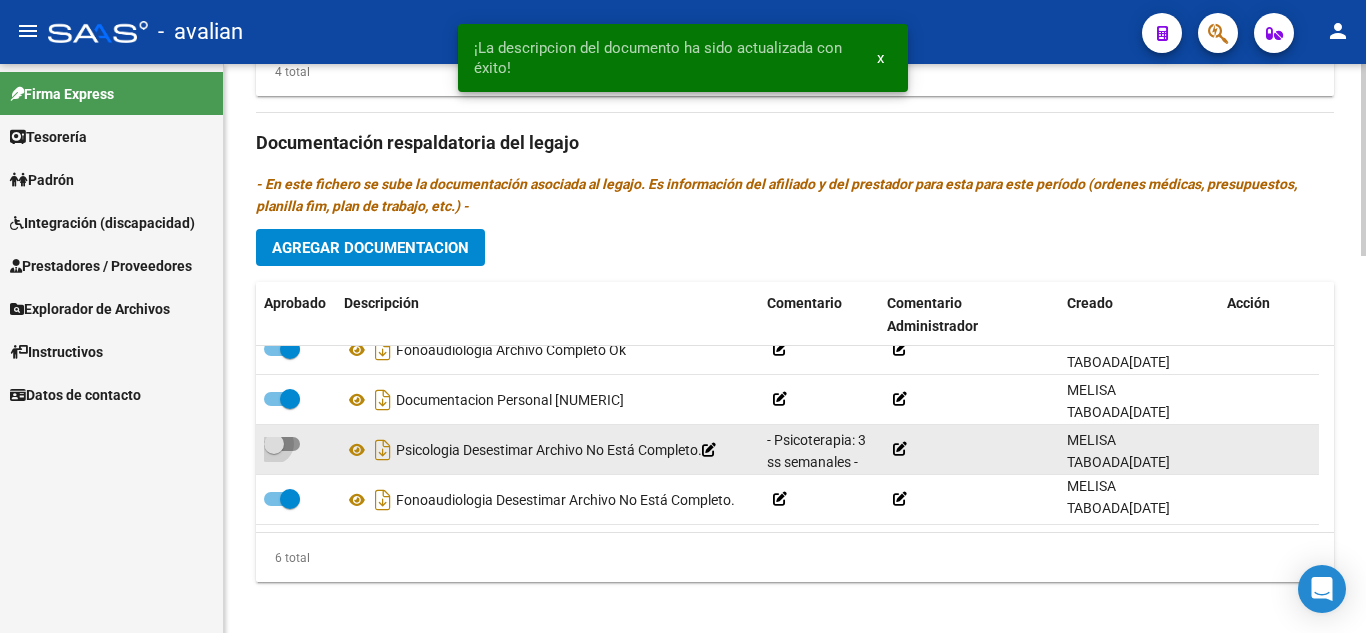 click at bounding box center (282, 444) 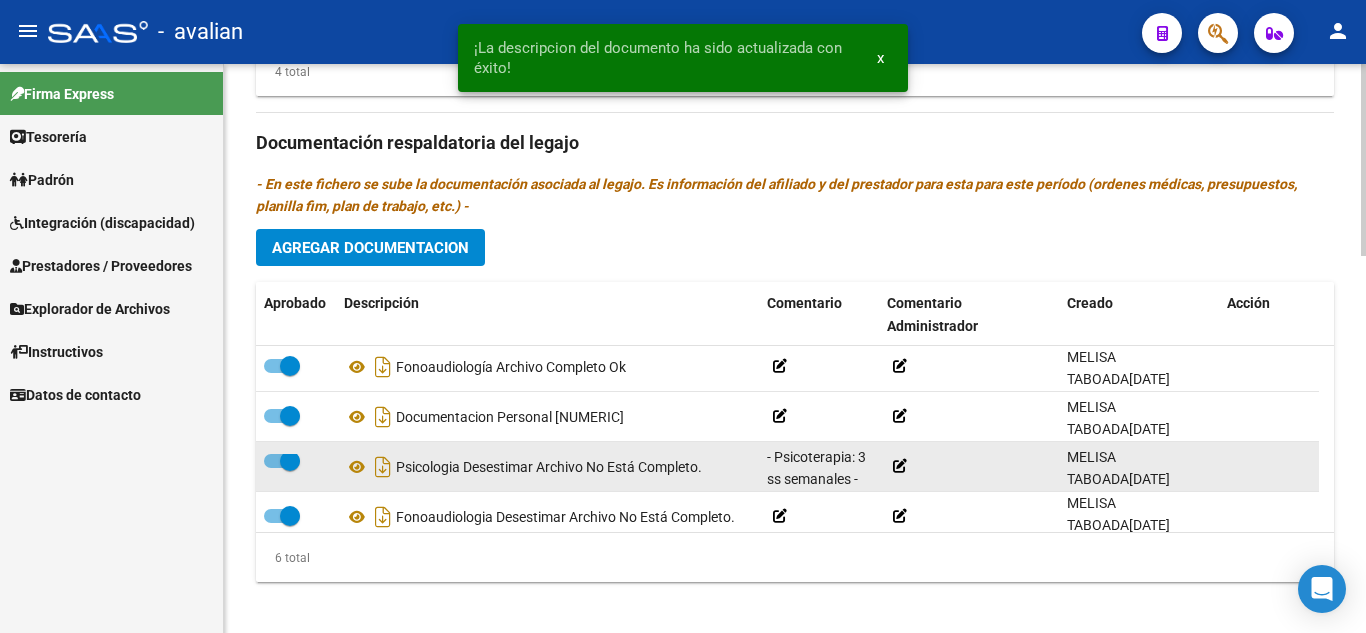 scroll, scrollTop: 0, scrollLeft: 0, axis: both 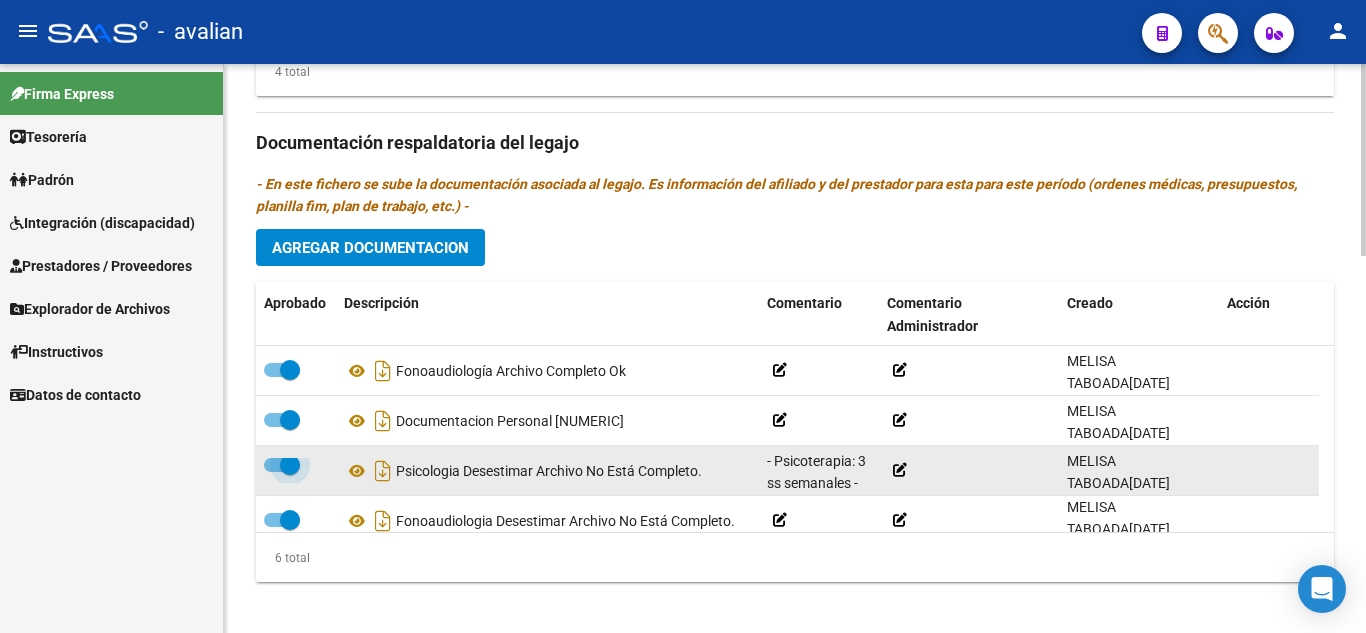 click at bounding box center [282, 465] 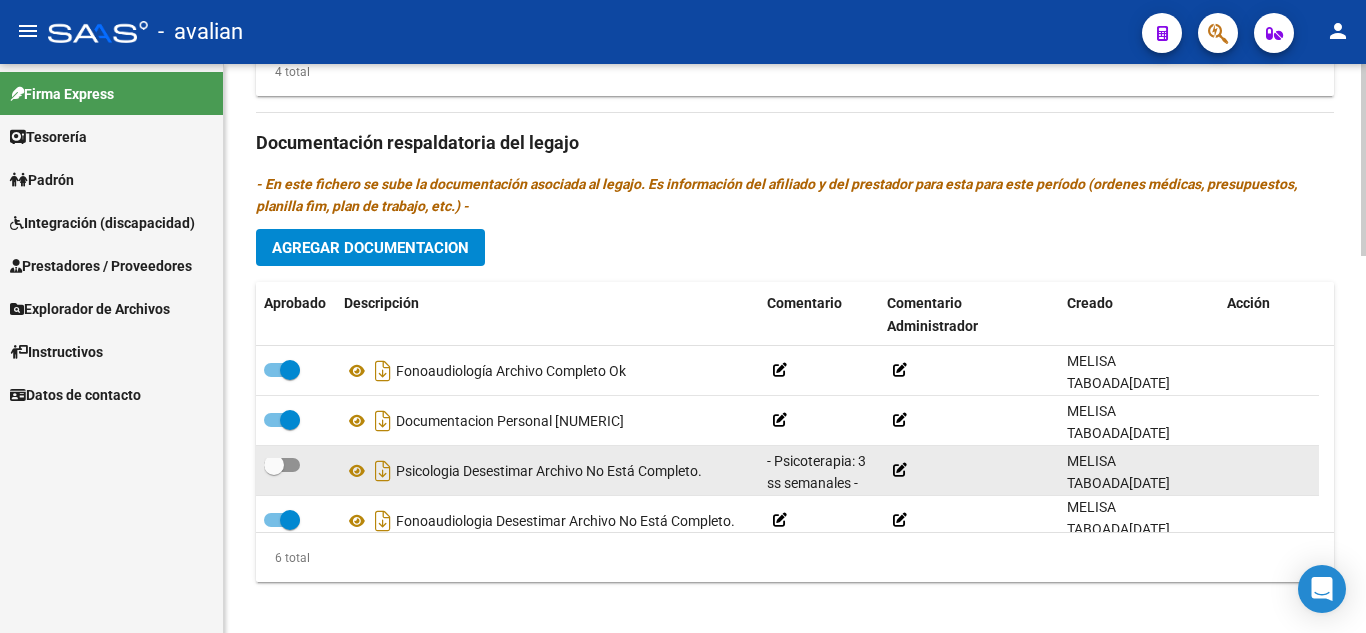 scroll, scrollTop: 49, scrollLeft: 0, axis: vertical 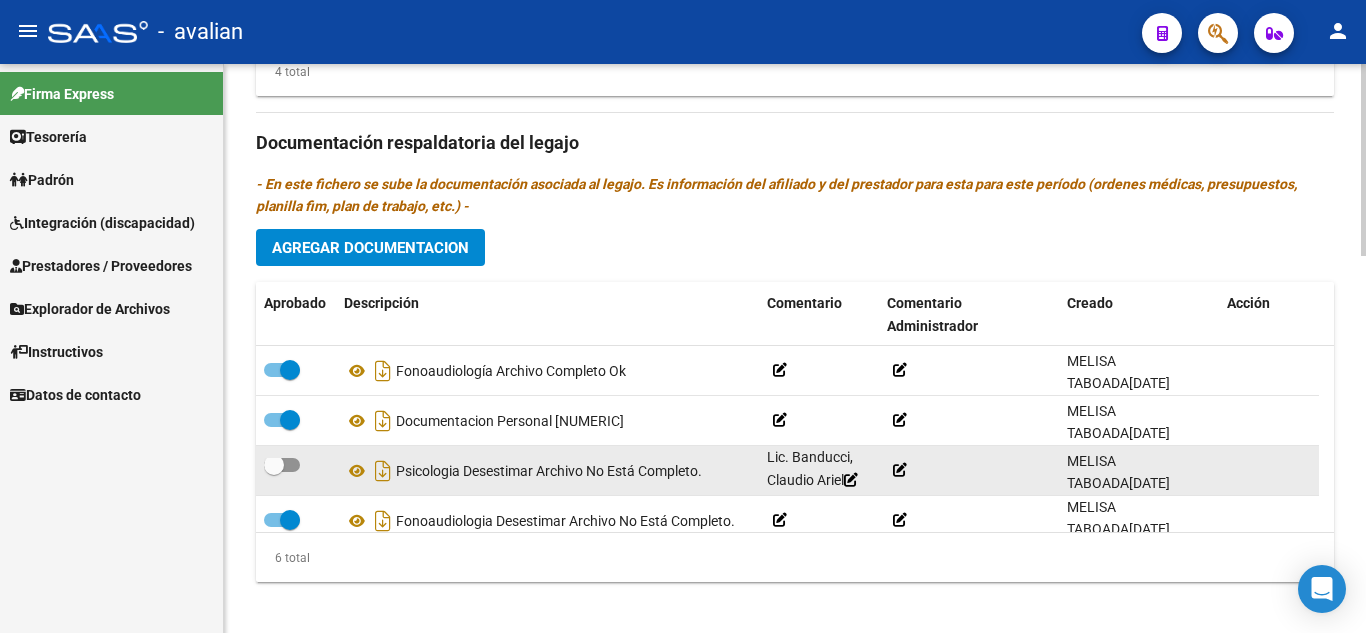 click 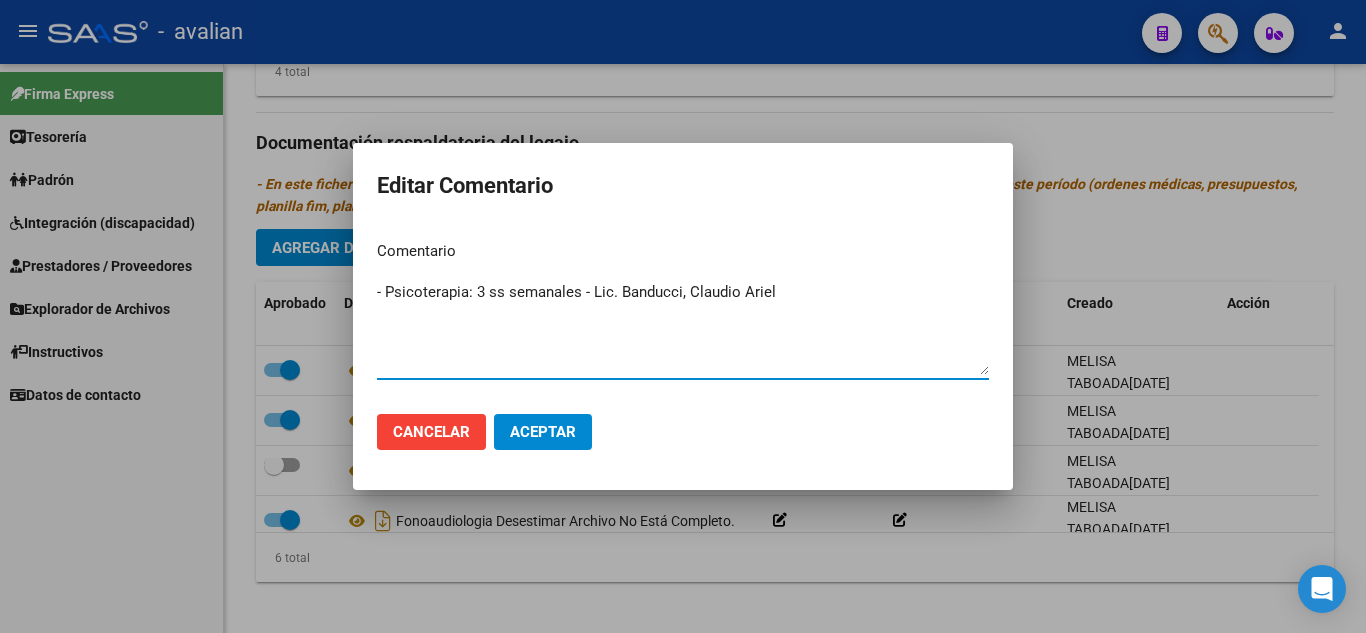 drag, startPoint x: 801, startPoint y: 284, endPoint x: 334, endPoint y: 246, distance: 468.5435 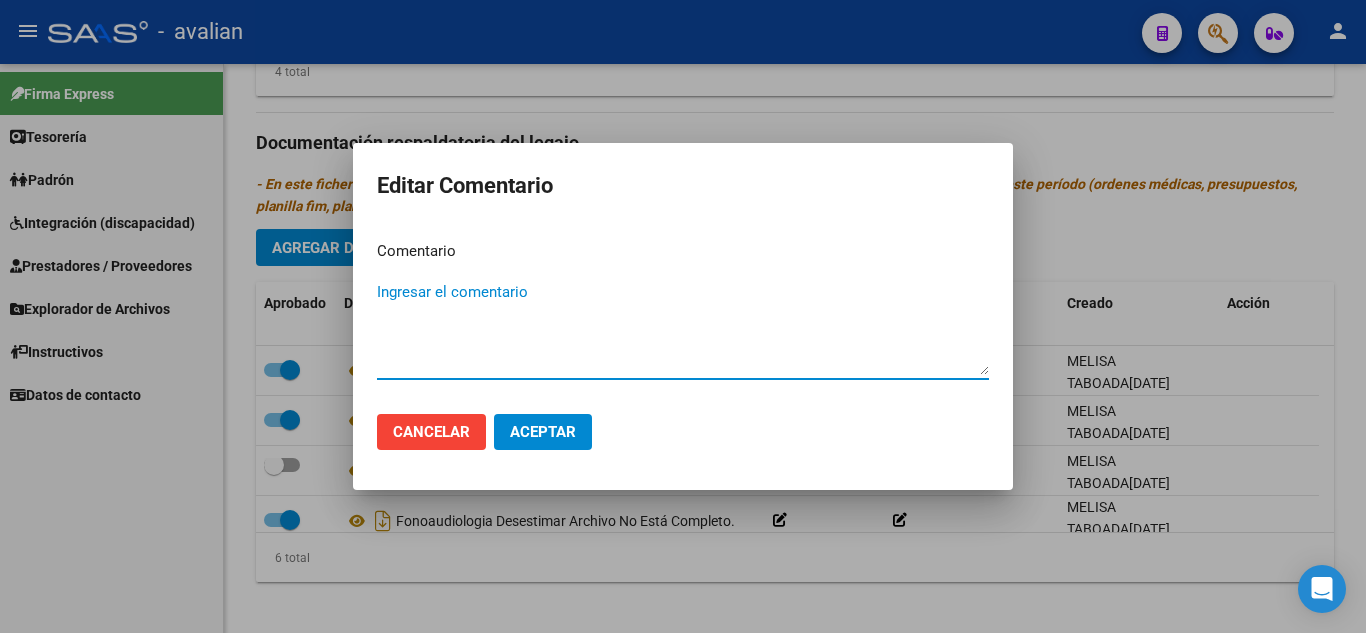 click on "Aceptar" 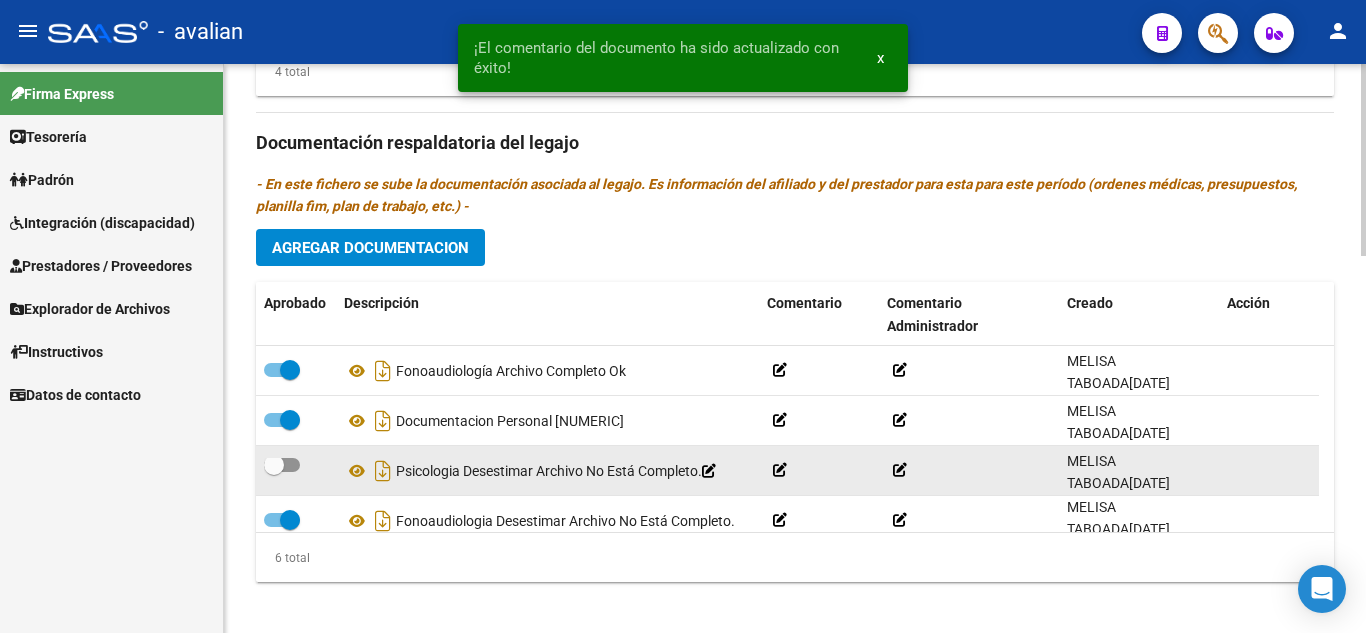 scroll, scrollTop: 0, scrollLeft: 0, axis: both 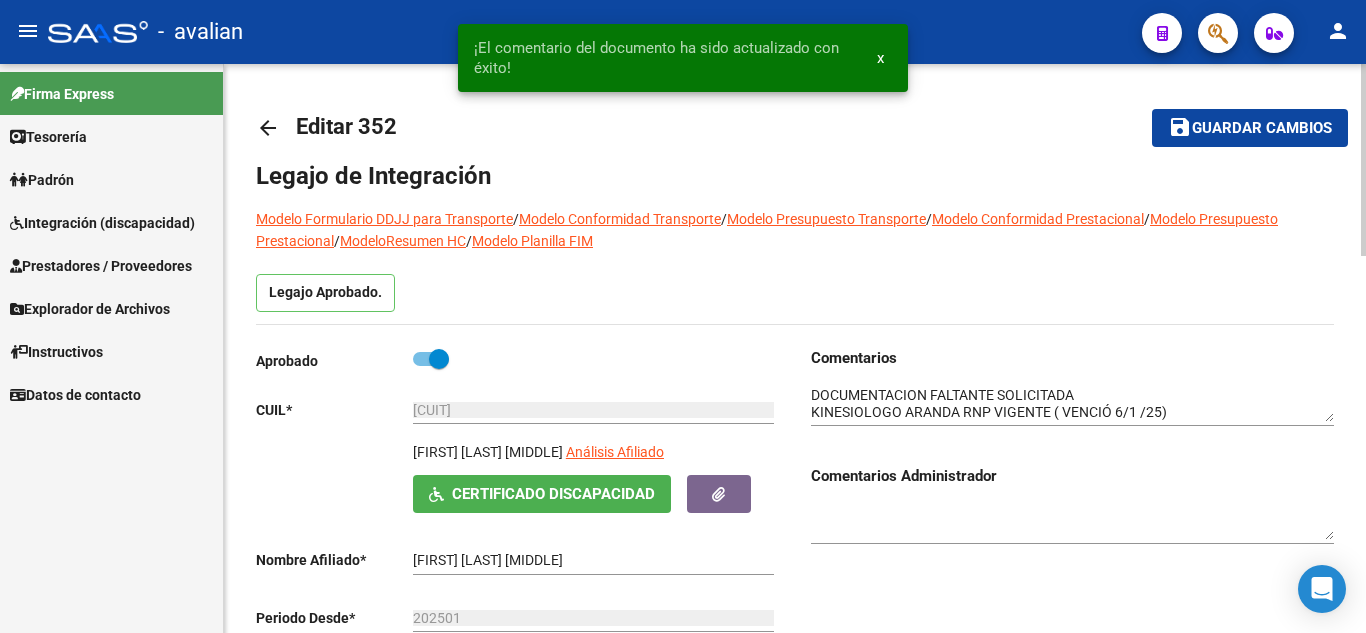 click on "Guardar cambios" 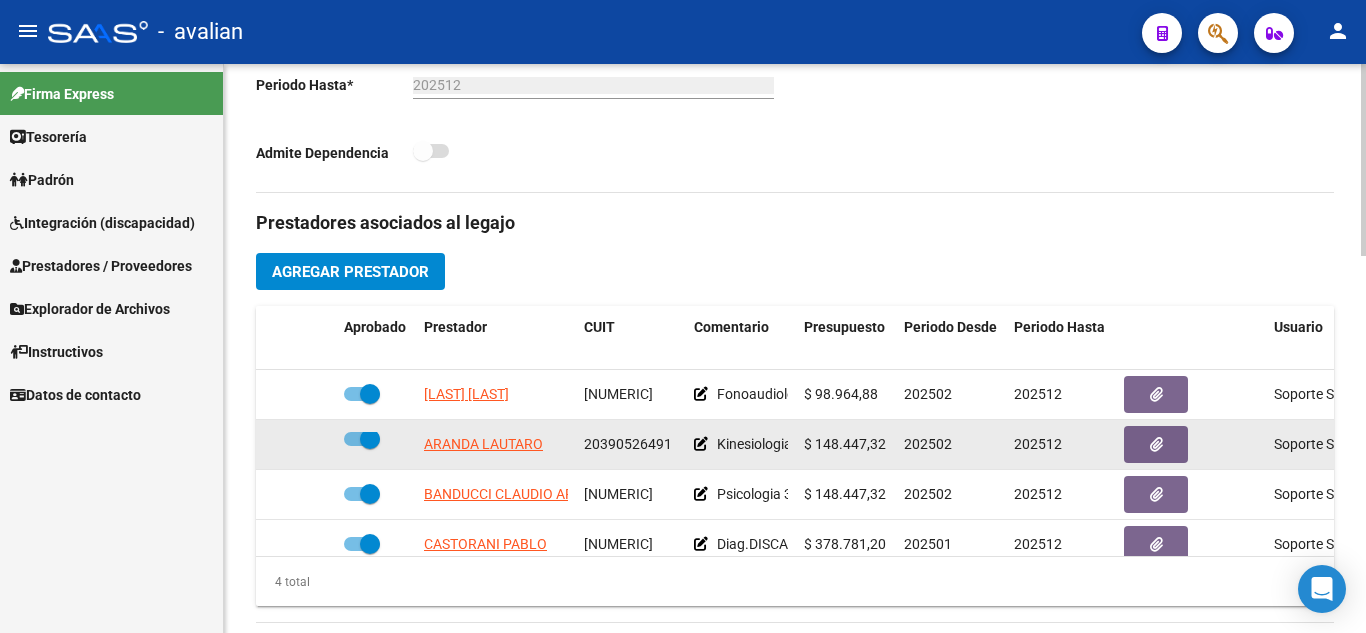 scroll, scrollTop: 600, scrollLeft: 0, axis: vertical 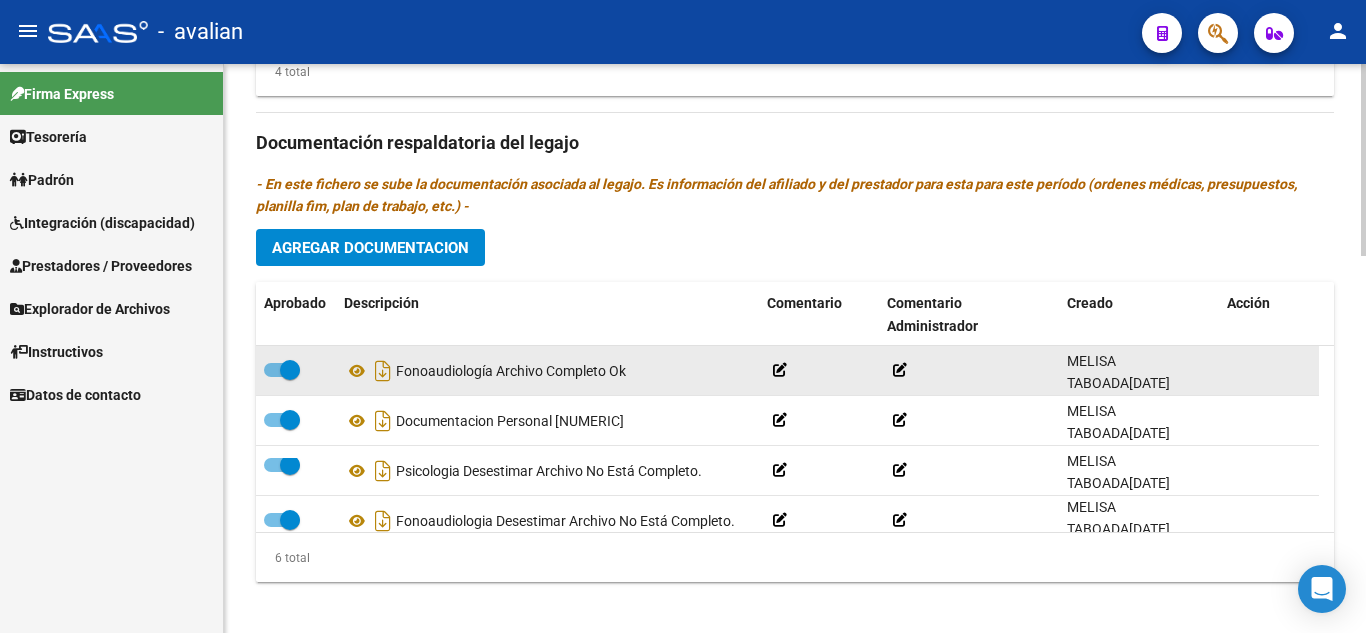 drag, startPoint x: 497, startPoint y: 376, endPoint x: 641, endPoint y: 376, distance: 144 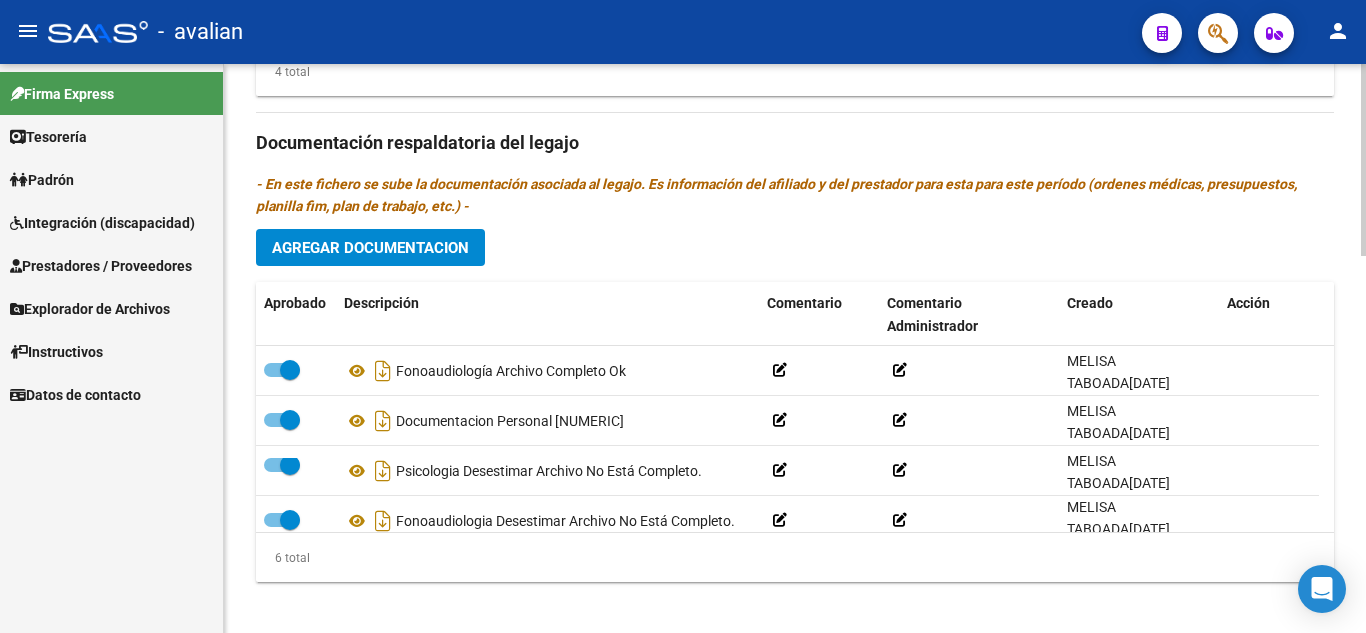 click on "Agregar Documentacion" 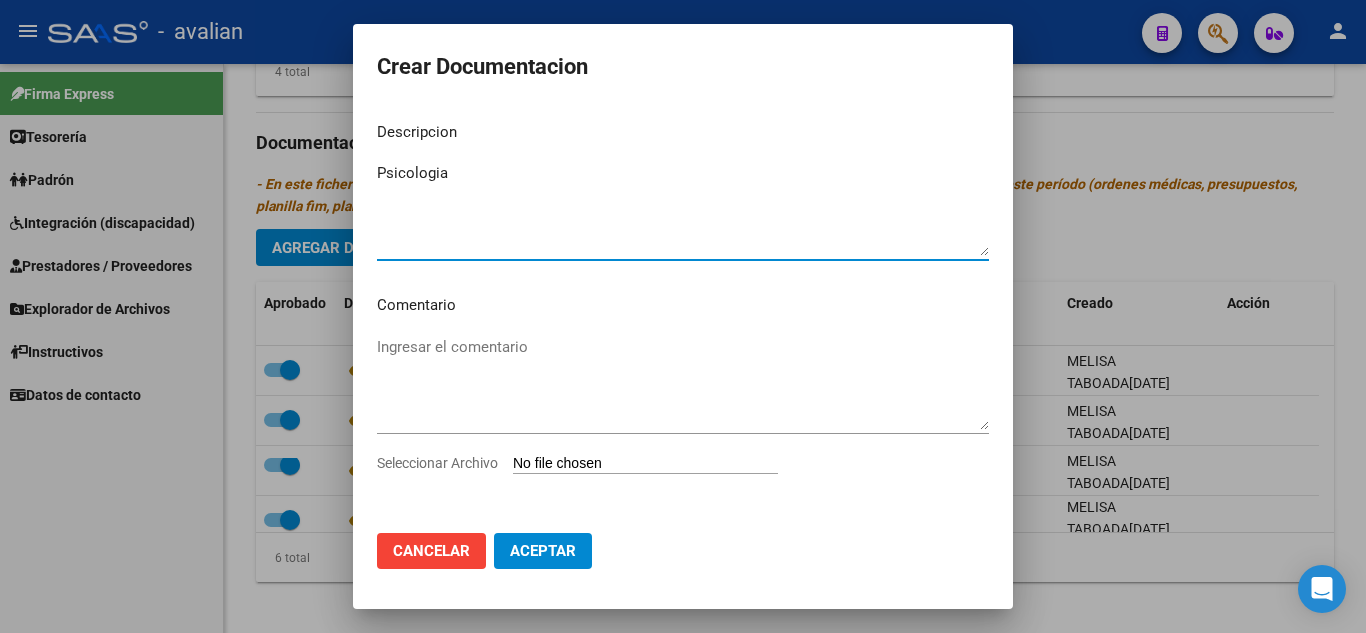 paste on "Archivo Completo Ok" 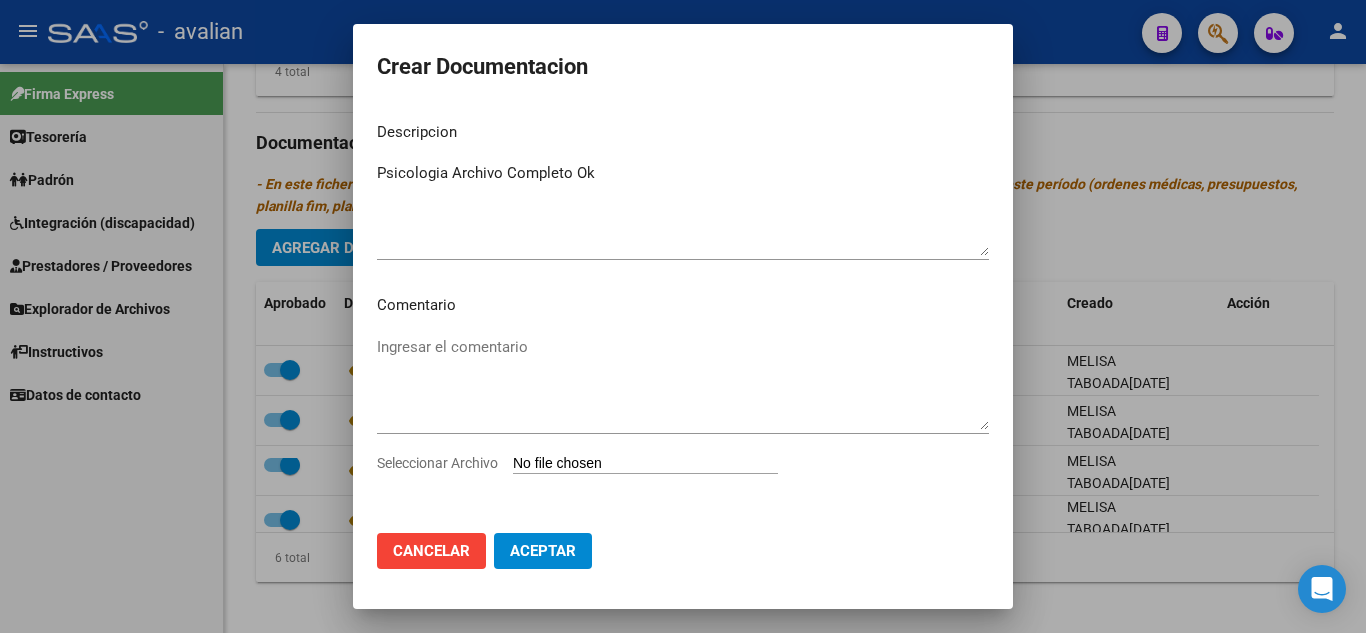 click on "Seleccionar Archivo" at bounding box center (645, 464) 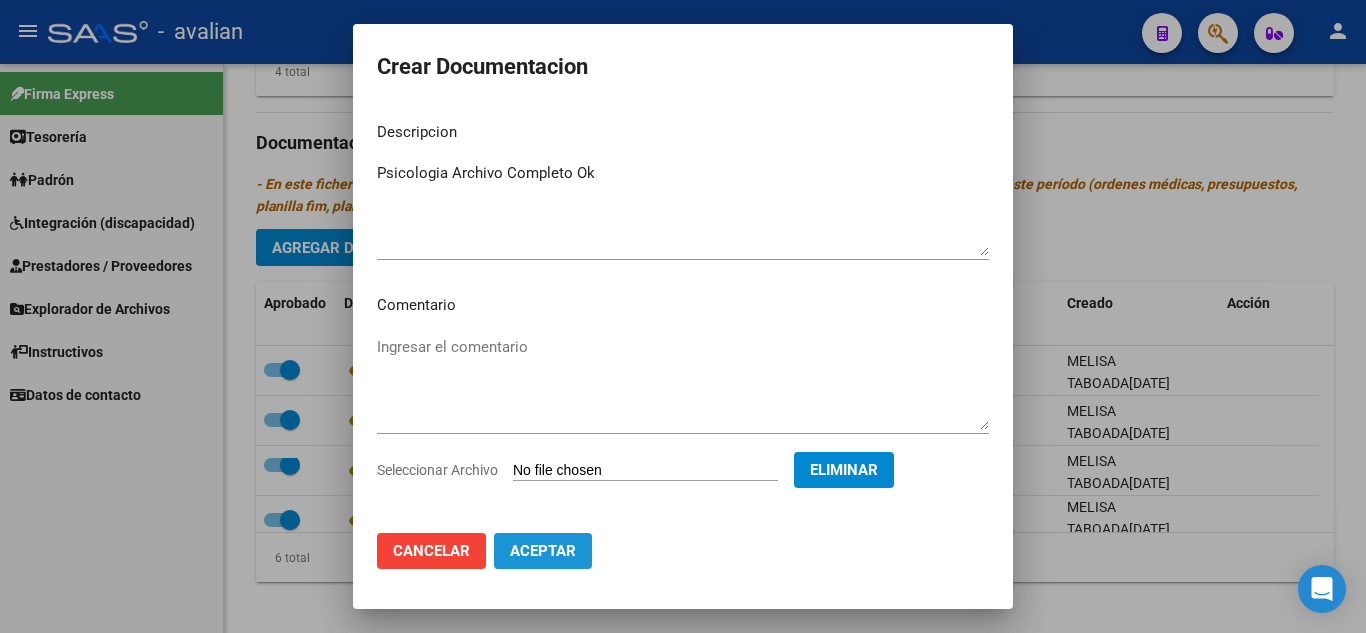 click on "Aceptar" 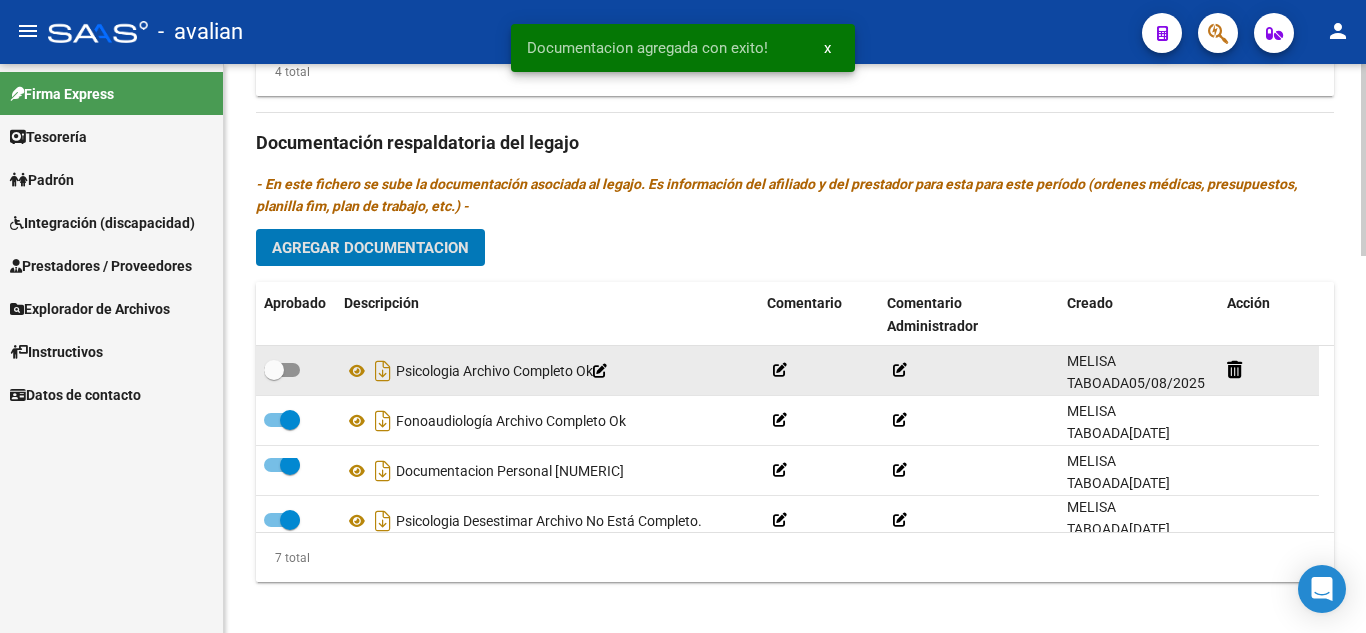 click at bounding box center [282, 370] 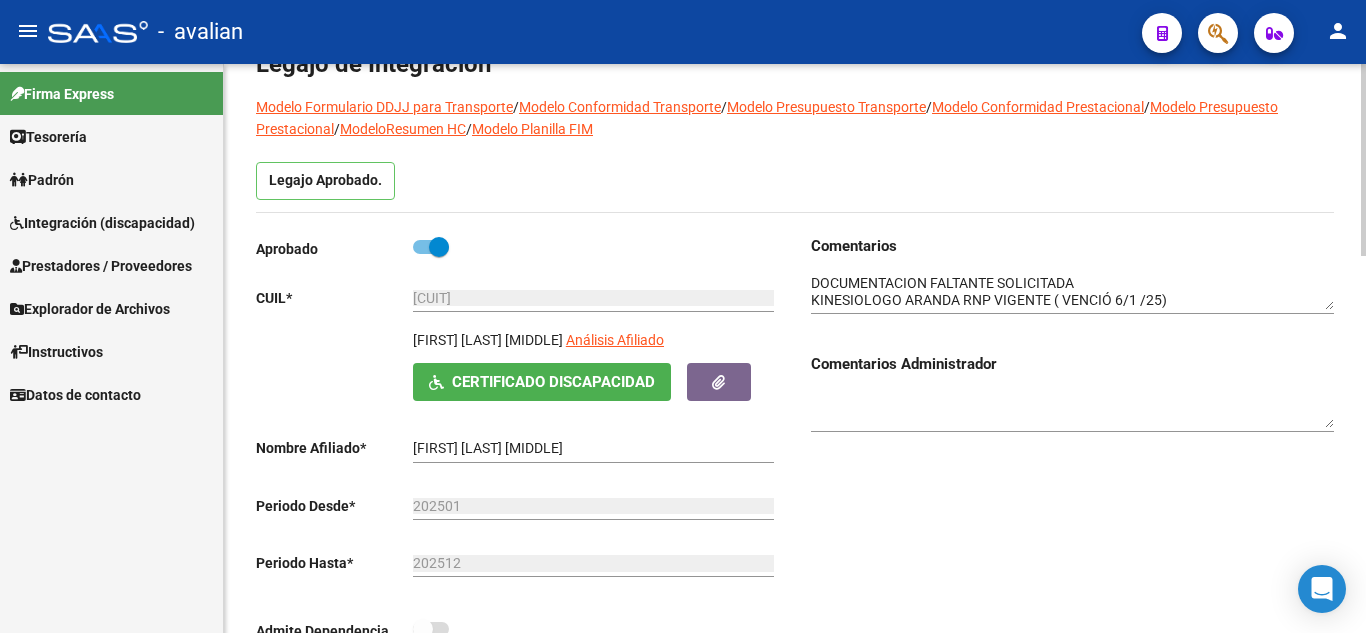 scroll, scrollTop: 0, scrollLeft: 0, axis: both 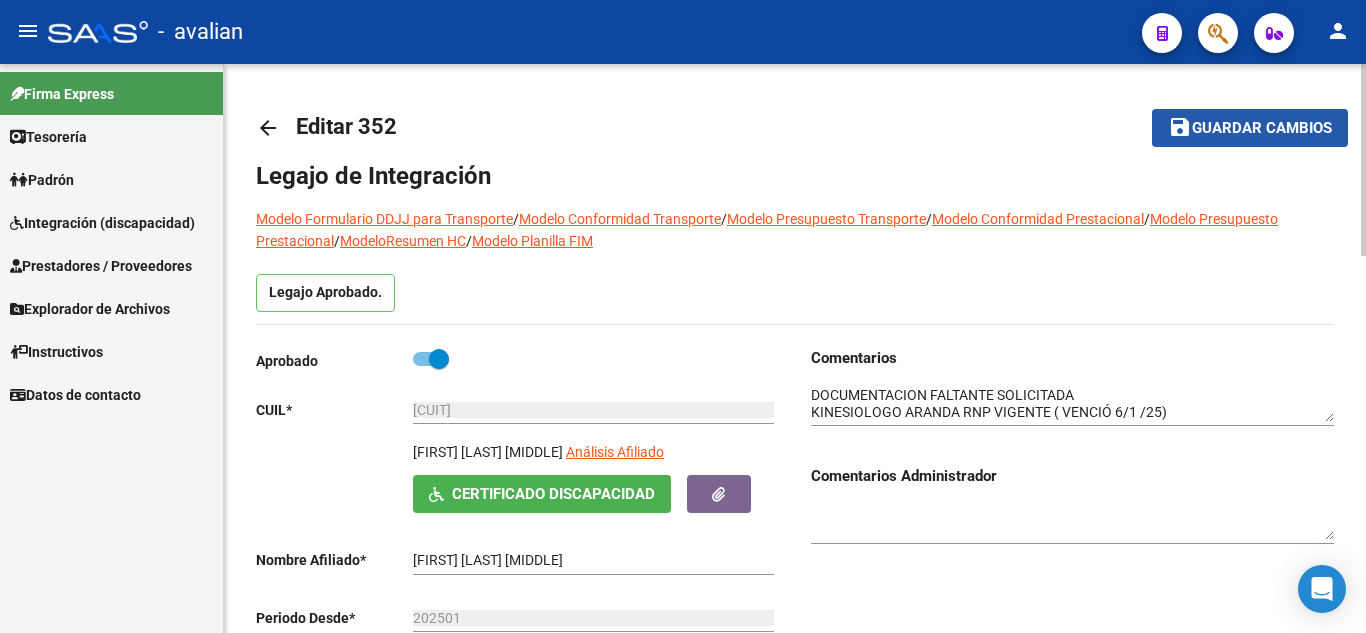click on "save Guardar cambios" 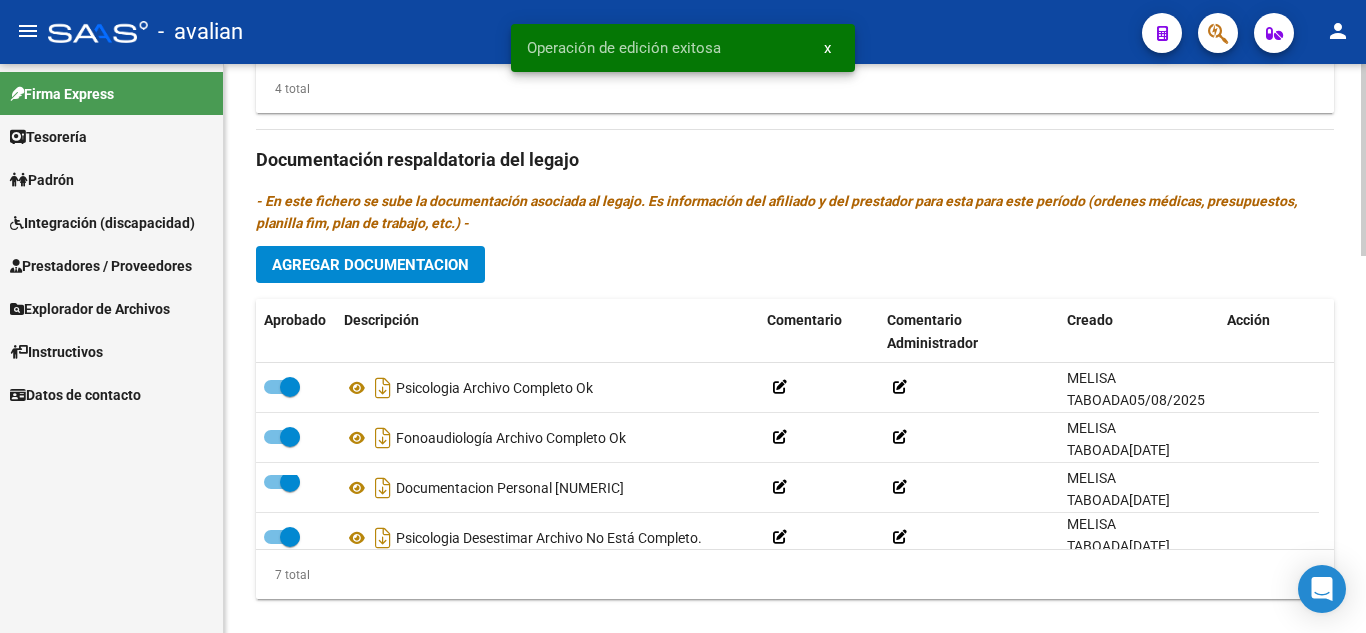 scroll, scrollTop: 1100, scrollLeft: 0, axis: vertical 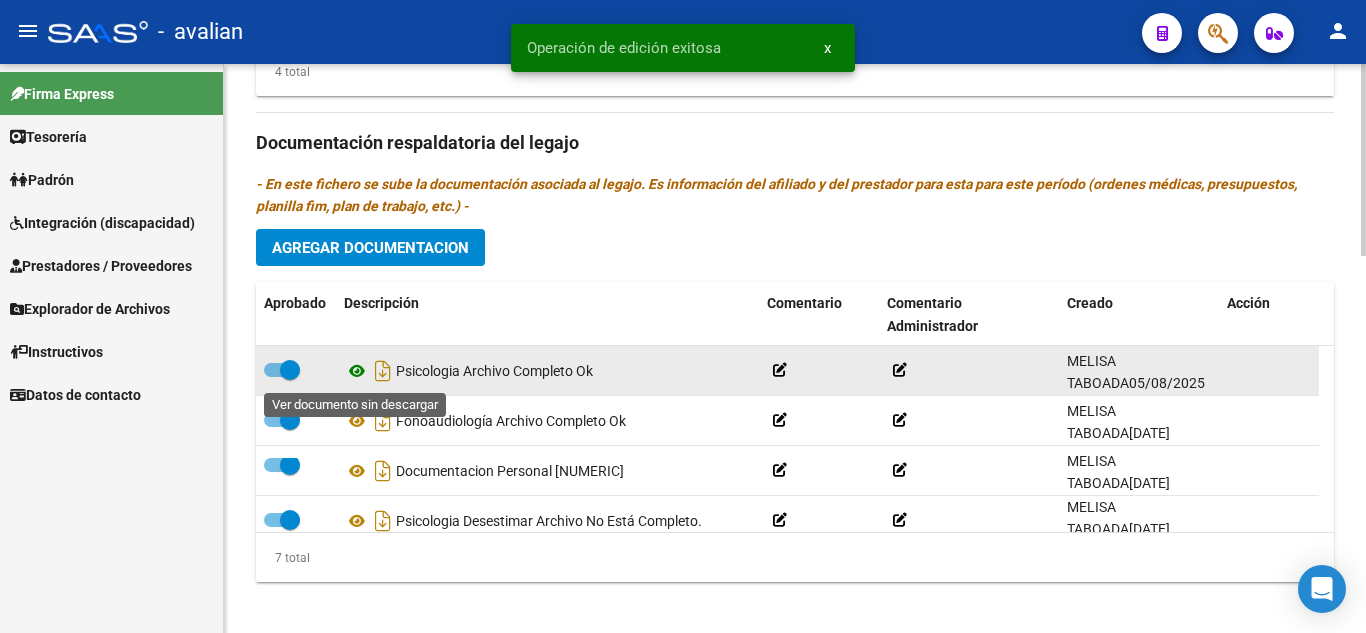 click 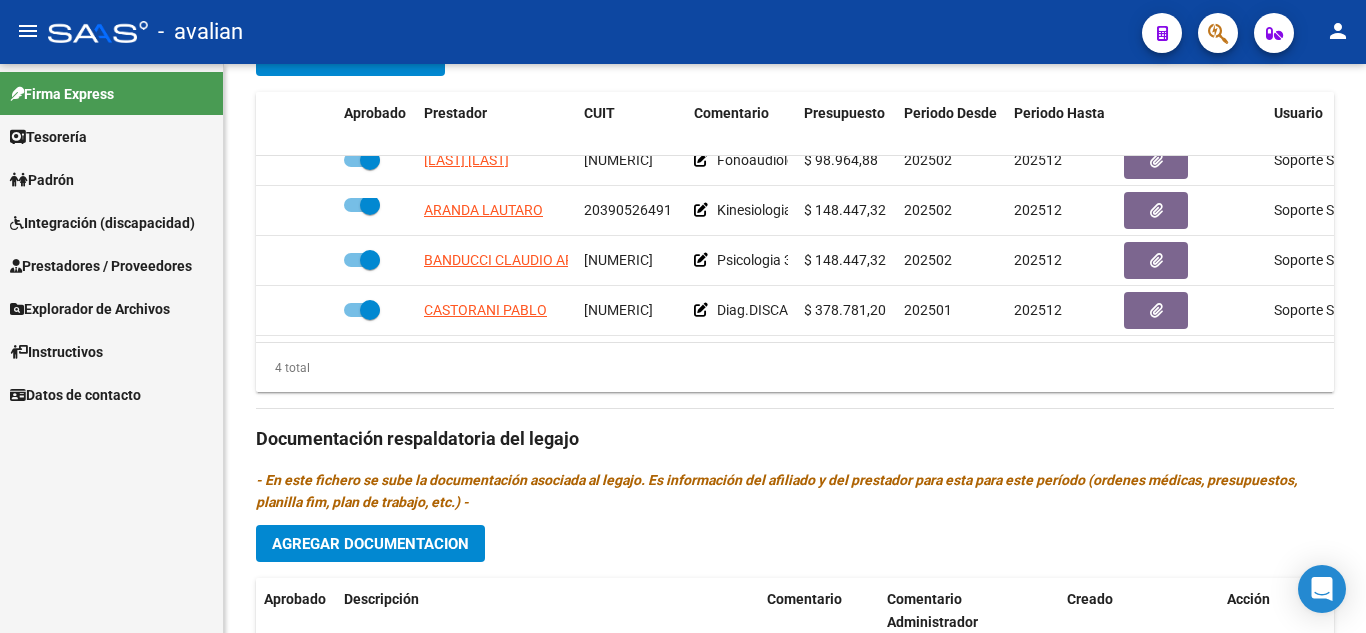 scroll, scrollTop: 800, scrollLeft: 0, axis: vertical 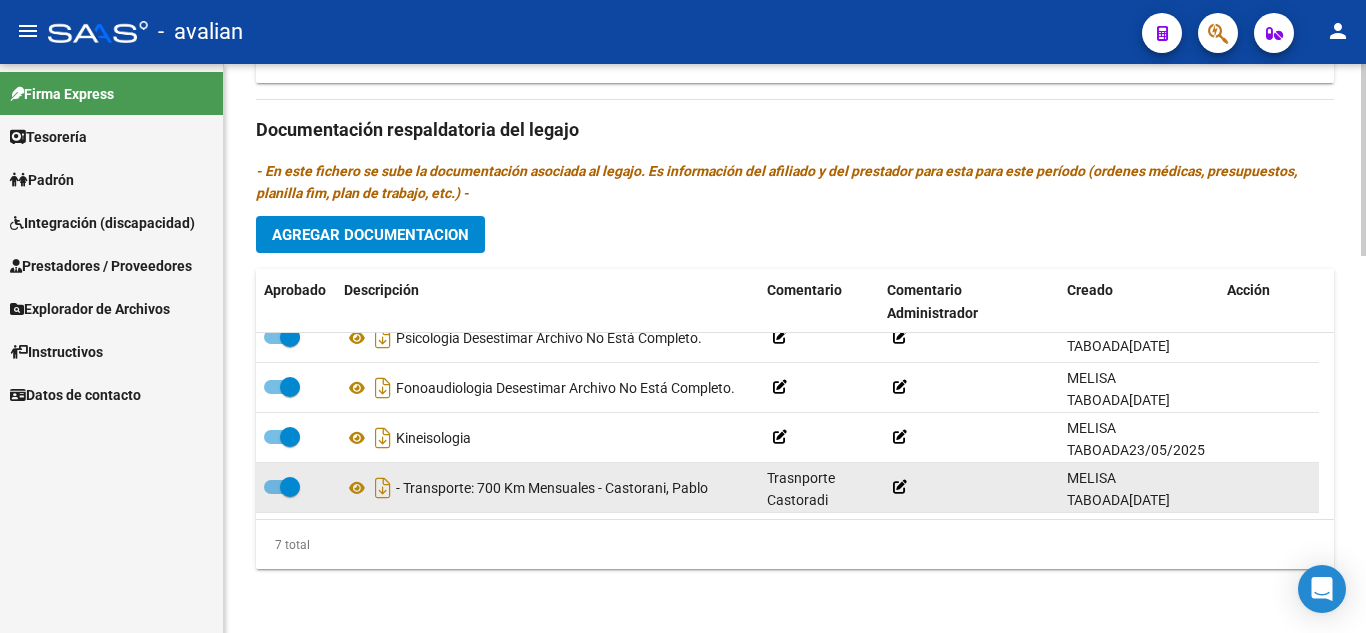 drag, startPoint x: 476, startPoint y: 481, endPoint x: 607, endPoint y: 496, distance: 131.85599 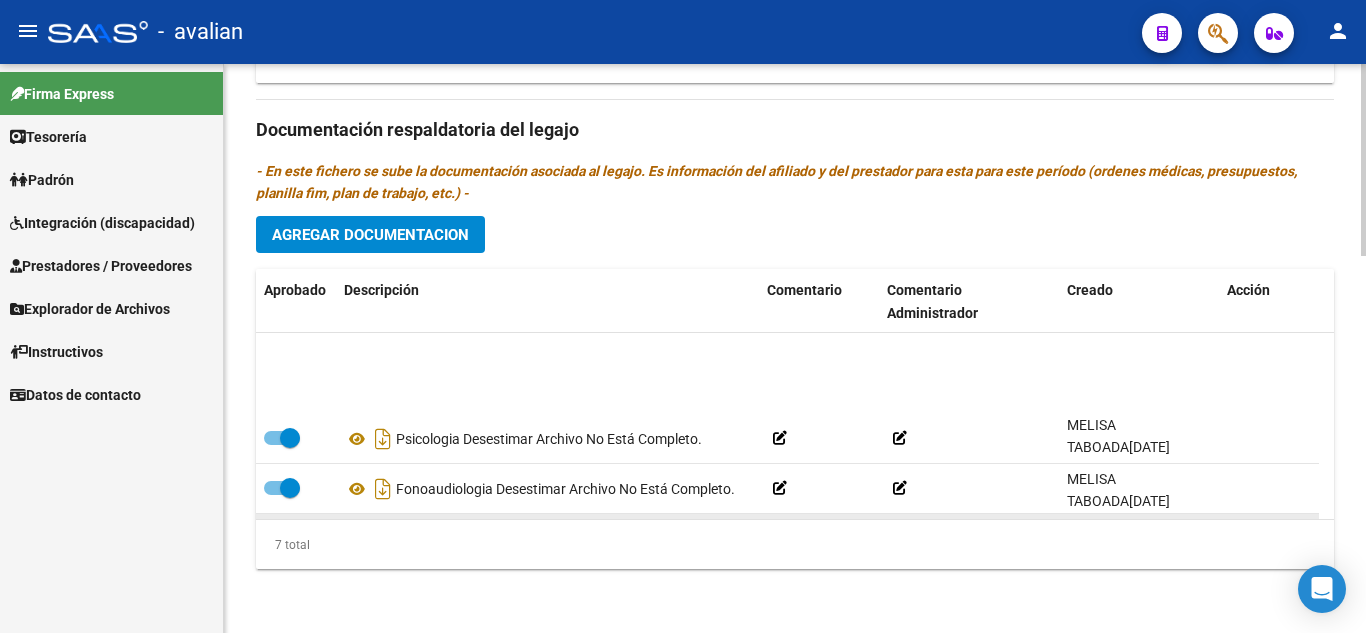 scroll, scrollTop: 0, scrollLeft: 0, axis: both 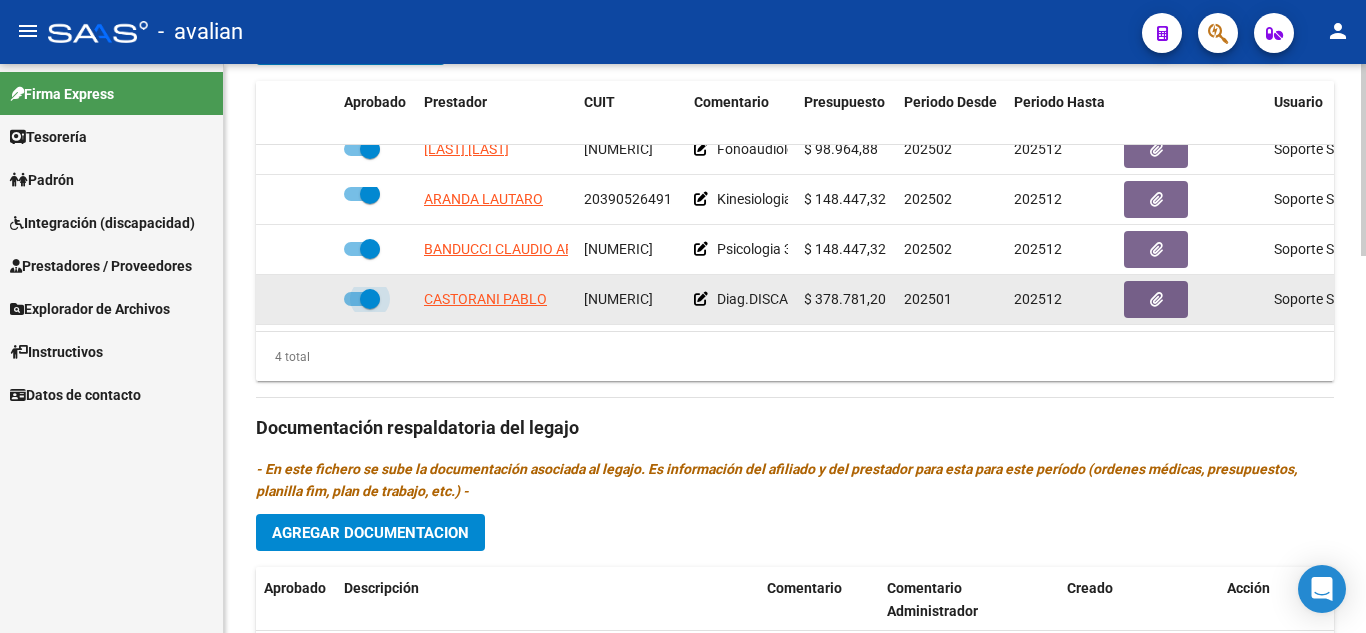 click at bounding box center (362, 299) 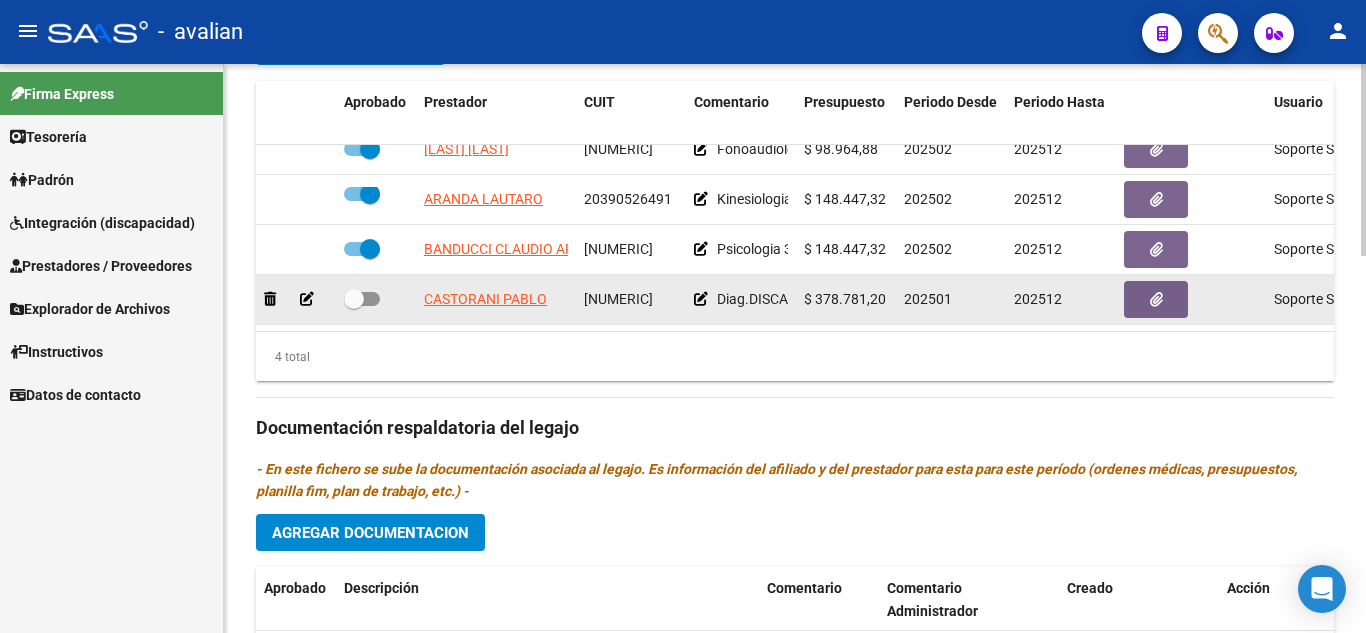 click 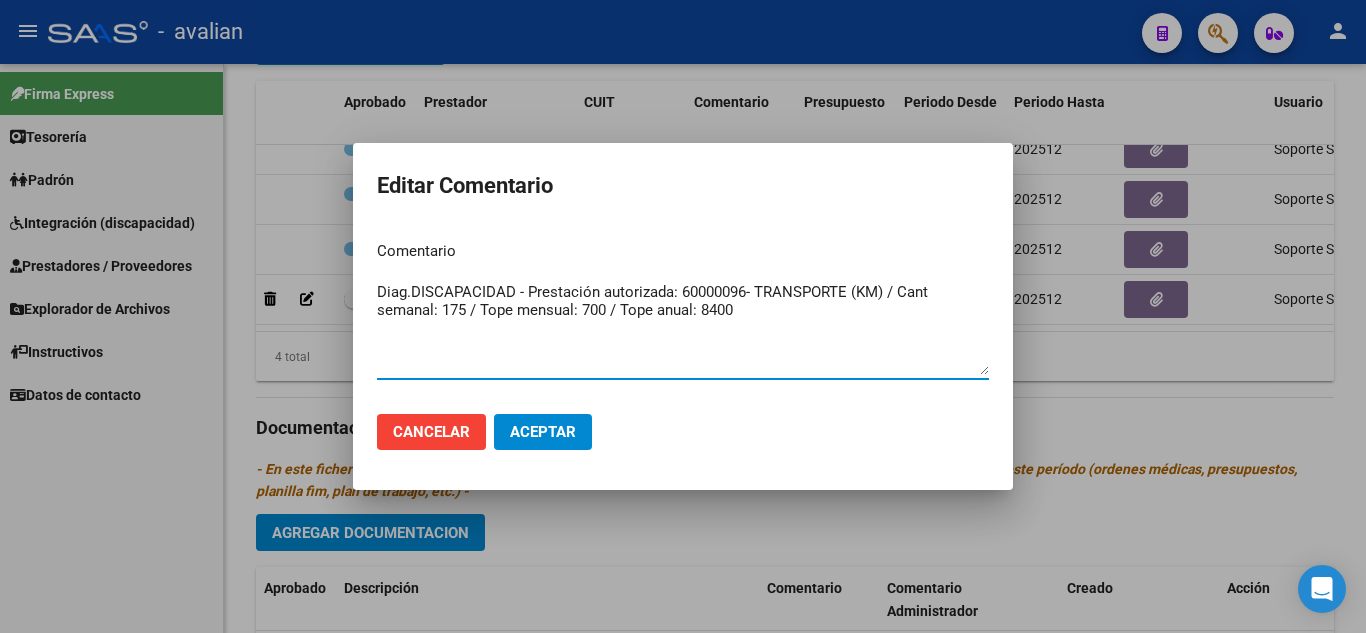 drag, startPoint x: 767, startPoint y: 314, endPoint x: 354, endPoint y: 261, distance: 416.38684 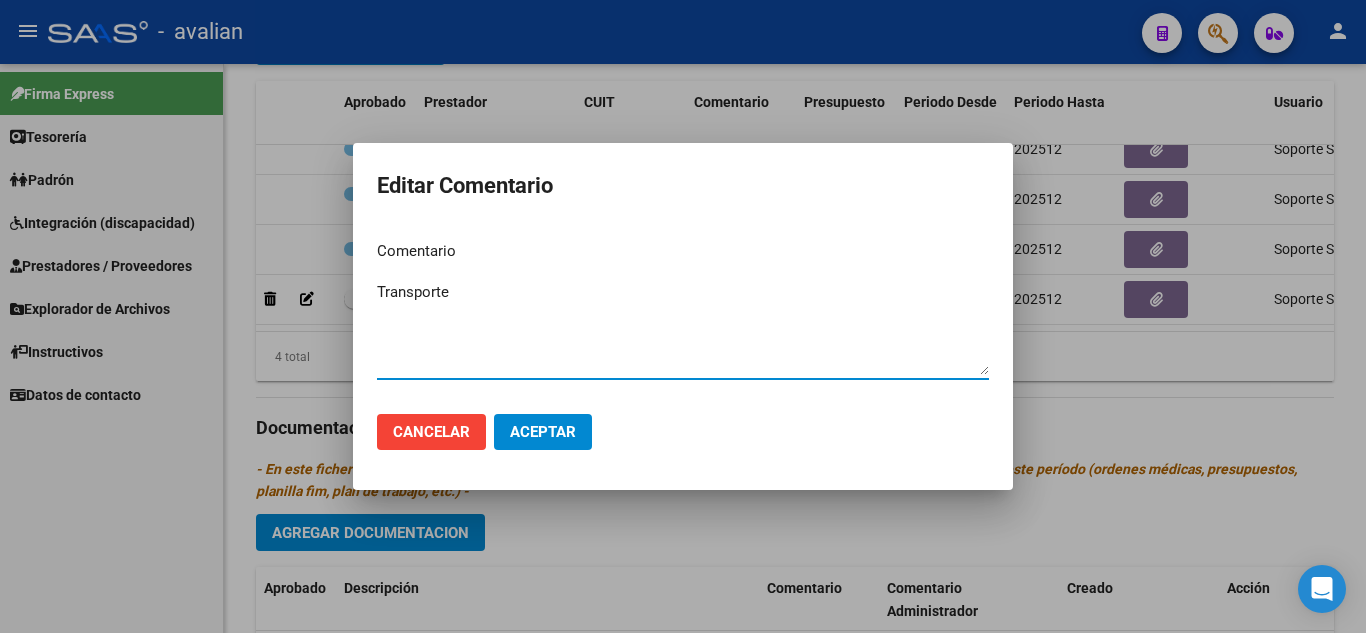 paste on "700 Km Mensuales -" 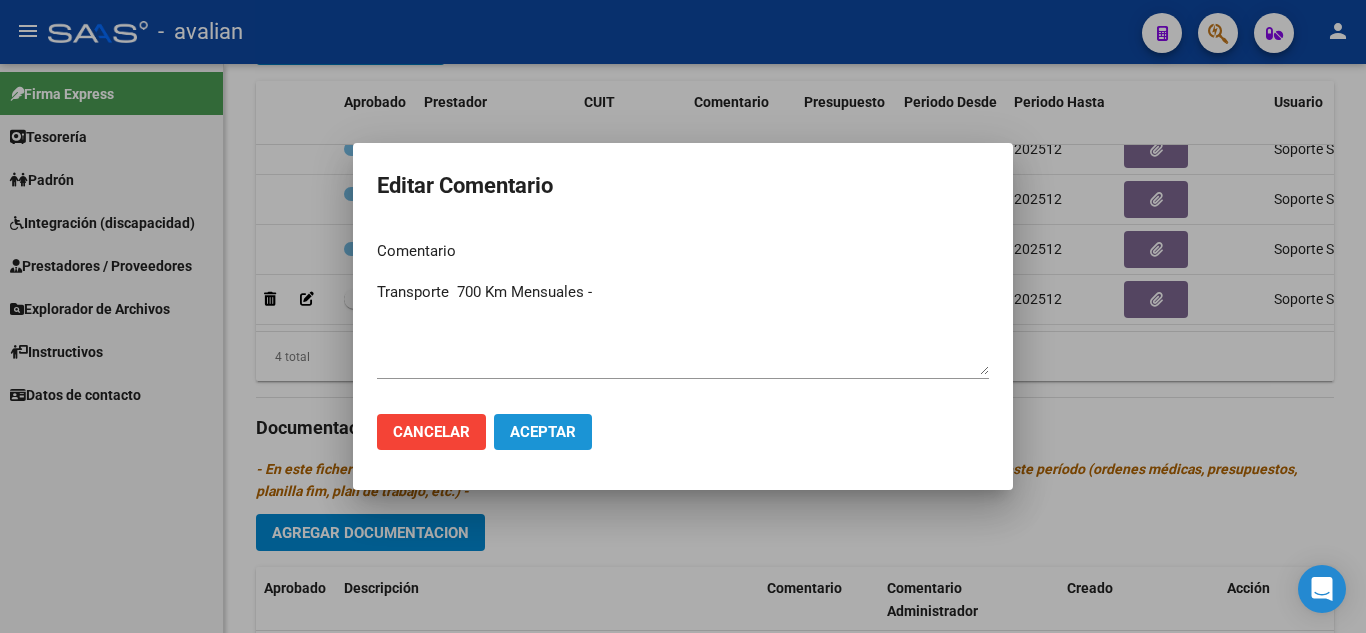 click on "Aceptar" 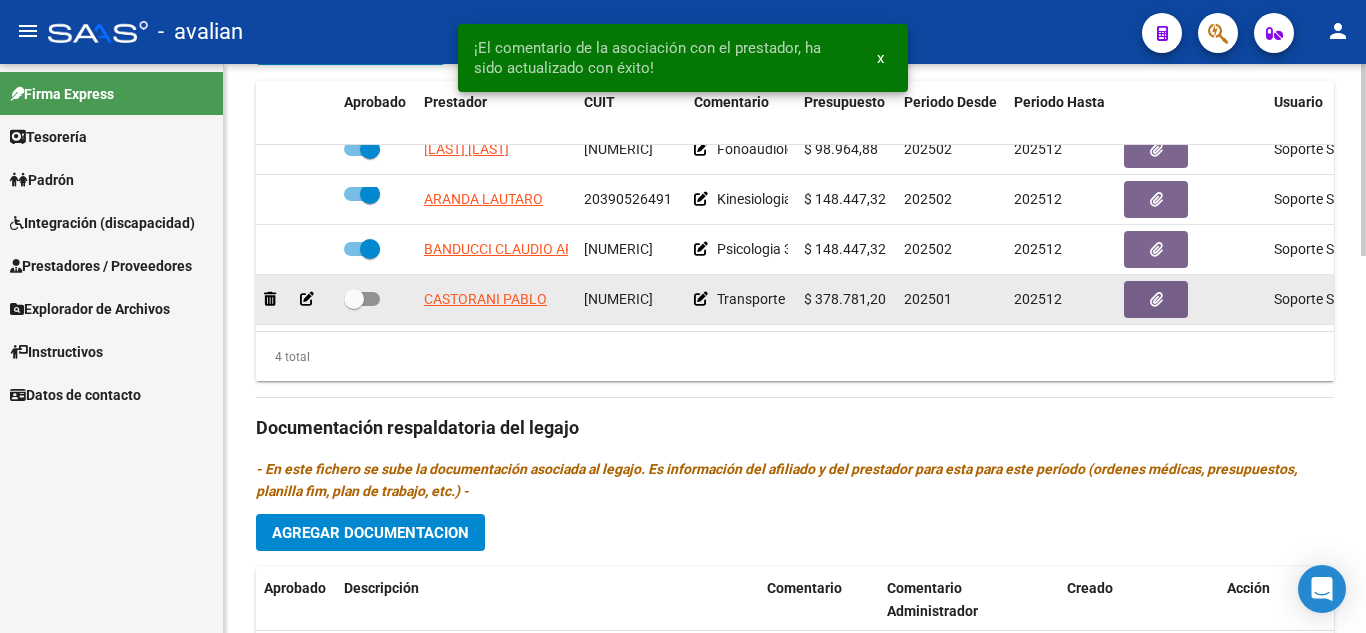 click 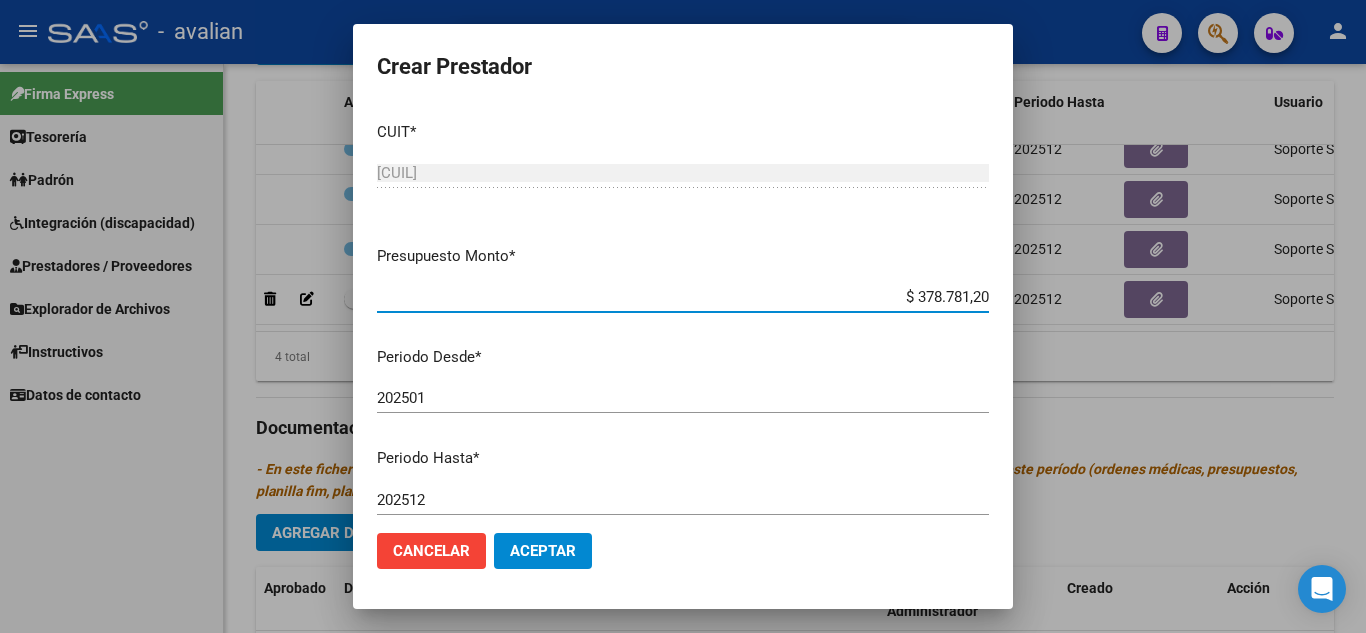 click on "202501" at bounding box center [683, 398] 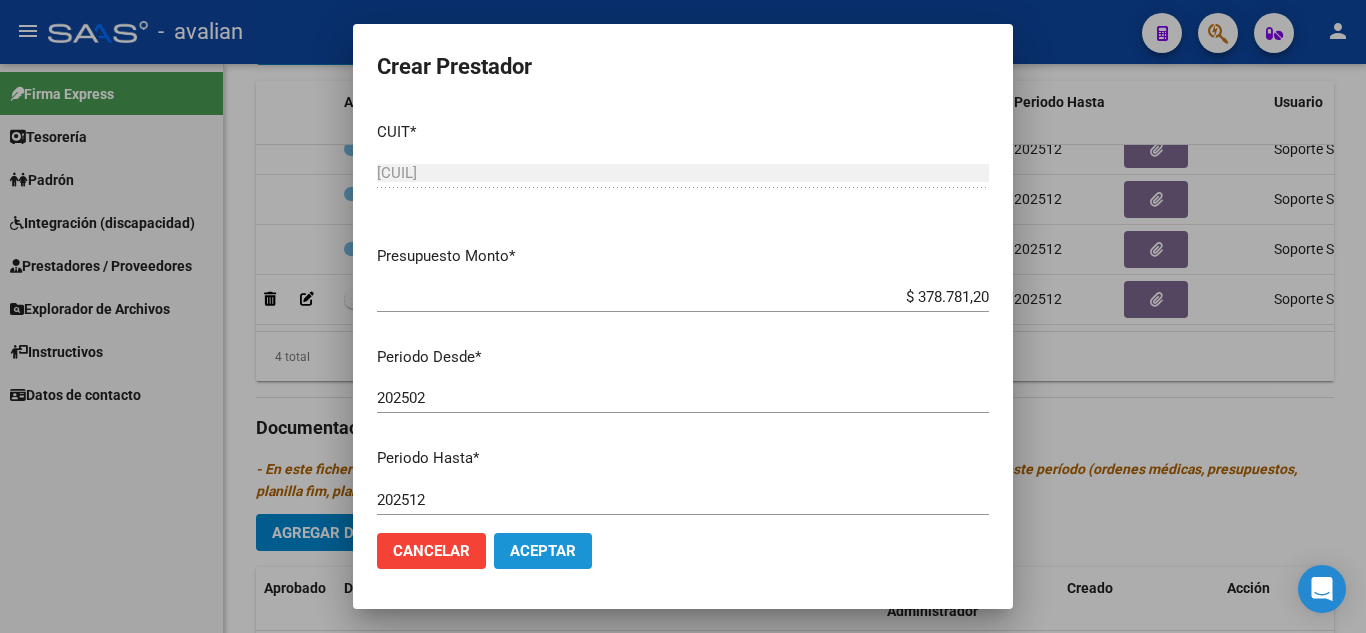 click on "Aceptar" 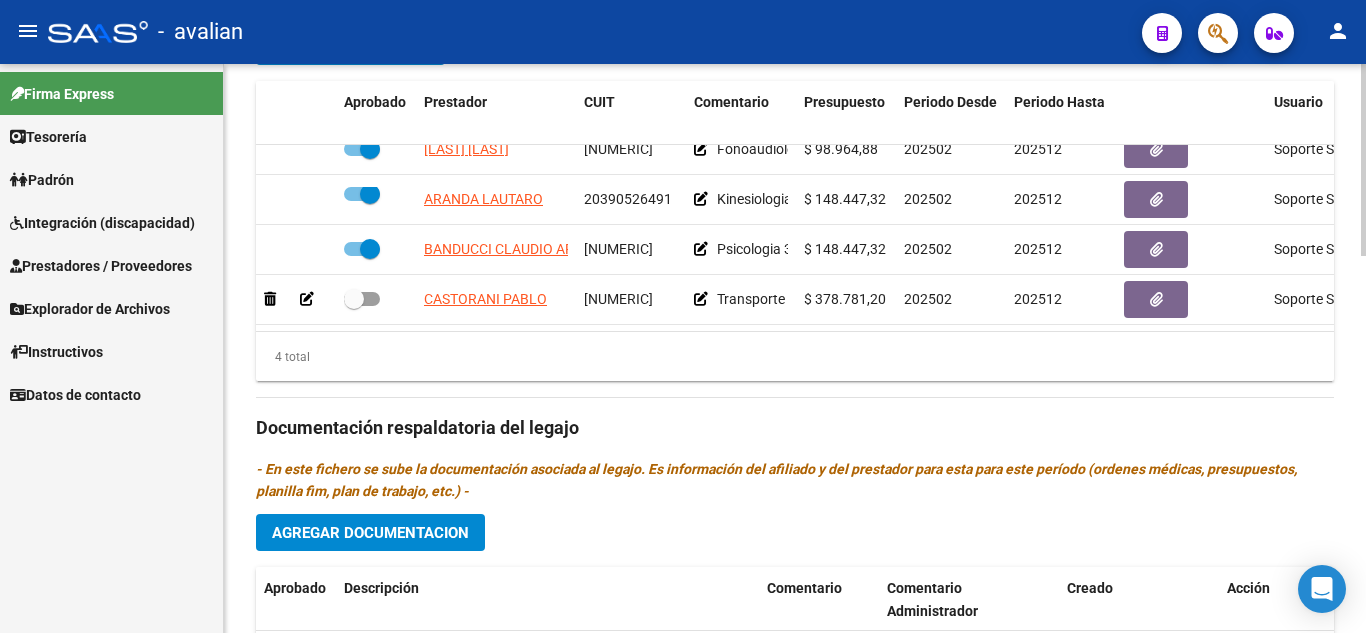 click on "Prestadores asociados al legajo Agregar Prestador Aprobado Prestador CUIT Comentario Presupuesto Periodo Desde Periodo Hasta Usuario Admite Dependencia   HERRERA NOELIA BELEN [NUMBER]     Fonoaudiologia 2 sesiones semanales   $ 98.964,88  [YEAR] [YEAR] Soporte SAAS   [DATE]      ARANDA LAUTARO [NUMBER]     Kinesiologia 3 sesiones semanales   $ 148.447,32  [YEAR] [YEAR] Soporte SAAS   [DATE]      BANDUCCI CLAUDIO ARIEL [NUMBER]     Psicologia 3 sesiones semanales   $ 148.447,32  [YEAR] [YEAR] Soporte SAAS   [DATE]      CASTORANI PABLO [NUMBER]     Transporte  700 Km Mensuales -  $ 378.781,20  [YEAR] [YEAR] Soporte SAAS   [DATE]    4 total Documentación respaldatoria del legajo - En este fichero se sube la documentación asociada al legajo. Es información del afiliado y del prestador para esta para este período (ordenes médicas, presupuestos, planilla fim, plan de trabajo, etc.) - Agregar Documentacion Aprobado Descripción Comentario Comentario Administrador" 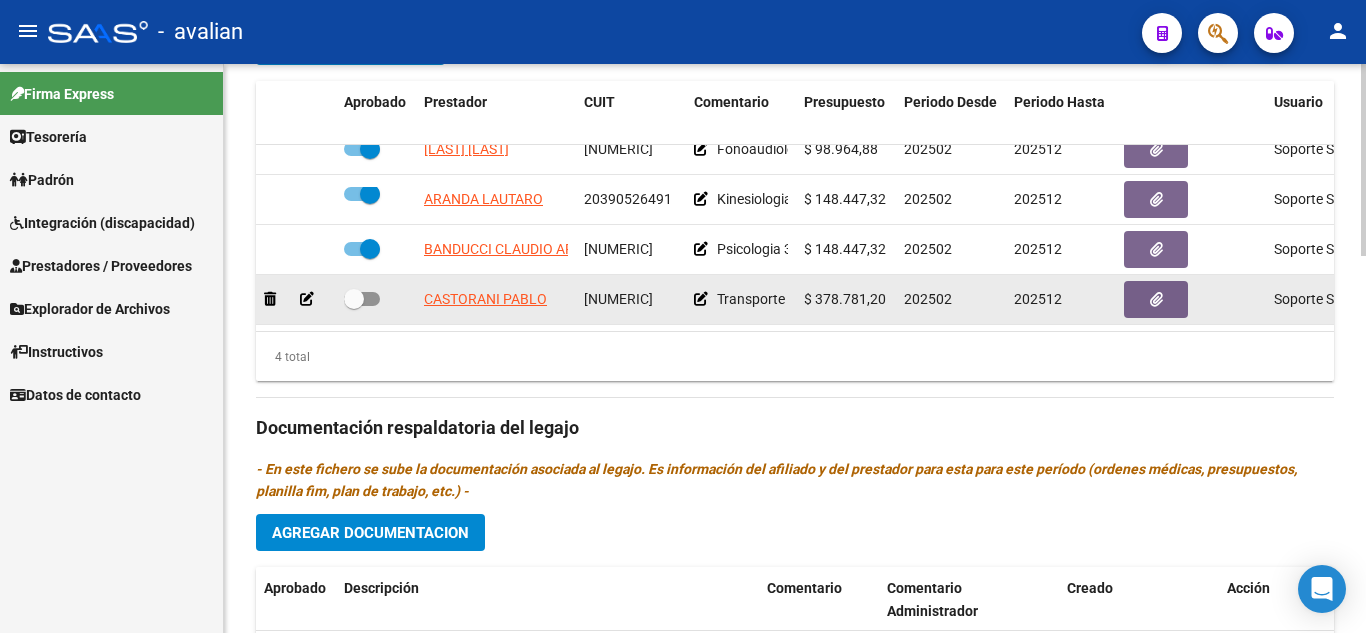 click 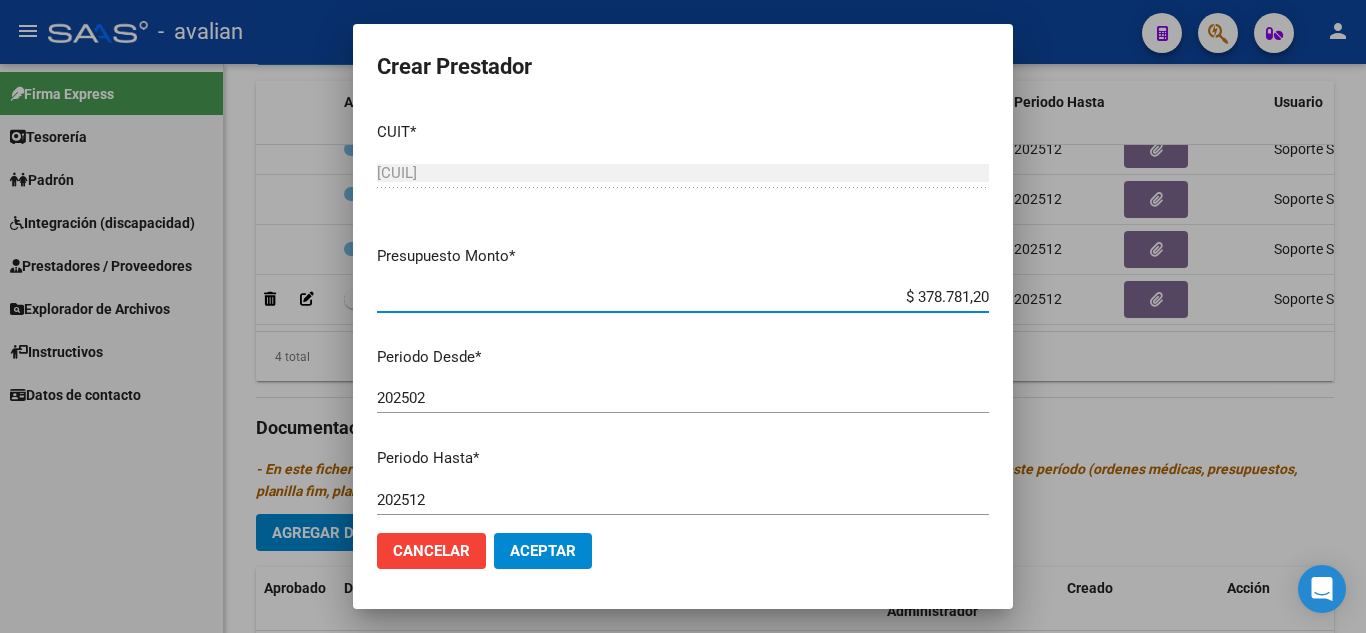 drag, startPoint x: 901, startPoint y: 302, endPoint x: 983, endPoint y: 305, distance: 82.05486 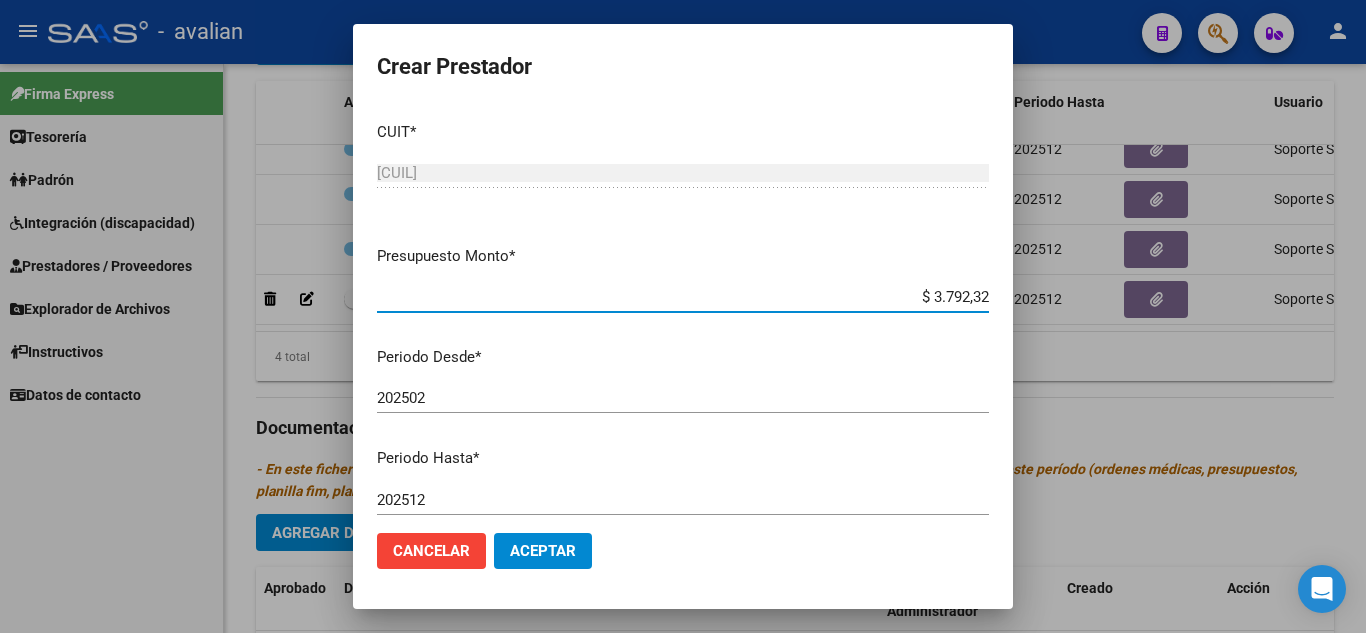 click on "CUIT  *   23-39503449-9 Ingresar CUIT  ARCA Padrón    Presupuesto Monto  *   $ 3.792,32 Ingresar el monto  Periodo Desde  *   202502 Ingresar el periodo  Periodo Hasta  *   202512 Ingresar el periodo  Comentario    Transporte  700 Km Mensuales - Ingresar el comentario  Admite Dependencia" at bounding box center (683, 311) 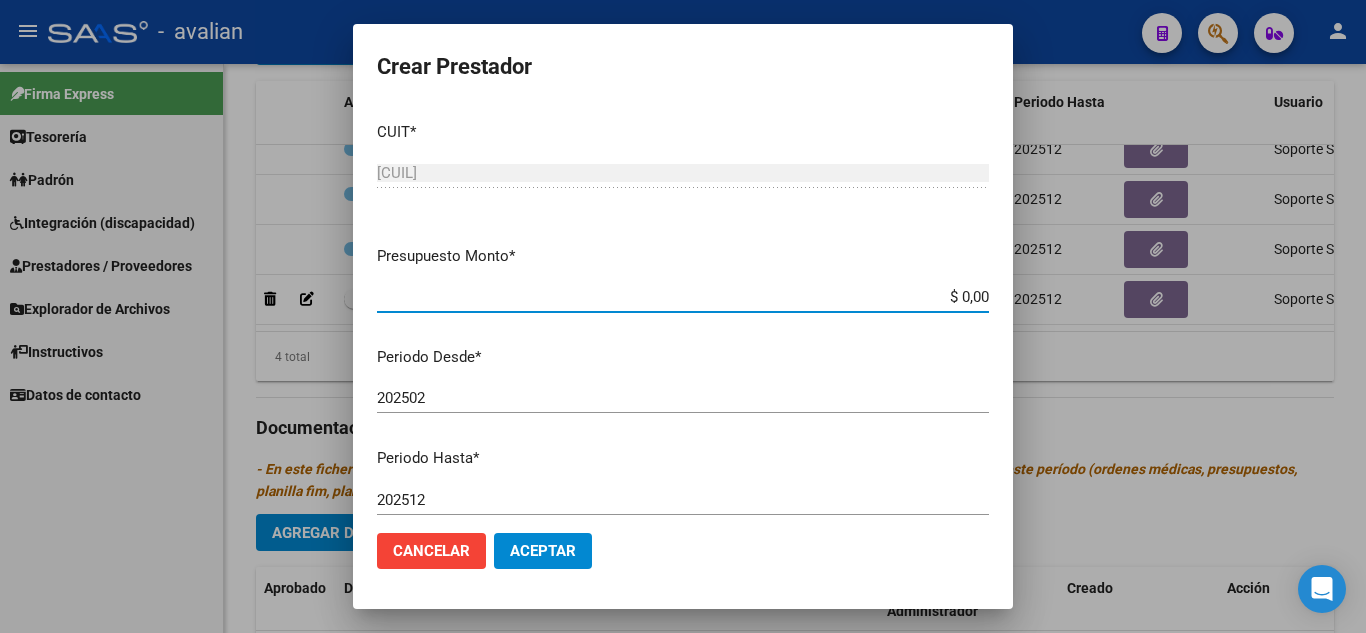 paste on "379.232" 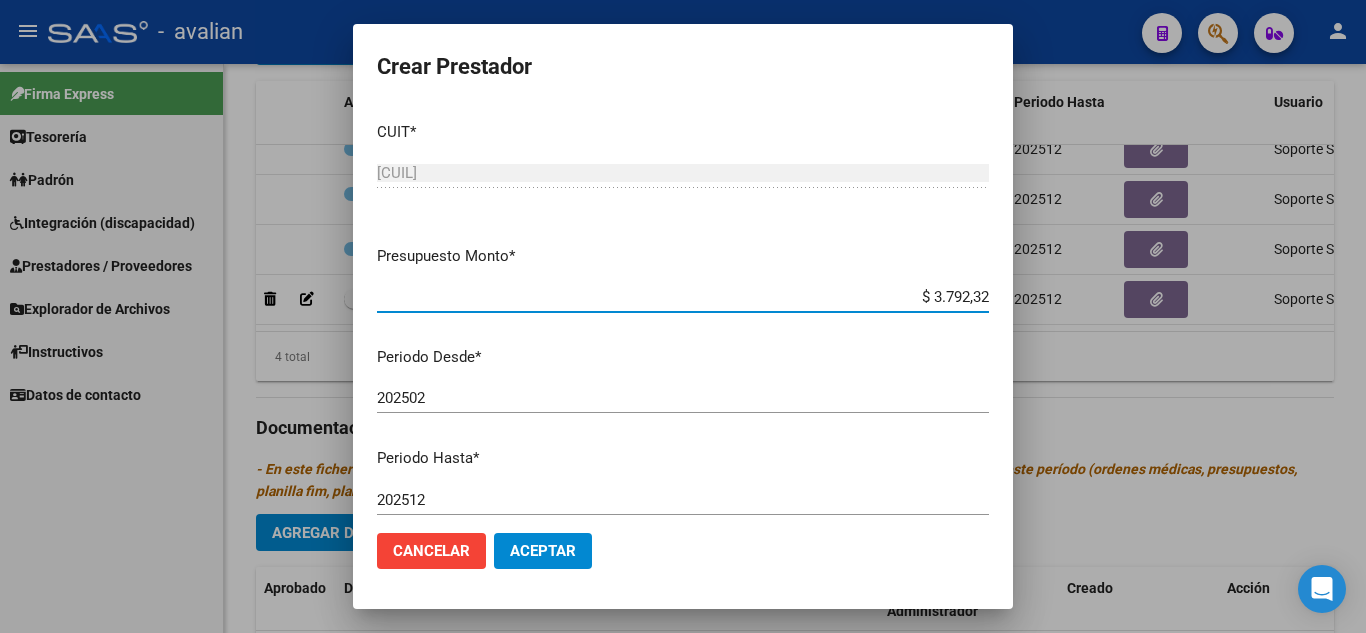 drag, startPoint x: 920, startPoint y: 293, endPoint x: 1015, endPoint y: 311, distance: 96.69022 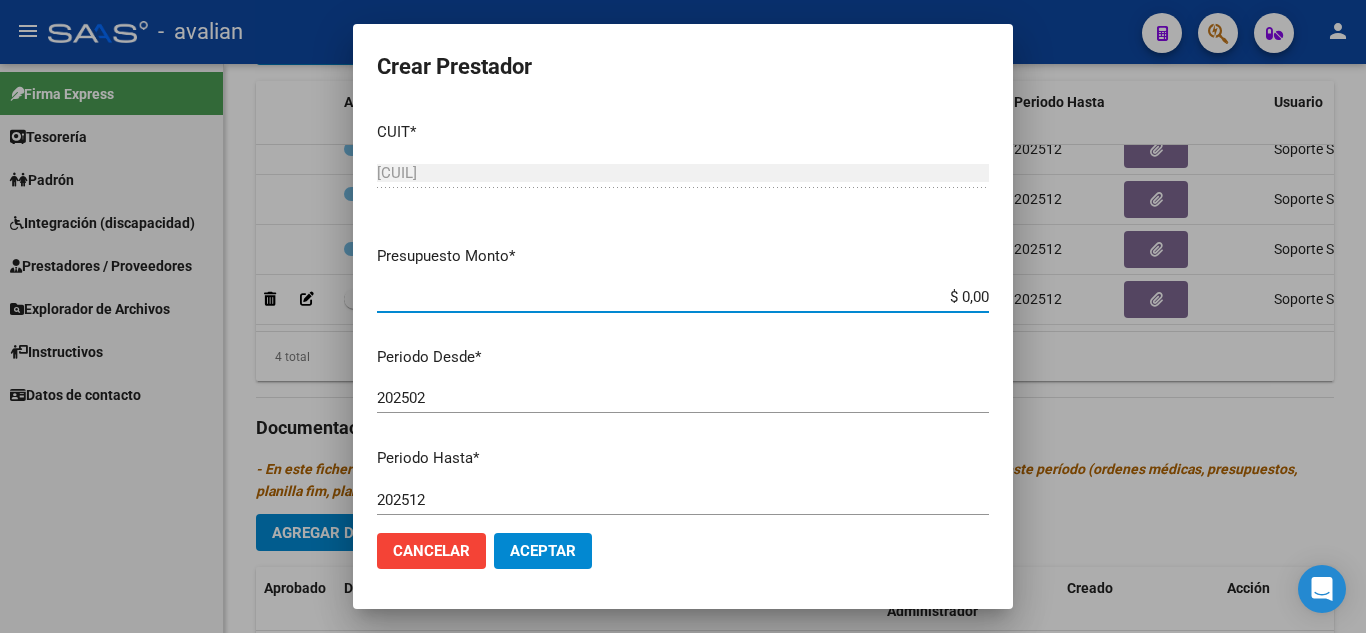 drag, startPoint x: 898, startPoint y: 293, endPoint x: 935, endPoint y: 299, distance: 37.48333 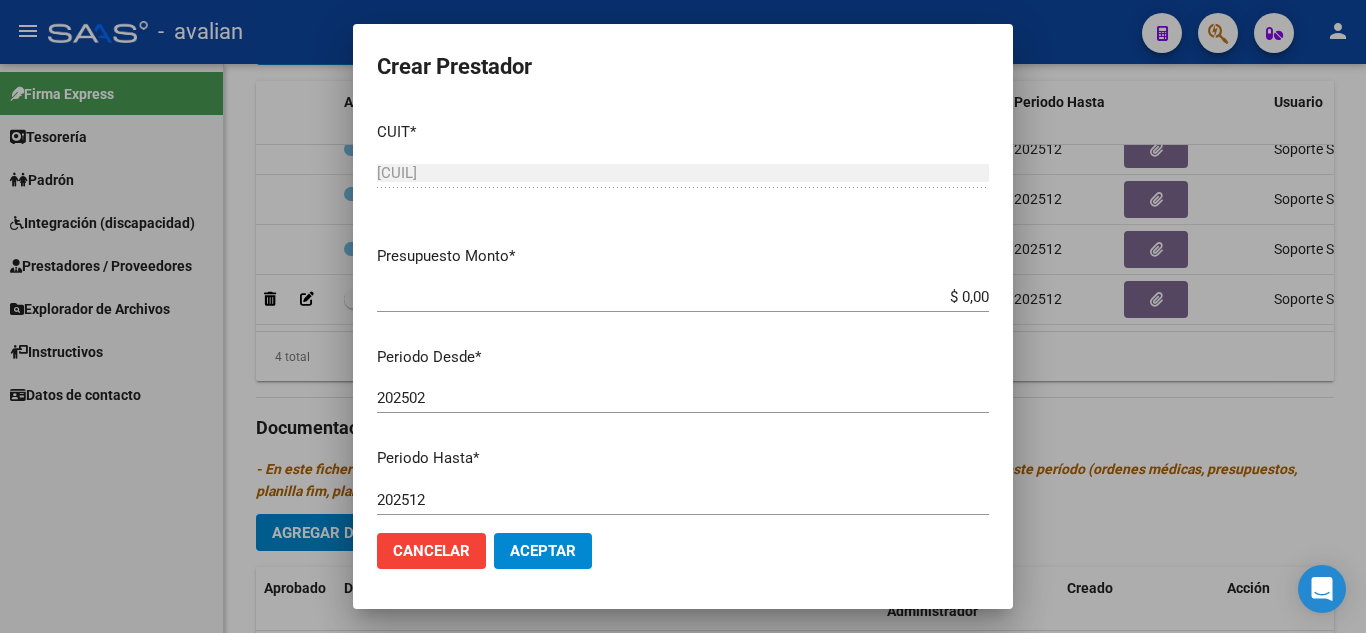 drag, startPoint x: 943, startPoint y: 287, endPoint x: 954, endPoint y: 296, distance: 14.21267 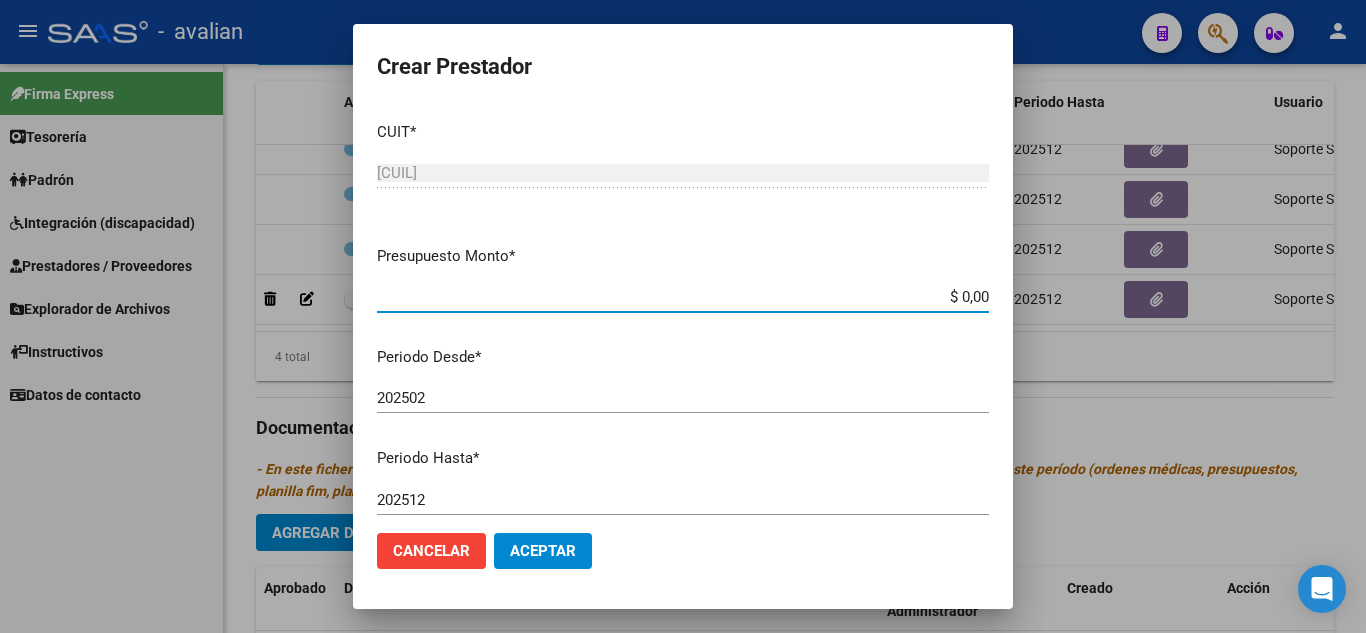 click on "$ 0,00" at bounding box center (683, 297) 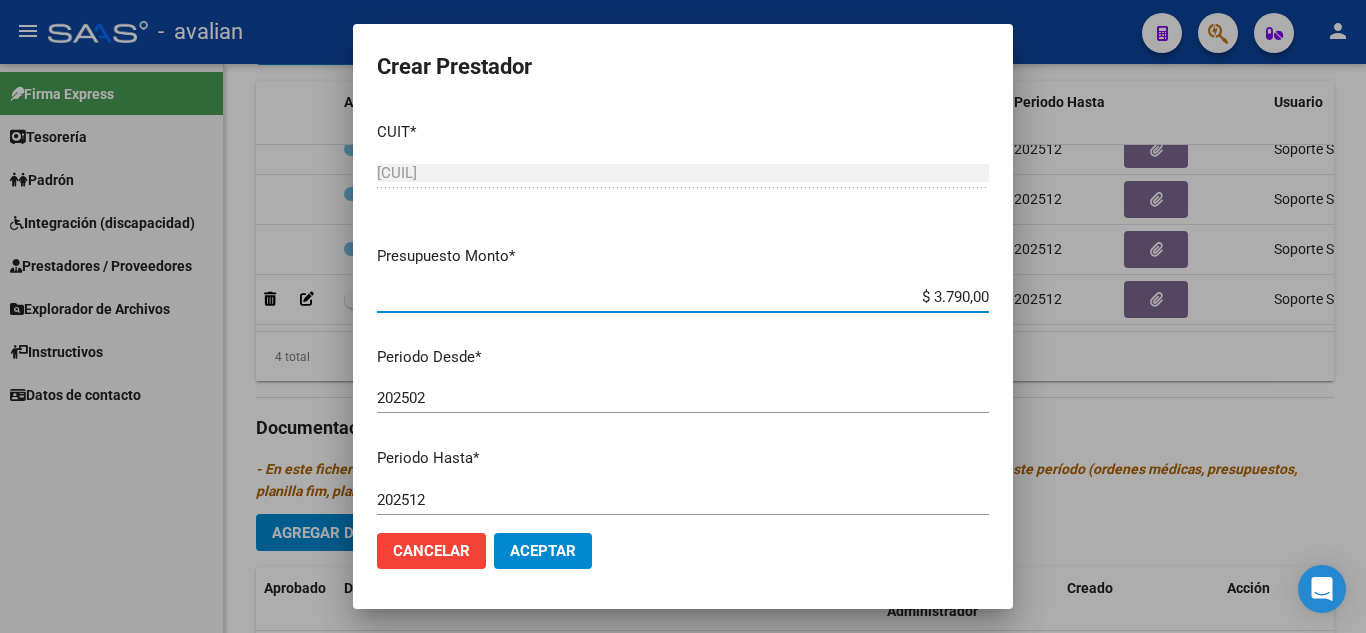 drag, startPoint x: 915, startPoint y: 290, endPoint x: 998, endPoint y: 299, distance: 83.48653 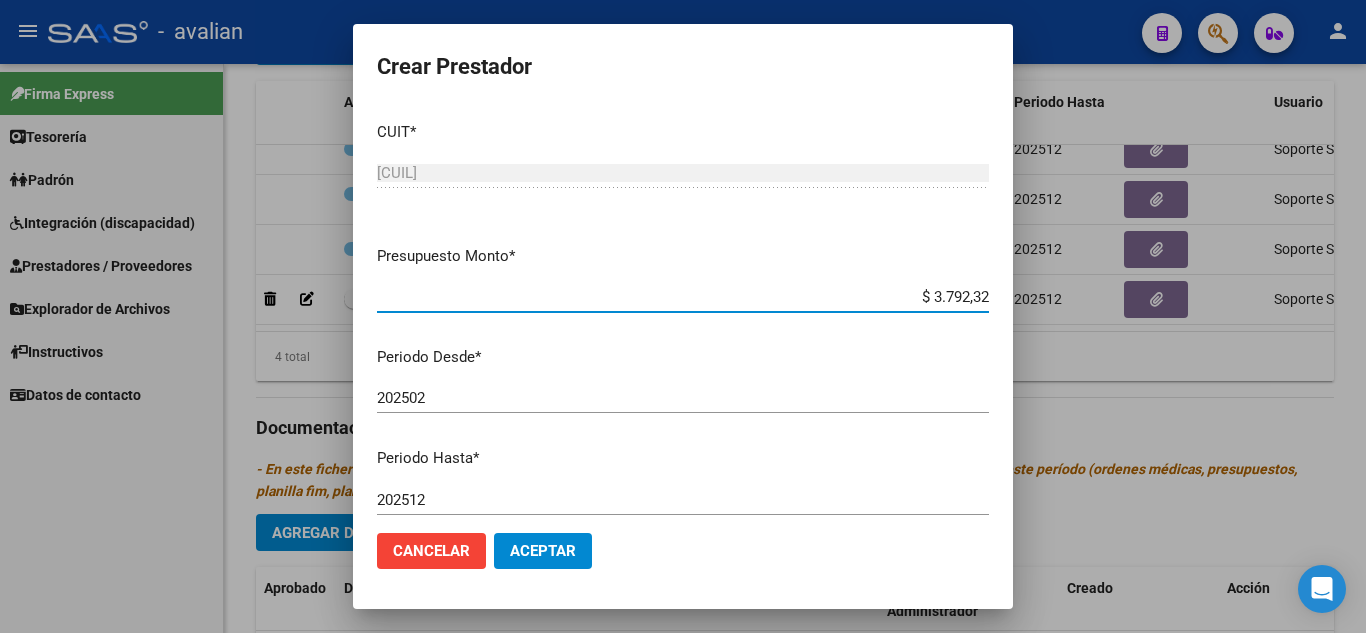 click on "202502" at bounding box center [683, 398] 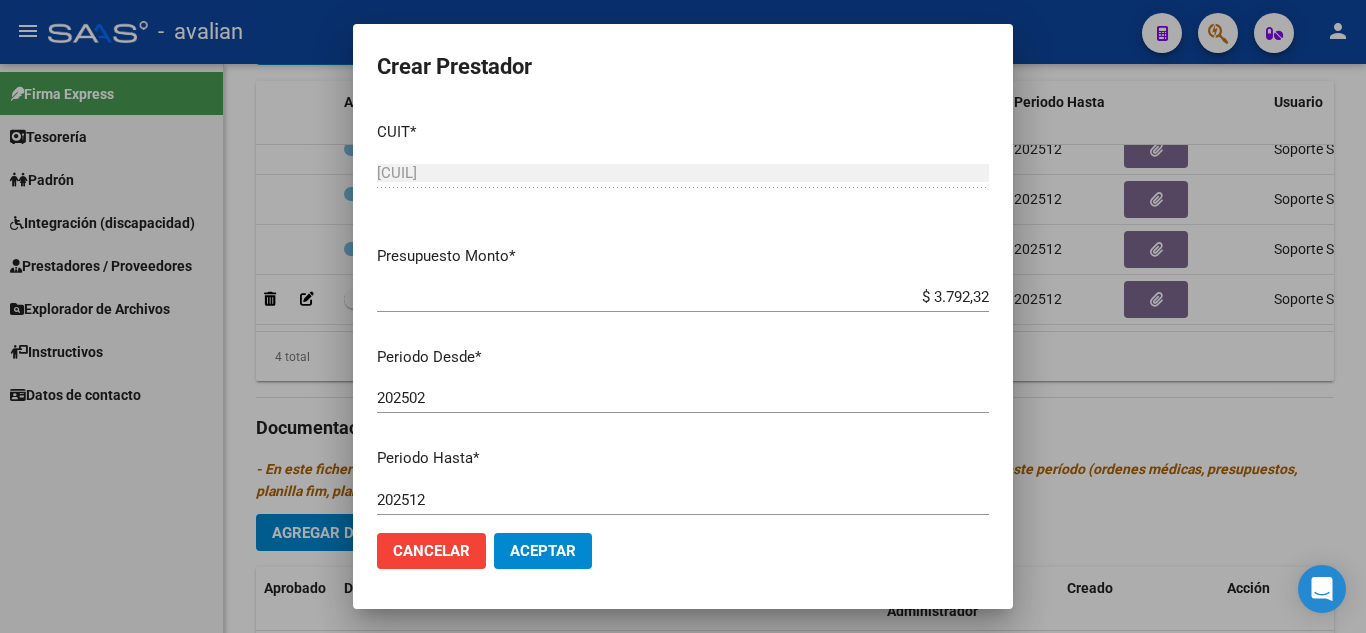click on "CUIT  *   23-39503449-9 Ingresar CUIT  ARCA Padrón    Presupuesto Monto  *   $ 3.792,32 Ingresar el monto  Periodo Desde  *   202502 Ingresar el periodo  Periodo Hasta  *   202512 Ingresar el periodo  Comentario    Transporte  700 Km Mensuales - Ingresar el comentario  Admite Dependencia" at bounding box center (683, 311) 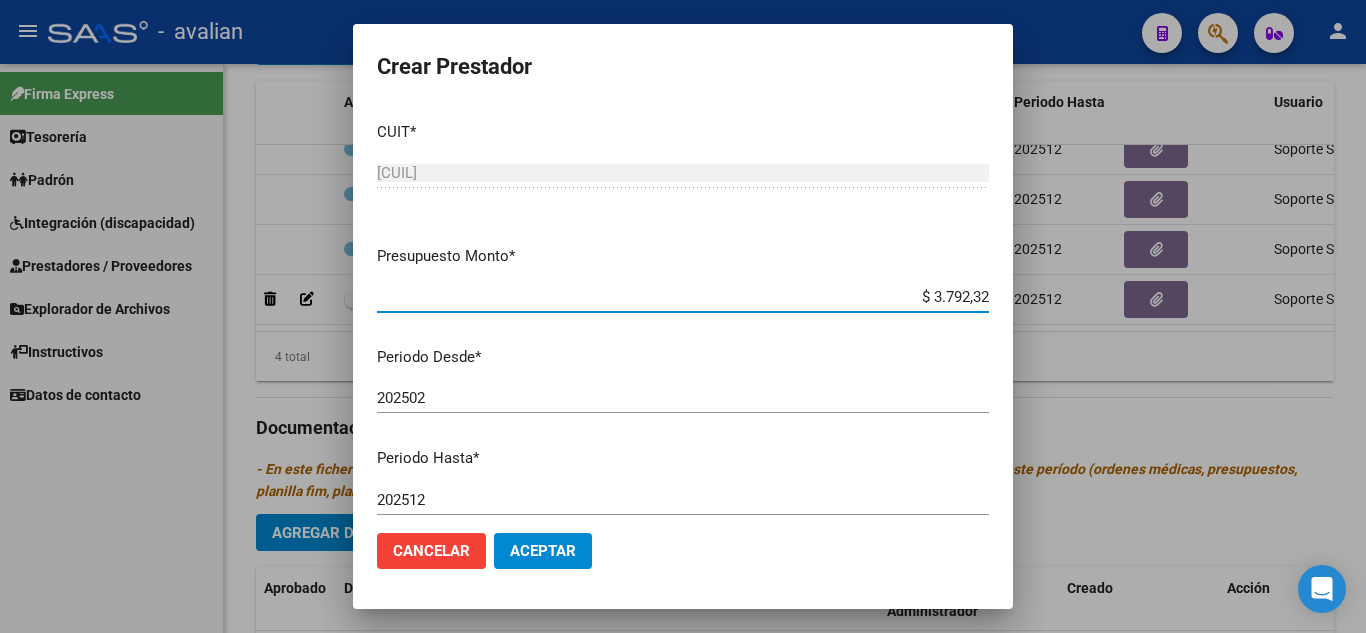 drag, startPoint x: 915, startPoint y: 298, endPoint x: 993, endPoint y: 301, distance: 78.05767 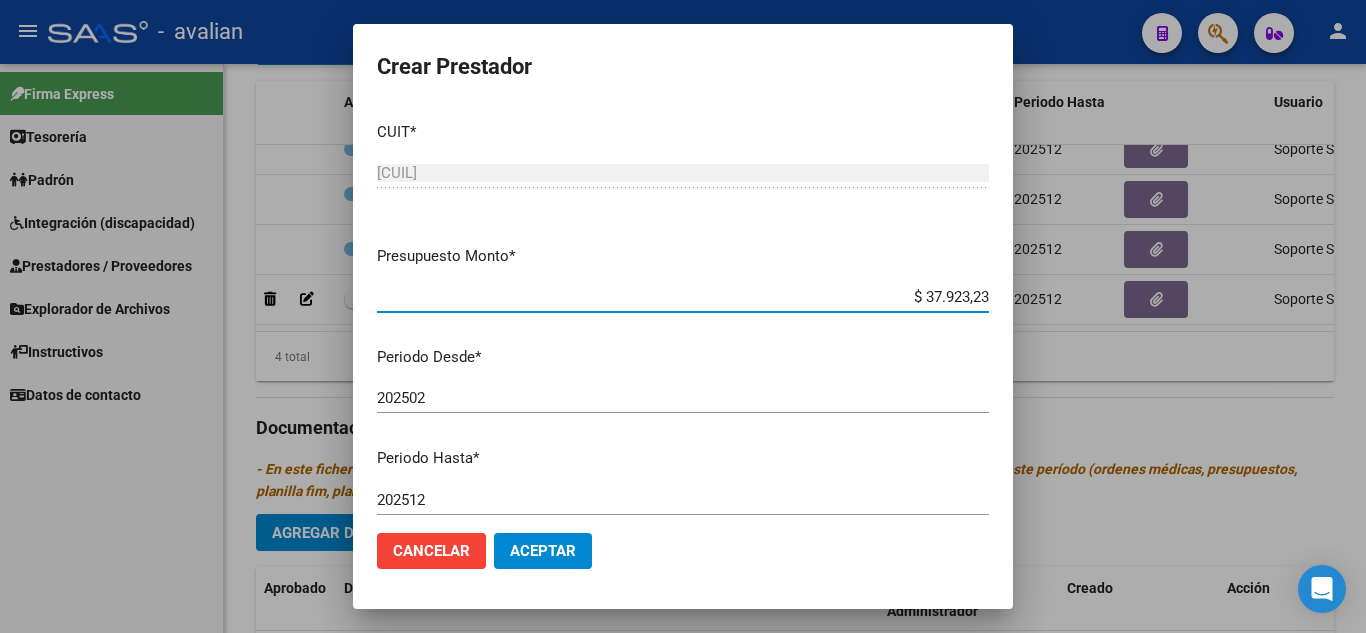 click on "$ 37.923,23" at bounding box center [683, 297] 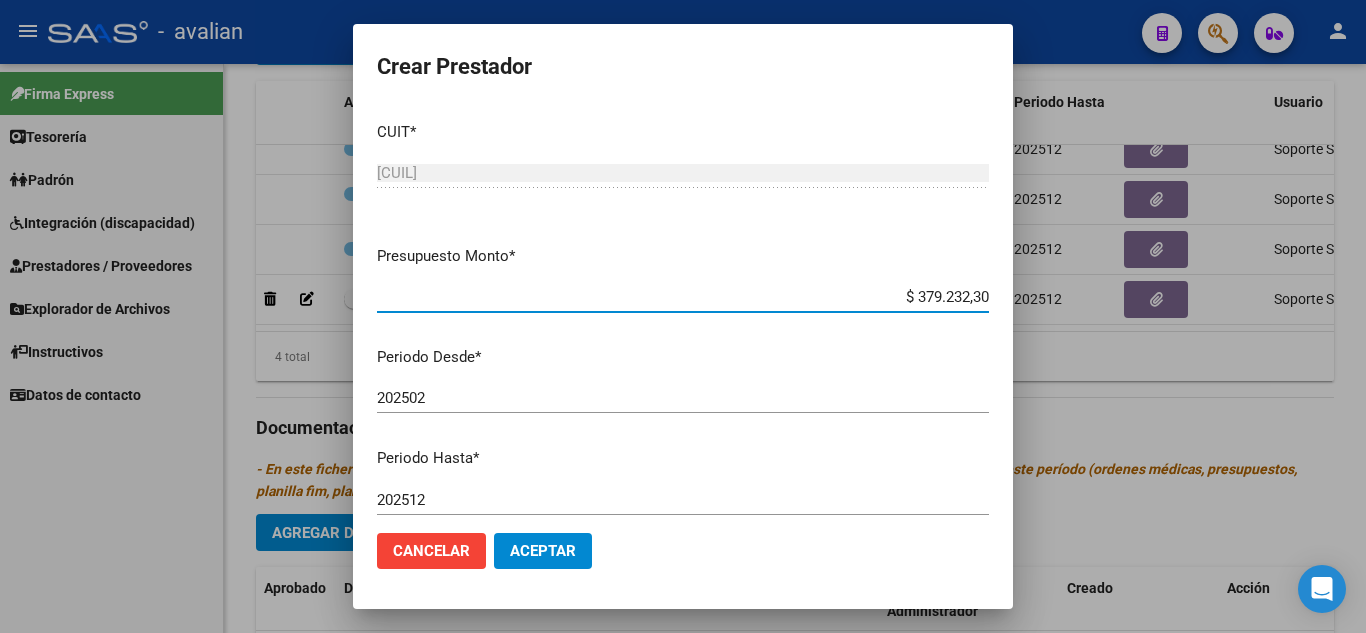 click on "$ 379.232,30" at bounding box center (683, 297) 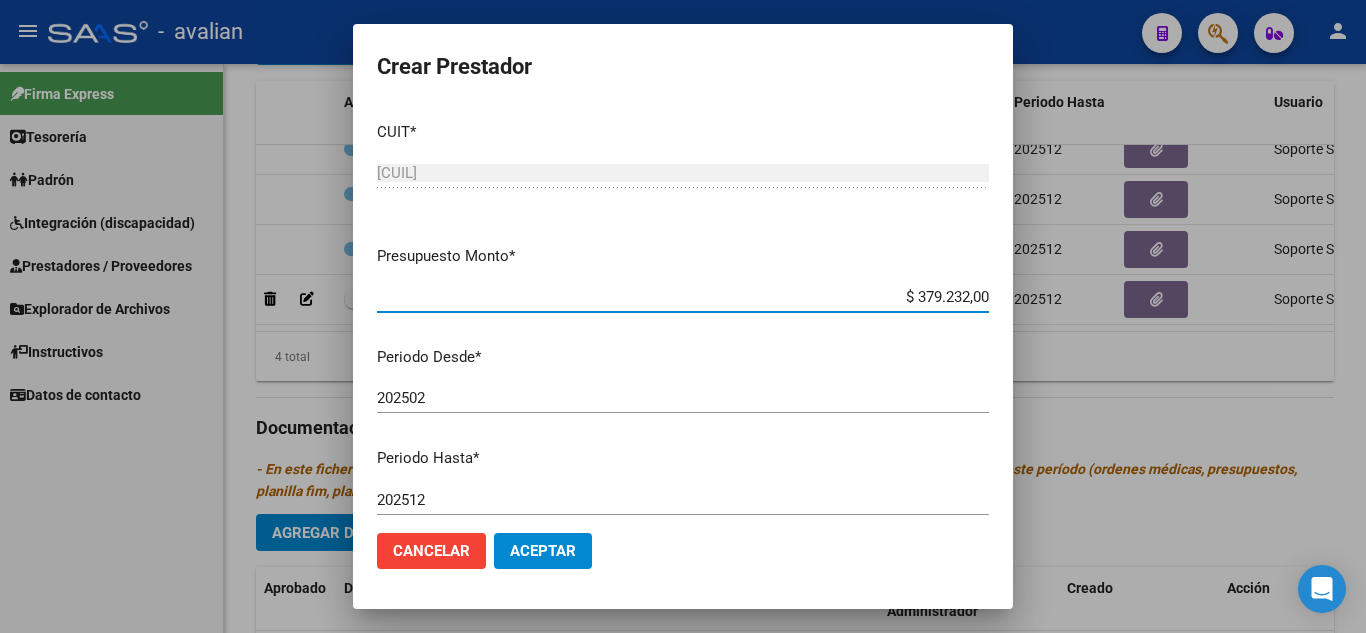 click on "CUIT  *   [CUIL] Ingresar CUIT  ARCA Padrón    Presupuesto Monto  *   $ 379.232,00 Ingresar el monto  Periodo Desde  *   202502 Ingresar el periodo  Periodo Hasta  *   202512 Ingresar el periodo  Comentario    Transporte  700 Km Mensuales - Ingresar el comentario  Admite Dependencia" at bounding box center [683, 311] 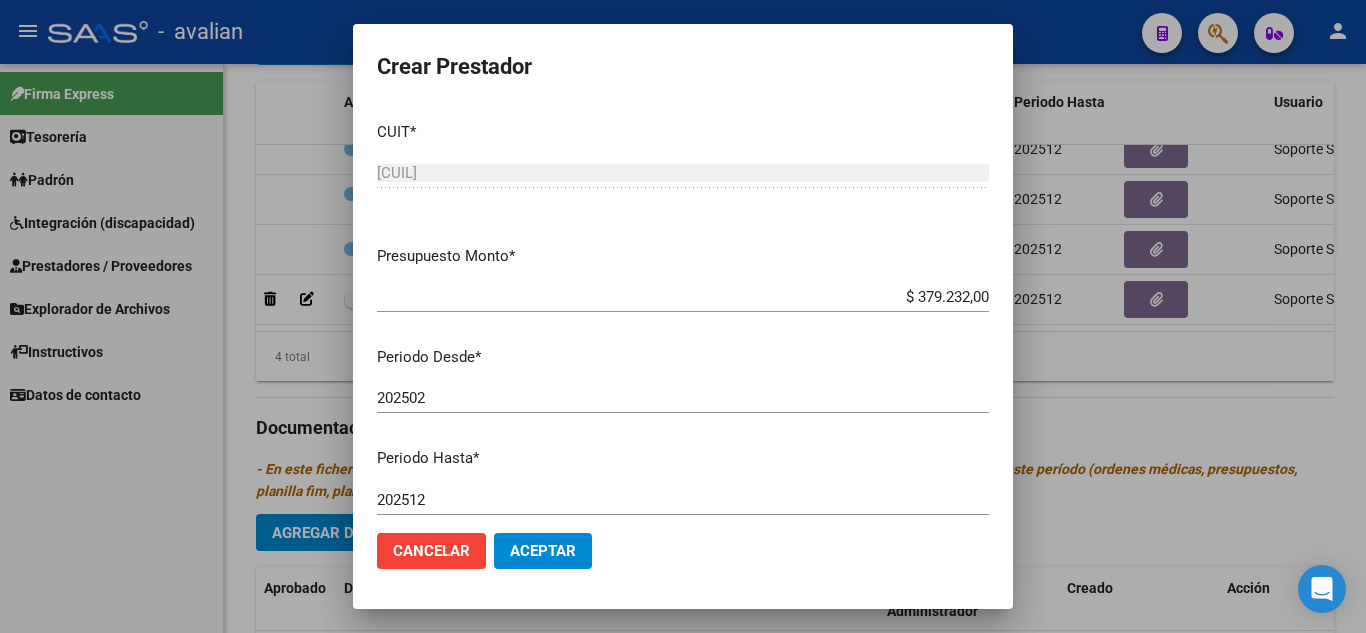click on "CUIT  *   [CUIL] Ingresar CUIT  ARCA Padrón    Presupuesto Monto  *   $ 379.232,00 Ingresar el monto  Periodo Desde  *   202502 Ingresar el periodo  Periodo Hasta  *   202512 Ingresar el periodo  Comentario    Transporte  700 Km Mensuales - Ingresar el comentario  Admite Dependencia" at bounding box center (683, 311) 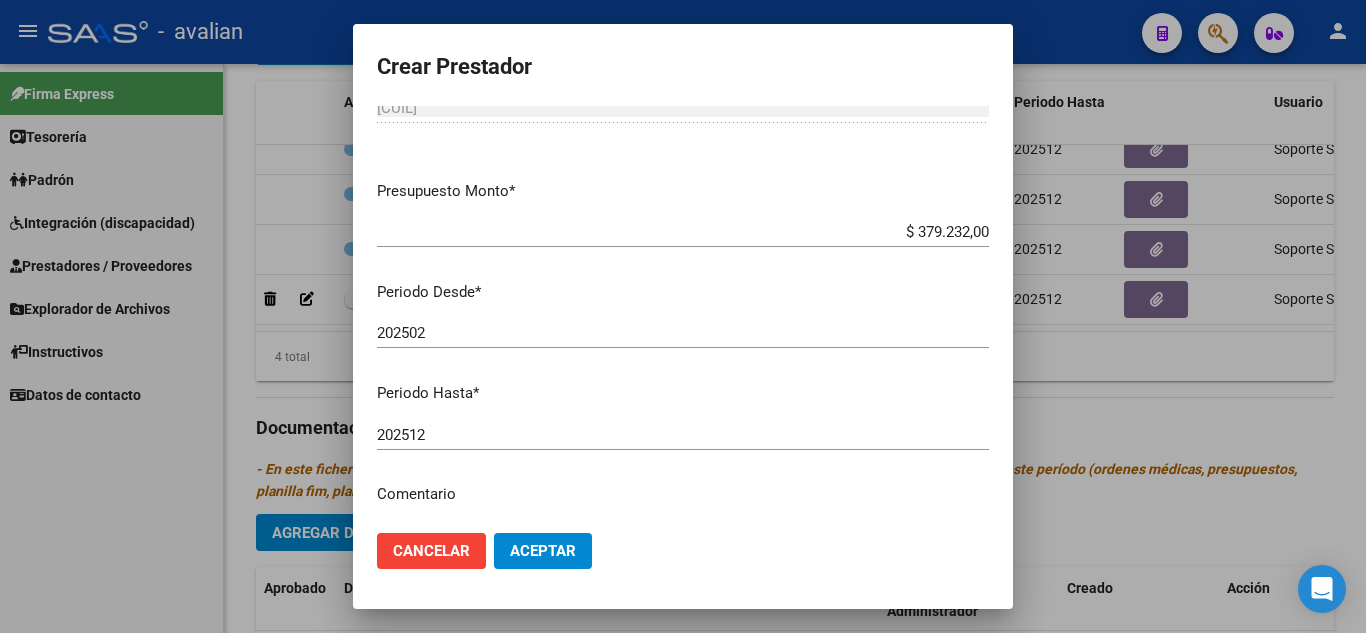 scroll, scrollTop: 100, scrollLeft: 0, axis: vertical 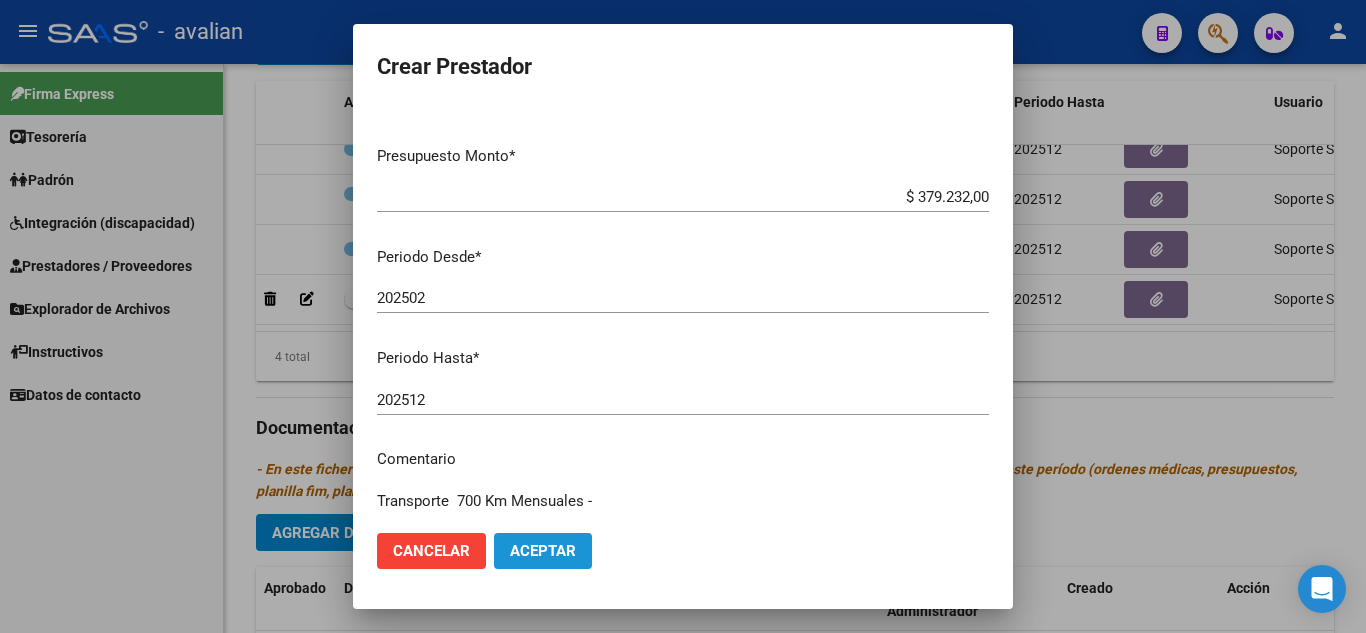 click on "Aceptar" 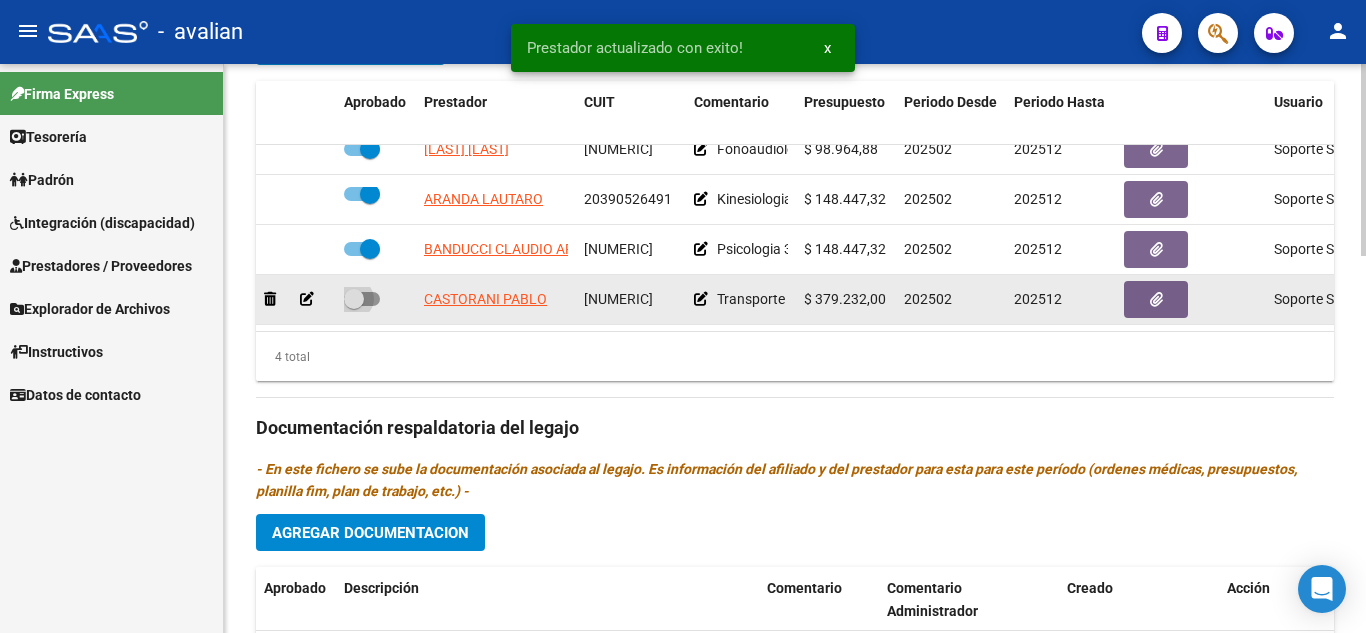 click at bounding box center (362, 299) 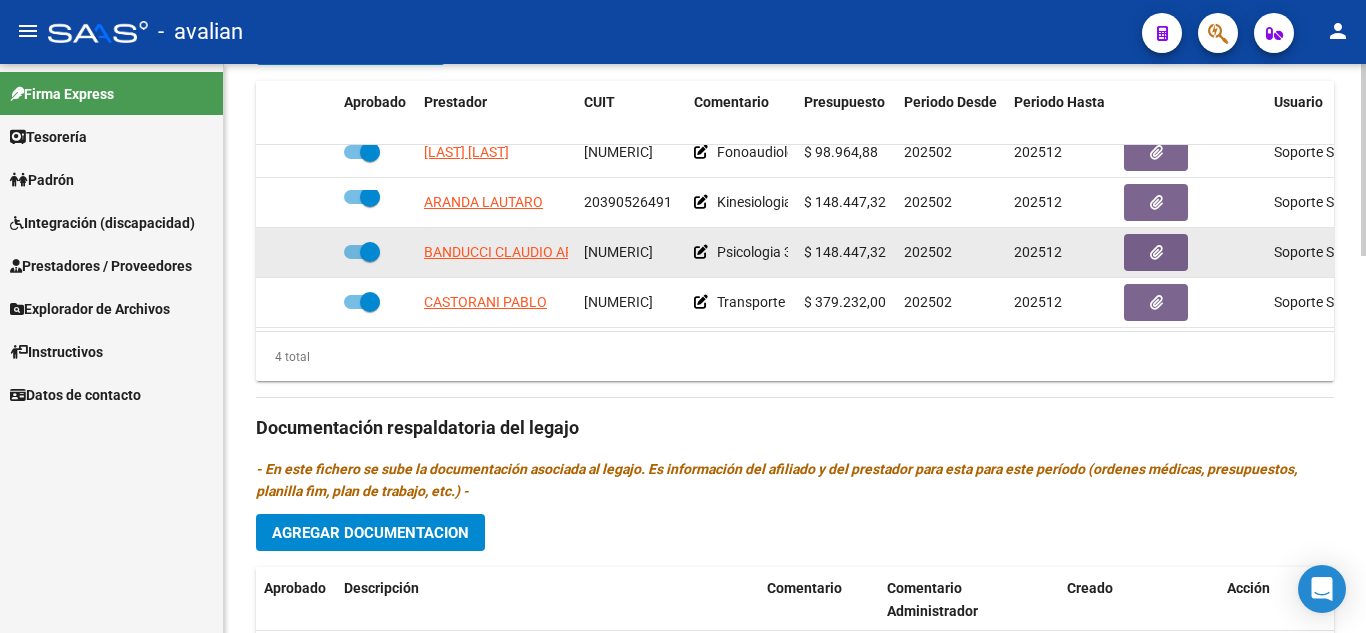 scroll, scrollTop: 0, scrollLeft: 0, axis: both 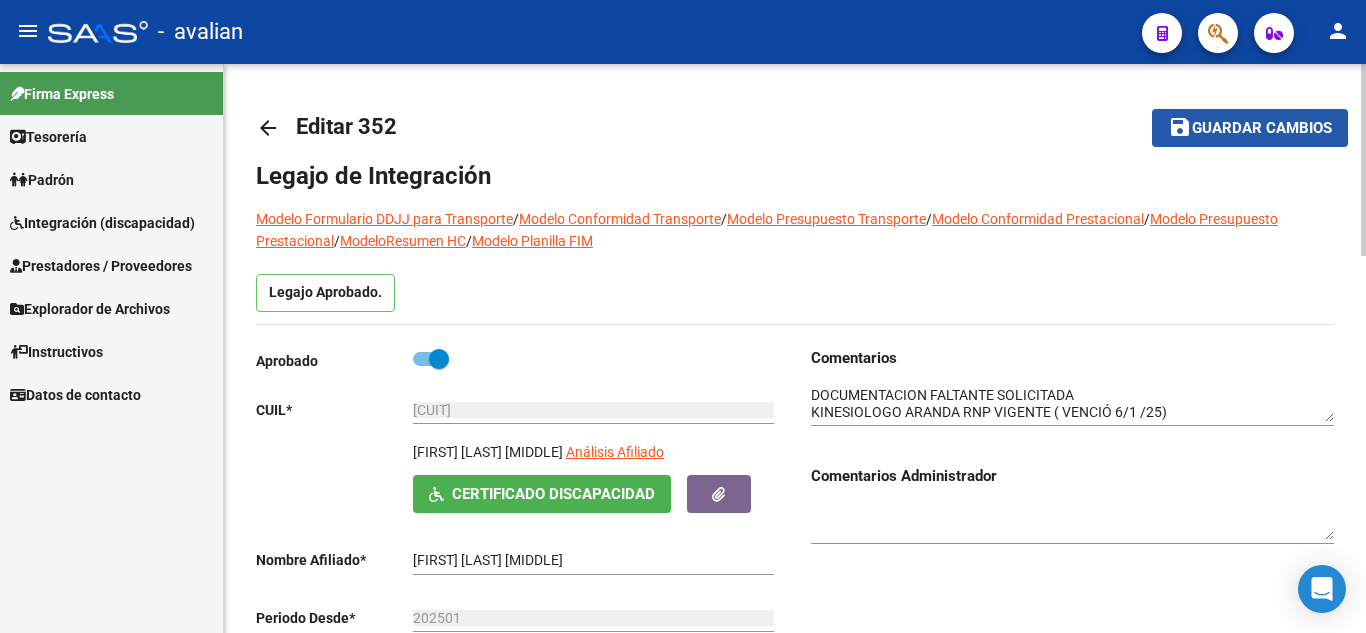 click on "Guardar cambios" 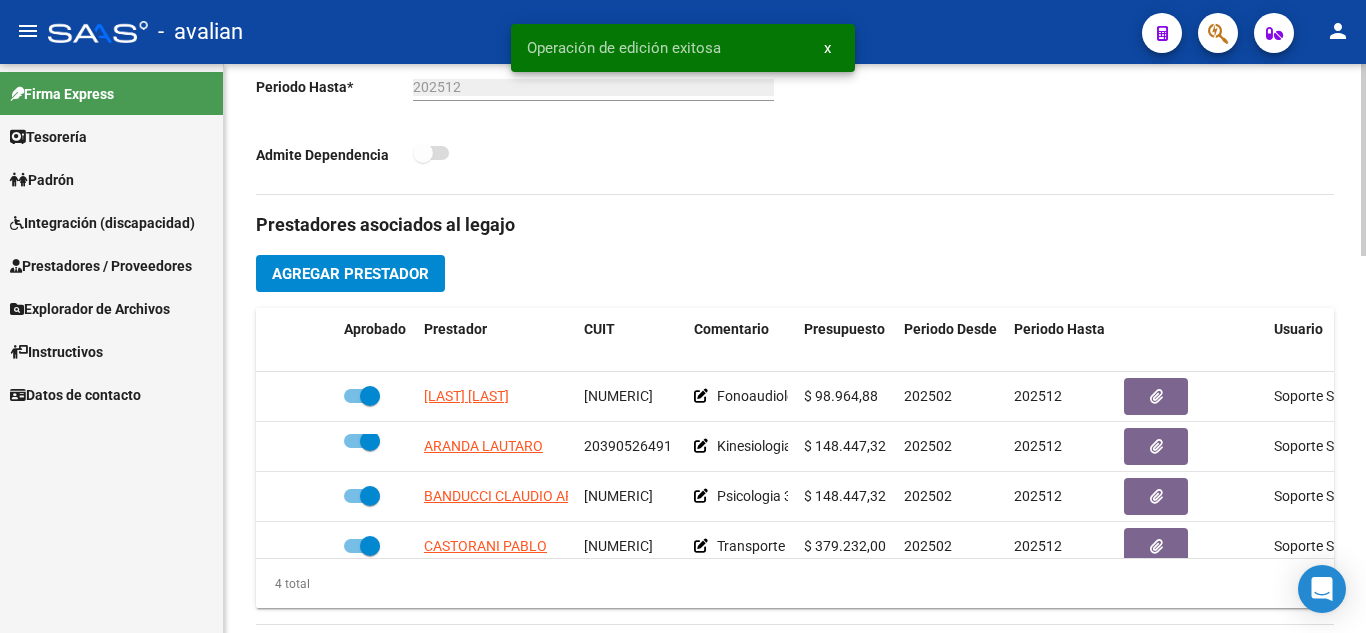 scroll, scrollTop: 800, scrollLeft: 0, axis: vertical 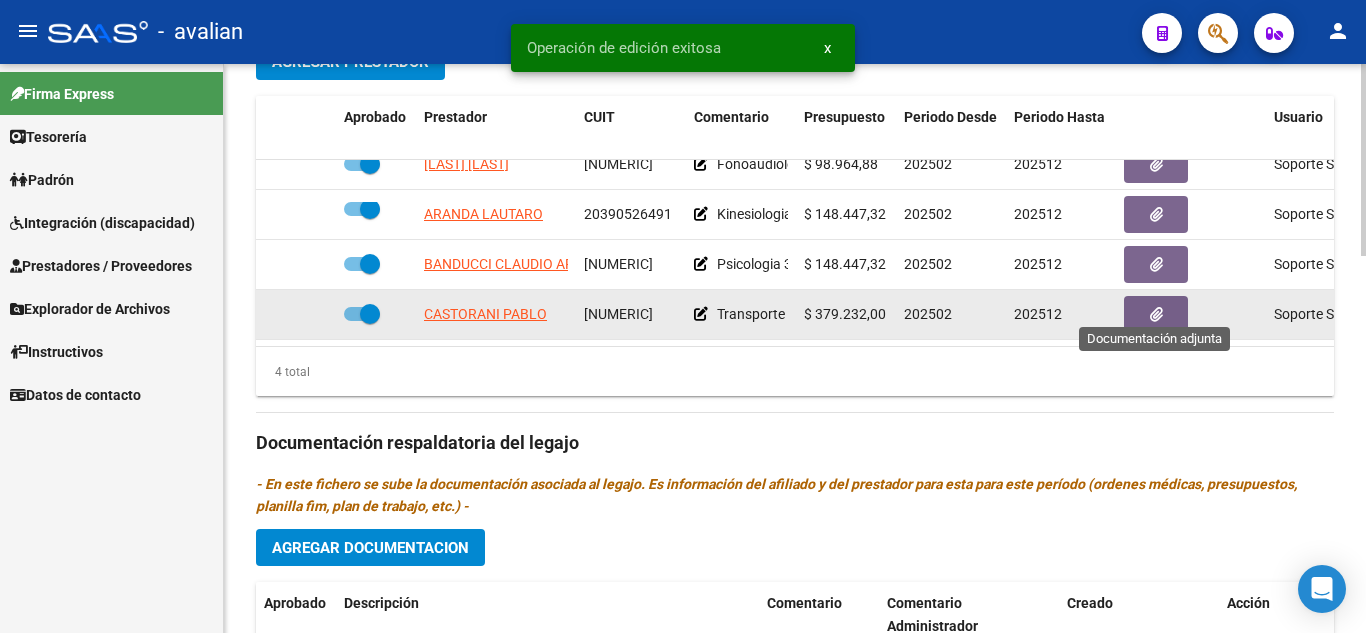 click 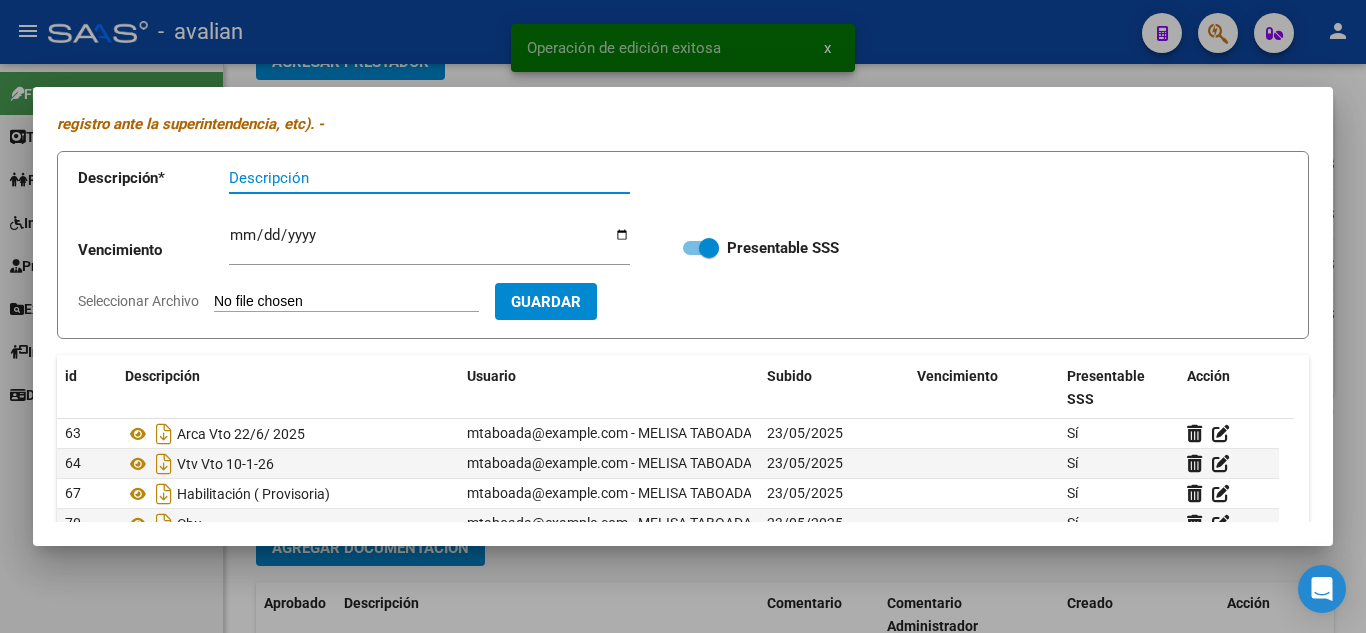 scroll, scrollTop: 200, scrollLeft: 0, axis: vertical 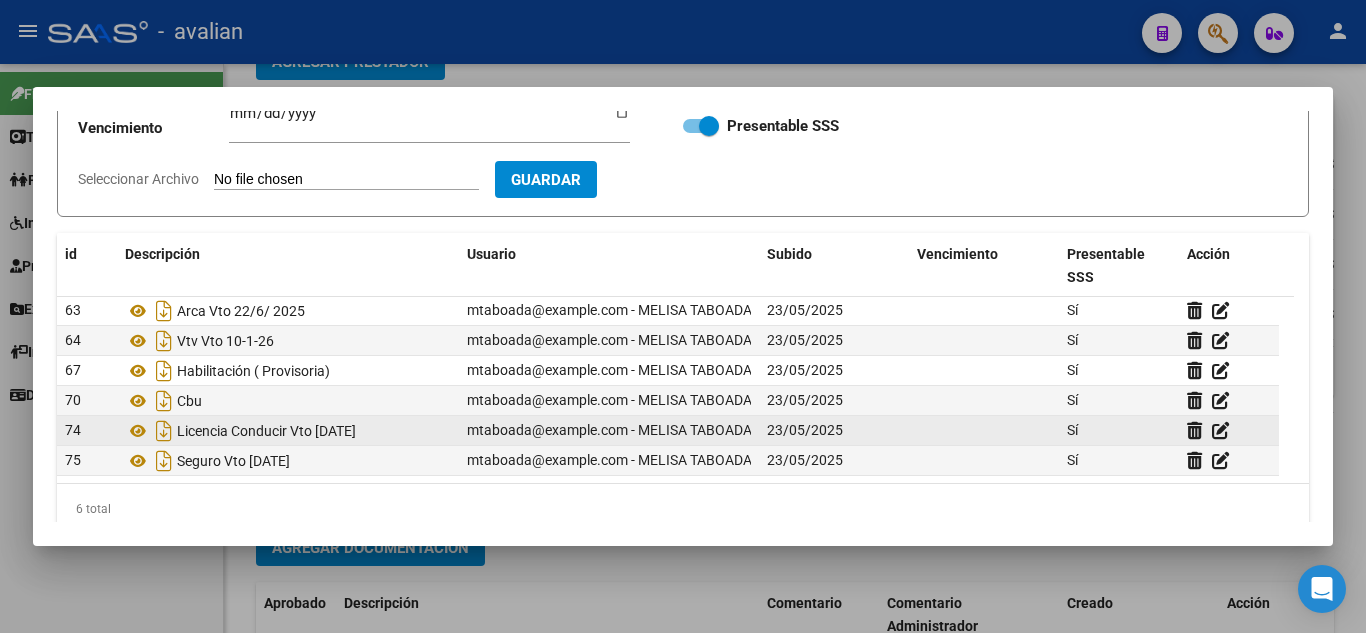 drag, startPoint x: 298, startPoint y: 427, endPoint x: 392, endPoint y: 437, distance: 94.53042 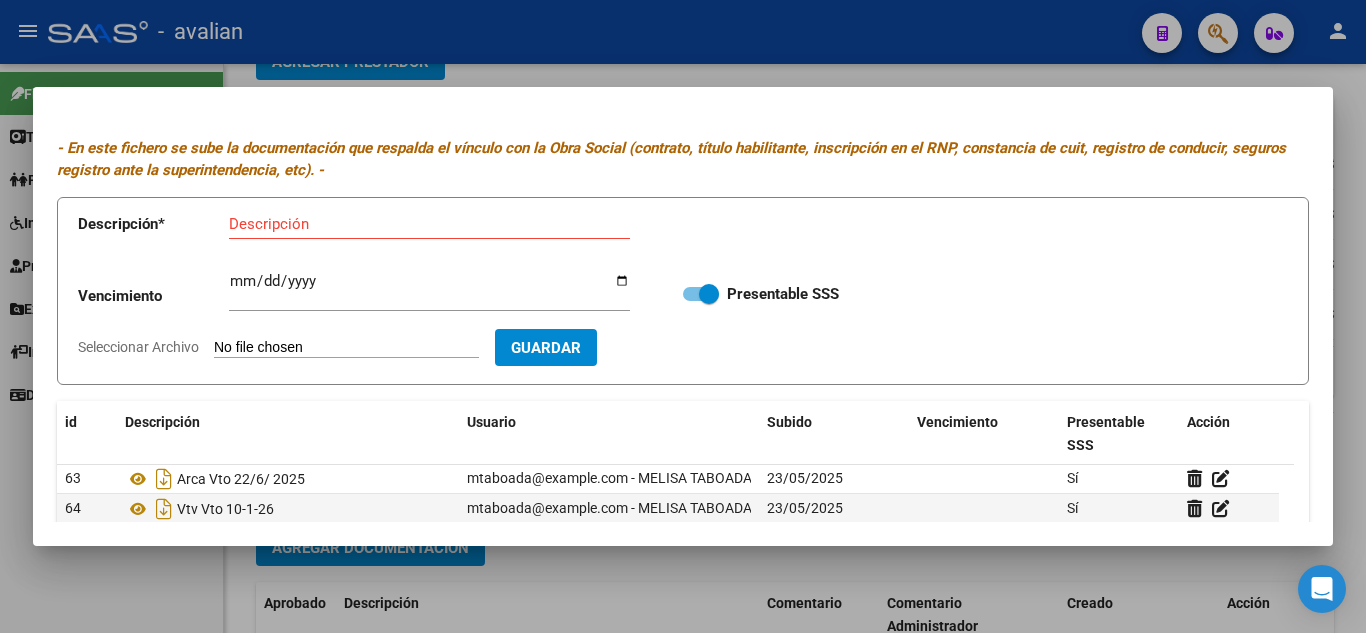 scroll, scrollTop: 0, scrollLeft: 0, axis: both 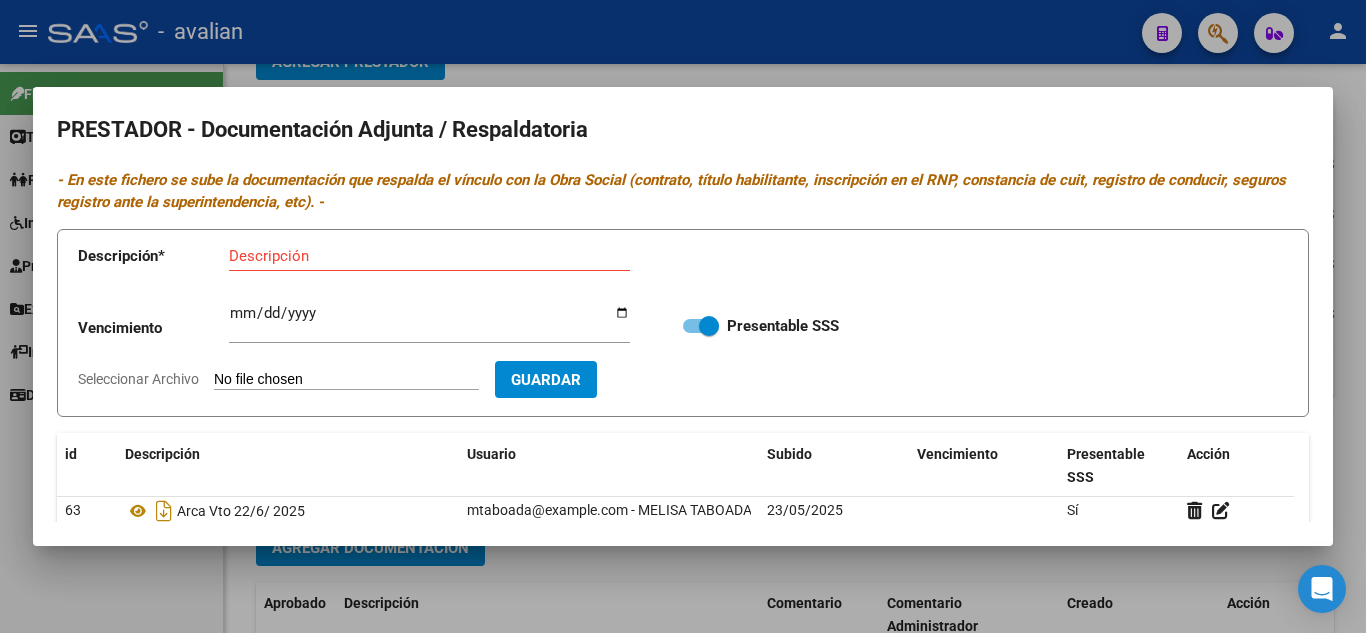 click at bounding box center [683, 316] 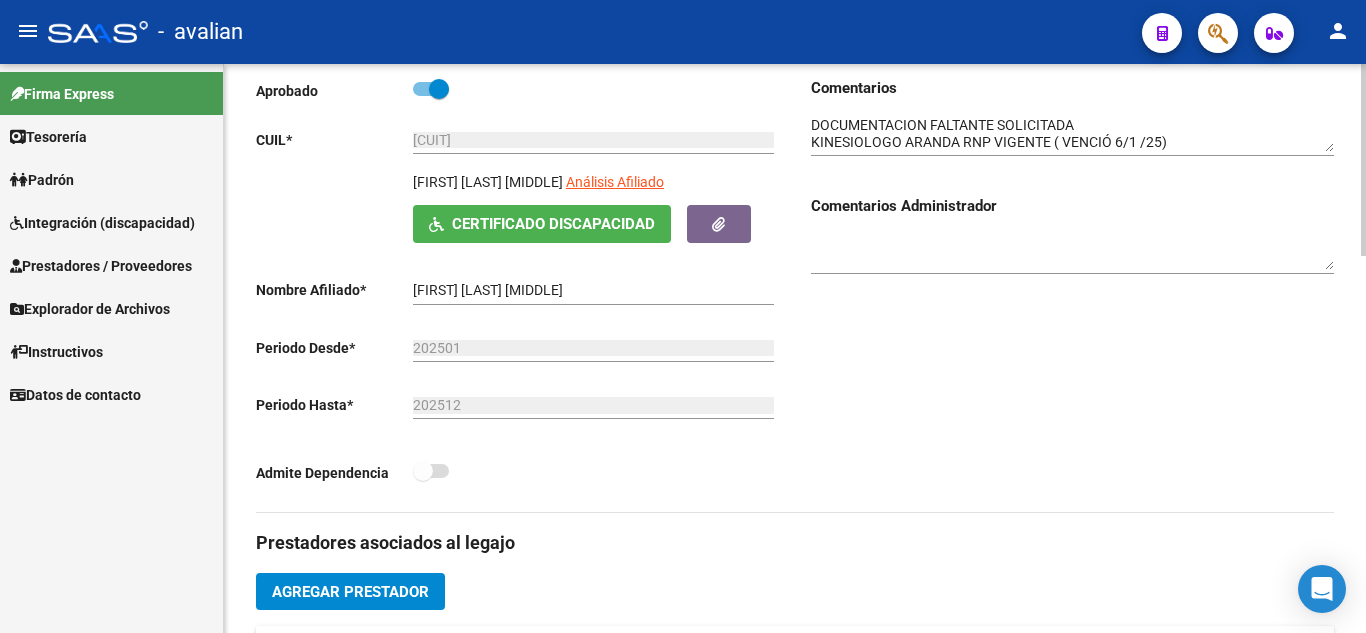 scroll, scrollTop: 0, scrollLeft: 0, axis: both 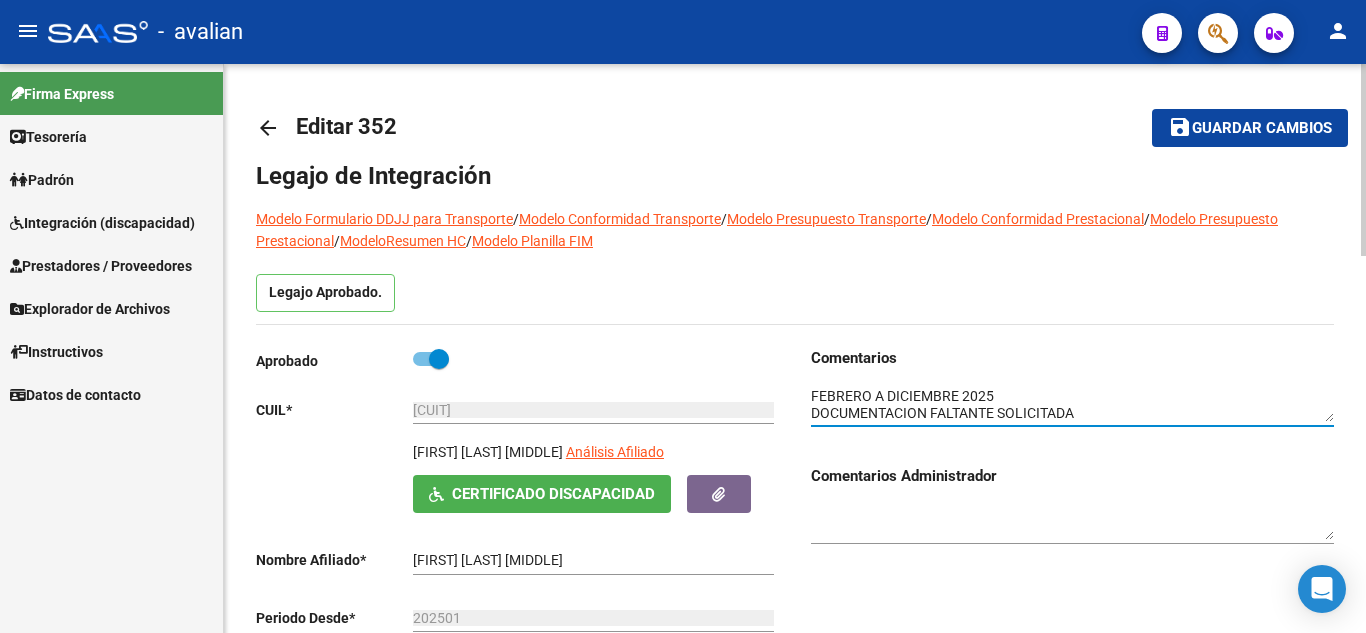 click at bounding box center (1072, 404) 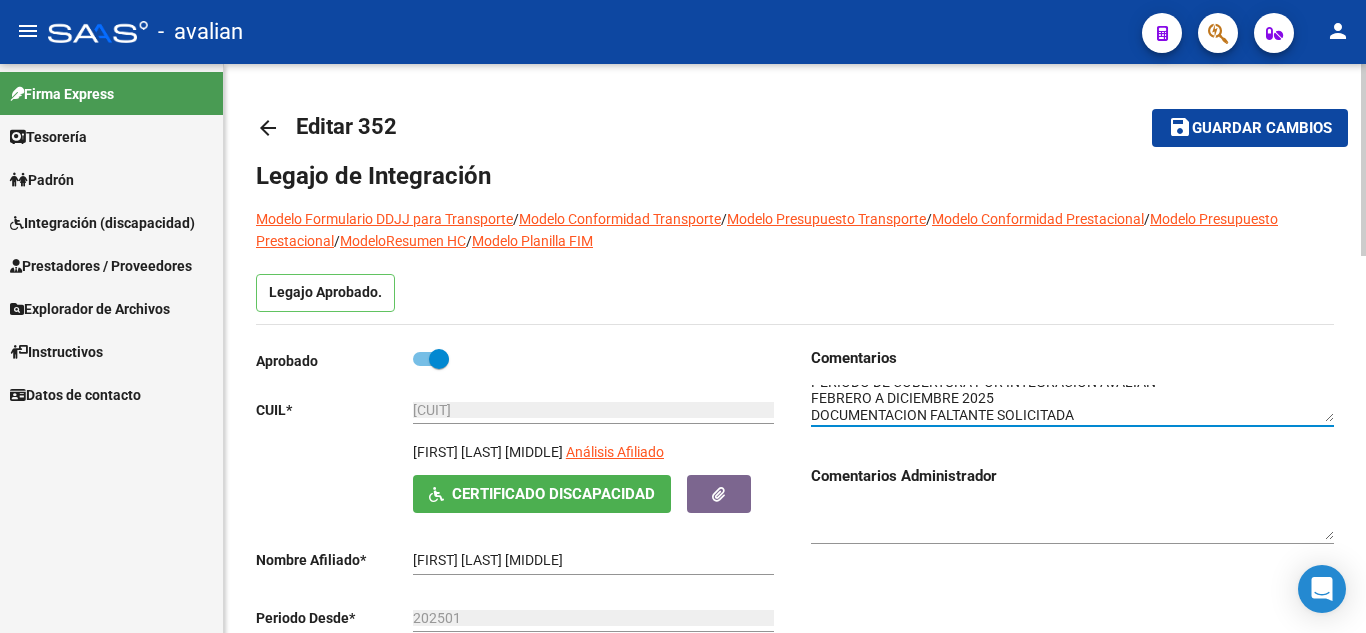 scroll, scrollTop: 33, scrollLeft: 0, axis: vertical 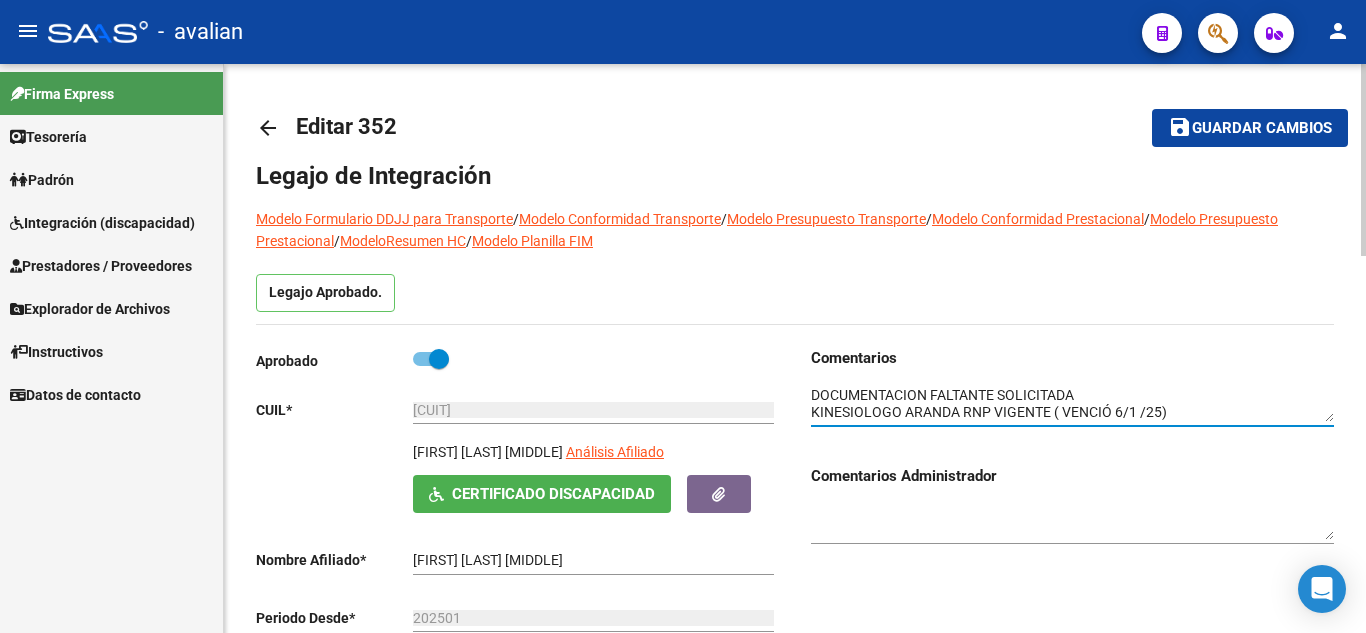 click at bounding box center [1072, 404] 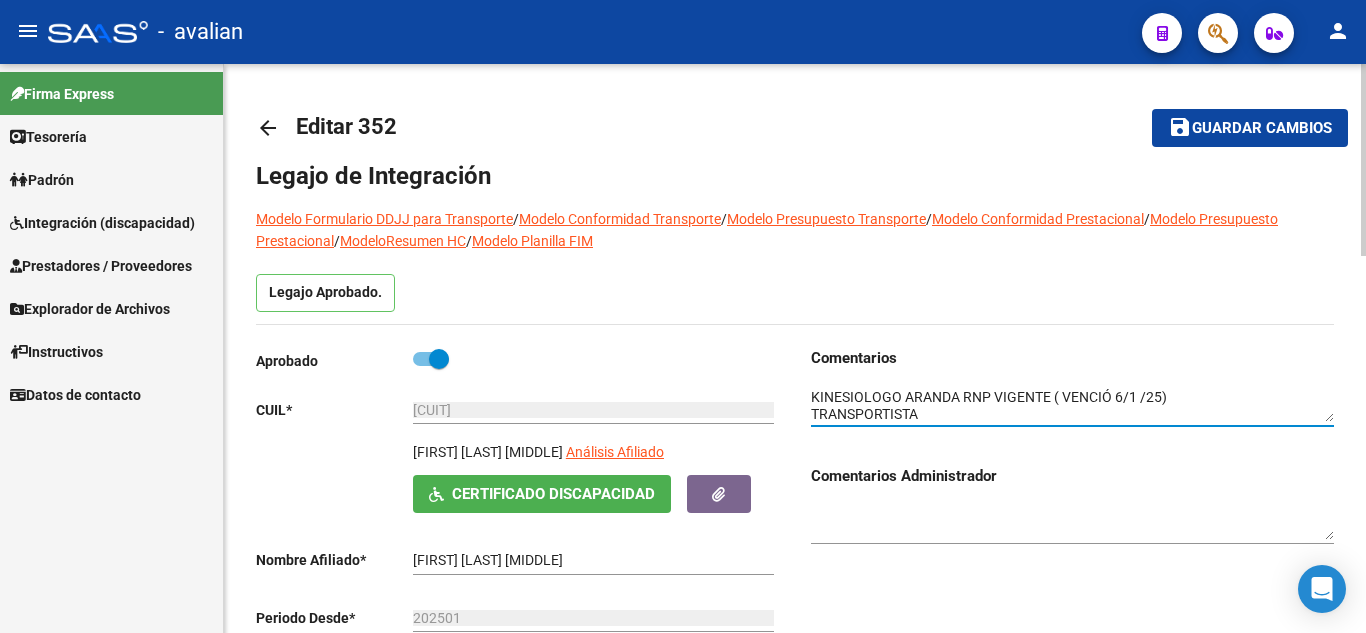 scroll, scrollTop: 50, scrollLeft: 0, axis: vertical 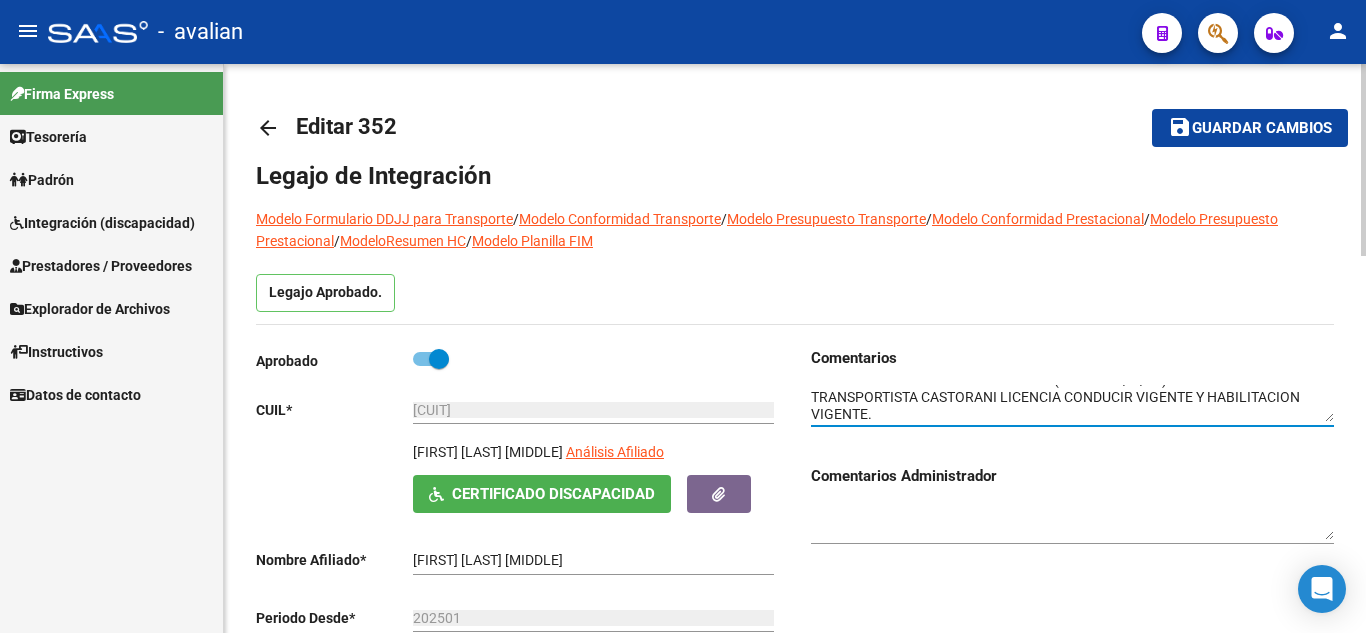 click on "save Guardar cambios" 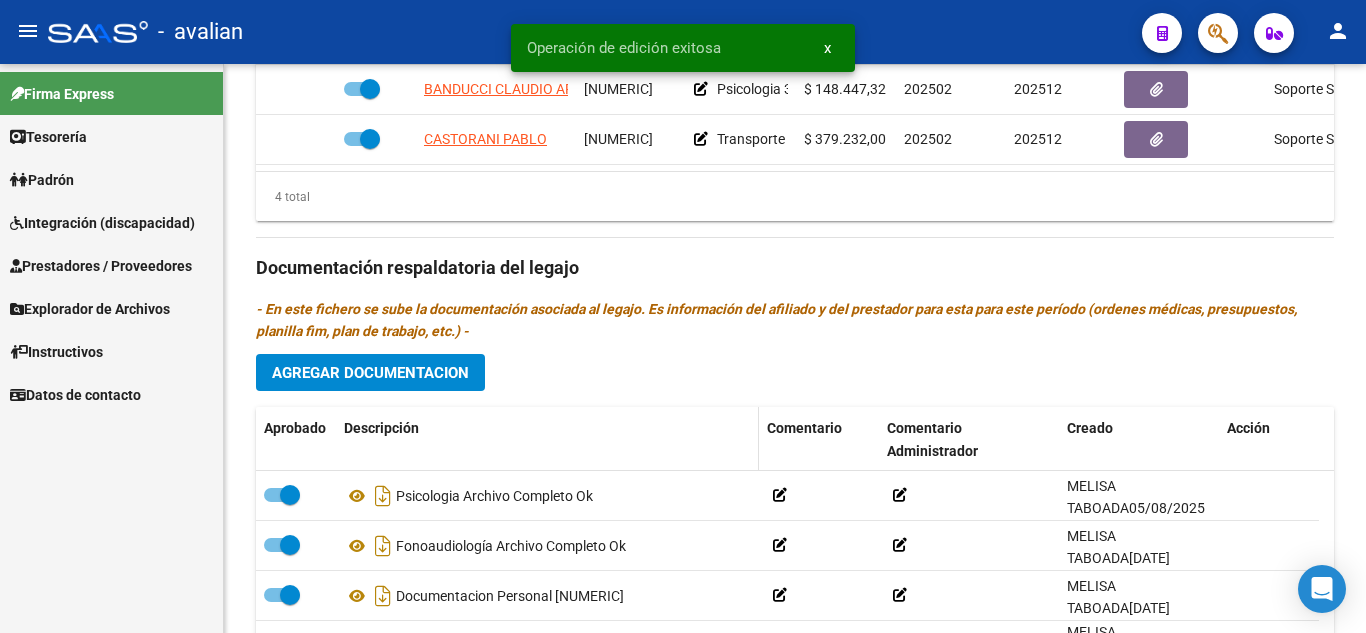 scroll, scrollTop: 1100, scrollLeft: 0, axis: vertical 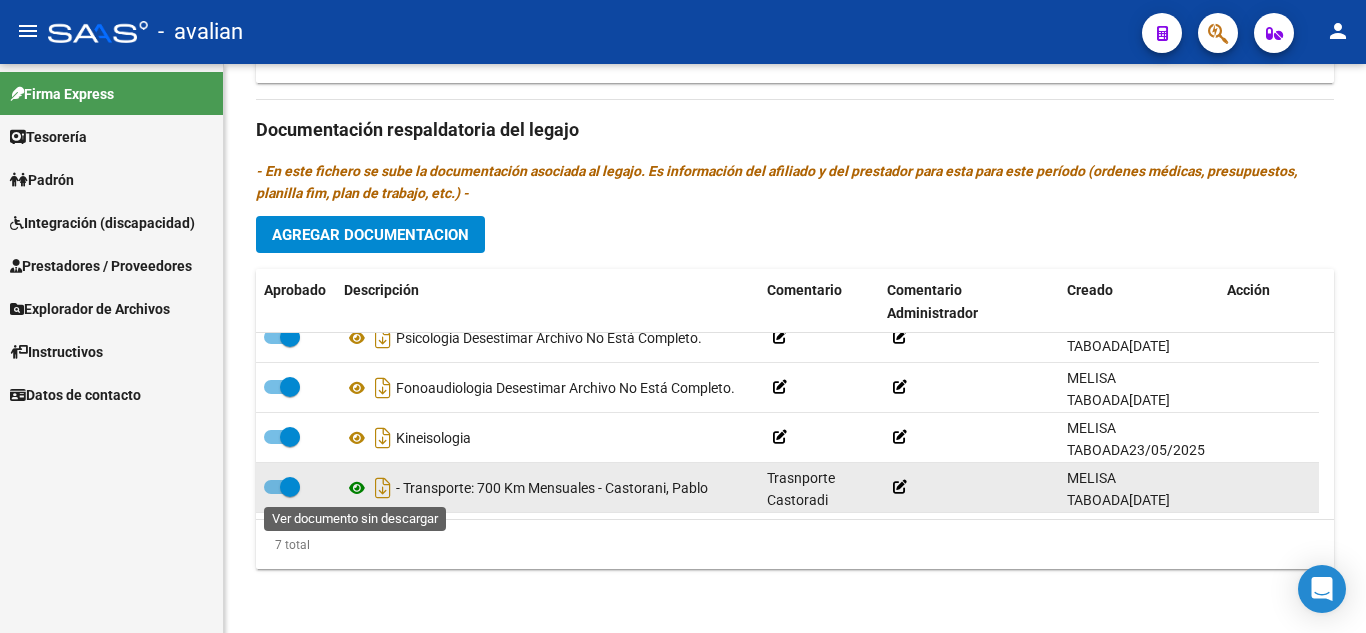 click 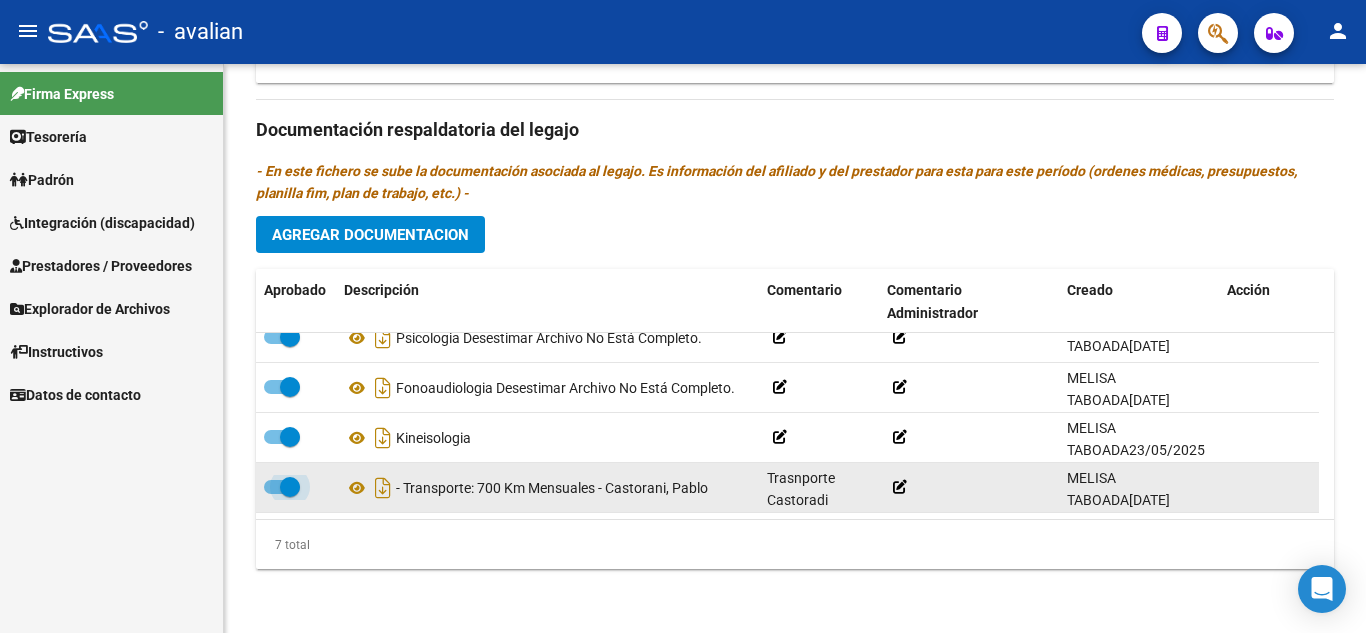 click at bounding box center [282, 487] 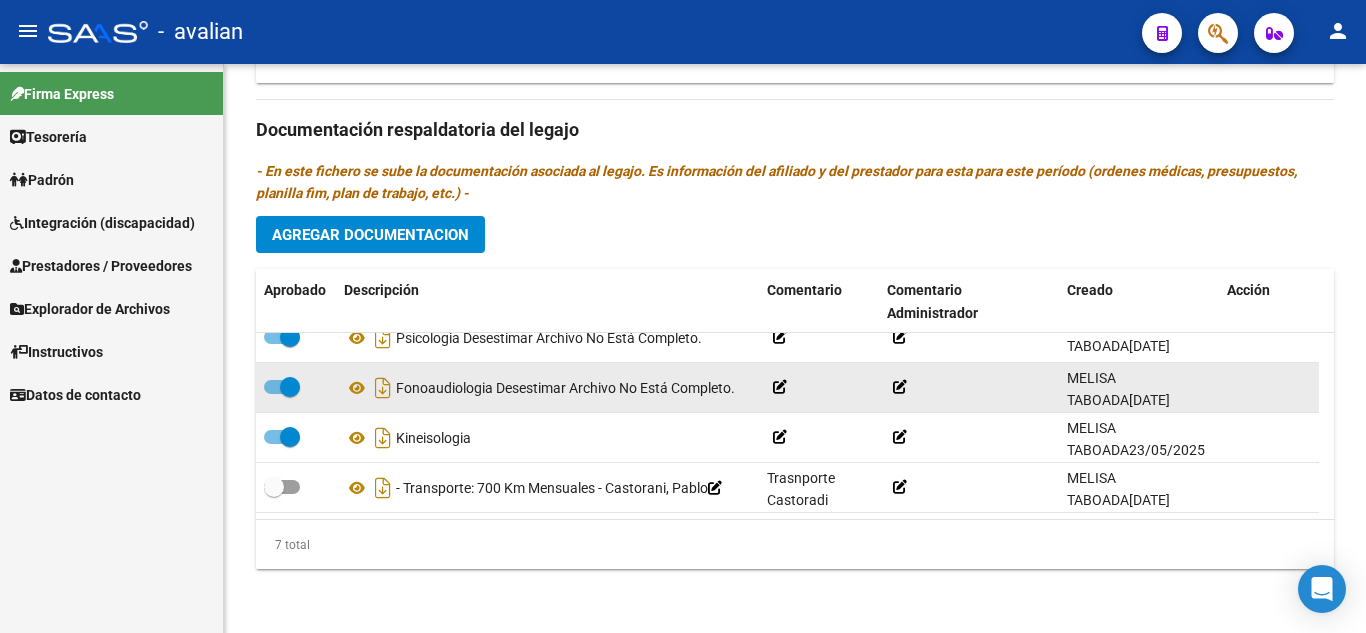 drag, startPoint x: 502, startPoint y: 381, endPoint x: 739, endPoint y: 393, distance: 237.3036 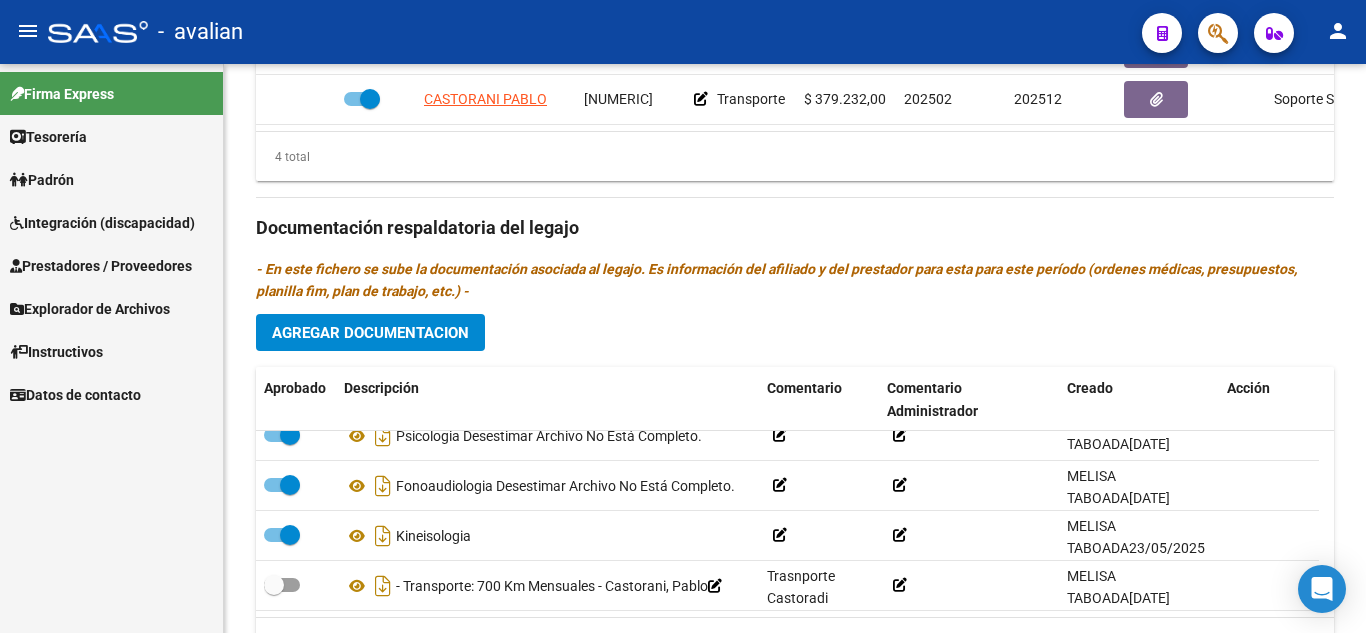 scroll, scrollTop: 1115, scrollLeft: 0, axis: vertical 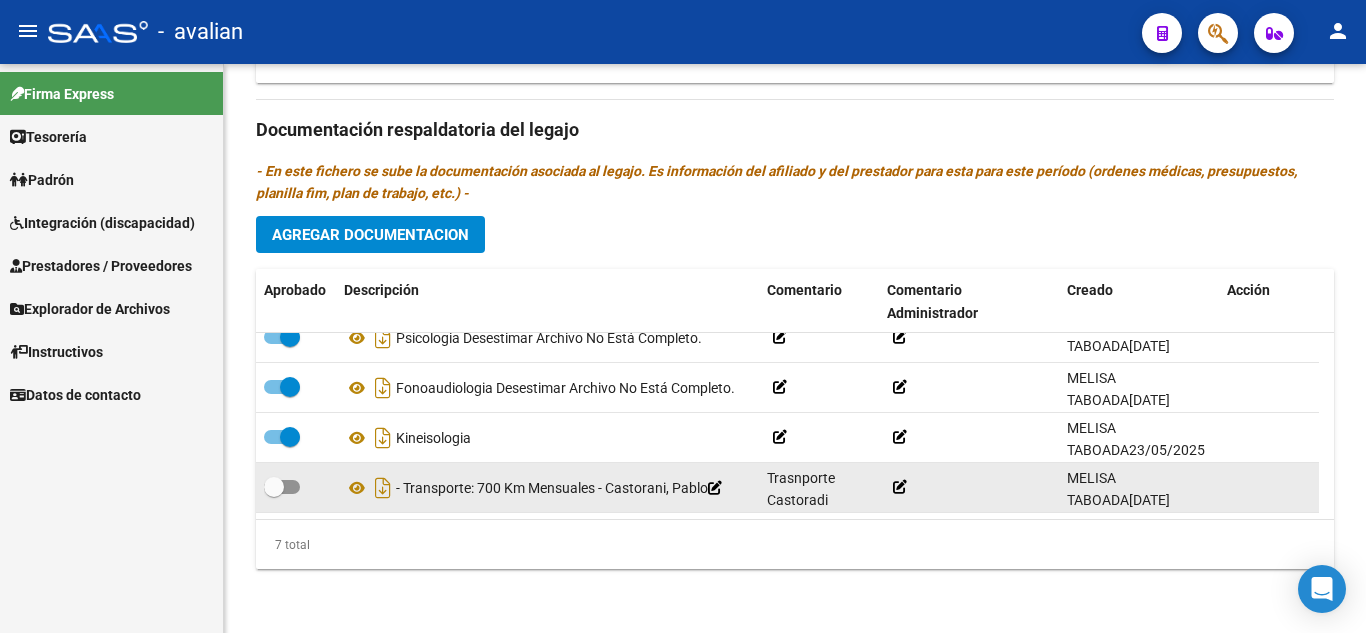 click 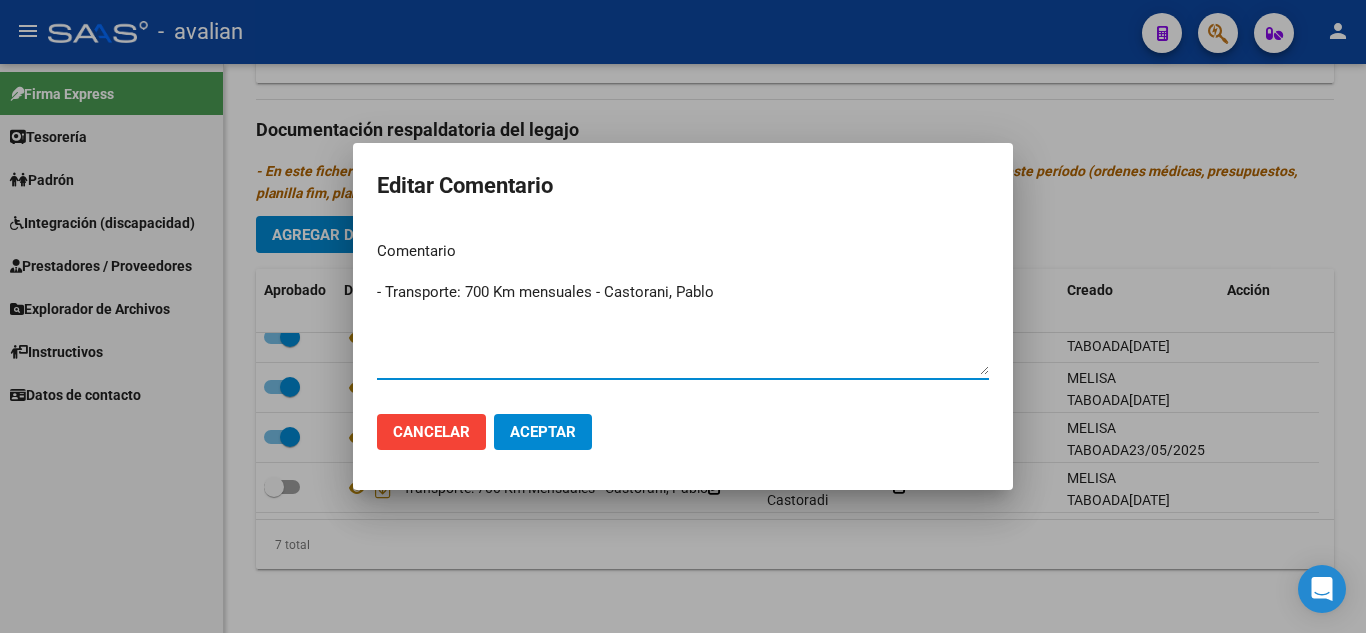 click on "- Transporte: 700 Km mensuales - Castorani, Pablo" at bounding box center (683, 328) 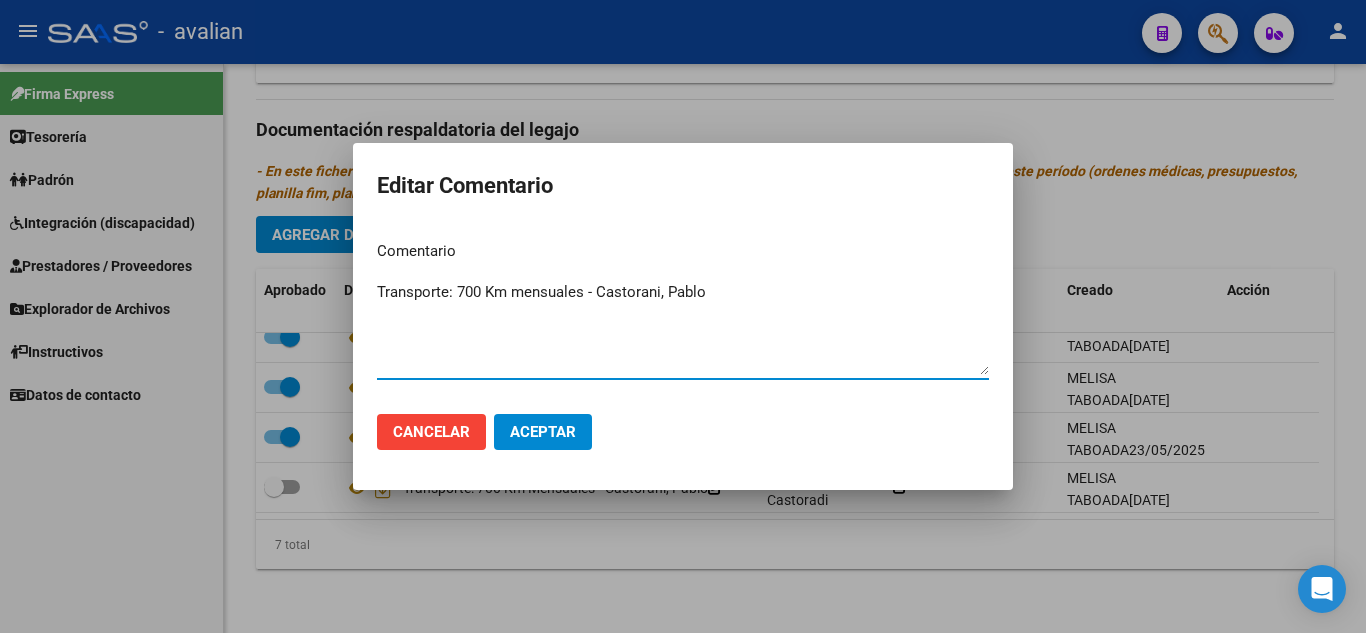drag, startPoint x: 451, startPoint y: 288, endPoint x: 797, endPoint y: 299, distance: 346.1748 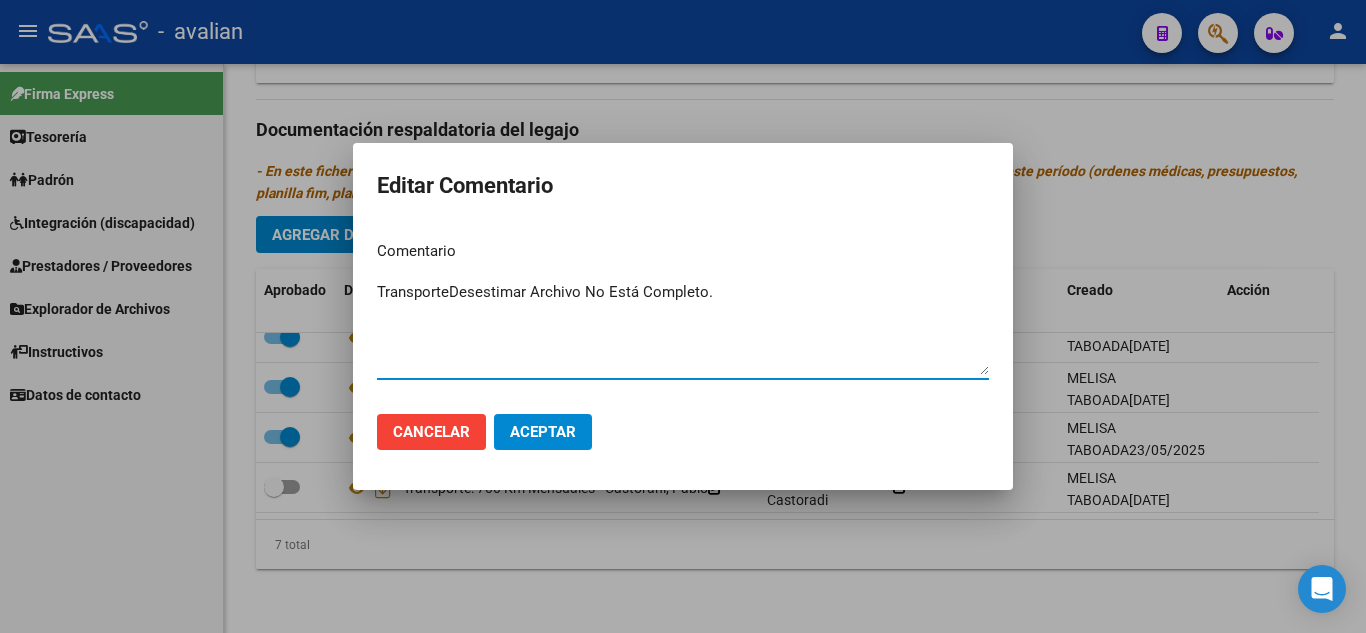click on "TransporteDesestimar Archivo No Está Completo." at bounding box center (683, 328) 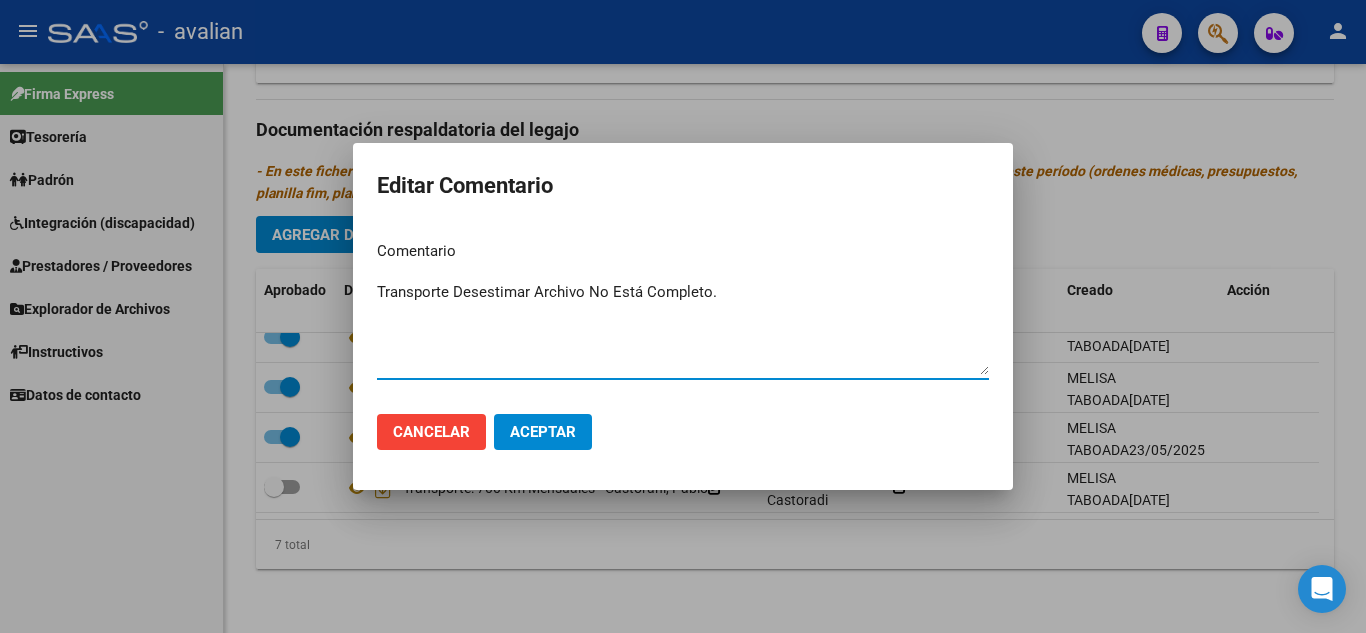 click on "Transporte Desestimar Archivo No Está Completo." at bounding box center [683, 328] 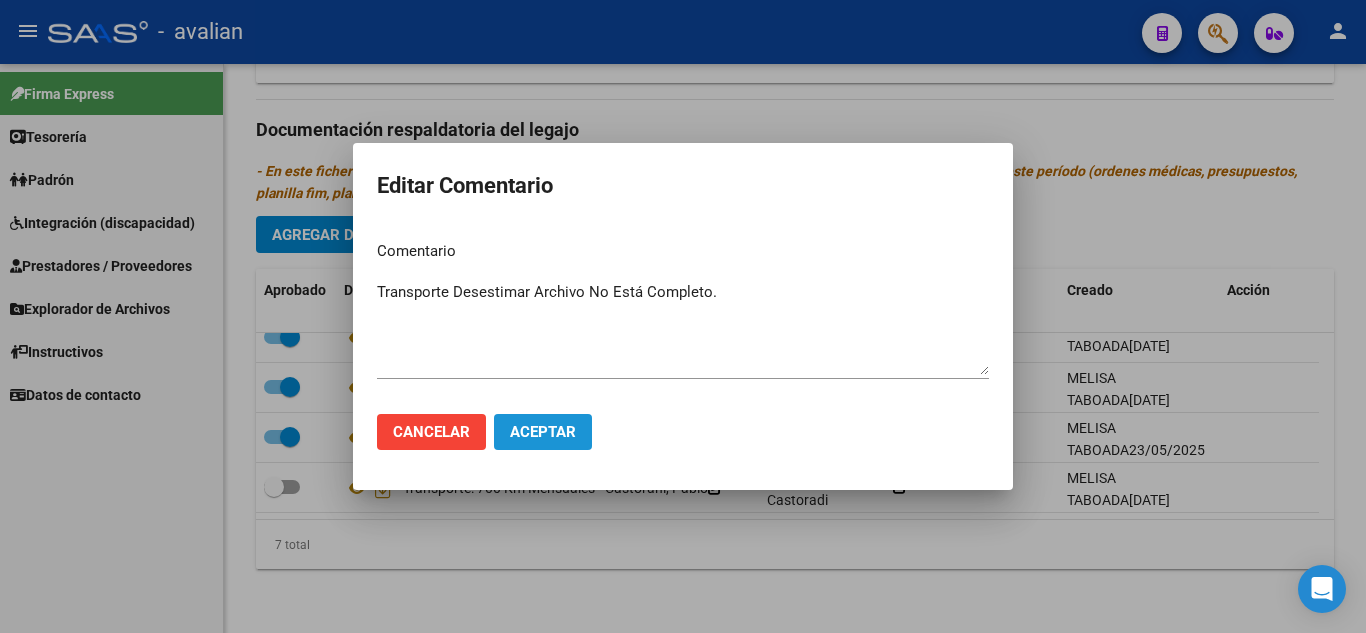 click on "Aceptar" 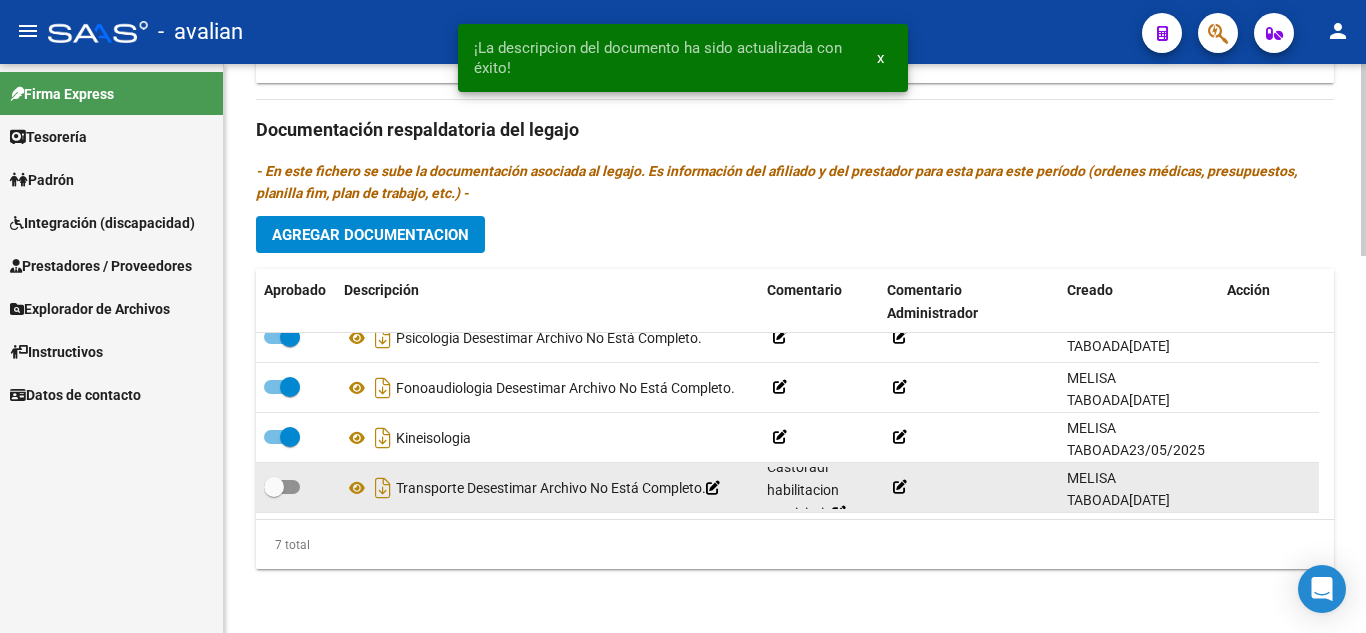 scroll, scrollTop: 49, scrollLeft: 0, axis: vertical 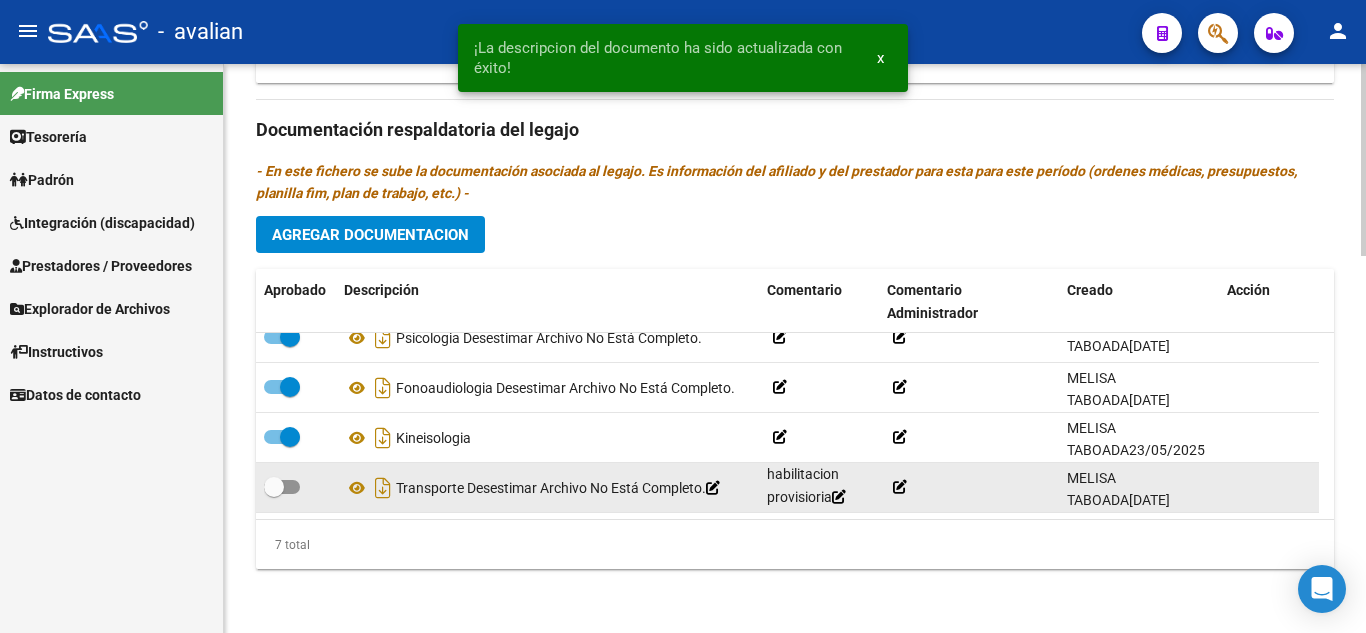 click 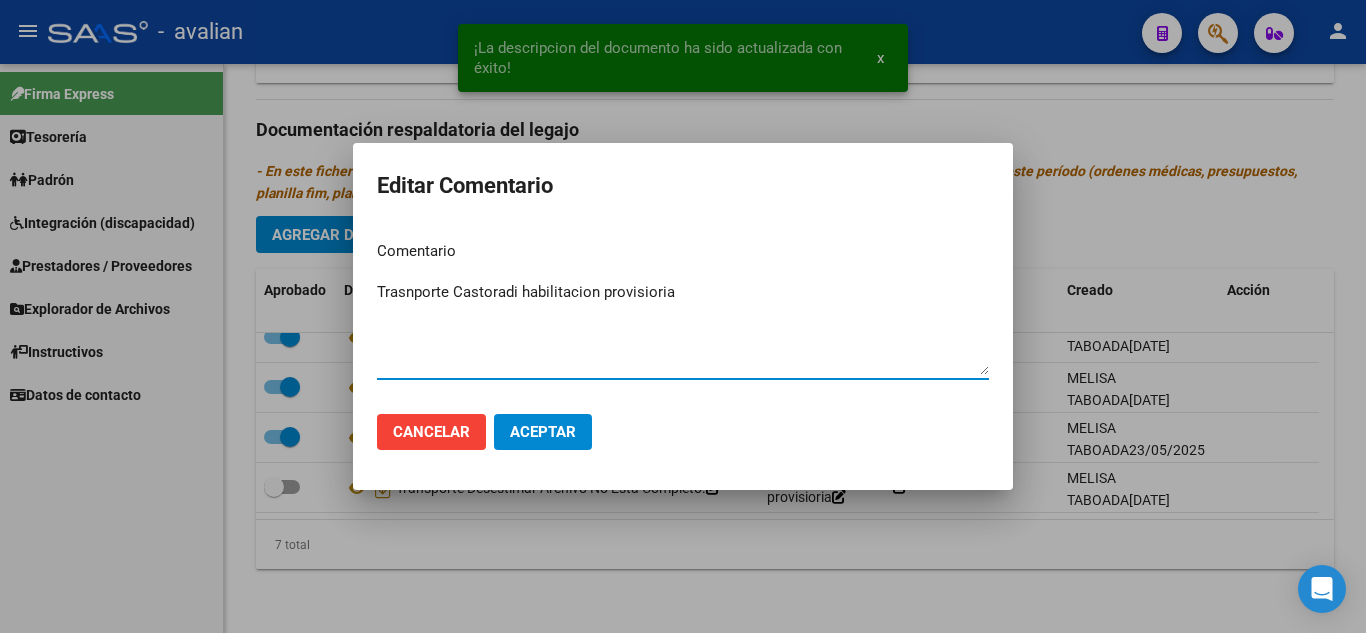 drag, startPoint x: 719, startPoint y: 296, endPoint x: 337, endPoint y: 276, distance: 382.5232 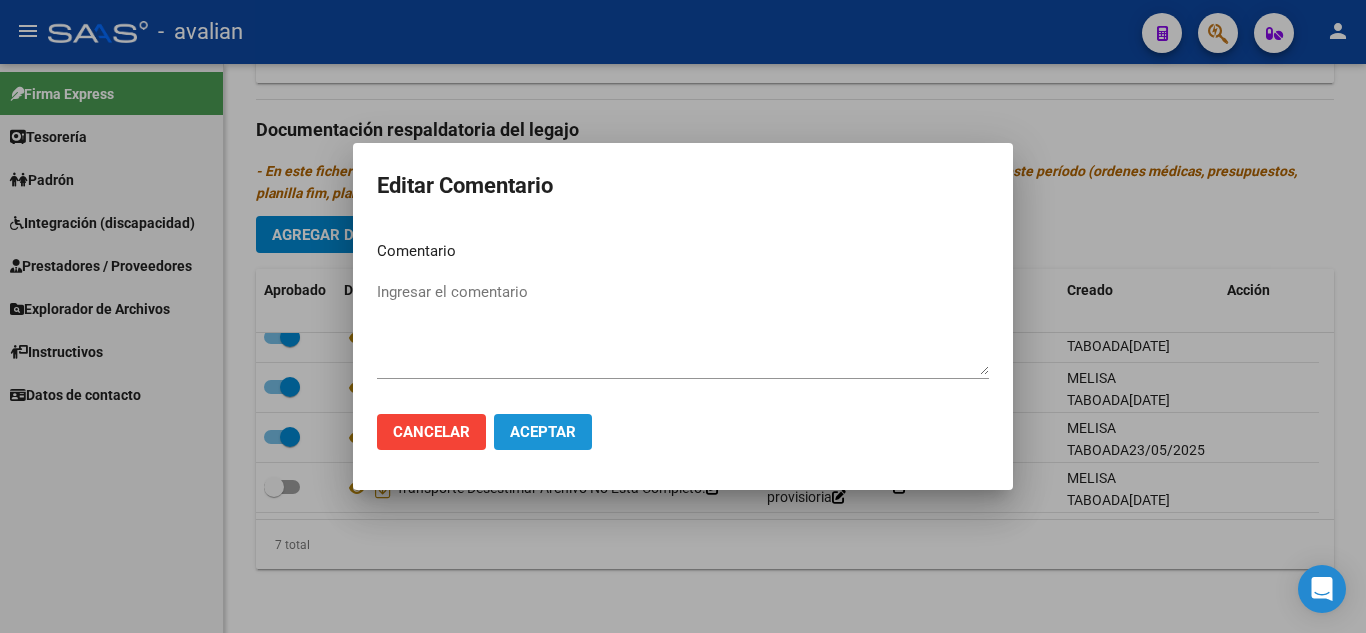 click on "Aceptar" 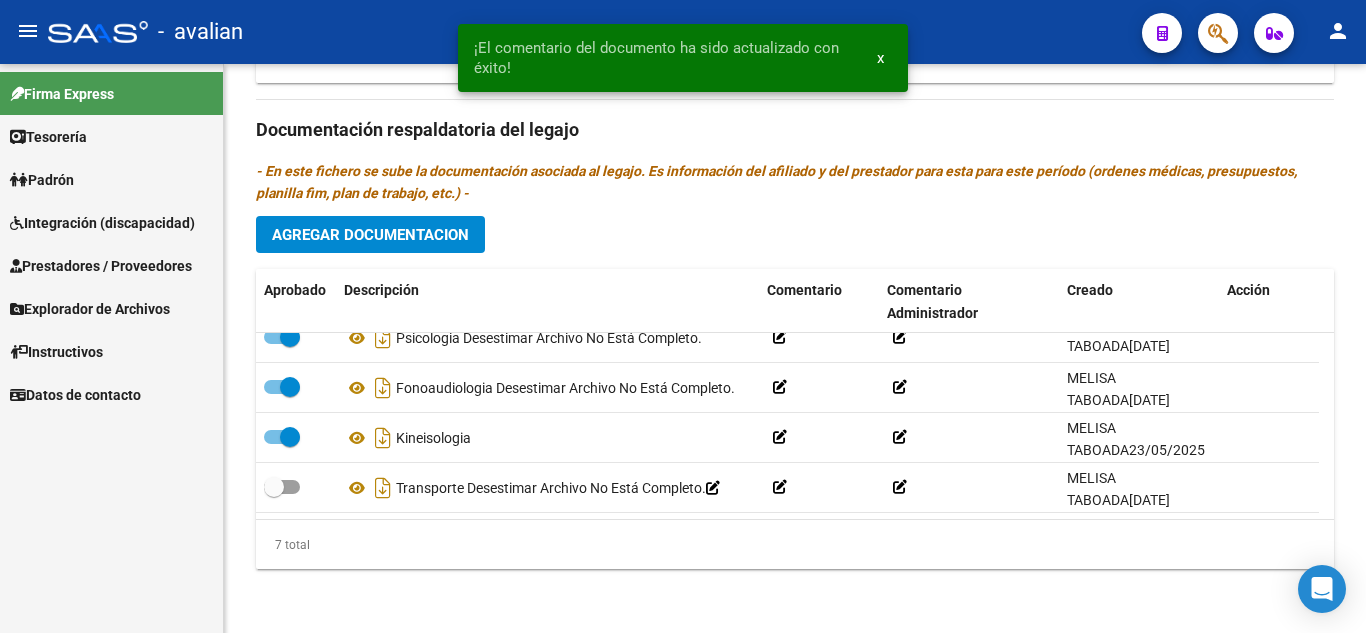 scroll, scrollTop: 0, scrollLeft: 0, axis: both 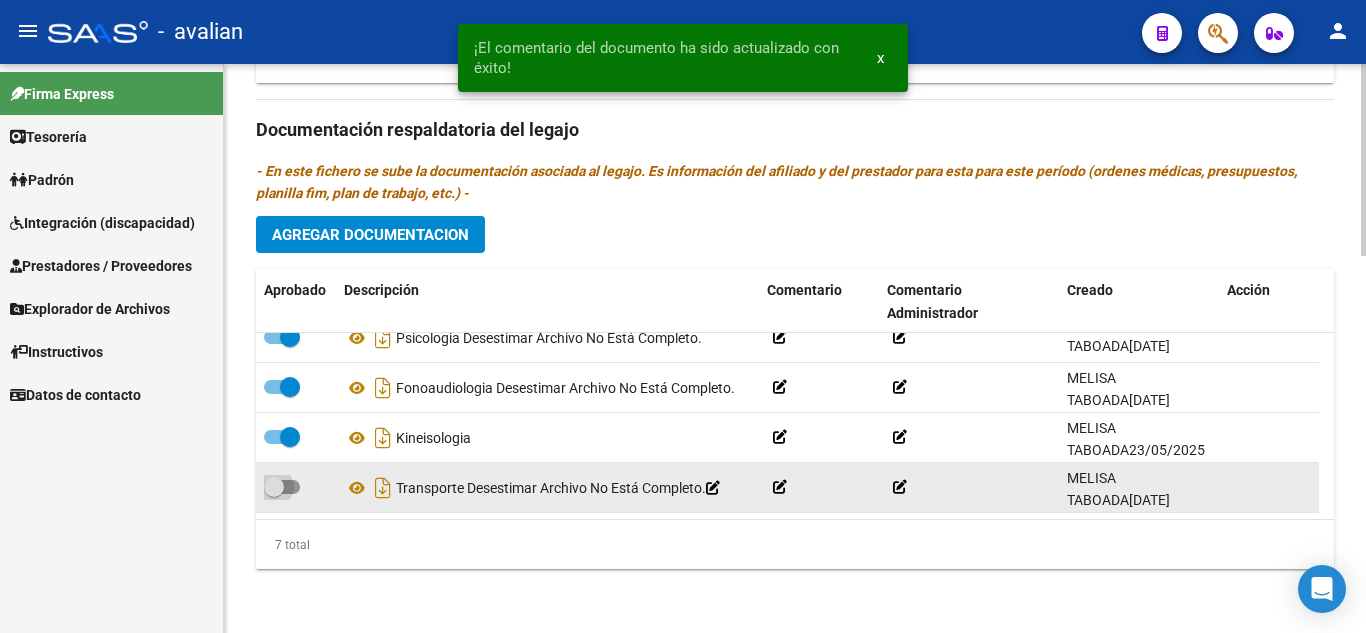 click at bounding box center [282, 487] 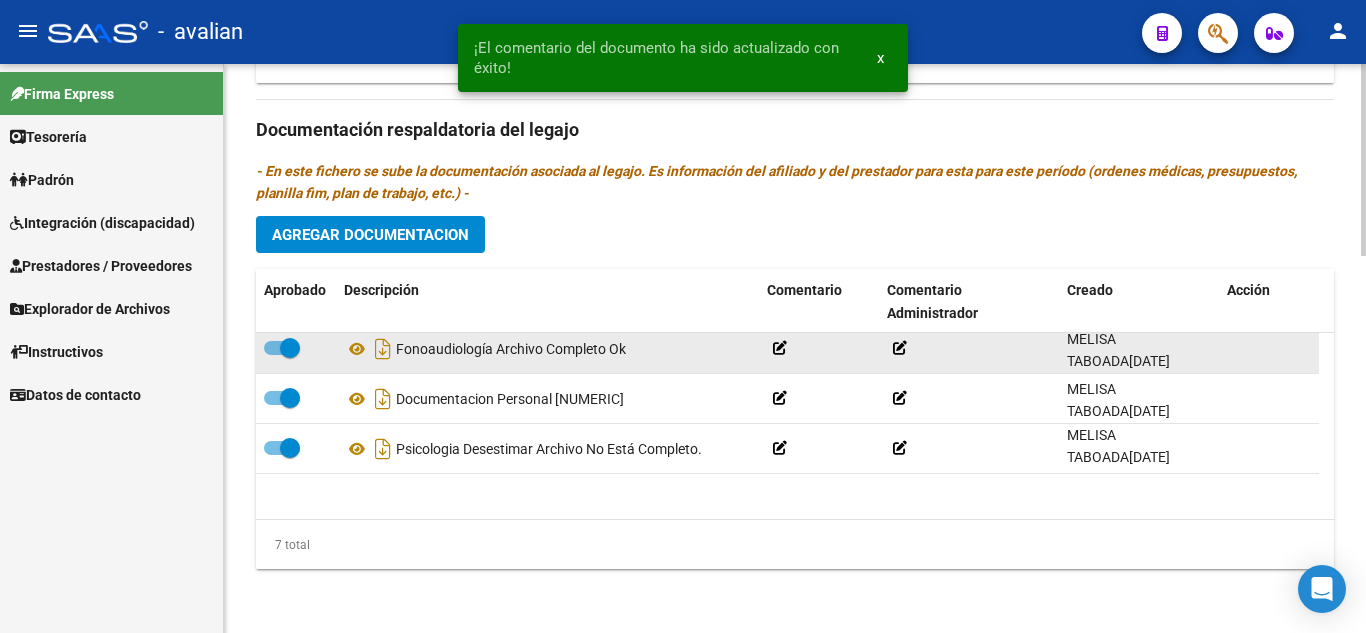 scroll, scrollTop: 0, scrollLeft: 0, axis: both 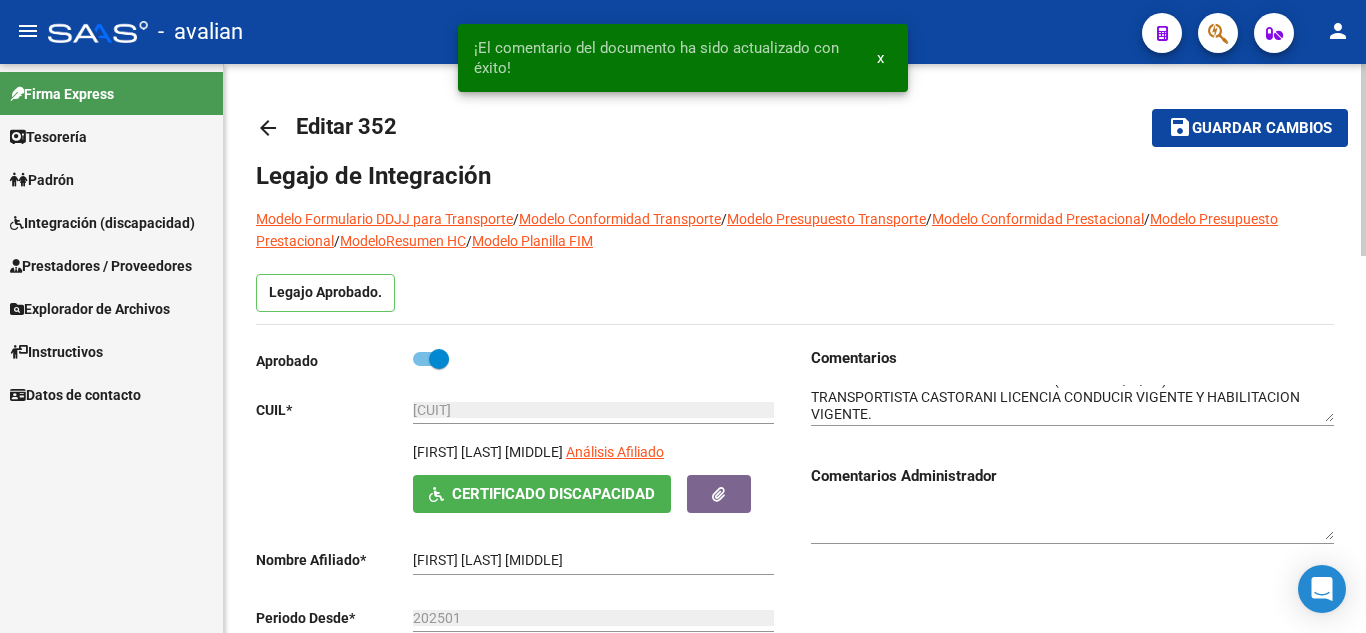 click on "save" 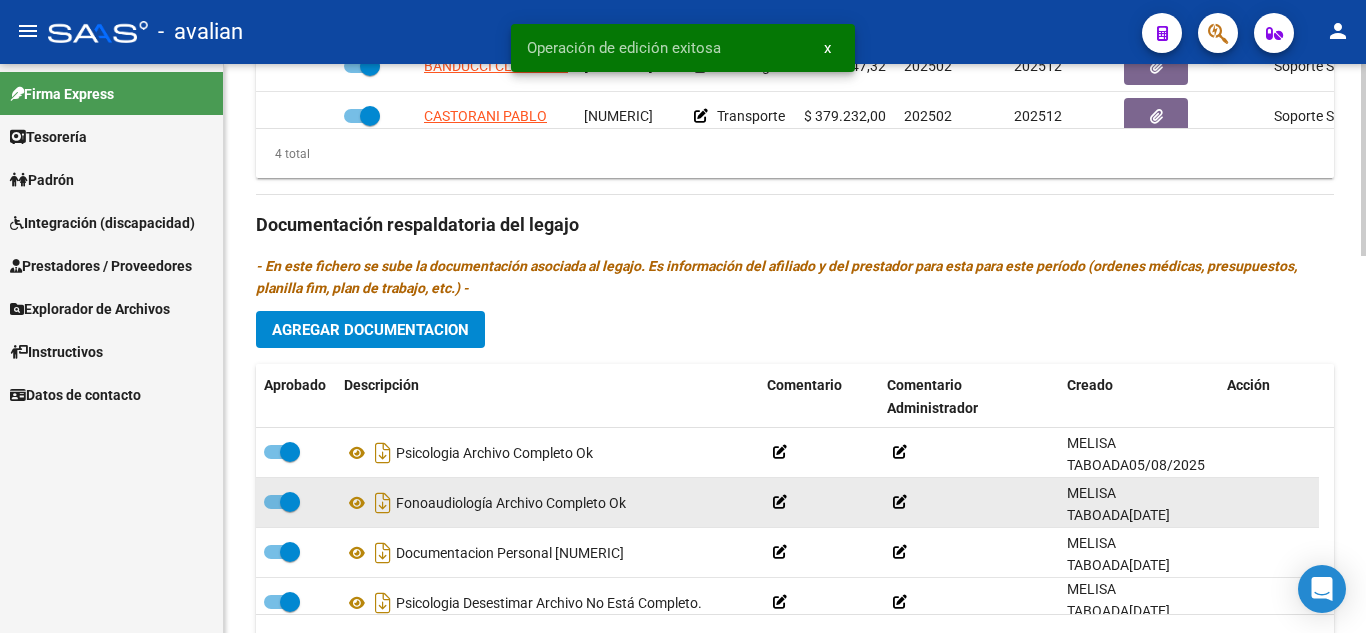 scroll, scrollTop: 1115, scrollLeft: 0, axis: vertical 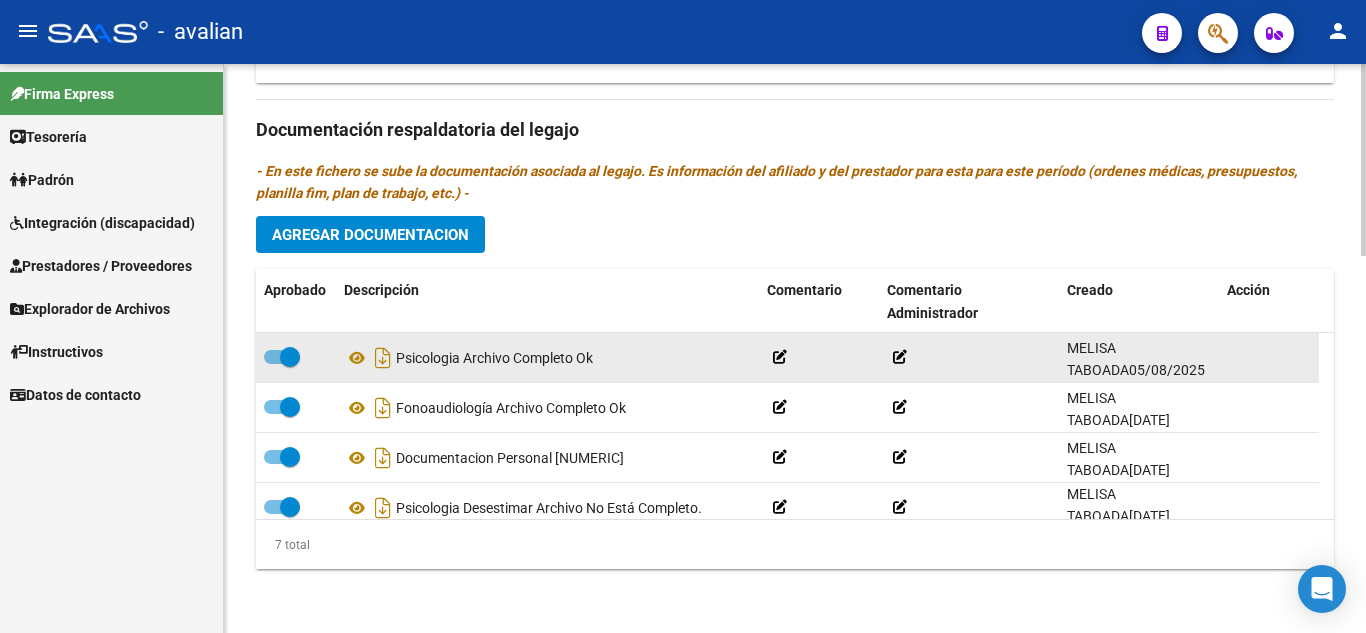 drag, startPoint x: 464, startPoint y: 354, endPoint x: 597, endPoint y: 355, distance: 133.00375 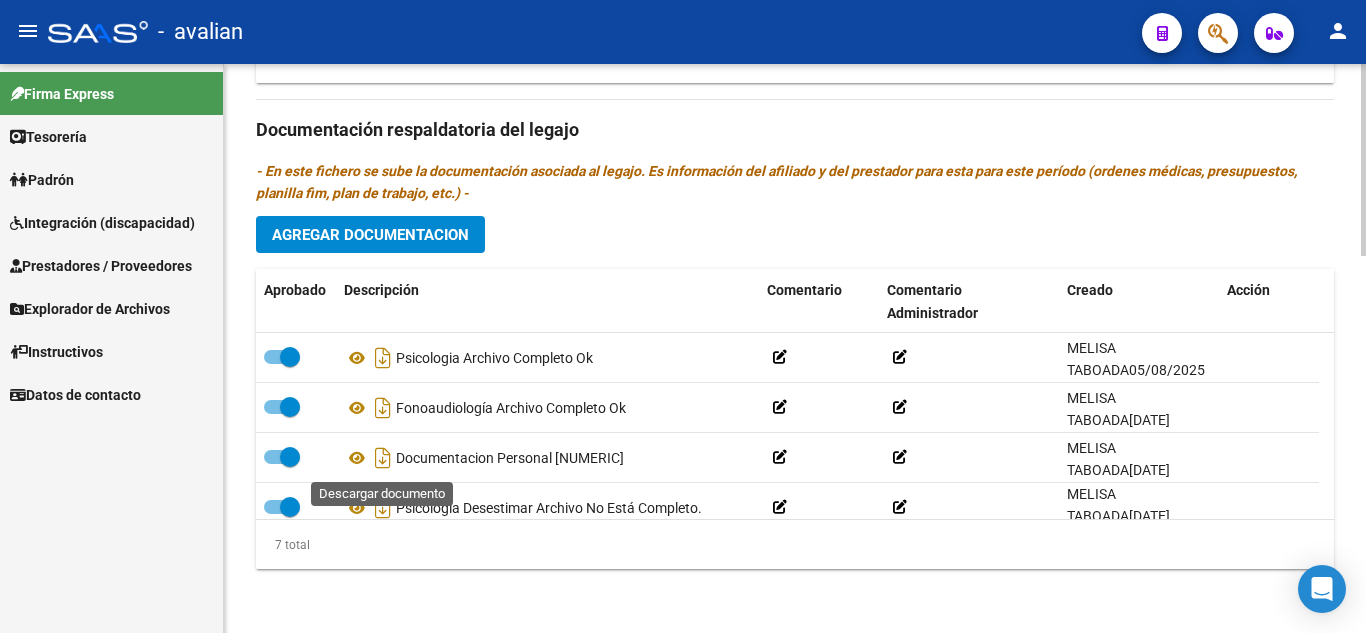 scroll, scrollTop: 1015, scrollLeft: 0, axis: vertical 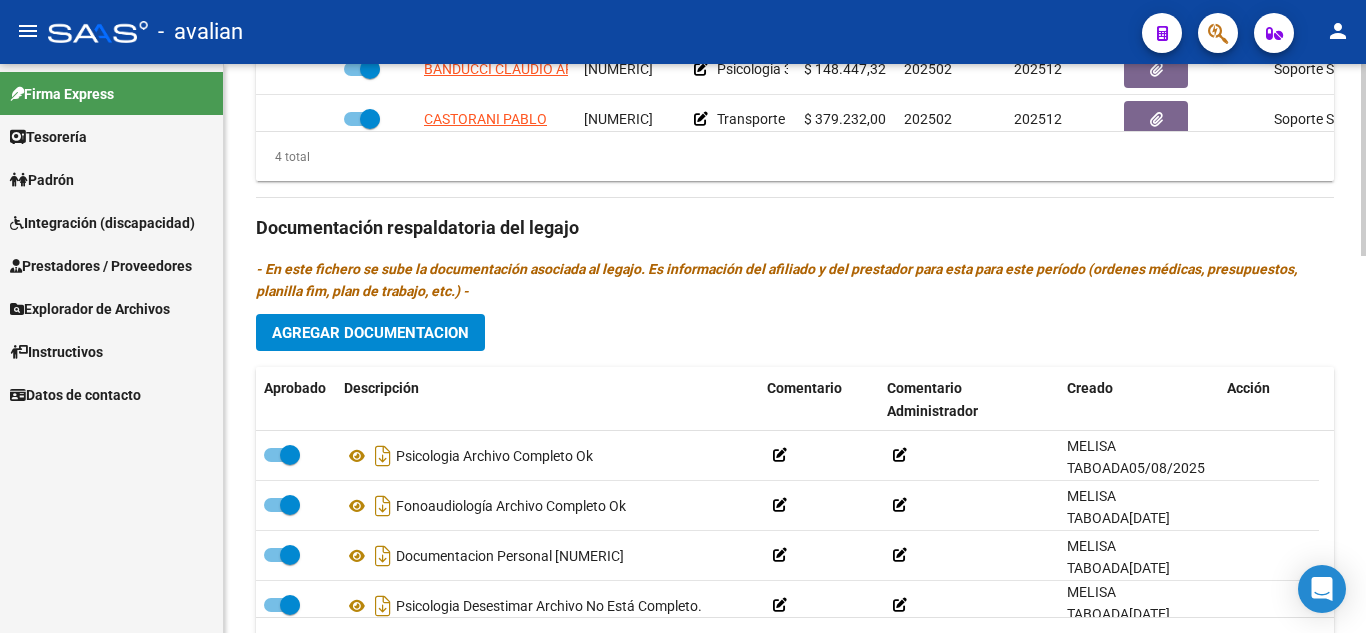 click on "Agregar Documentacion" 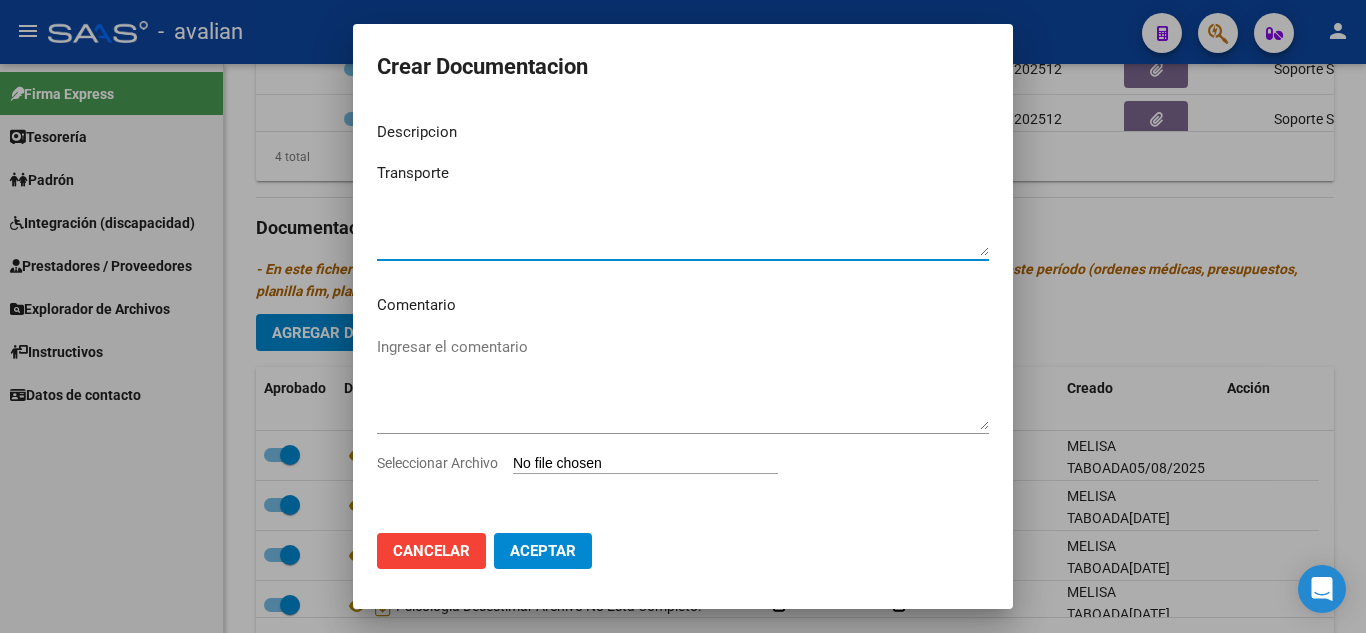 paste on "Archivo Completo Ok" 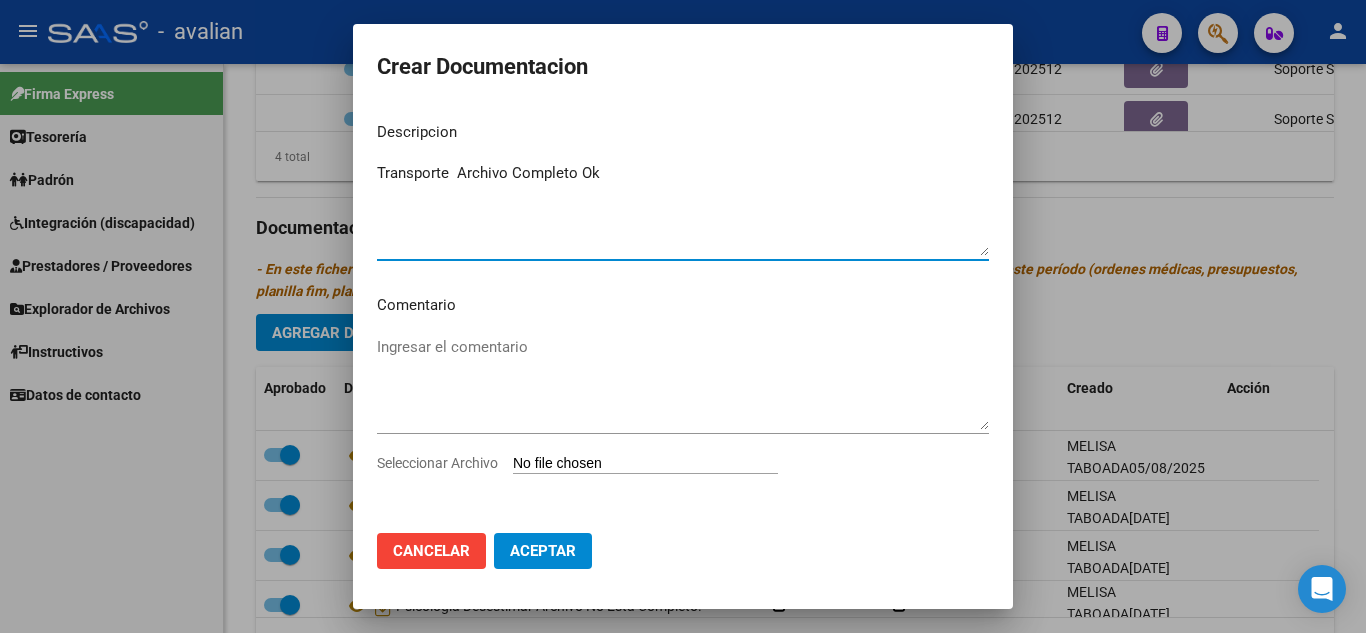click on "Seleccionar Archivo" at bounding box center [645, 464] 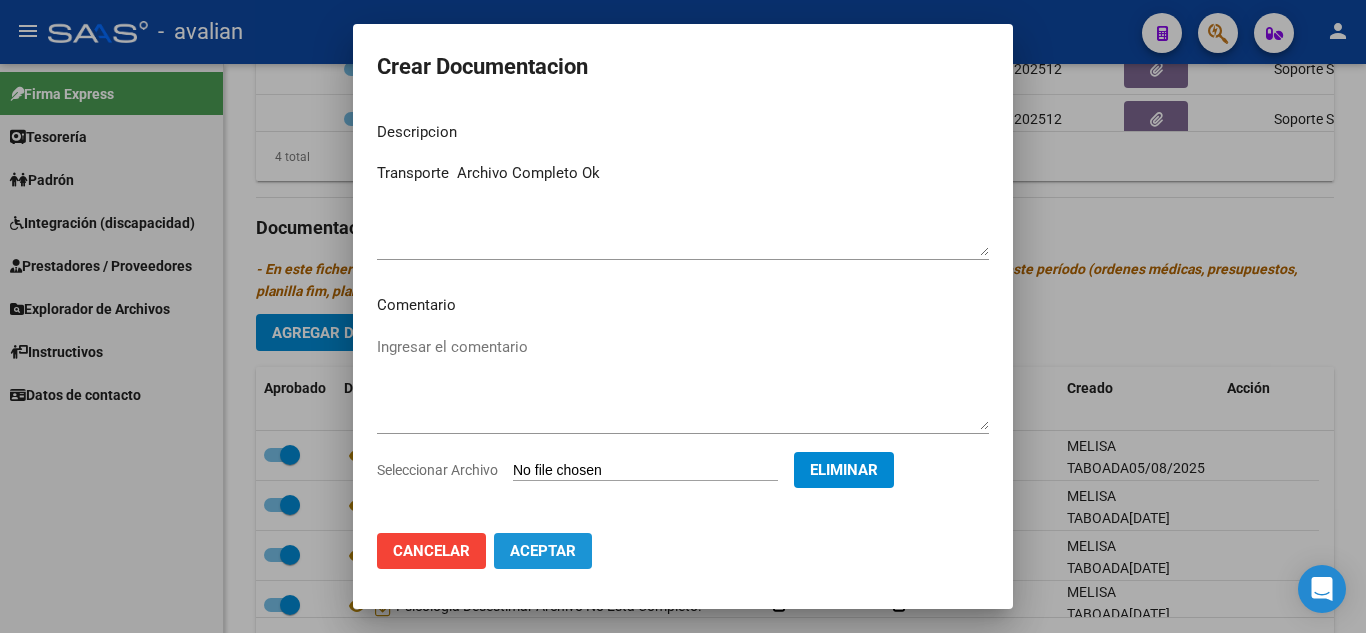 click on "Aceptar" 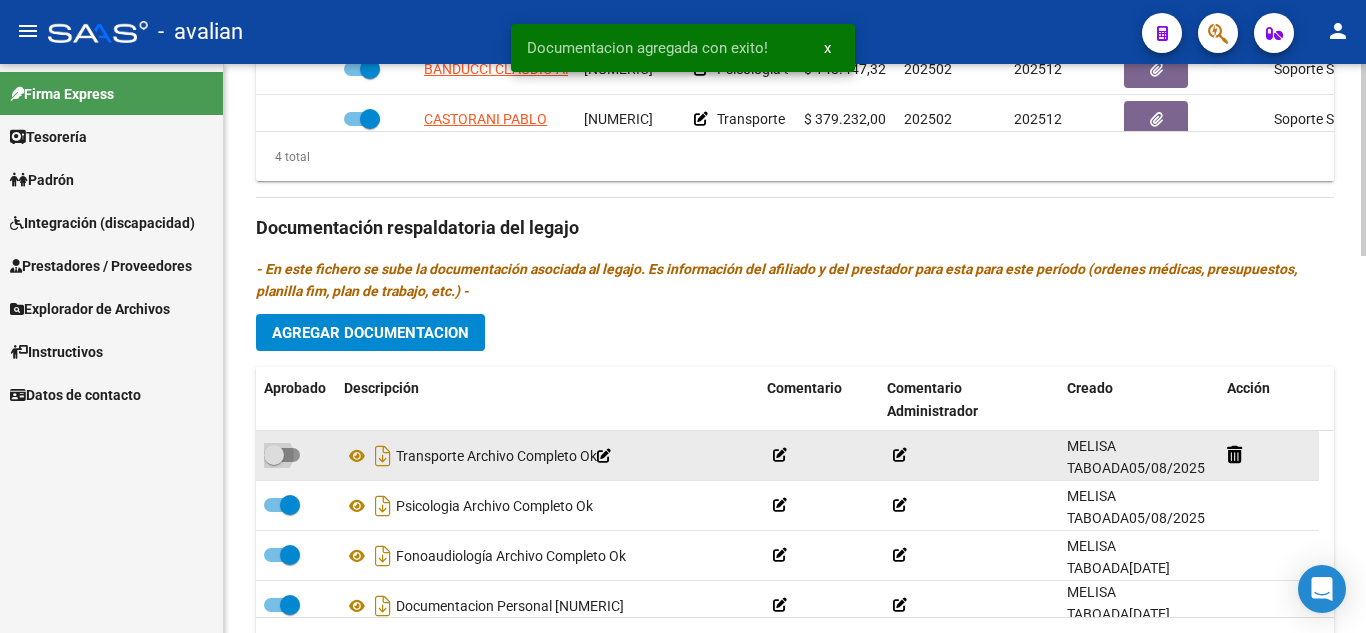 click at bounding box center (282, 455) 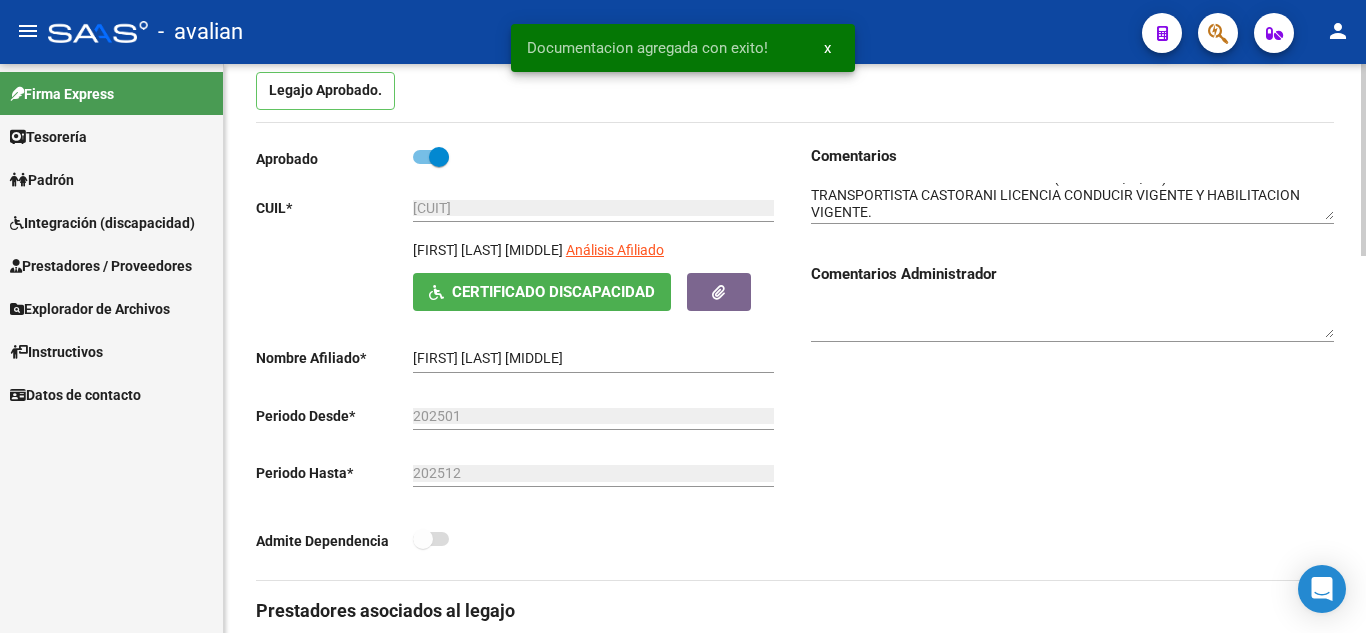 scroll, scrollTop: 0, scrollLeft: 0, axis: both 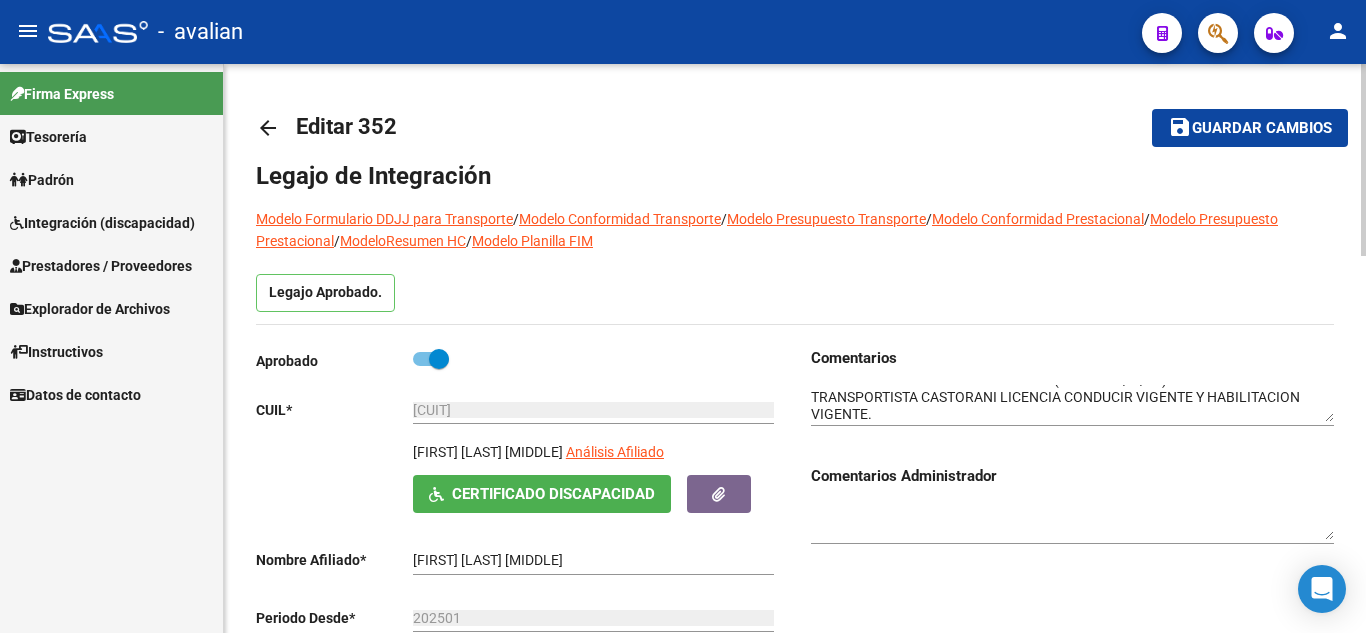 click on "Guardar cambios" 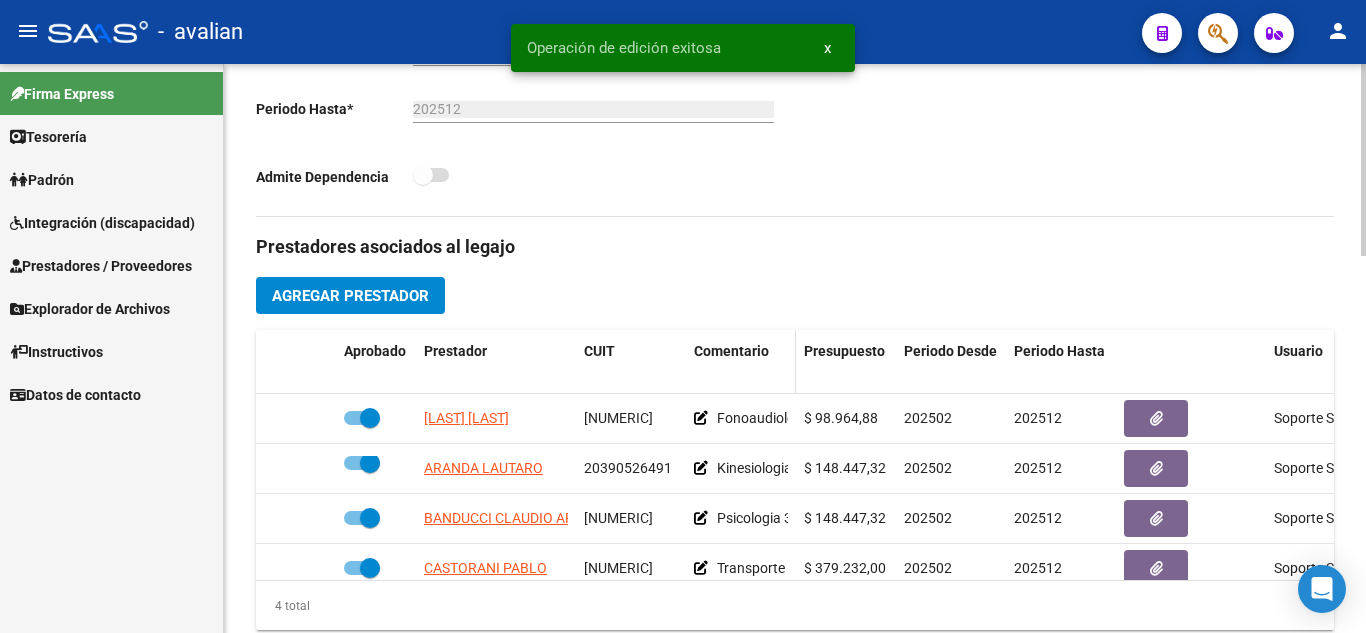scroll, scrollTop: 600, scrollLeft: 0, axis: vertical 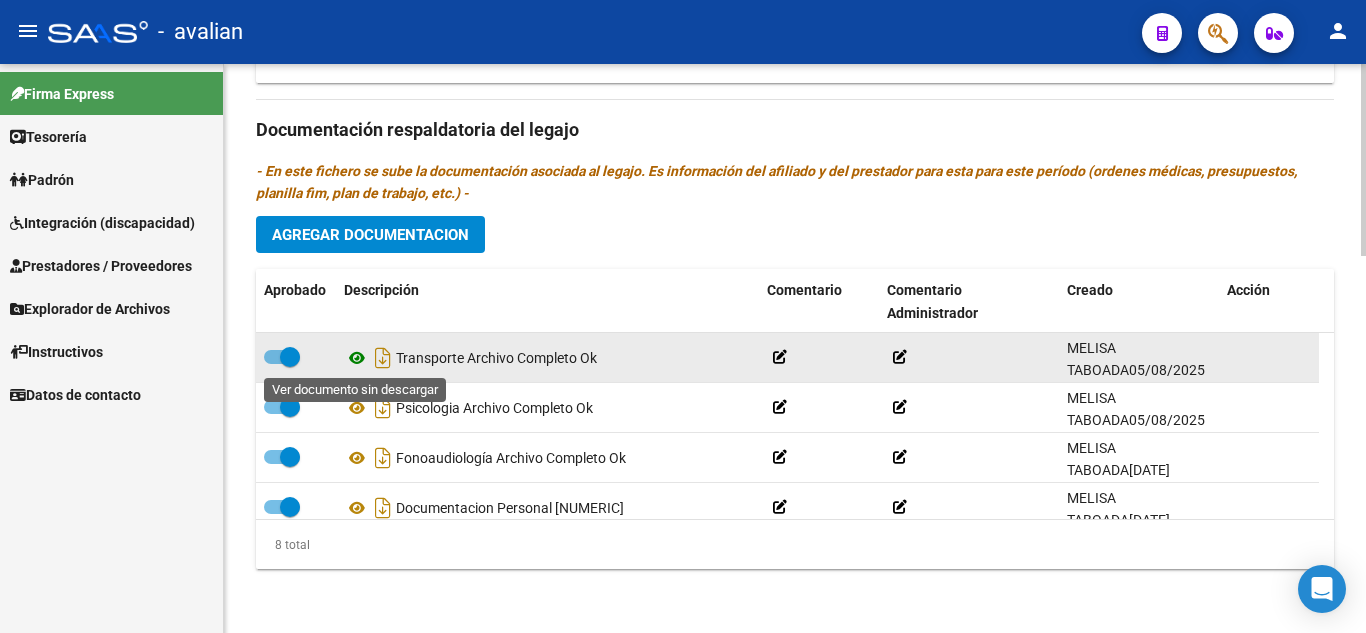 click 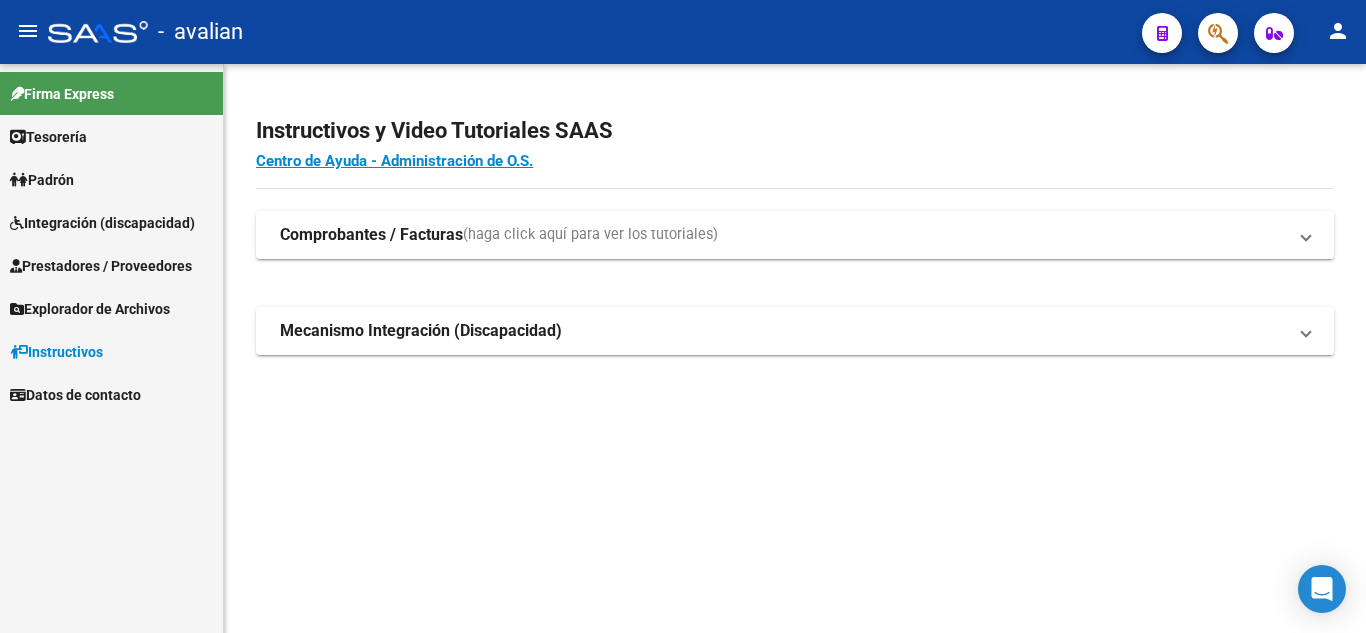scroll, scrollTop: 0, scrollLeft: 0, axis: both 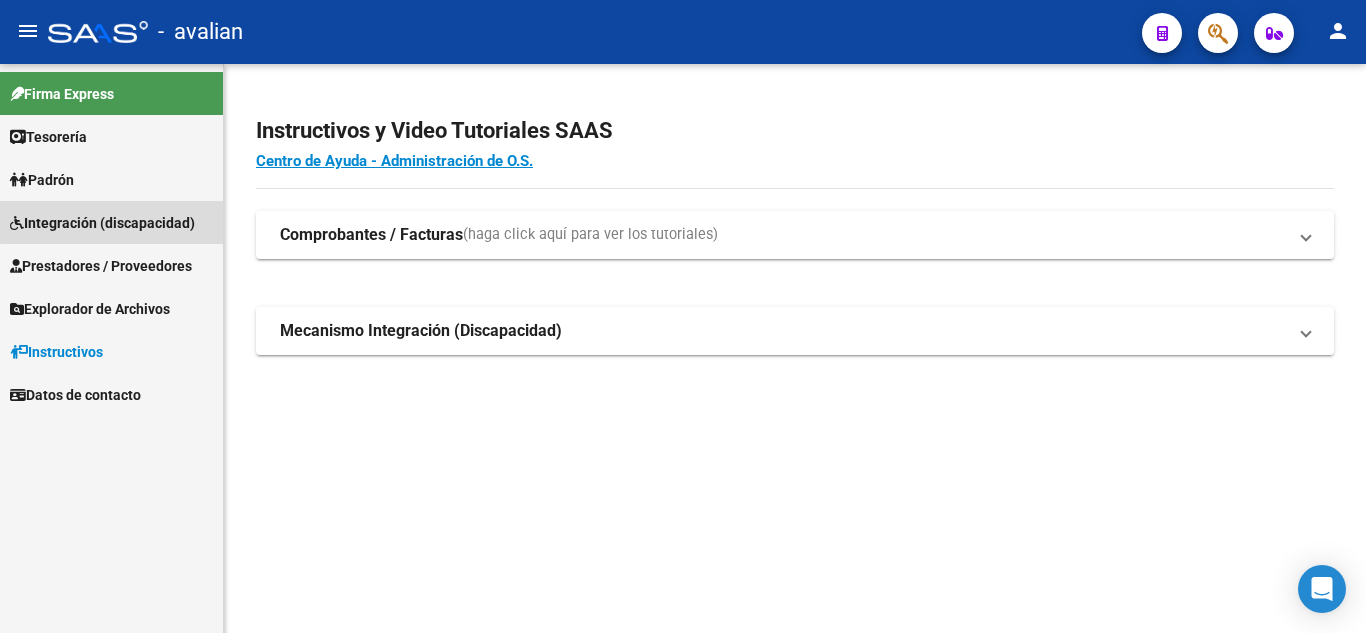 click on "Integración (discapacidad)" at bounding box center (102, 223) 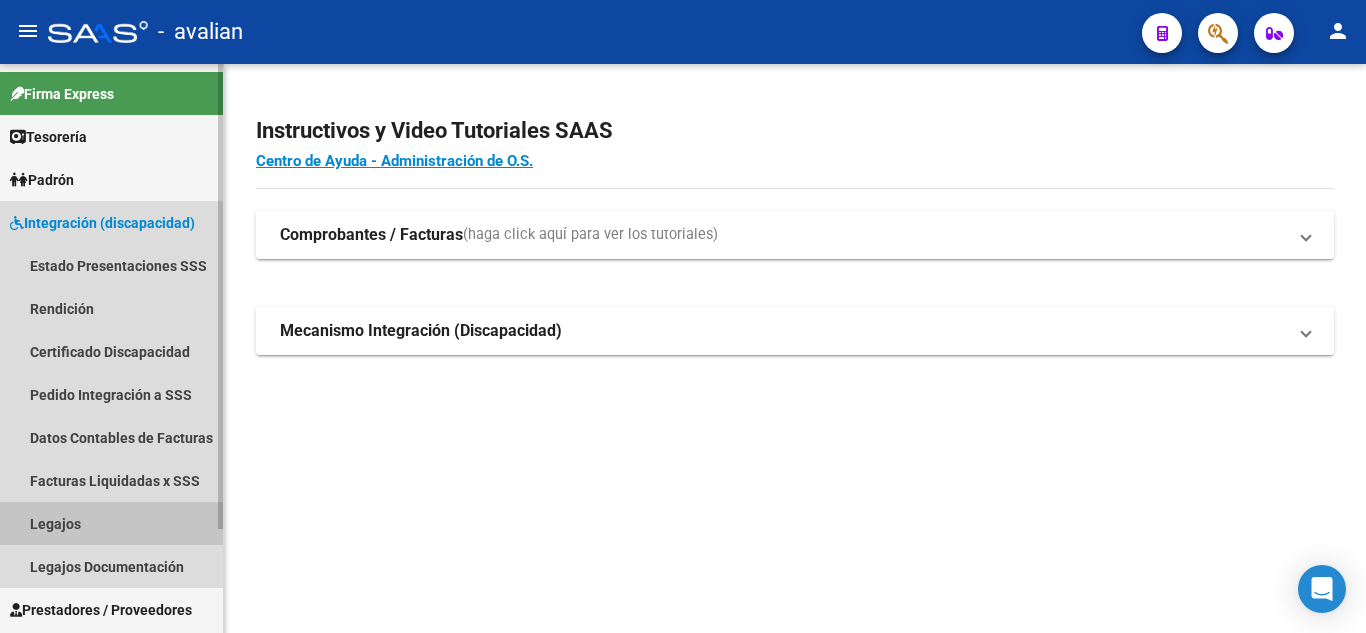 click on "Legajos" at bounding box center (111, 523) 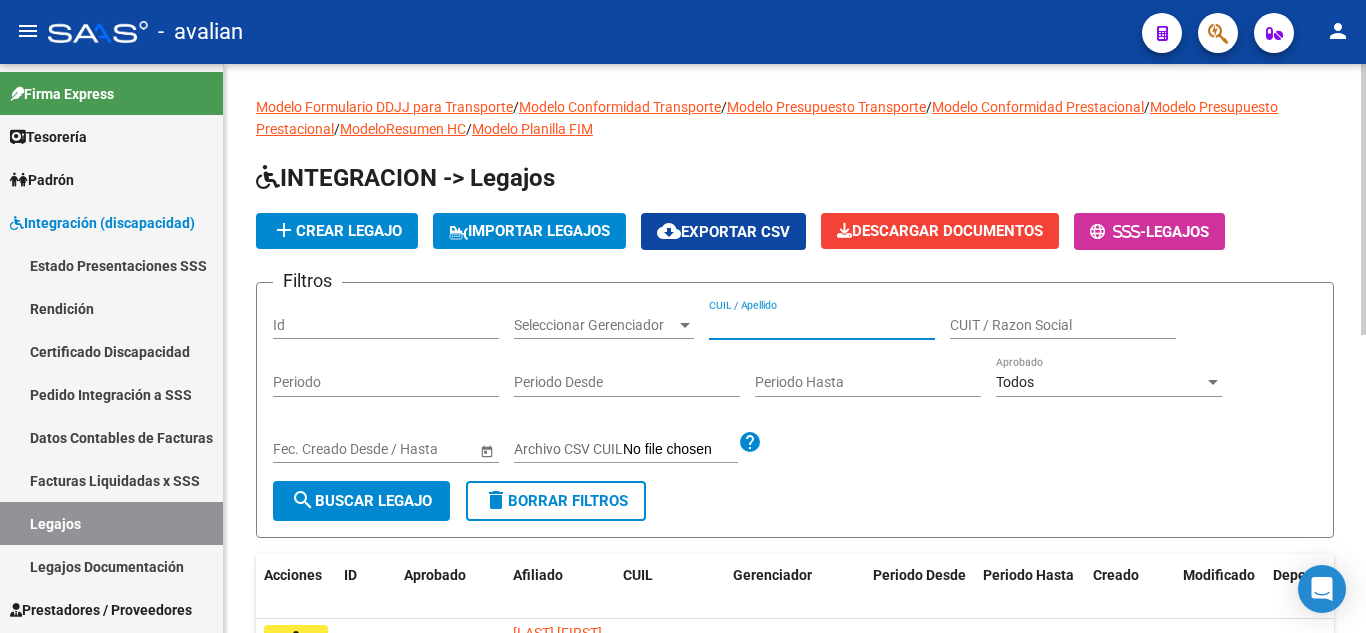 click on "CUIL / Apellido" at bounding box center [822, 325] 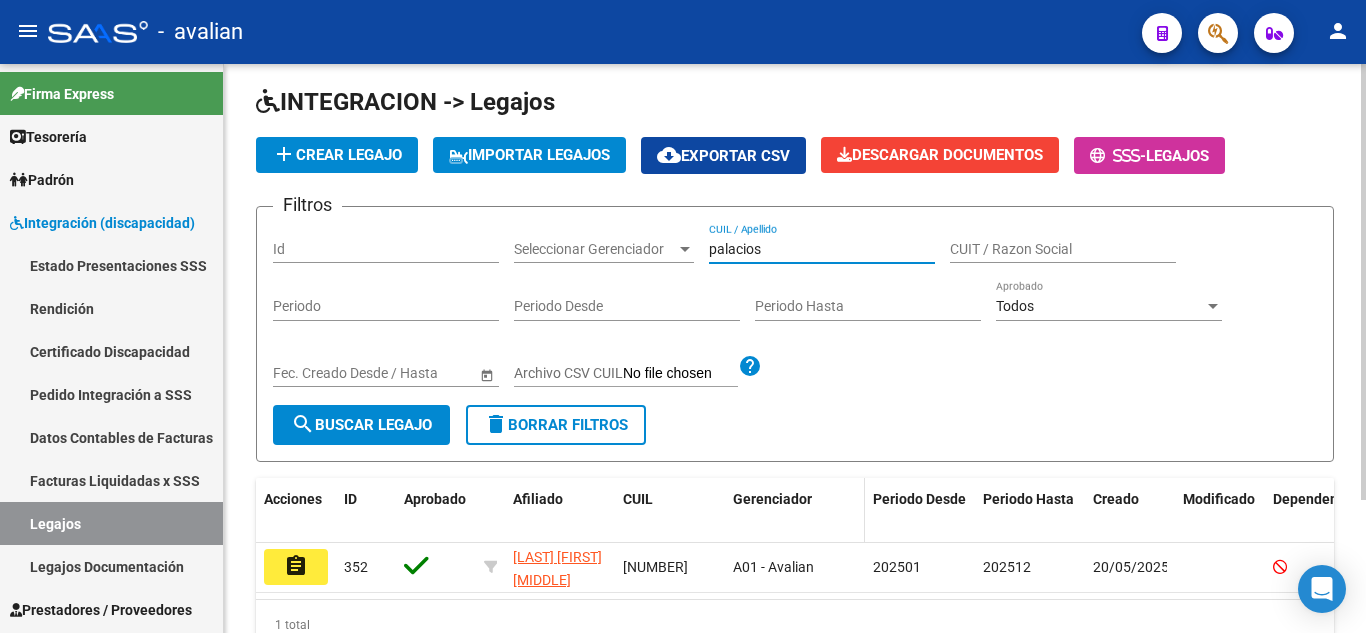 scroll, scrollTop: 174, scrollLeft: 0, axis: vertical 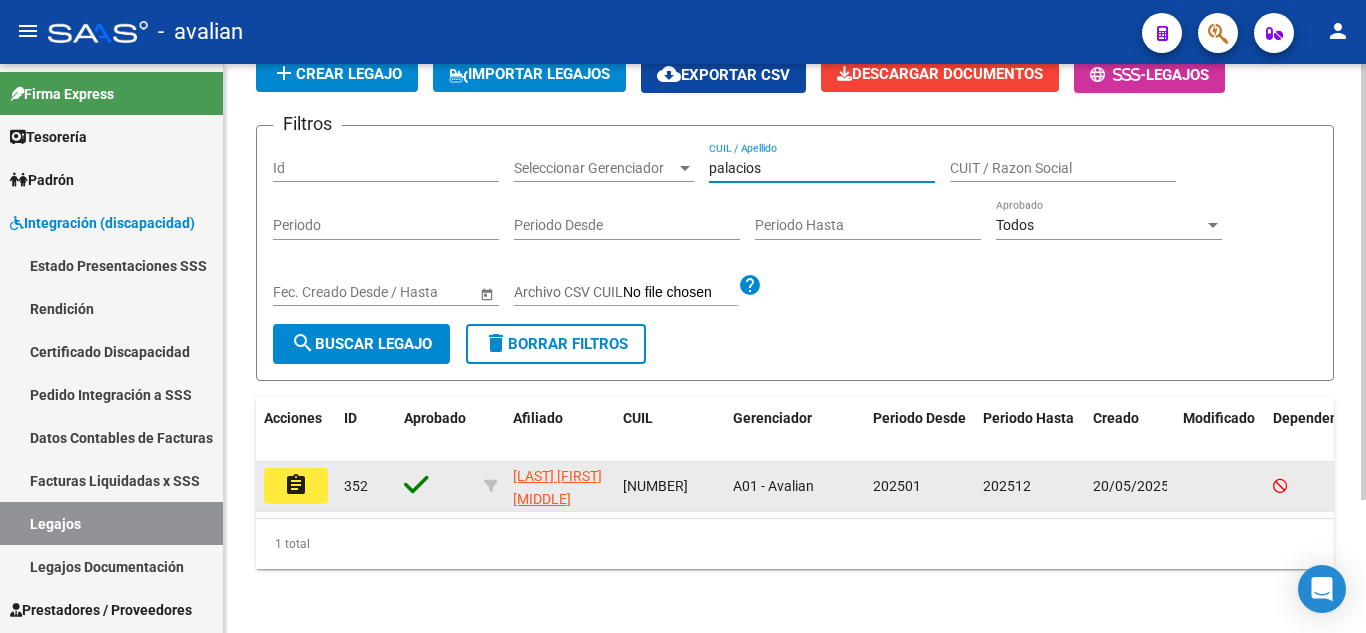 type on "palacios" 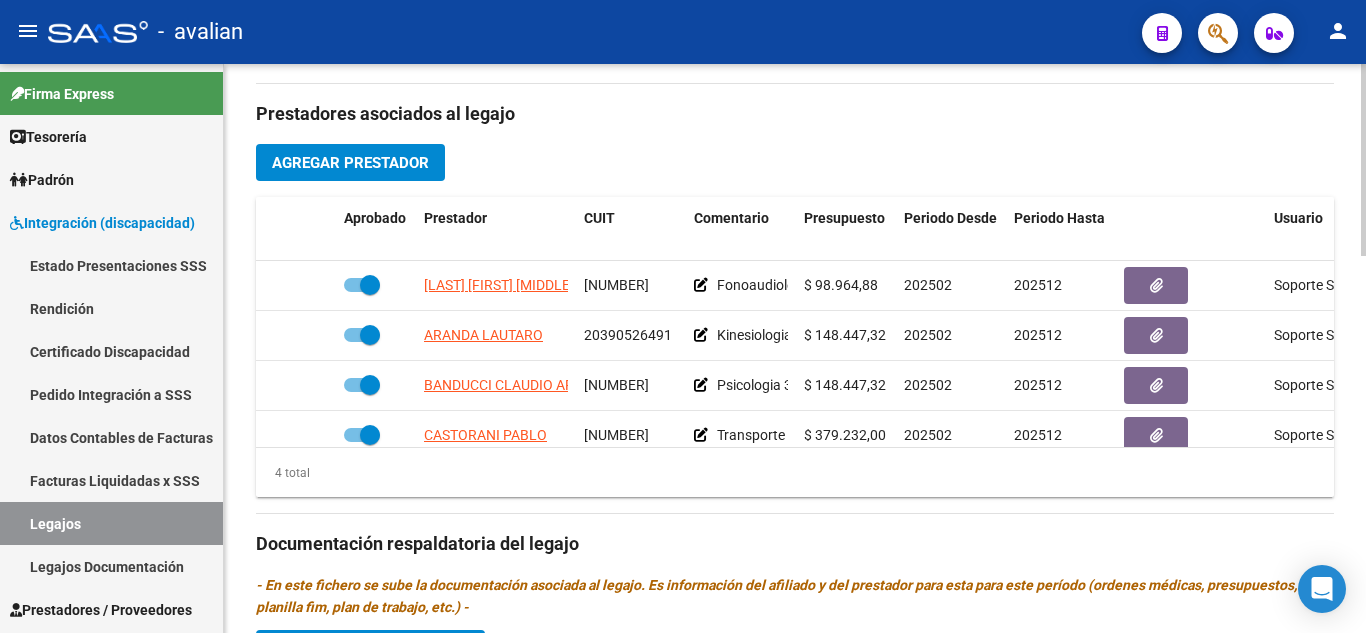 scroll, scrollTop: 700, scrollLeft: 0, axis: vertical 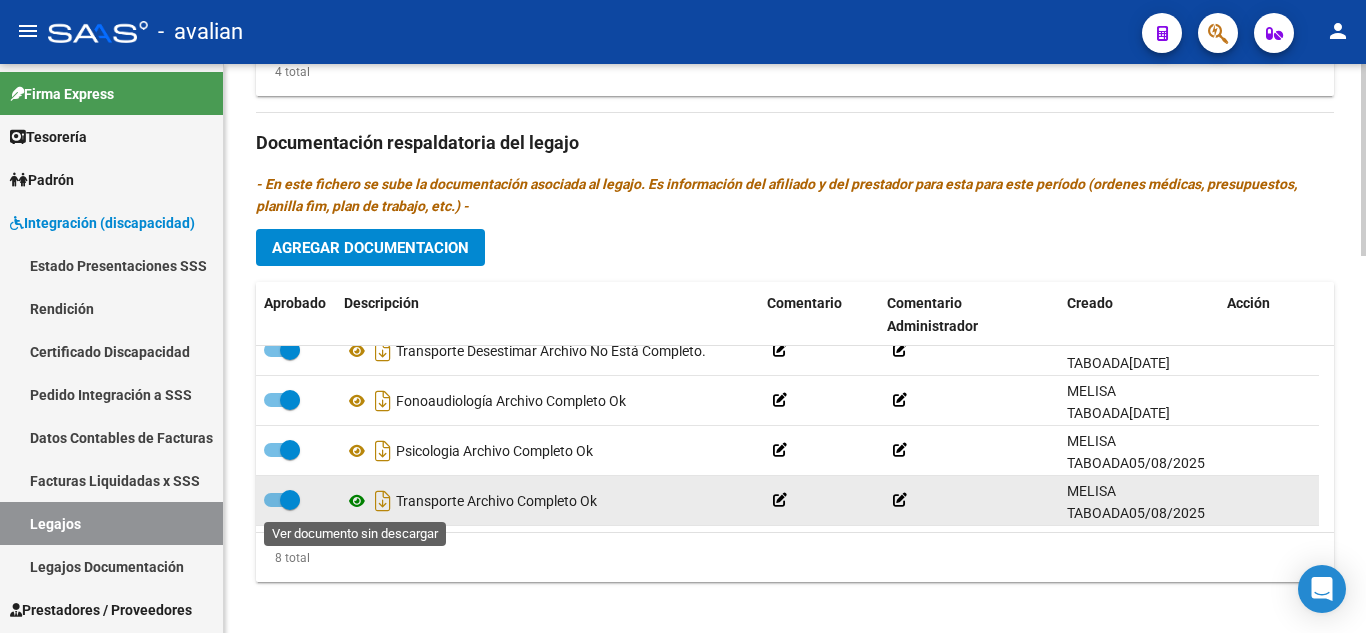click 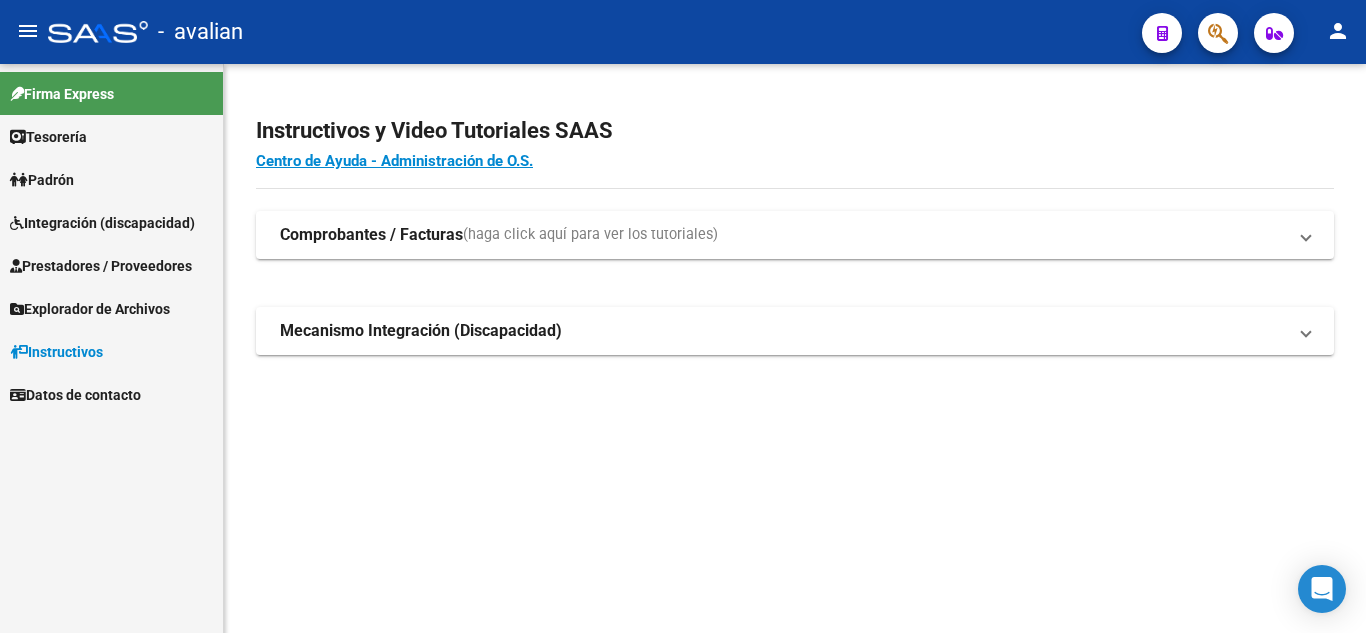 scroll, scrollTop: 0, scrollLeft: 0, axis: both 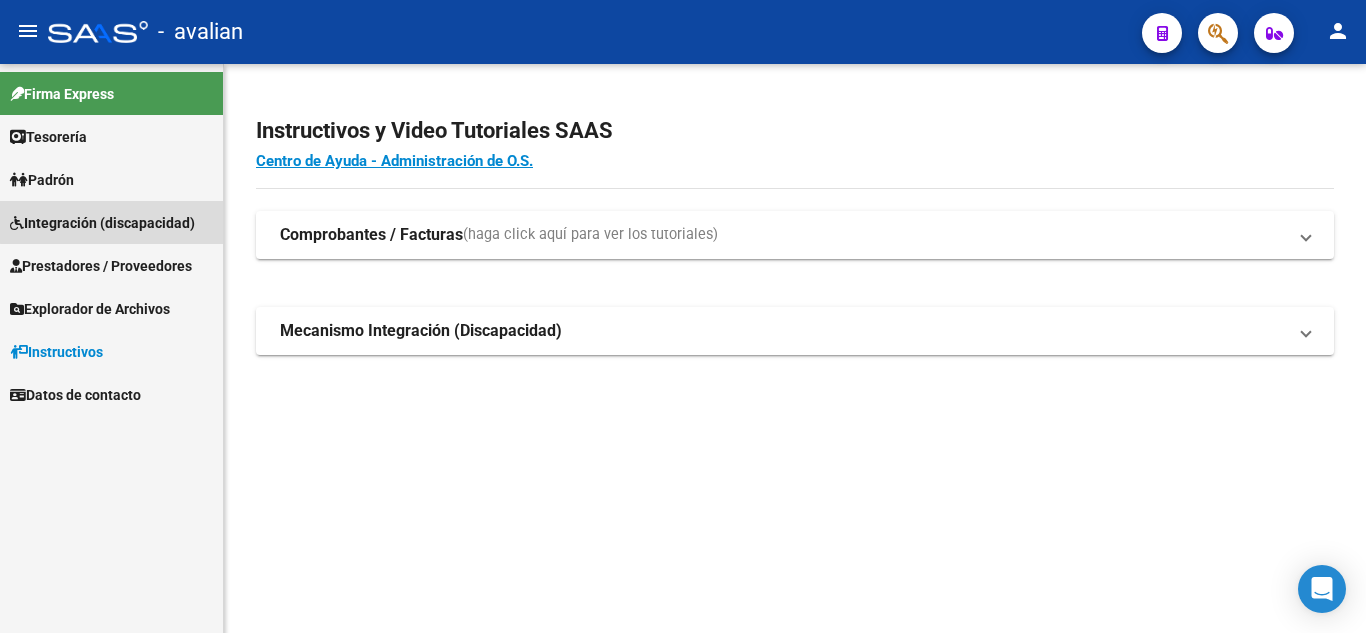click on "Integración (discapacidad)" at bounding box center (102, 223) 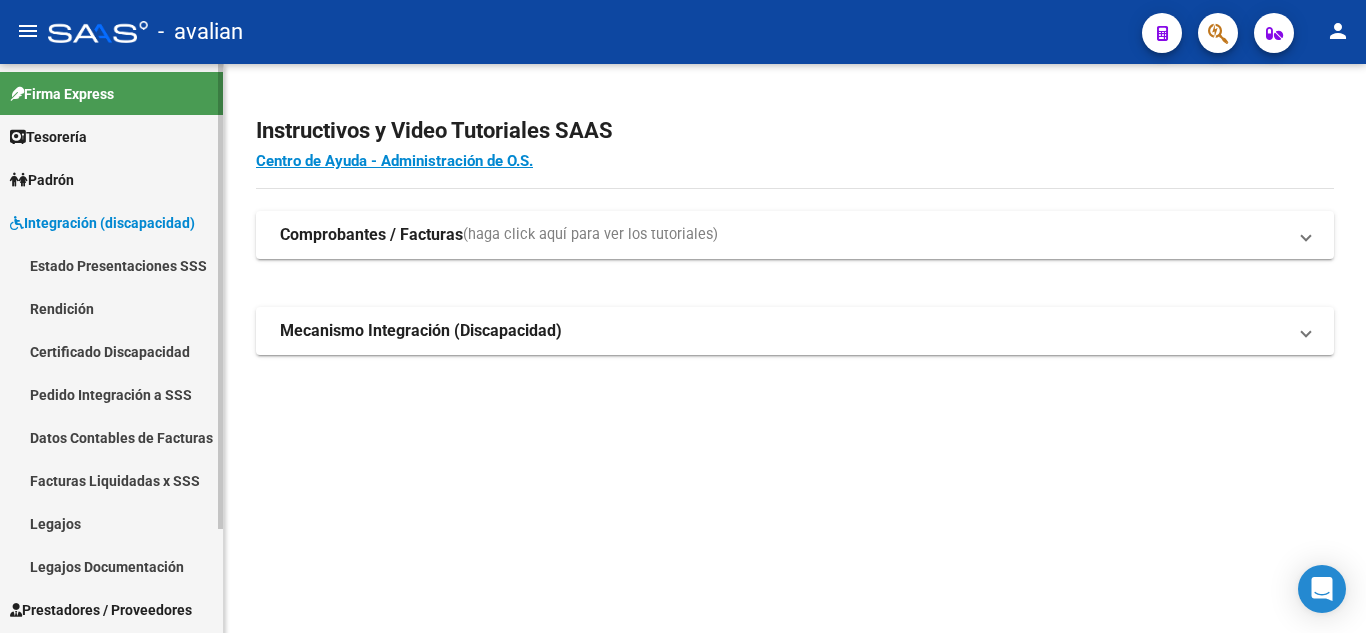 click on "Legajos" at bounding box center (111, 523) 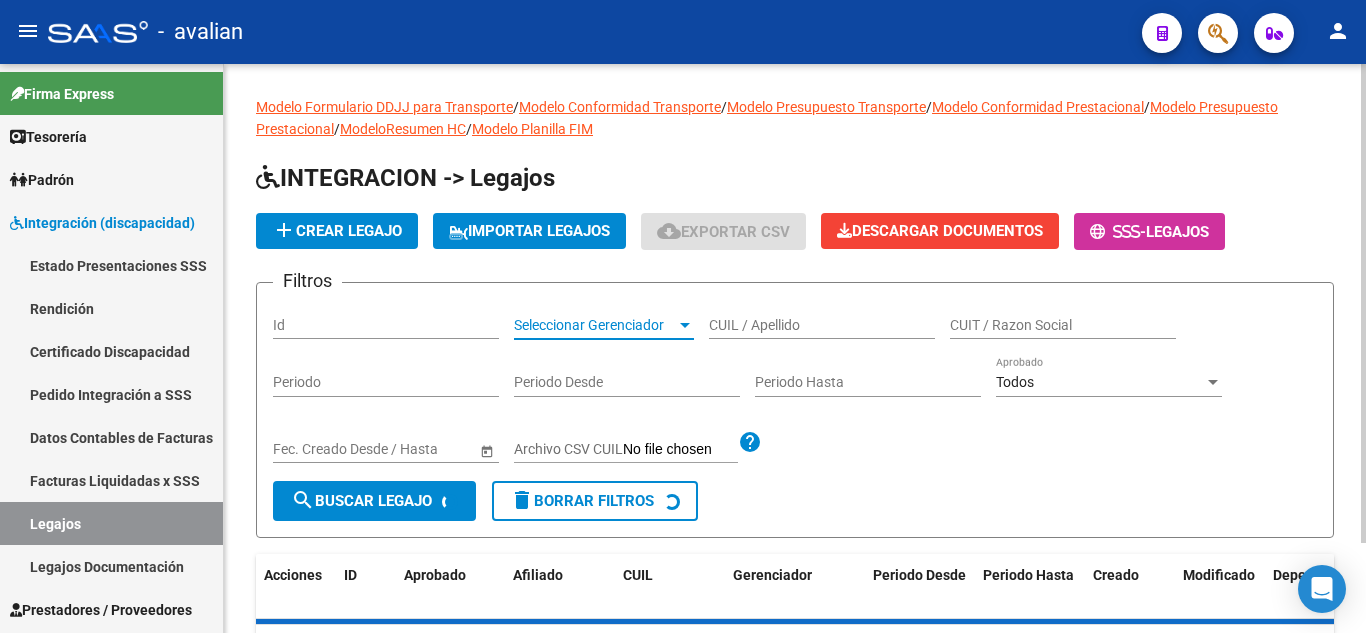 click on "Seleccionar Gerenciador" at bounding box center (595, 325) 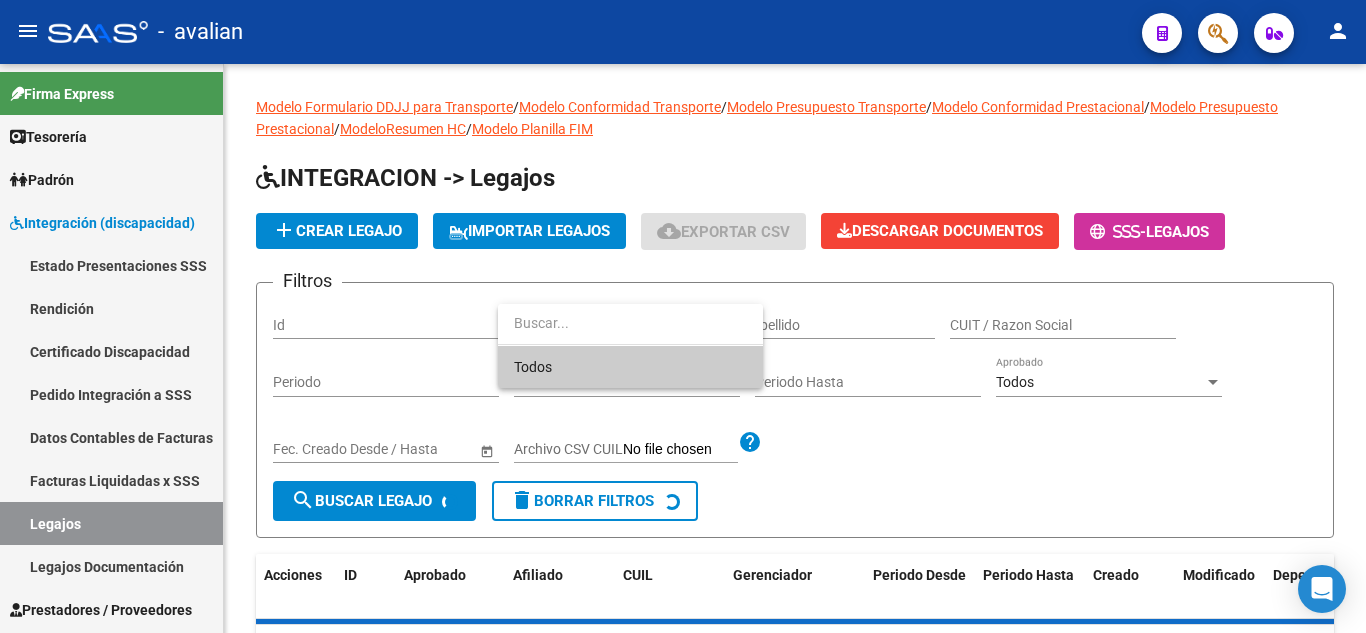 click at bounding box center (683, 316) 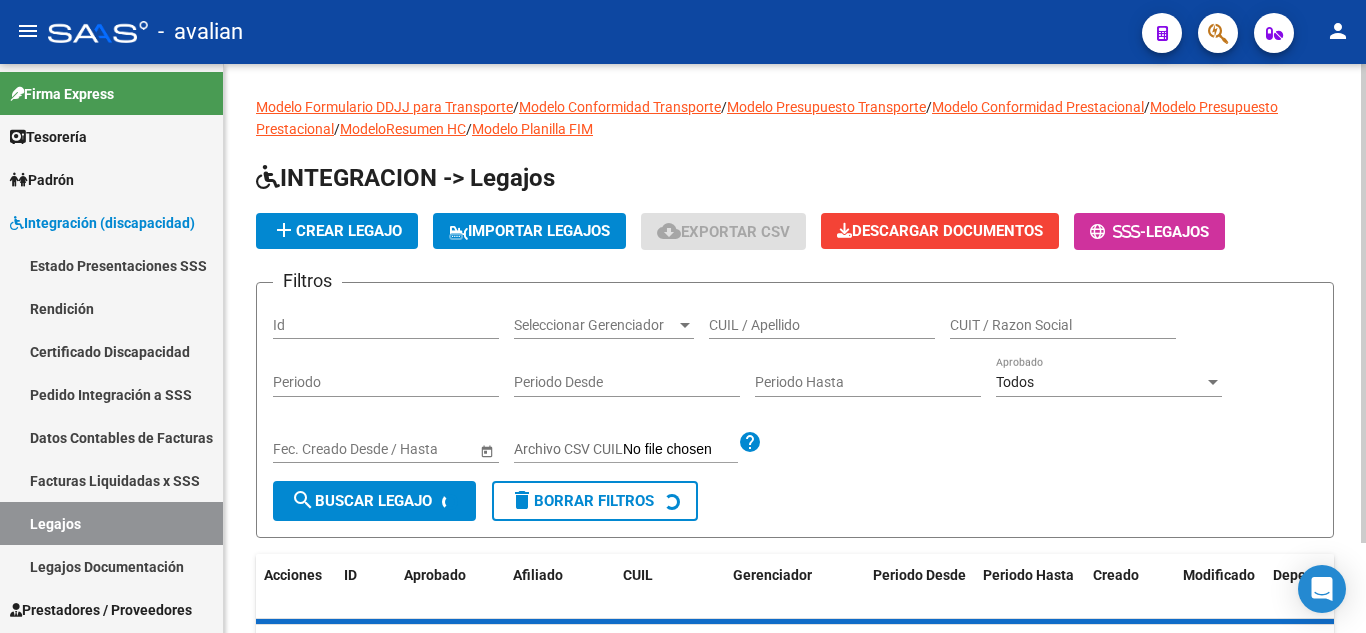 click on "CUIL / Apellido" at bounding box center [822, 325] 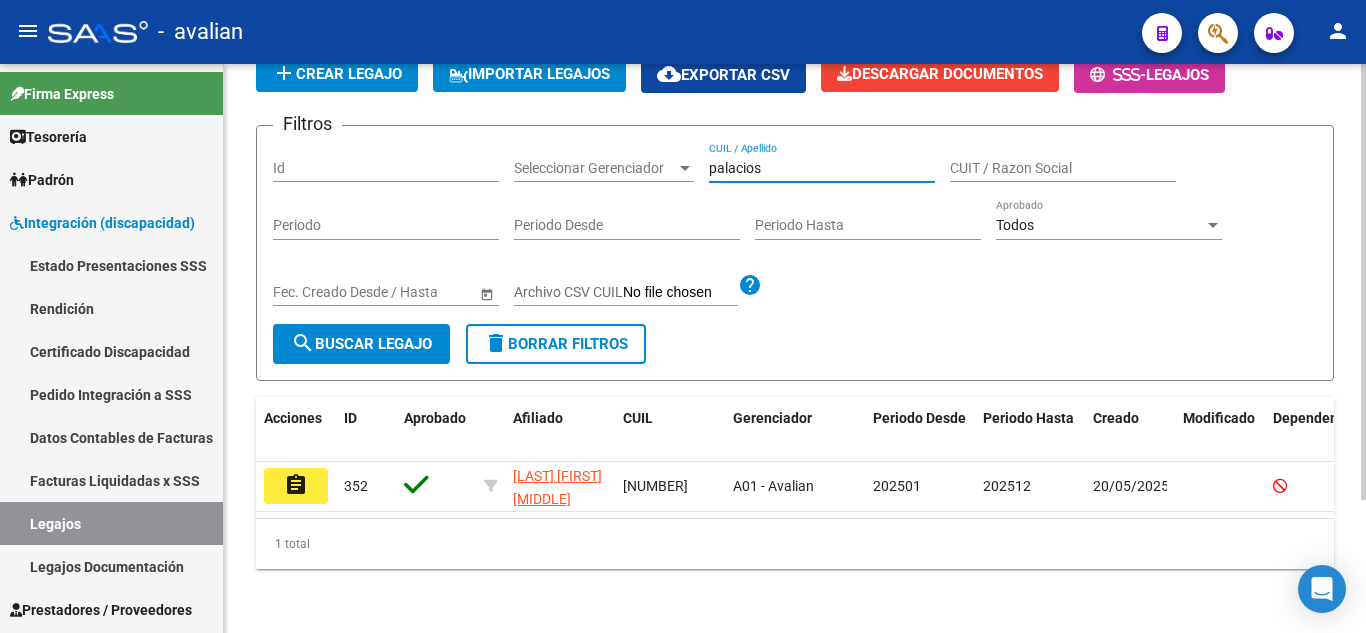scroll, scrollTop: 174, scrollLeft: 0, axis: vertical 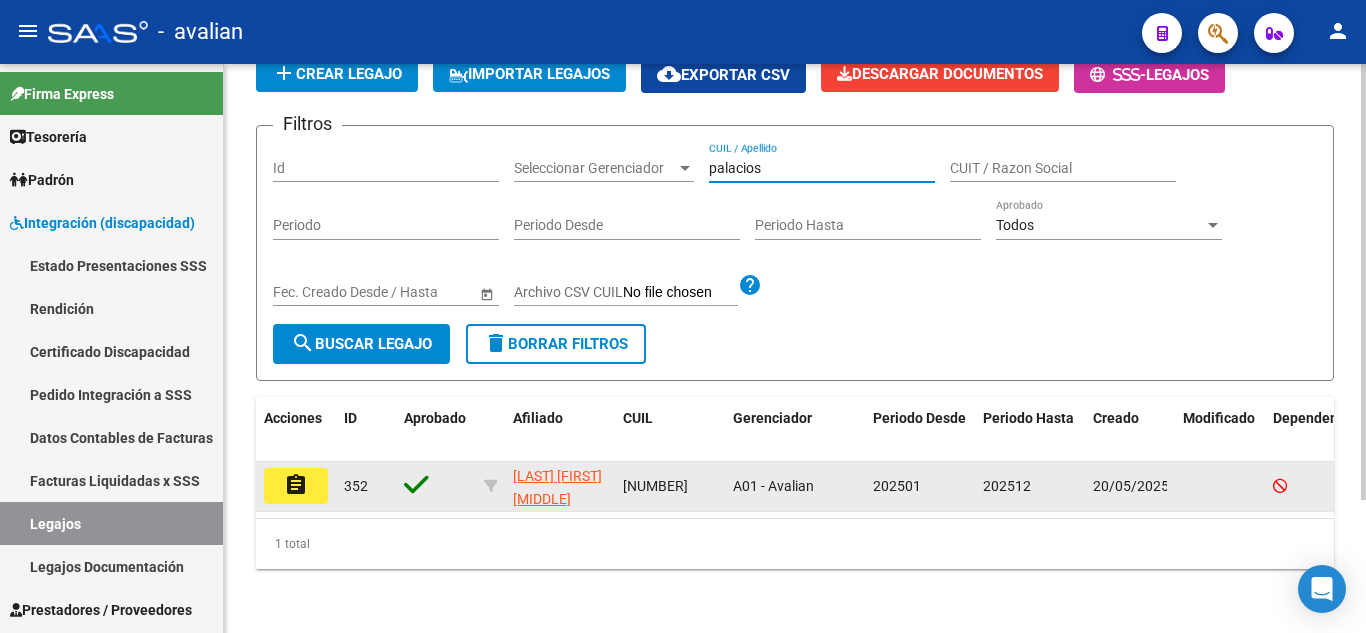 type on "palacios" 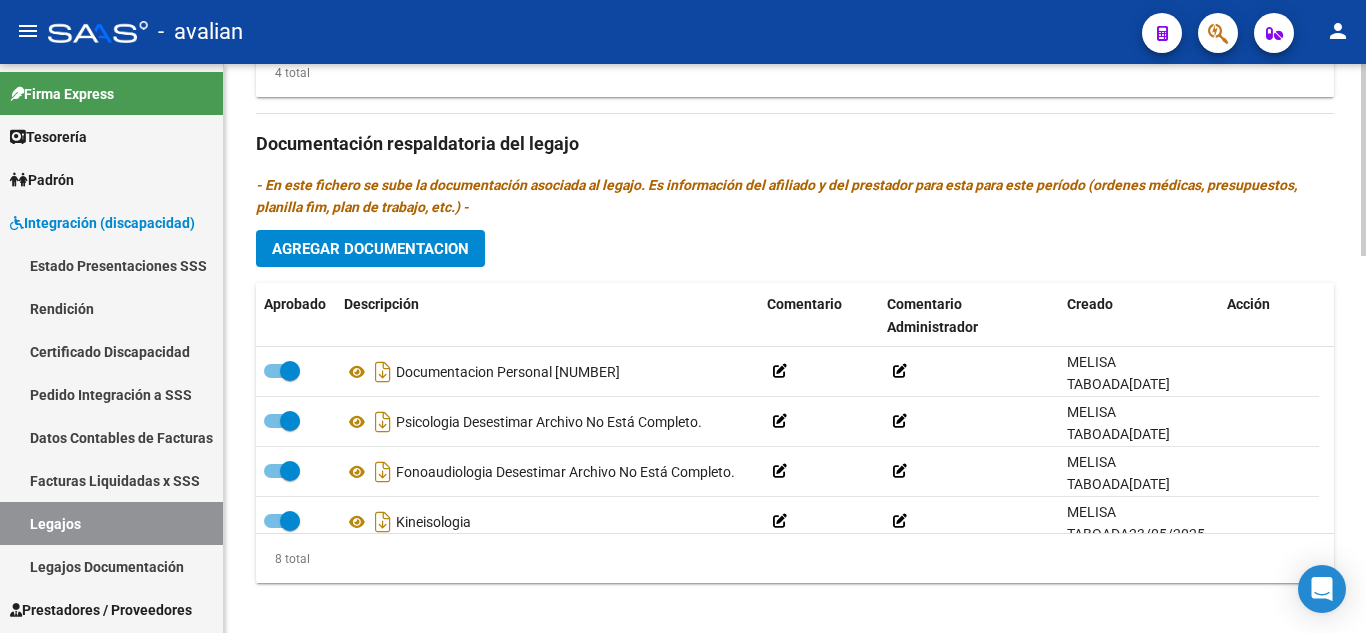 scroll, scrollTop: 1100, scrollLeft: 0, axis: vertical 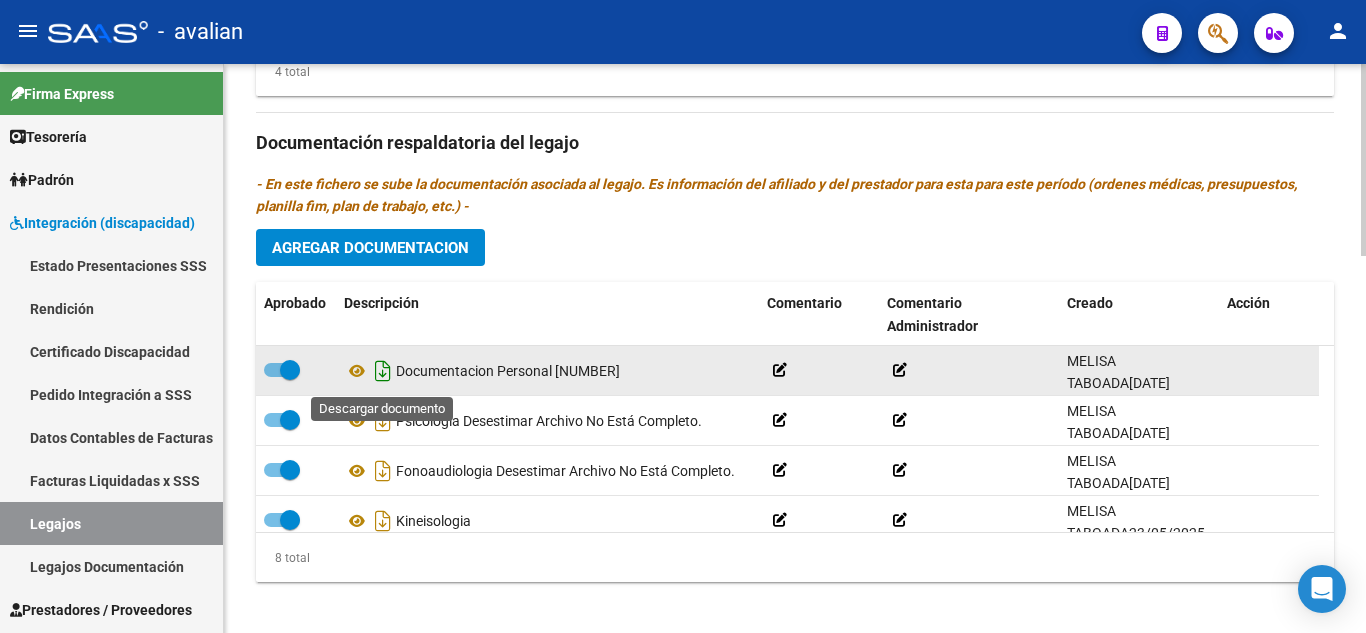 click 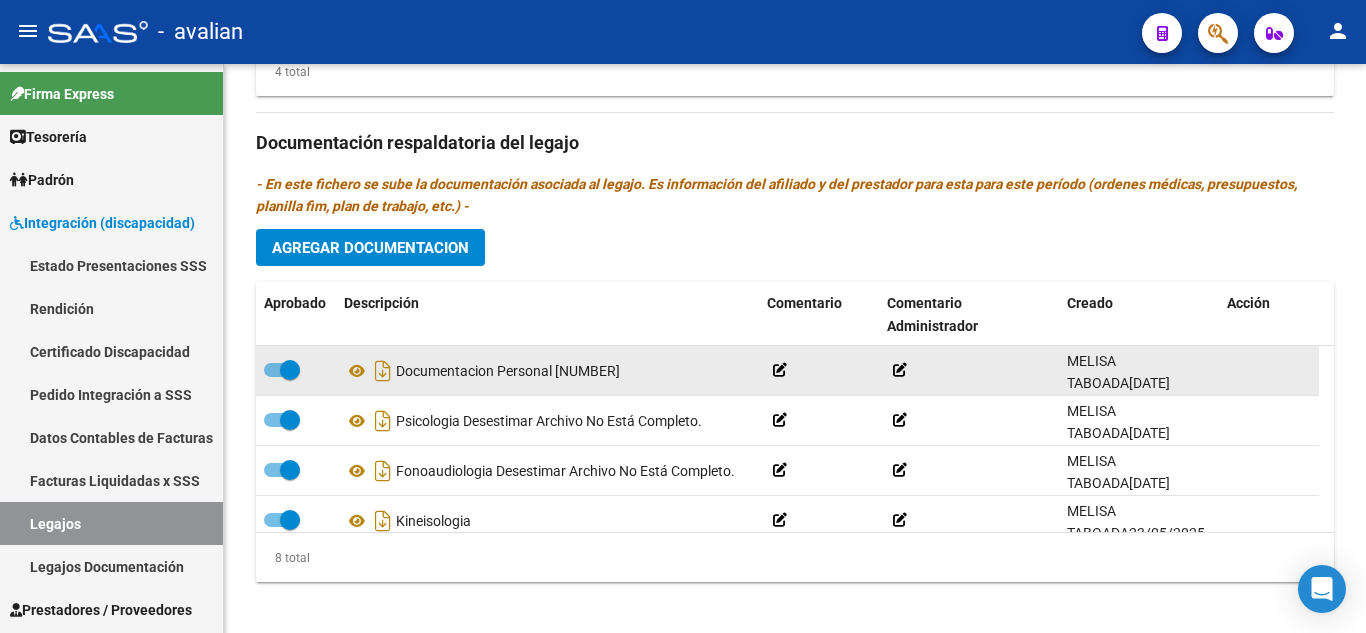 click at bounding box center (282, 370) 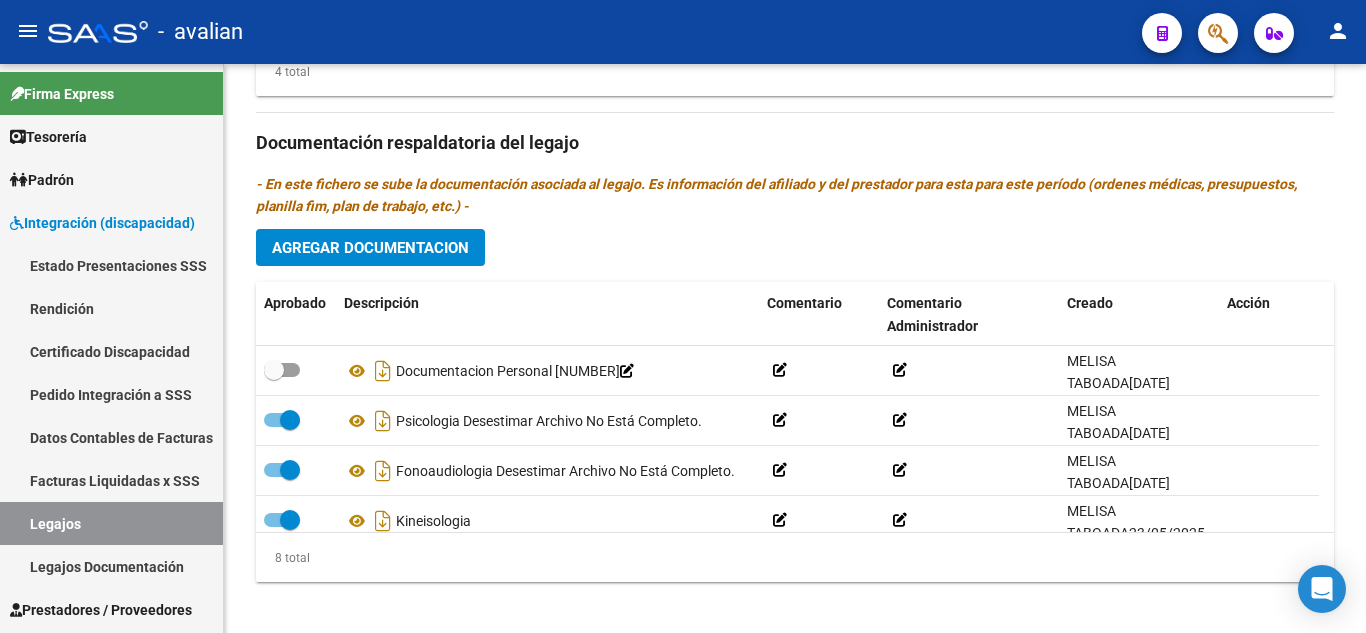 click 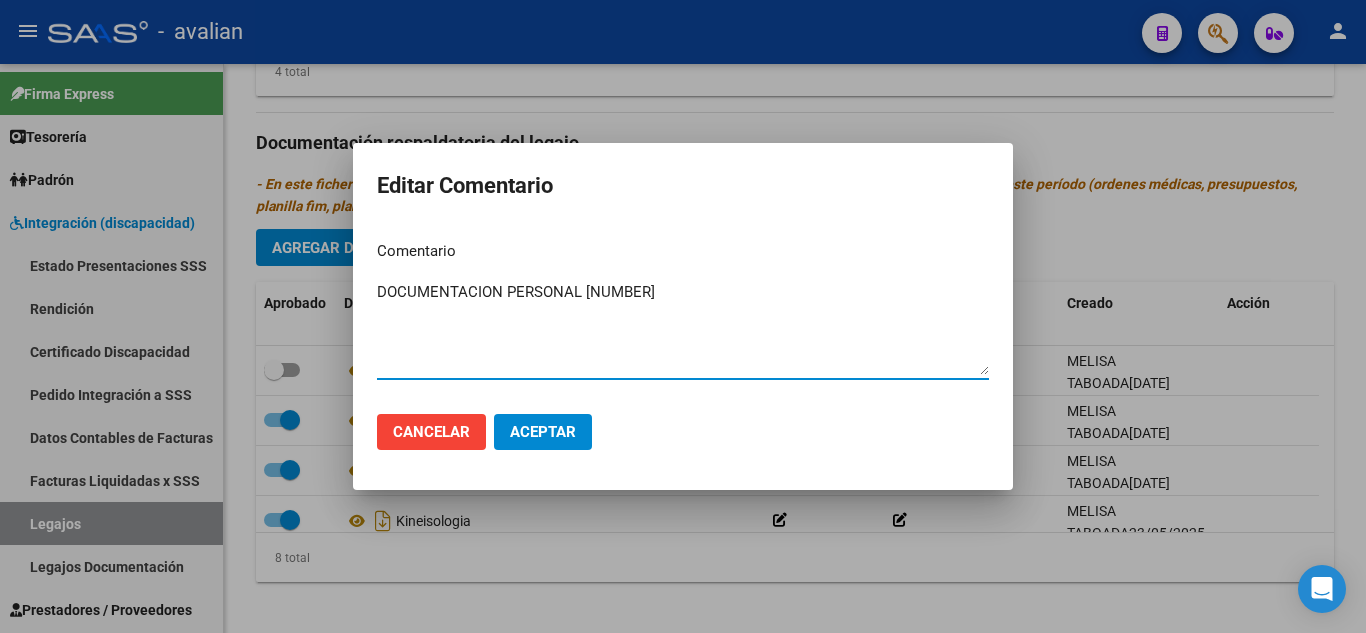drag, startPoint x: 594, startPoint y: 294, endPoint x: 725, endPoint y: 285, distance: 131.30879 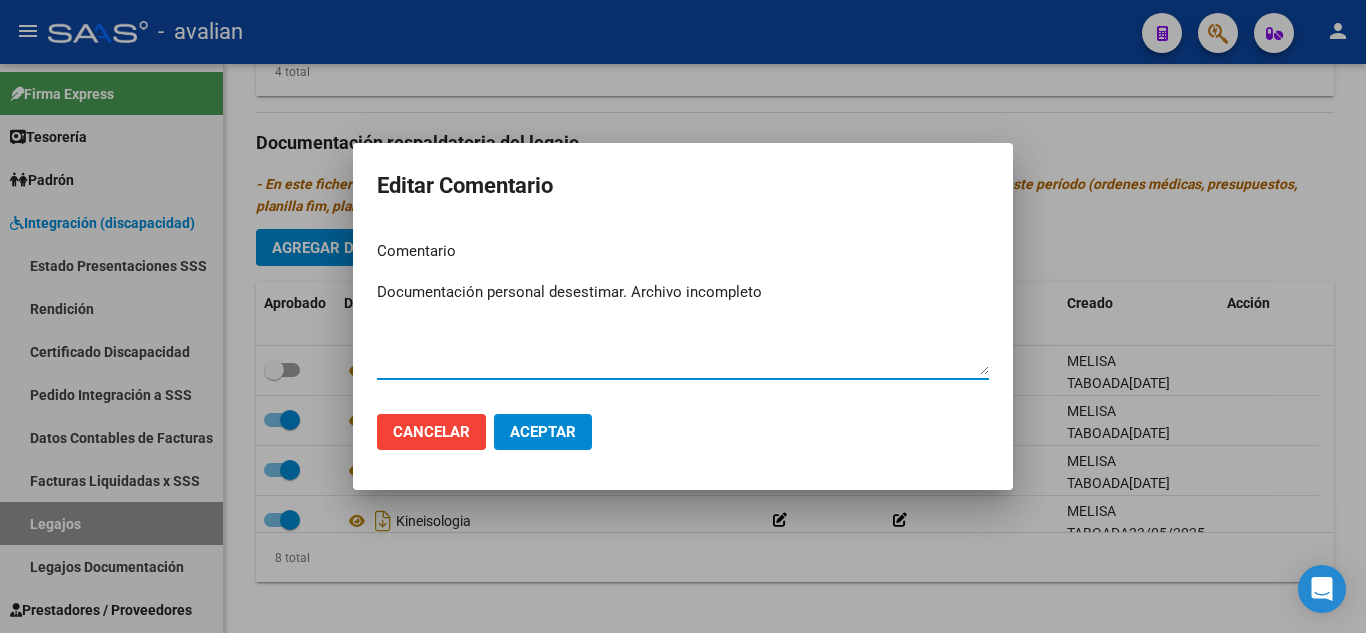 type on "Documentación personal desestimar. Archivo incompleto" 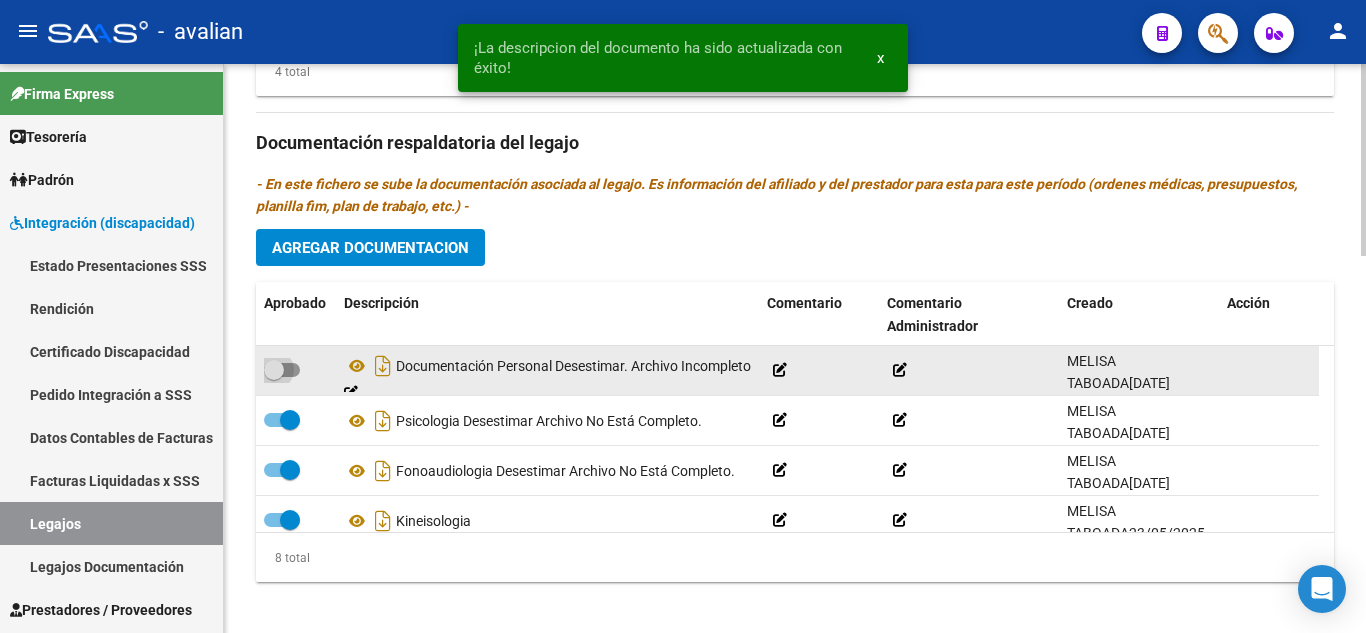 click at bounding box center [282, 370] 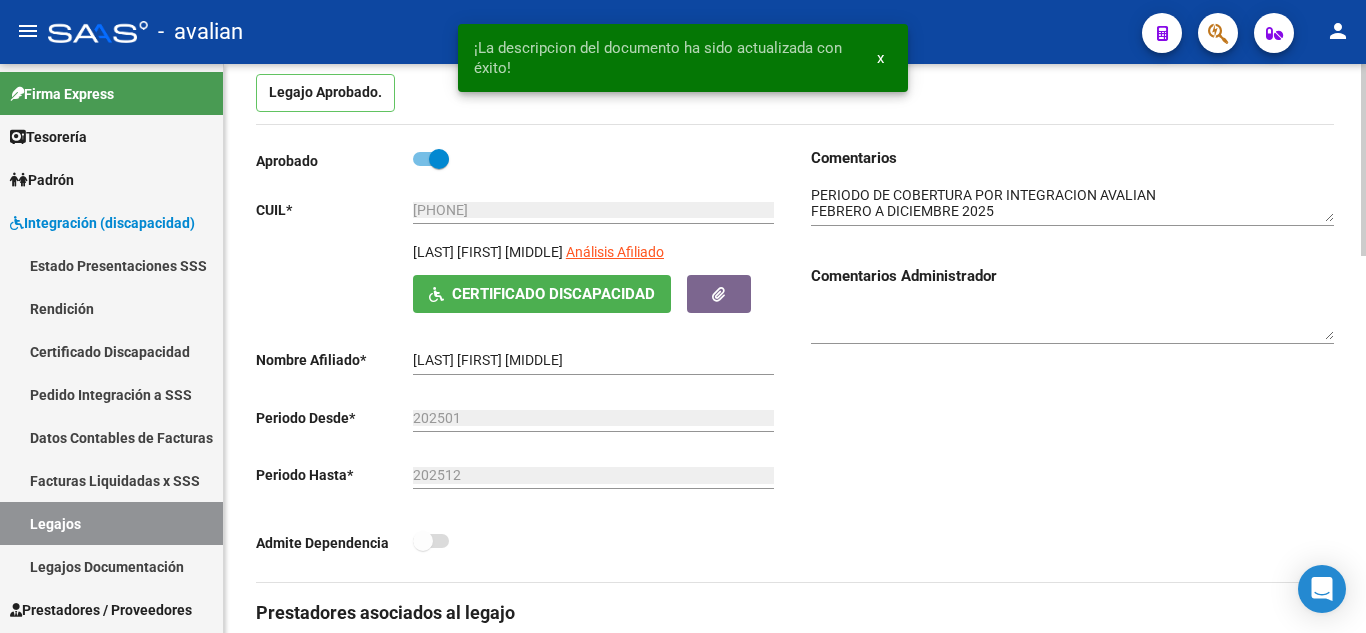 scroll, scrollTop: 0, scrollLeft: 0, axis: both 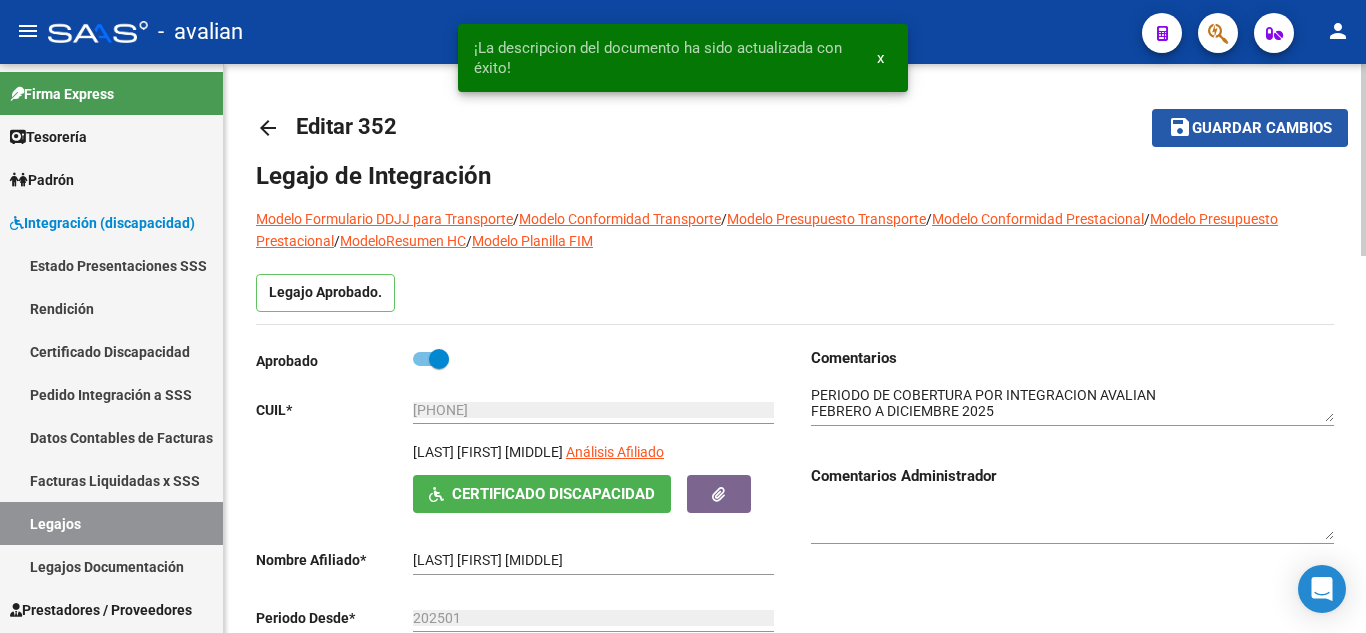 click on "Guardar cambios" 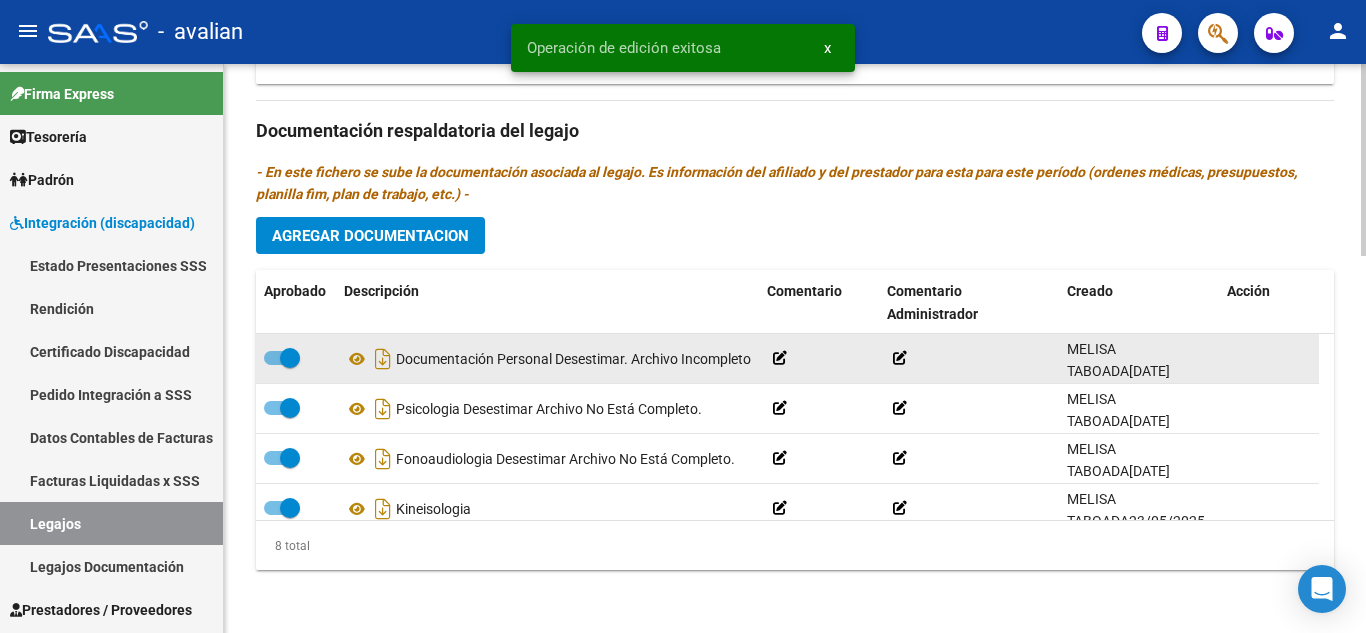 scroll, scrollTop: 1115, scrollLeft: 0, axis: vertical 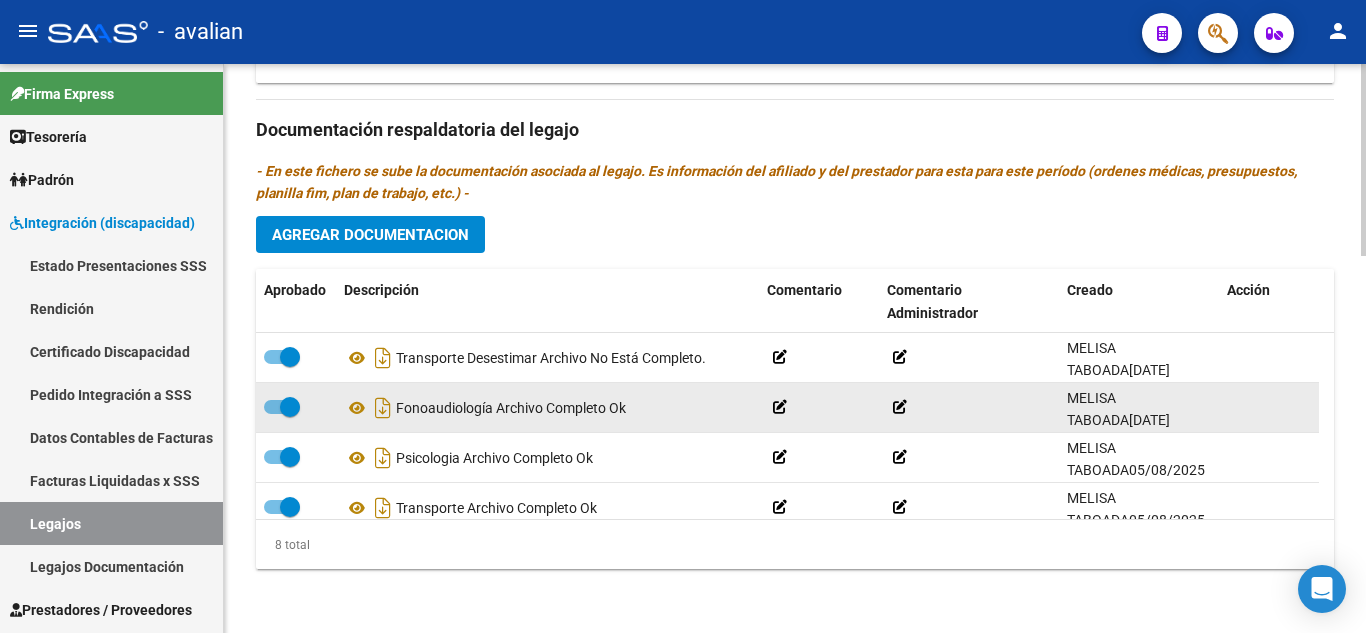 drag, startPoint x: 497, startPoint y: 407, endPoint x: 633, endPoint y: 388, distance: 137.32079 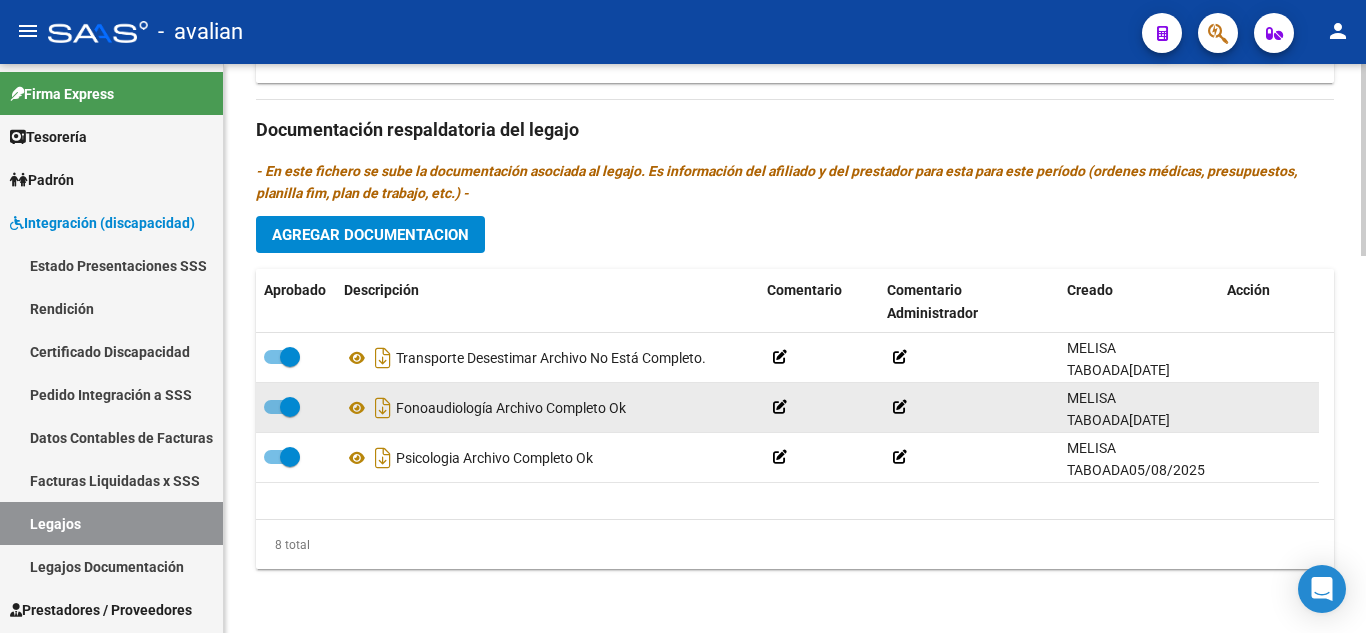 scroll, scrollTop: 100, scrollLeft: 0, axis: vertical 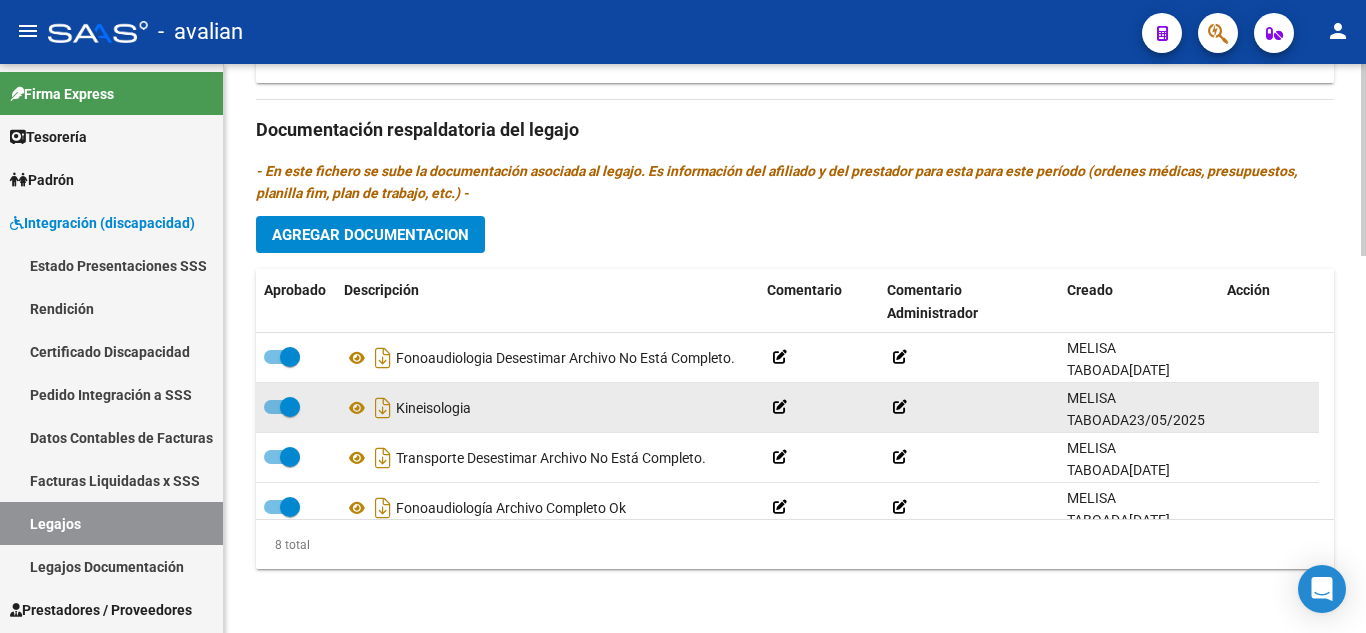 click at bounding box center (282, 407) 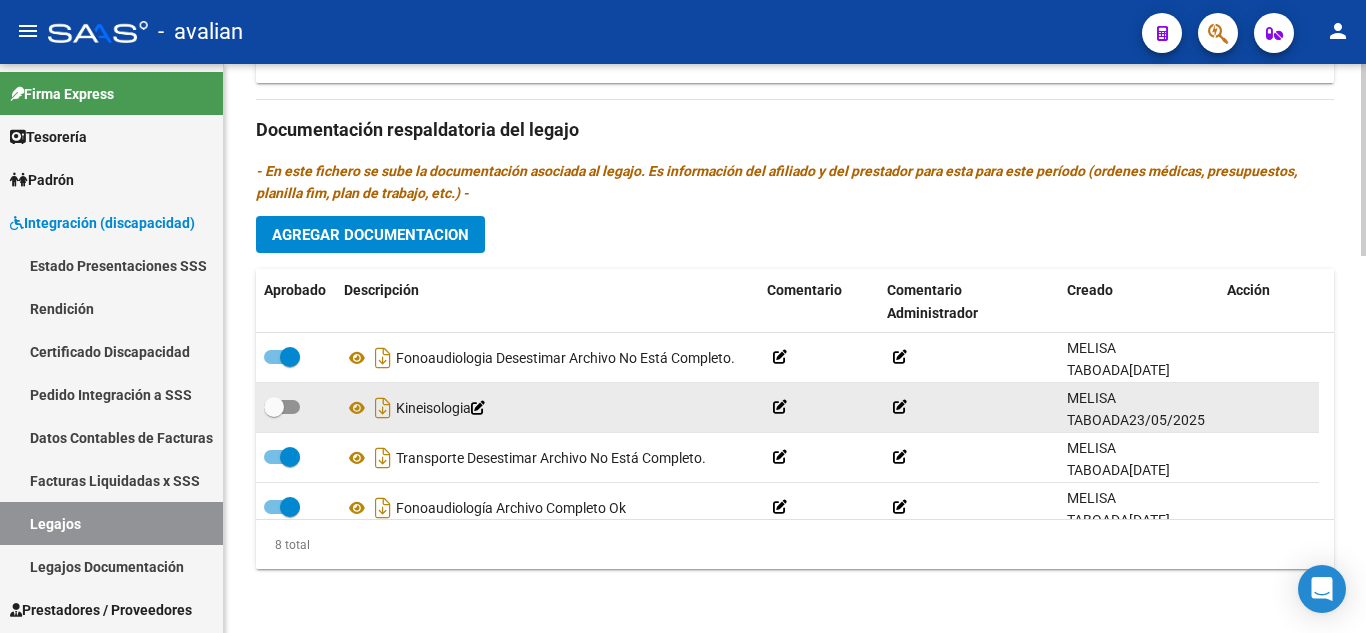click 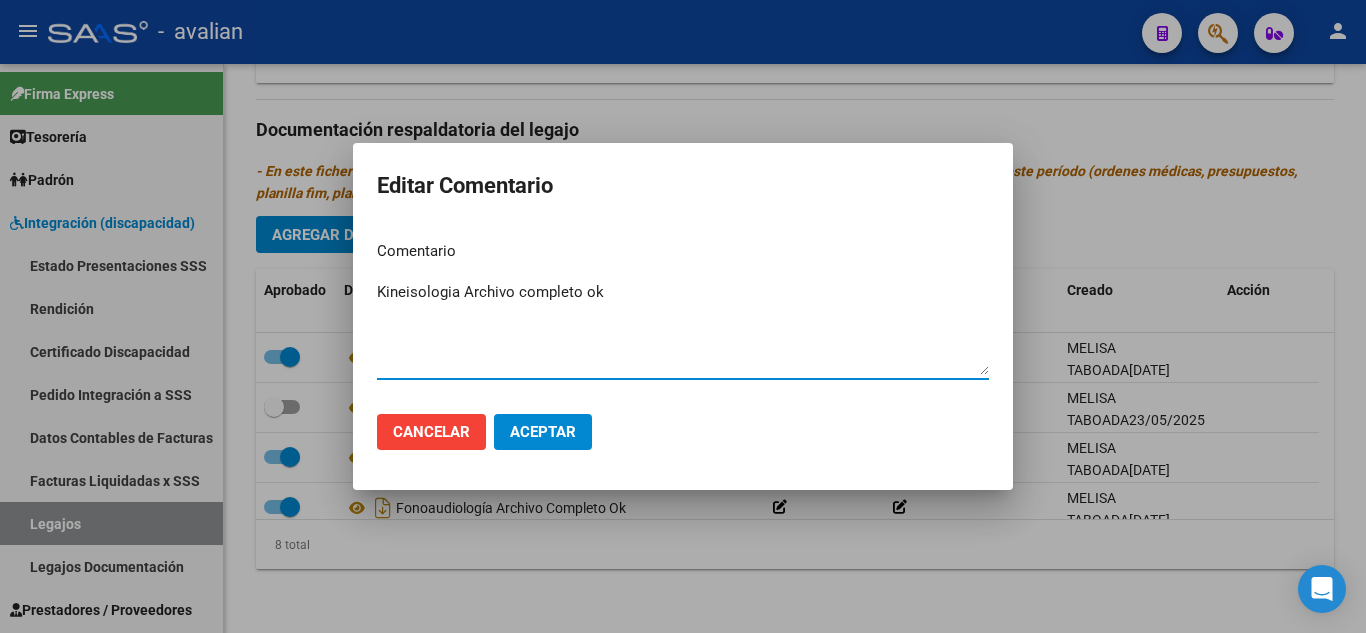 type on "Kineisologia Archivo completo ok" 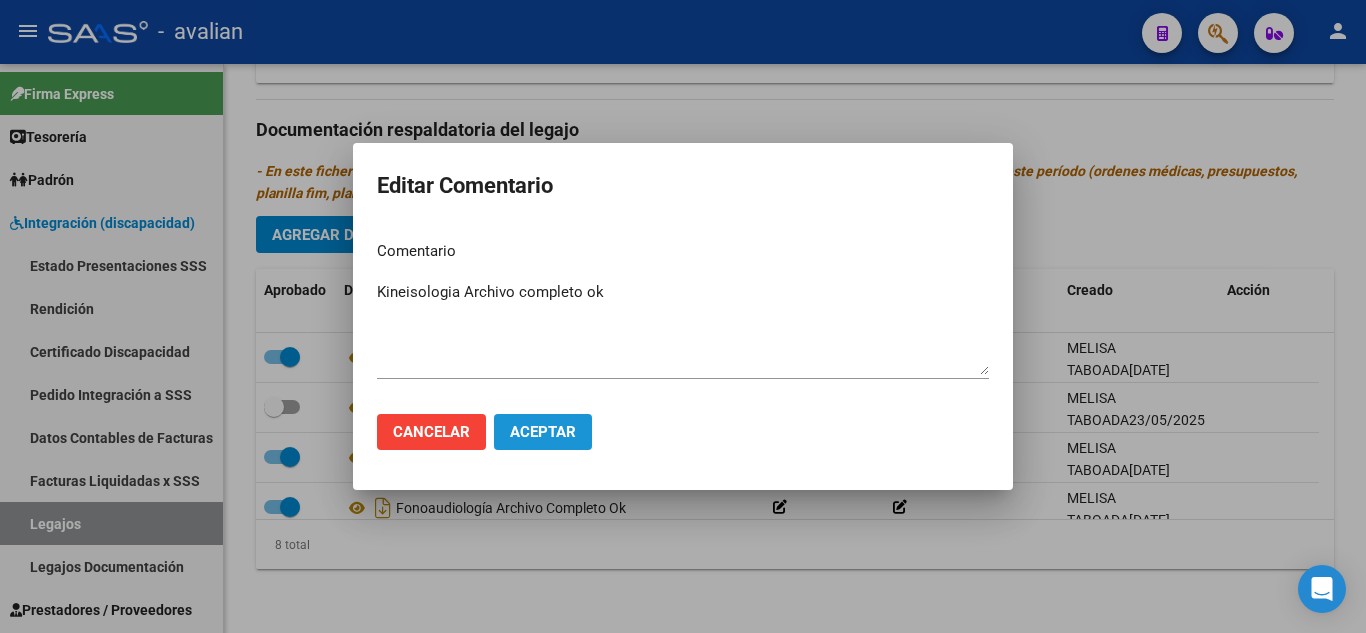 click on "Aceptar" 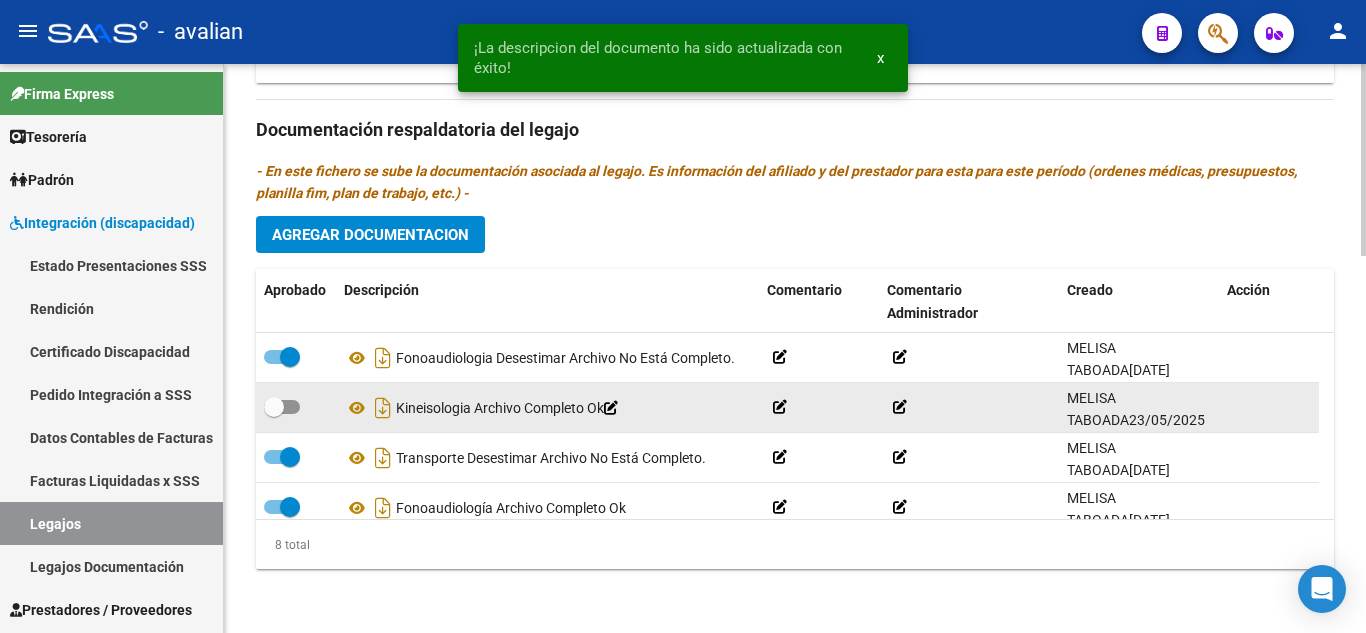 click 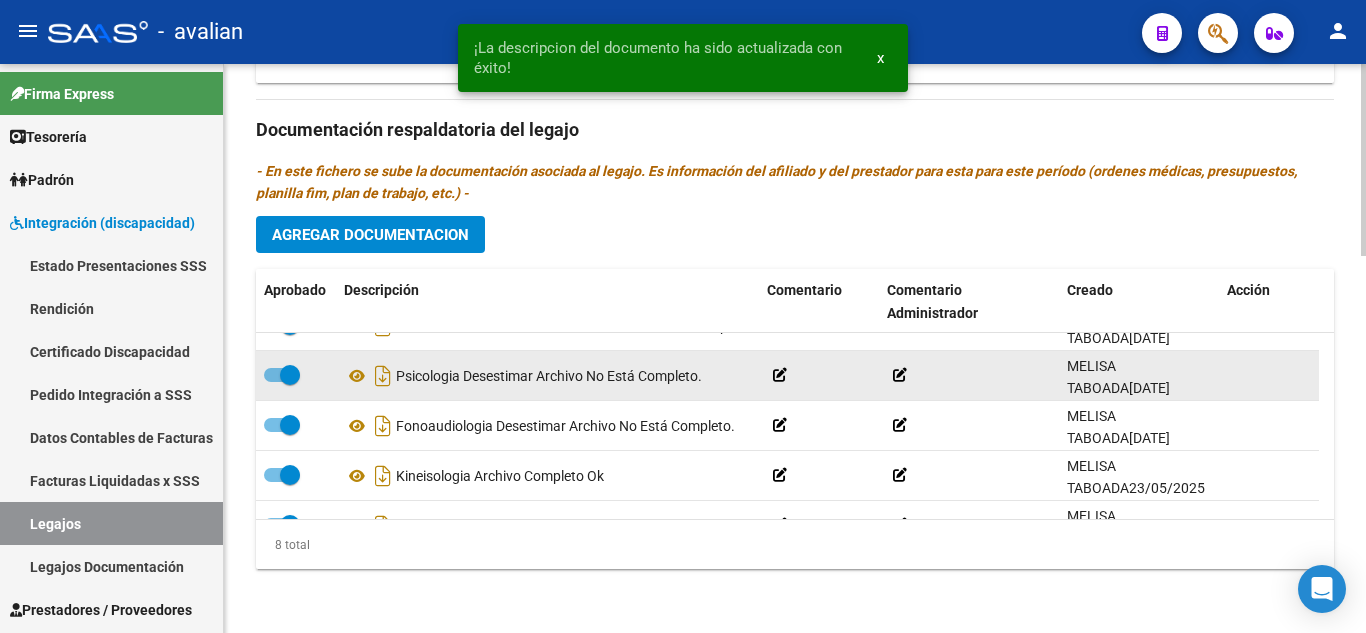 scroll, scrollTop: 0, scrollLeft: 0, axis: both 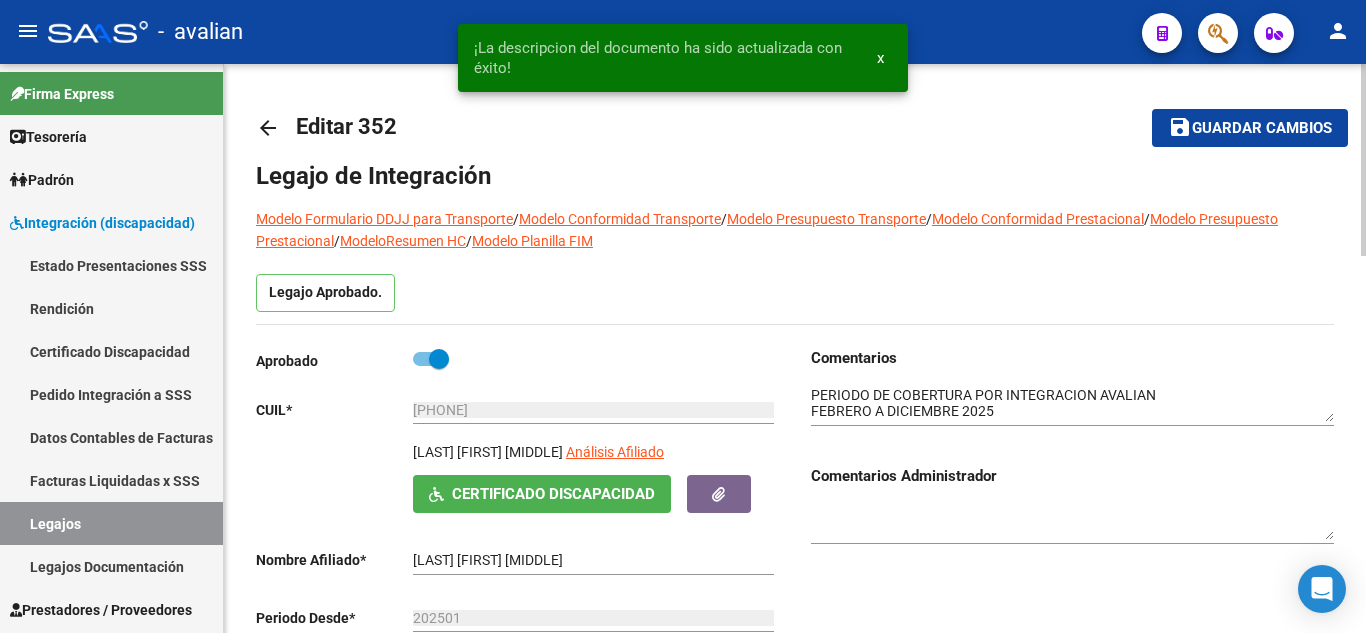 click on "Guardar cambios" 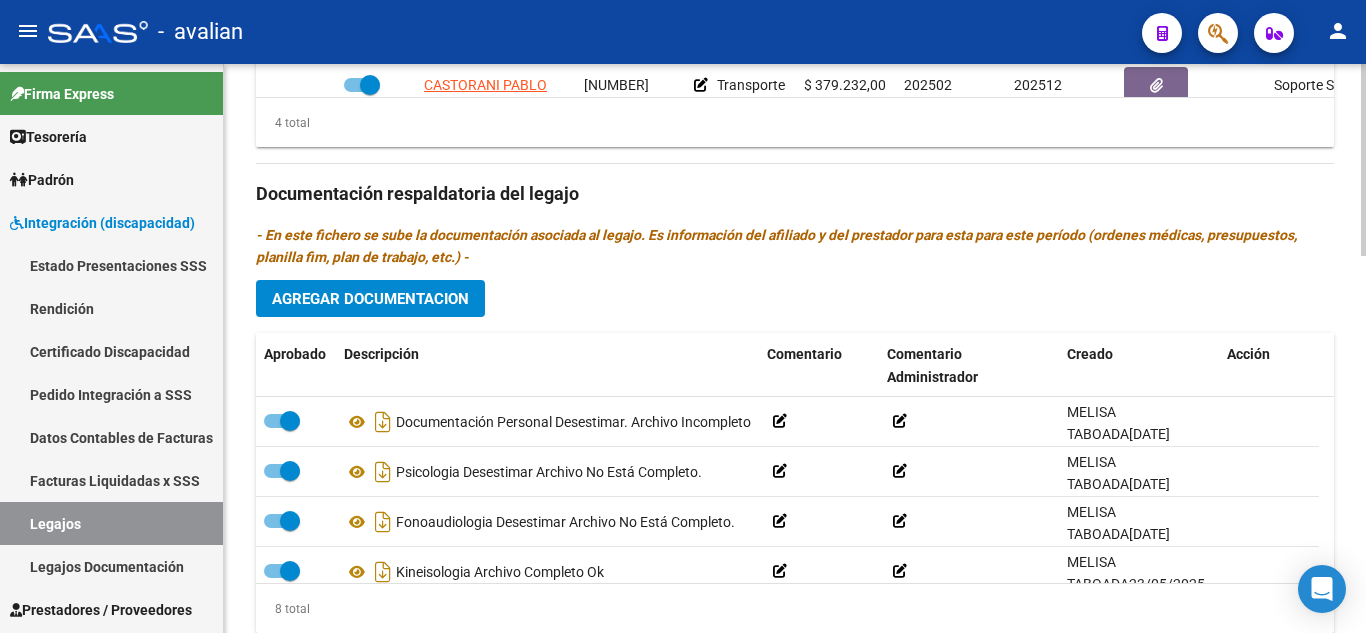 scroll, scrollTop: 1100, scrollLeft: 0, axis: vertical 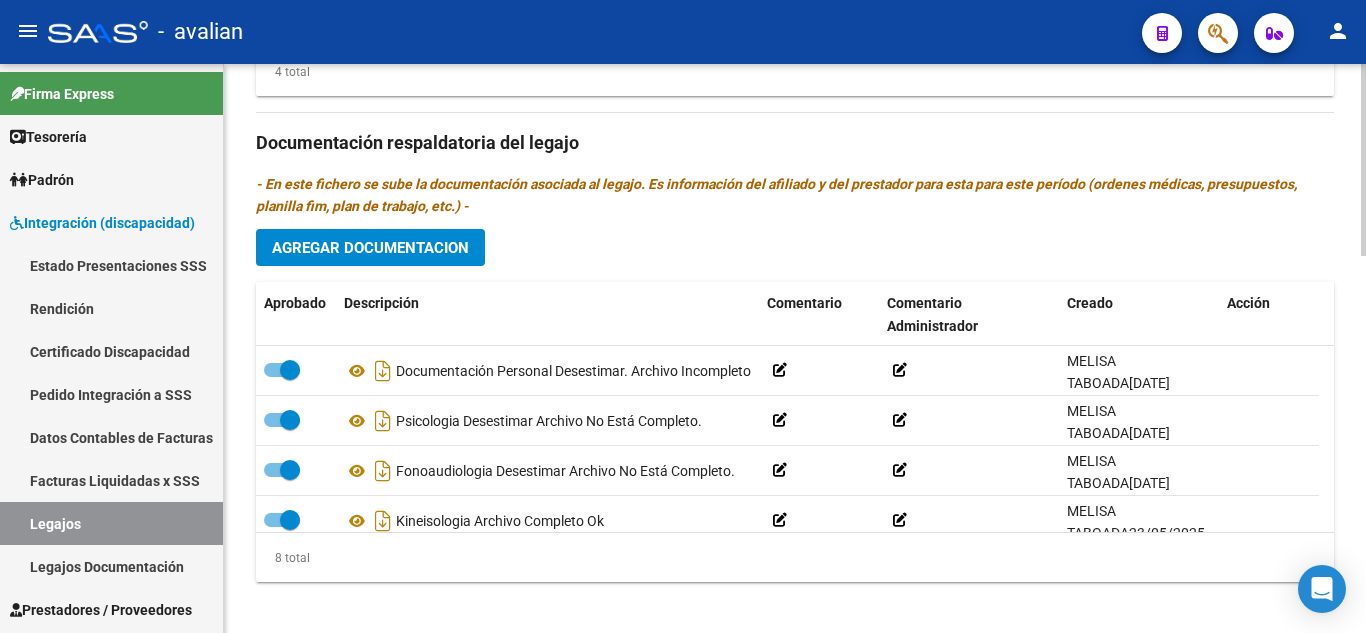 click on "Agregar Documentacion" 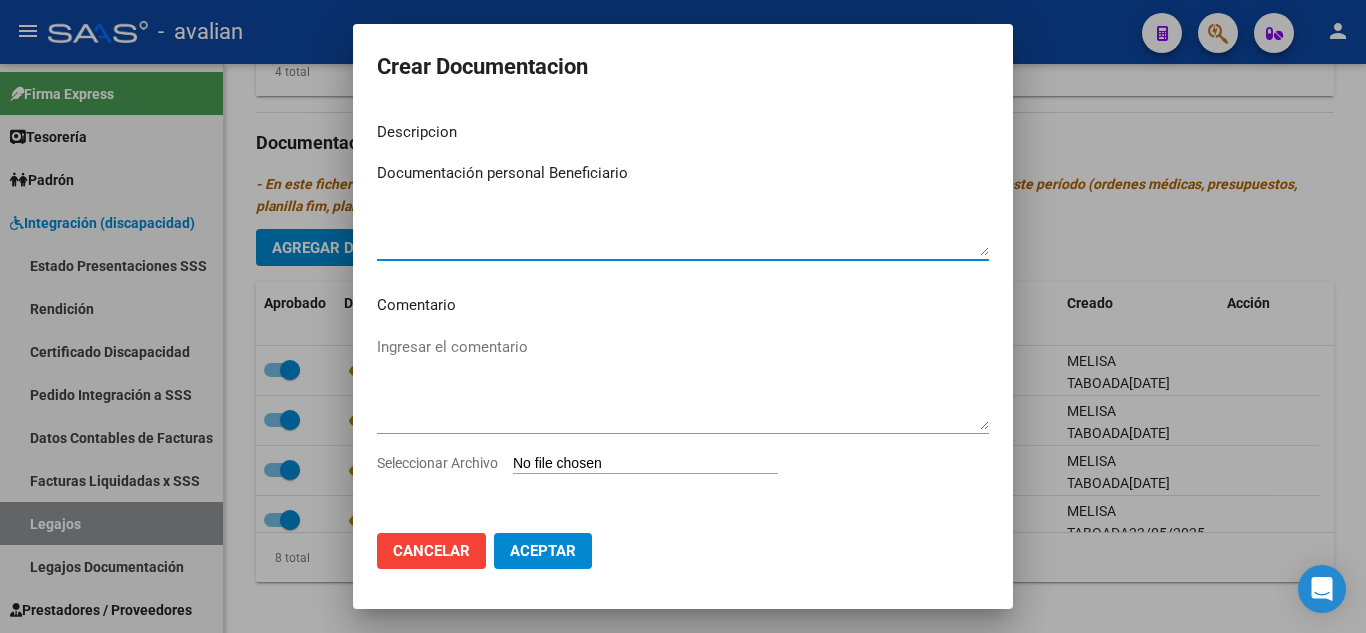 paste on "Archivo Completo Ok" 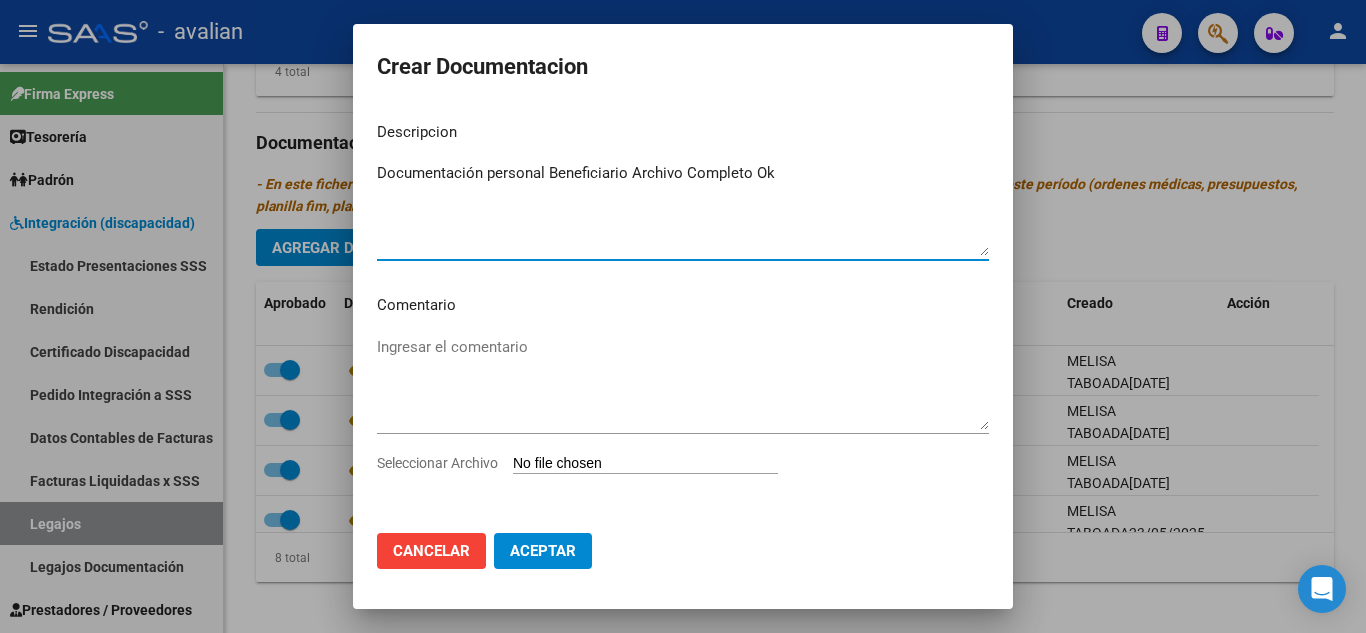 type on "Documentación personal Beneficiario Archivo Completo Ok" 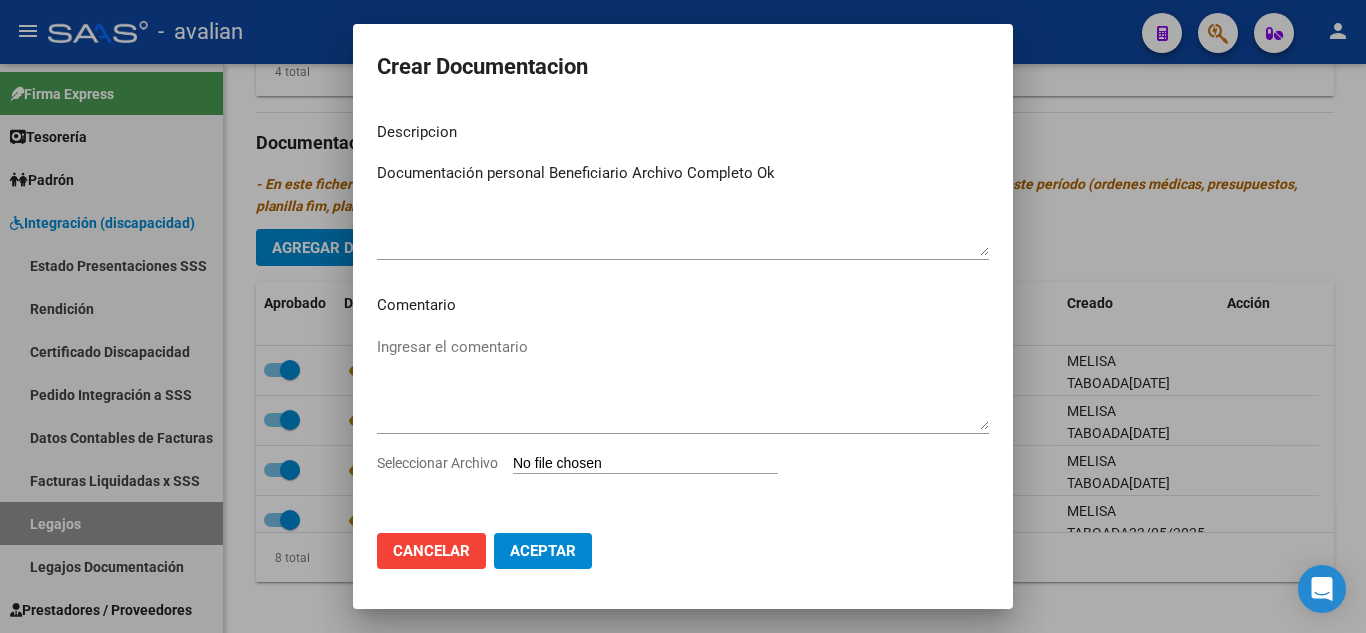 click on "Seleccionar Archivo" at bounding box center [645, 464] 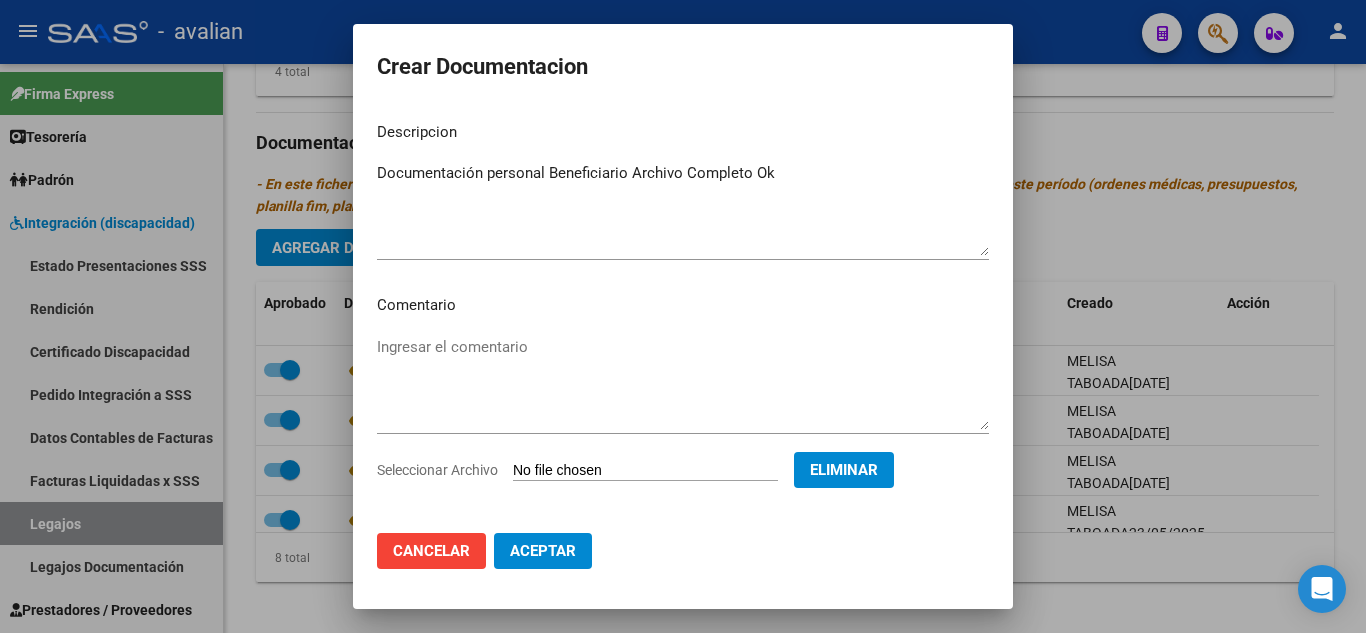 click on "Aceptar" 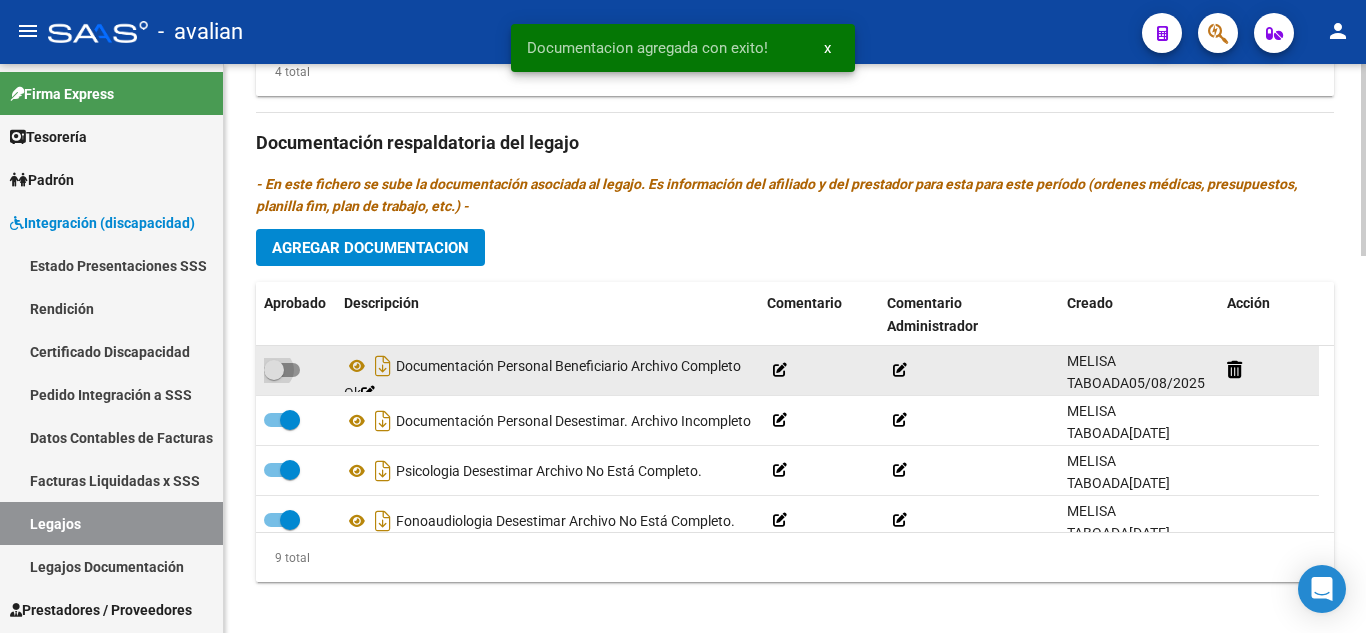 click at bounding box center (282, 370) 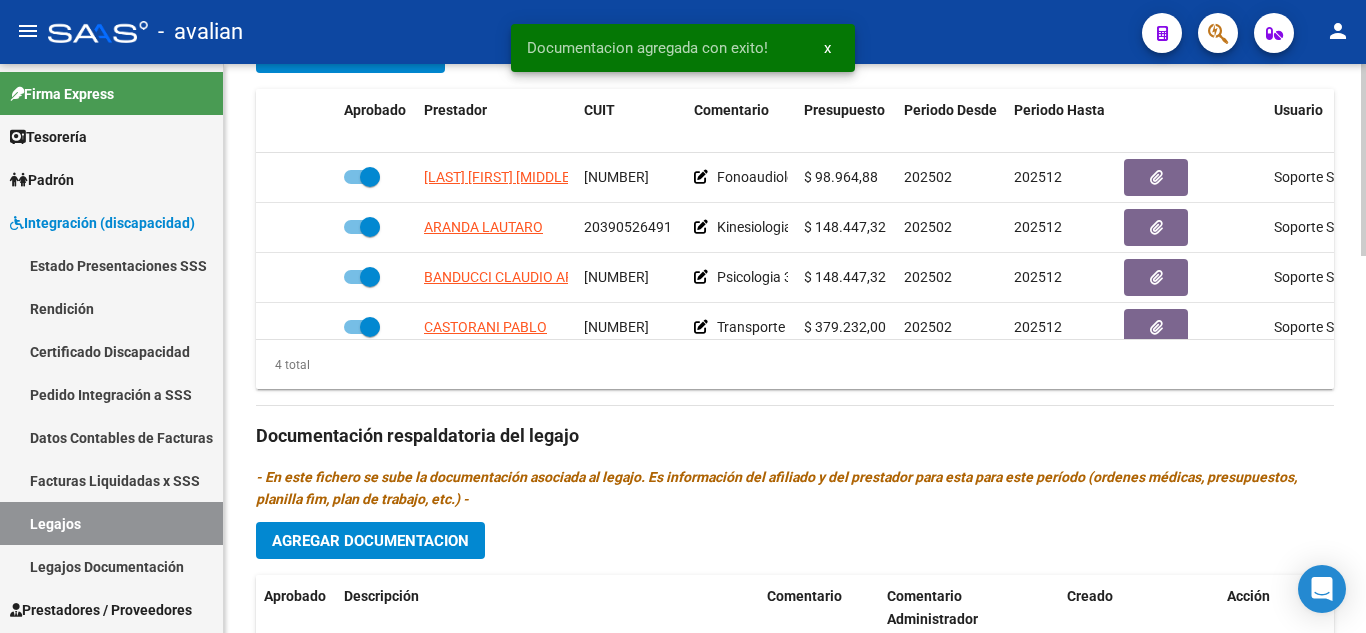 scroll, scrollTop: 1000, scrollLeft: 0, axis: vertical 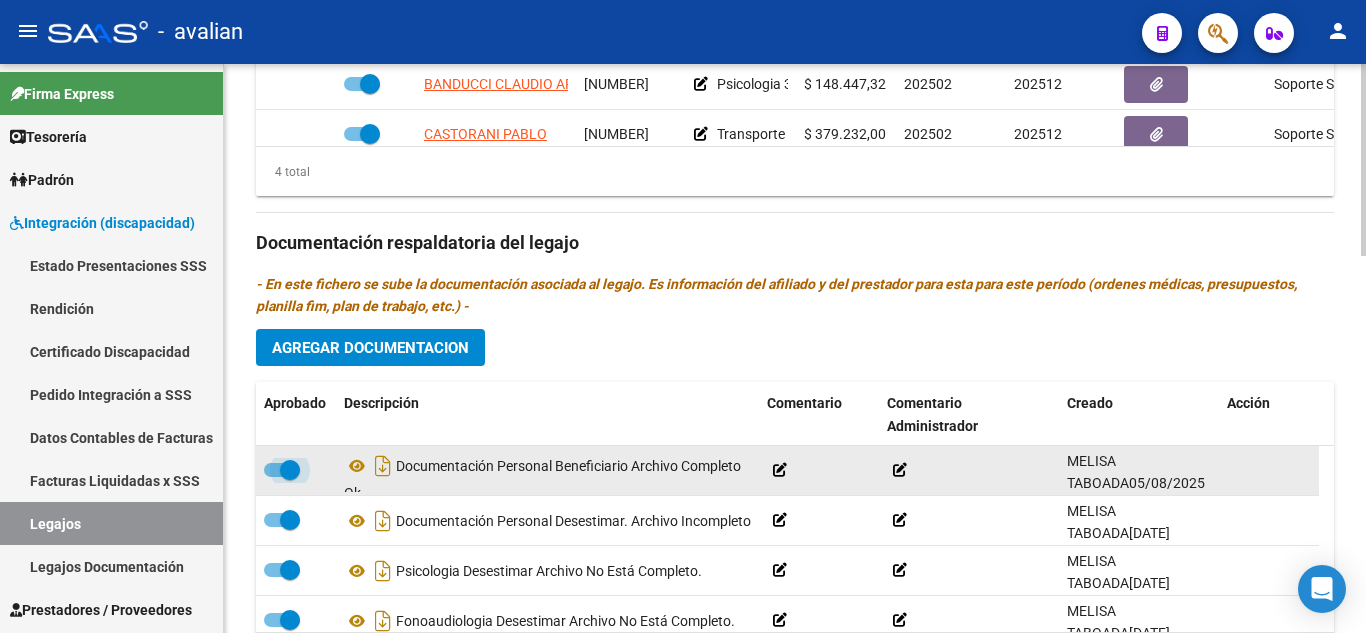 click at bounding box center (282, 470) 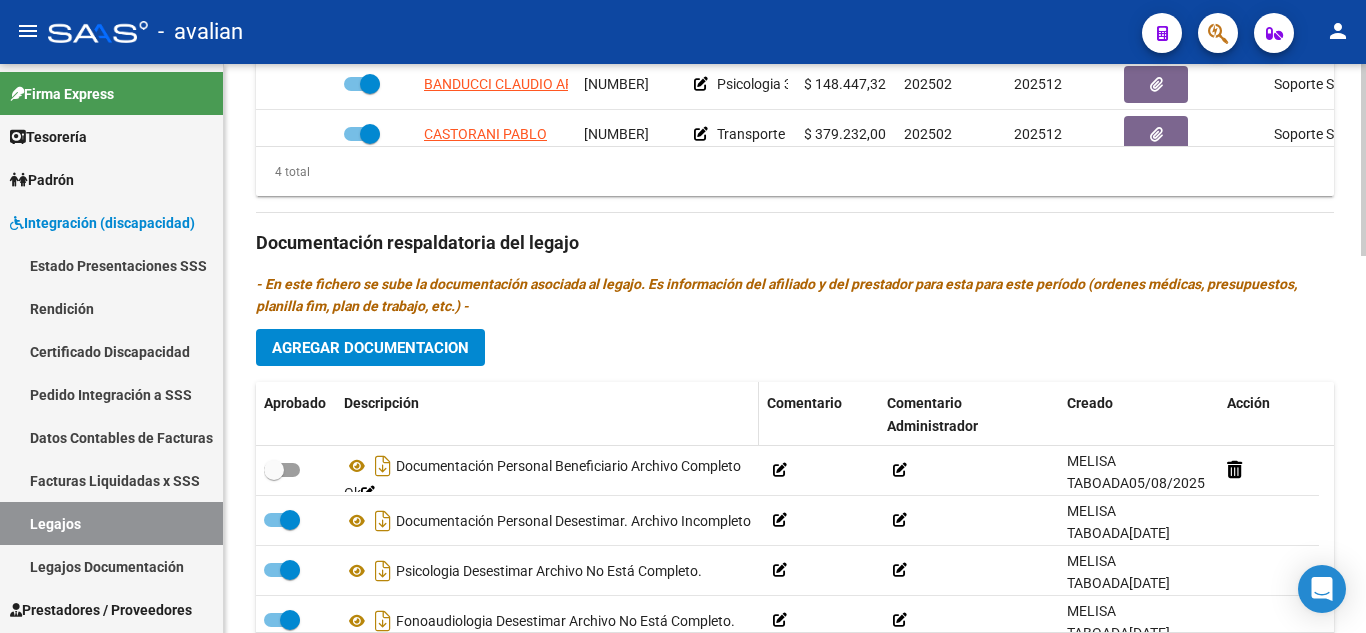 scroll, scrollTop: 1100, scrollLeft: 0, axis: vertical 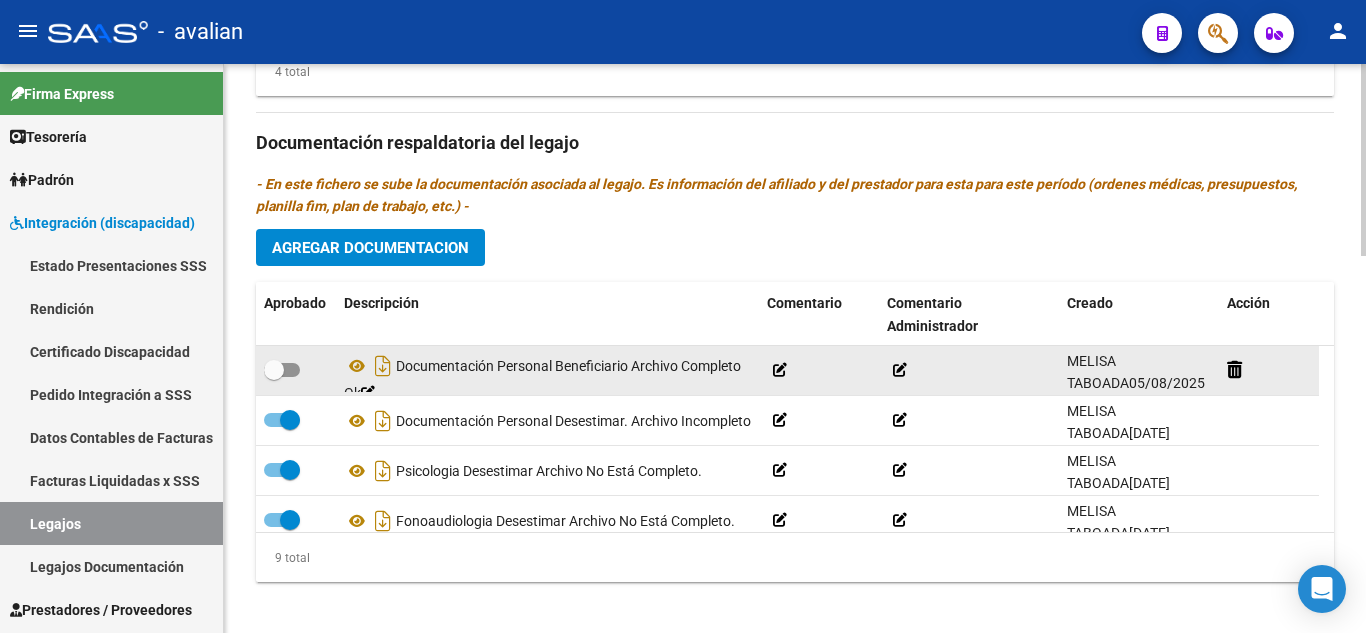 click 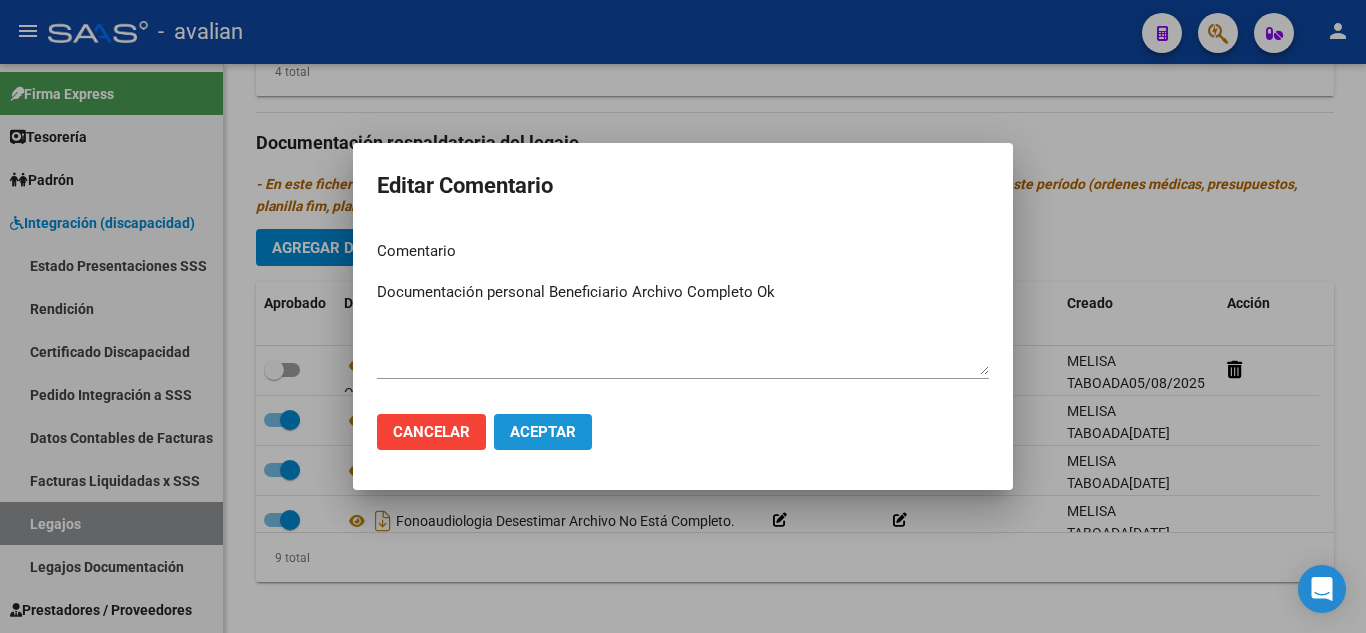click on "Aceptar" 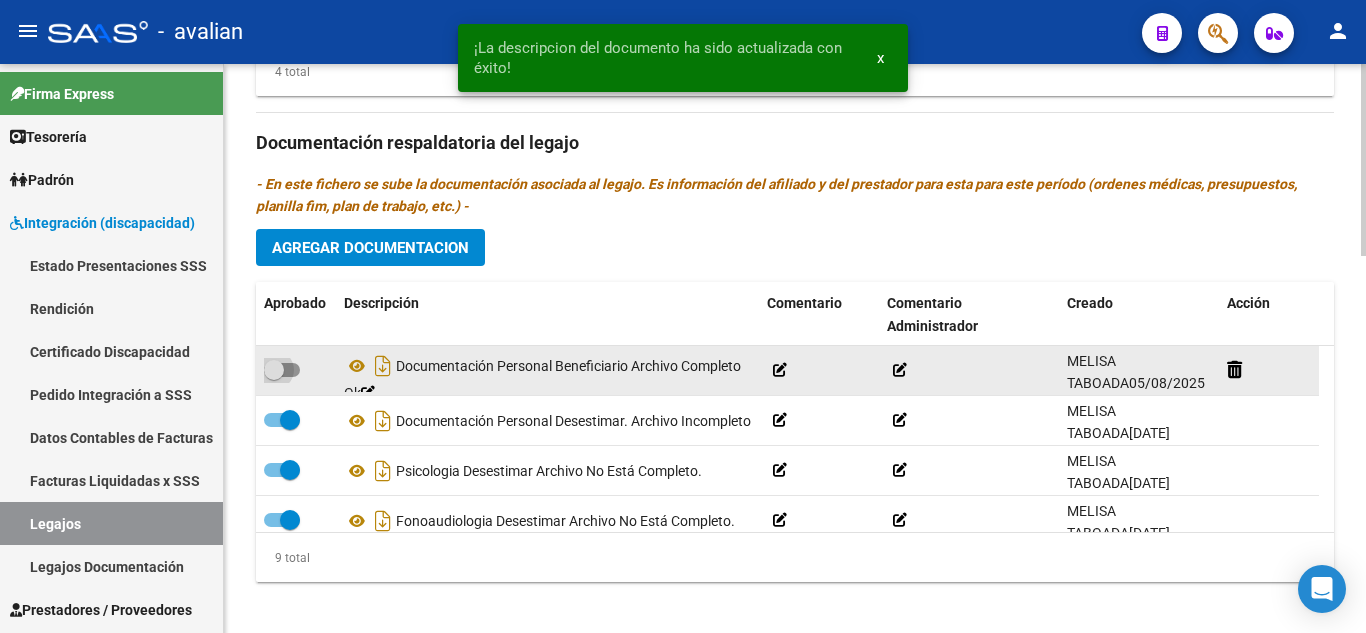 click at bounding box center (282, 370) 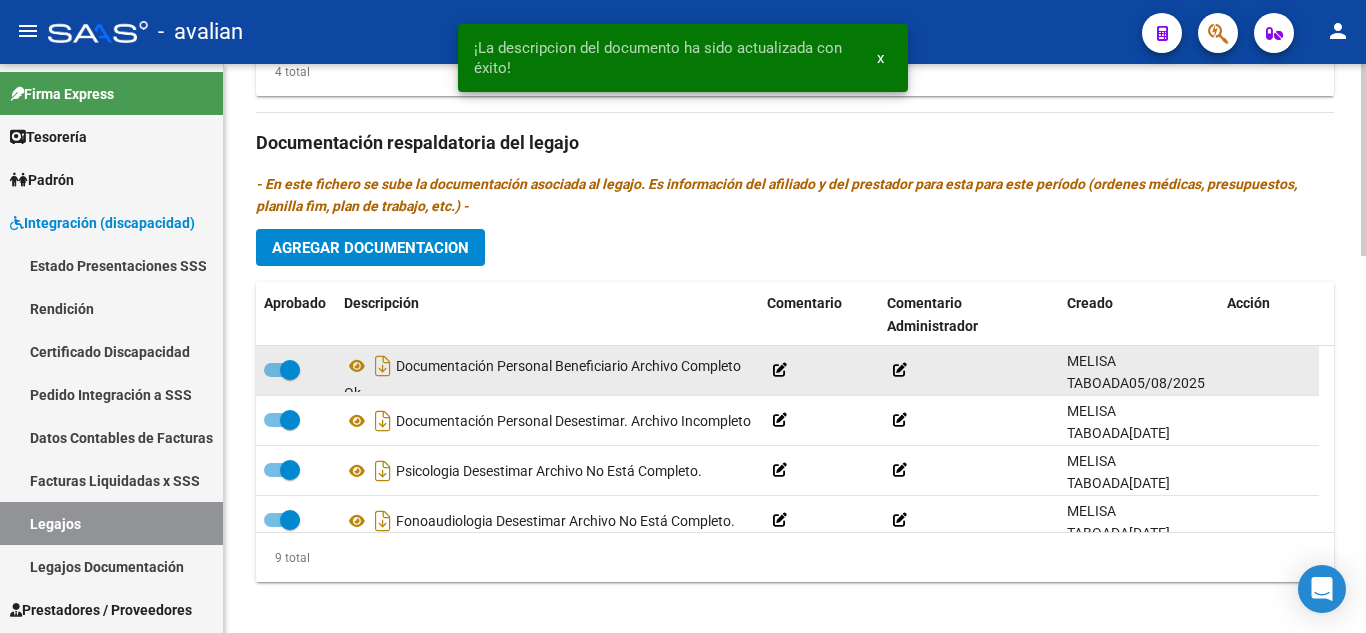 click 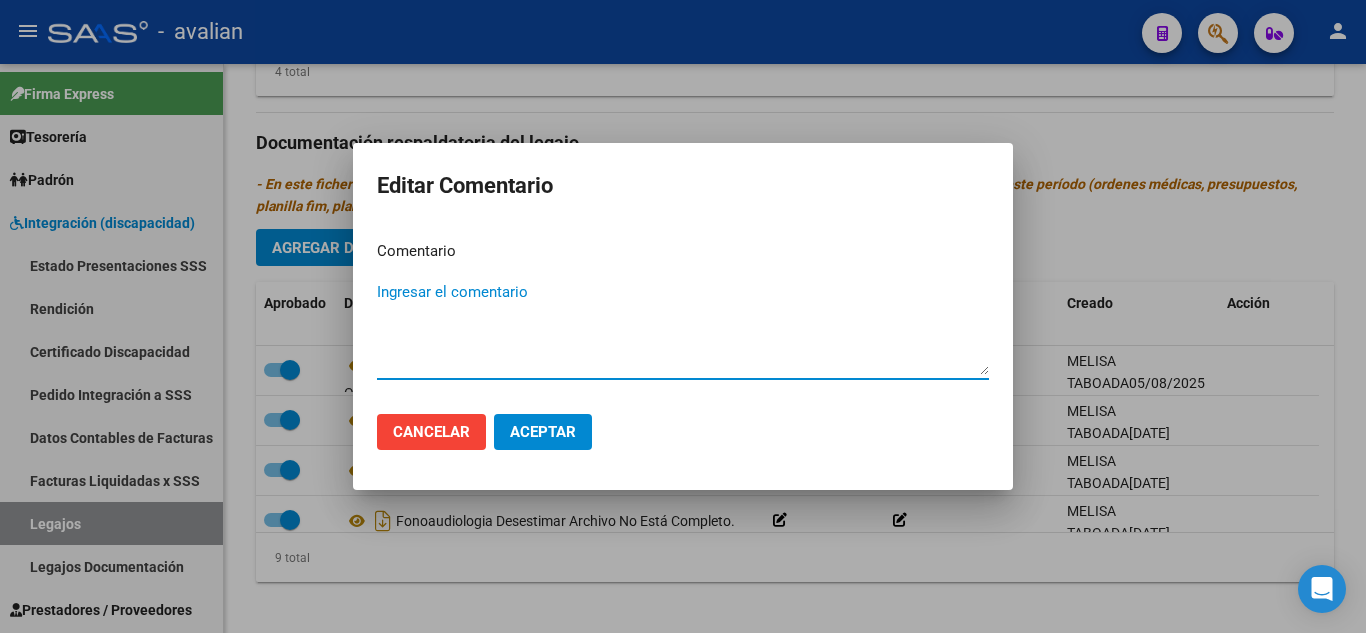 click on "Ingresar el comentario" at bounding box center (683, 328) 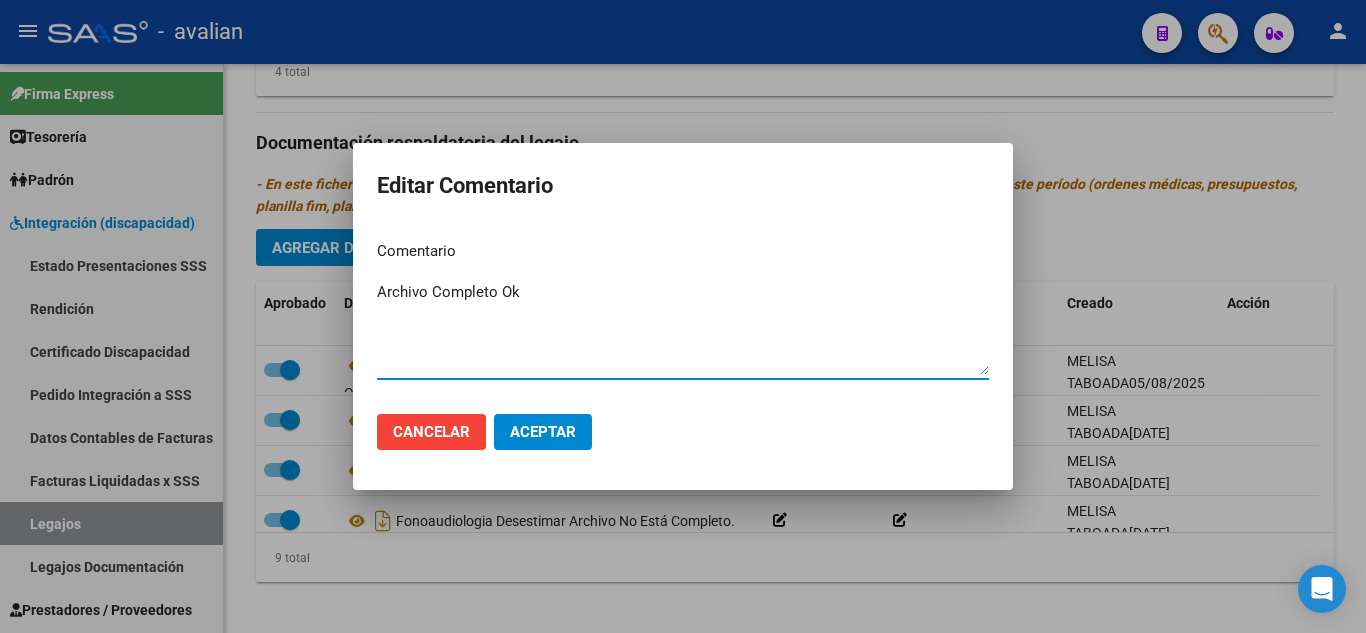 drag, startPoint x: 532, startPoint y: 294, endPoint x: 333, endPoint y: 278, distance: 199.64218 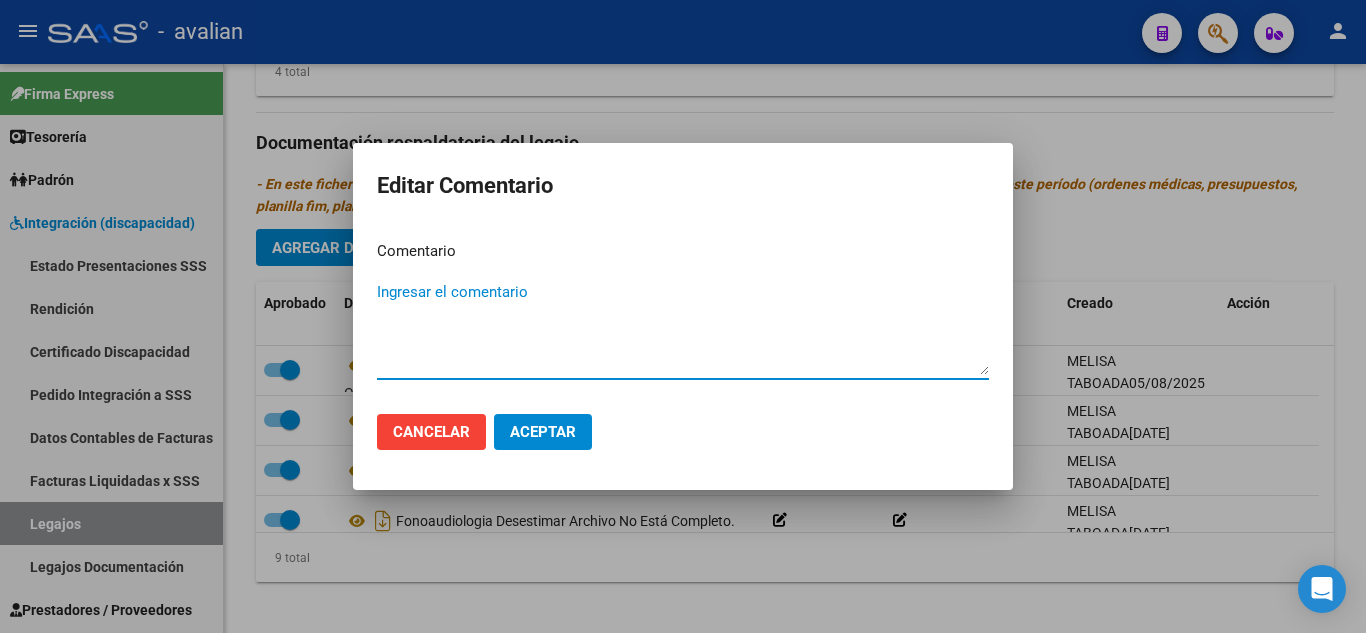 click on "Ingresar el comentario" at bounding box center (683, 328) 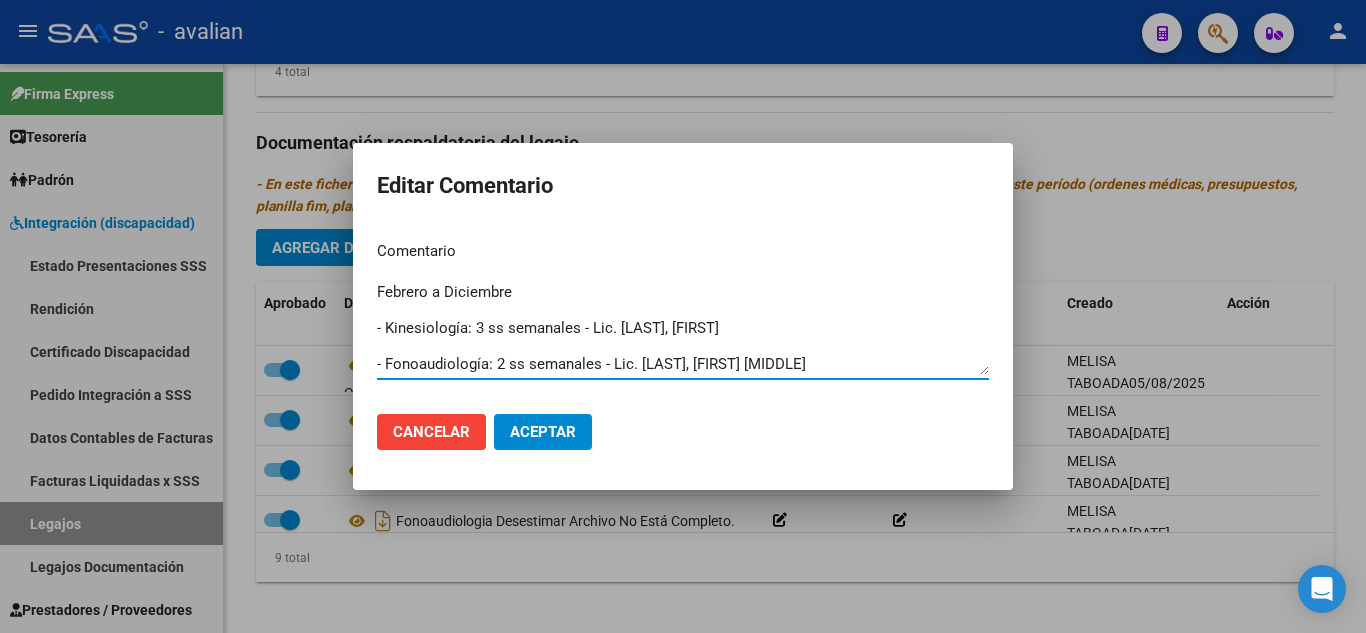 scroll, scrollTop: 71, scrollLeft: 0, axis: vertical 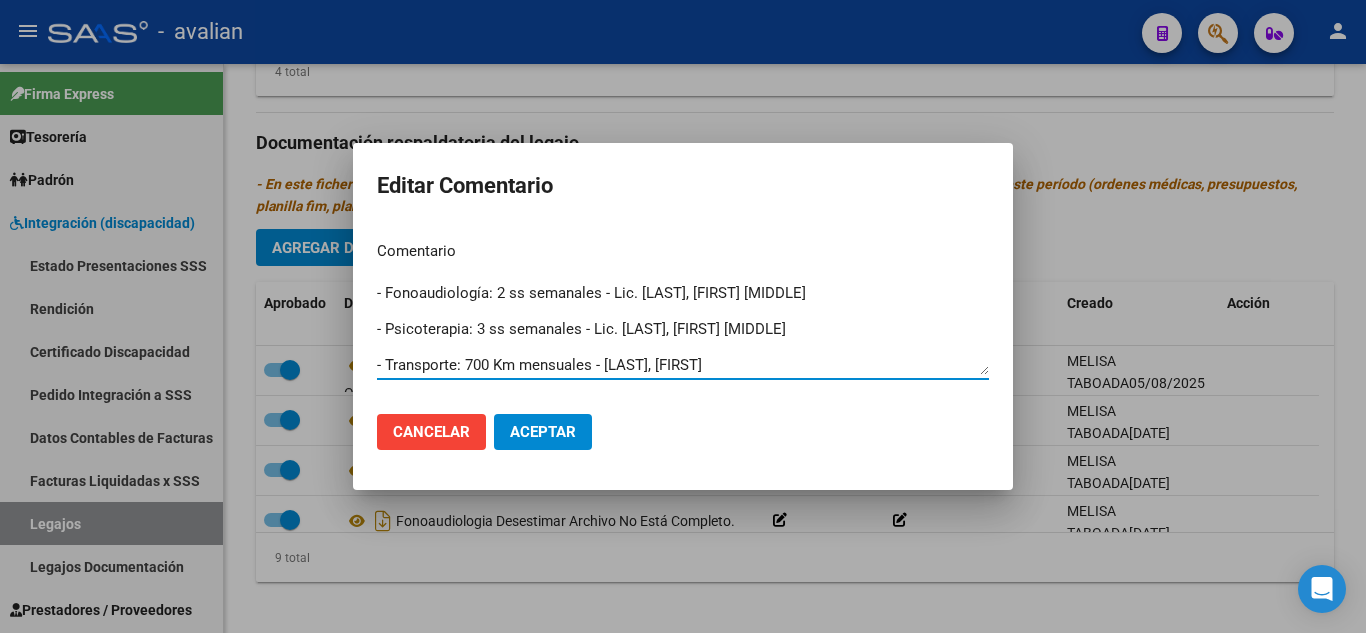 type on "Febrero a Diciembre
- Kinesiología: 3 ss semanales - Lic. Aranda, Lautaro
- Fonoaudiología: 2 ss semanales - Lic. Herrera, Noelia Belén
- Psicoterapia: 3 ss semanales - Lic. Banducci, Claudio Ariel
- Transporte: 700 Km mensuales - Castorani, Pablo" 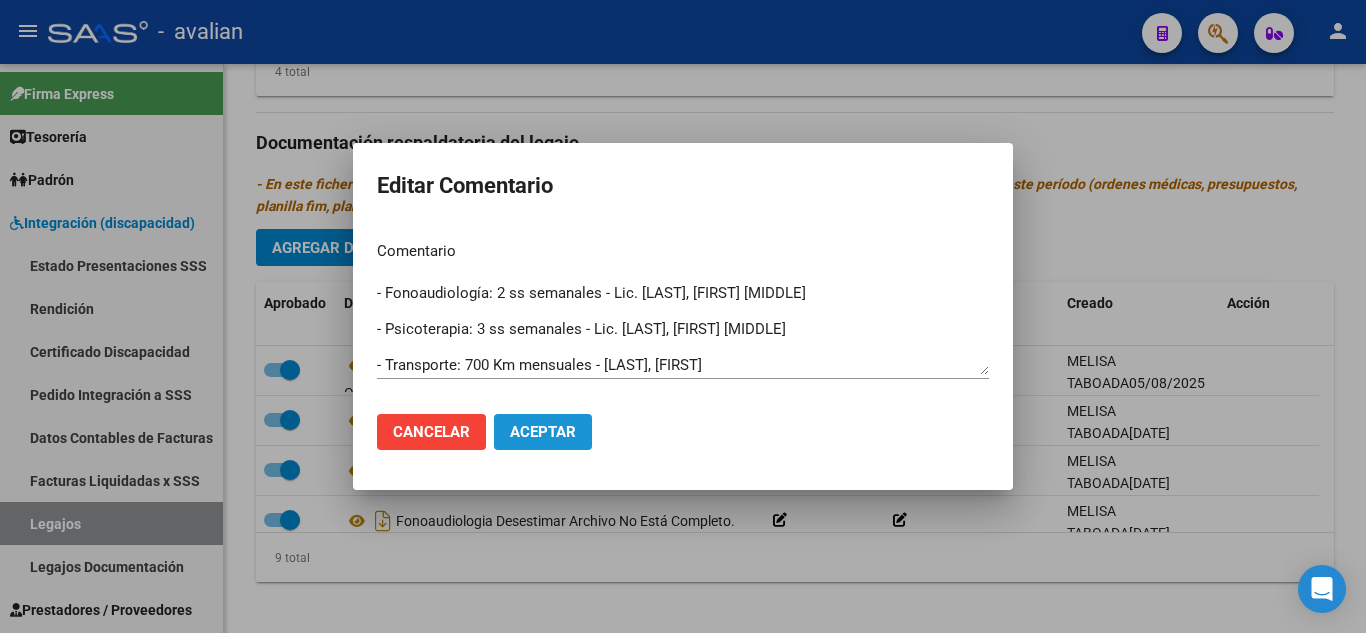 click on "Aceptar" 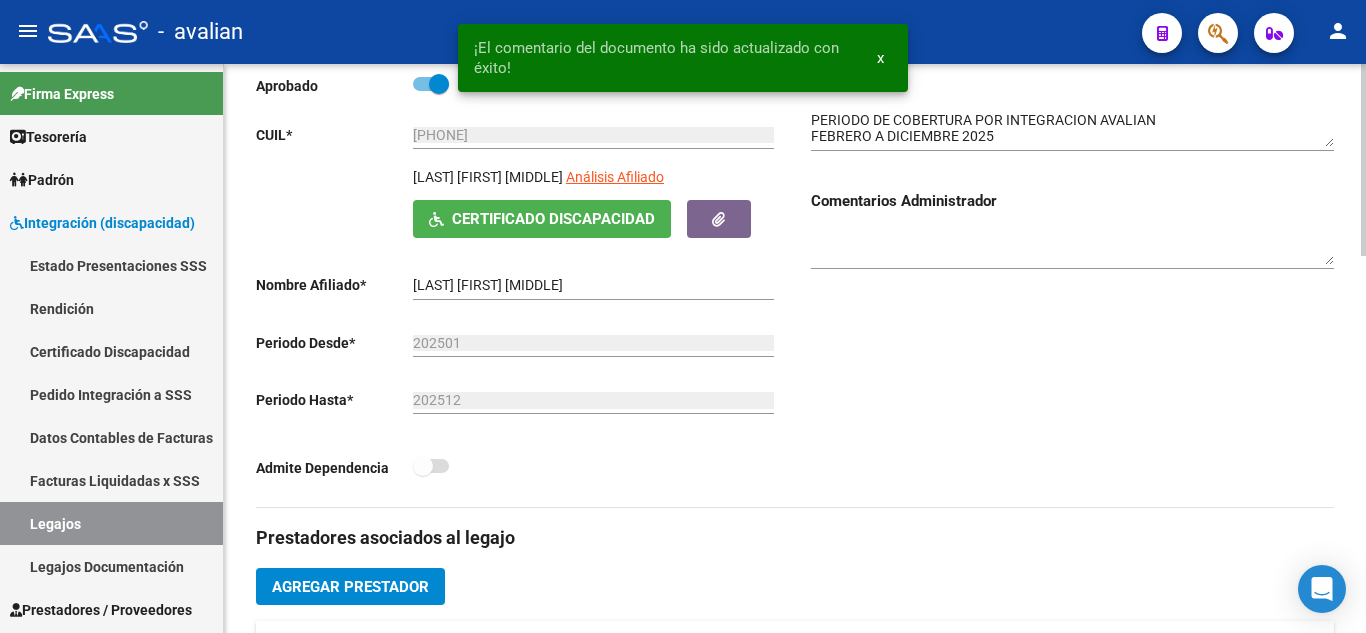 scroll, scrollTop: 0, scrollLeft: 0, axis: both 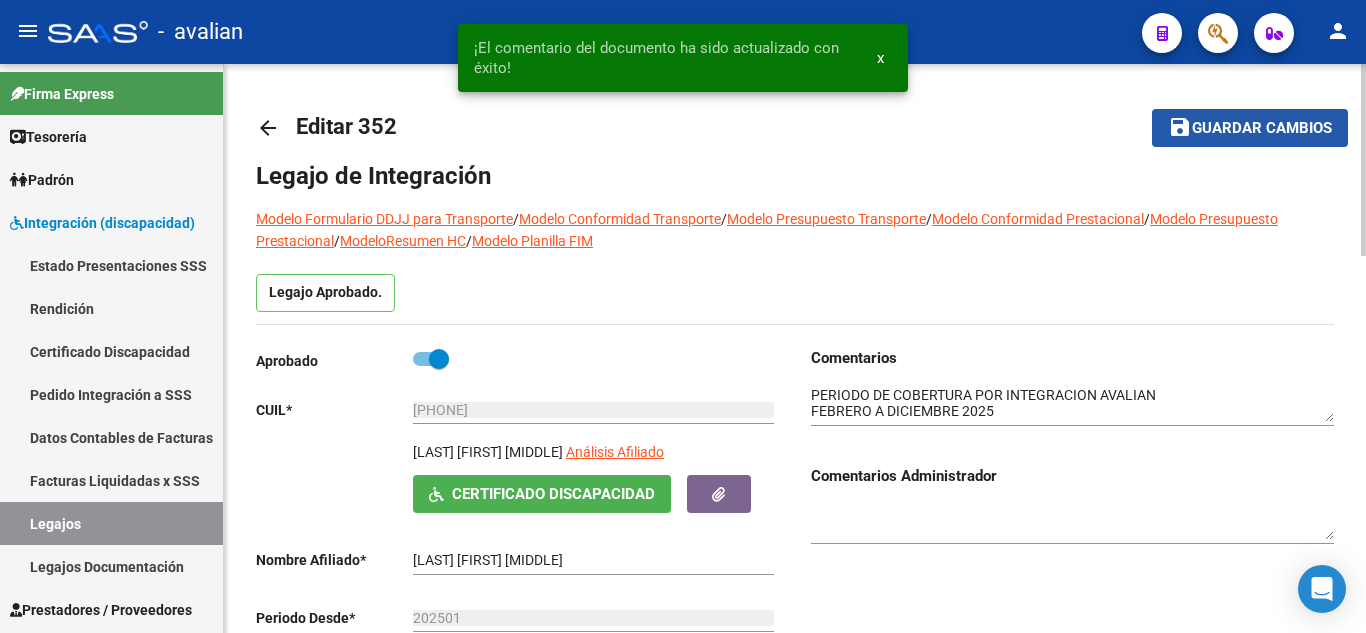 click on "Guardar cambios" 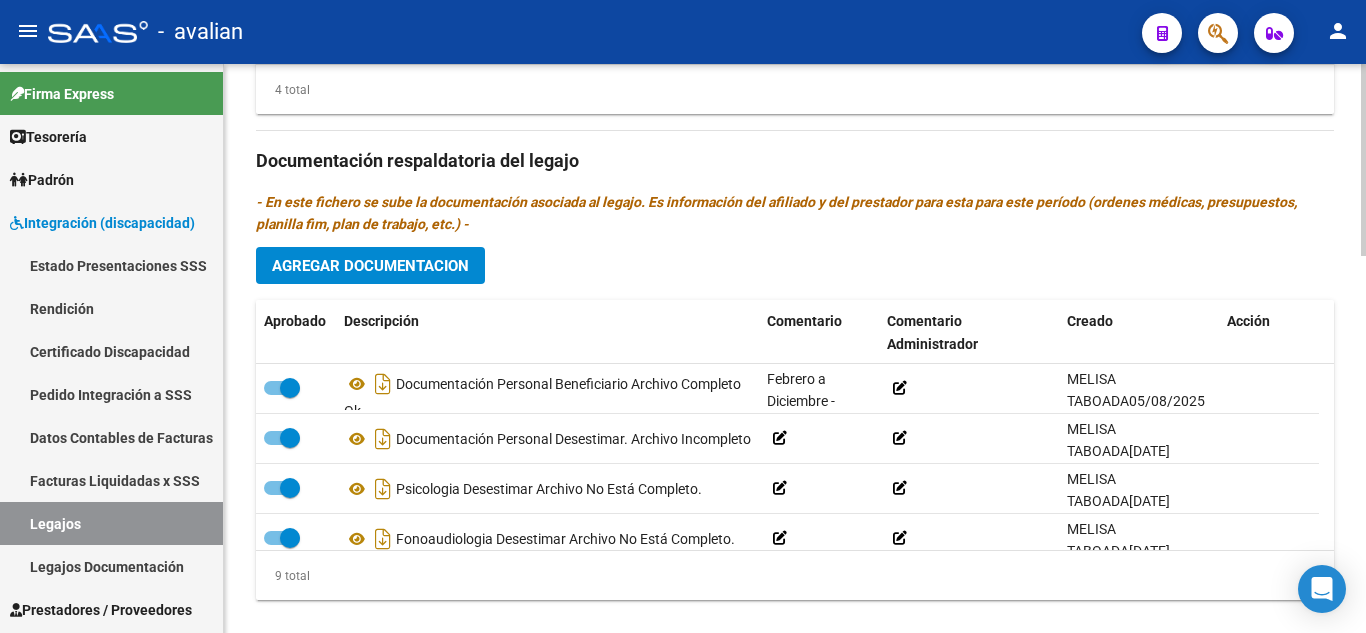 scroll, scrollTop: 1100, scrollLeft: 0, axis: vertical 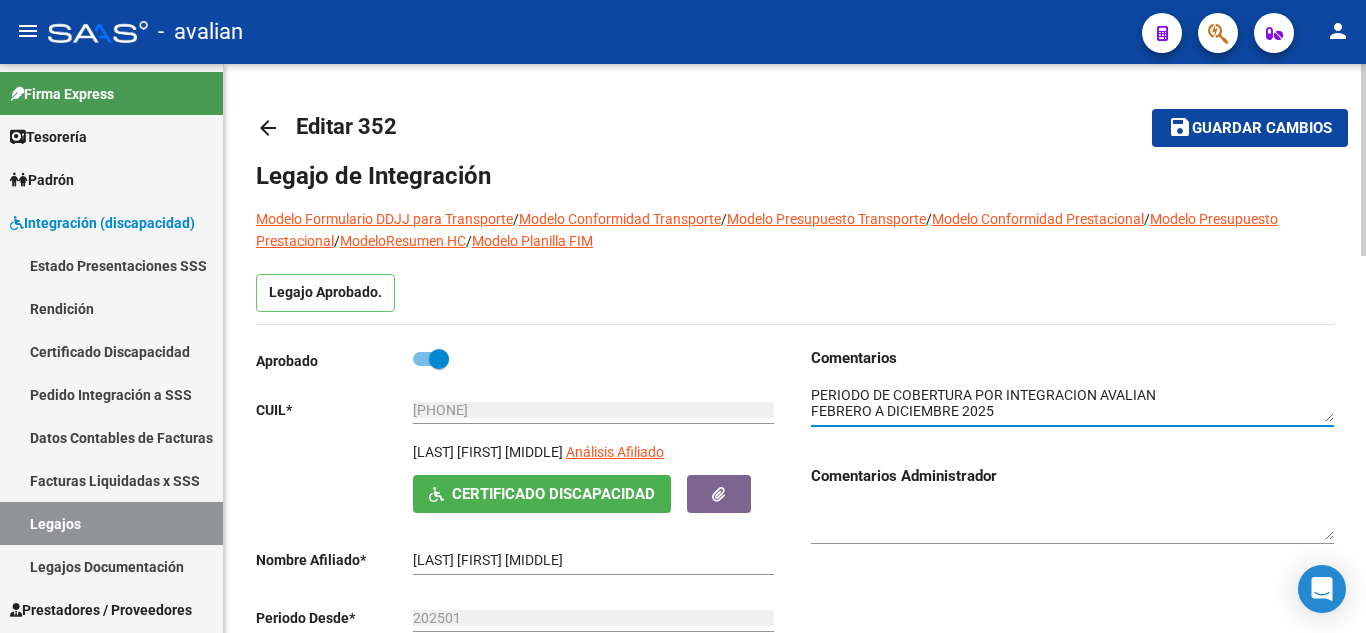 click at bounding box center (1072, 404) 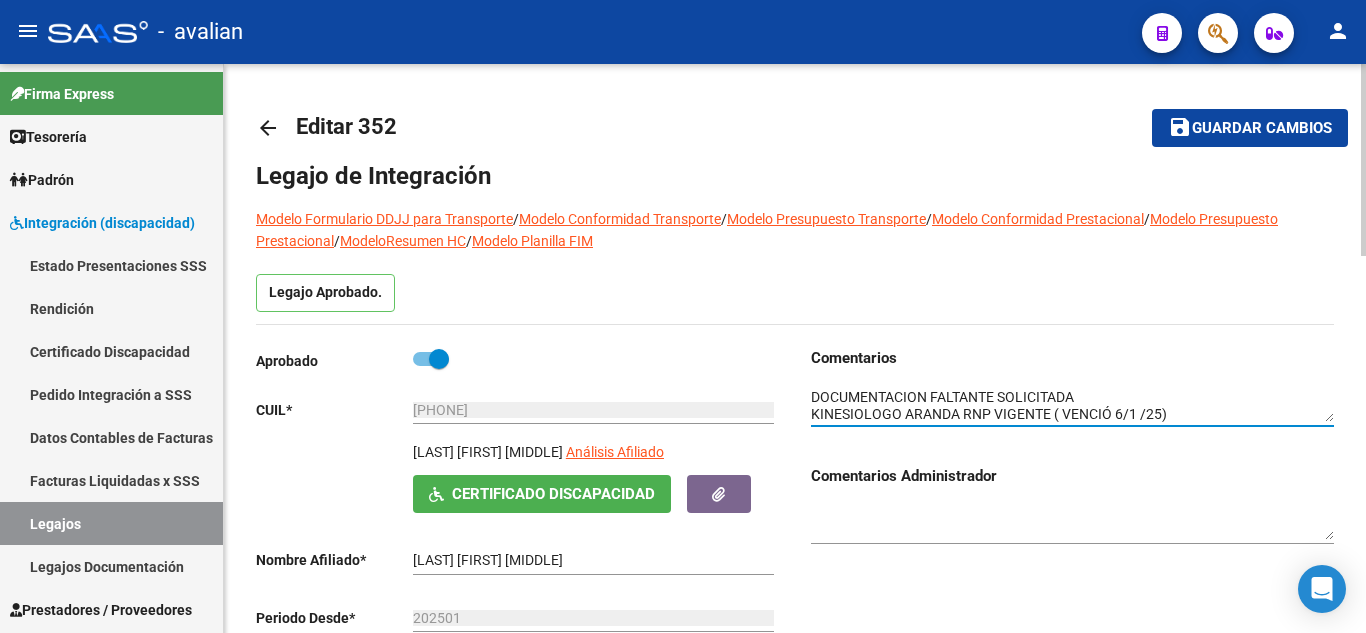 scroll, scrollTop: 48, scrollLeft: 0, axis: vertical 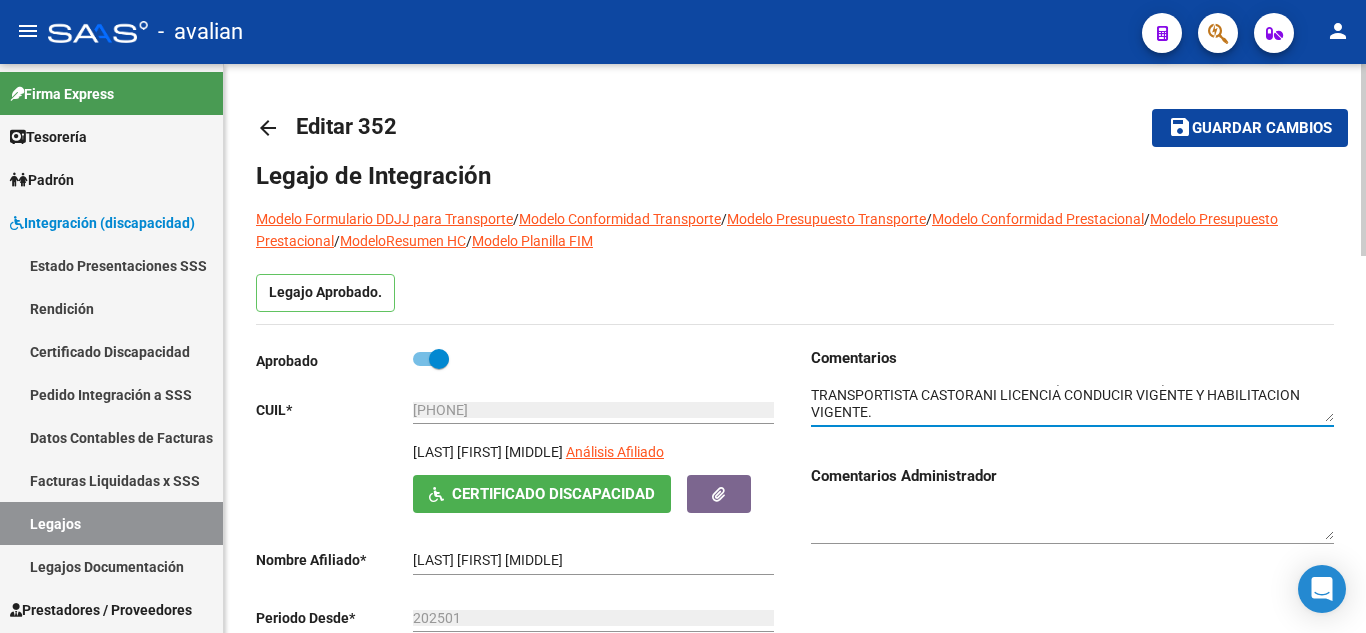 drag, startPoint x: 814, startPoint y: 397, endPoint x: 1063, endPoint y: 416, distance: 249.72385 